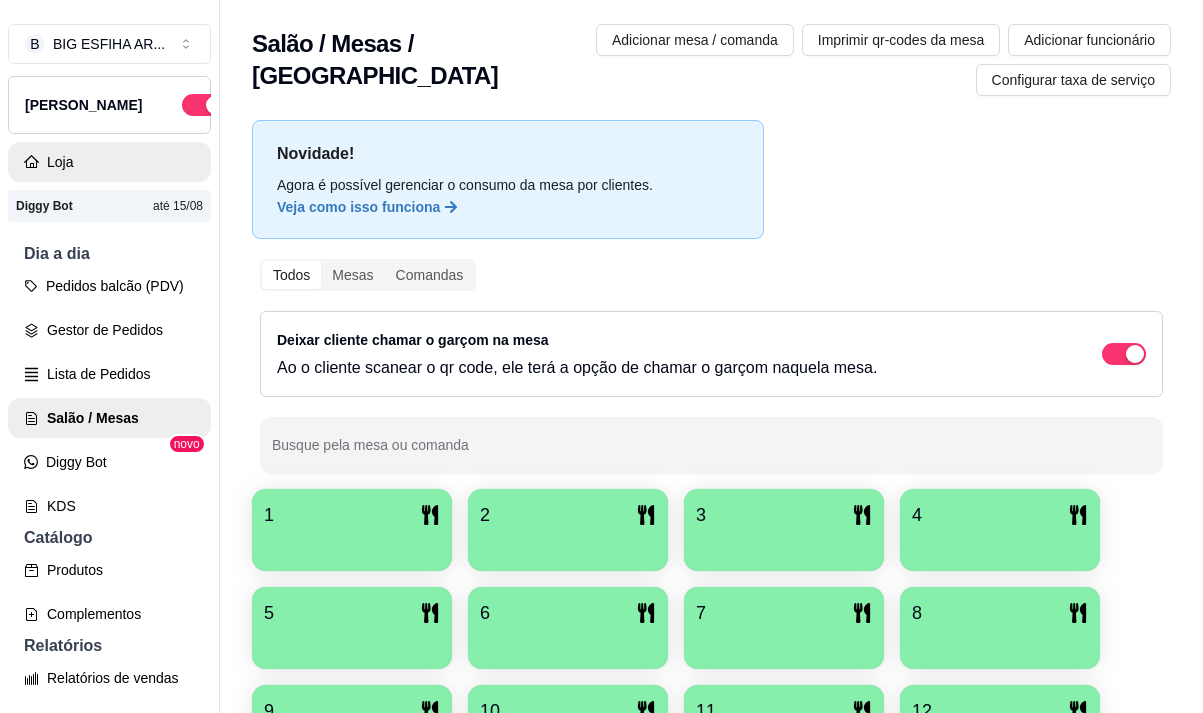 scroll, scrollTop: 0, scrollLeft: 0, axis: both 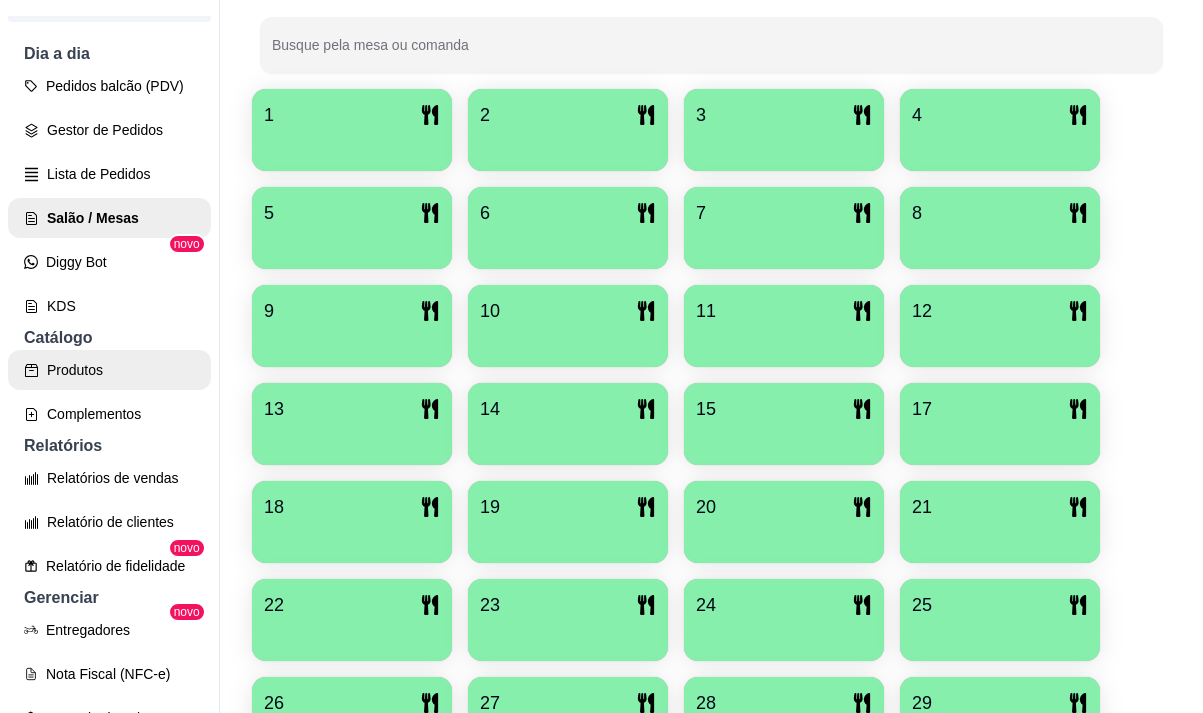 click on "Produtos" at bounding box center [109, 370] 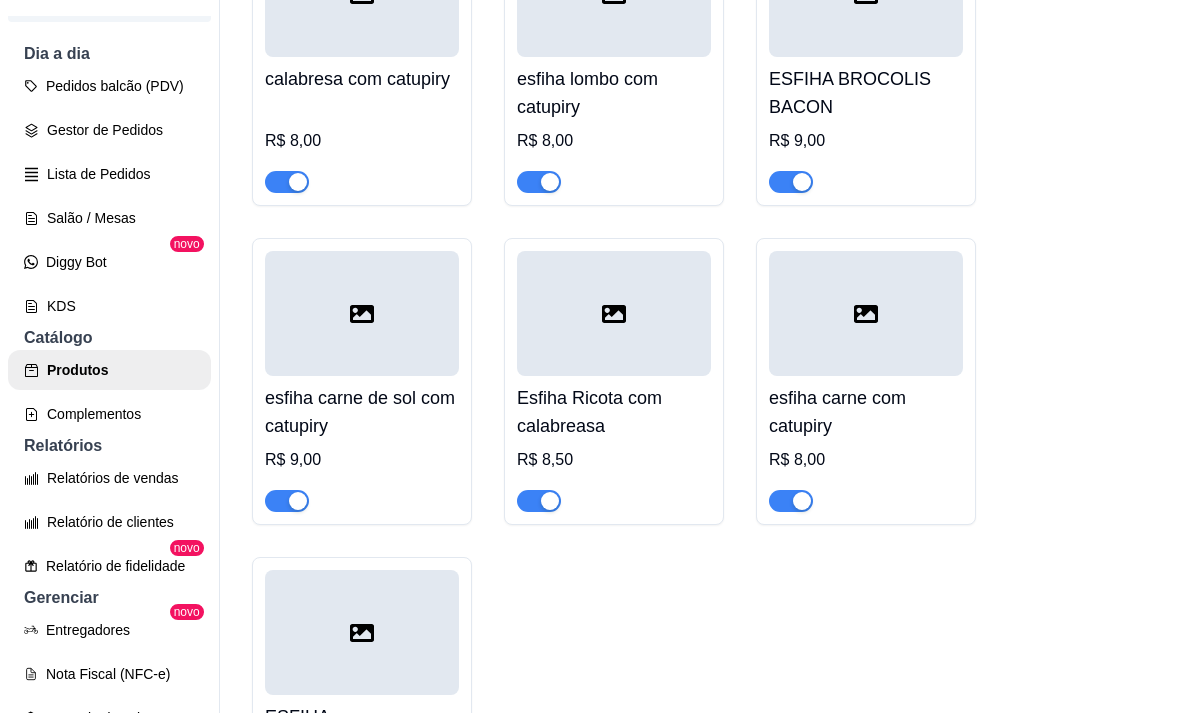 scroll, scrollTop: 7400, scrollLeft: 0, axis: vertical 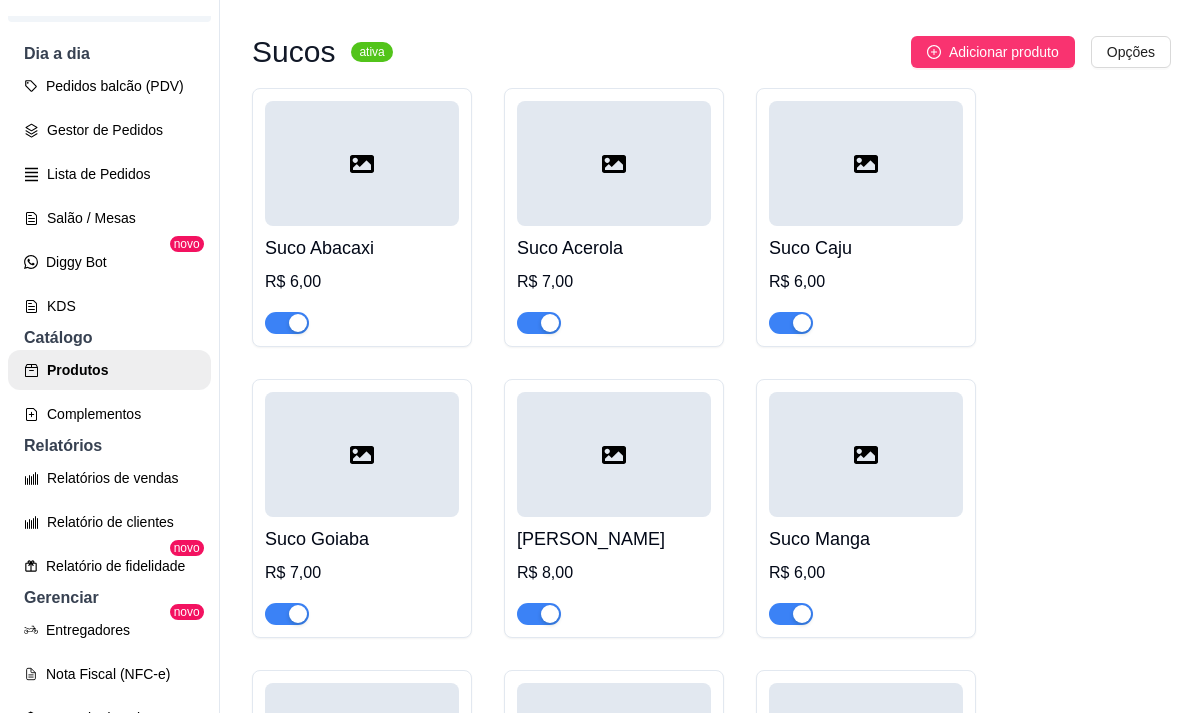 click at bounding box center [539, 614] 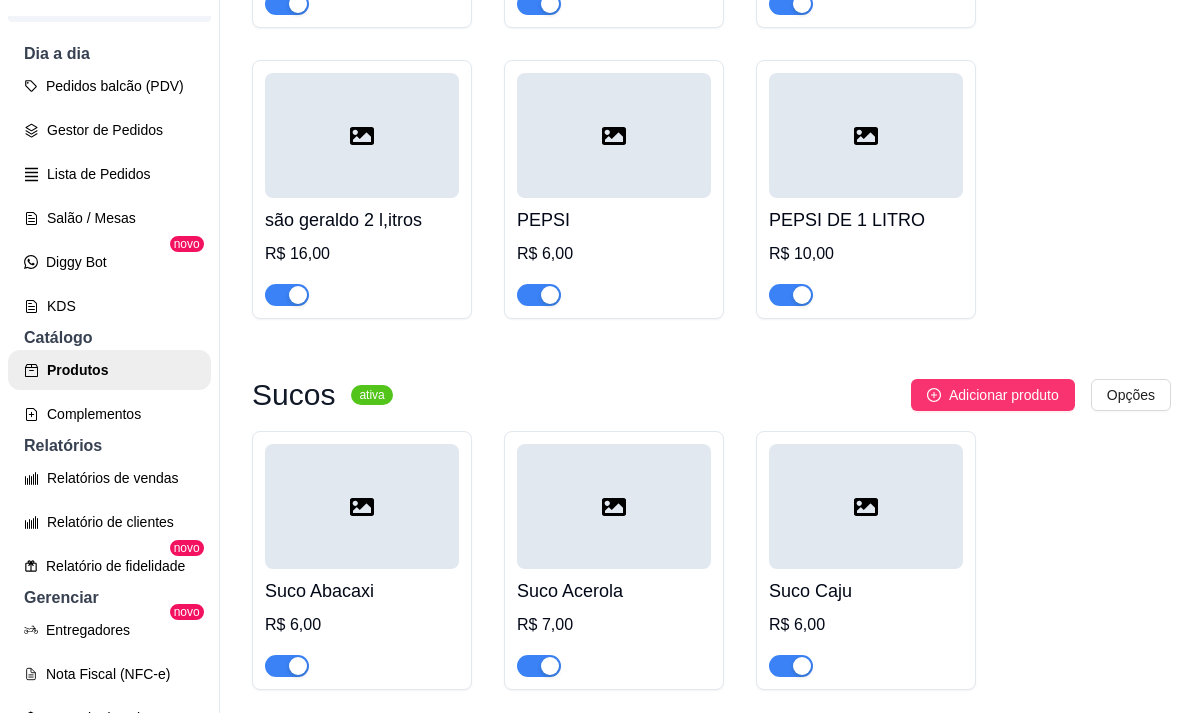 scroll, scrollTop: 25808, scrollLeft: 0, axis: vertical 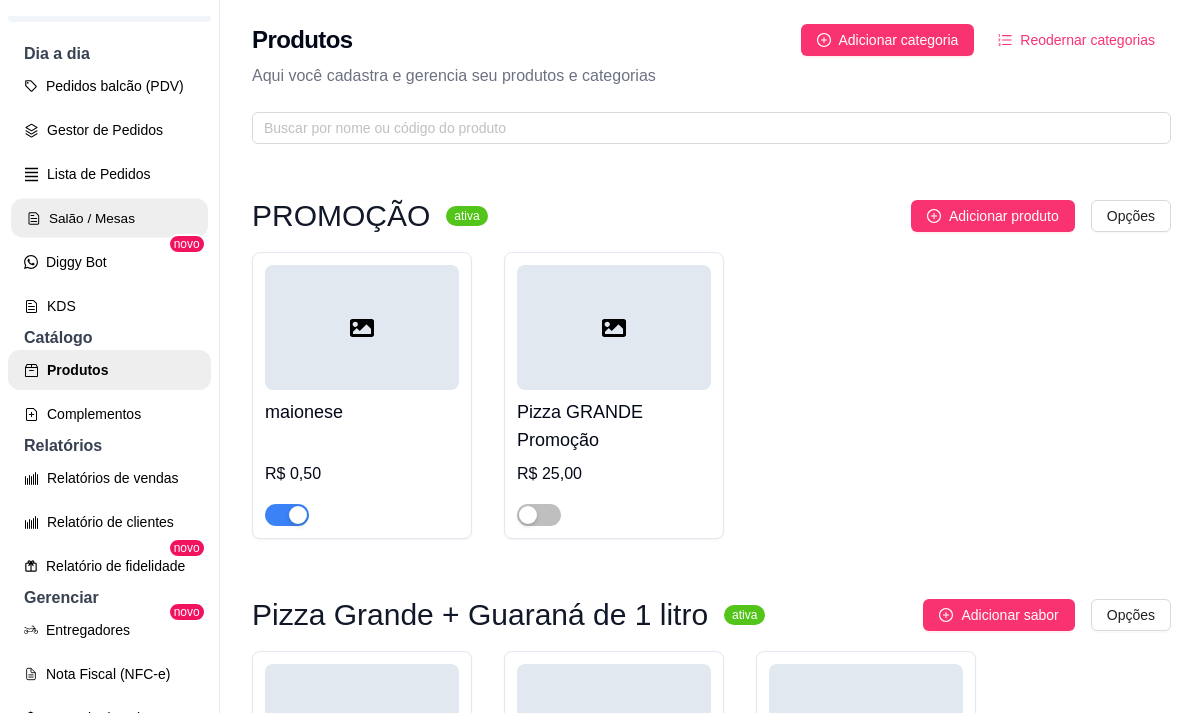 click on "Salão / Mesas" at bounding box center (109, 218) 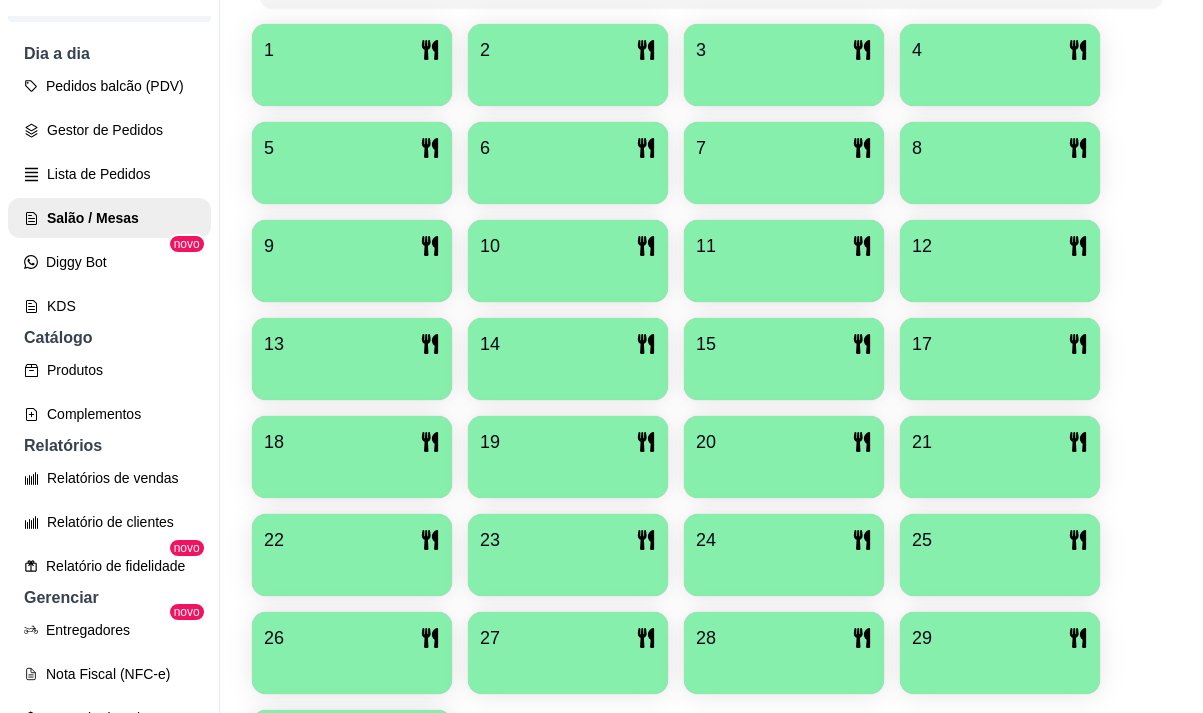 scroll, scrollTop: 500, scrollLeft: 0, axis: vertical 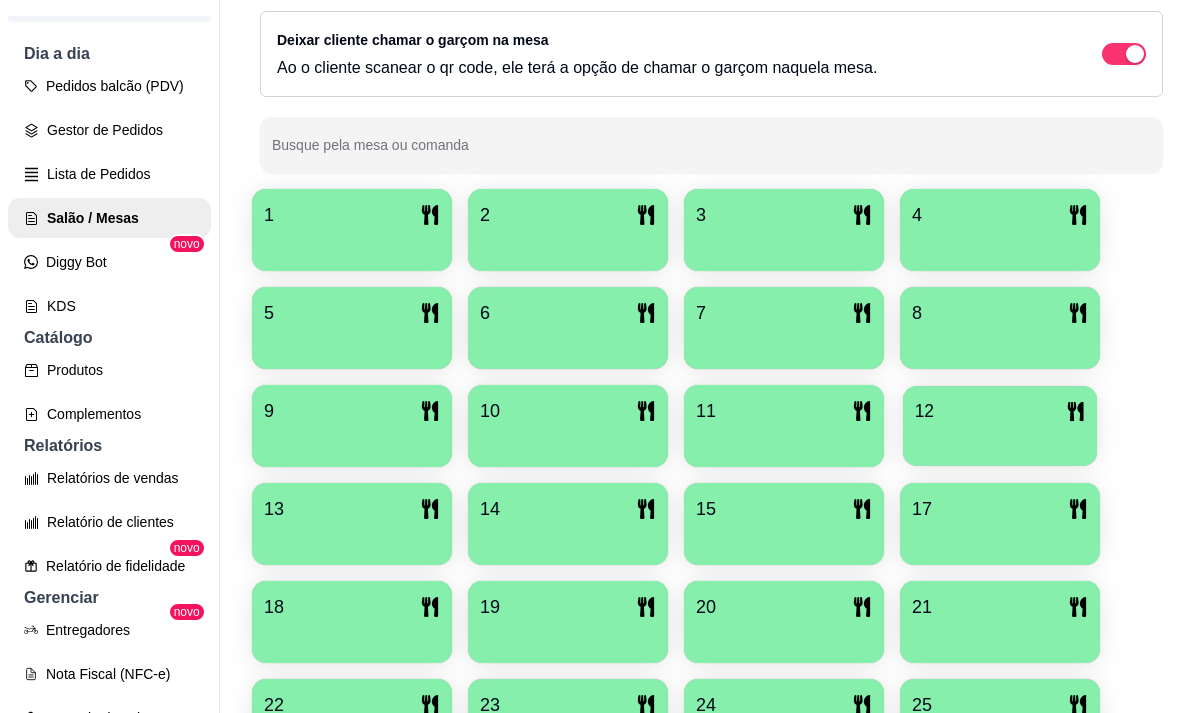click at bounding box center (1000, 439) 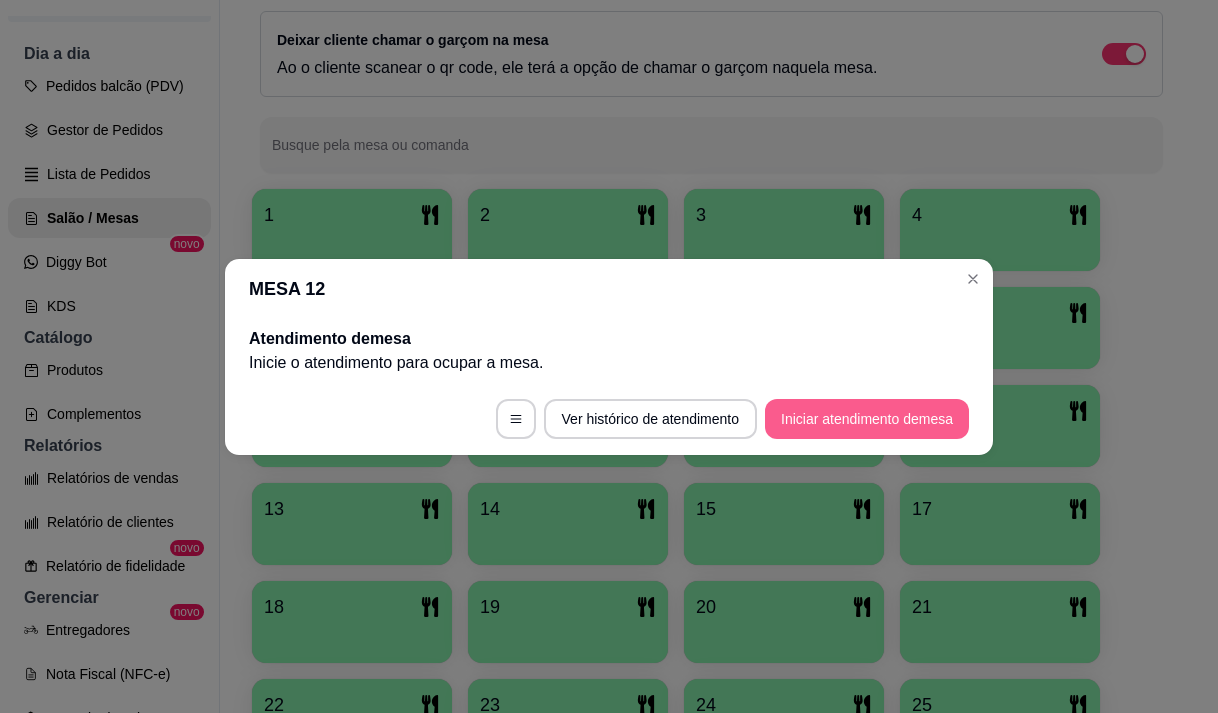 click on "Iniciar atendimento de  mesa" at bounding box center [867, 419] 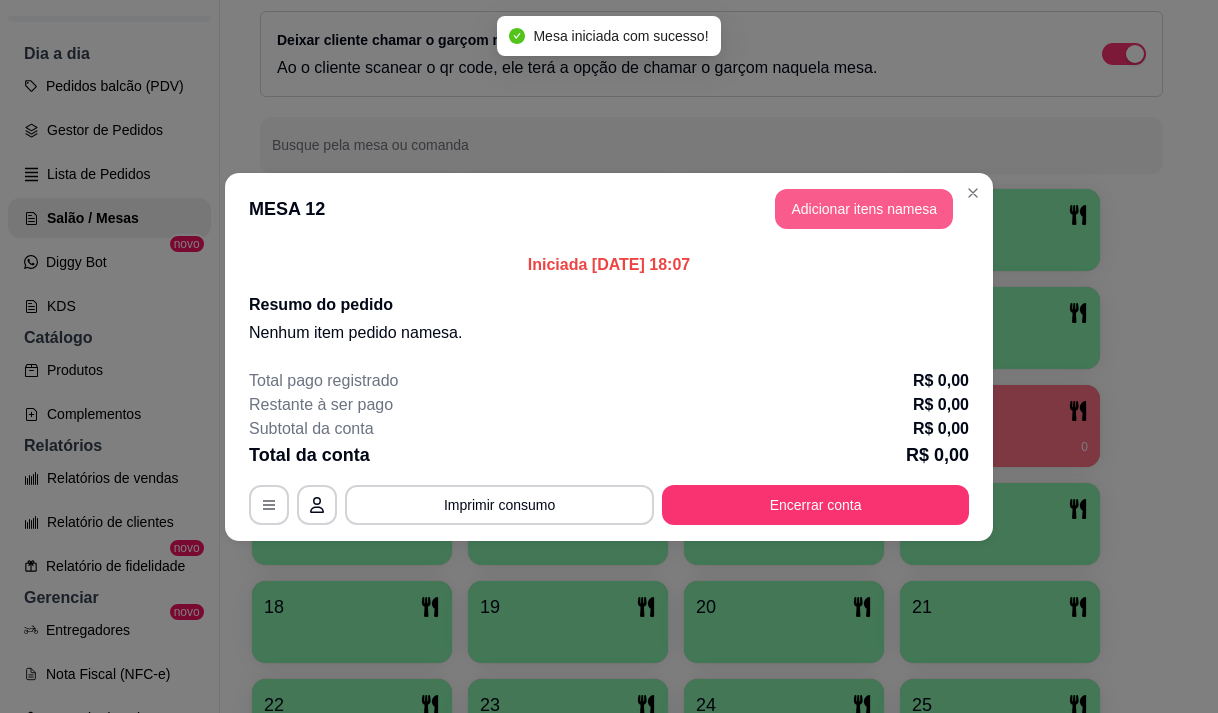 click on "Adicionar itens na  mesa" at bounding box center (864, 209) 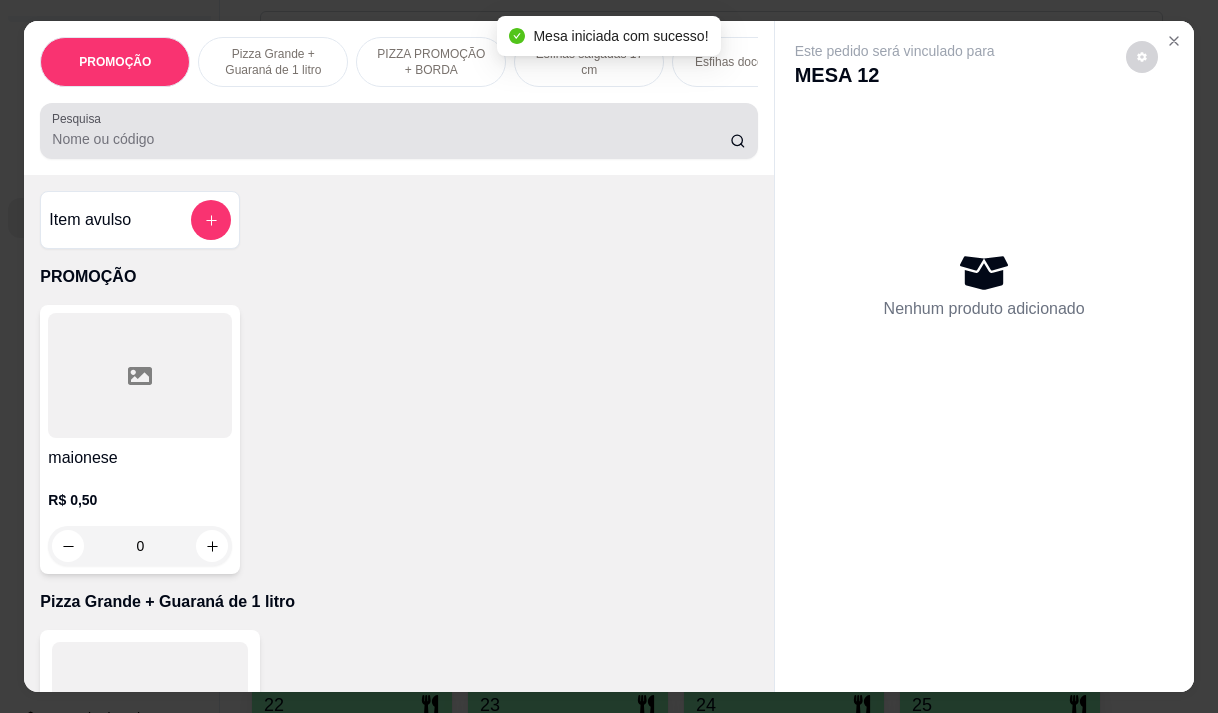 click on "Pesquisa" at bounding box center (391, 139) 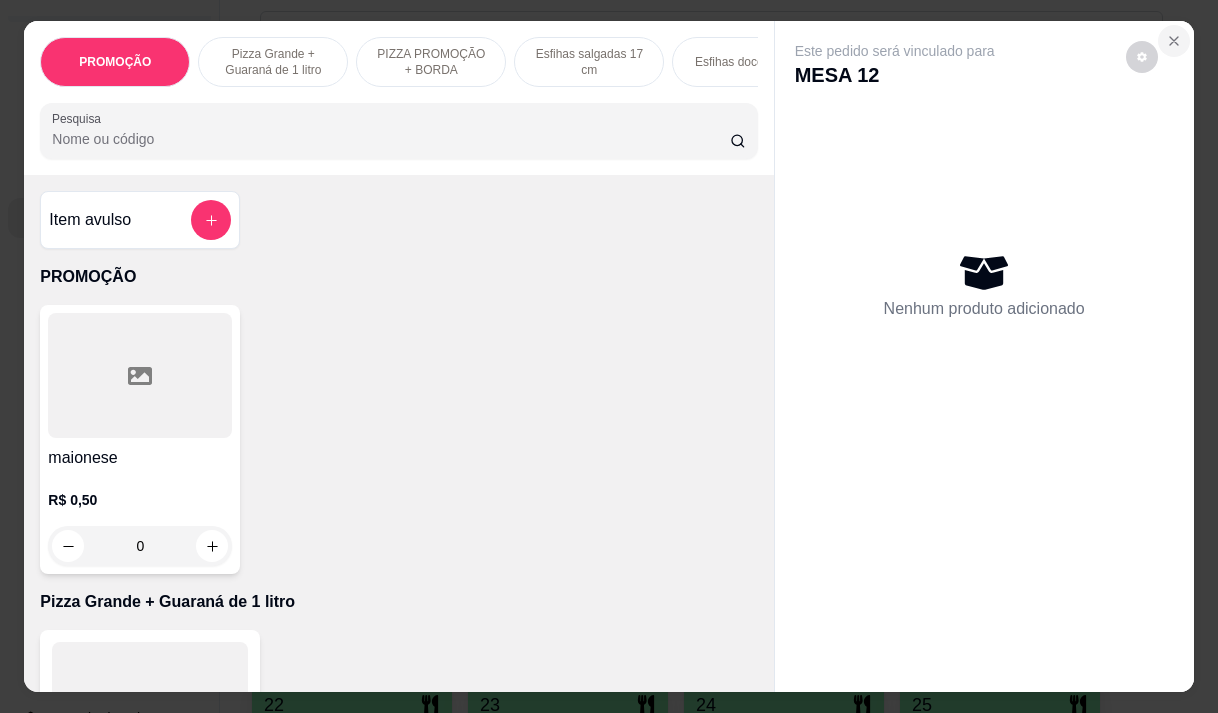 click at bounding box center (1174, 41) 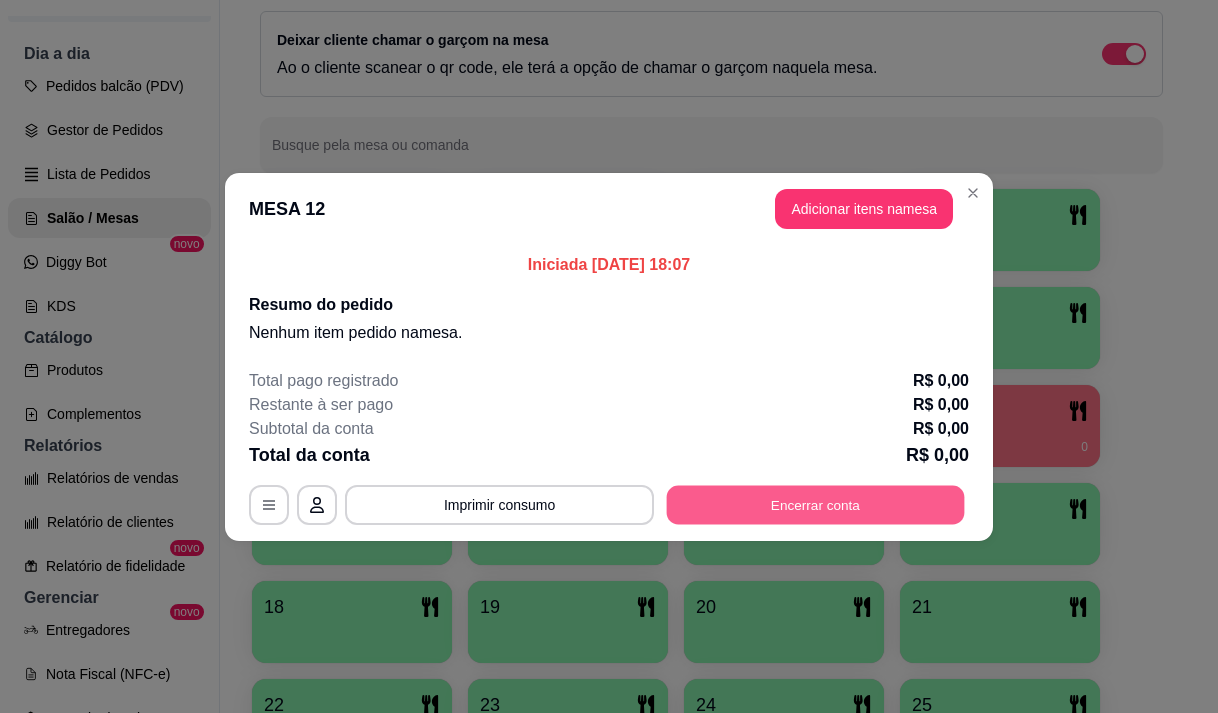 click on "Encerrar conta" at bounding box center (816, 504) 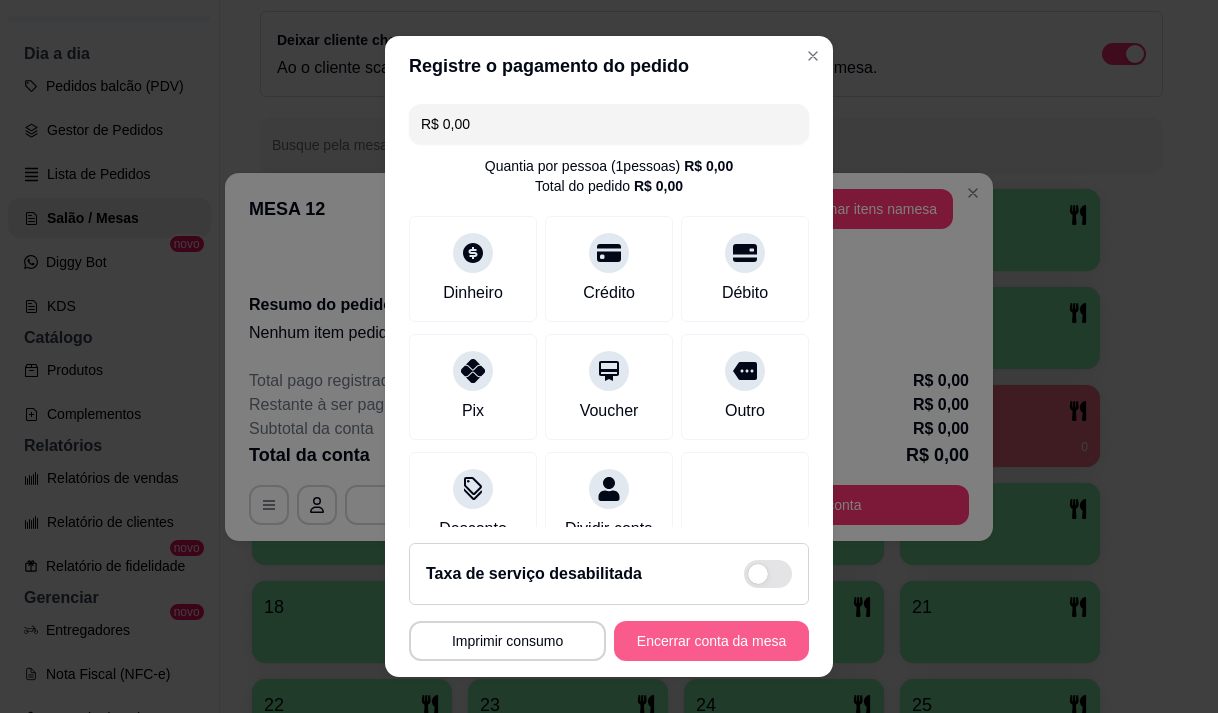 click on "Encerrar conta da mesa" at bounding box center (711, 641) 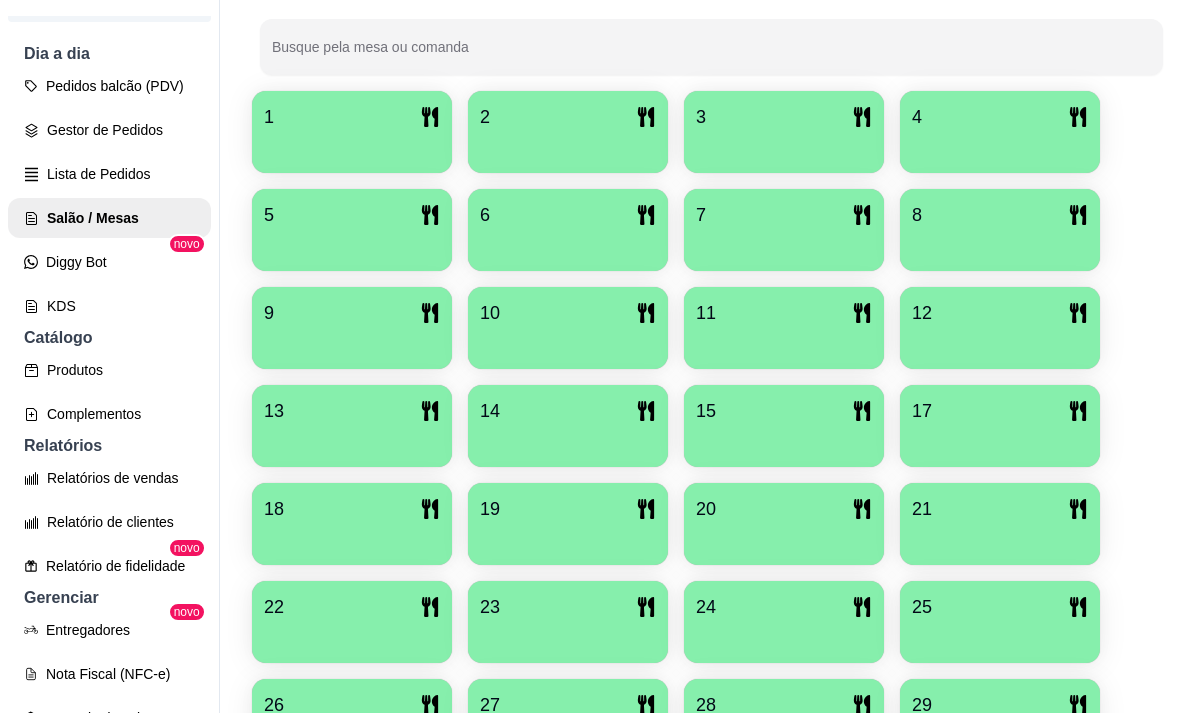 scroll, scrollTop: 200, scrollLeft: 0, axis: vertical 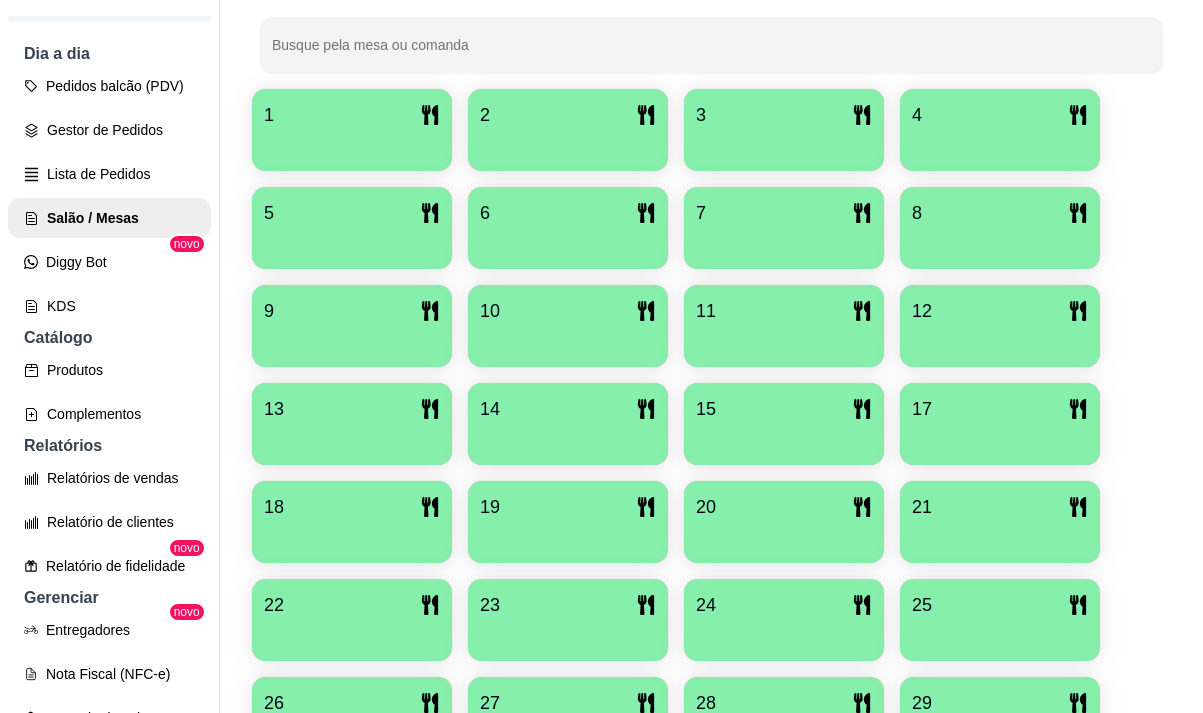click on "12" at bounding box center [1000, 311] 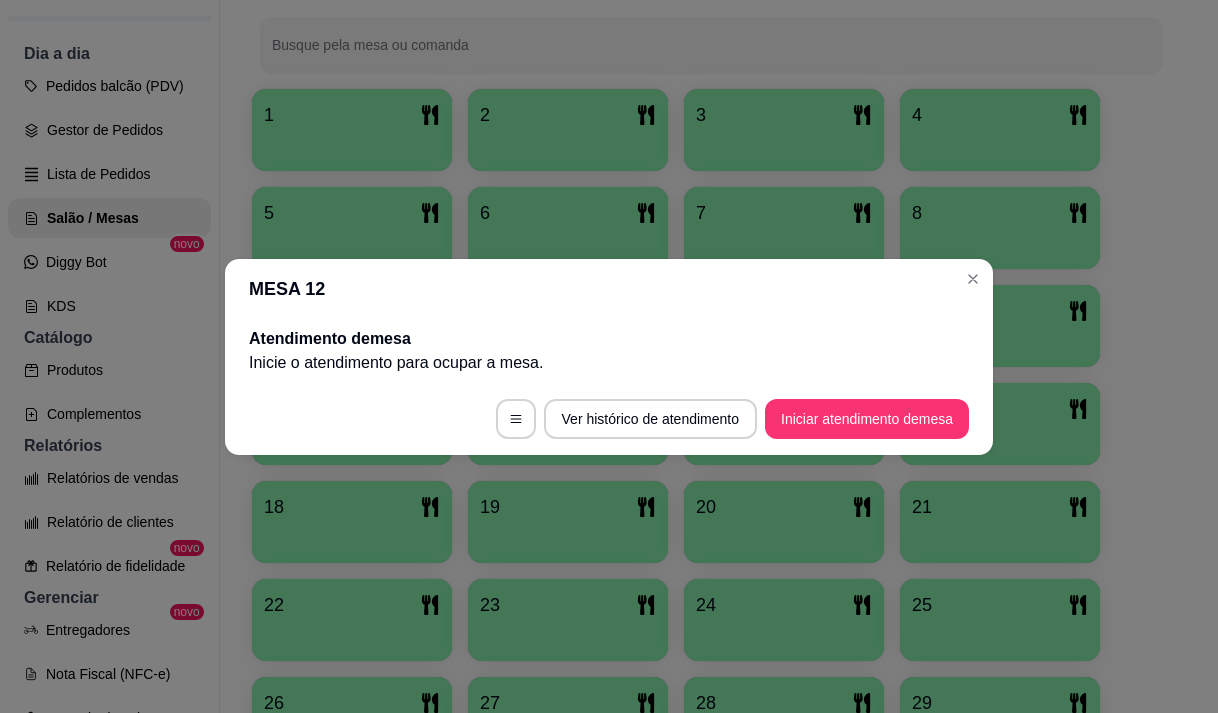click on "Ver histórico de atendimento Iniciar atendimento de  mesa" at bounding box center (609, 419) 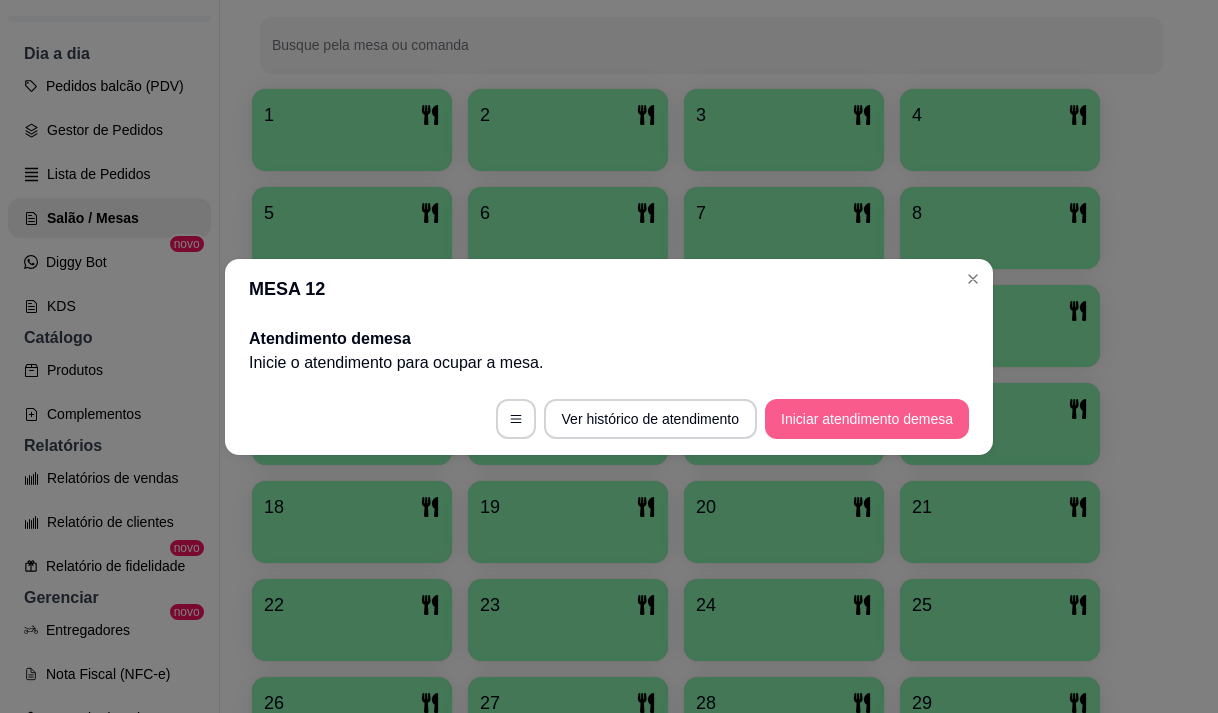 click on "Iniciar atendimento de  mesa" at bounding box center [867, 419] 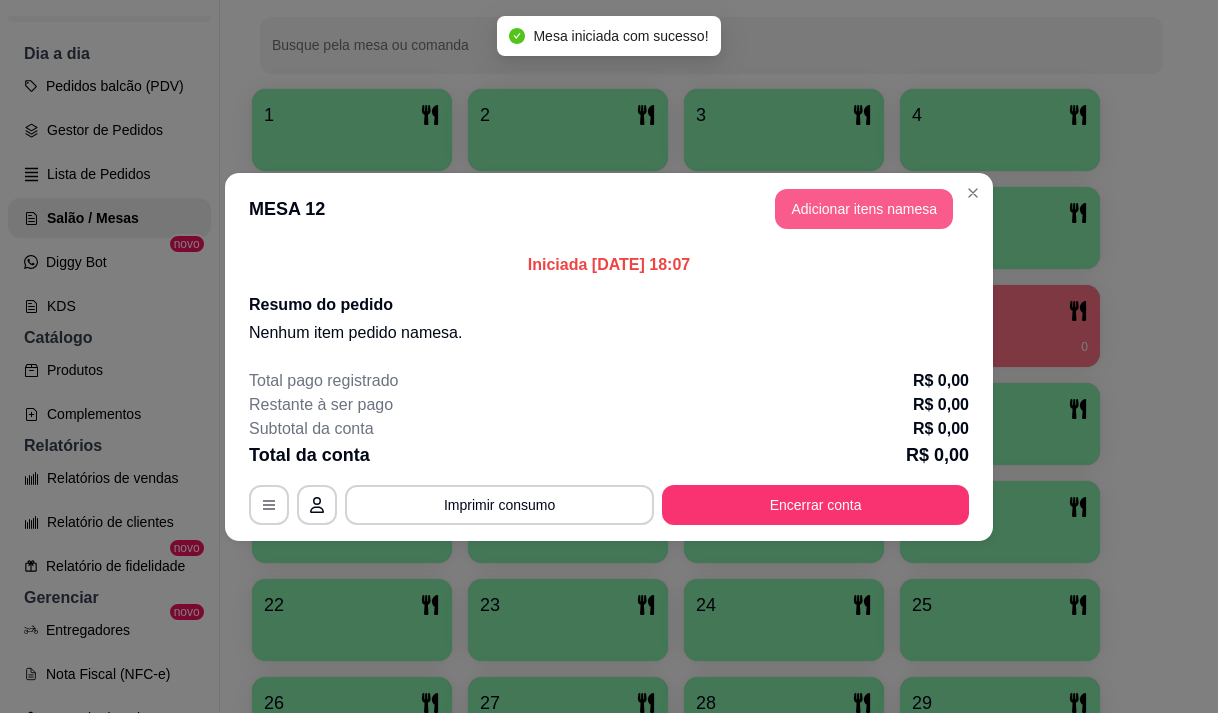 click on "Adicionar itens na  mesa" at bounding box center [864, 209] 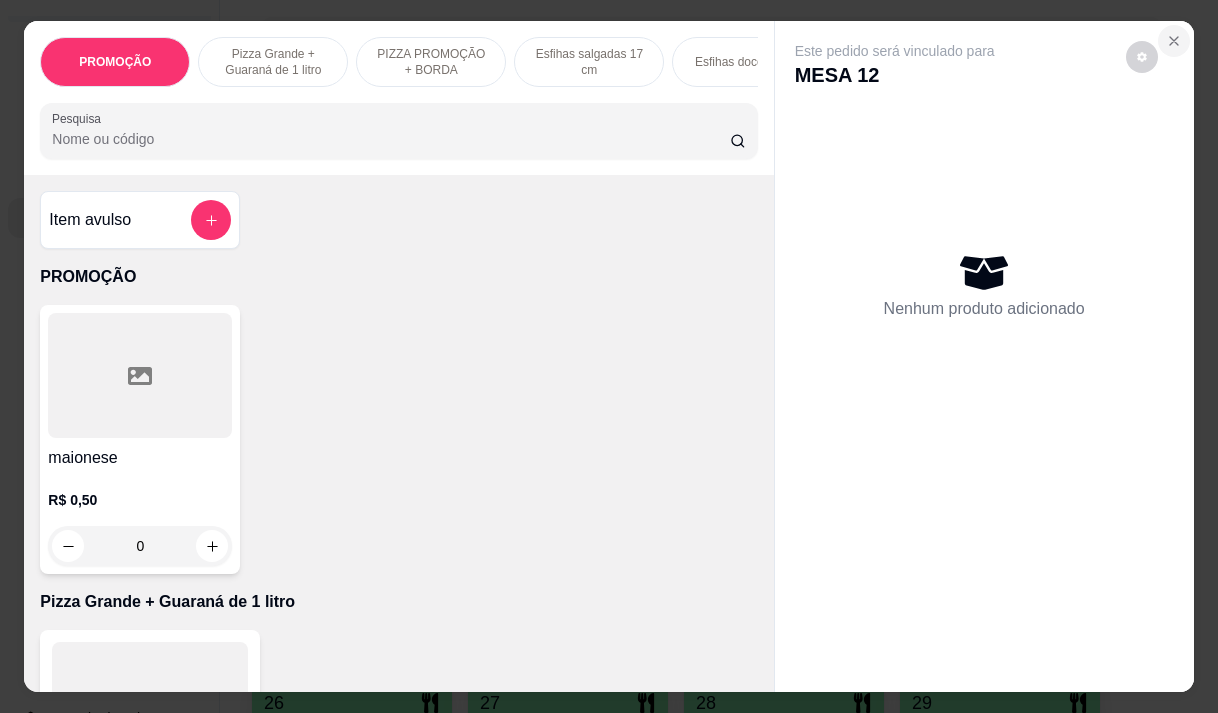 click 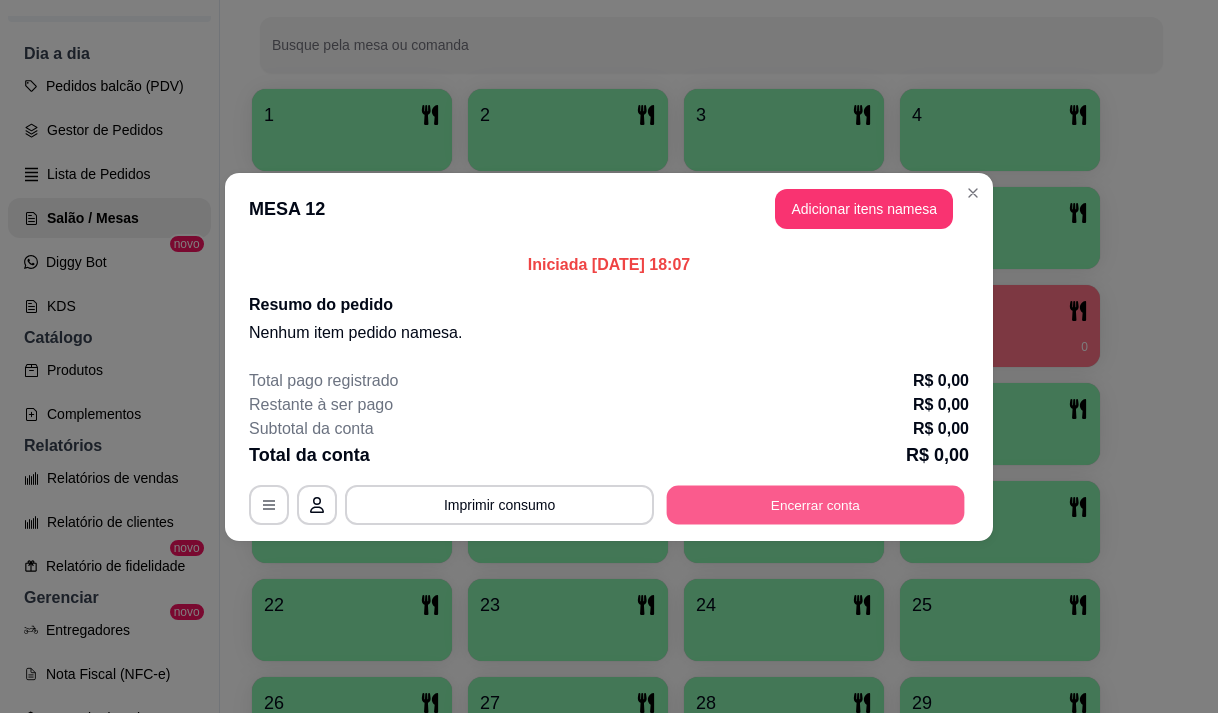 click on "Encerrar conta" at bounding box center [816, 504] 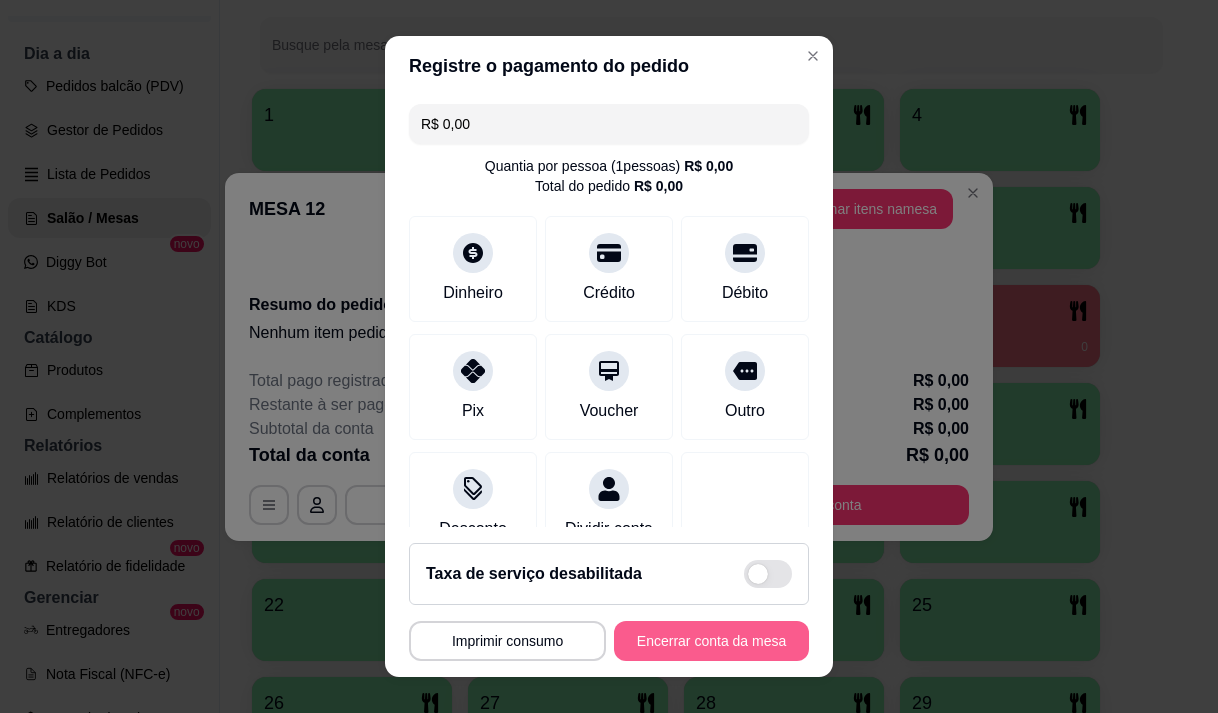click on "Encerrar conta da mesa" at bounding box center (711, 641) 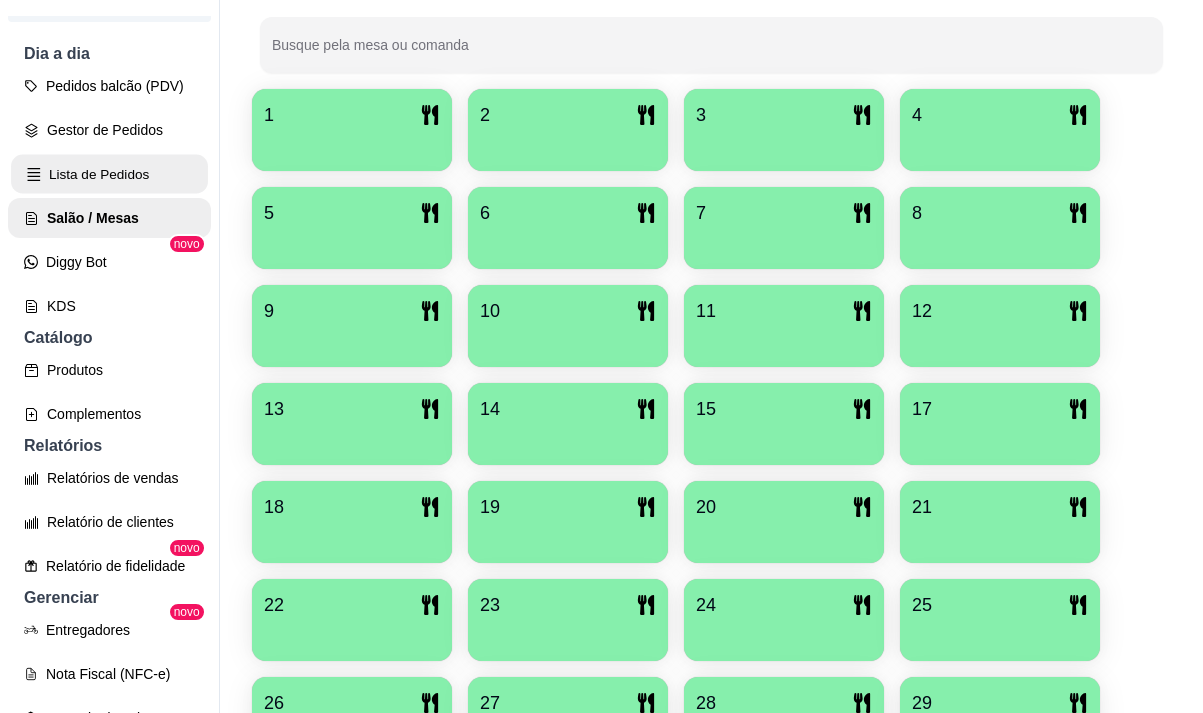 click on "Lista de Pedidos" at bounding box center [109, 174] 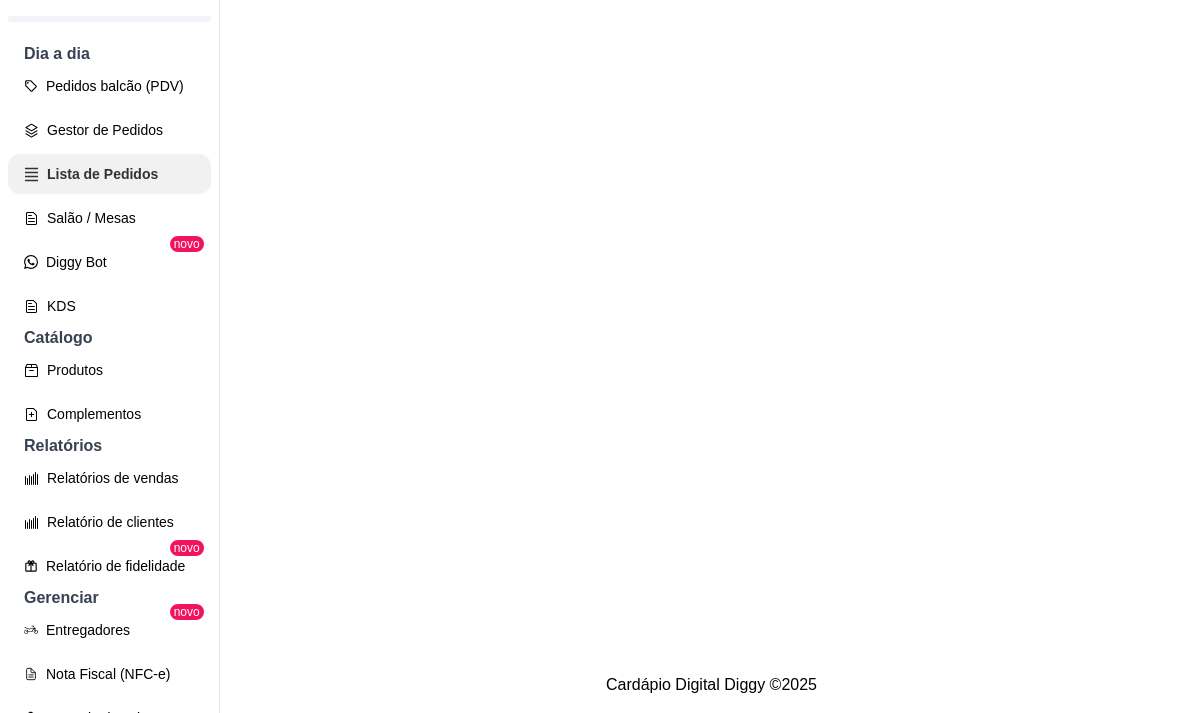 scroll, scrollTop: 0, scrollLeft: 0, axis: both 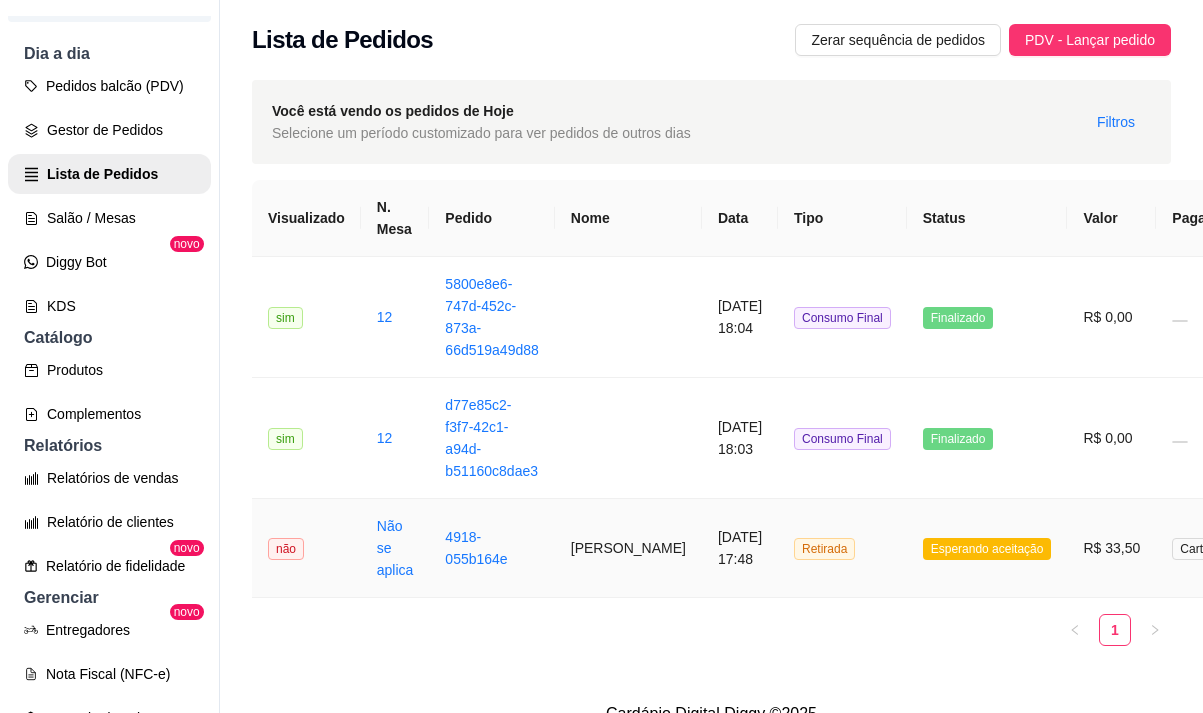 click on "[PERSON_NAME]" at bounding box center [628, 548] 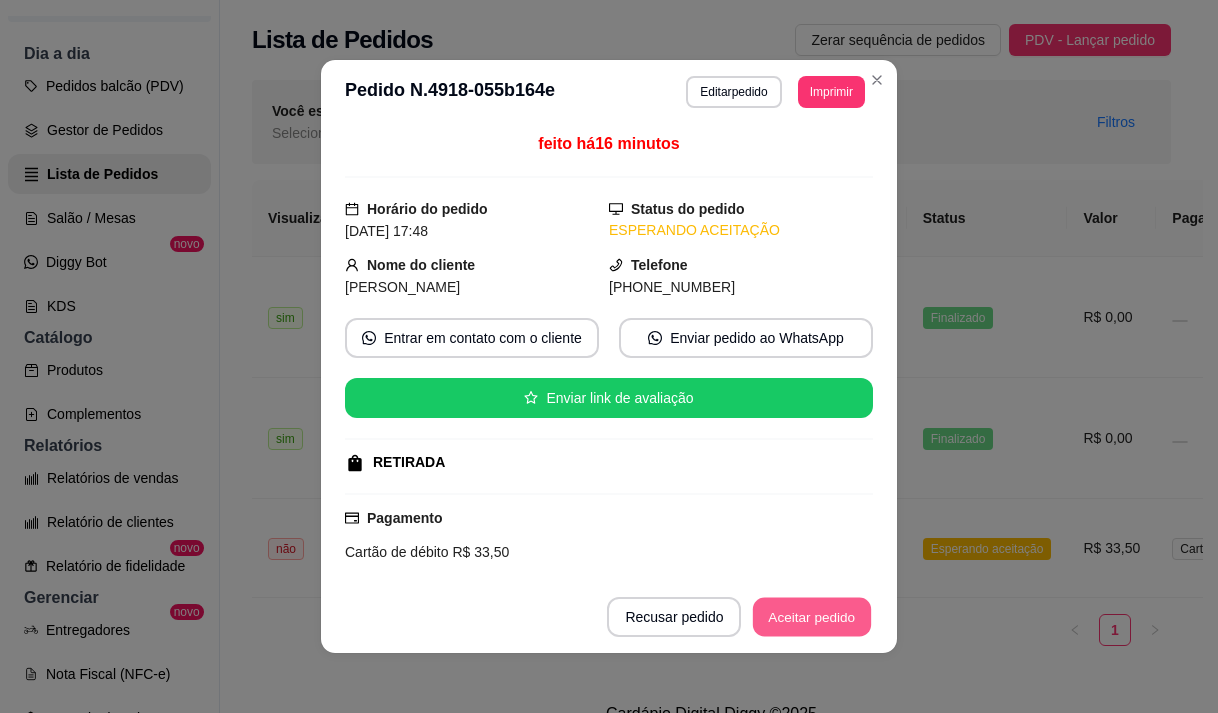 click on "Aceitar pedido" at bounding box center [812, 617] 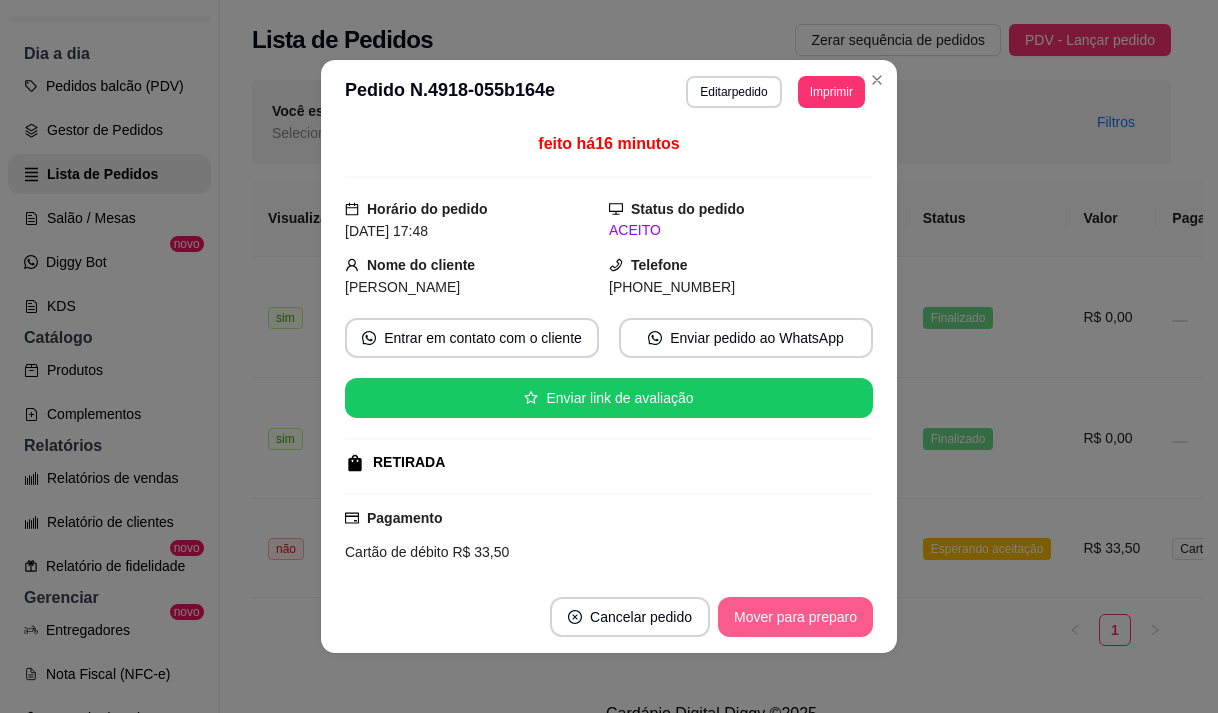 click on "Mover para preparo" at bounding box center (795, 617) 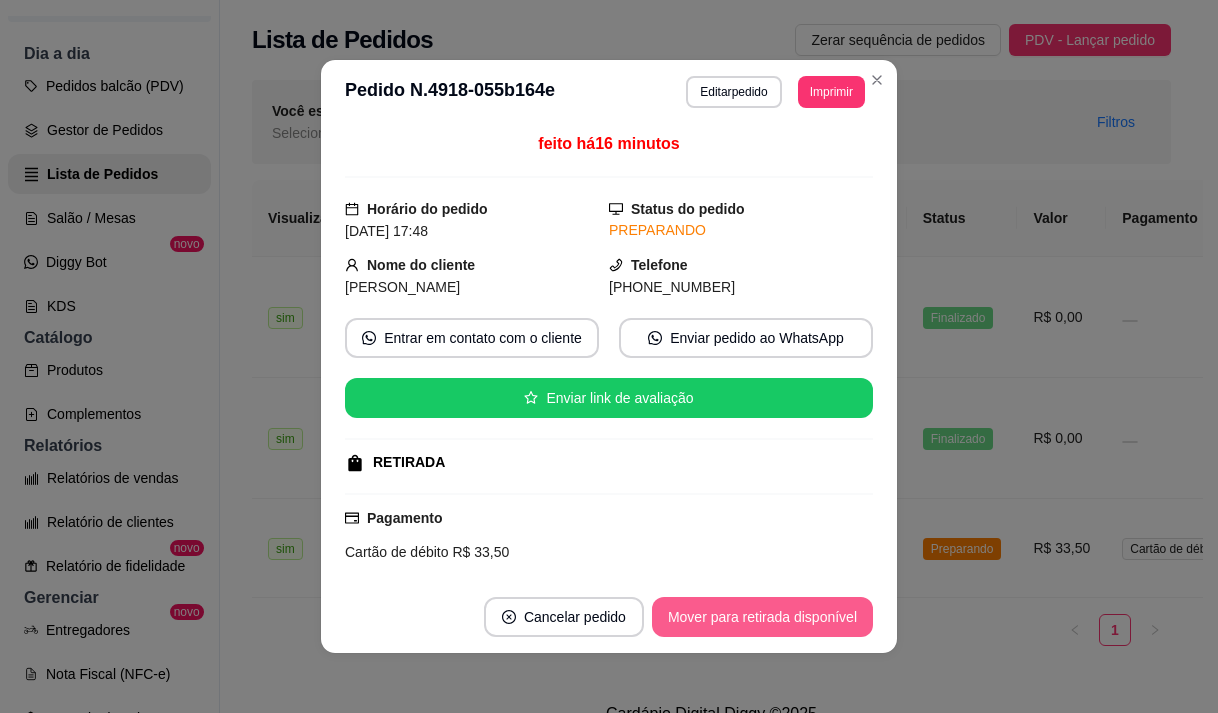 click on "Mover para retirada disponível" at bounding box center [762, 617] 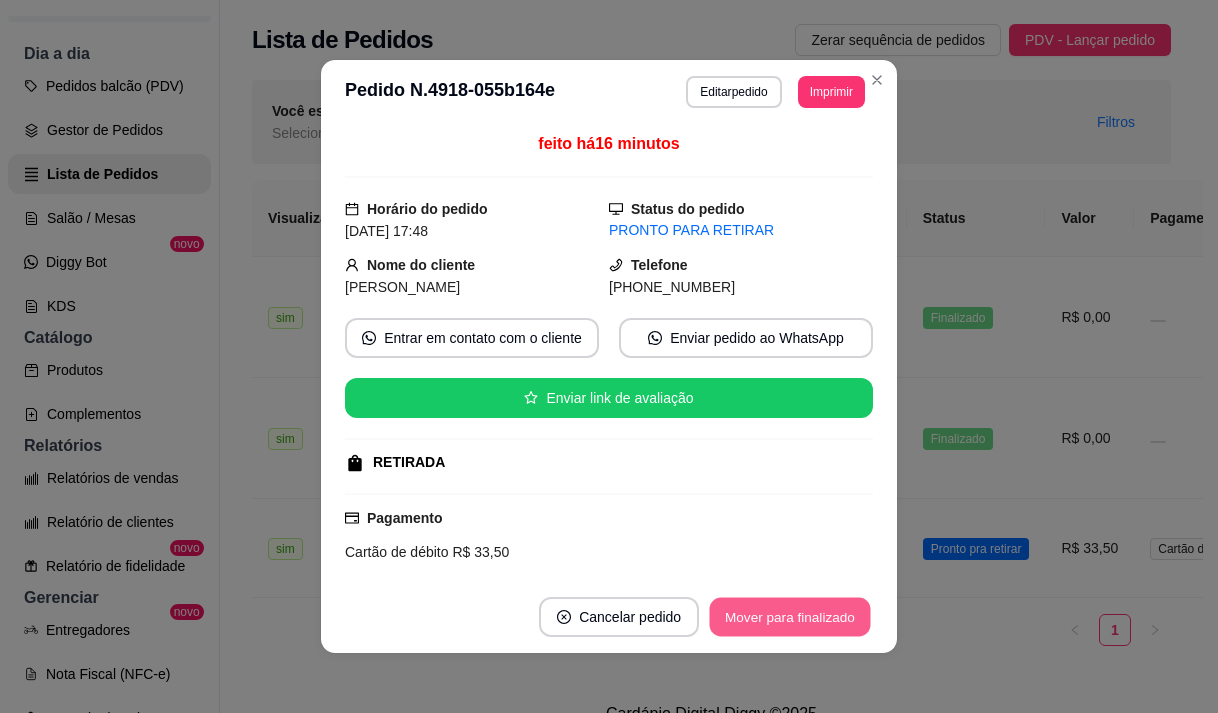 click on "Mover para finalizado" at bounding box center [790, 617] 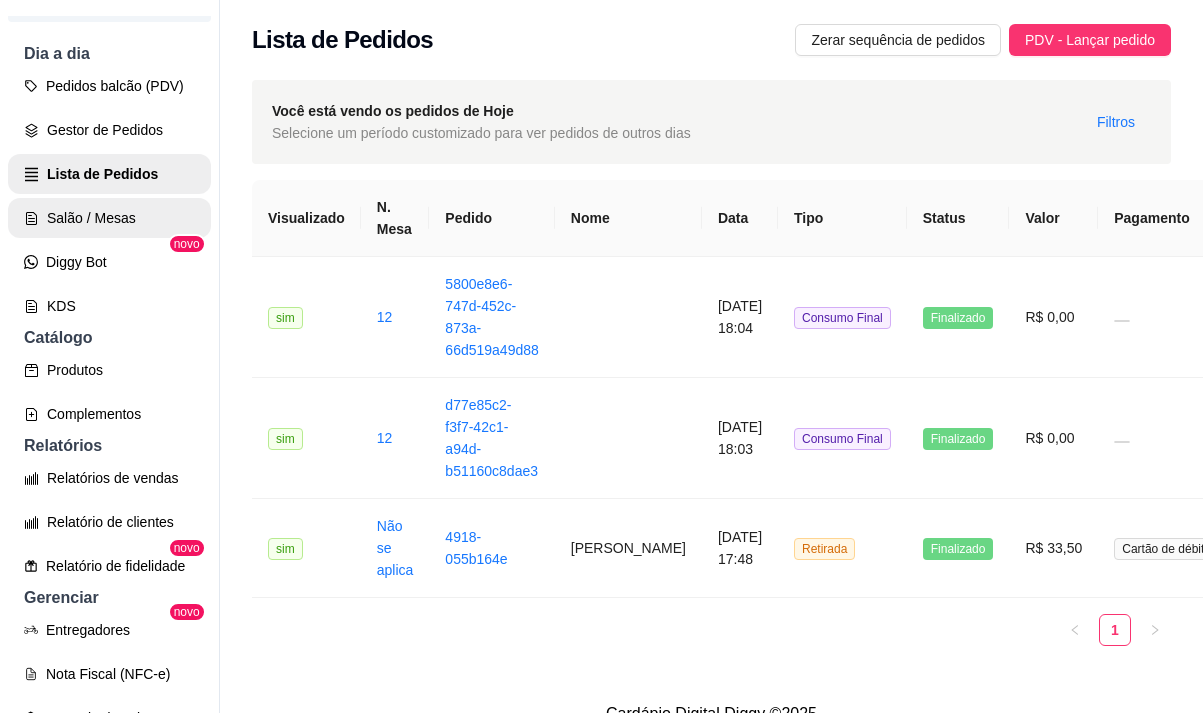 click on "Salão / Mesas" at bounding box center (109, 218) 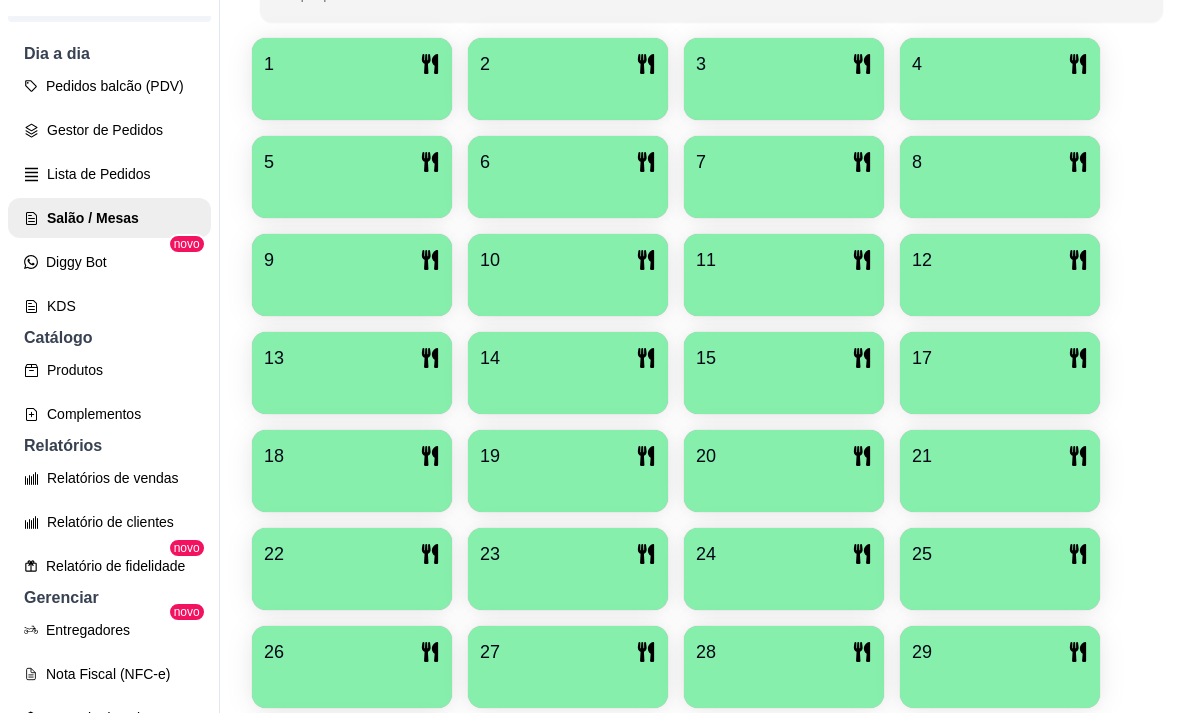 scroll, scrollTop: 500, scrollLeft: 0, axis: vertical 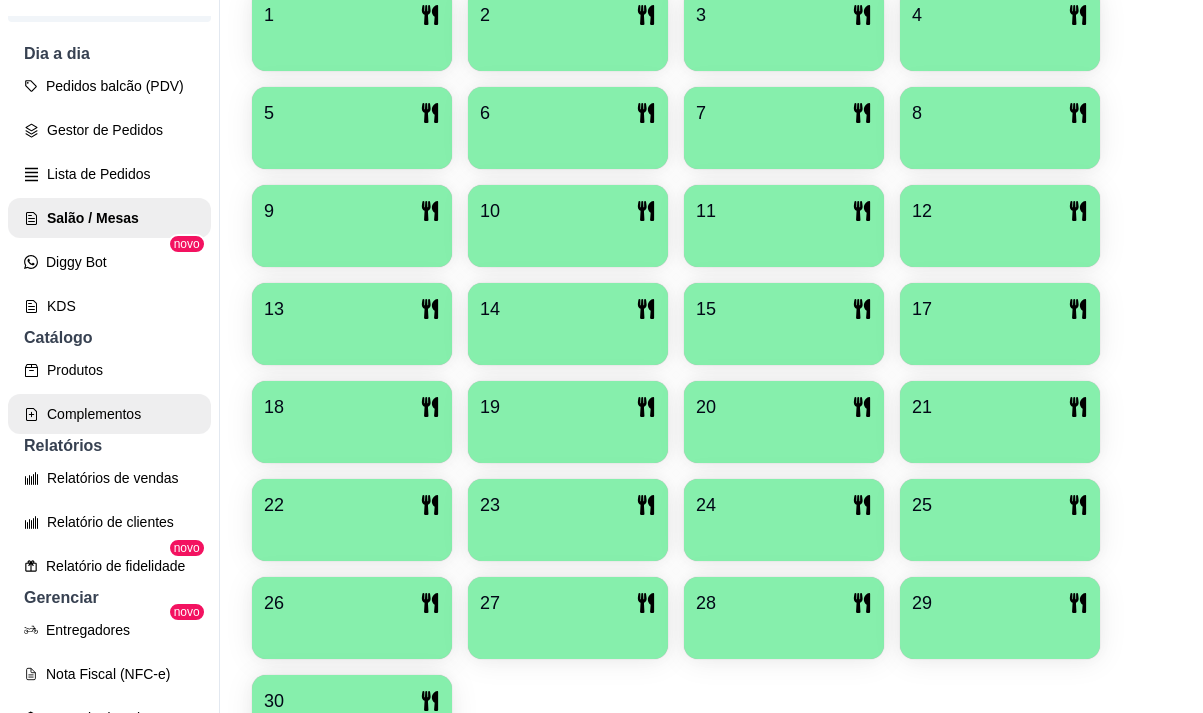 click on "Complementos" at bounding box center (109, 414) 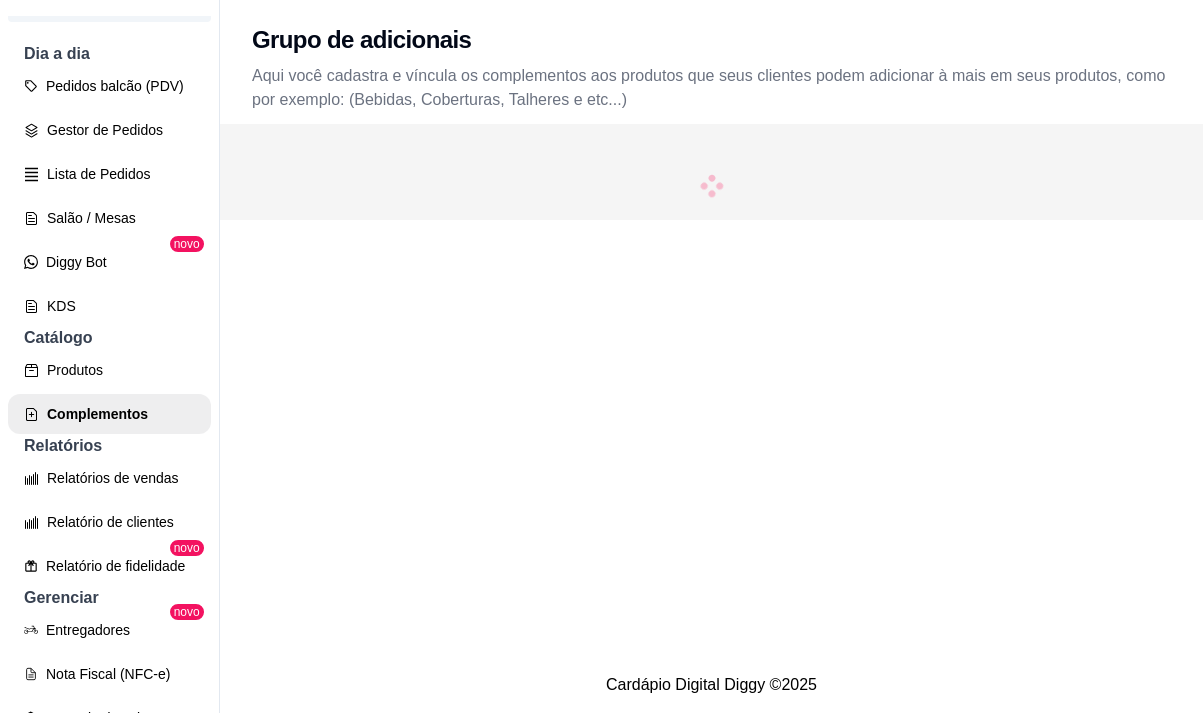scroll, scrollTop: 0, scrollLeft: 0, axis: both 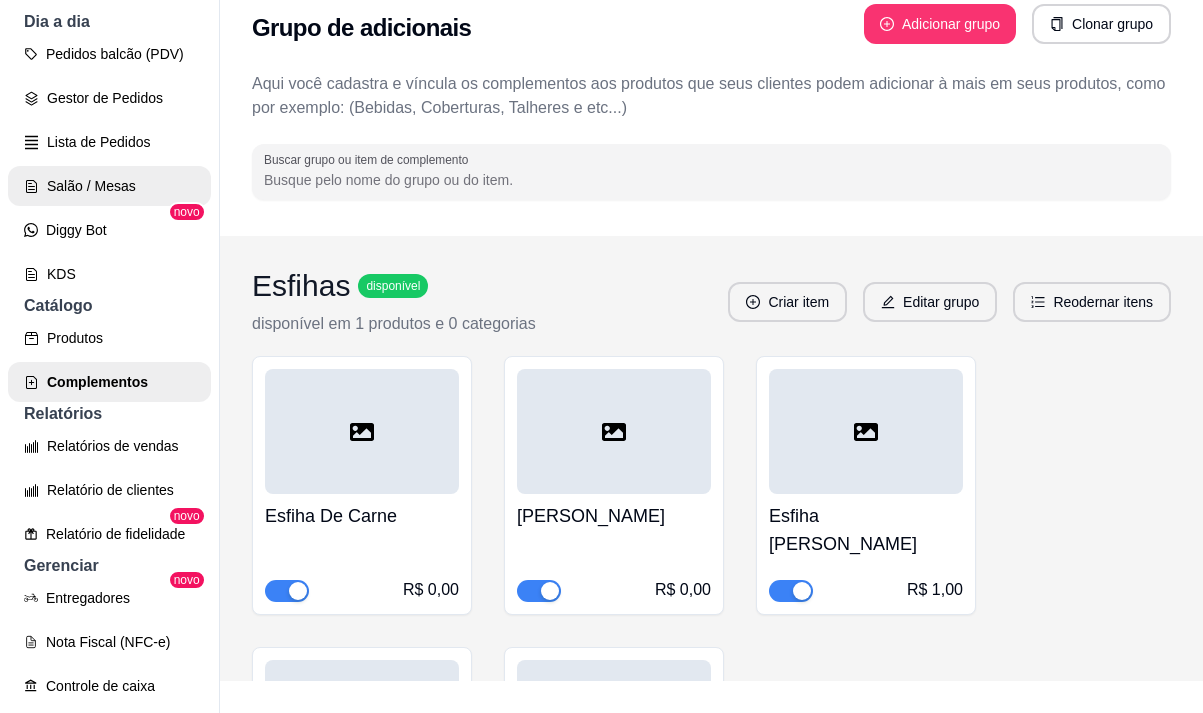 click on "Salão / Mesas" at bounding box center [109, 186] 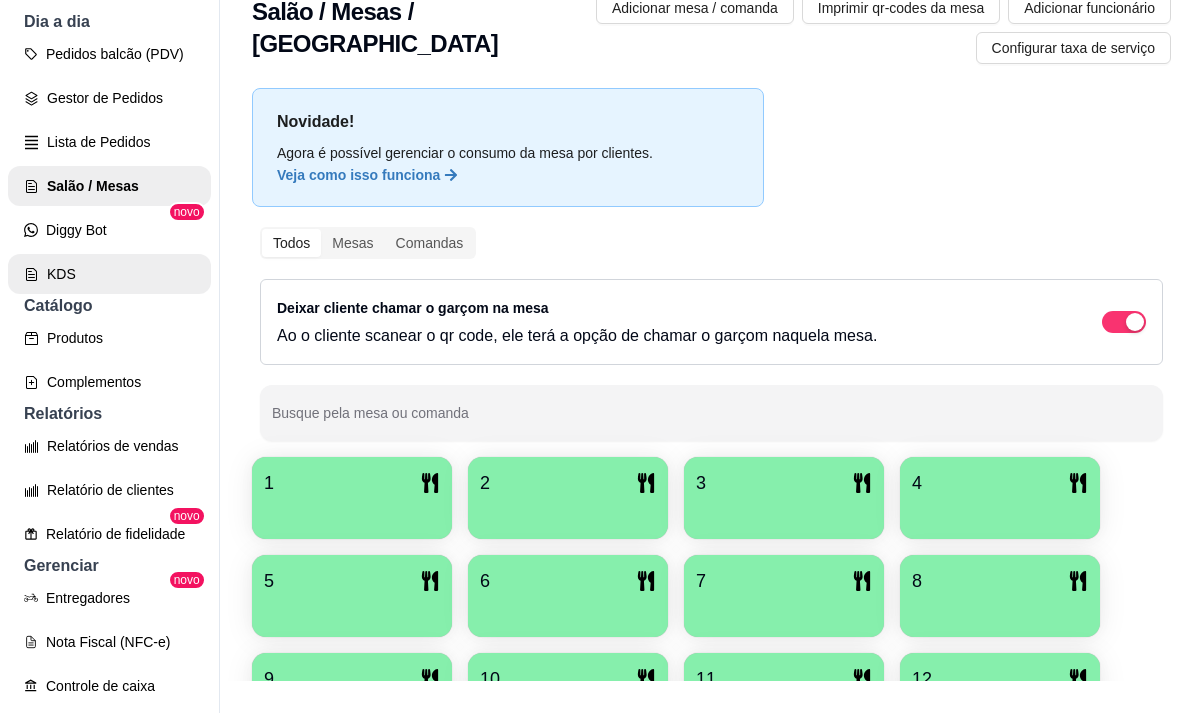scroll, scrollTop: 0, scrollLeft: 0, axis: both 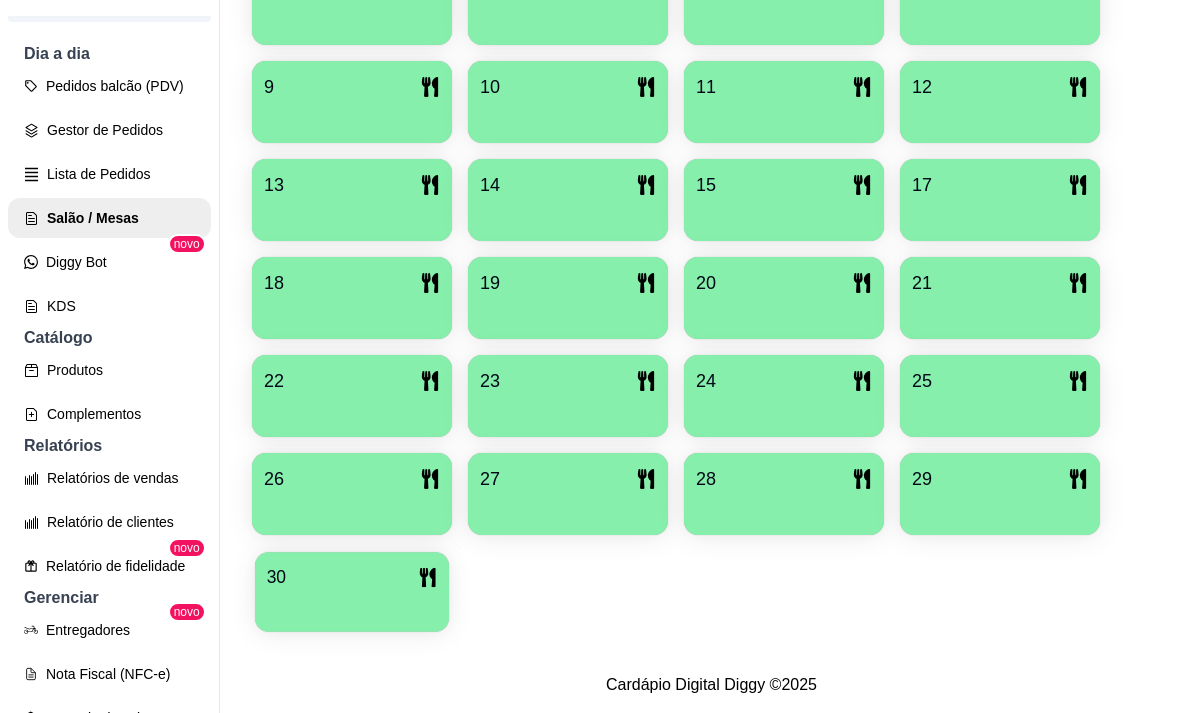 click on "30" at bounding box center [352, 592] 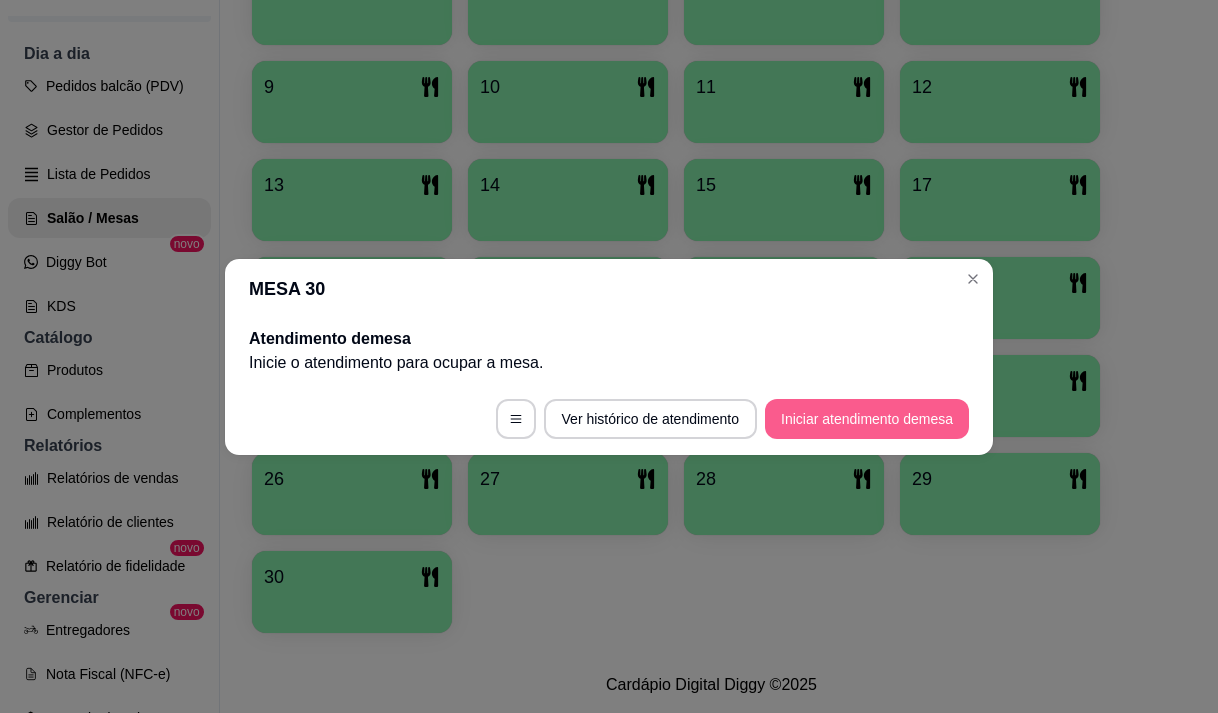 click on "Iniciar atendimento de  mesa" at bounding box center (867, 419) 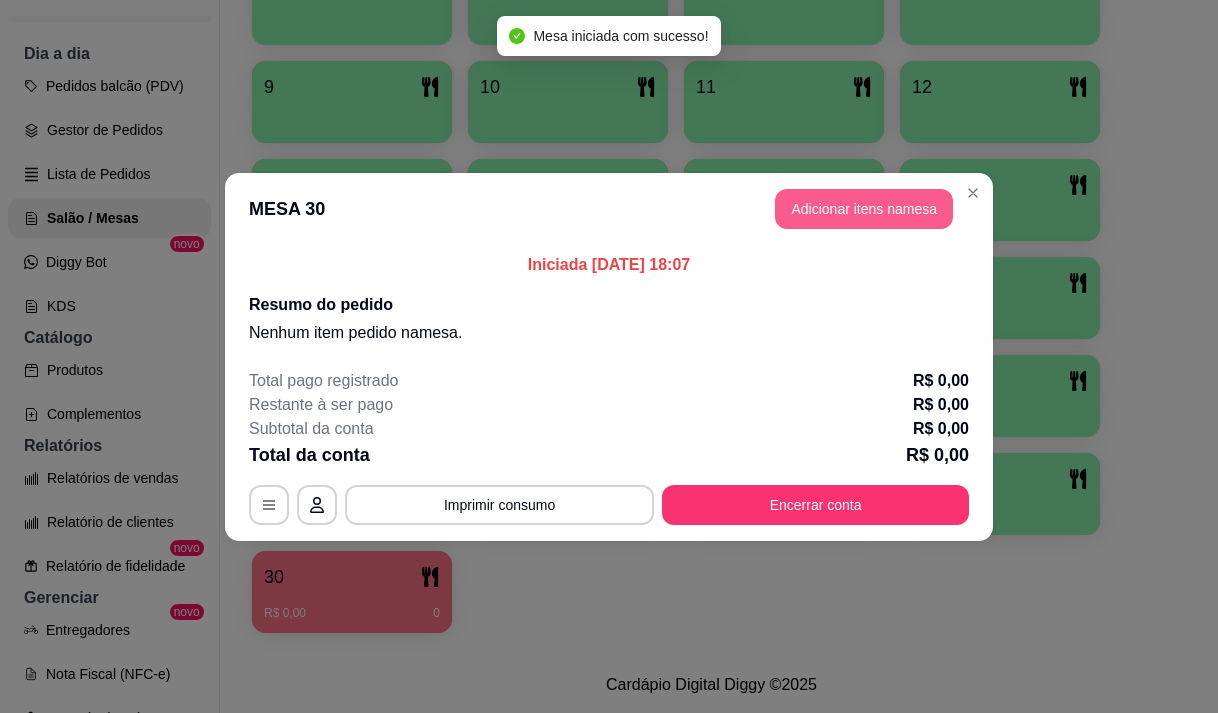 click on "Adicionar itens na  mesa" at bounding box center (864, 209) 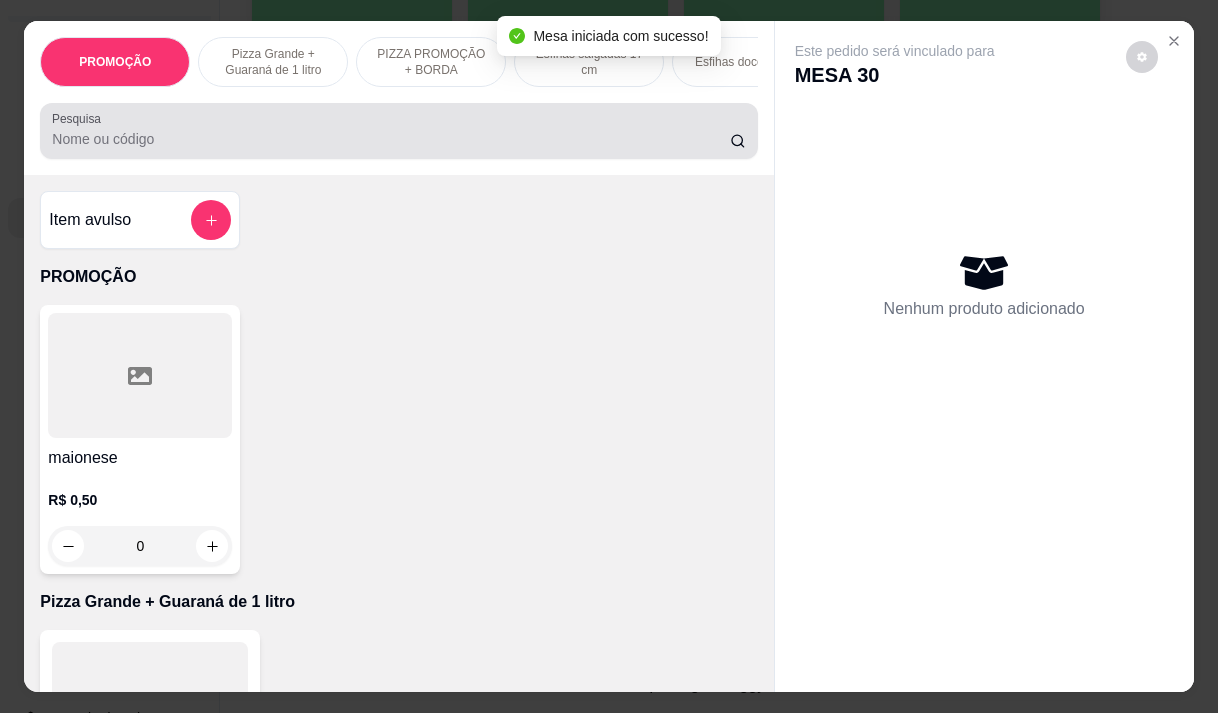 click on "Pesquisa" at bounding box center [398, 131] 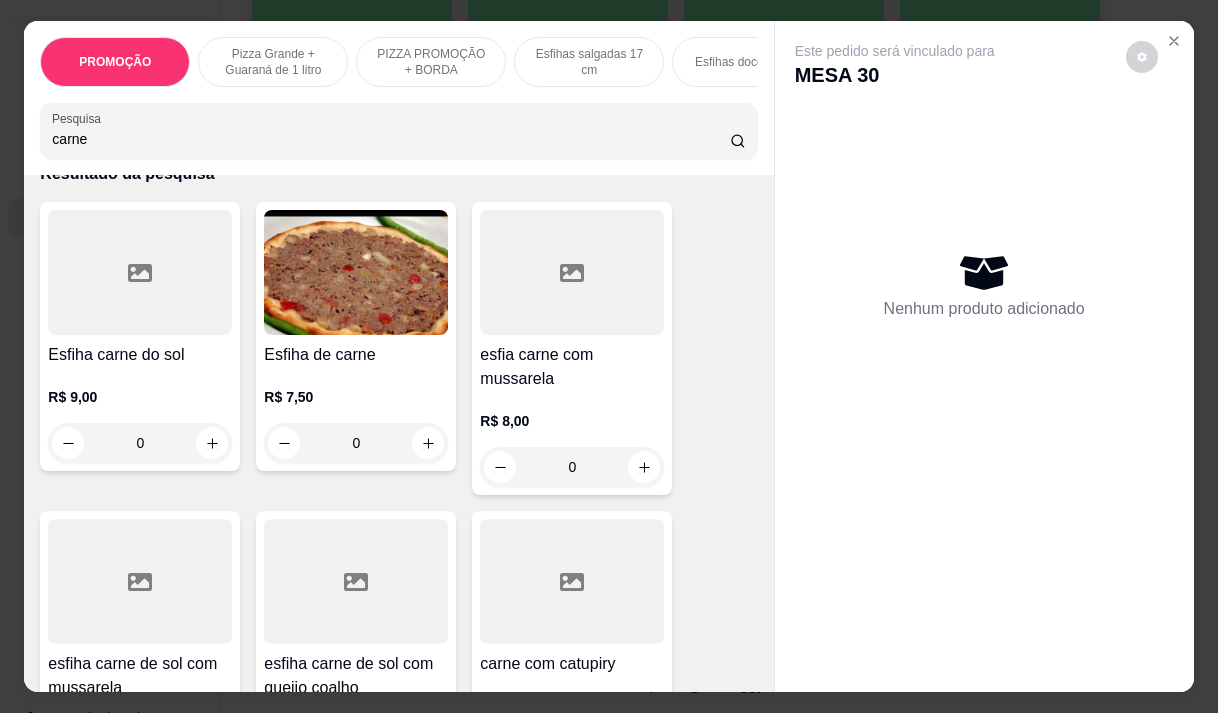 scroll, scrollTop: 200, scrollLeft: 0, axis: vertical 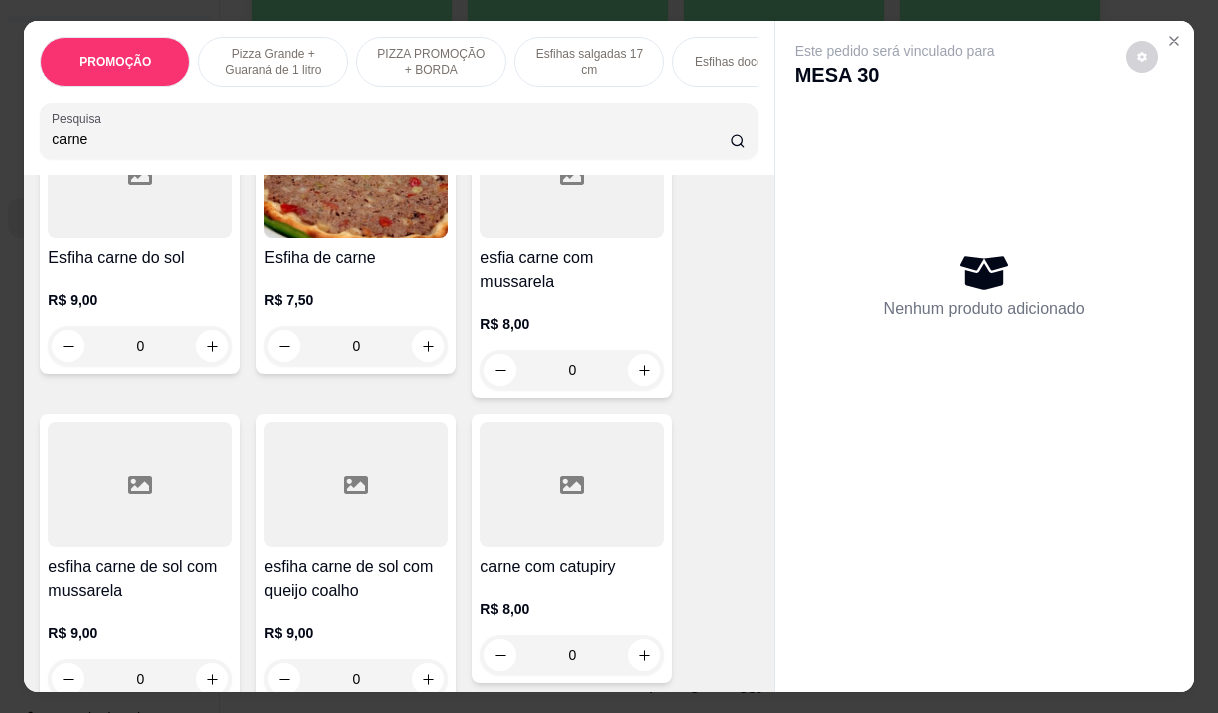 click on "0" at bounding box center [572, 370] 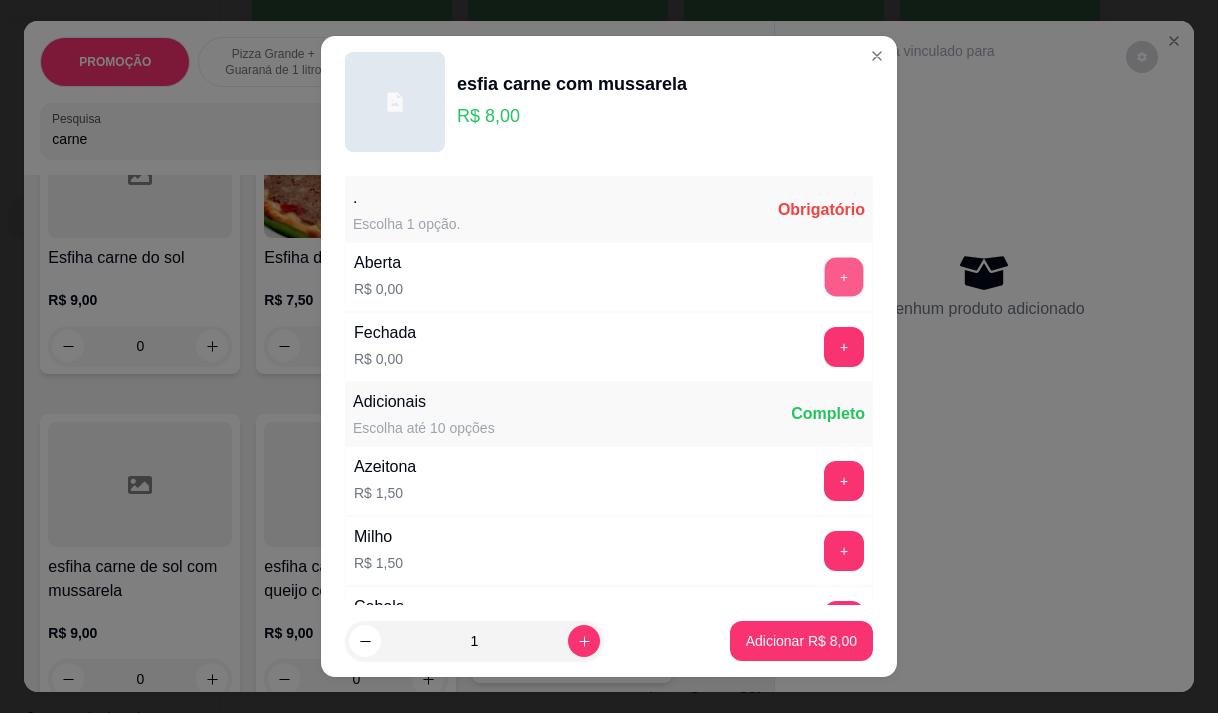 click on "+" at bounding box center [844, 276] 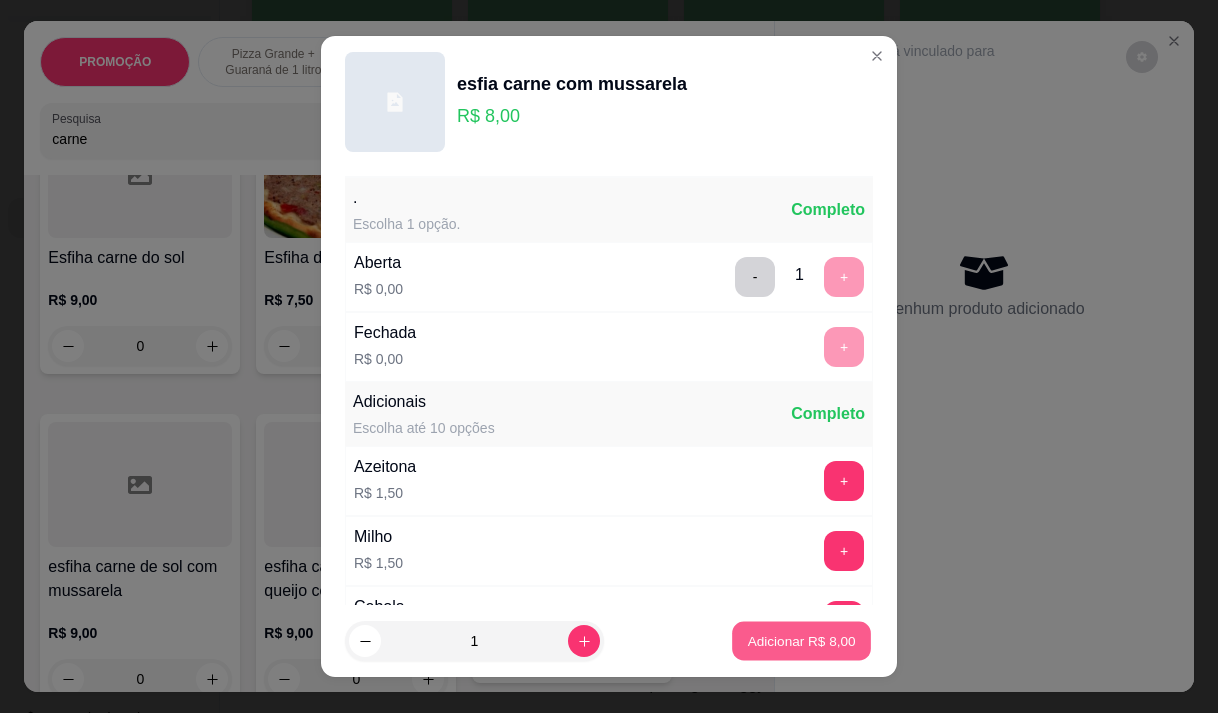 click on "Adicionar   R$ 8,00" at bounding box center (801, 641) 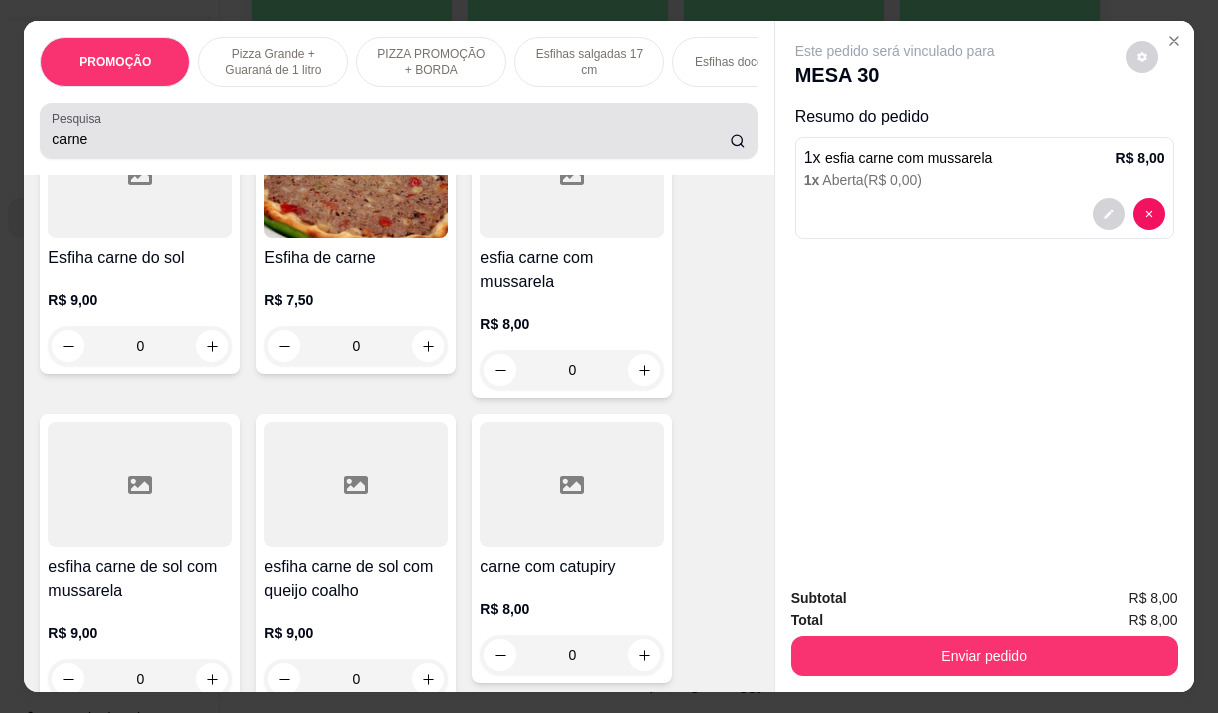 click on "carne" at bounding box center [391, 139] 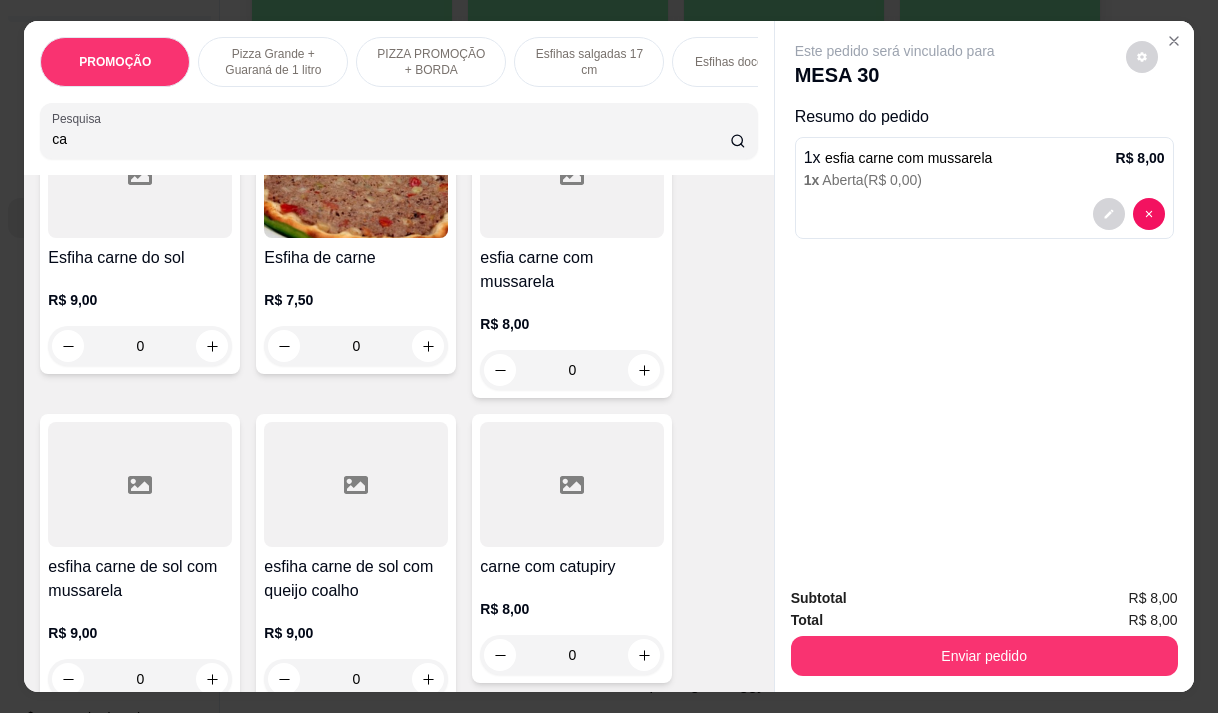 type on "c" 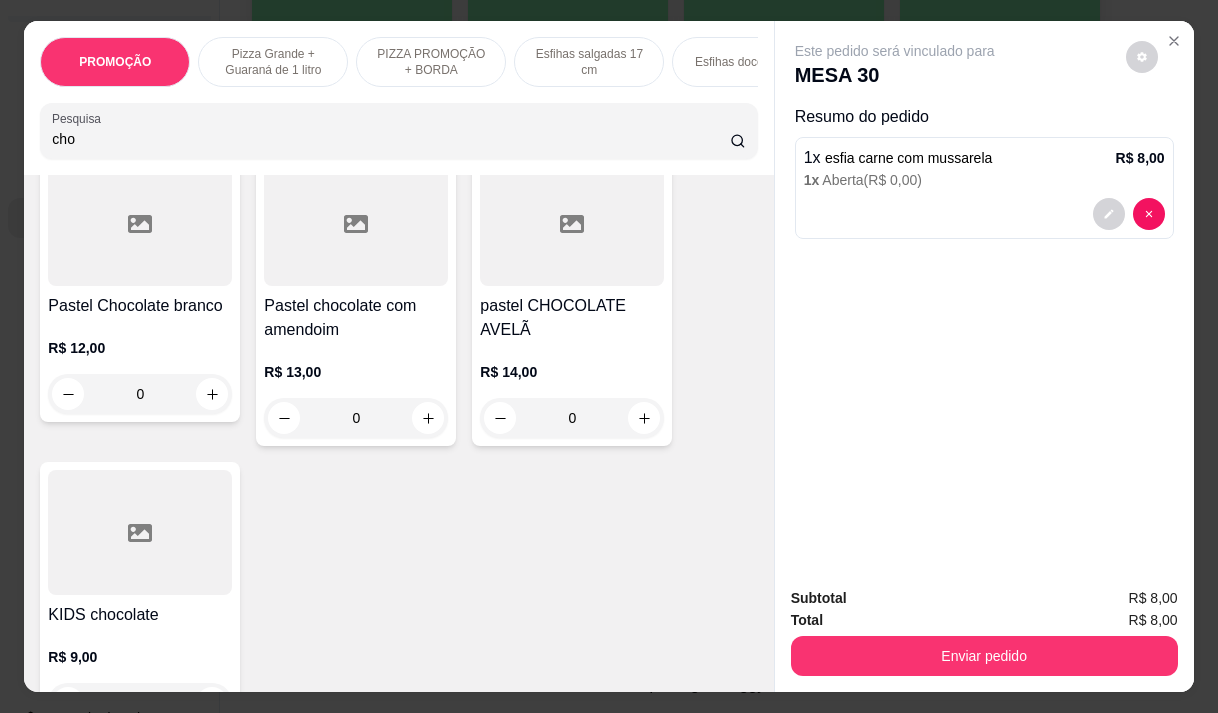 scroll, scrollTop: 2022, scrollLeft: 0, axis: vertical 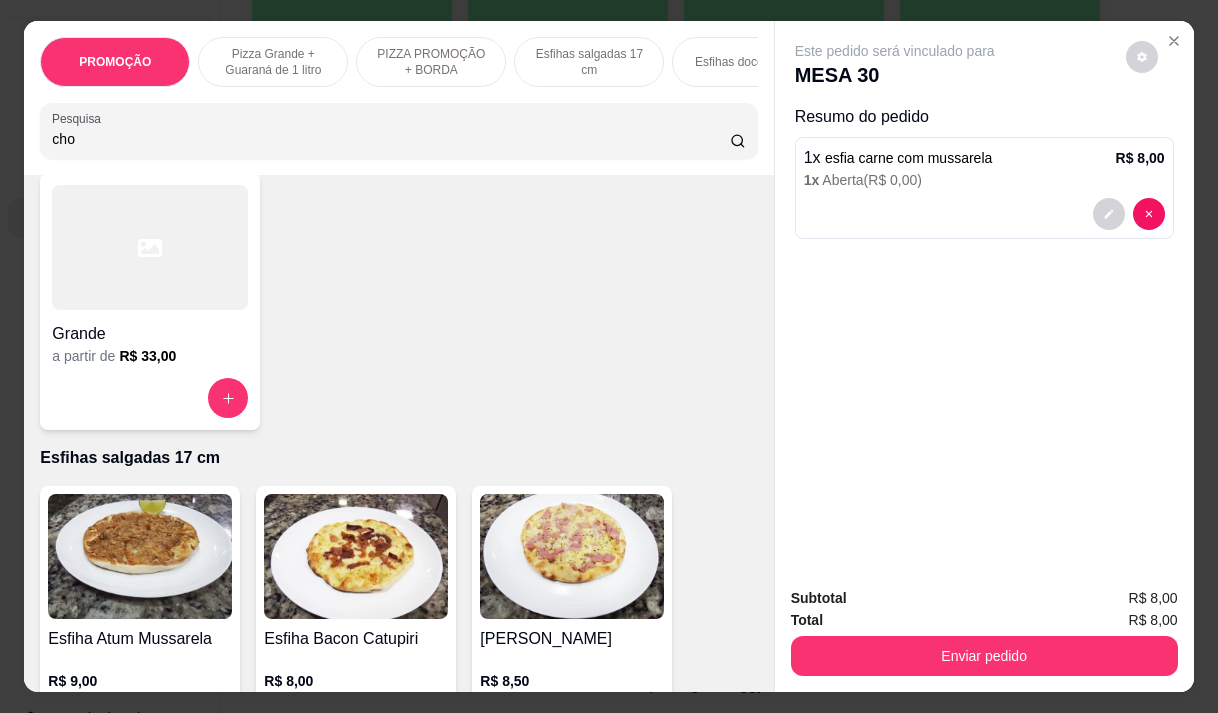 type on "cho" 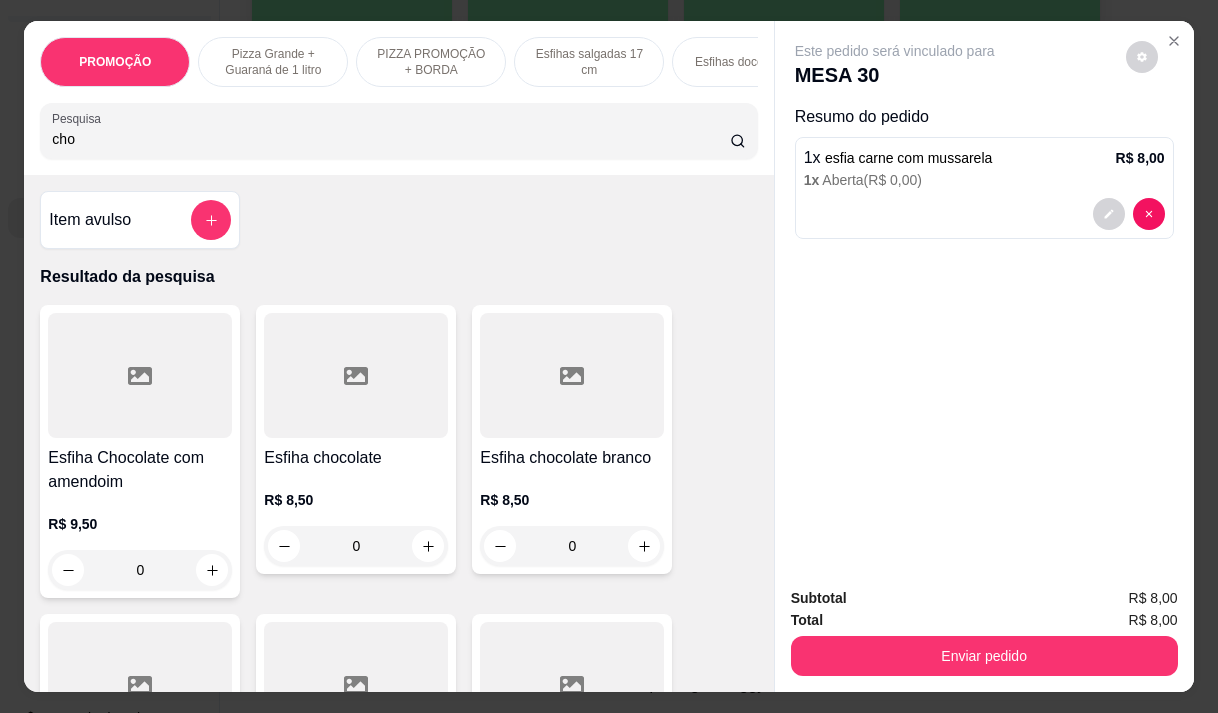 click on "R$ 8,50 0" at bounding box center (356, 518) 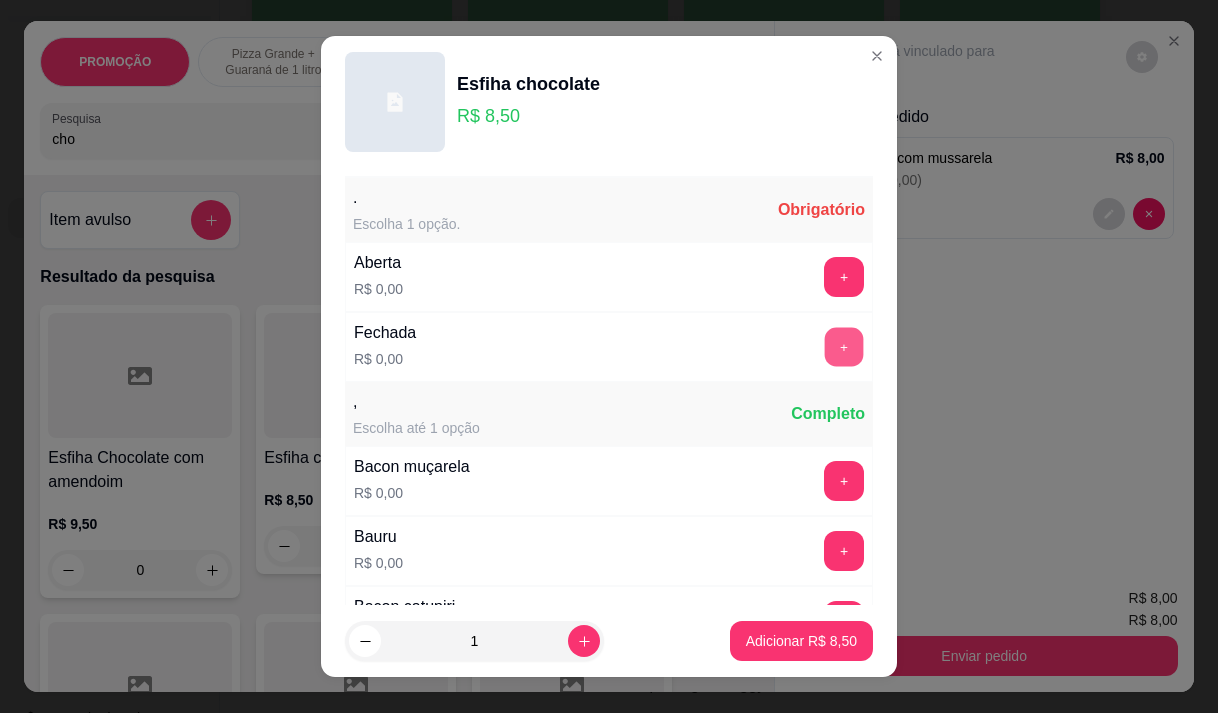 click on "+" at bounding box center (844, 346) 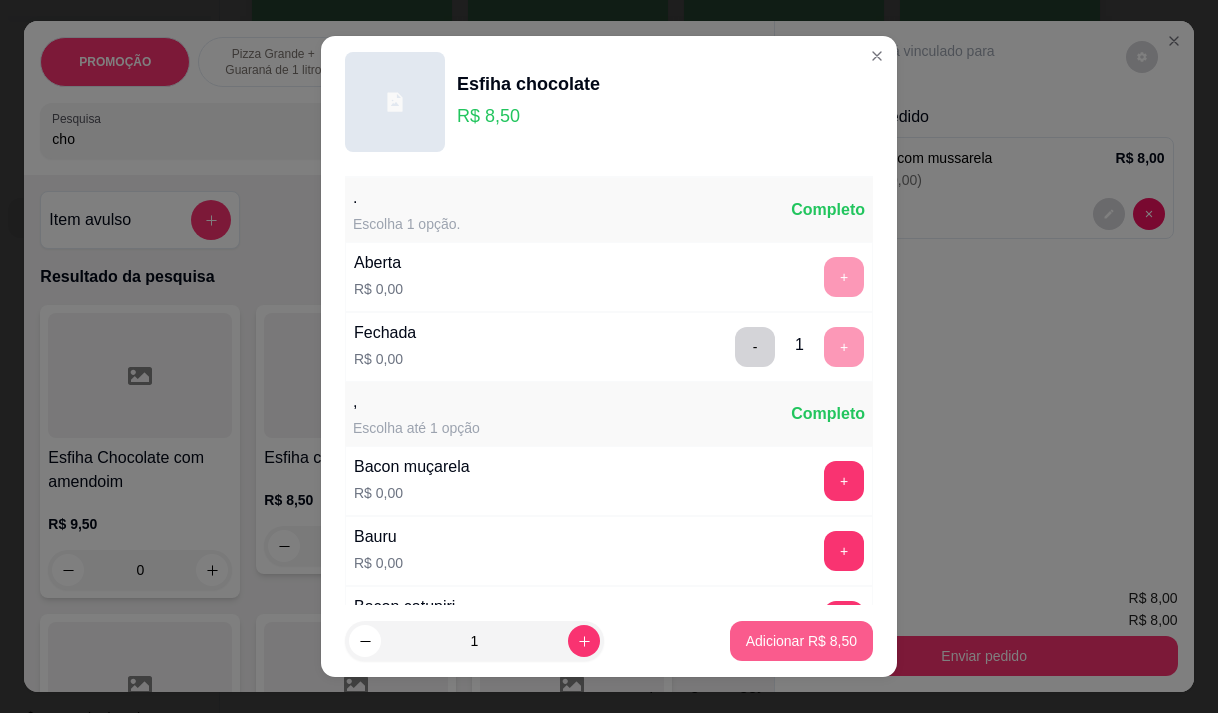 click on "Adicionar   R$ 8,50" at bounding box center (801, 641) 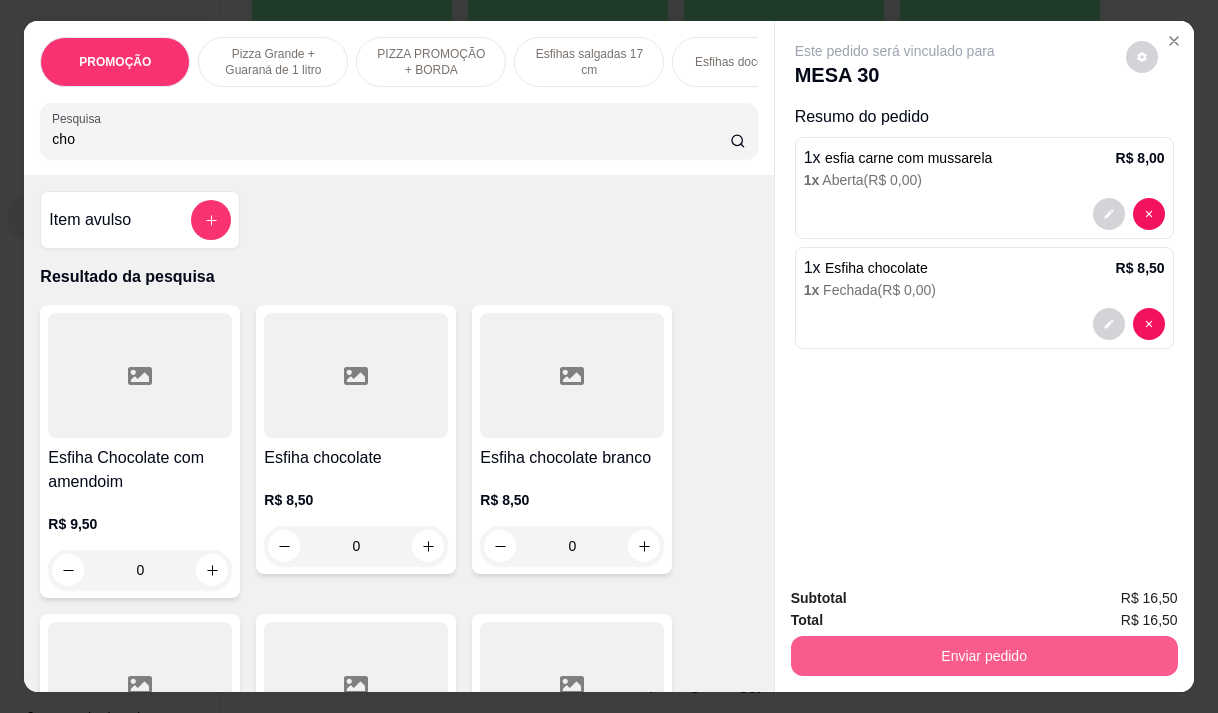 click on "Enviar pedido" at bounding box center [984, 656] 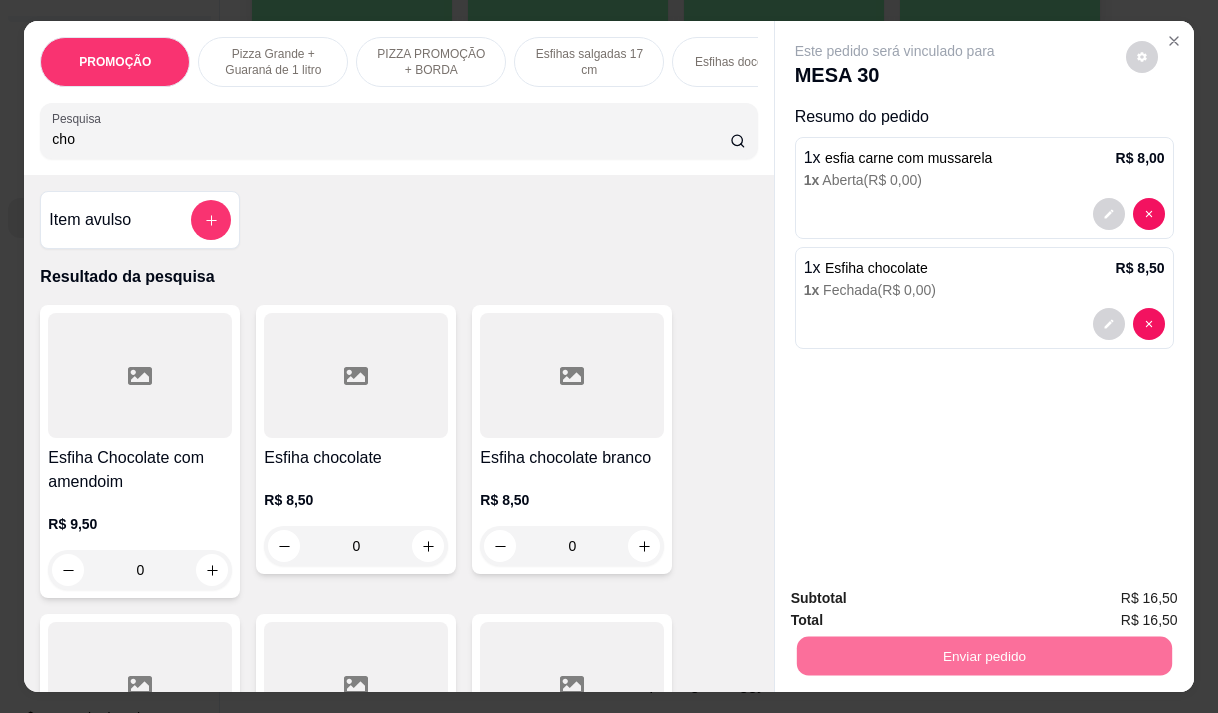 click on "Não registrar e enviar pedido" at bounding box center (918, 598) 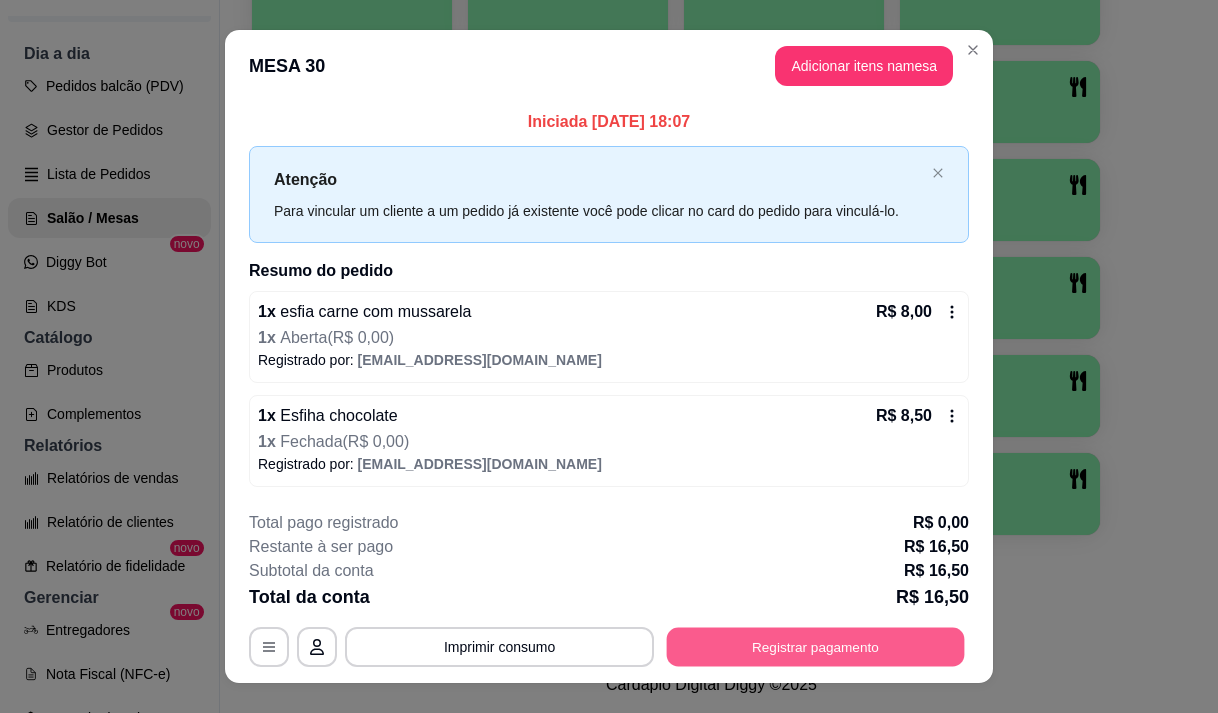 click on "Registrar pagamento" at bounding box center (816, 647) 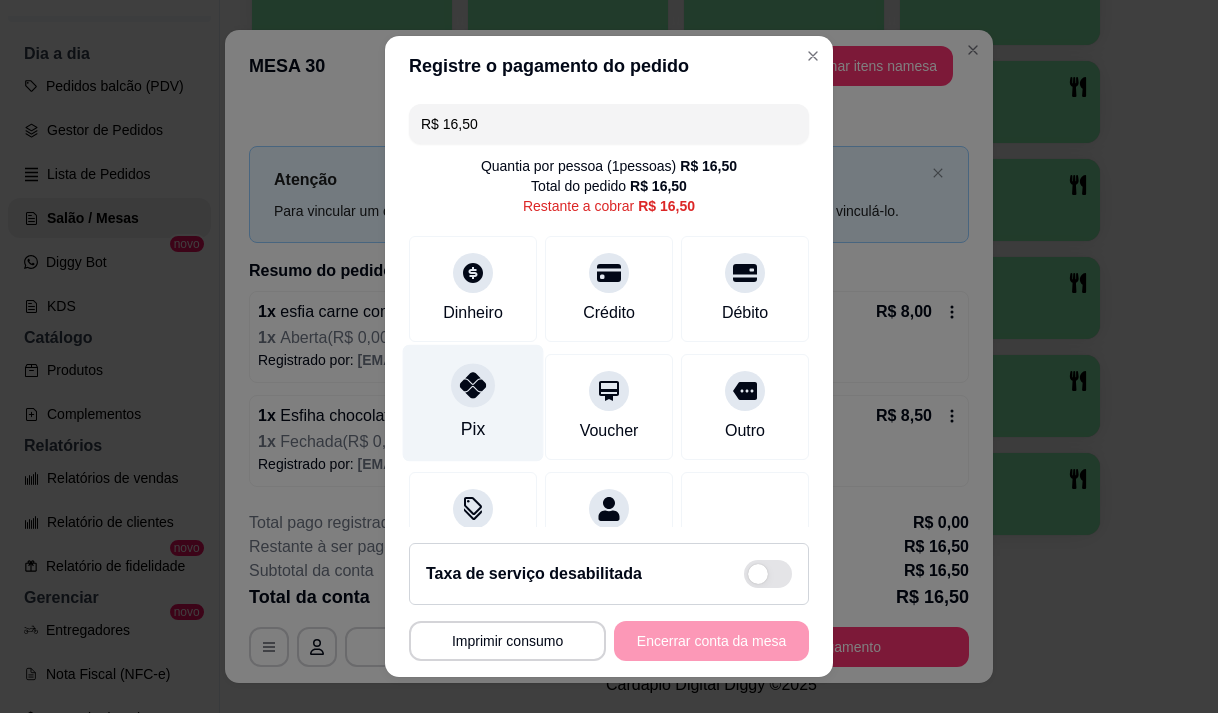 click on "Pix" at bounding box center (473, 429) 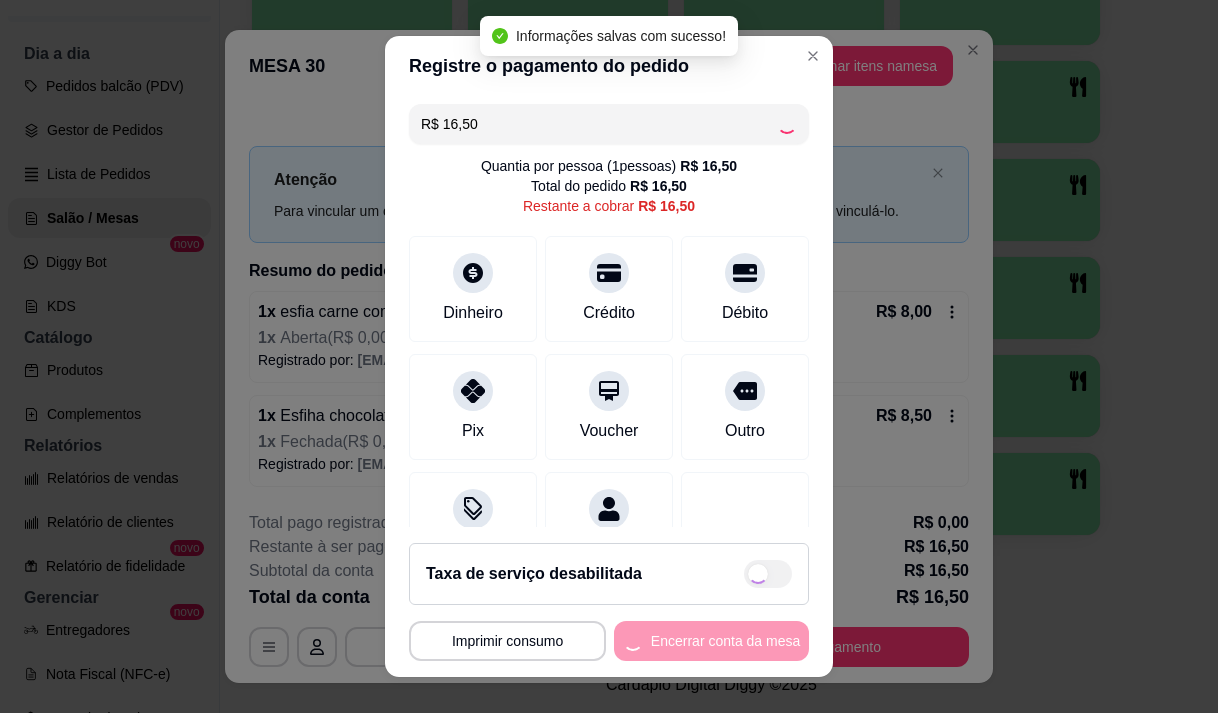 type on "R$ 0,00" 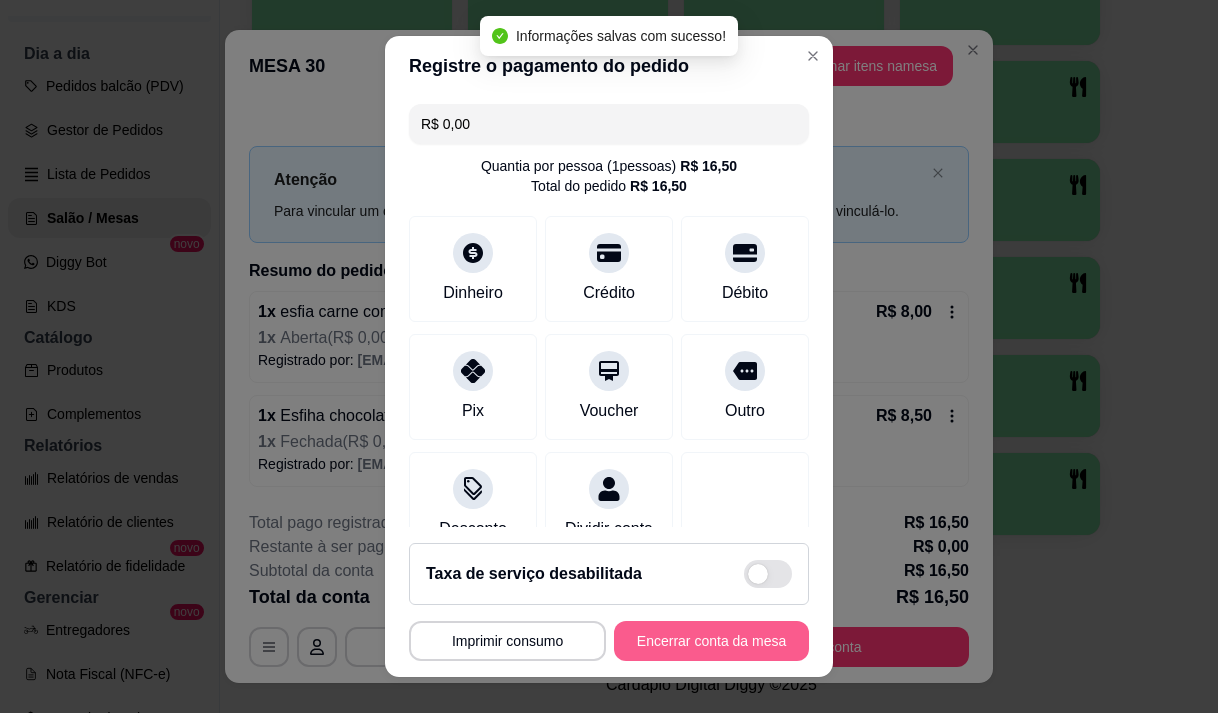 click on "Encerrar conta da mesa" at bounding box center (711, 641) 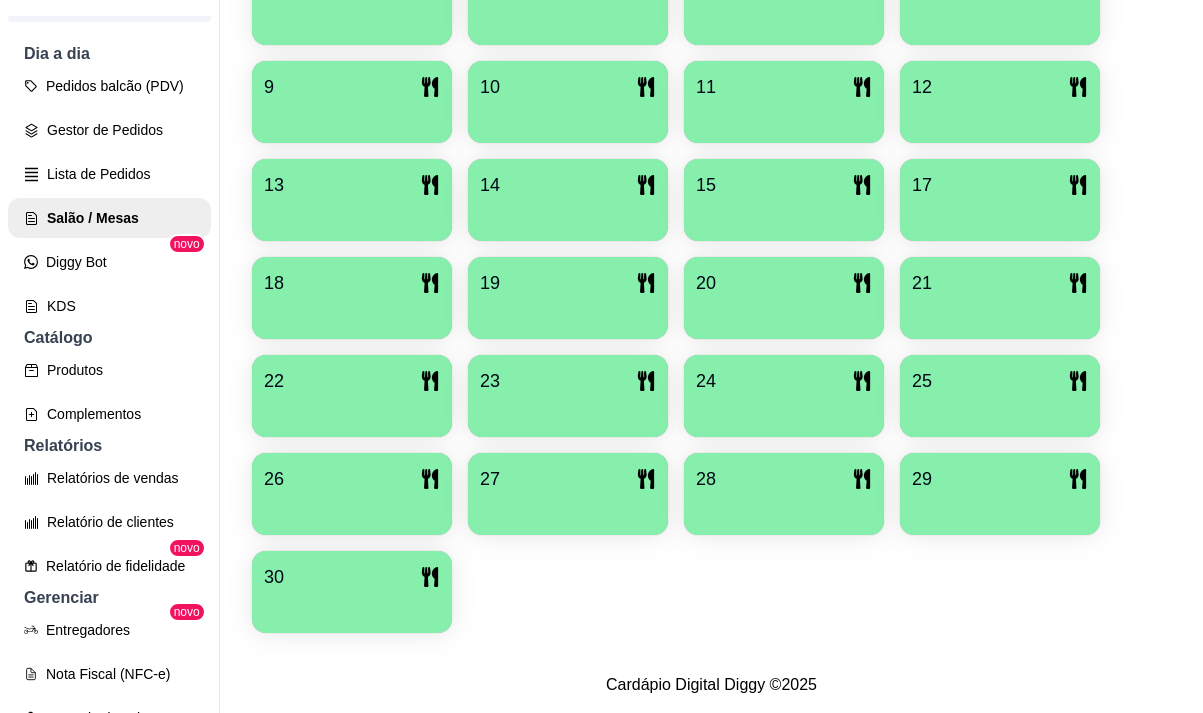 click at bounding box center [352, 508] 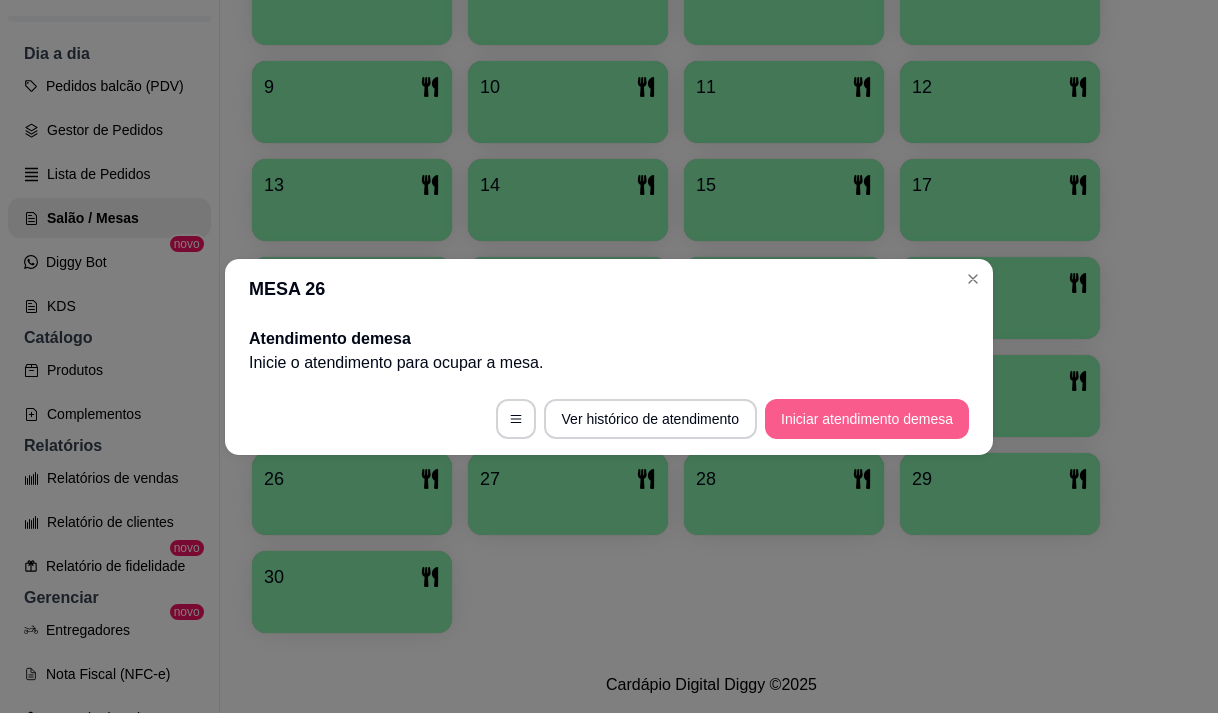 click on "Iniciar atendimento de  mesa" at bounding box center (867, 419) 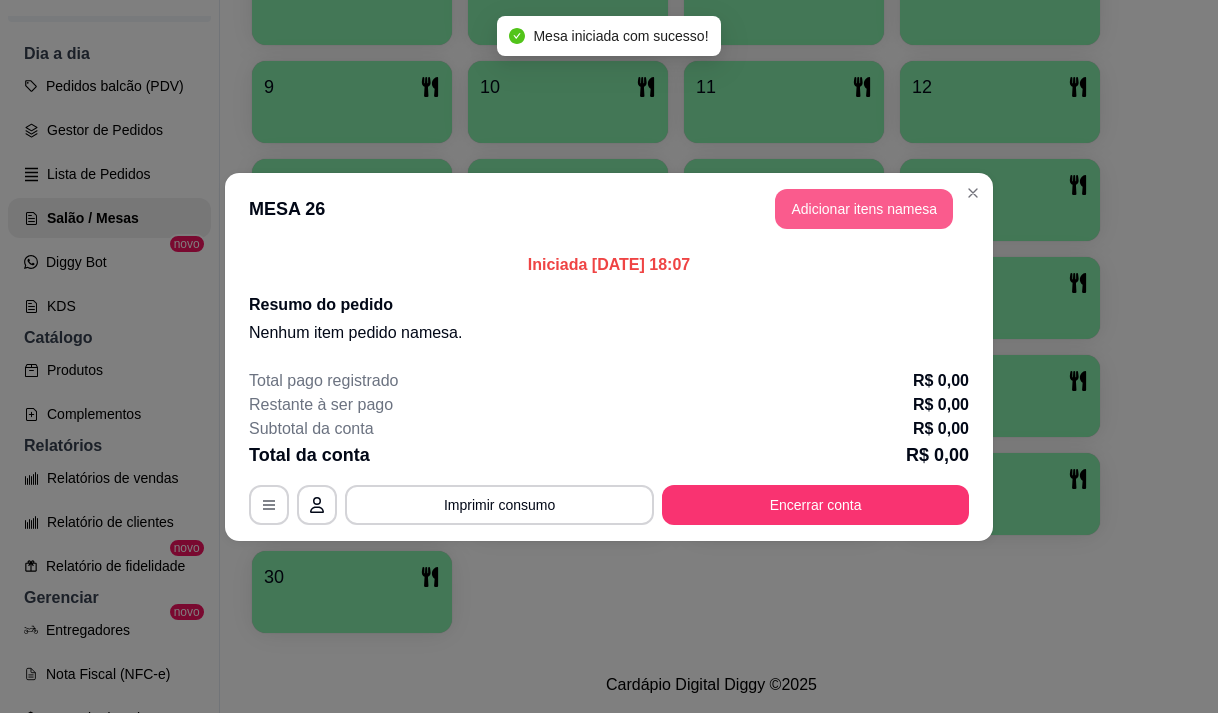 click on "Adicionar itens na  mesa" at bounding box center [864, 209] 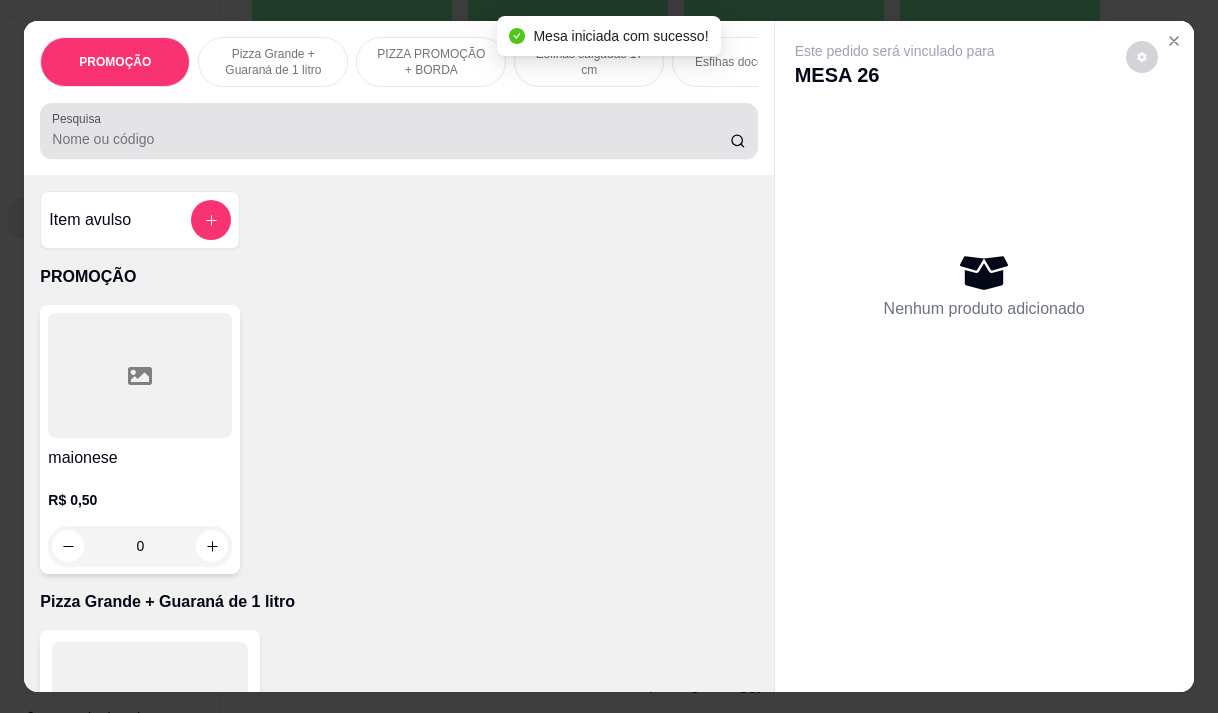 click on "Pesquisa" at bounding box center [391, 139] 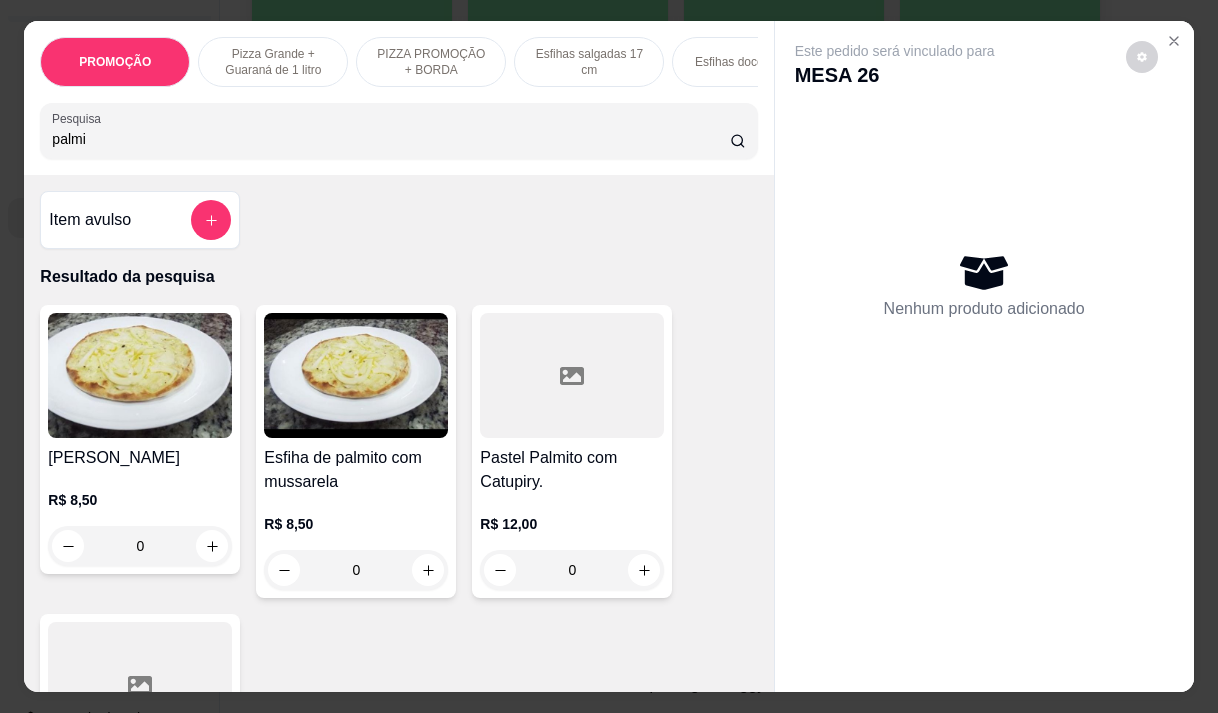 type on "palmi" 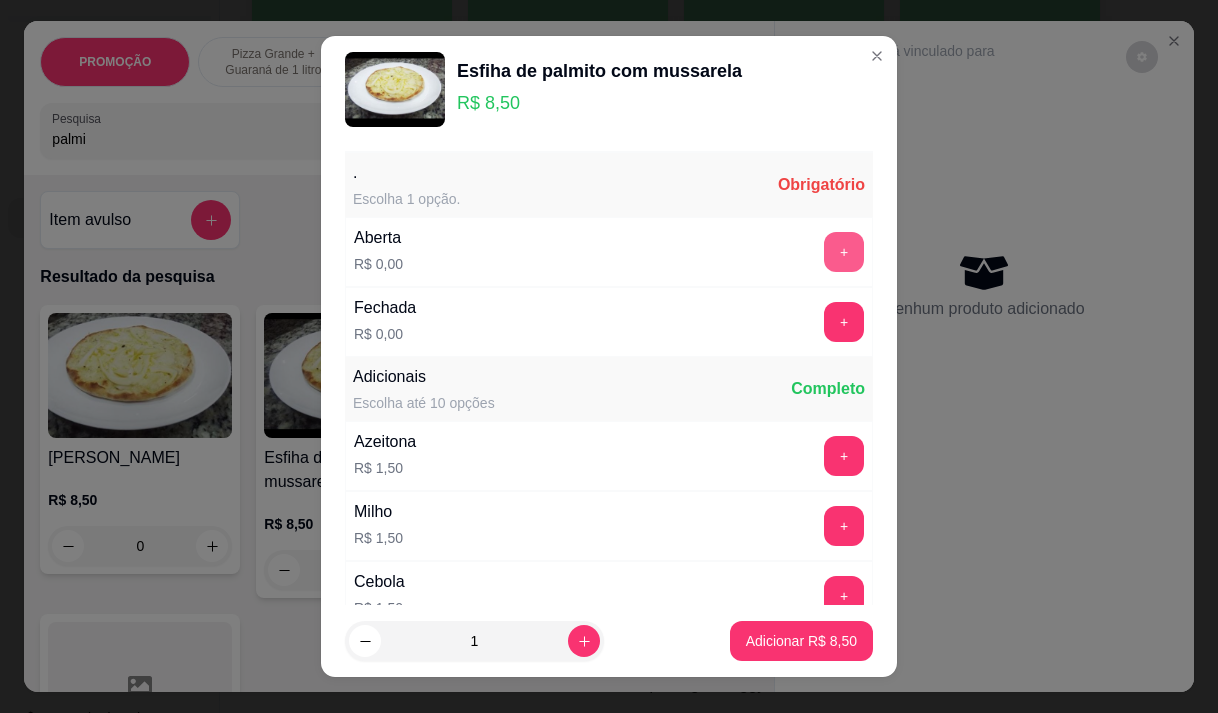click on "+" at bounding box center [844, 252] 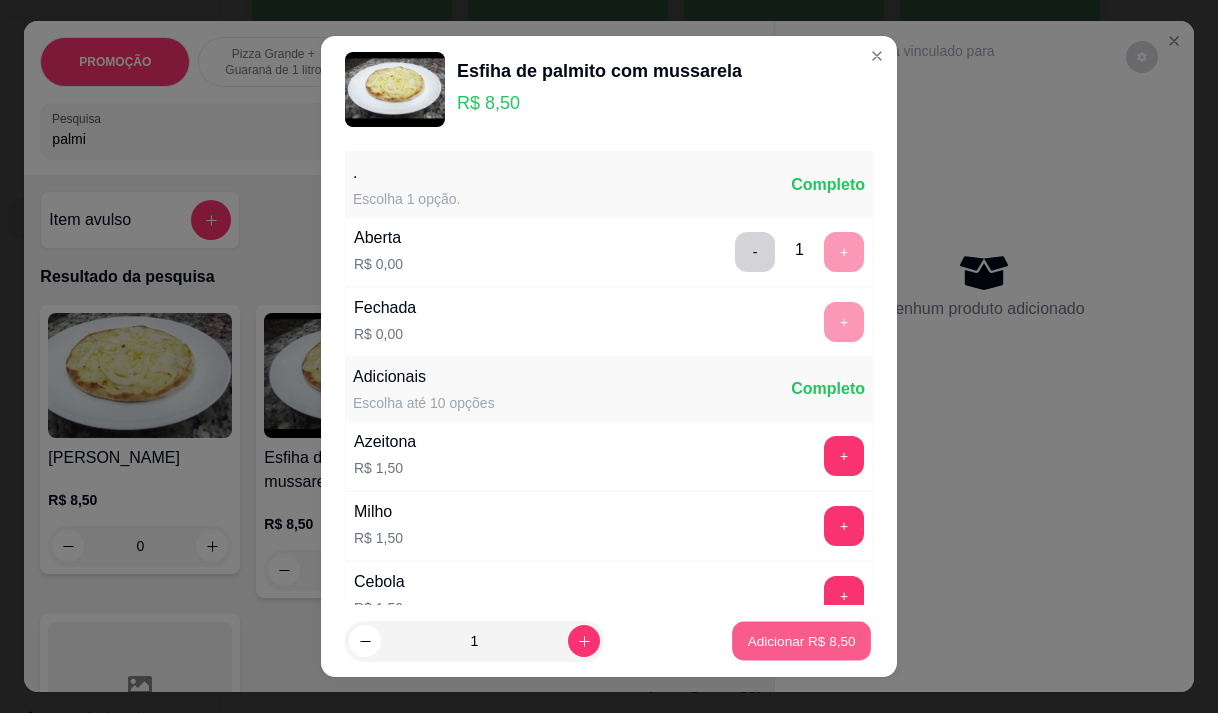 click on "Adicionar   R$ 8,50" at bounding box center [801, 641] 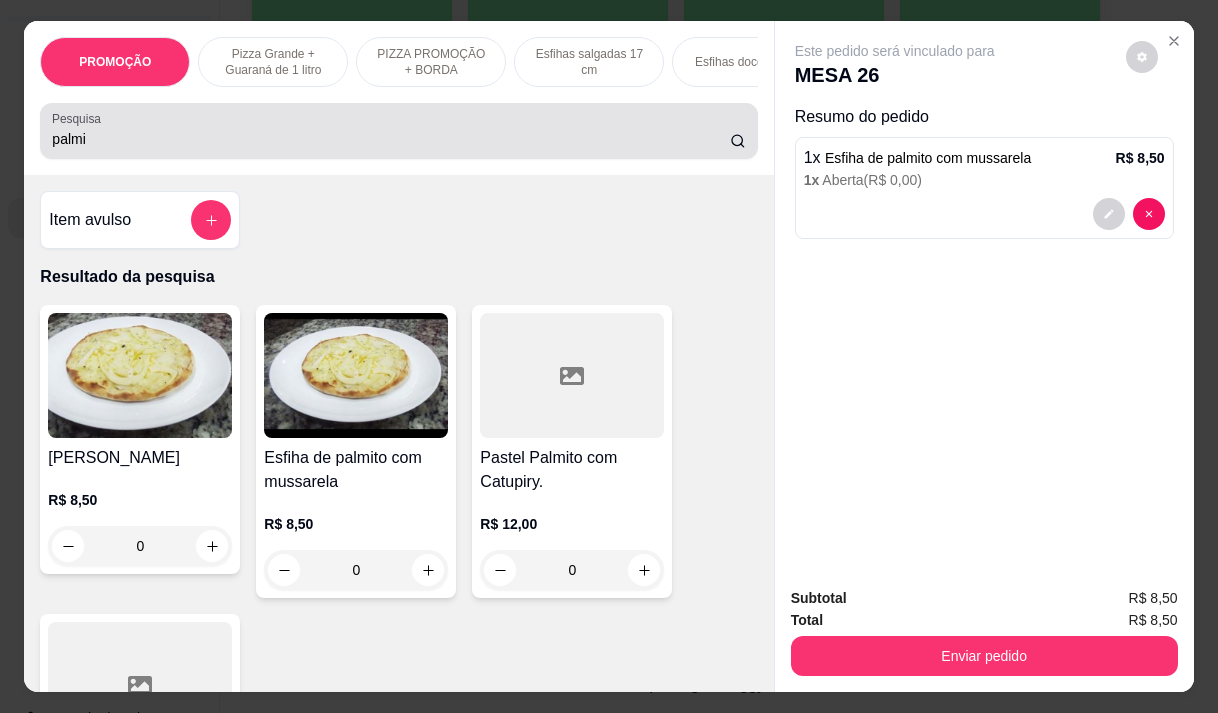 click on "palmi" at bounding box center [391, 139] 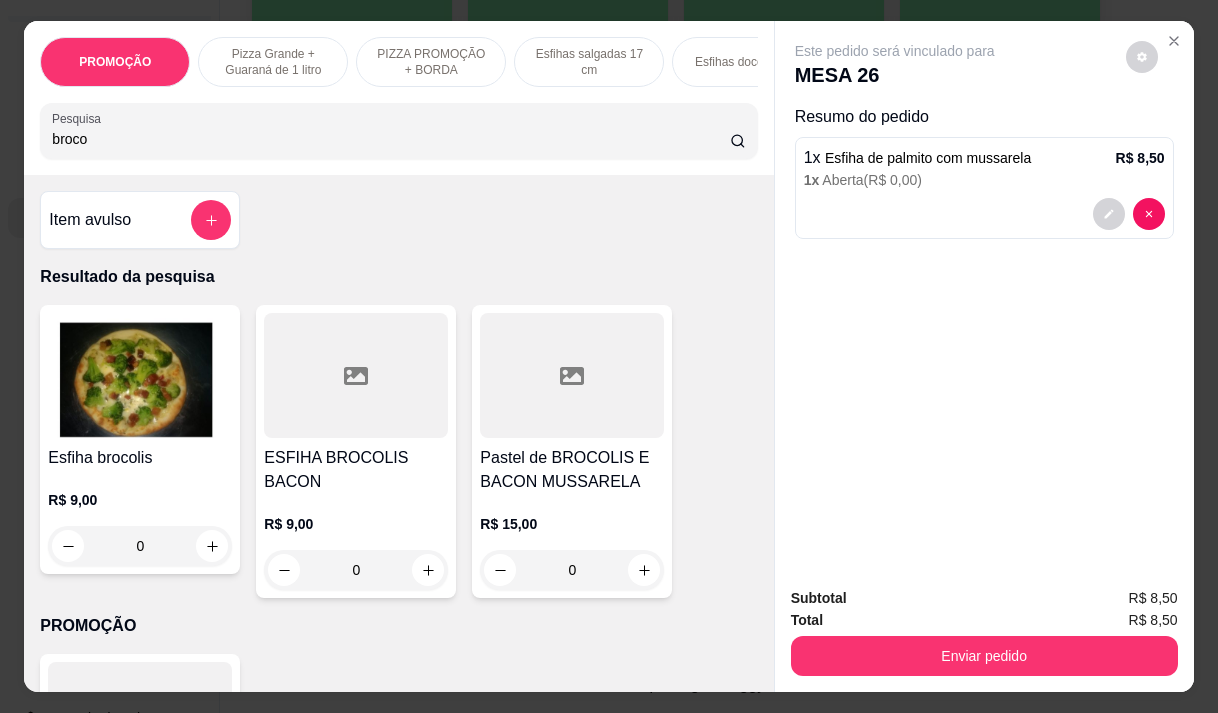 click on "Pastel de BROCOLIS E BACON MUSSARELA" at bounding box center [572, 470] 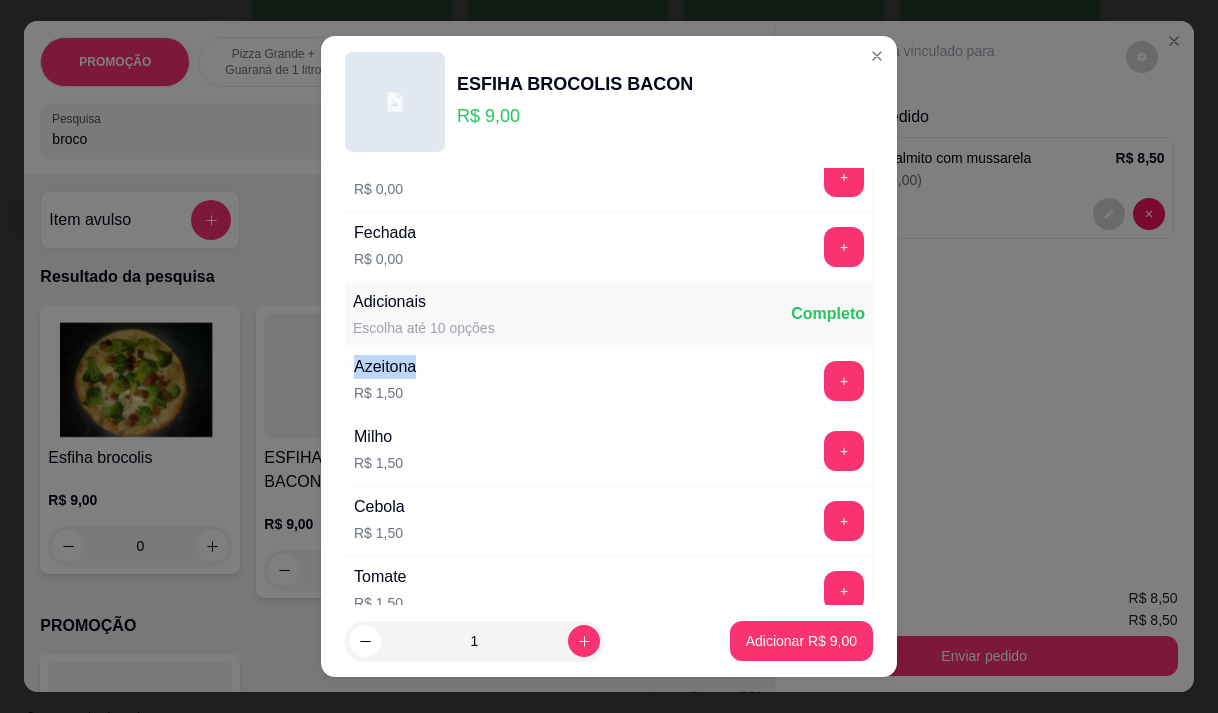 scroll, scrollTop: 0, scrollLeft: 0, axis: both 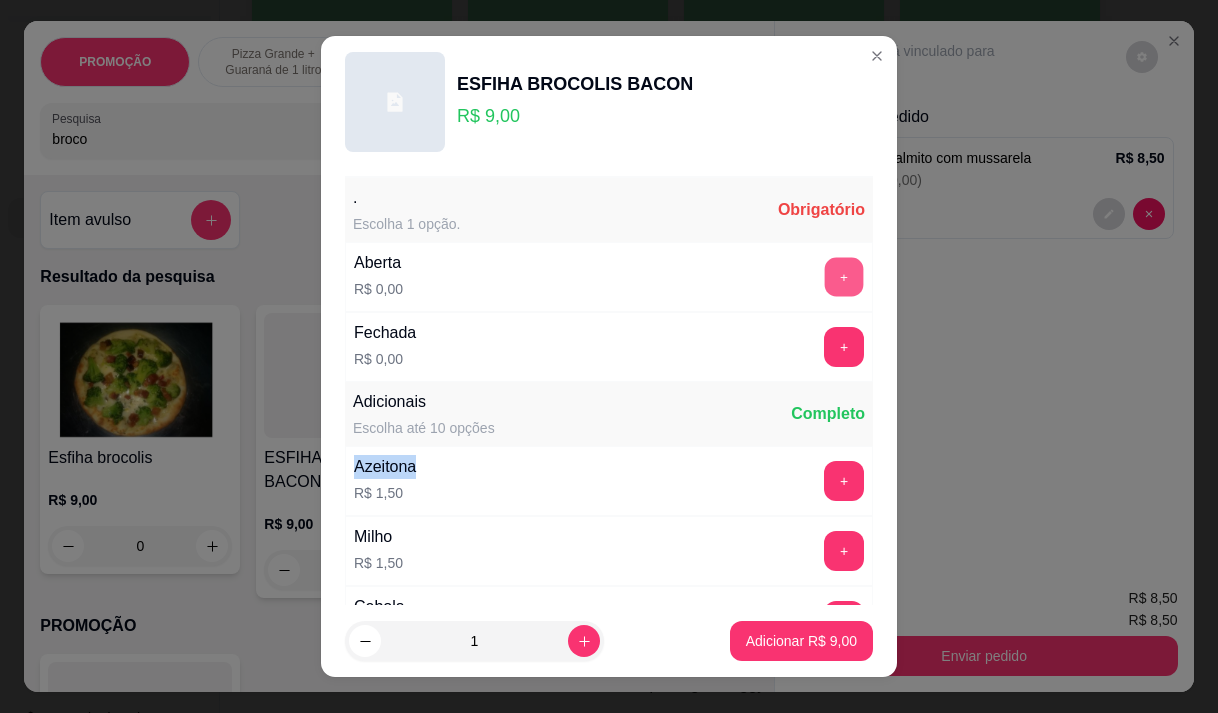 click on "+" at bounding box center (844, 276) 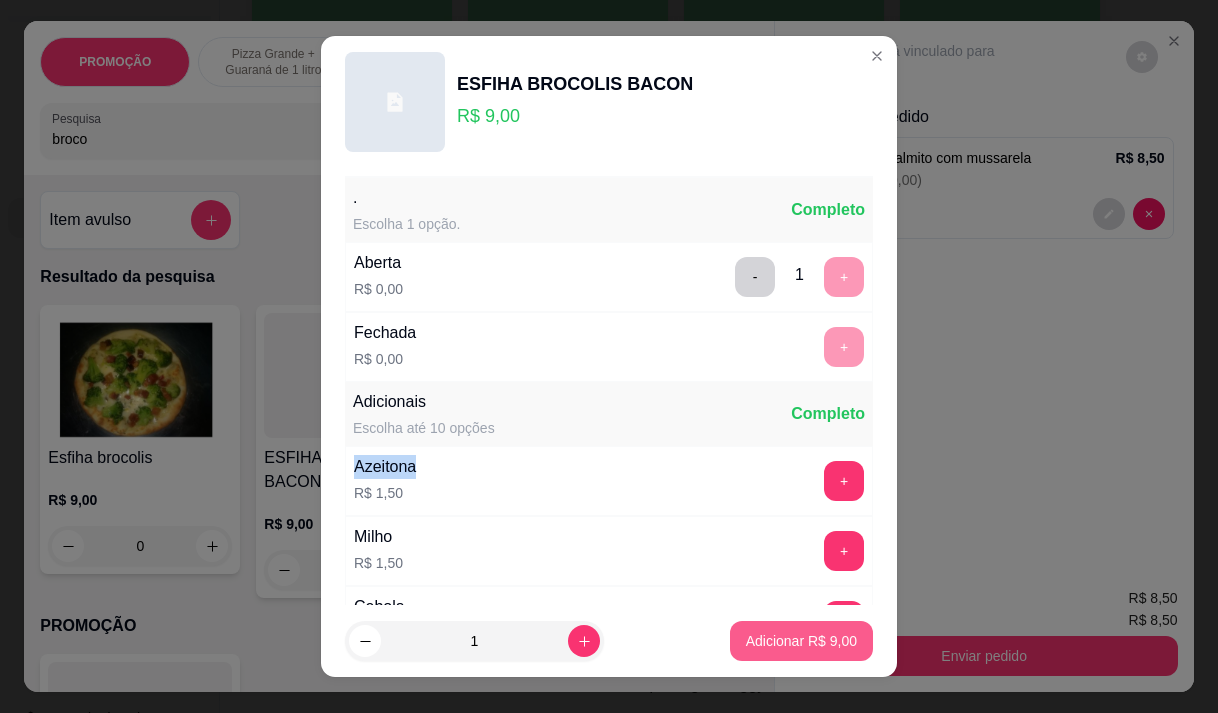 click on "Adicionar   R$ 9,00" at bounding box center [801, 641] 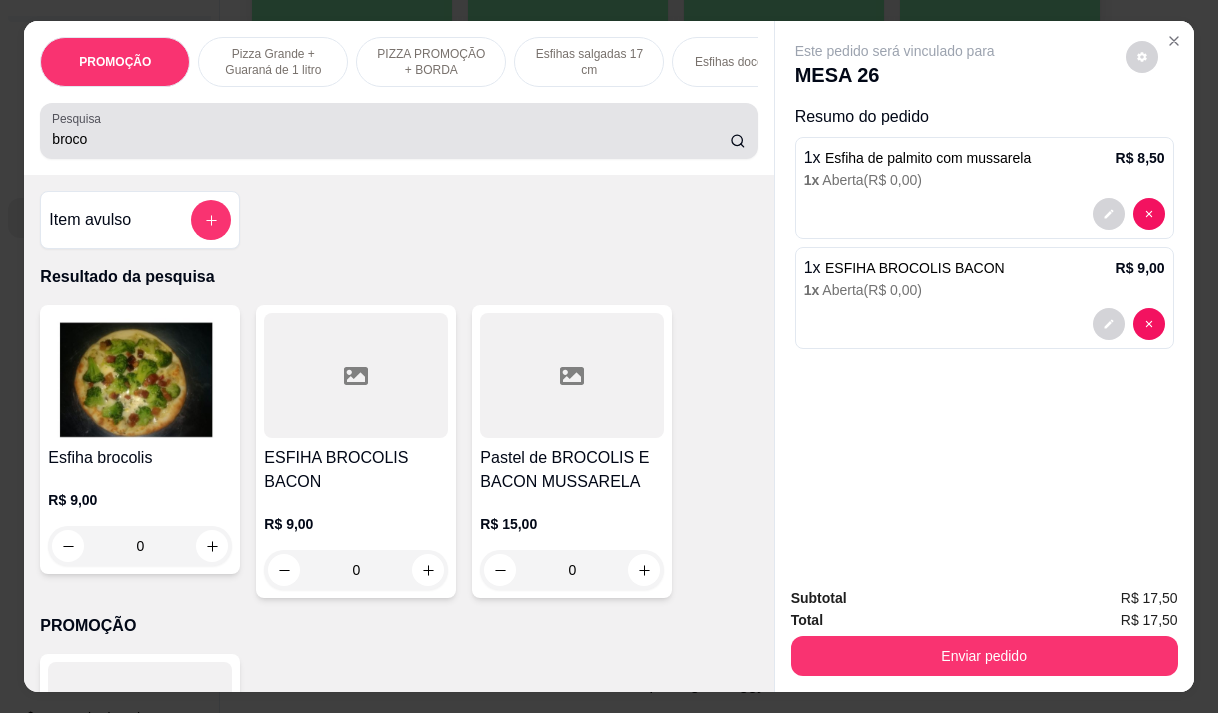 click on "broco" at bounding box center (391, 139) 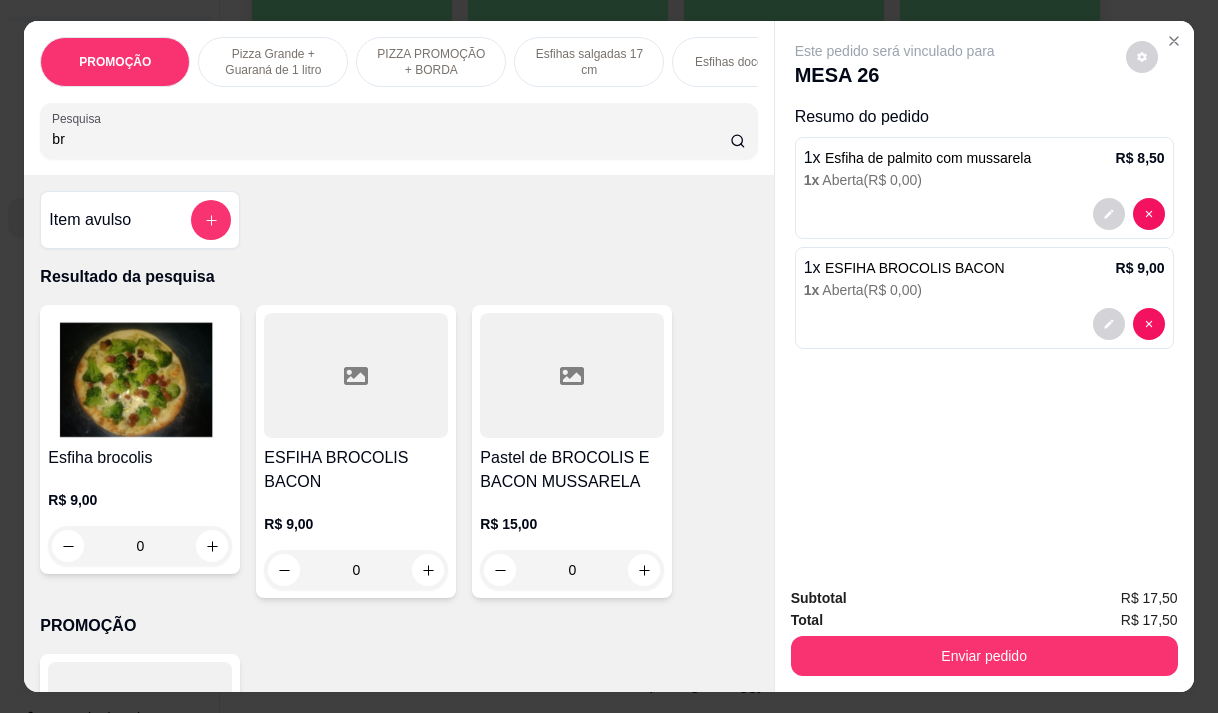 type on "b" 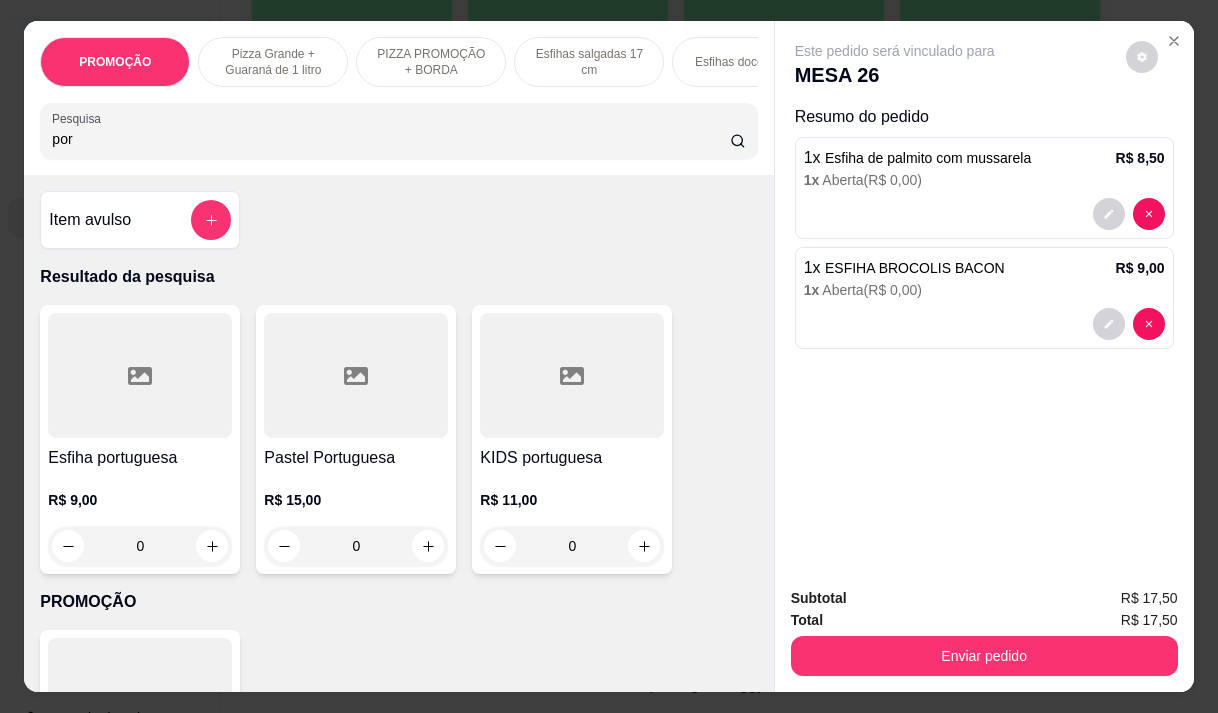 click on "Esfiha portuguesa" at bounding box center [140, 458] 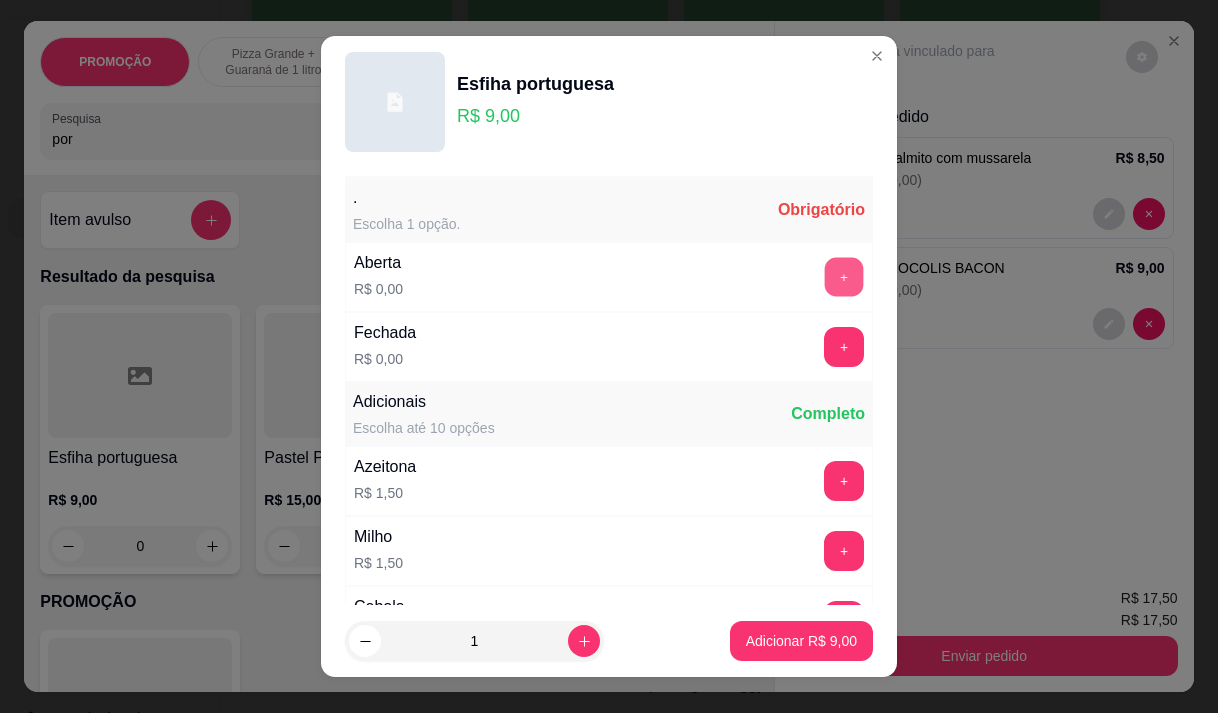 click on "+" at bounding box center (844, 276) 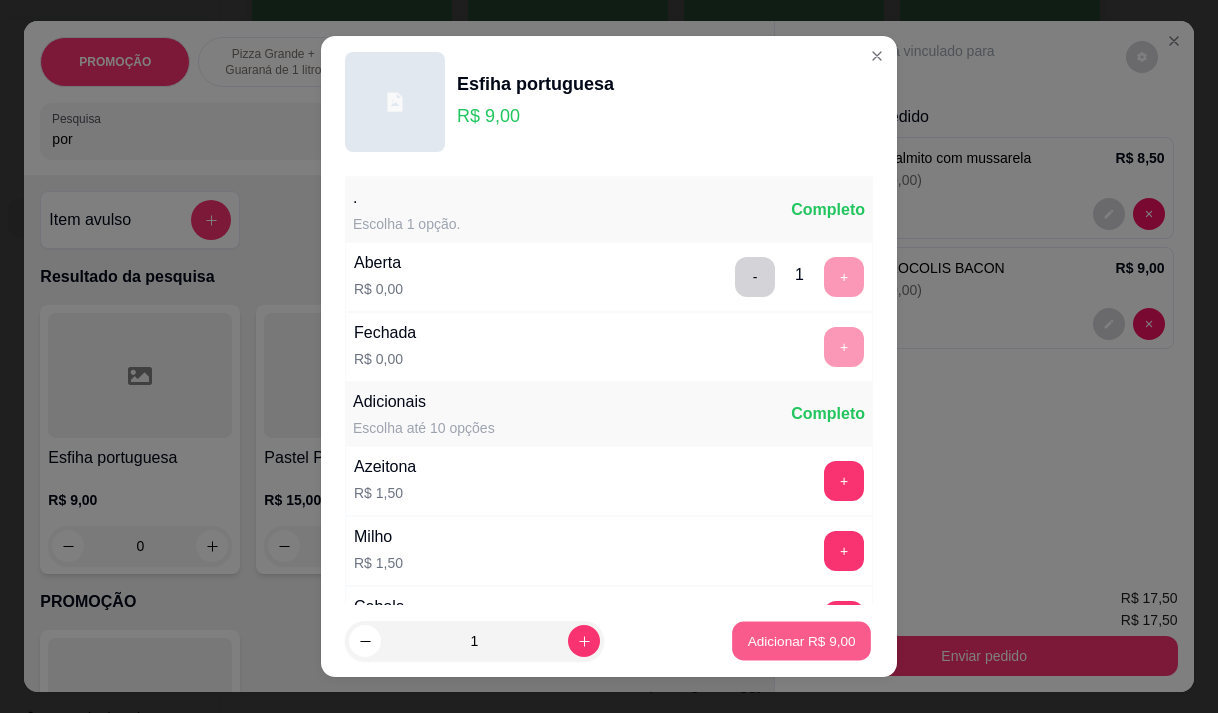 click on "Adicionar   R$ 9,00" at bounding box center (801, 641) 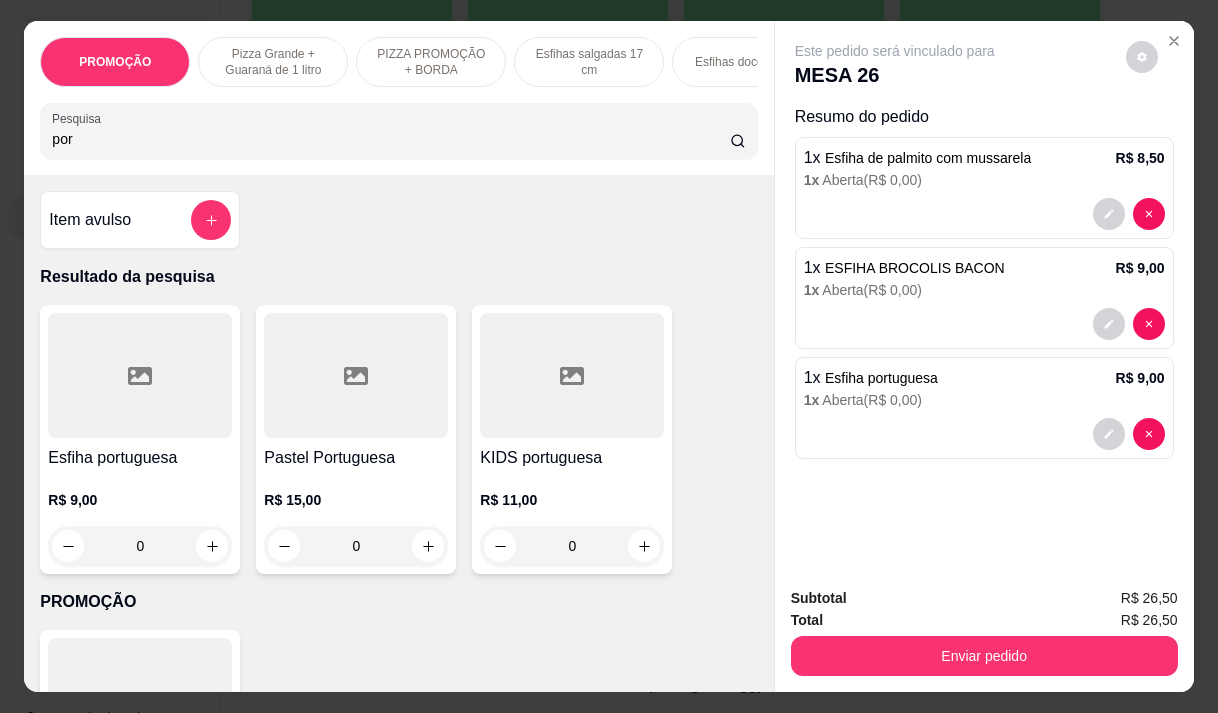 click on "por" at bounding box center (391, 139) 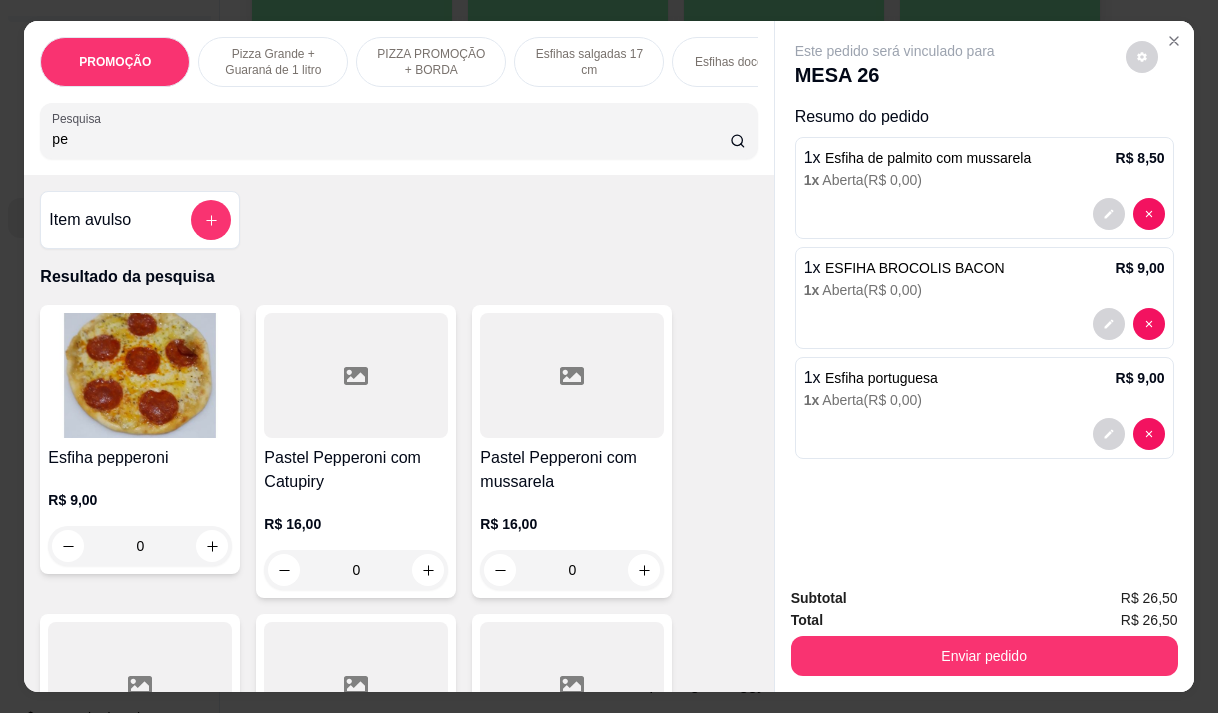 type on "pe" 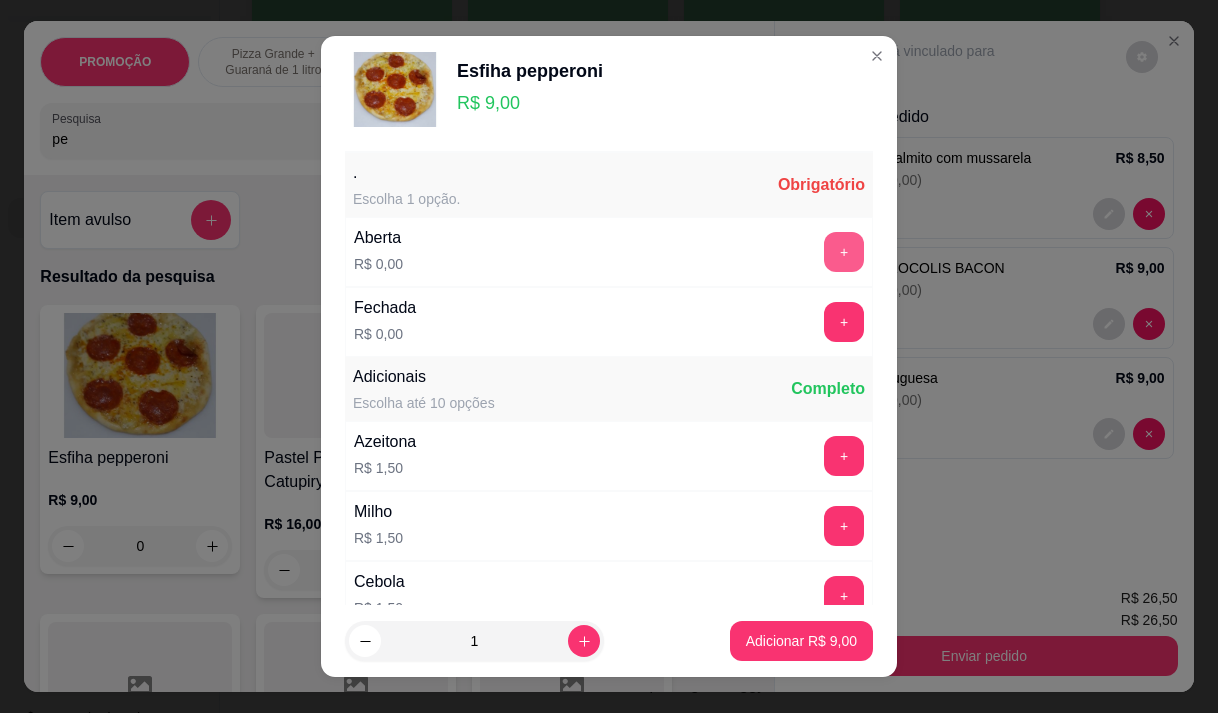click on "+" at bounding box center (844, 252) 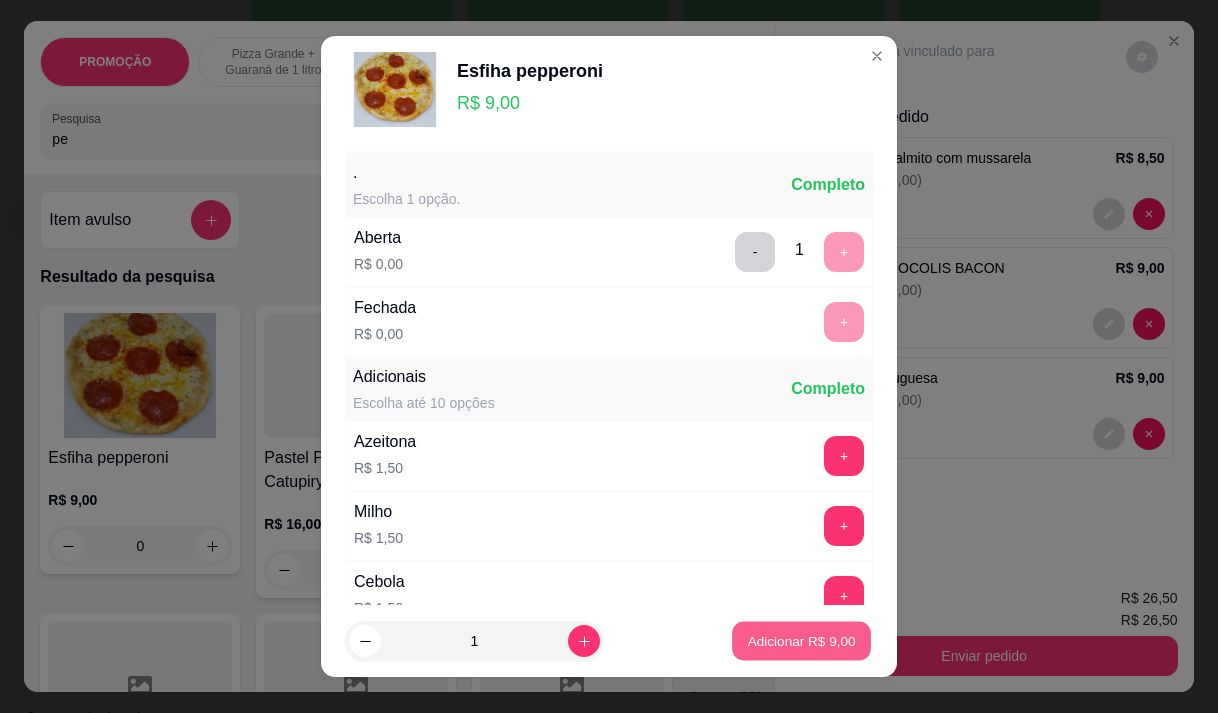 click on "Adicionar   R$ 9,00" at bounding box center [801, 641] 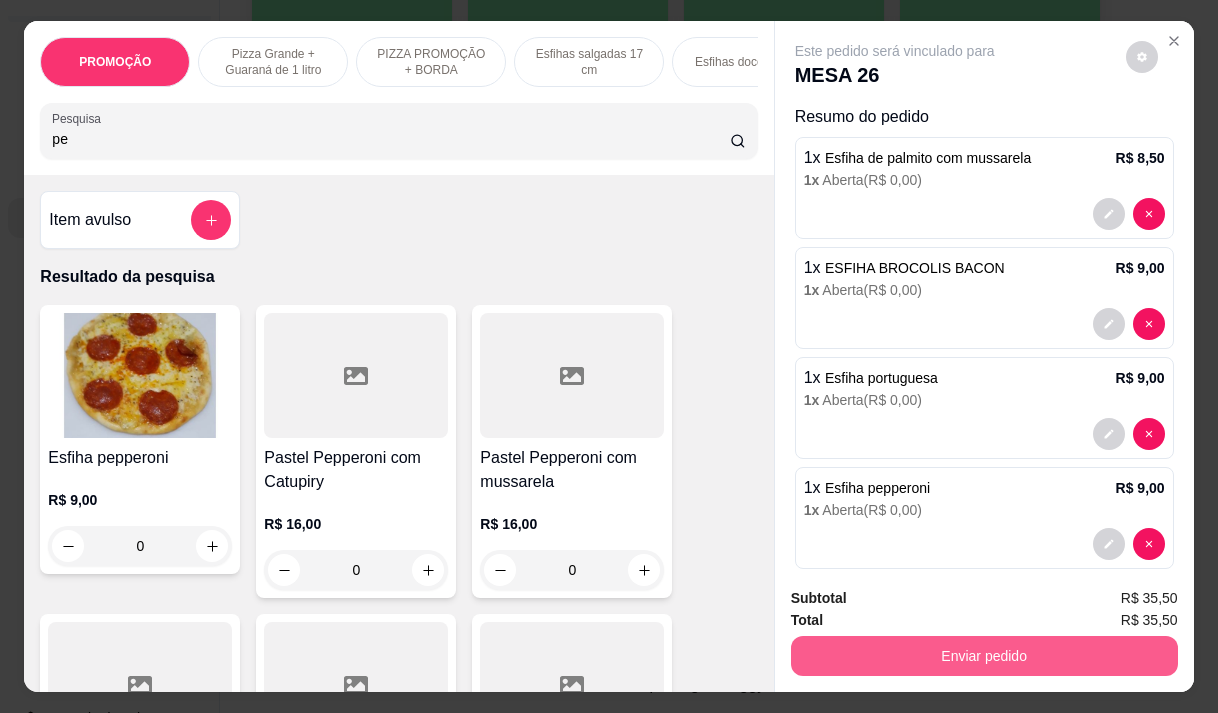 click on "Enviar pedido" at bounding box center [984, 656] 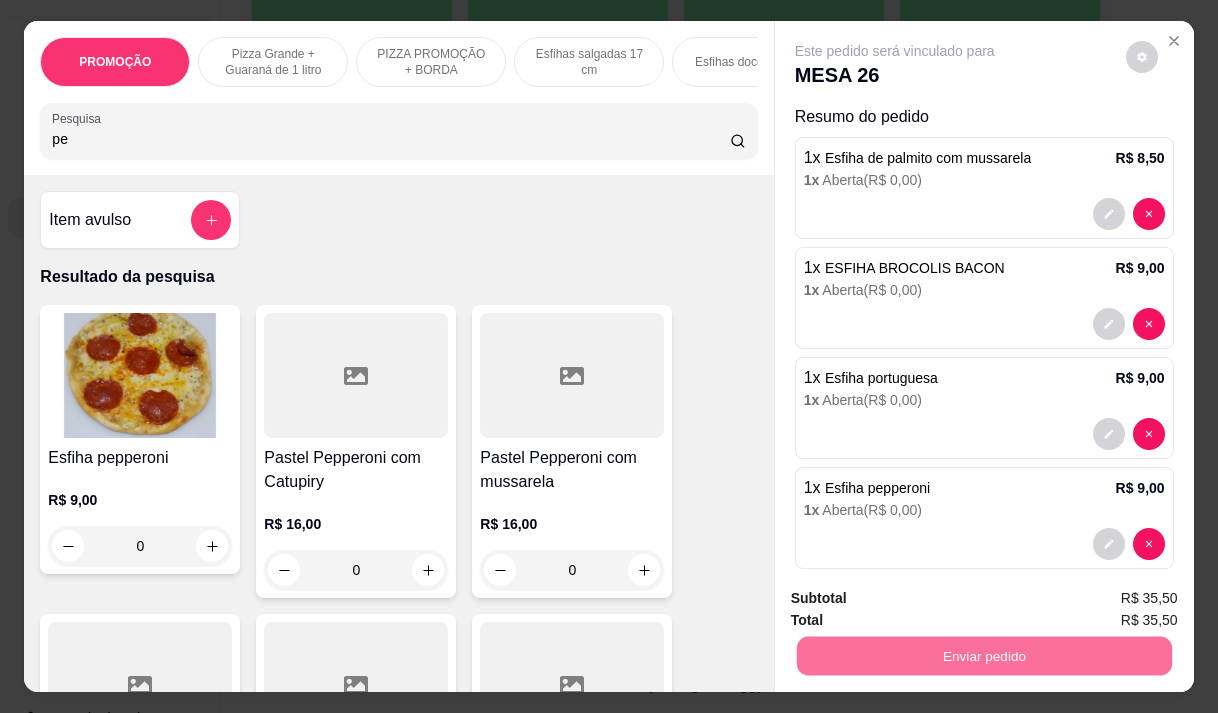 click on "Não registrar e enviar pedido" at bounding box center (918, 598) 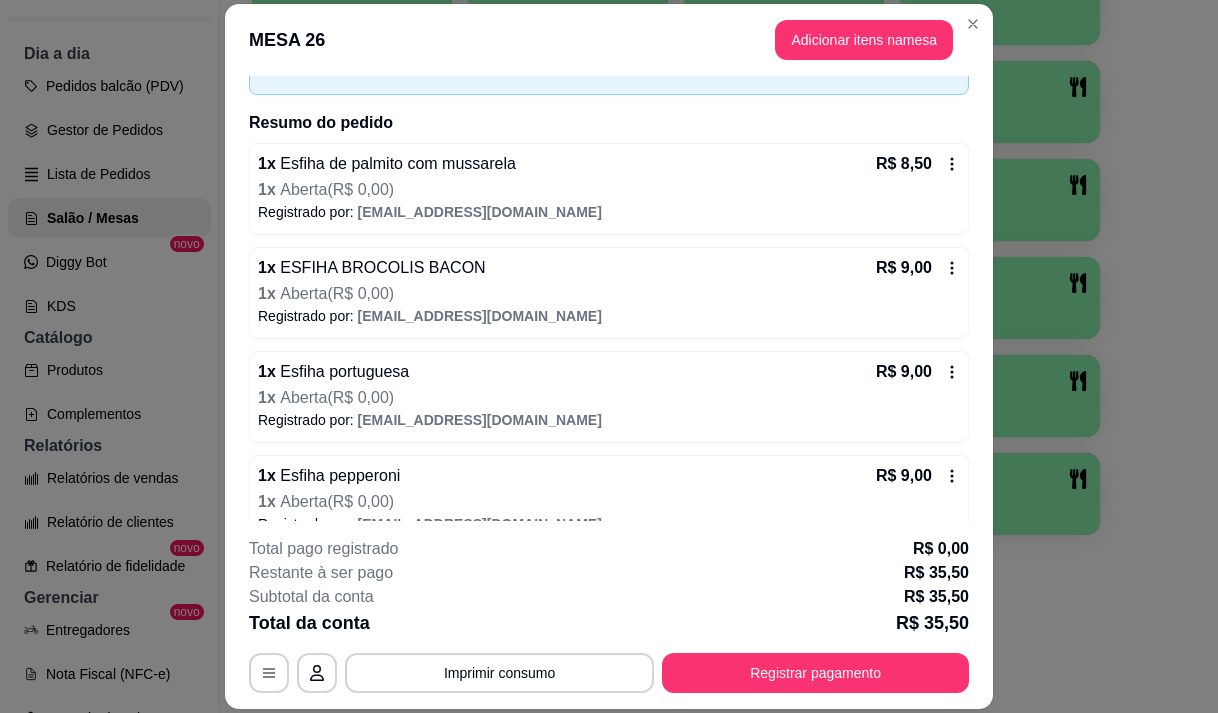scroll, scrollTop: 155, scrollLeft: 0, axis: vertical 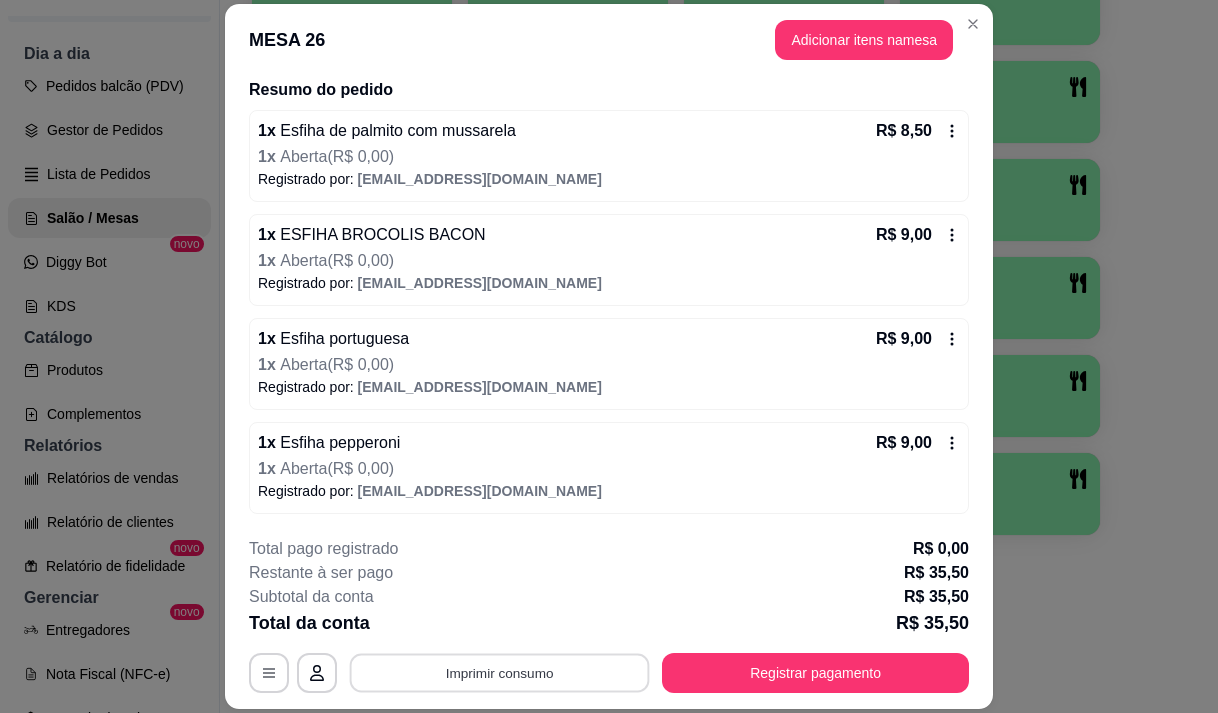 click on "Imprimir consumo" at bounding box center (500, 673) 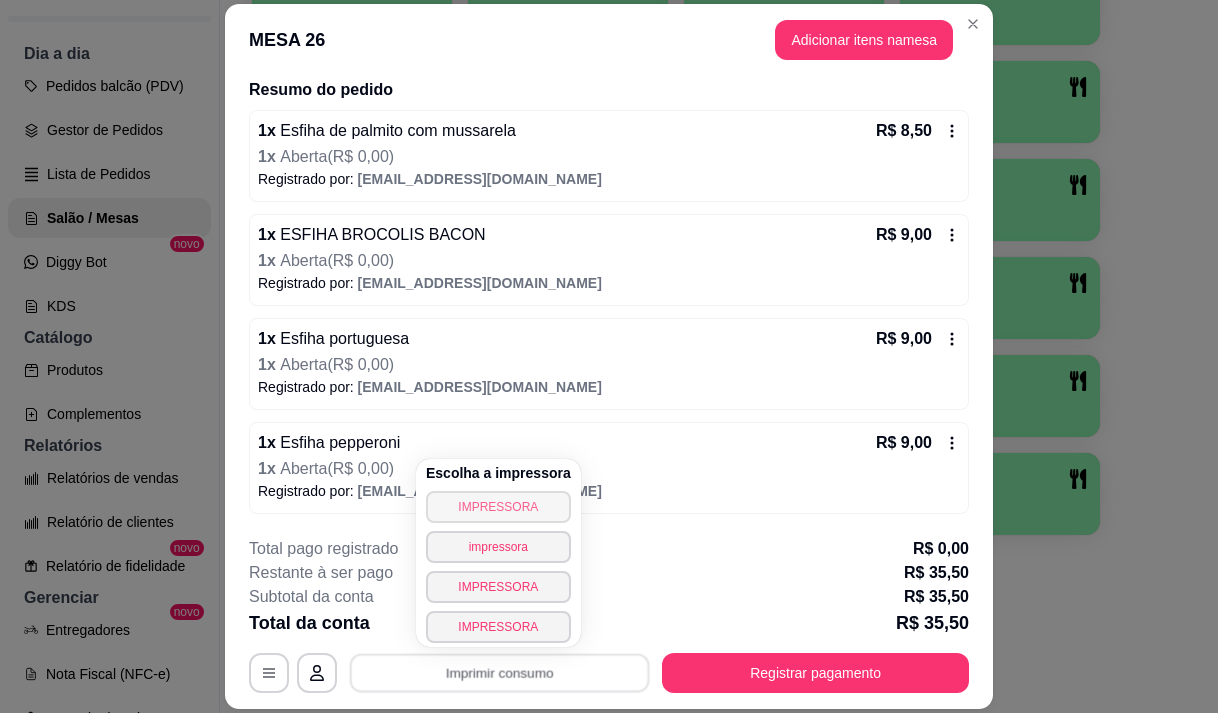 click on "IMPRESSORA" at bounding box center [498, 507] 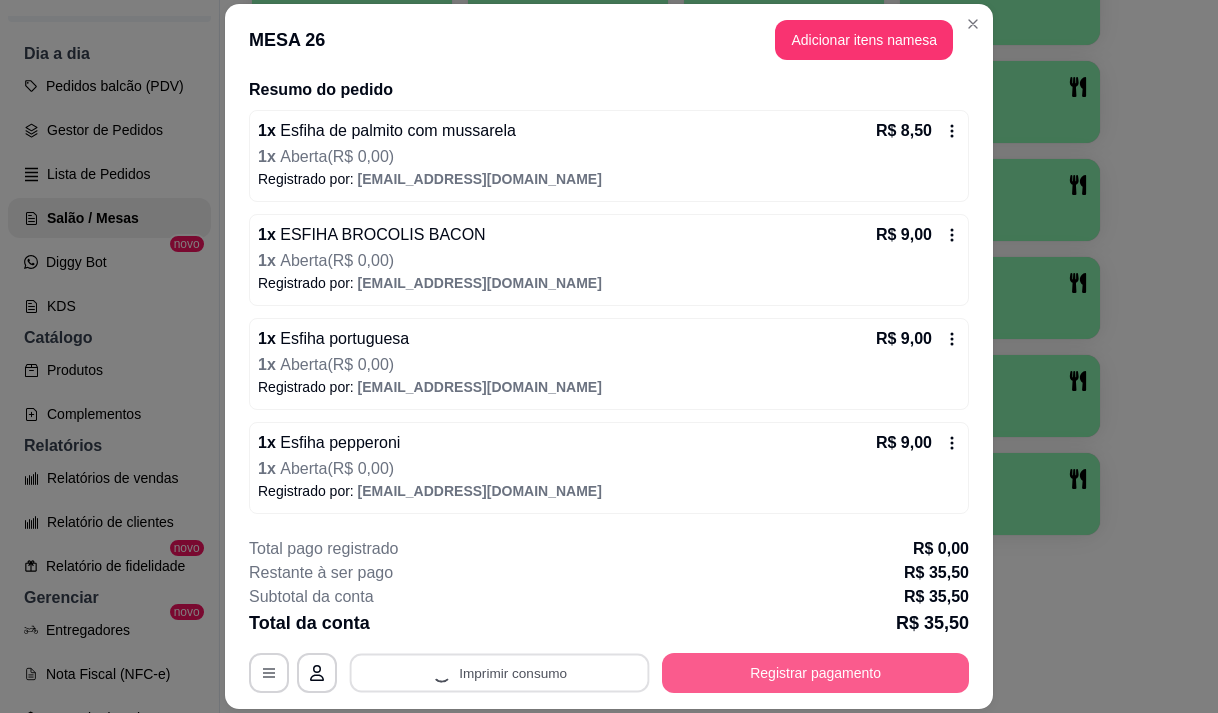 click on "Registrar pagamento" at bounding box center (815, 673) 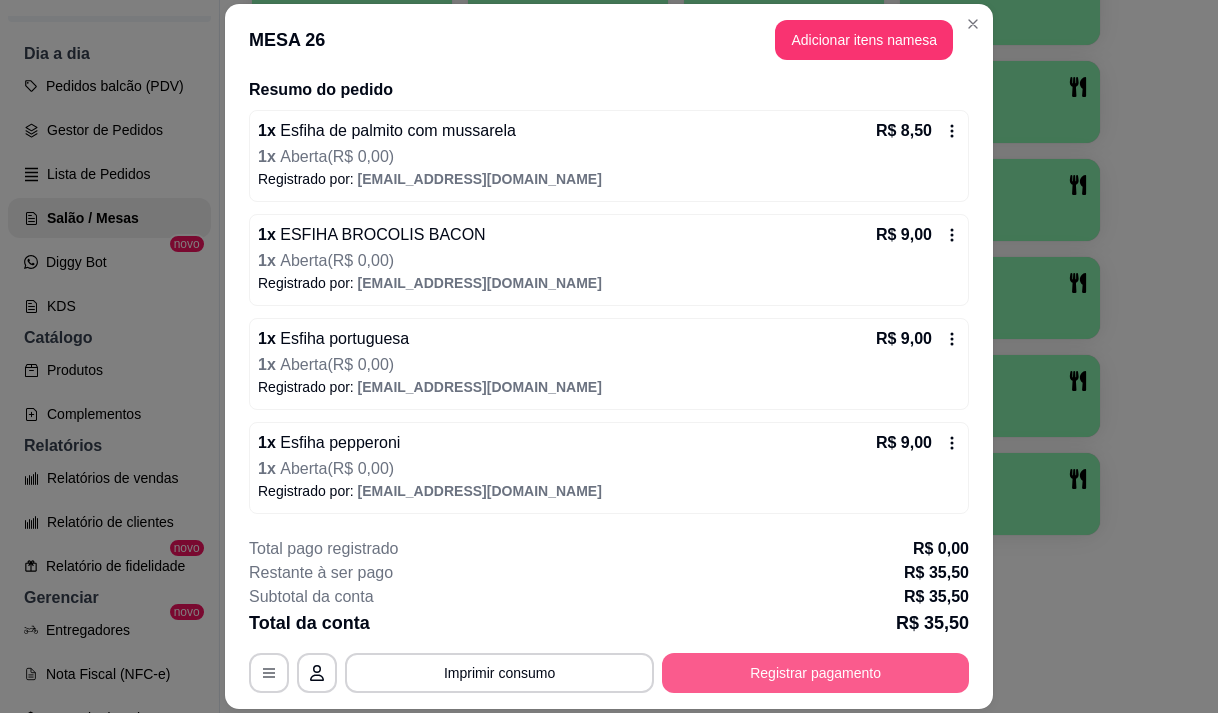 click on "Registrar pagamento" at bounding box center [815, 673] 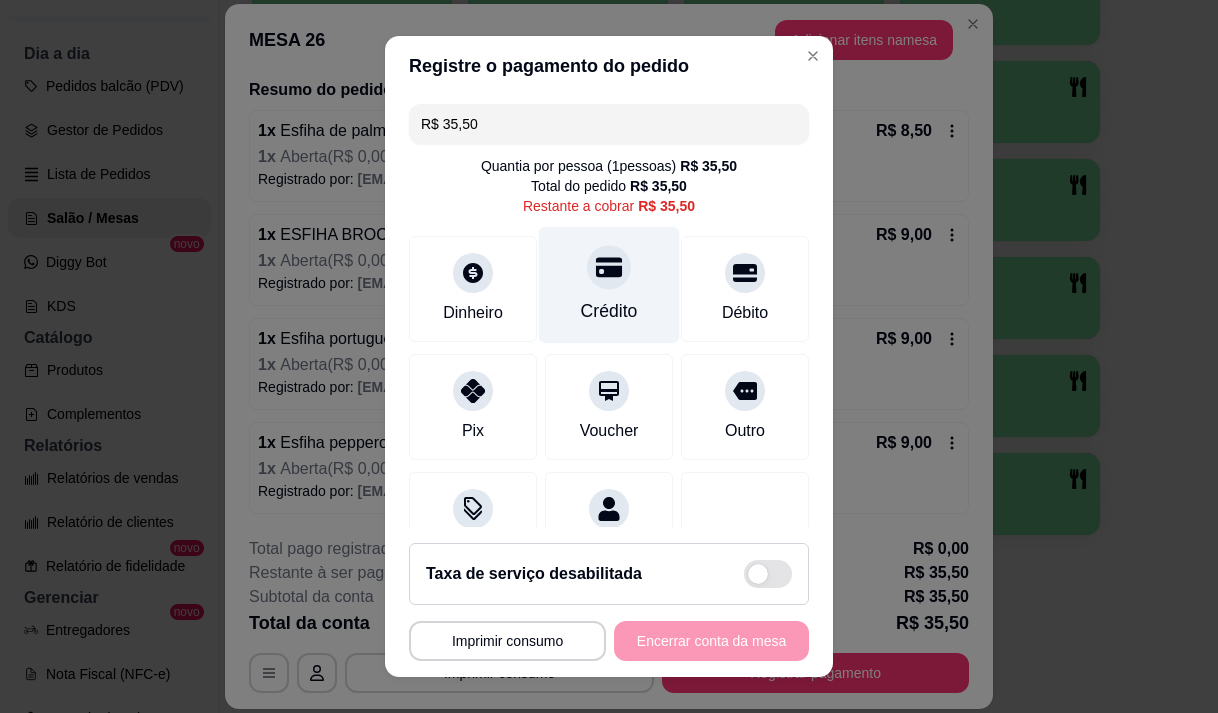 click on "Crédito" at bounding box center (609, 311) 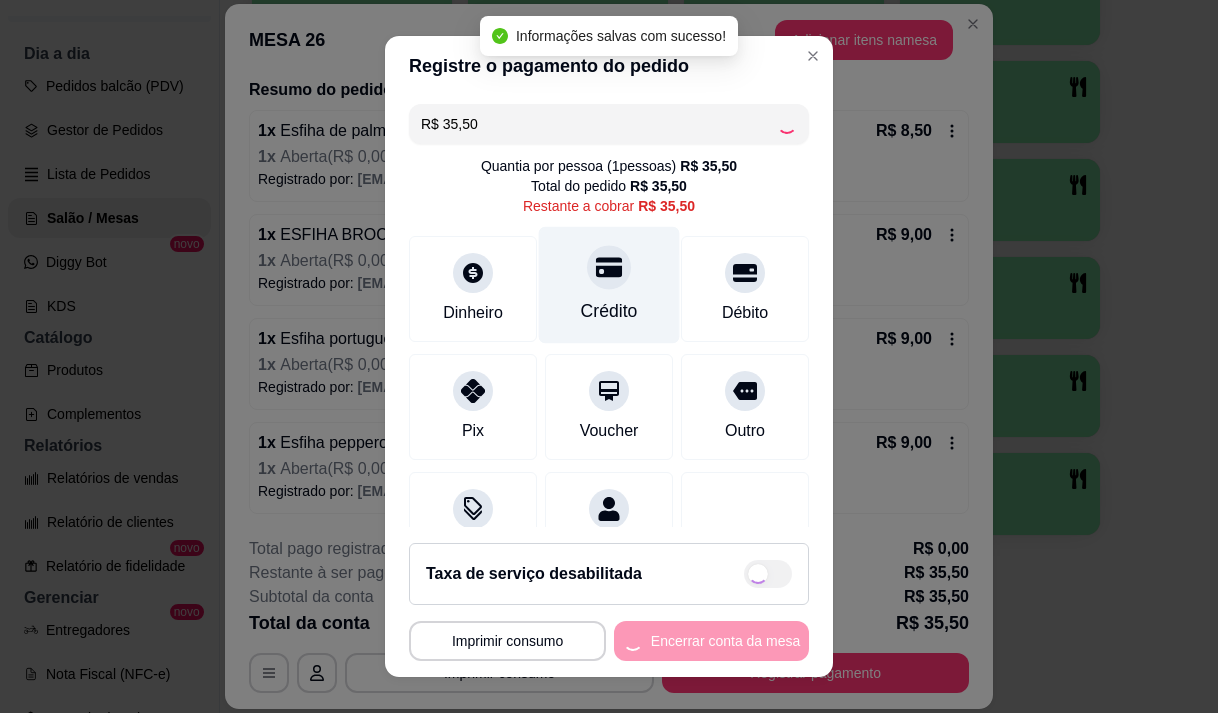 type on "R$ 0,00" 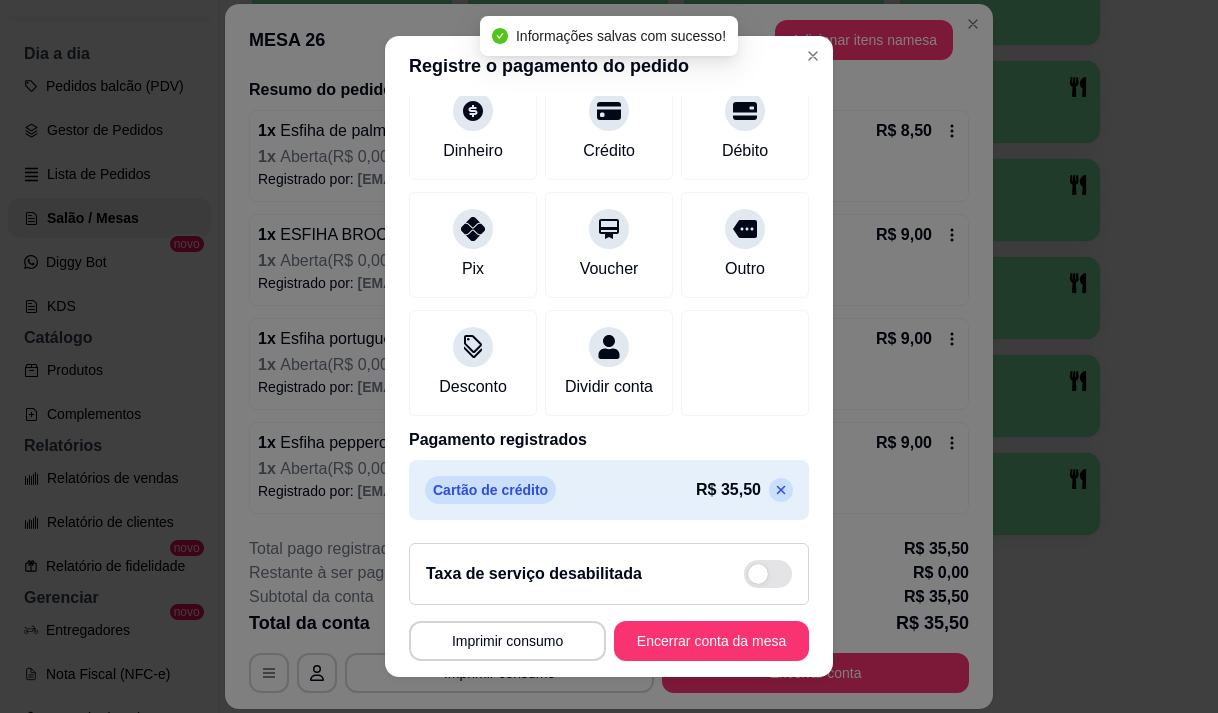 scroll, scrollTop: 166, scrollLeft: 0, axis: vertical 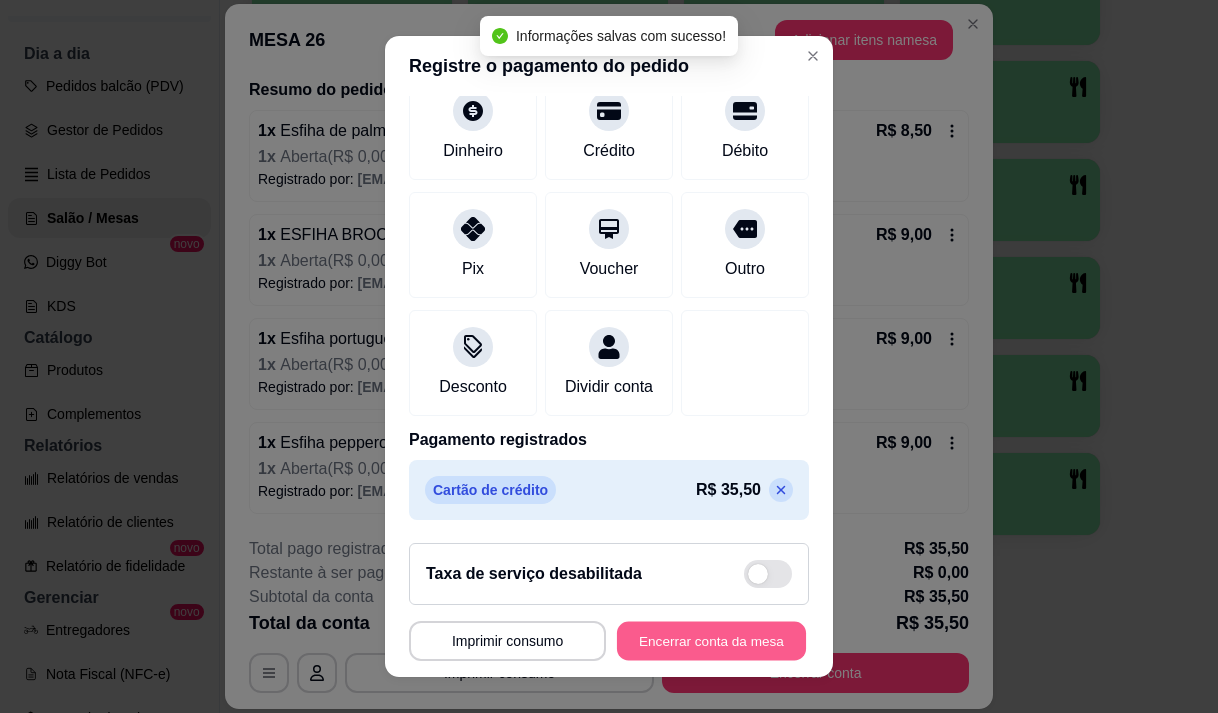 click on "Encerrar conta da mesa" at bounding box center (711, 641) 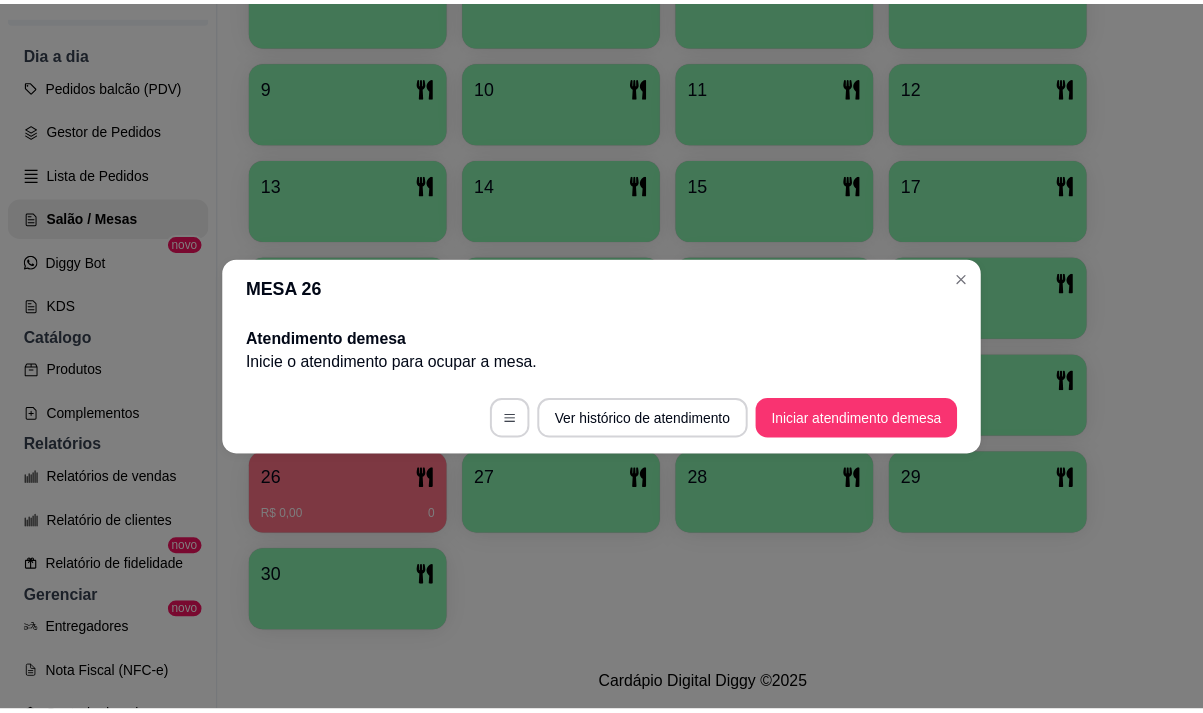 scroll, scrollTop: 0, scrollLeft: 0, axis: both 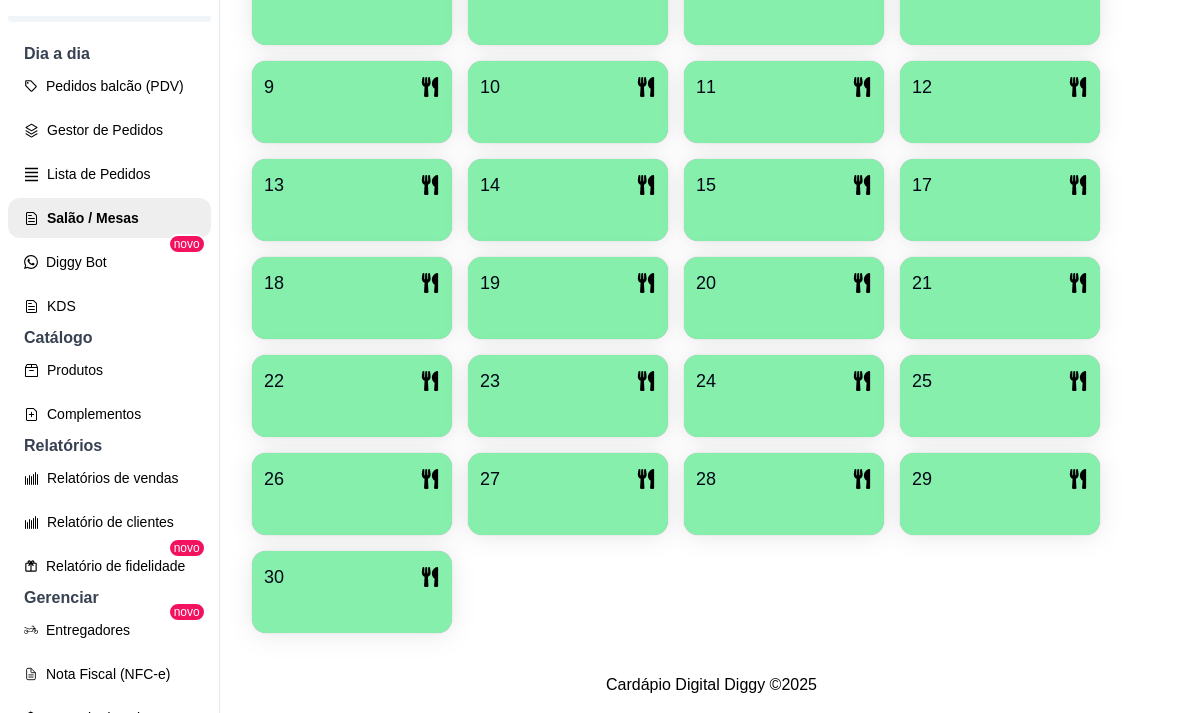 click on "1 R$ 33,00 7 2 3 4 5 6 7 8 9 10 11 12 13 14 15 17 18 19 20 21 22 23 24 25 26 27 28 29 30" at bounding box center (711, 249) 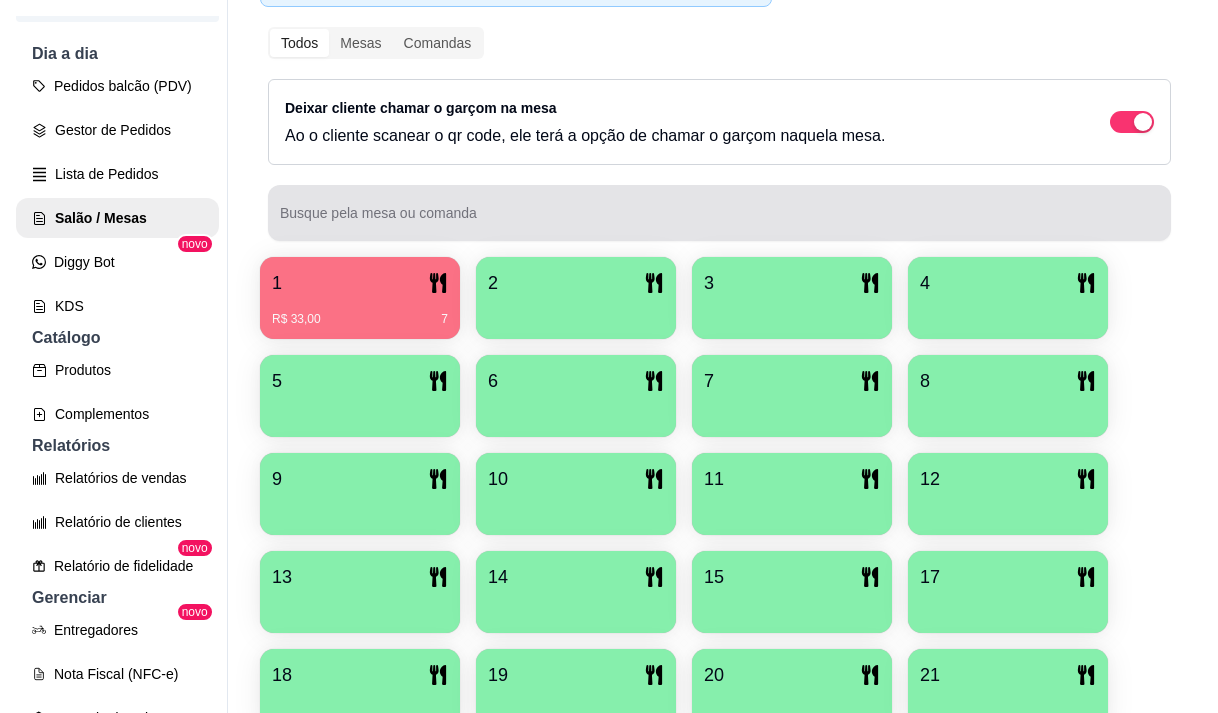 scroll, scrollTop: 300, scrollLeft: 0, axis: vertical 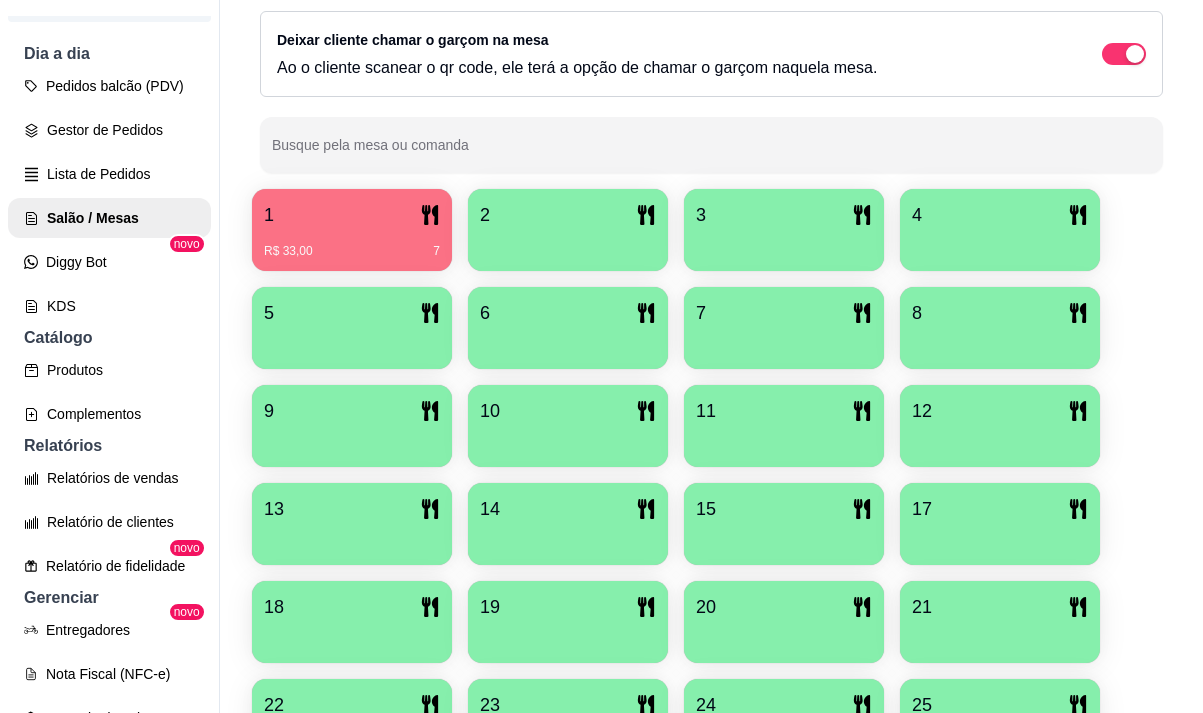 click on "1" at bounding box center (352, 215) 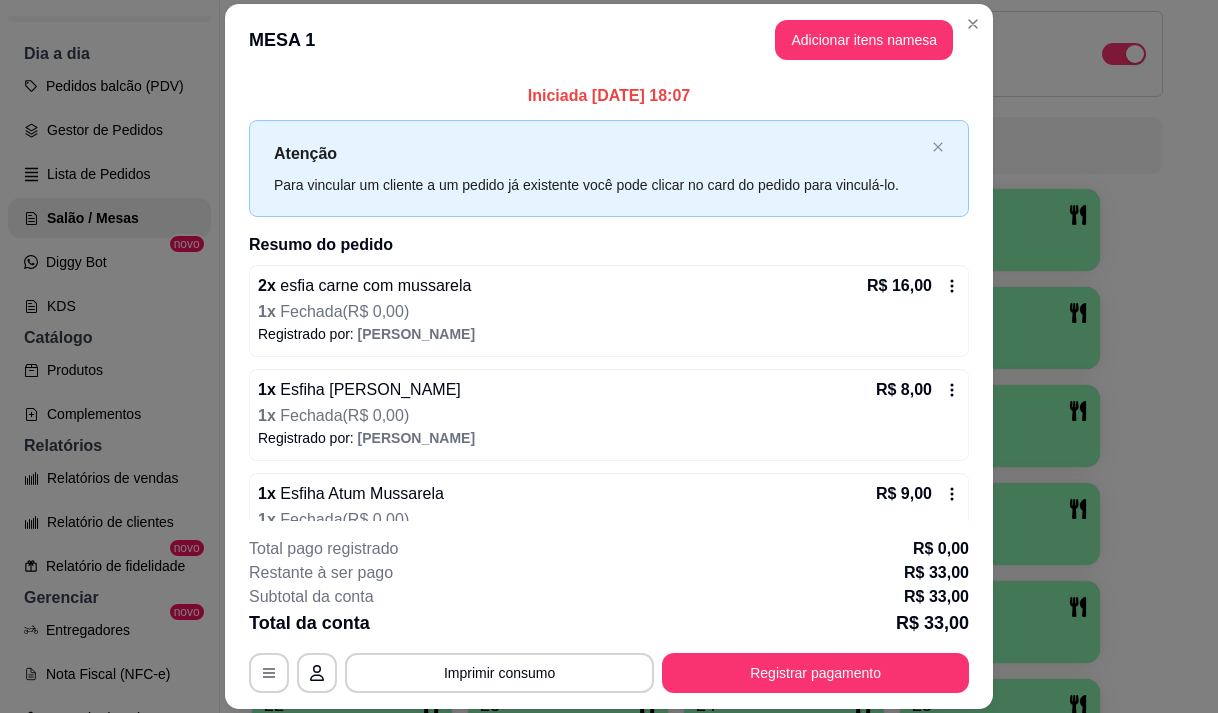 scroll, scrollTop: 51, scrollLeft: 0, axis: vertical 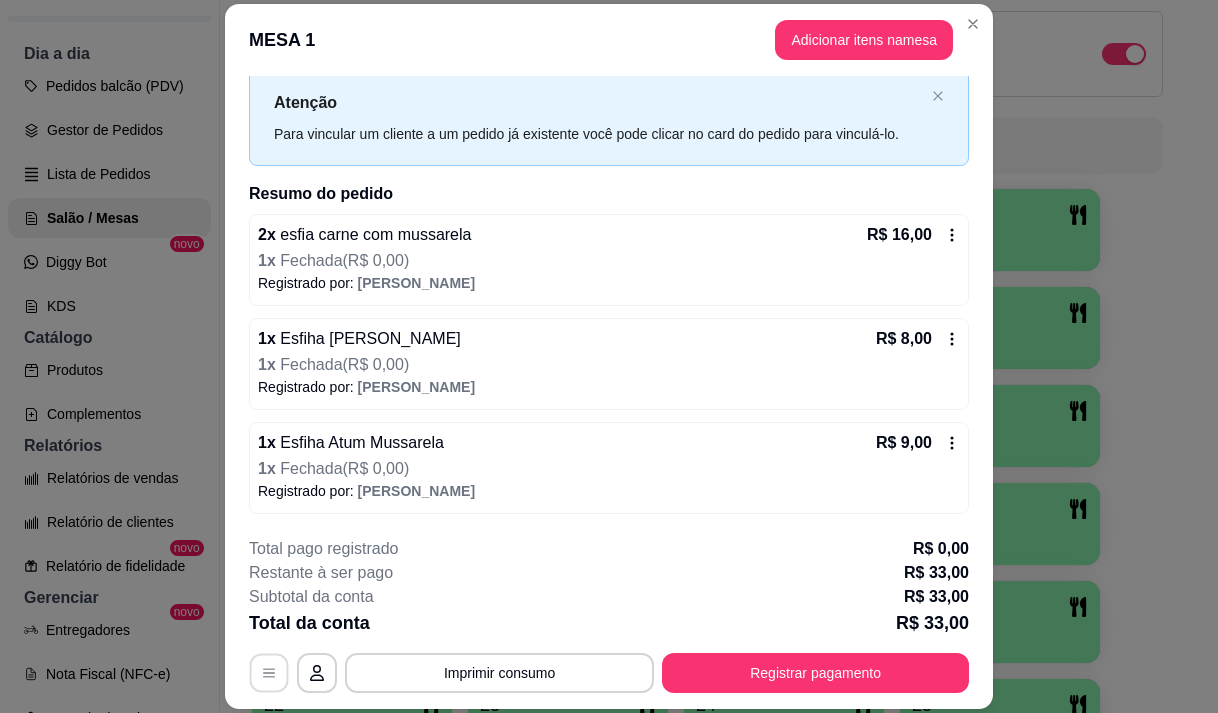 click at bounding box center [269, 673] 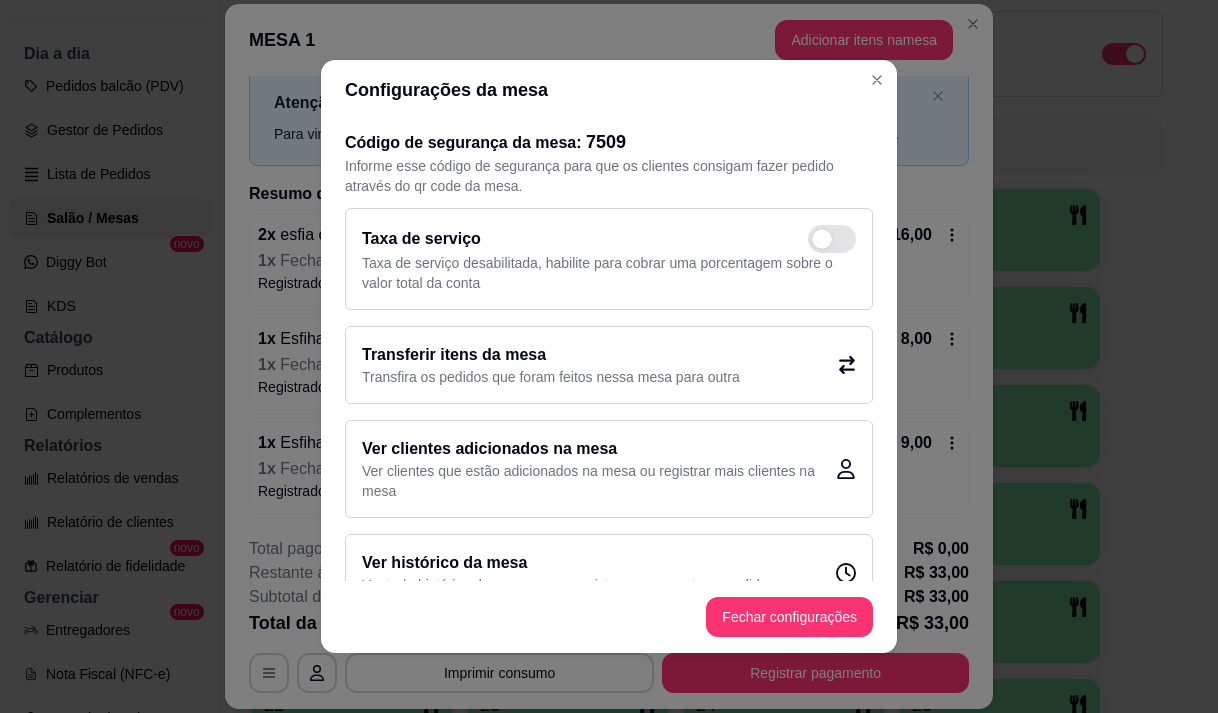 click on "Transfira os pedidos que foram feitos nessa mesa para outra" at bounding box center [551, 377] 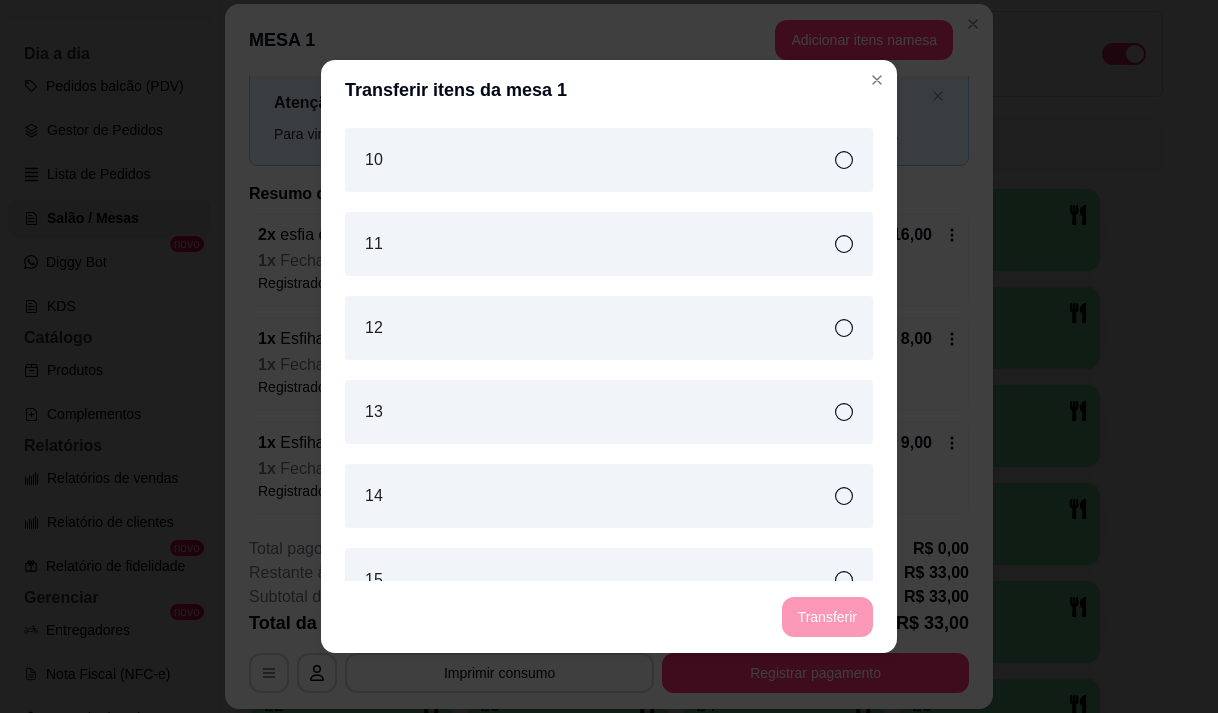 click on "11" at bounding box center [609, 244] 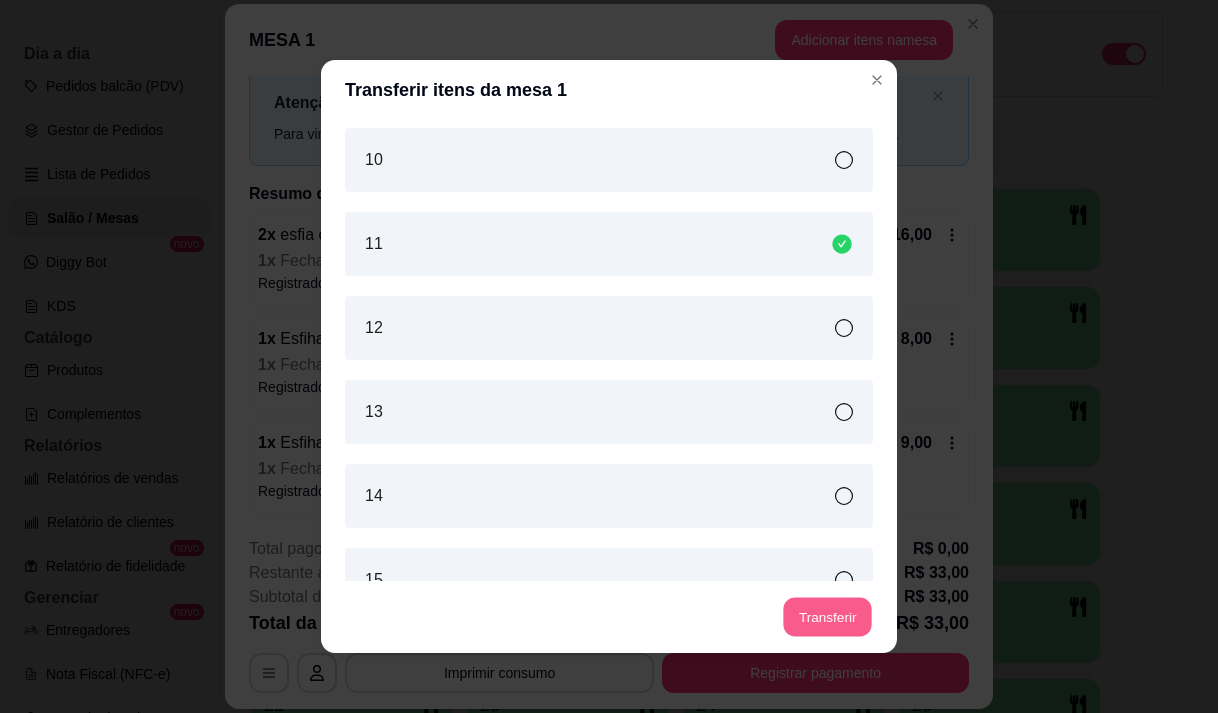click on "Transferir" at bounding box center [827, 617] 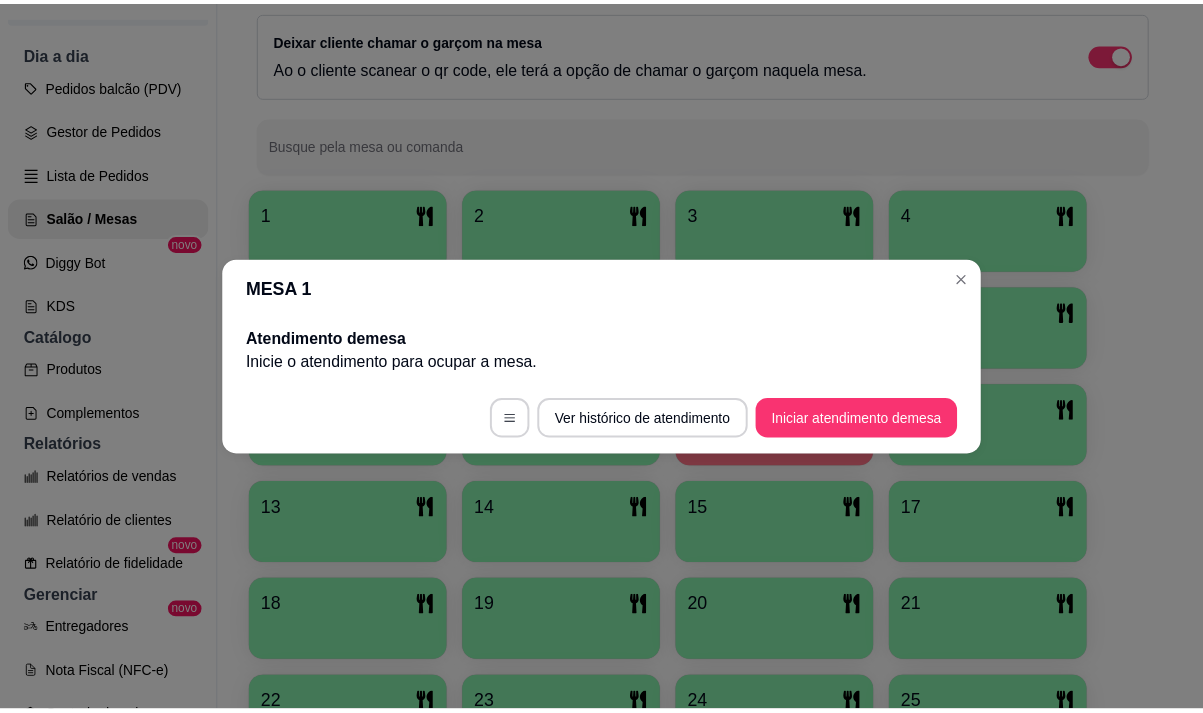 scroll, scrollTop: 0, scrollLeft: 0, axis: both 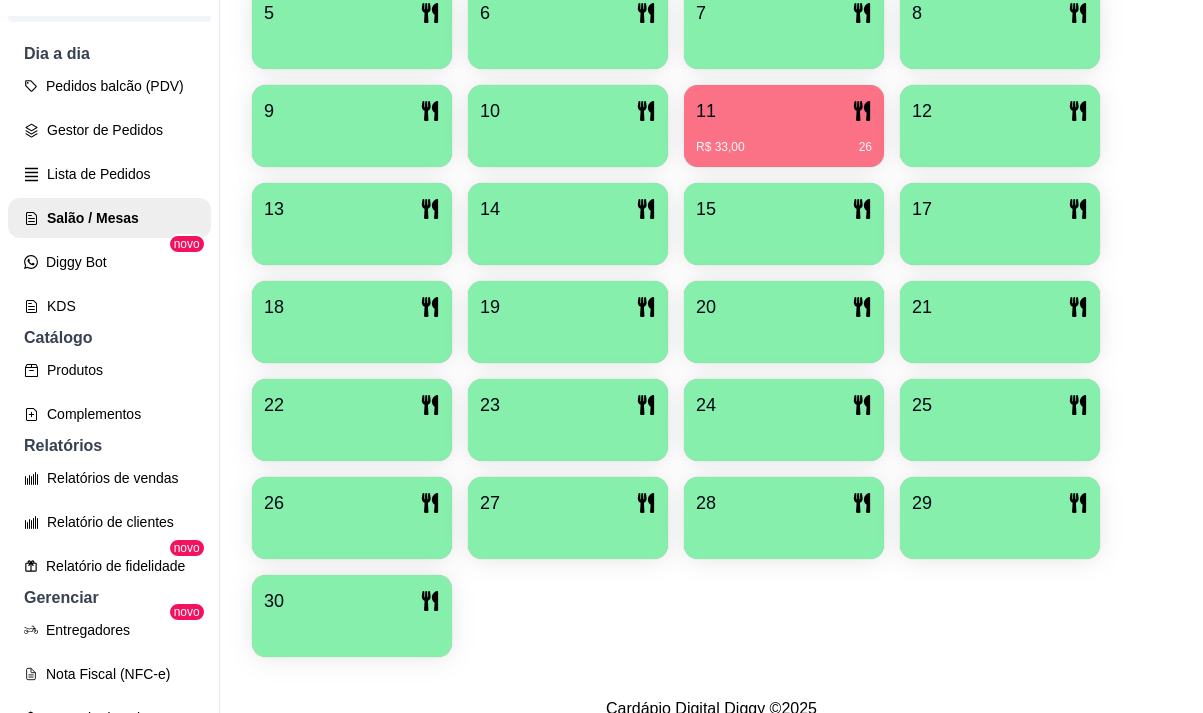 click on "18" at bounding box center [352, 307] 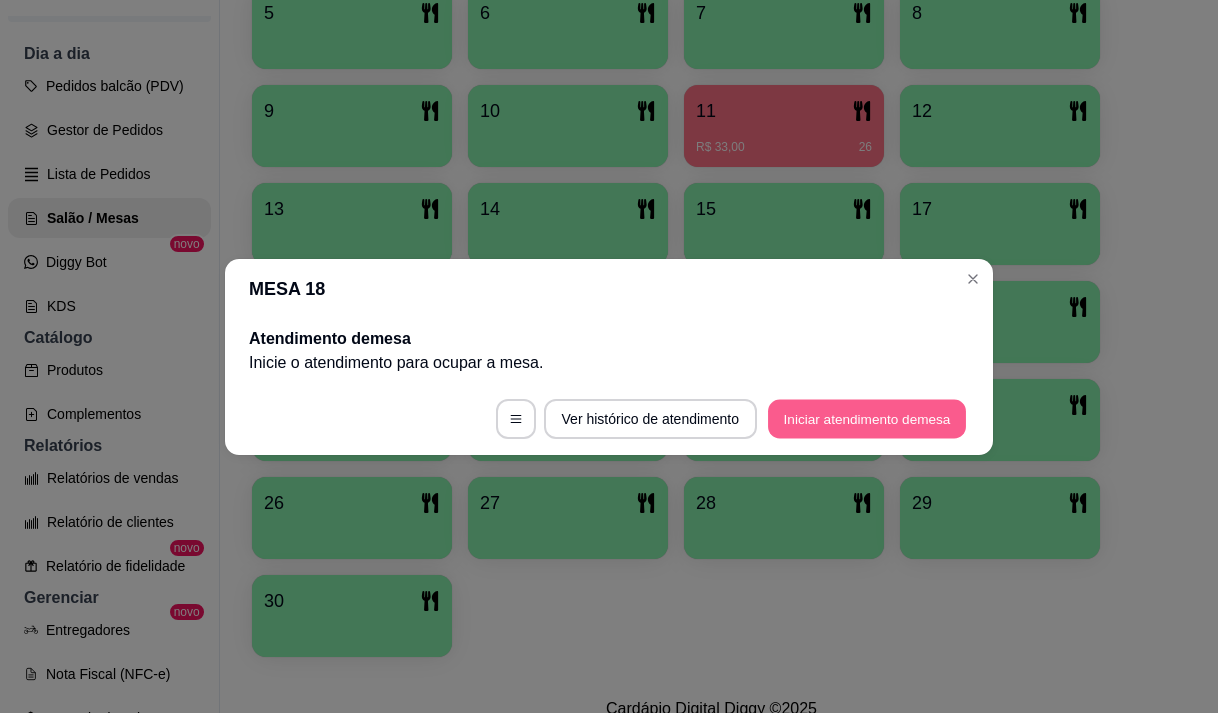 click on "Iniciar atendimento de  mesa" at bounding box center [867, 418] 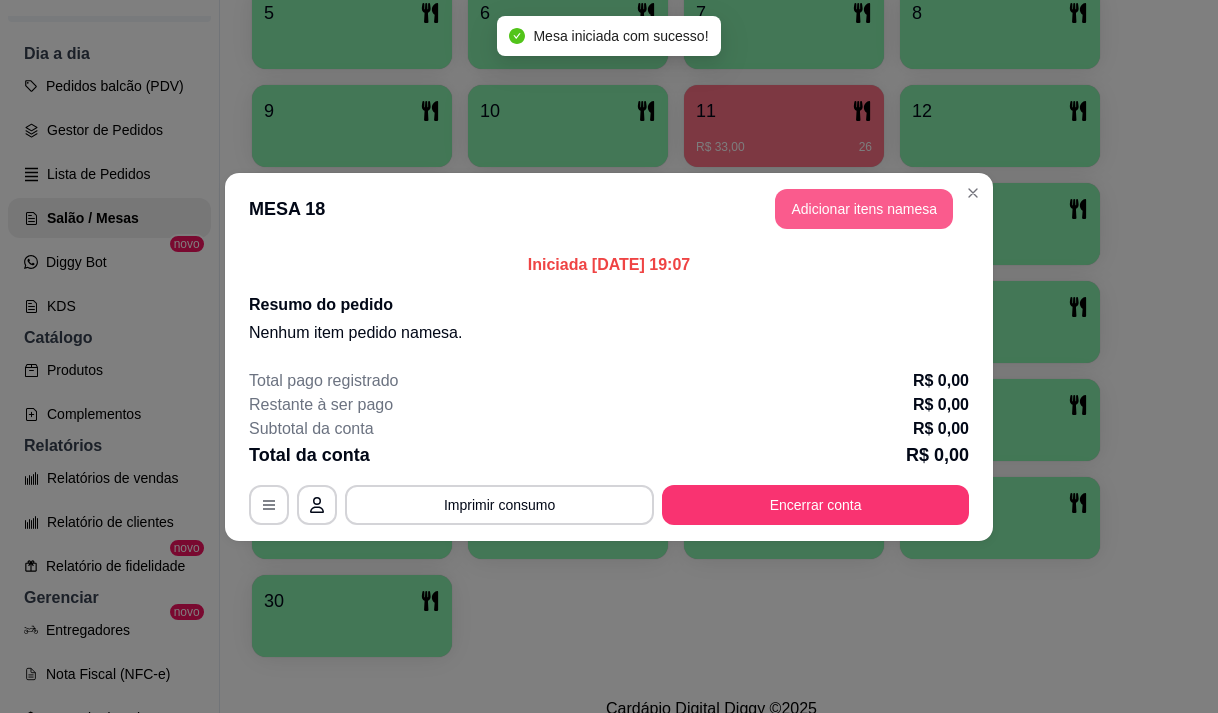 click on "Adicionar itens na  mesa" at bounding box center (864, 209) 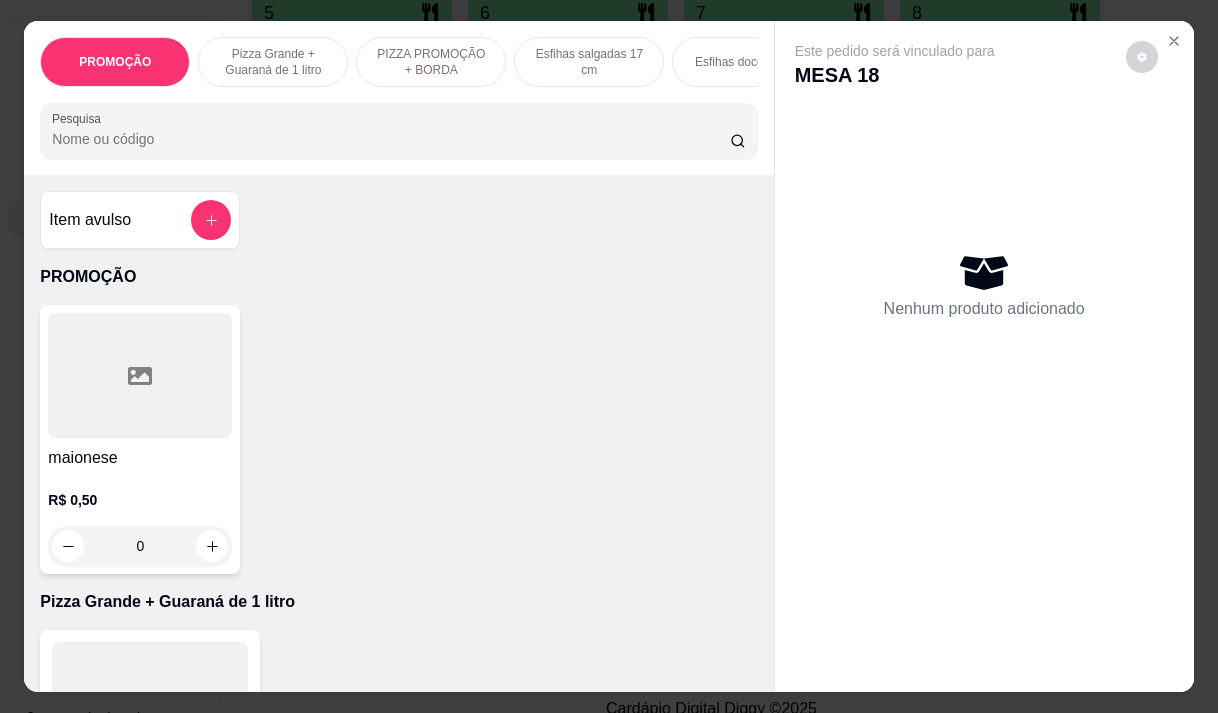 scroll, scrollTop: 0, scrollLeft: 627, axis: horizontal 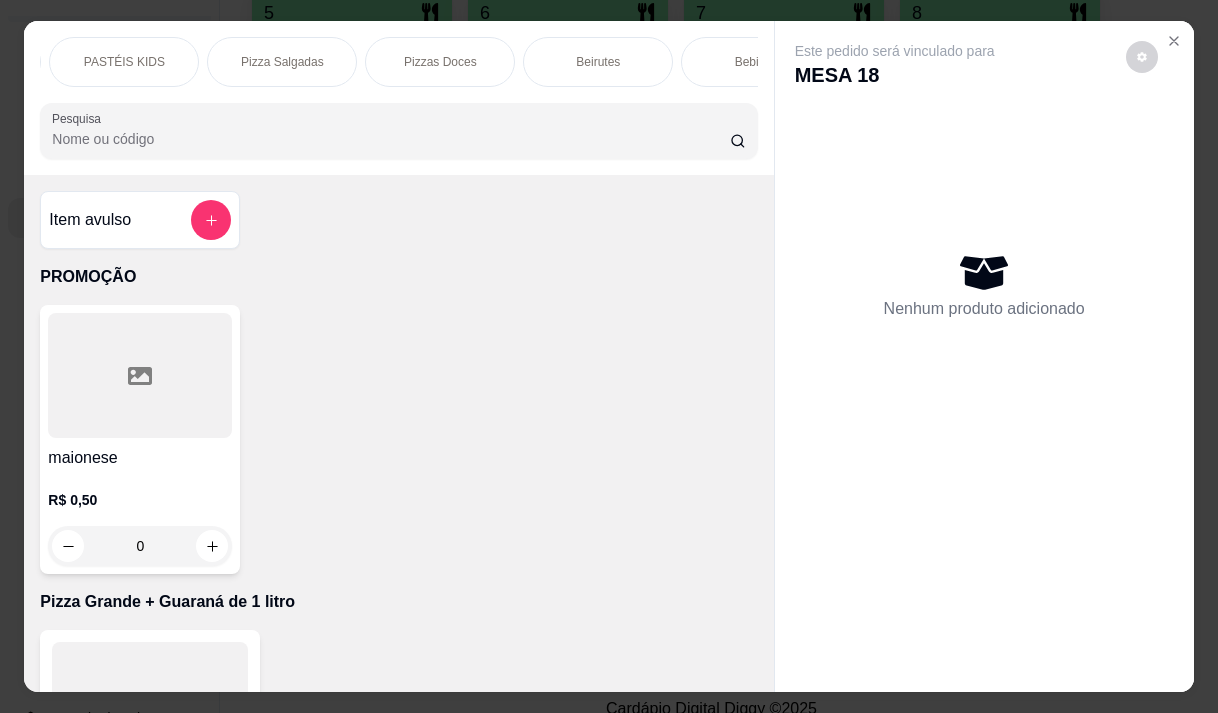 click on "Pizza Salgadas" at bounding box center (282, 62) 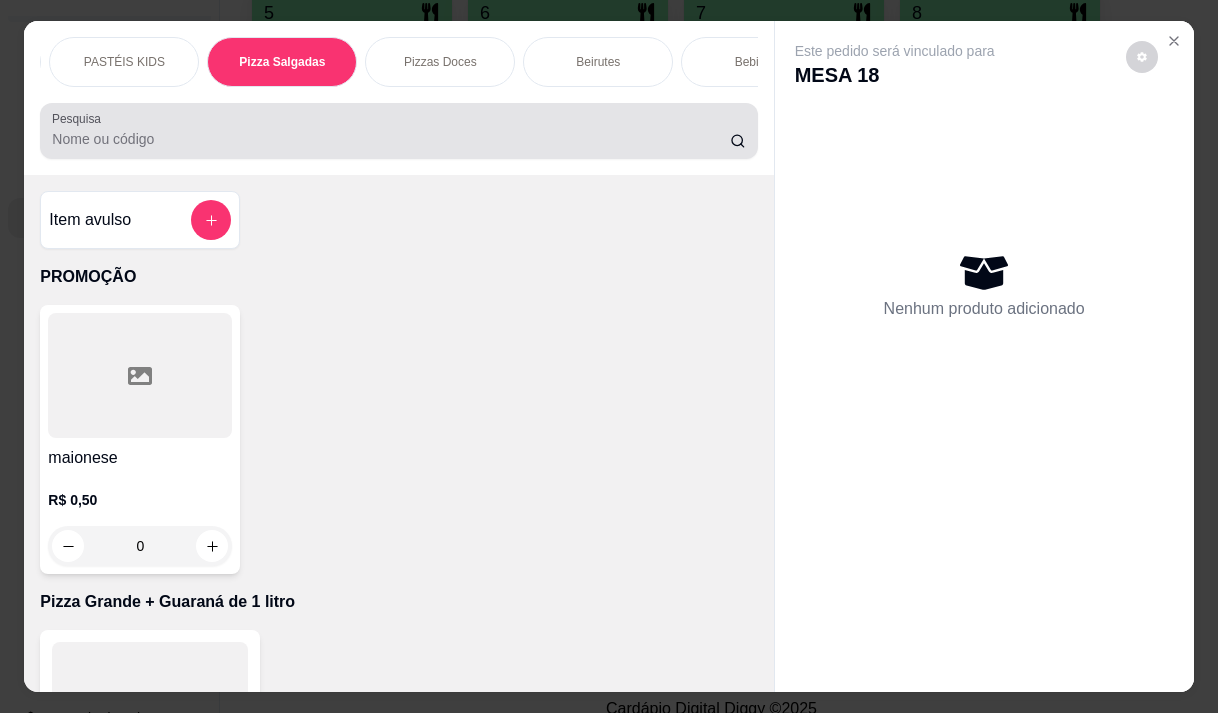 scroll, scrollTop: 15444, scrollLeft: 0, axis: vertical 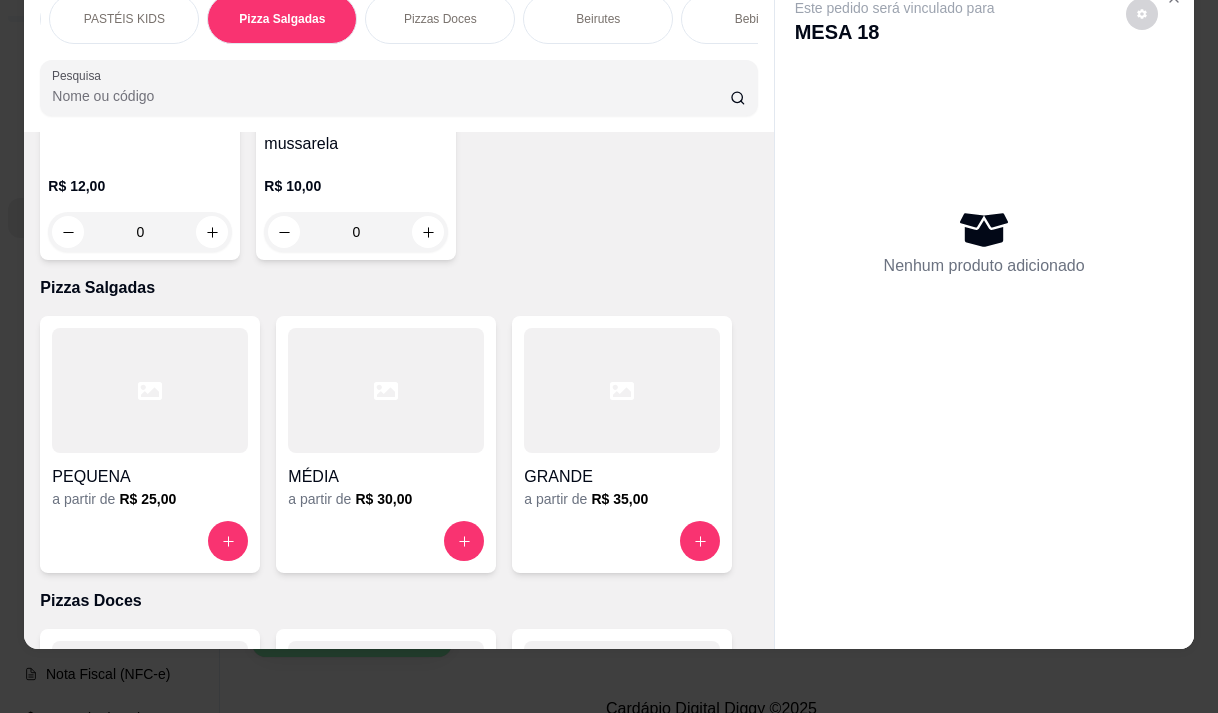 click at bounding box center [622, 390] 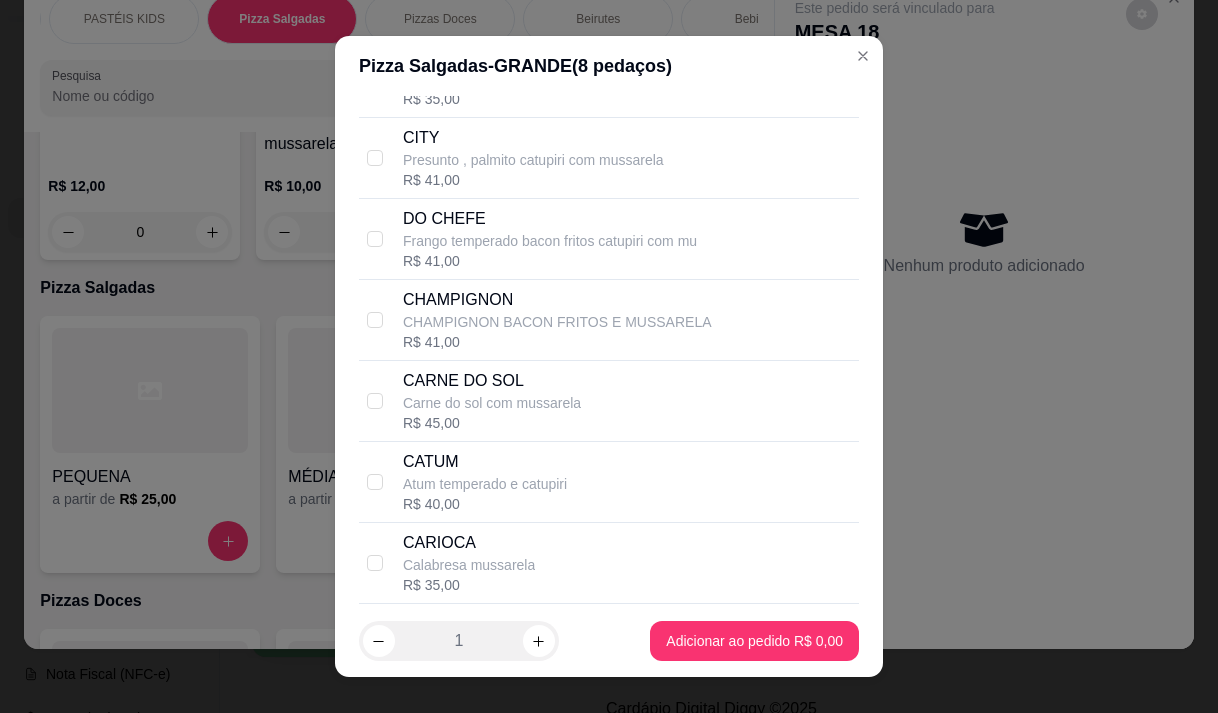scroll, scrollTop: 1200, scrollLeft: 0, axis: vertical 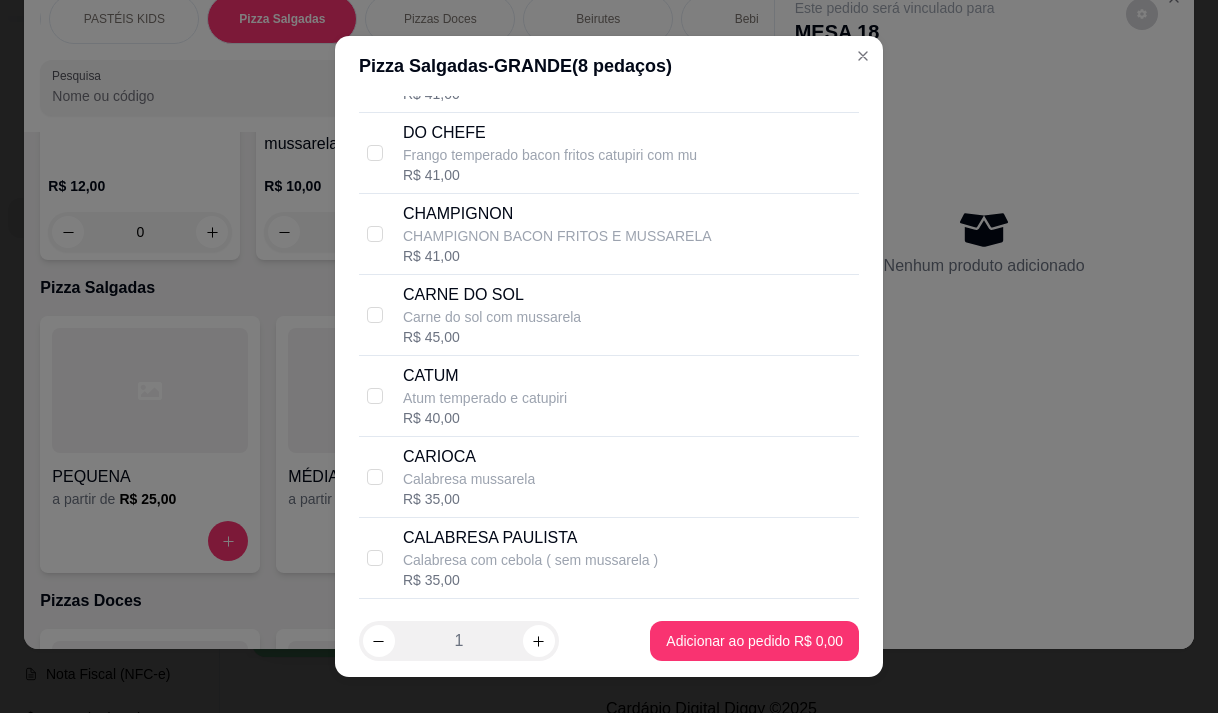 click on "CARIOCA  Calabresa mussarela  R$ 35,00" at bounding box center (627, 477) 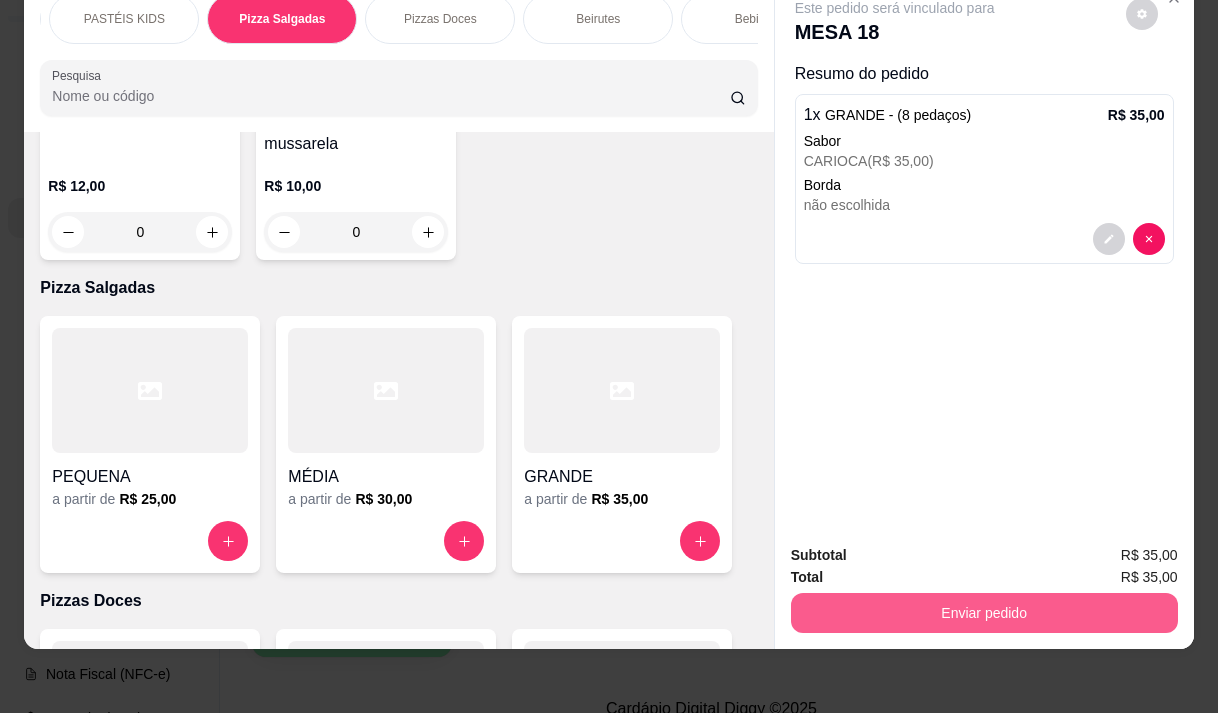 click on "Enviar pedido" at bounding box center [984, 613] 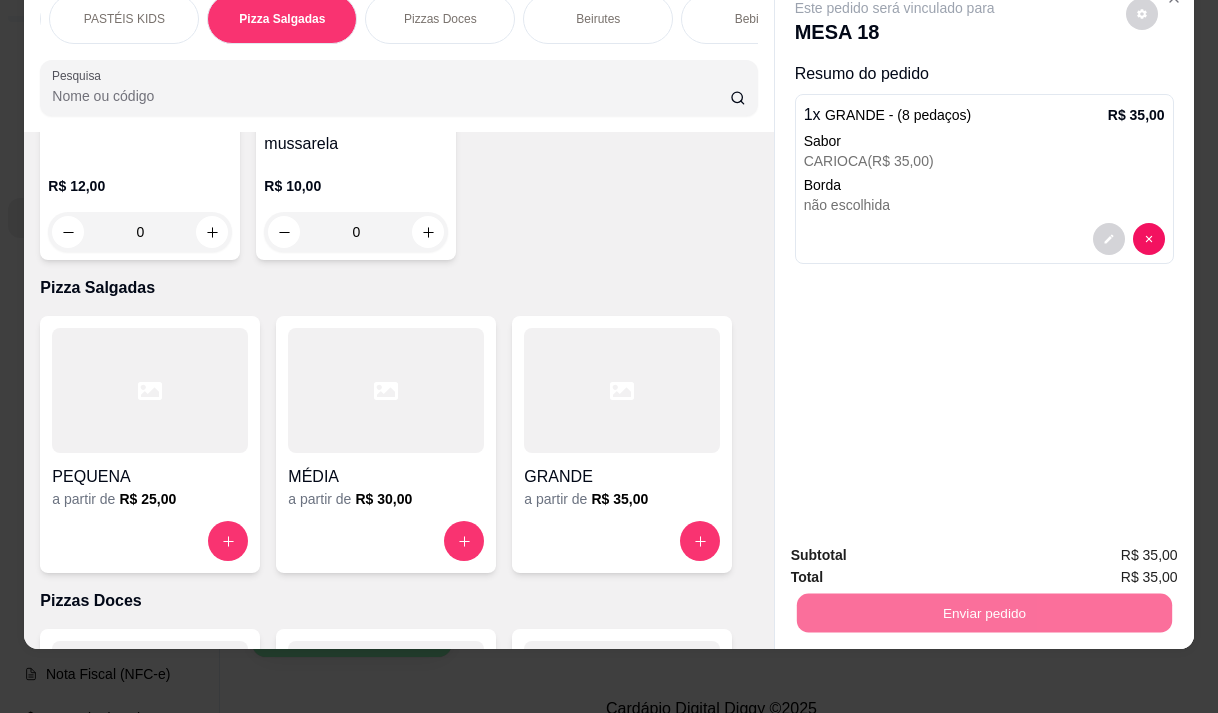 click on "Não registrar e enviar pedido" at bounding box center [918, 549] 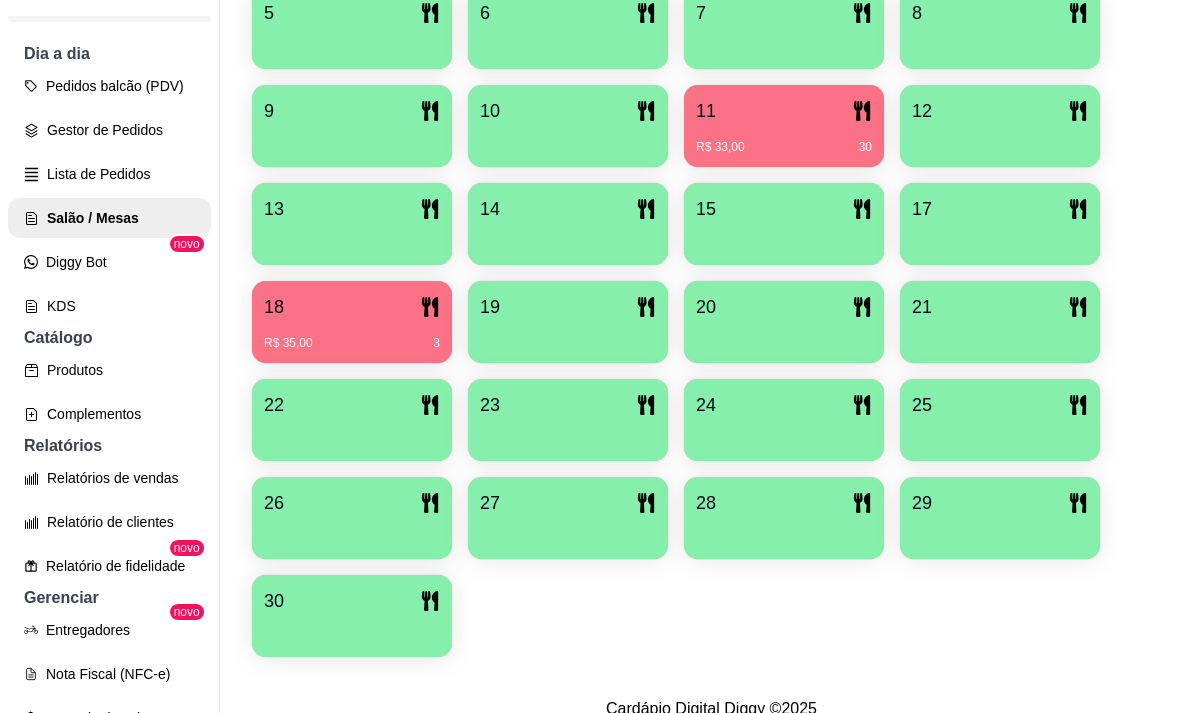 click on "Pedidos balcão (PDV) Gestor de Pedidos Lista de Pedidos Salão / Mesas Diggy Bot novo KDS" at bounding box center (109, 196) 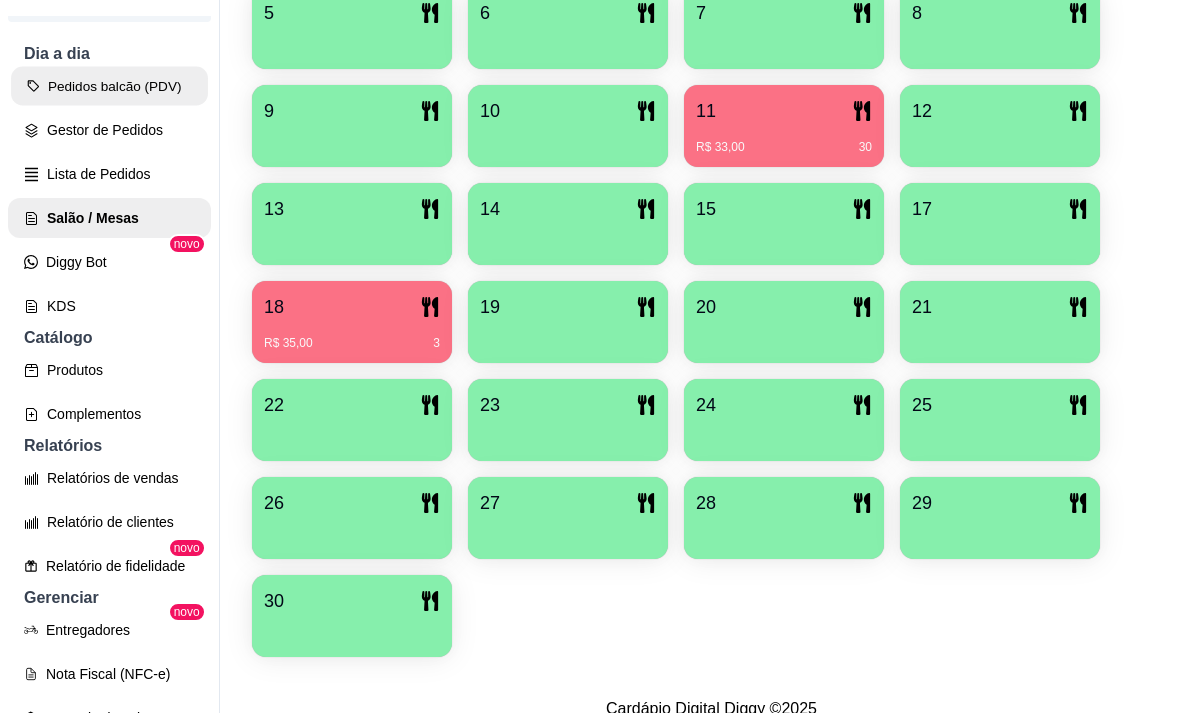 click on "Pedidos balcão (PDV)" at bounding box center [109, 86] 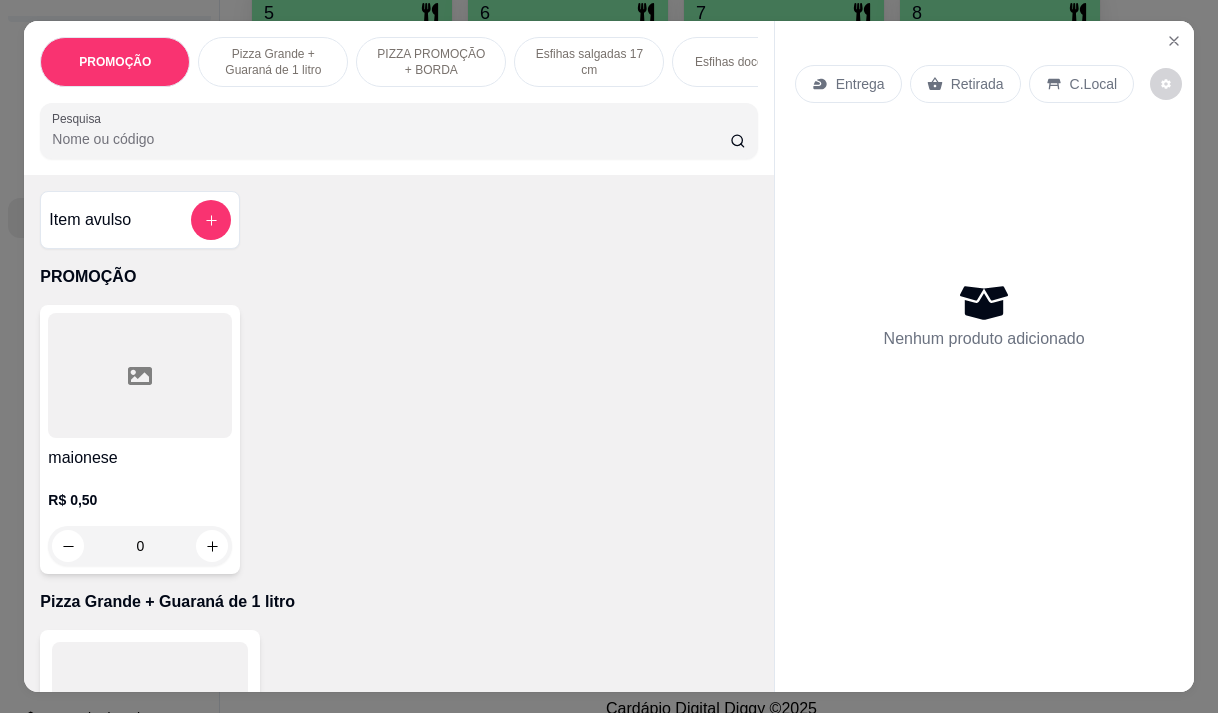 click 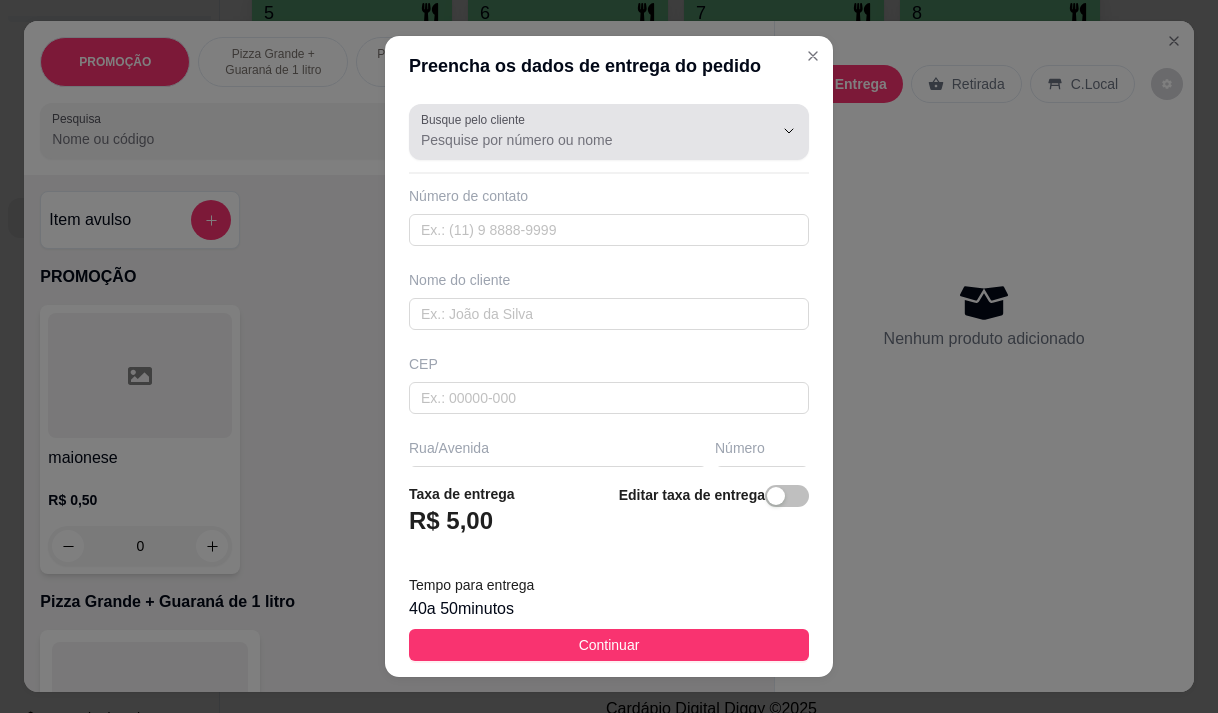 click on "Busque pelo cliente" at bounding box center (581, 140) 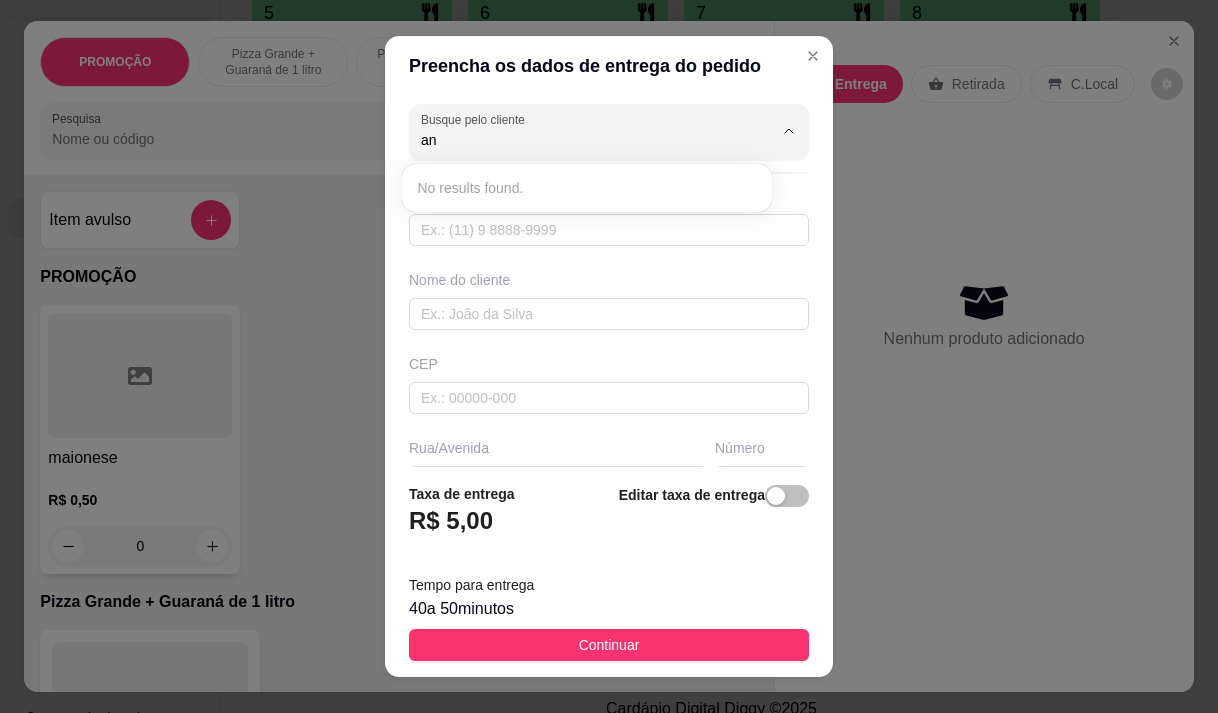 type on "a" 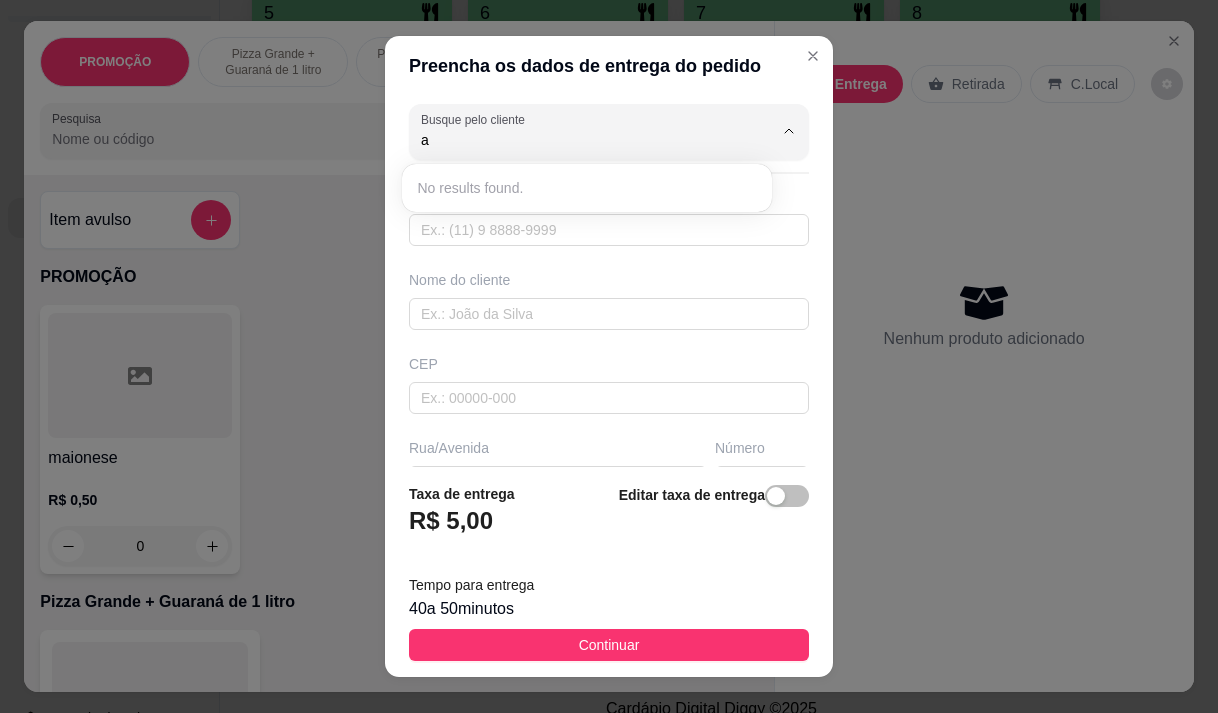 type 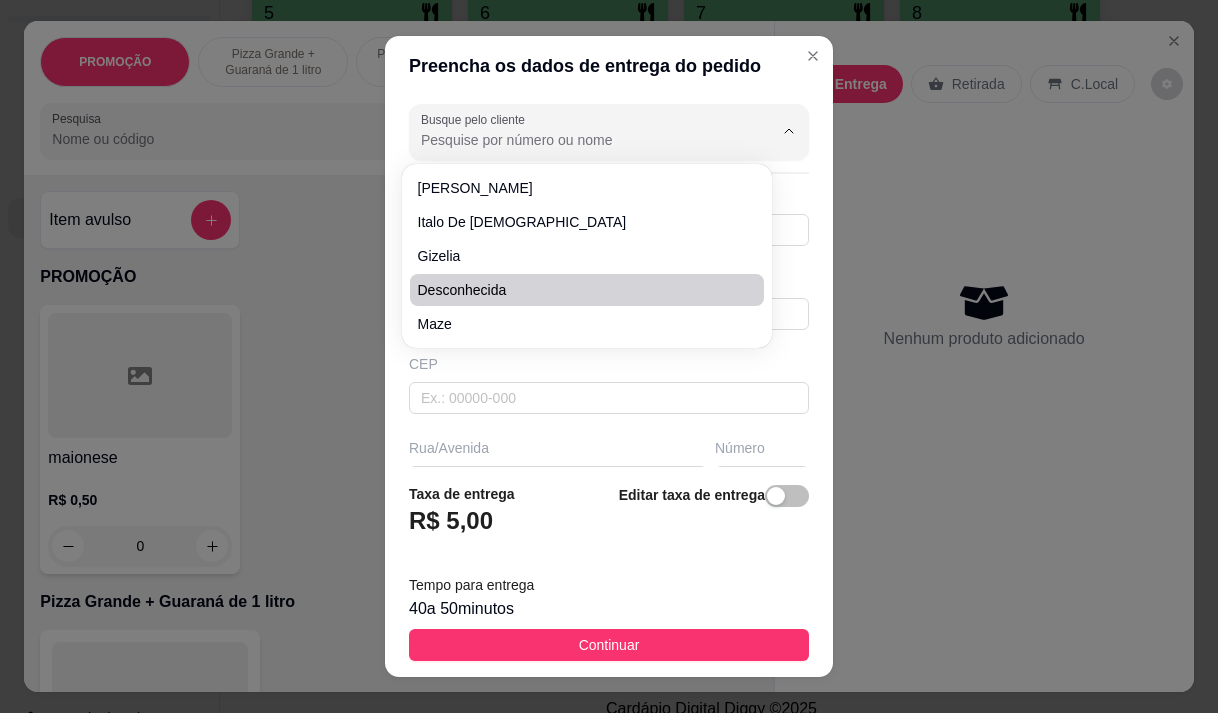 click on "Preencha os dados de entrega do pedido Busque pelo cliente Número de contato Nome do cliente CEP Rua/[GEOGRAPHIC_DATA] Taxa de entrega R$ 5,00 Editar taxa de entrega  Tempo para entrega  40  a   50  minutos Continuar" at bounding box center [609, 356] 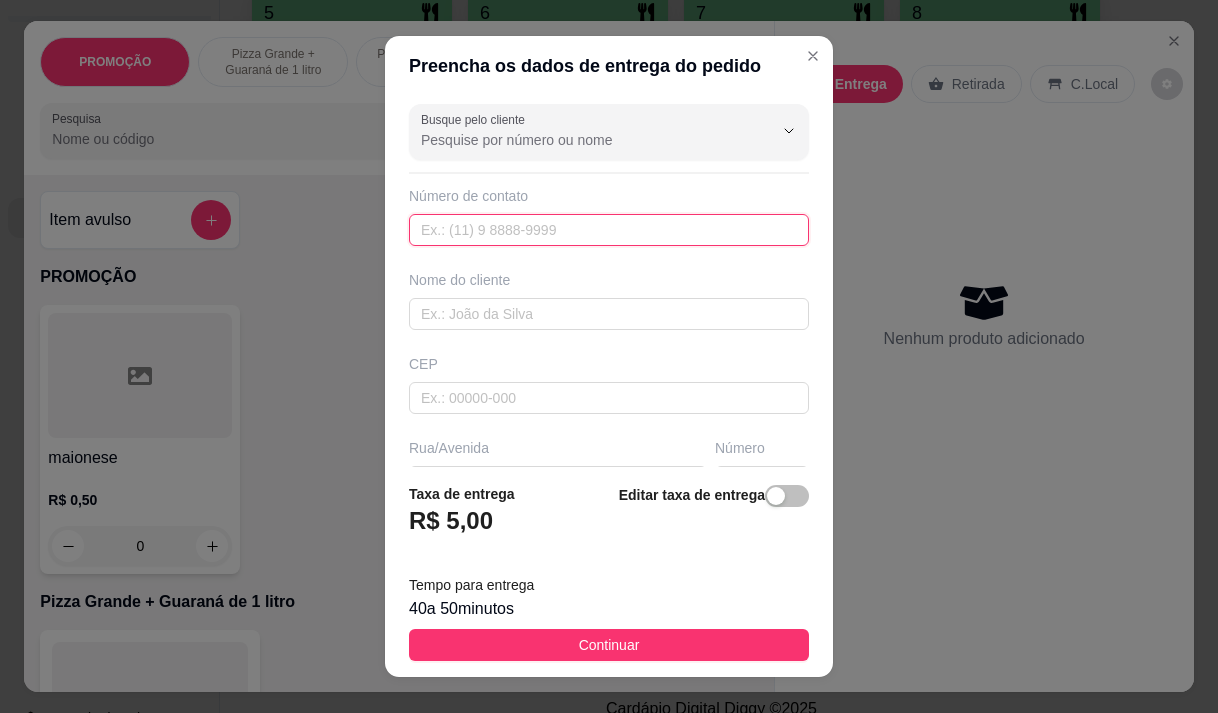 click at bounding box center (609, 230) 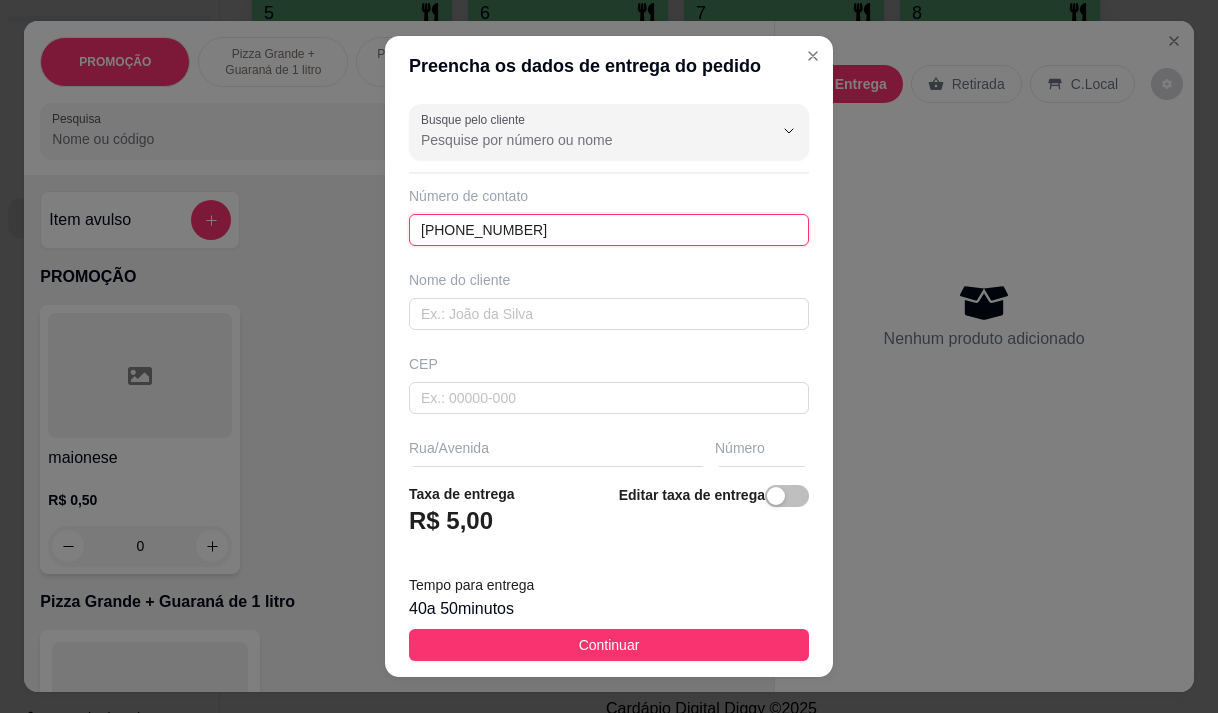 type on "[PHONE_NUMBER]" 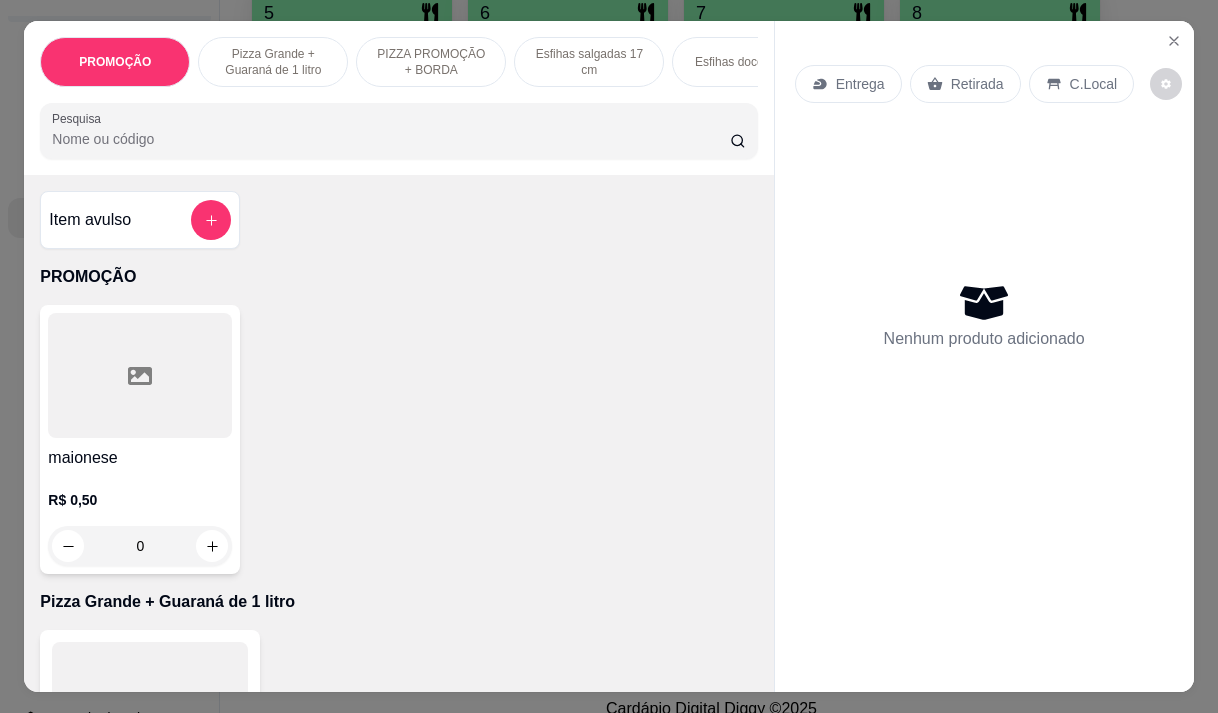 click on "maionese   R$ 0,50 0" at bounding box center (398, 439) 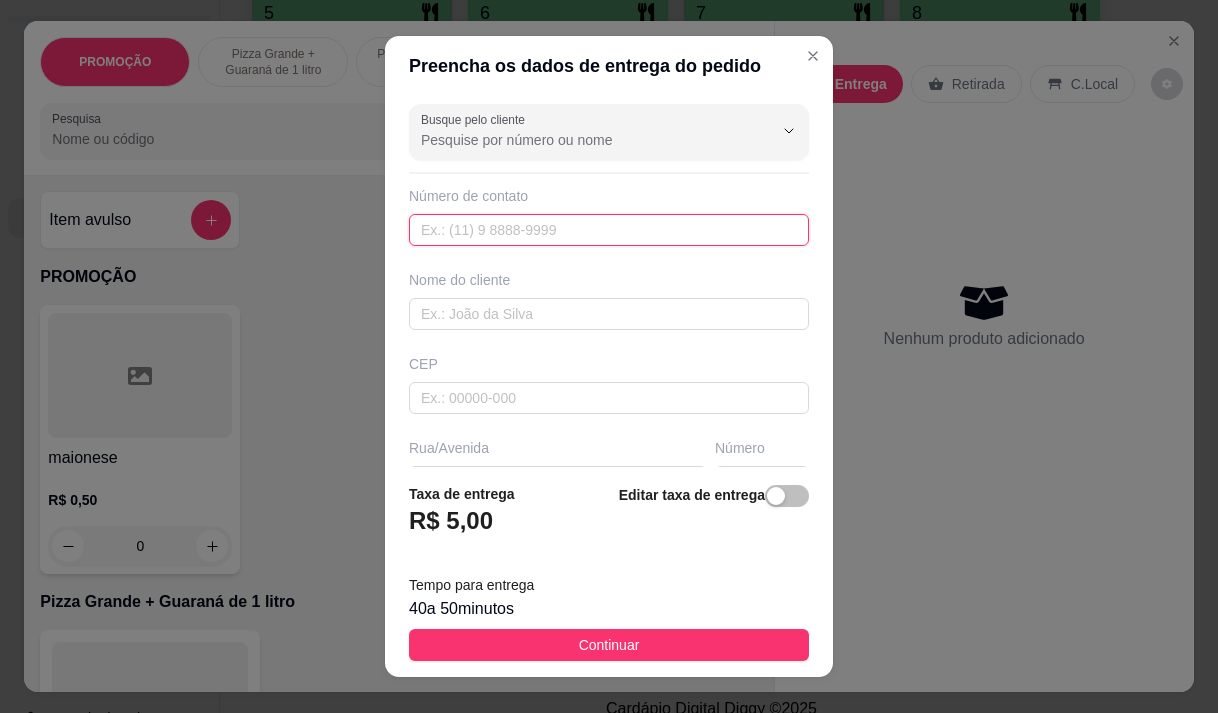 click at bounding box center [609, 230] 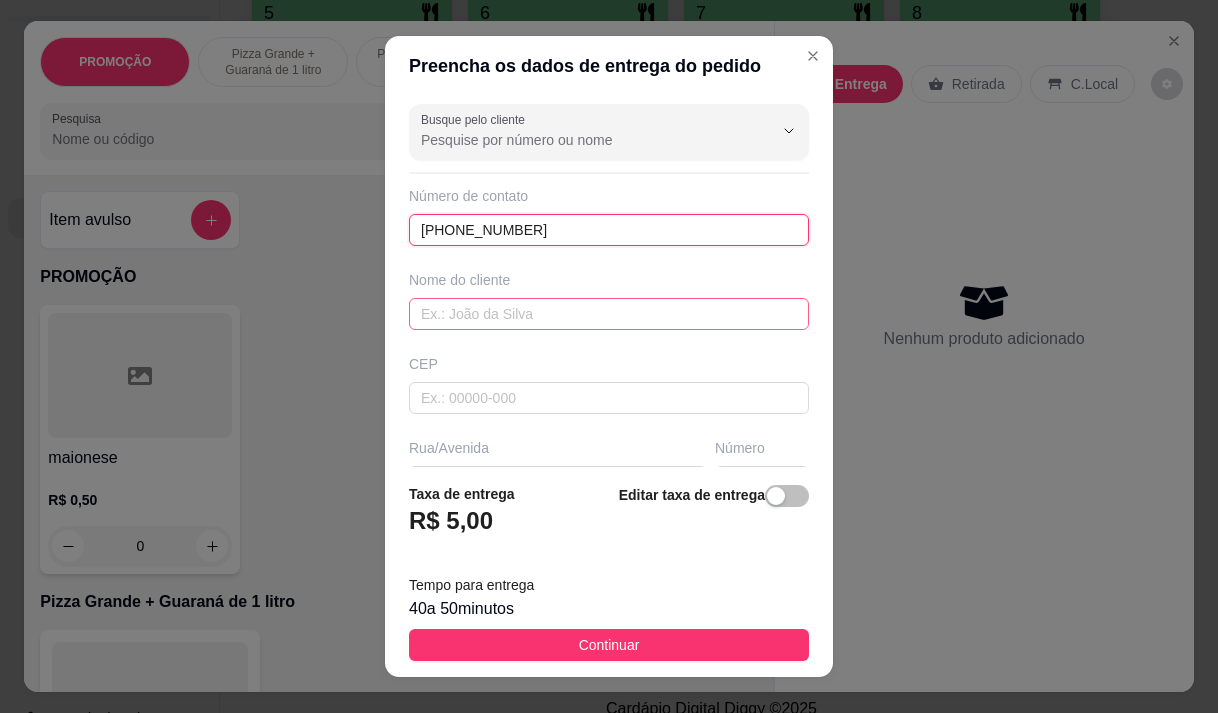 type on "[PHONE_NUMBER]" 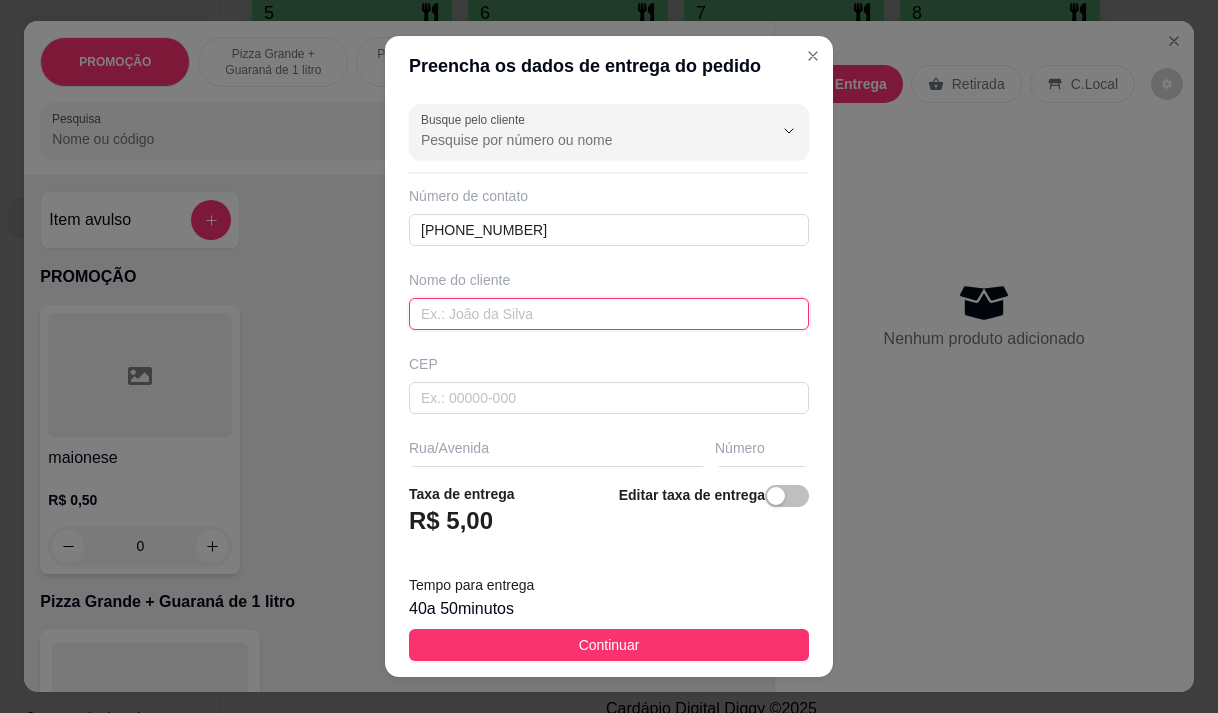 click at bounding box center [609, 314] 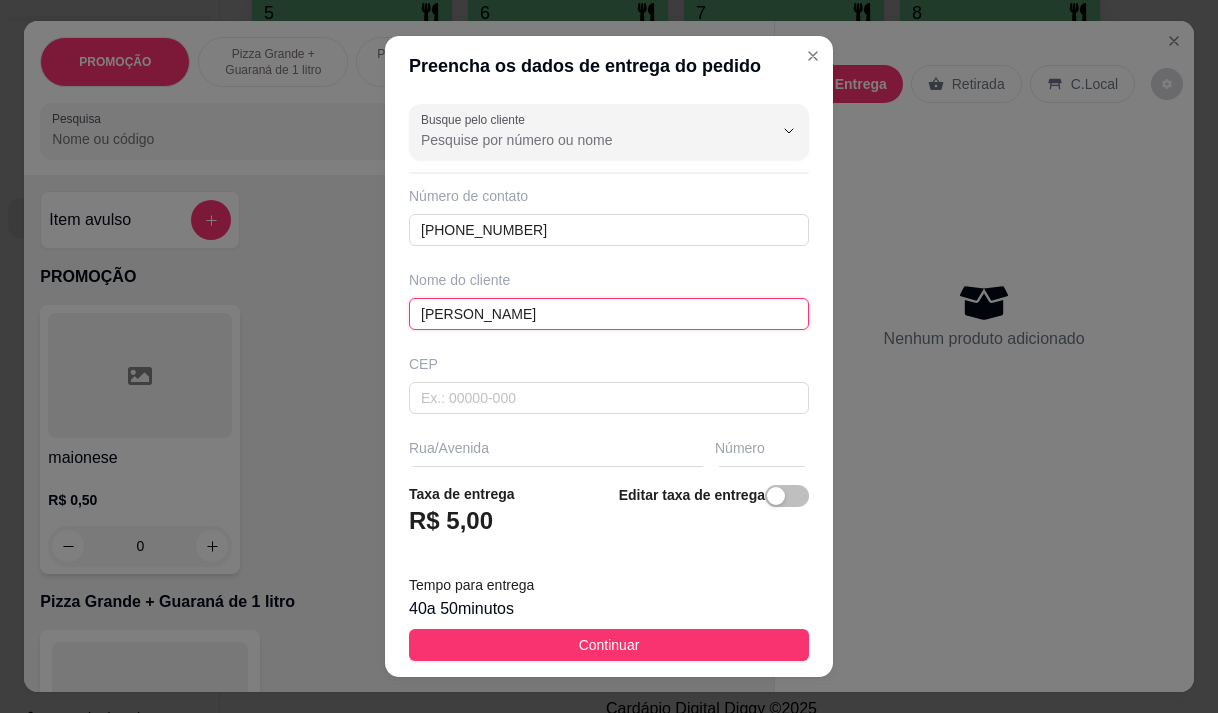 type on "[PERSON_NAME]" 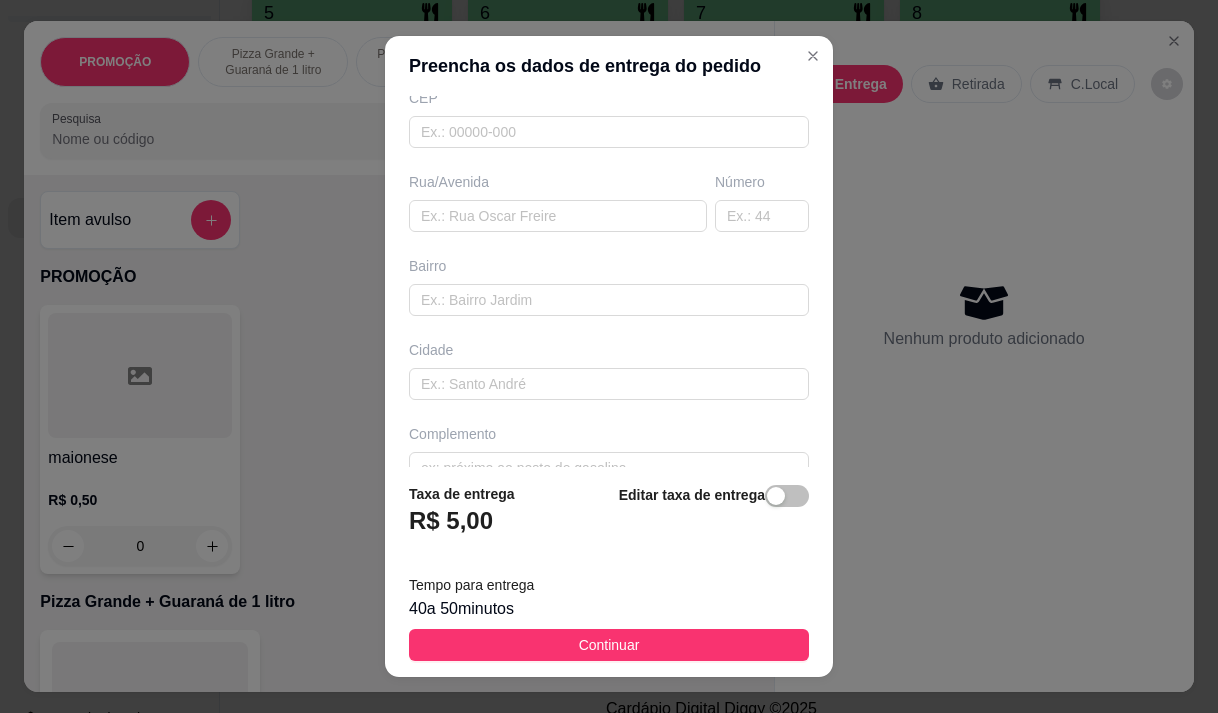 scroll, scrollTop: 300, scrollLeft: 0, axis: vertical 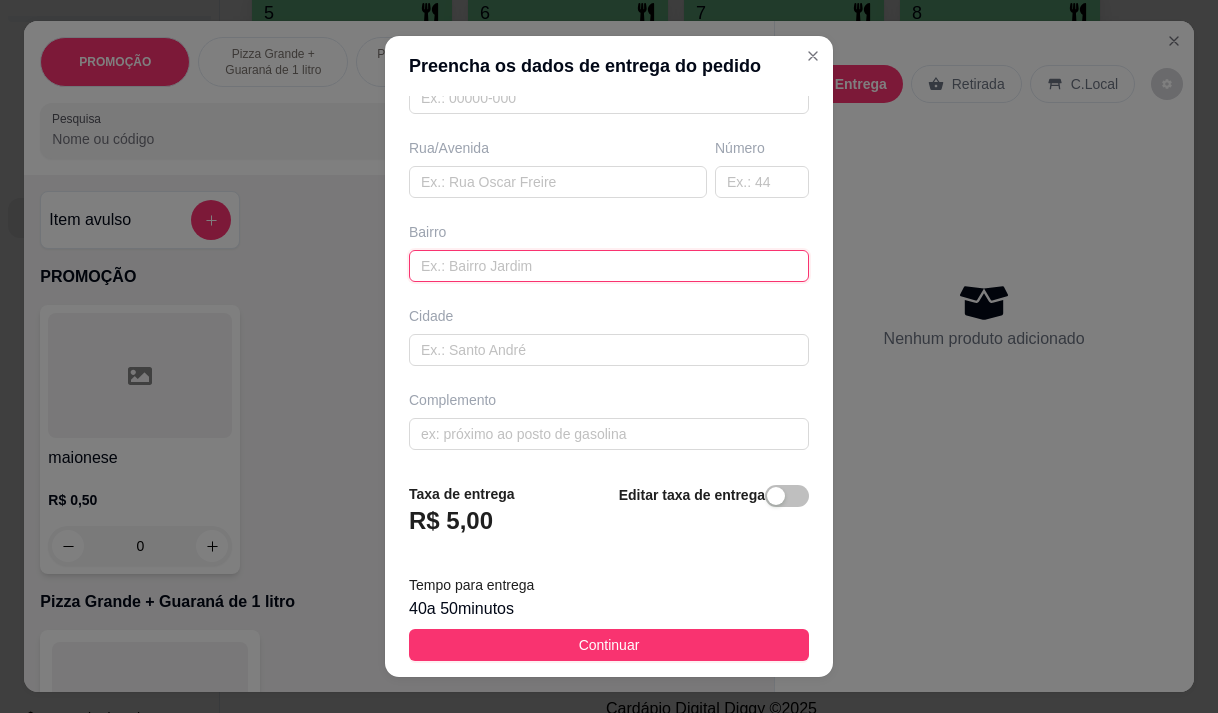 click at bounding box center [609, 266] 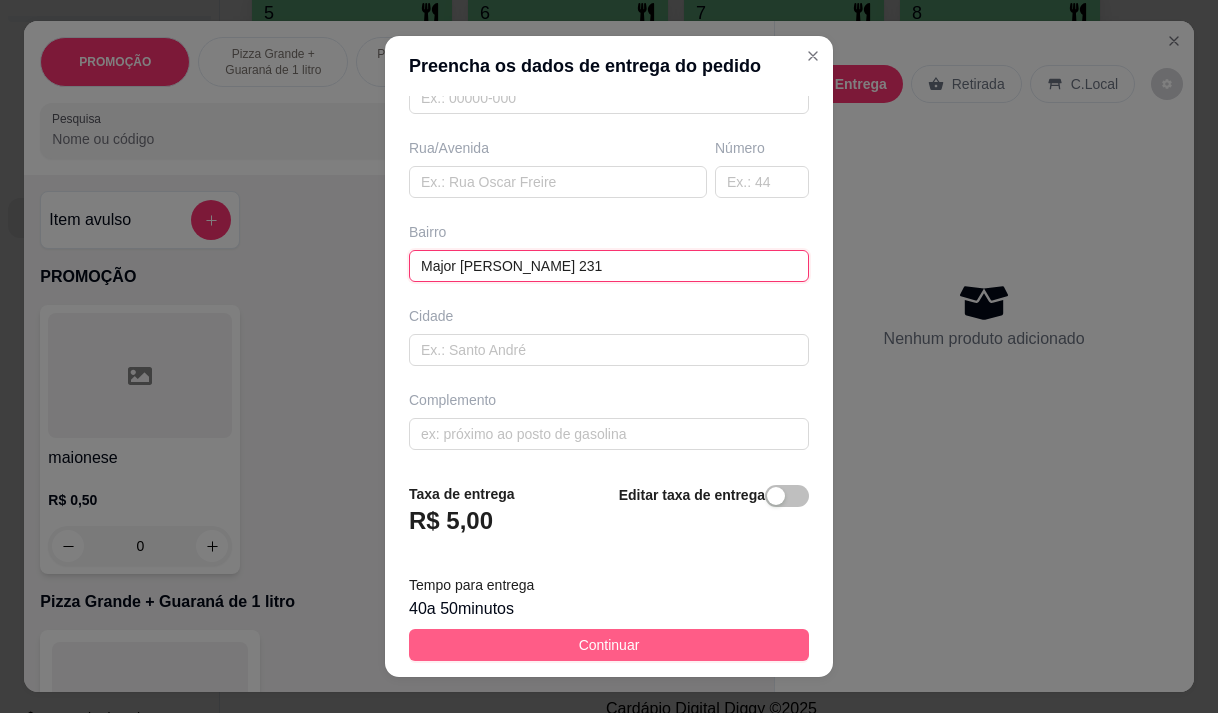 type on "Major [PERSON_NAME] 231" 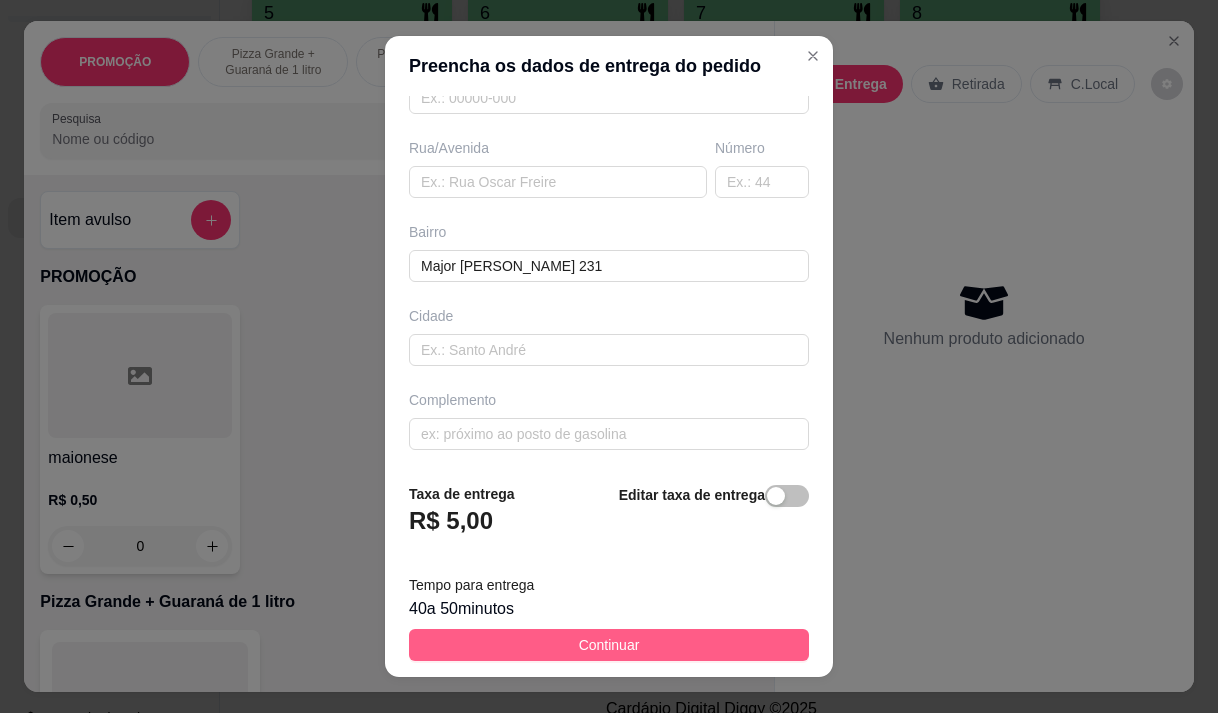 click on "Continuar" at bounding box center (609, 645) 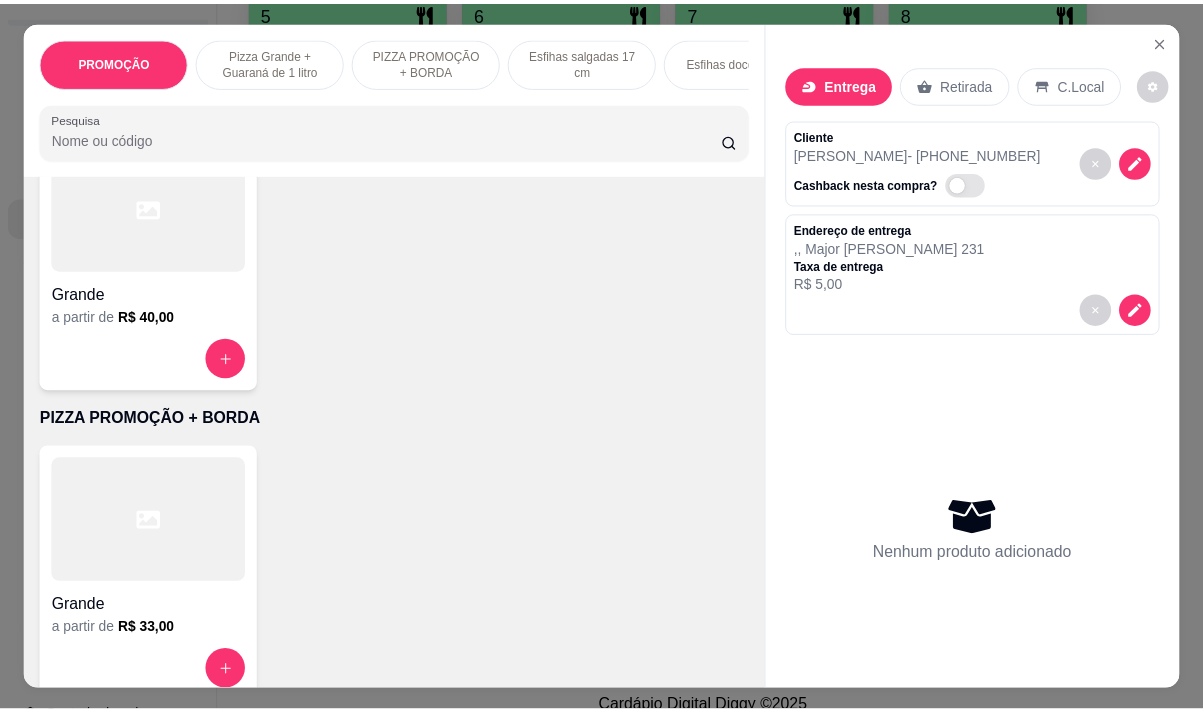 scroll, scrollTop: 500, scrollLeft: 0, axis: vertical 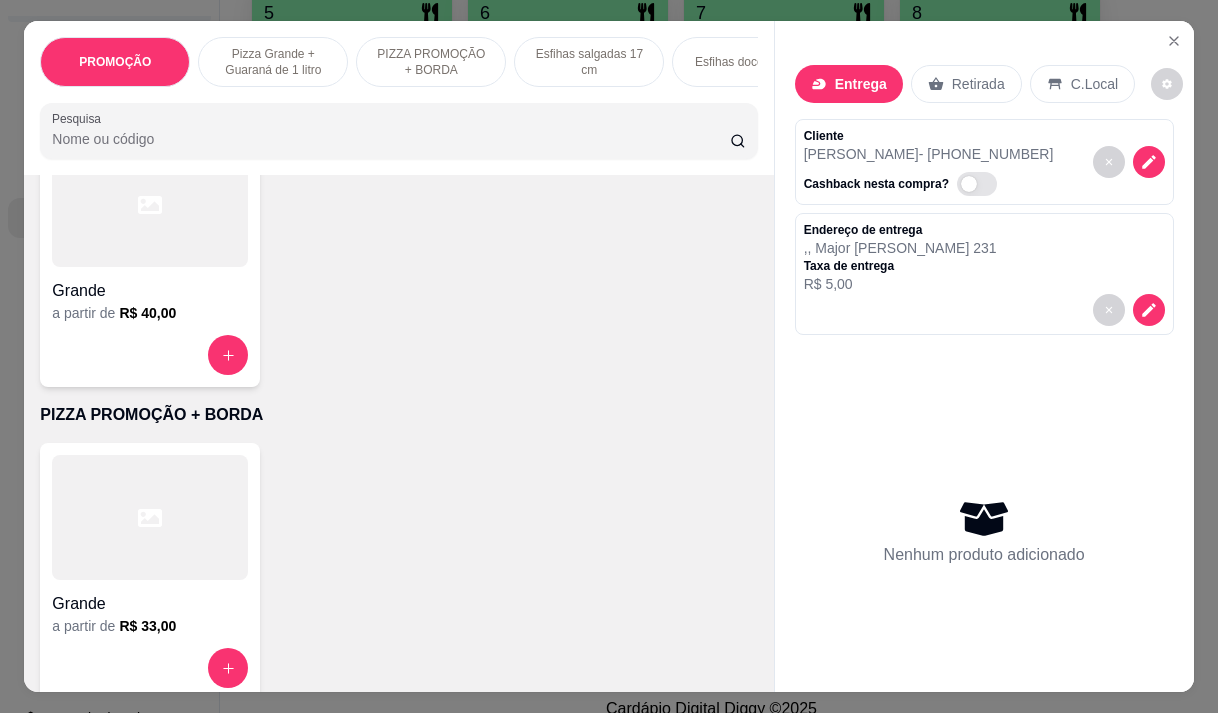 click at bounding box center [150, 517] 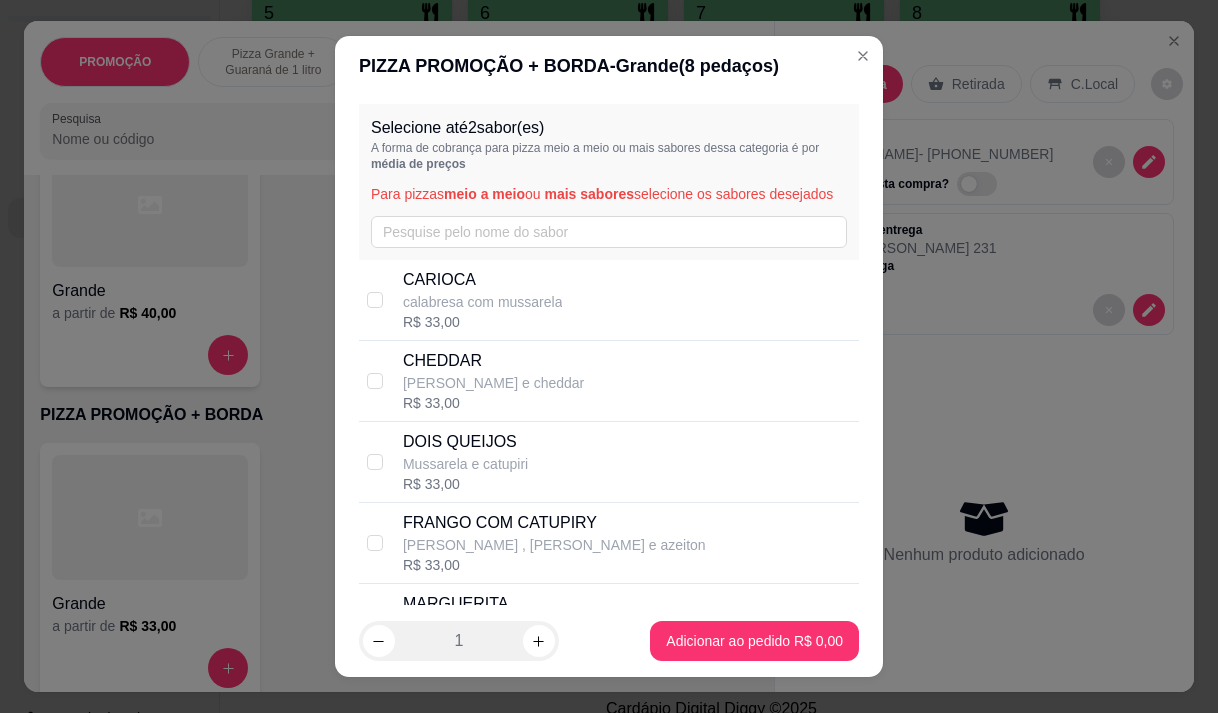 click on "calabresa com mussarela" at bounding box center (483, 302) 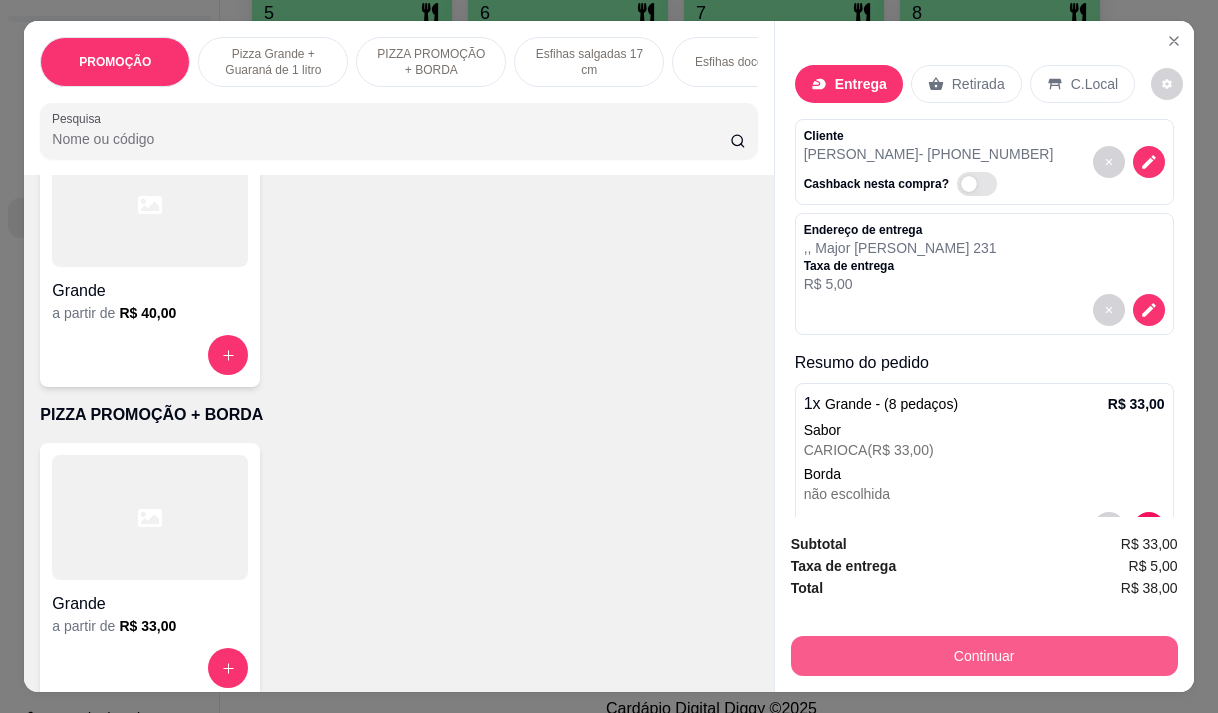 click on "Continuar" at bounding box center (984, 656) 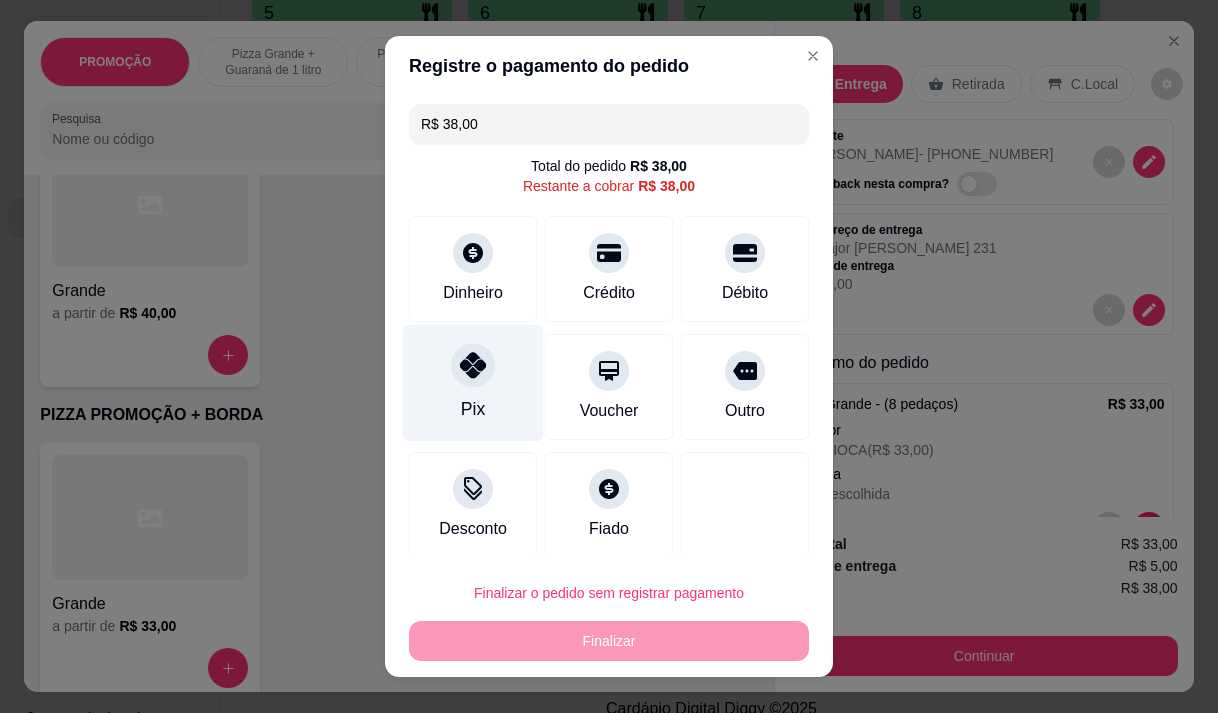 click on "Pix" at bounding box center [473, 382] 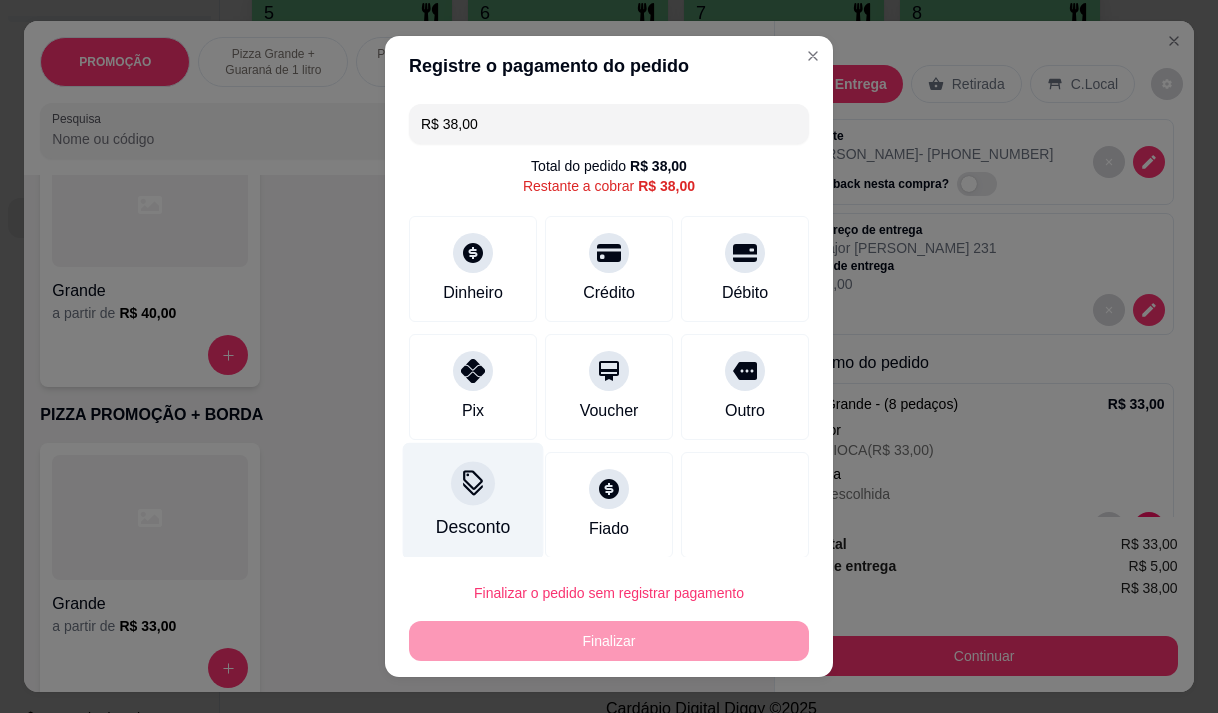 type on "R$ 0,00" 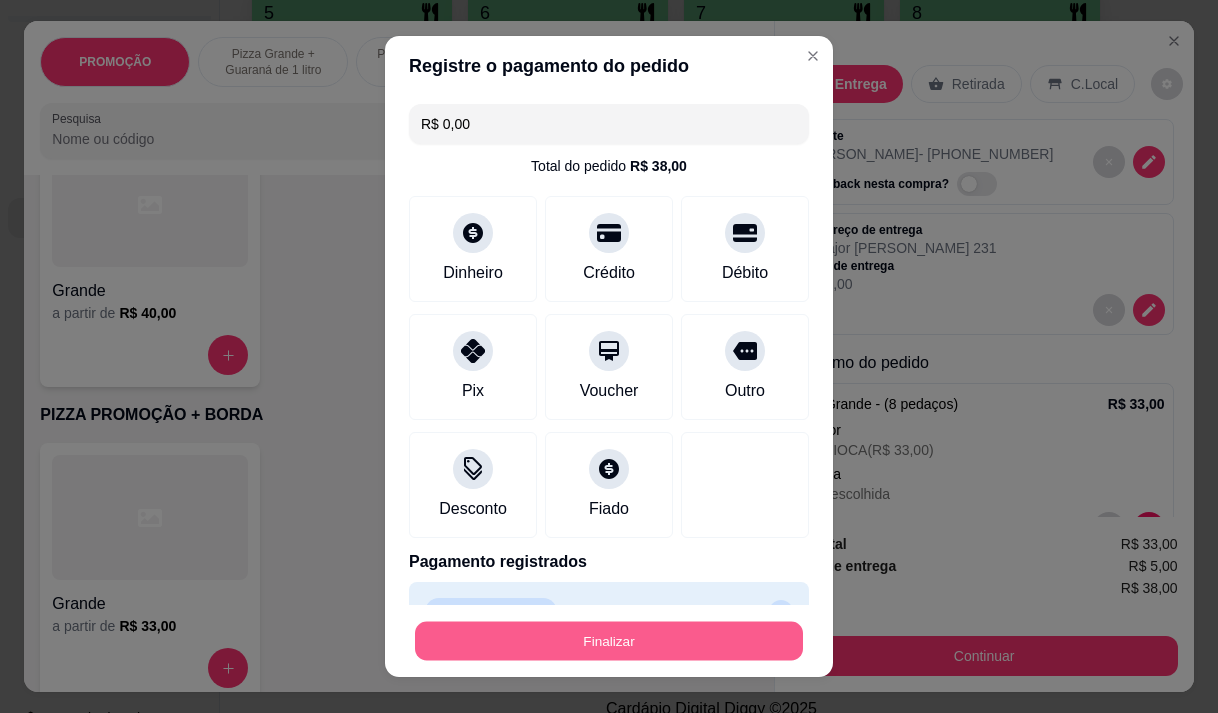 click on "Finalizar" at bounding box center [609, 641] 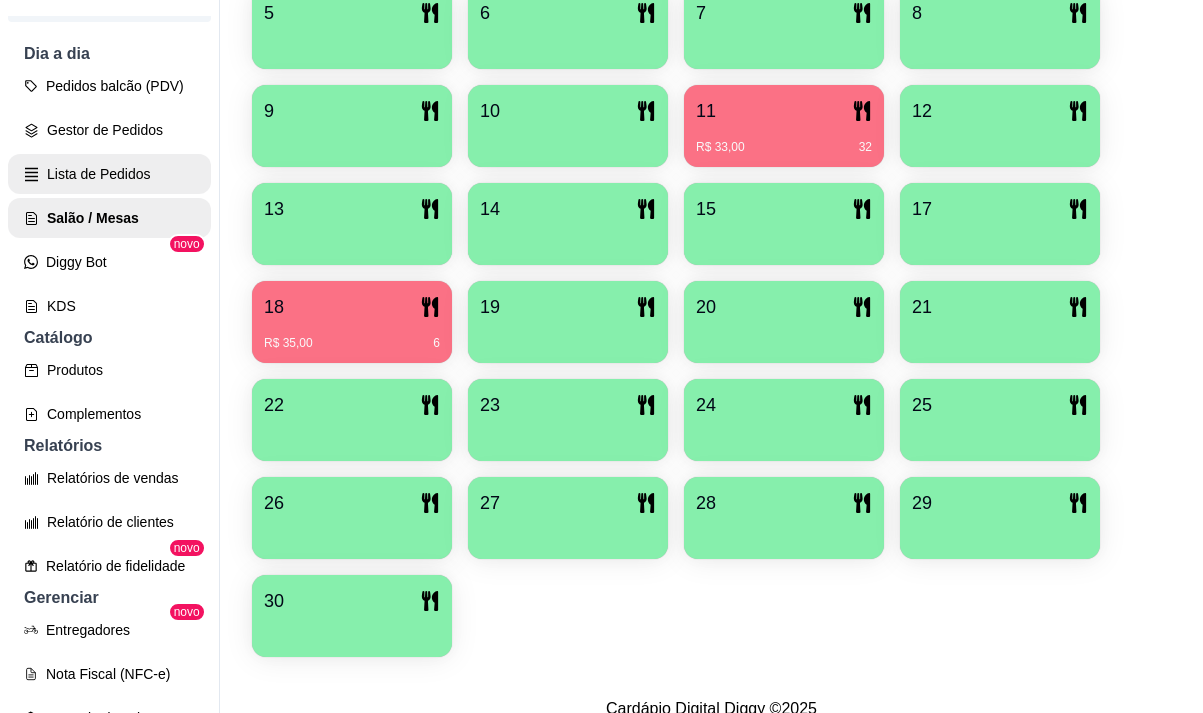 click on "Lista de Pedidos" at bounding box center [109, 174] 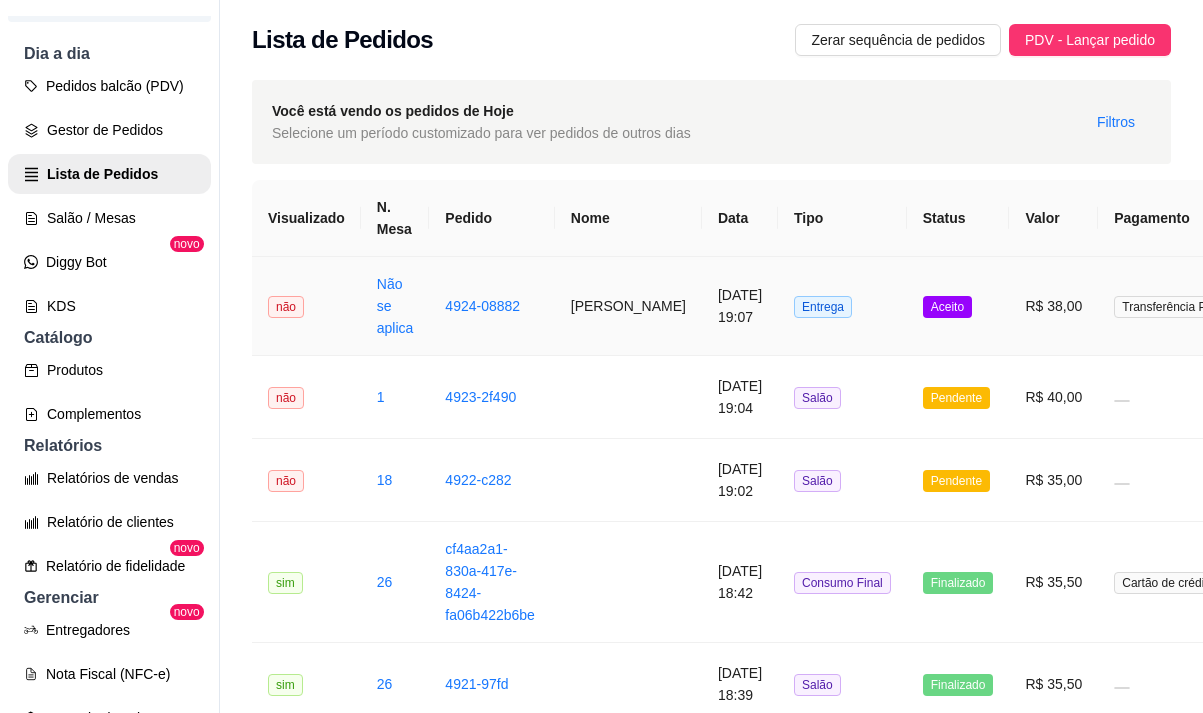 click on "[PERSON_NAME]" at bounding box center (628, 306) 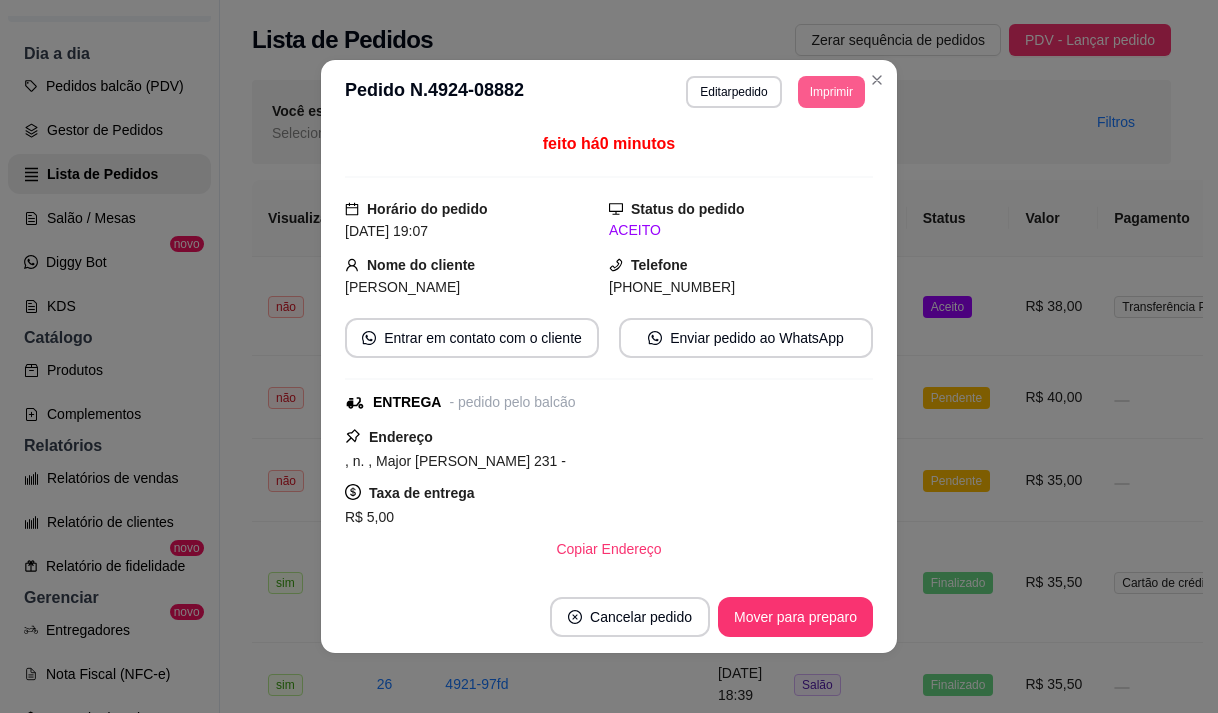 click on "Imprimir" at bounding box center (831, 92) 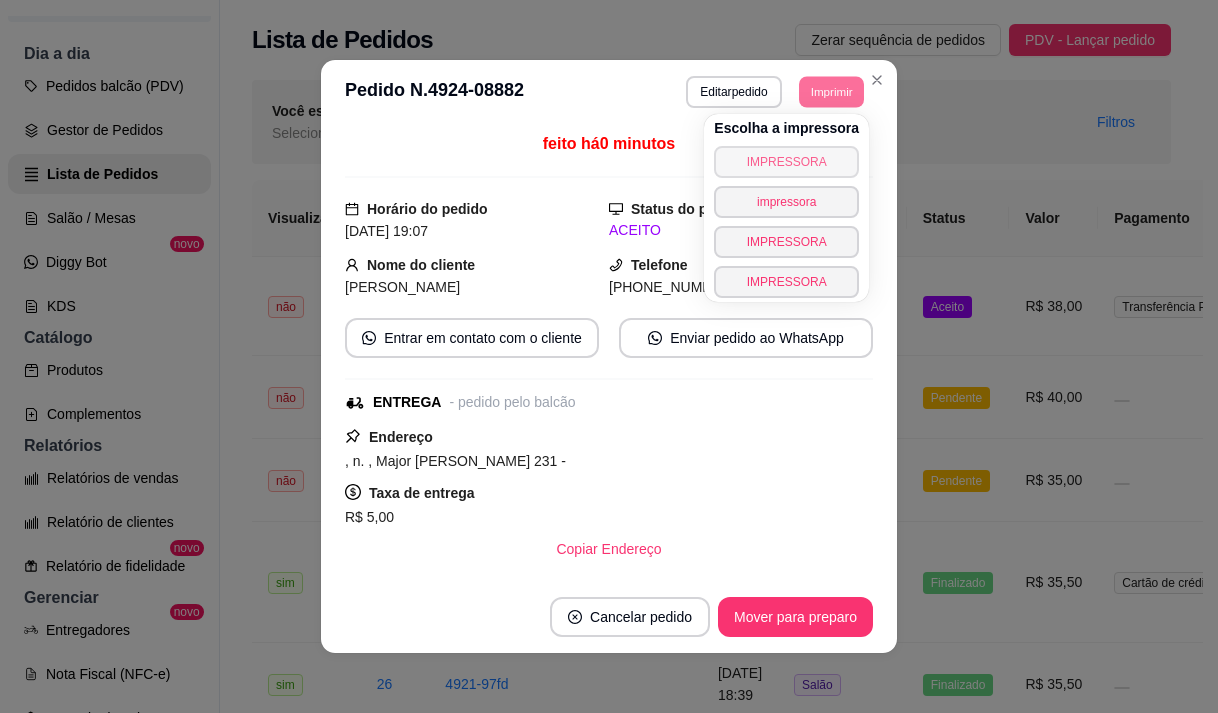 click on "IMPRESSORA" at bounding box center [786, 162] 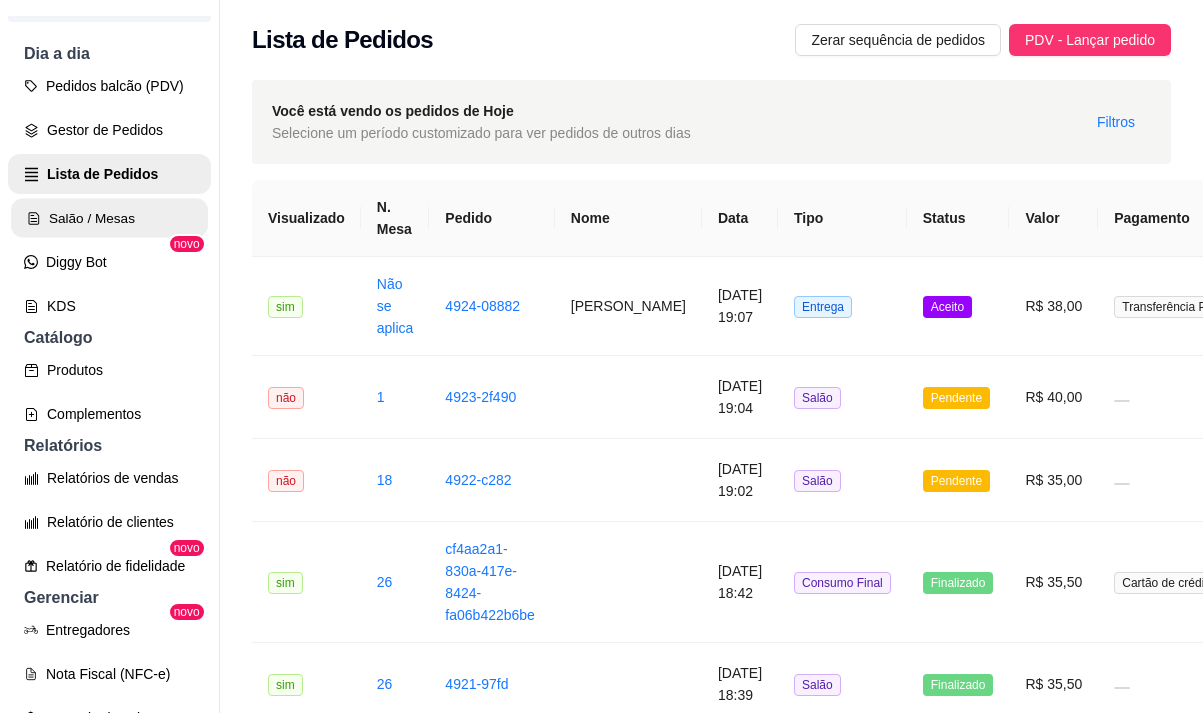 click on "Salão / Mesas" at bounding box center [109, 218] 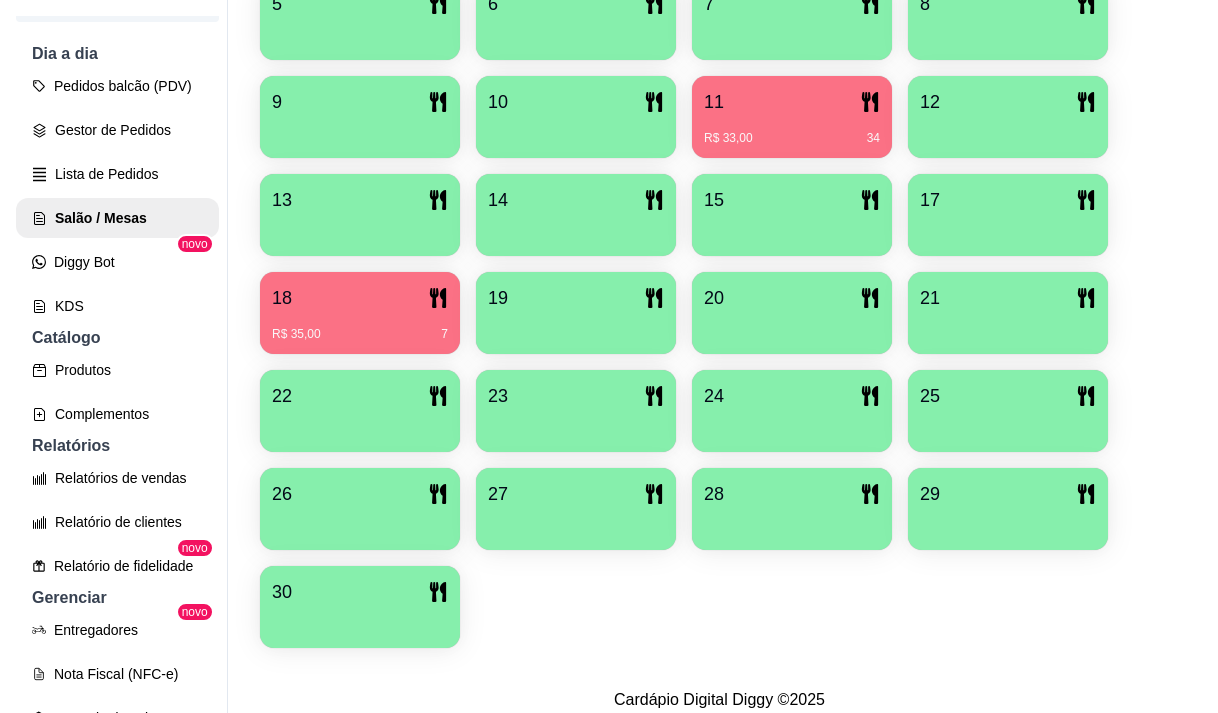 scroll, scrollTop: 639, scrollLeft: 0, axis: vertical 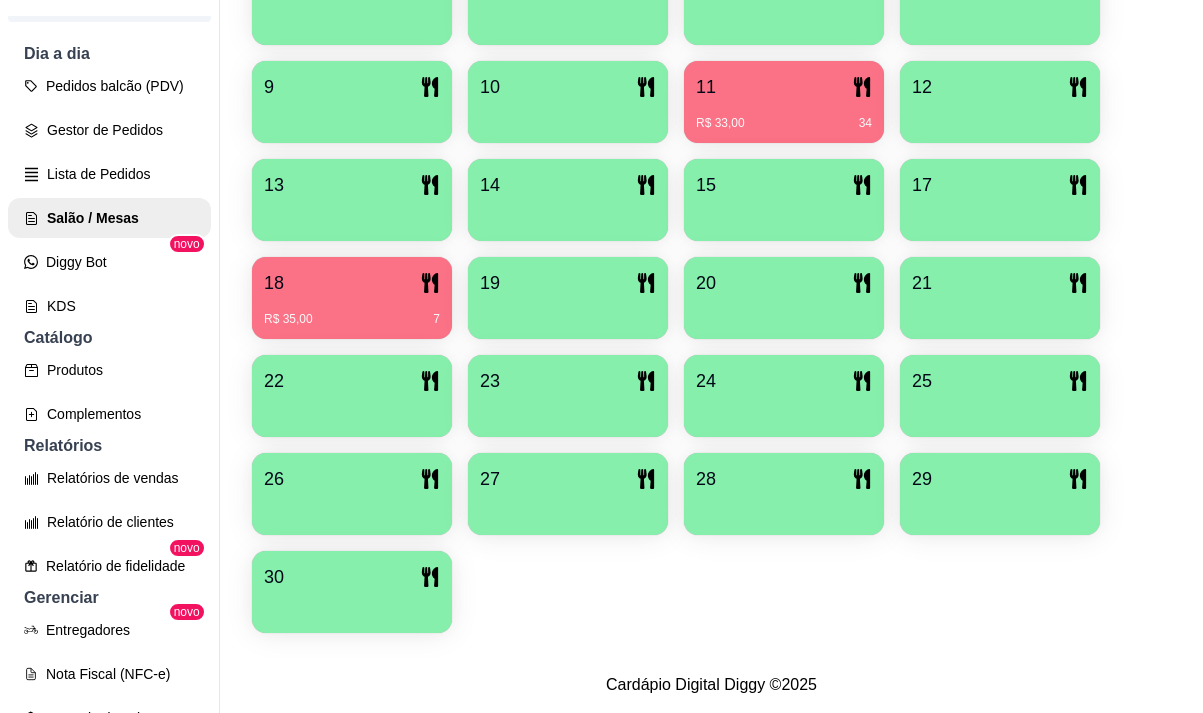 click on "30" at bounding box center [352, 577] 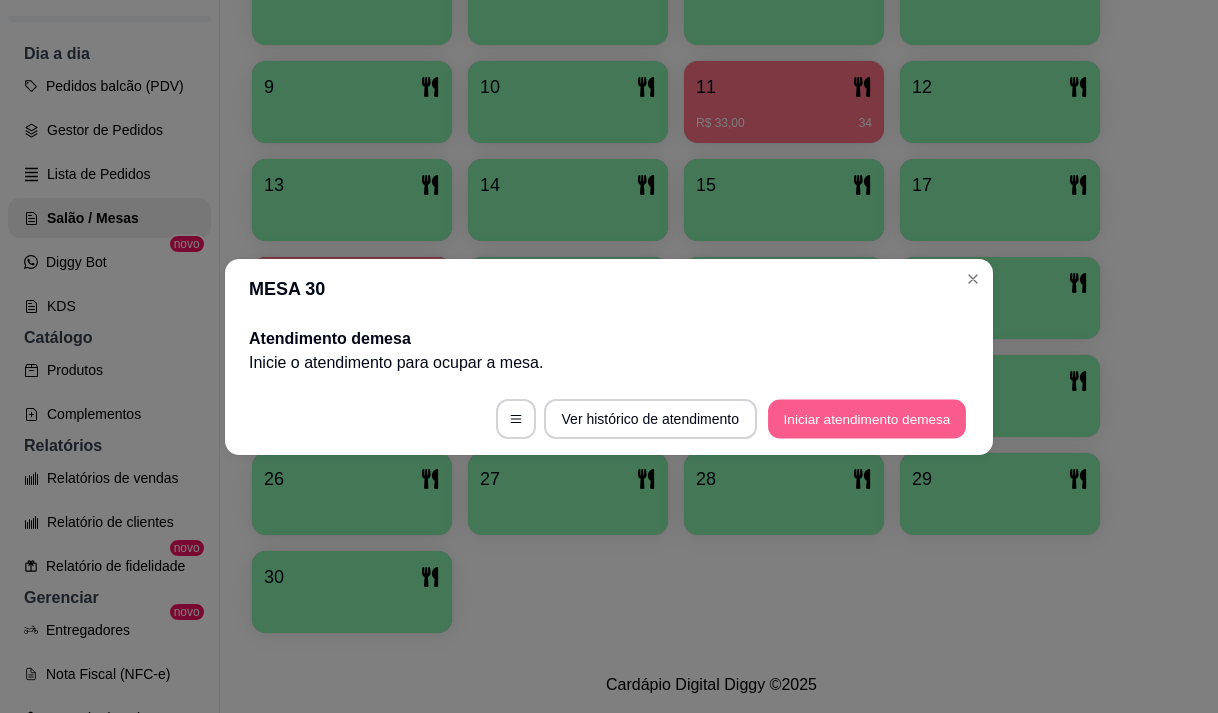 click on "Iniciar atendimento de  mesa" at bounding box center [867, 418] 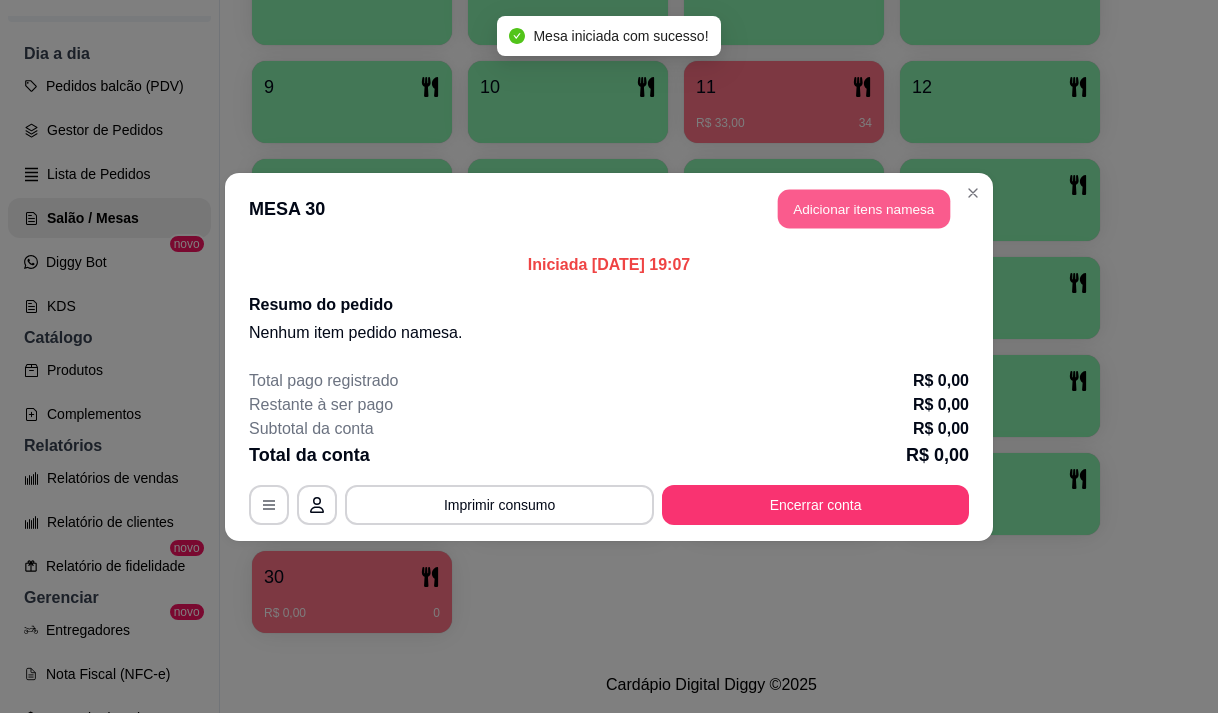 click on "Adicionar itens na  mesa" at bounding box center (864, 208) 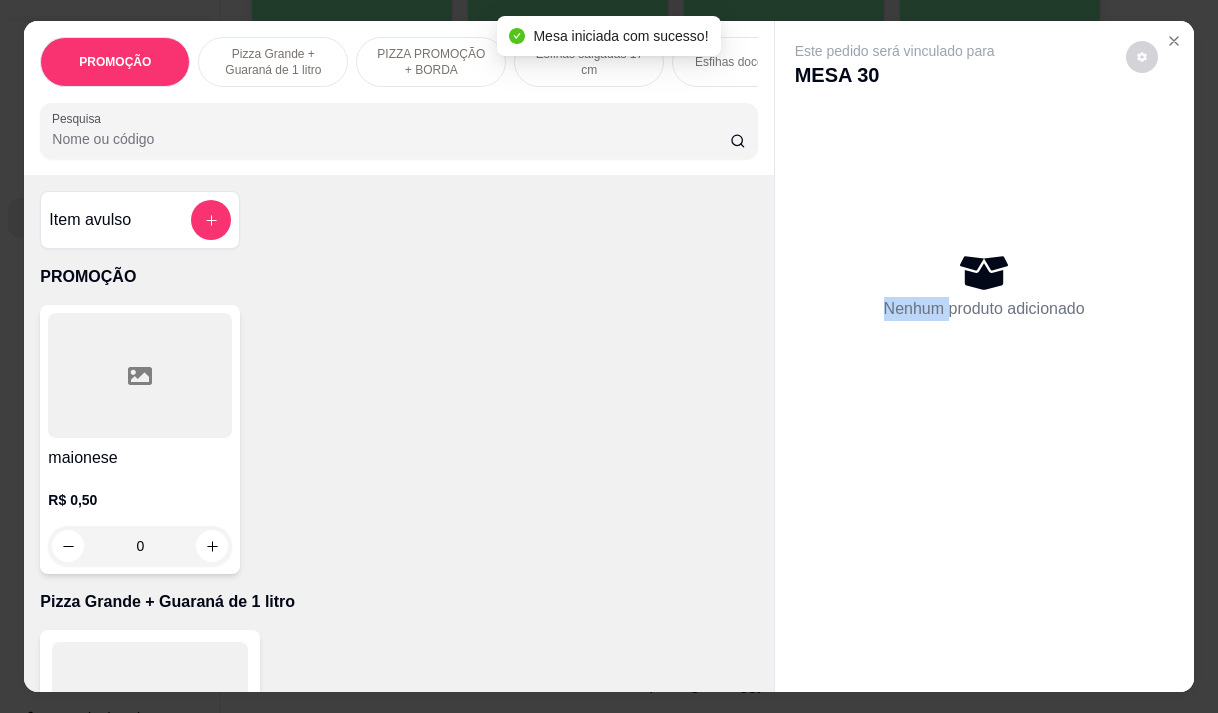 click on "Pesquisa" at bounding box center [391, 139] 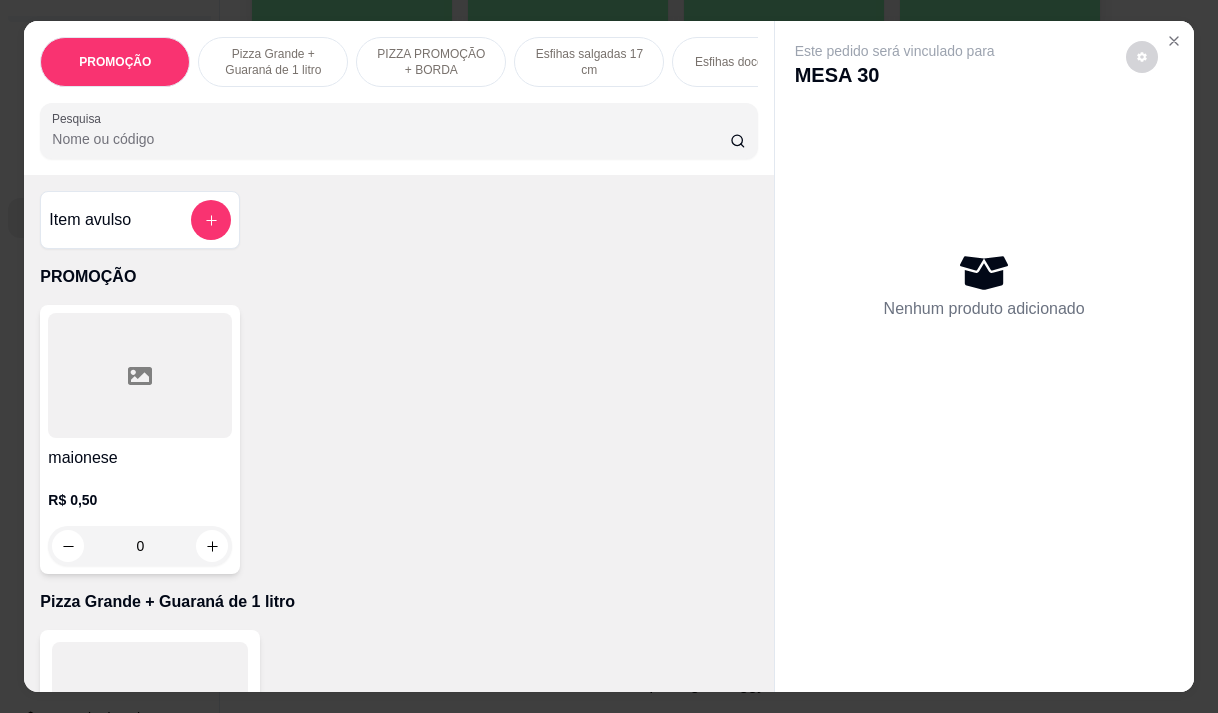 type on "," 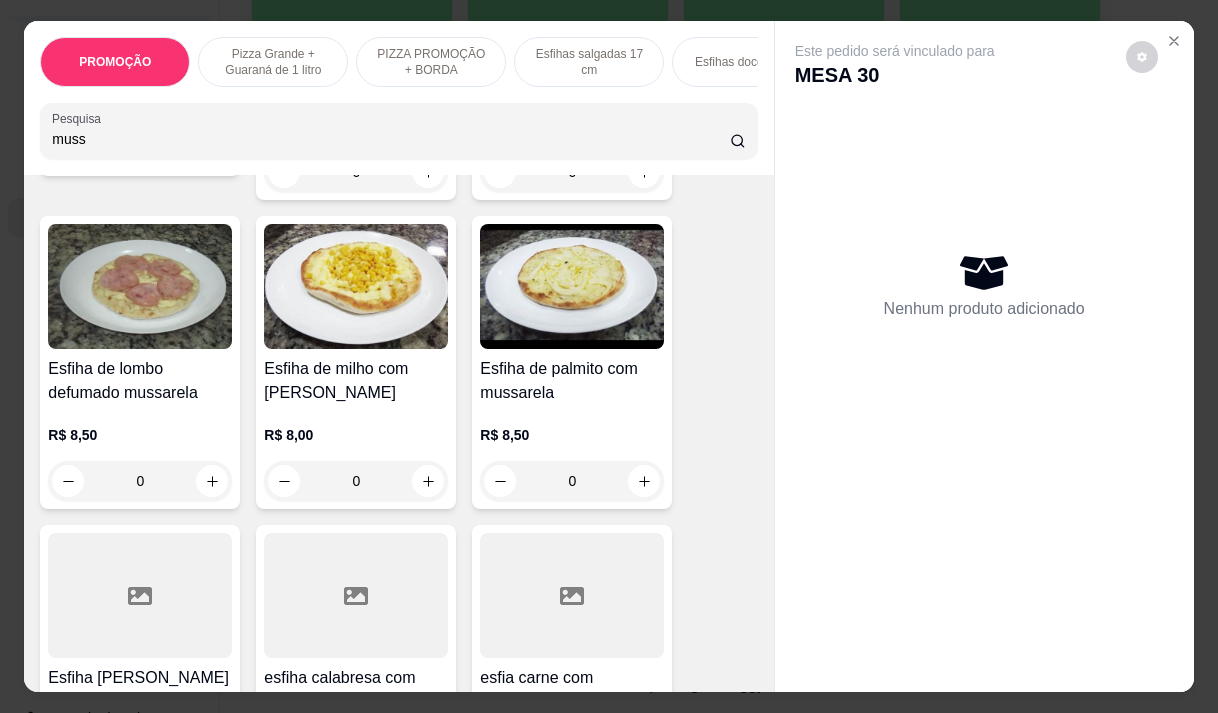 scroll, scrollTop: 0, scrollLeft: 0, axis: both 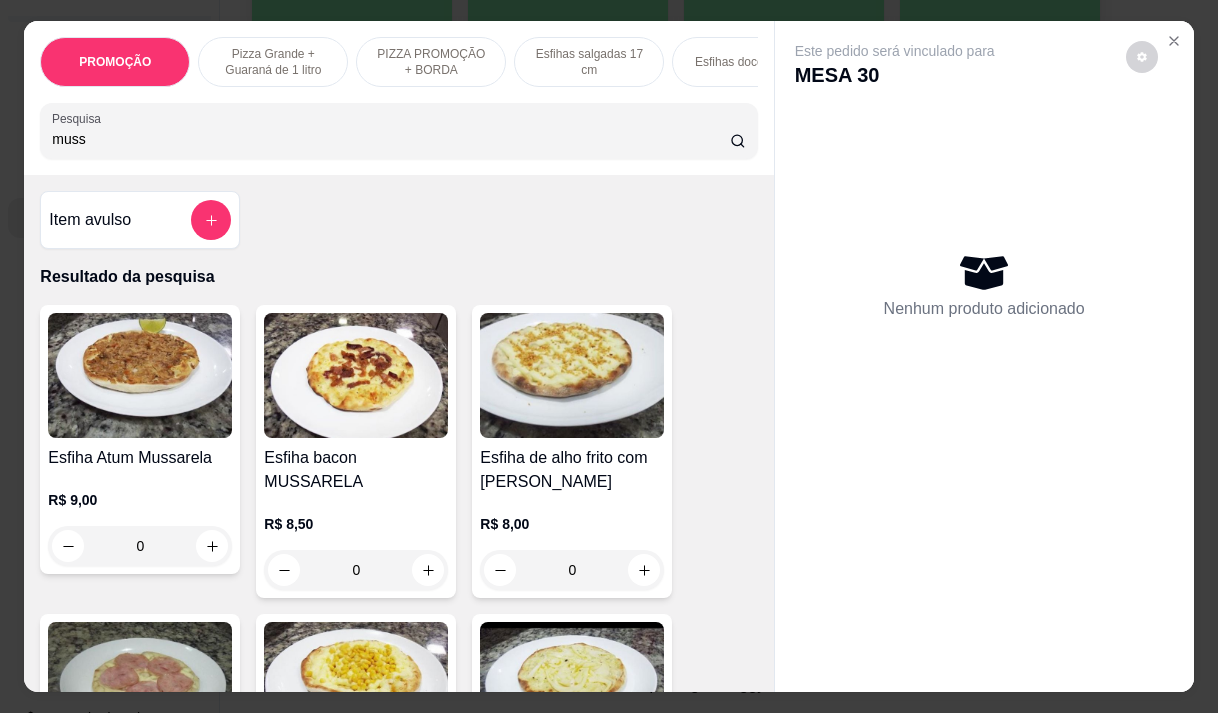 type on "muss" 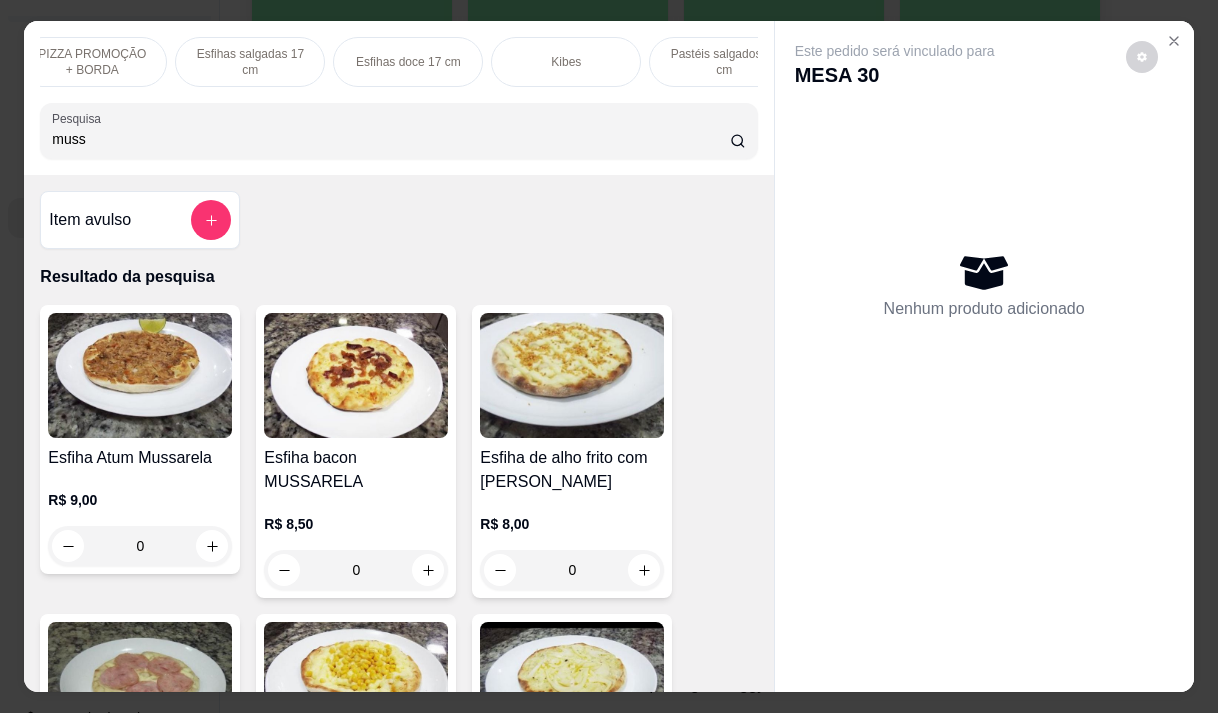 scroll, scrollTop: 0, scrollLeft: 440, axis: horizontal 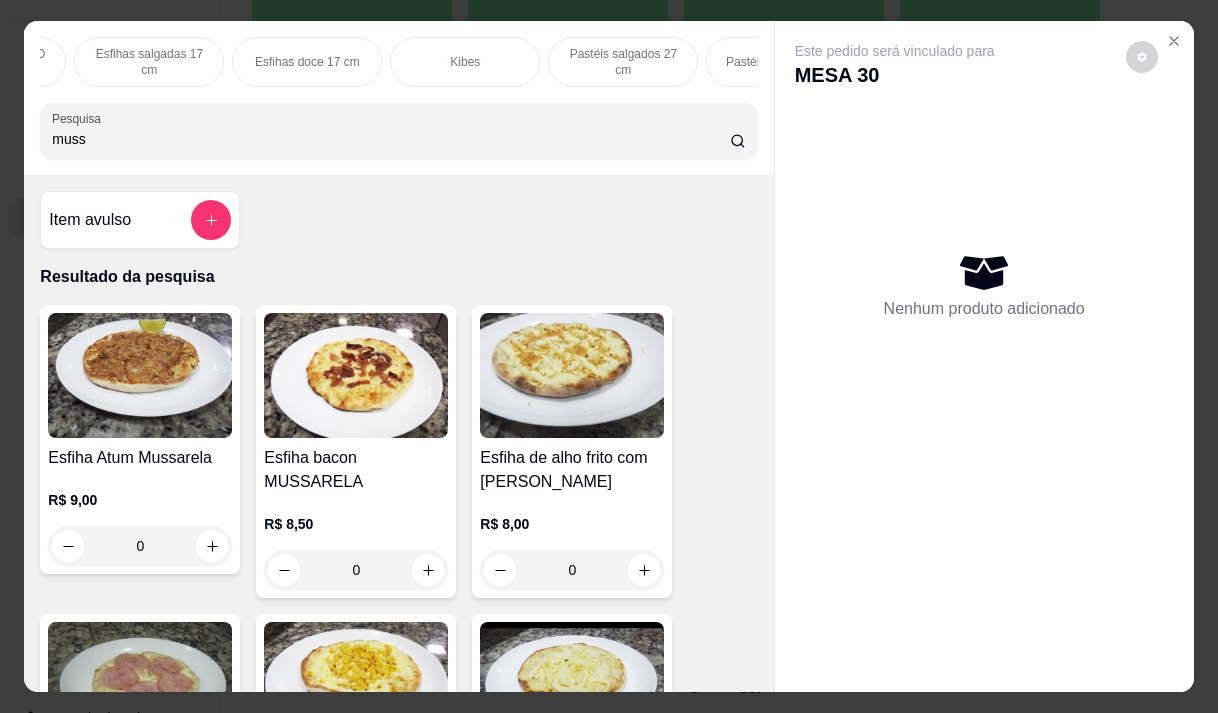 click on "Pastéis salgados 27 cm" at bounding box center [623, 62] 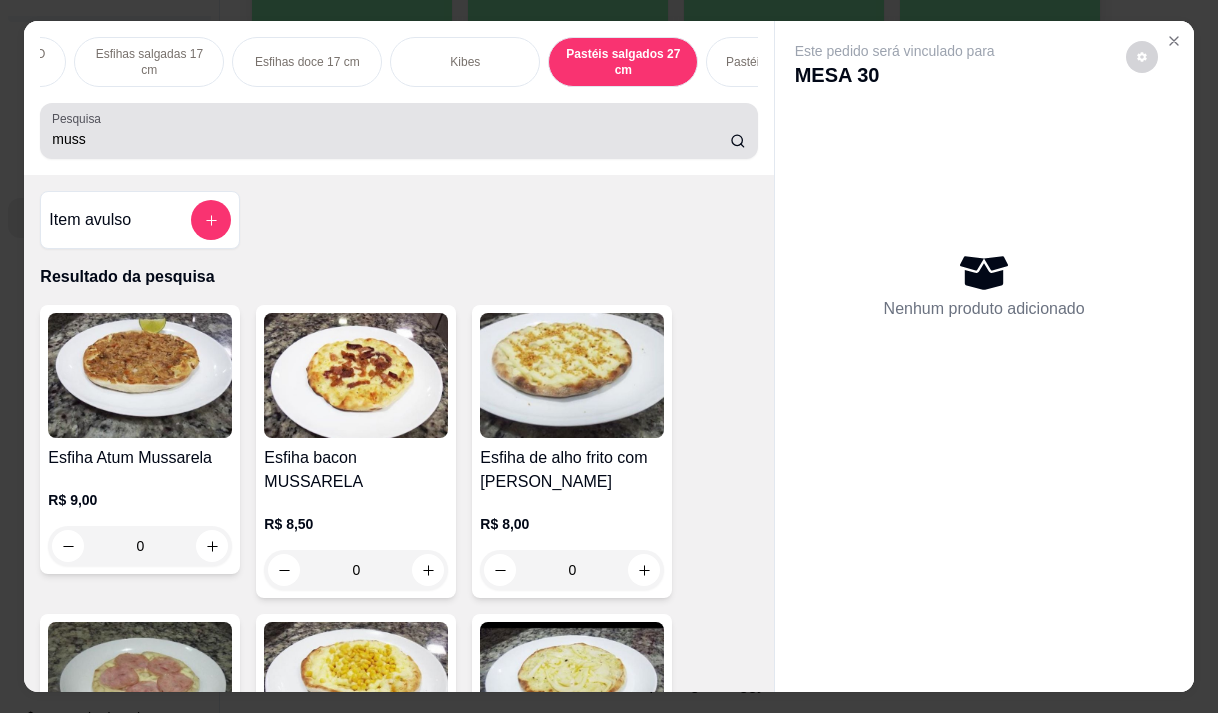 scroll, scrollTop: 10801, scrollLeft: 0, axis: vertical 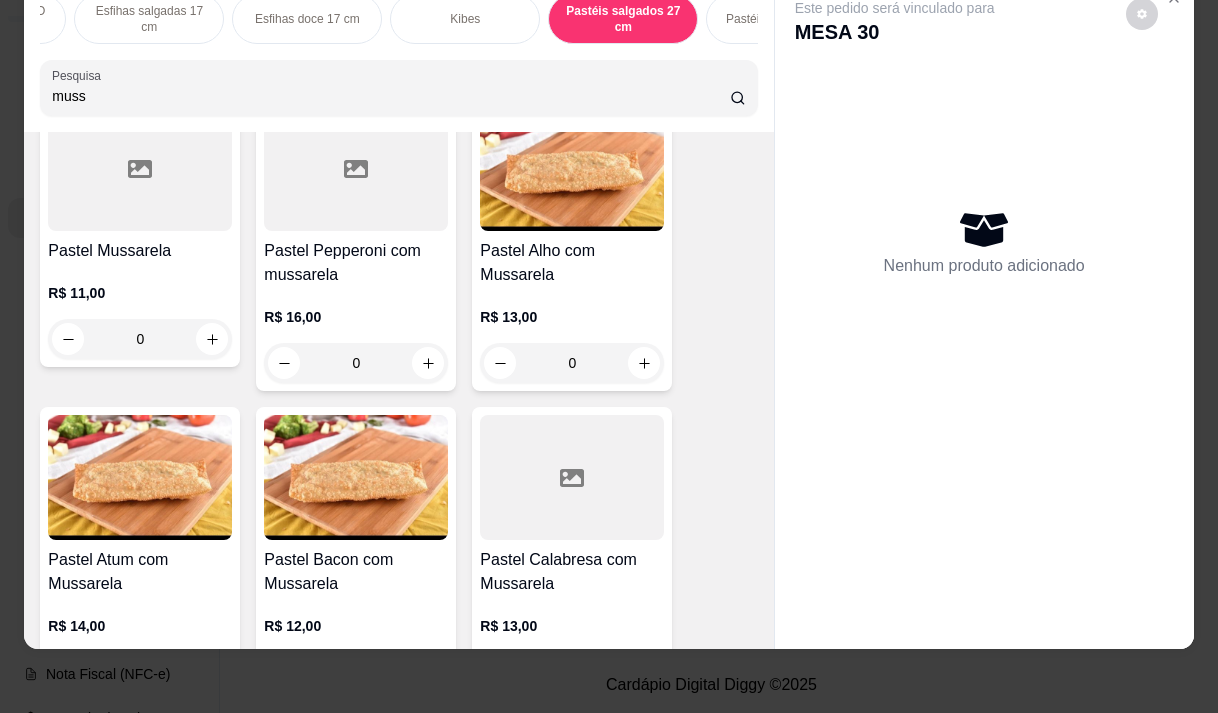 click at bounding box center (140, 168) 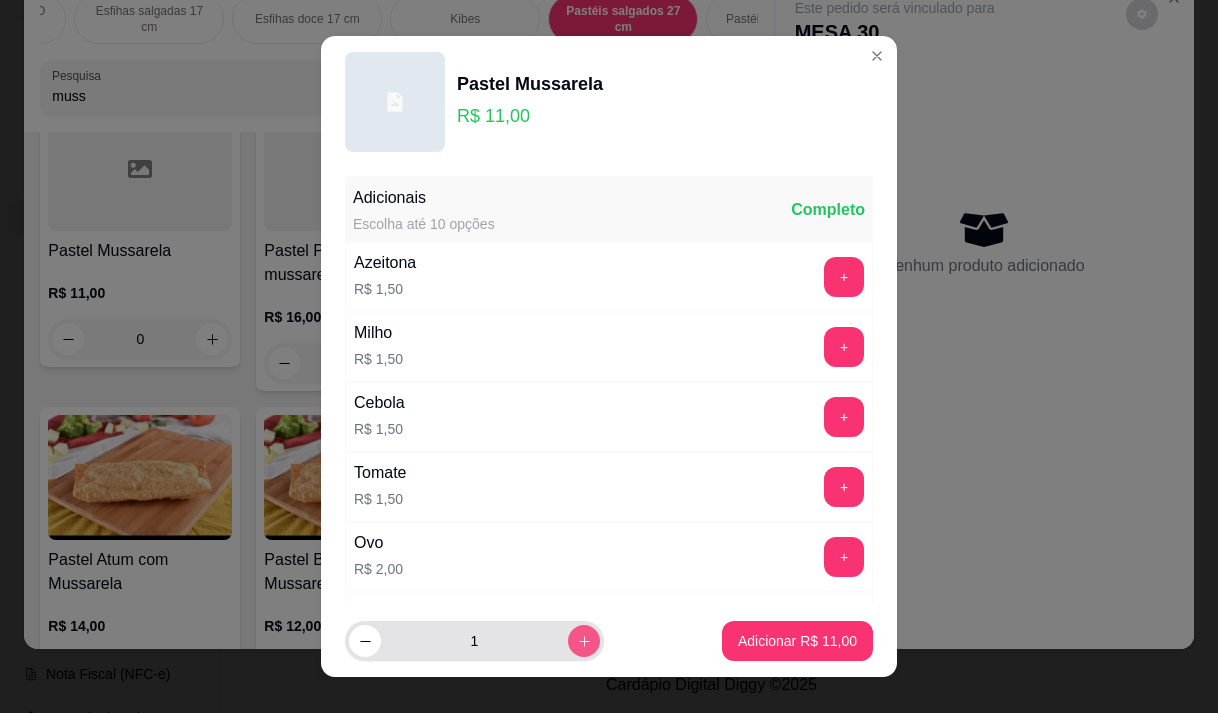click at bounding box center (584, 641) 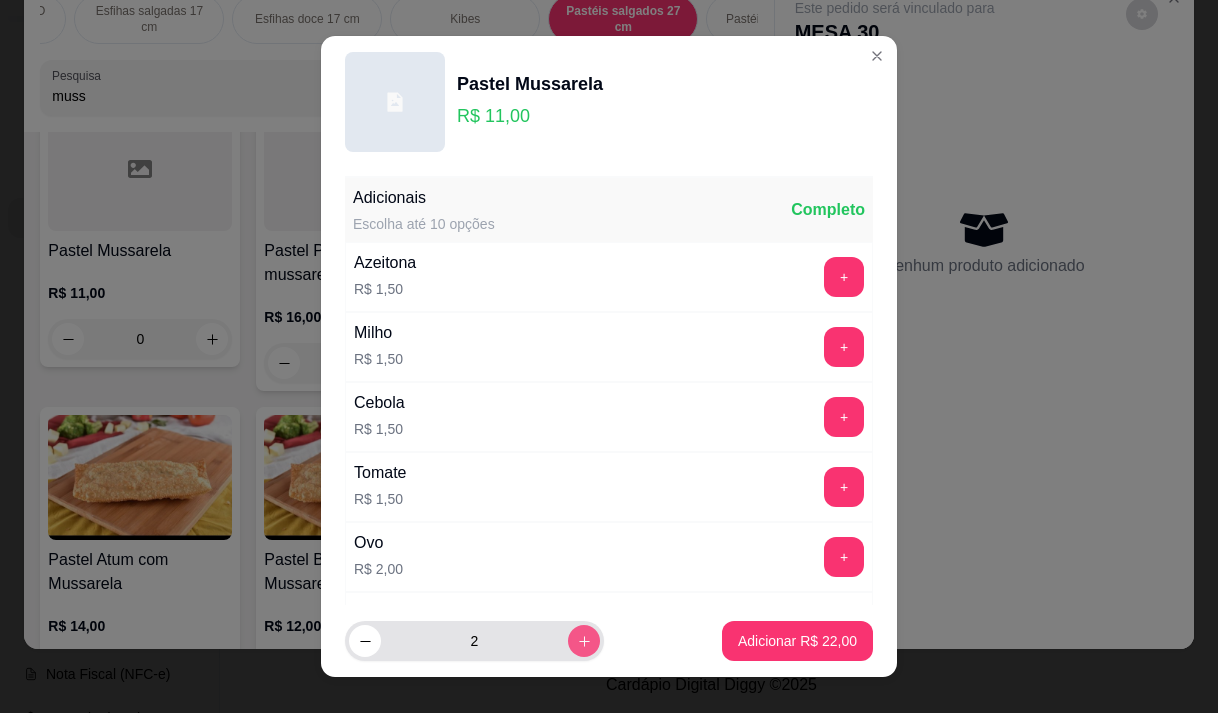 type on "2" 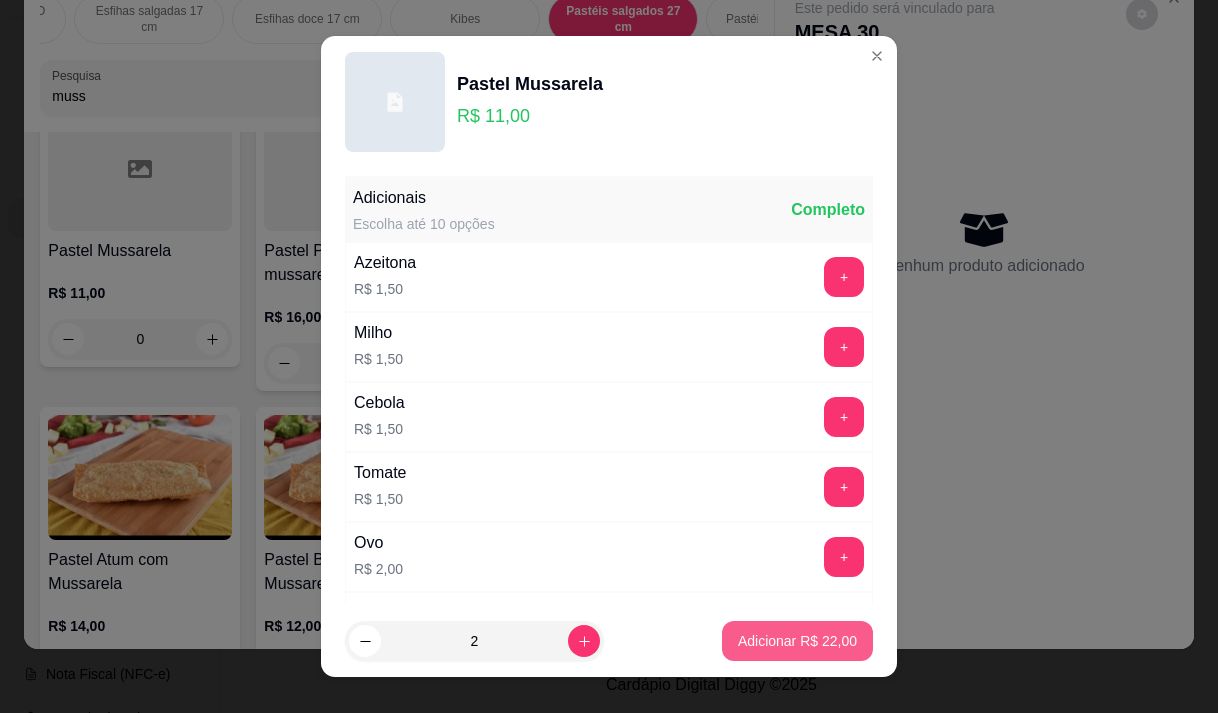 click on "Adicionar   R$ 22,00" at bounding box center [797, 641] 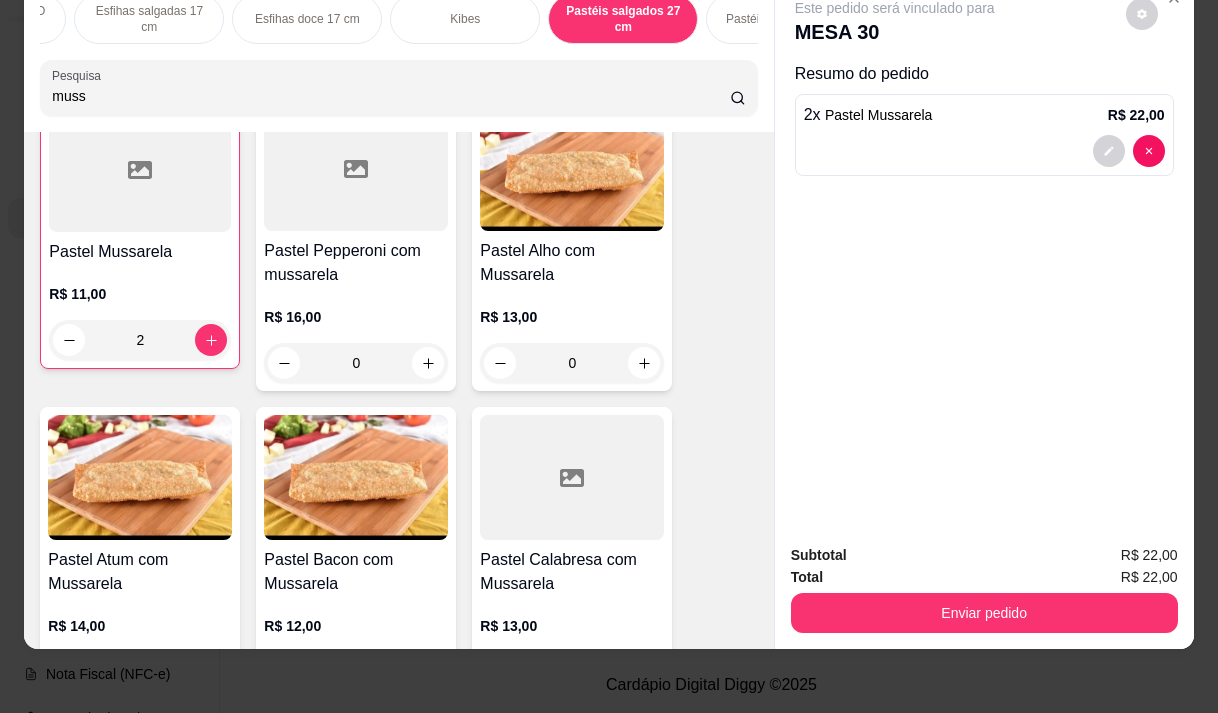 type on "2" 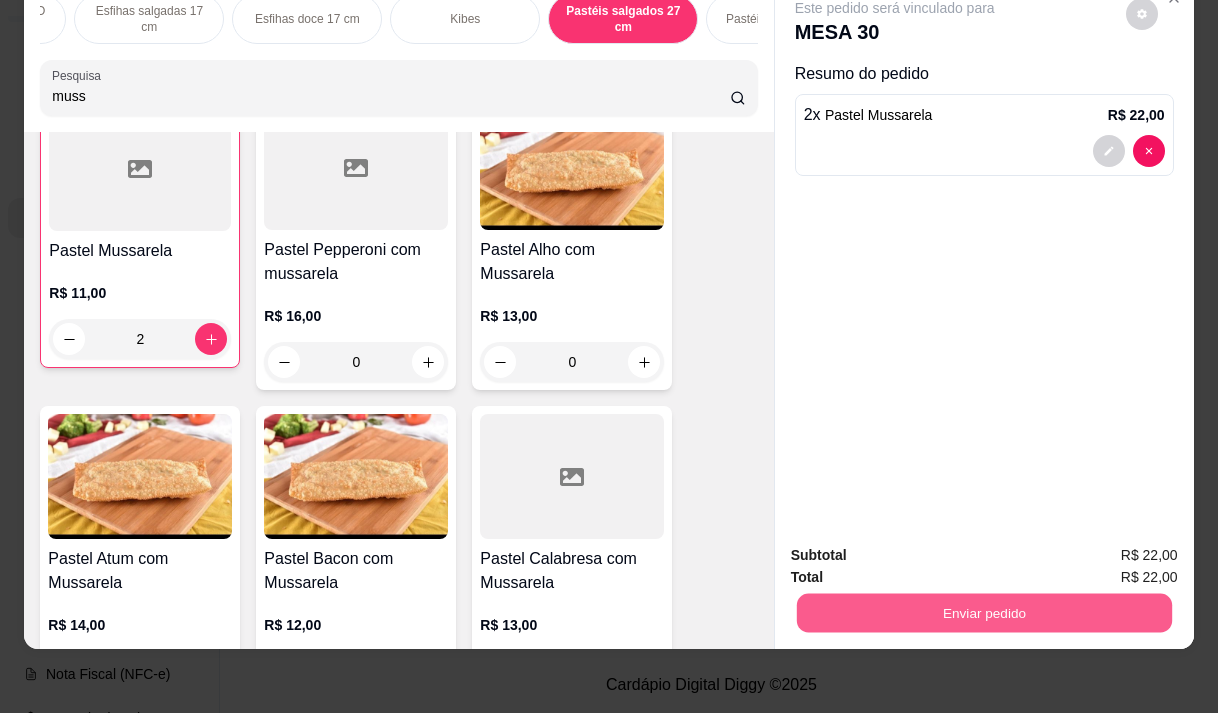 click on "Enviar pedido" at bounding box center (983, 612) 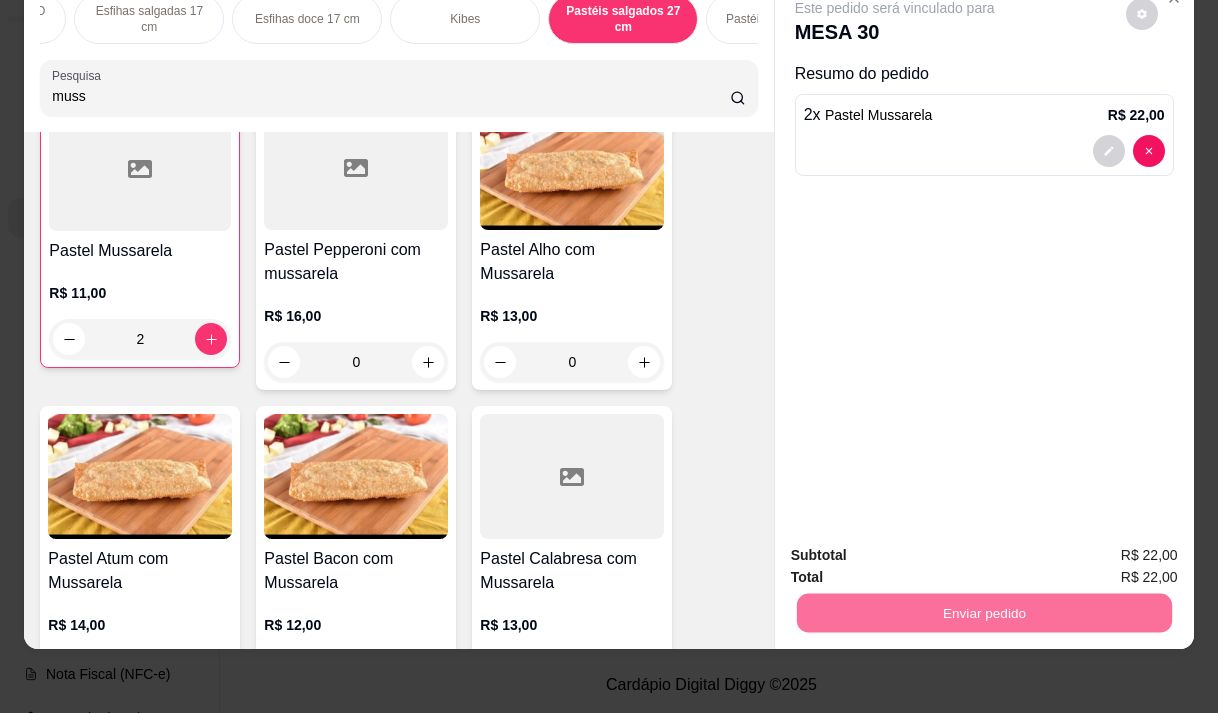 click on "Não registrar e enviar pedido" at bounding box center [918, 548] 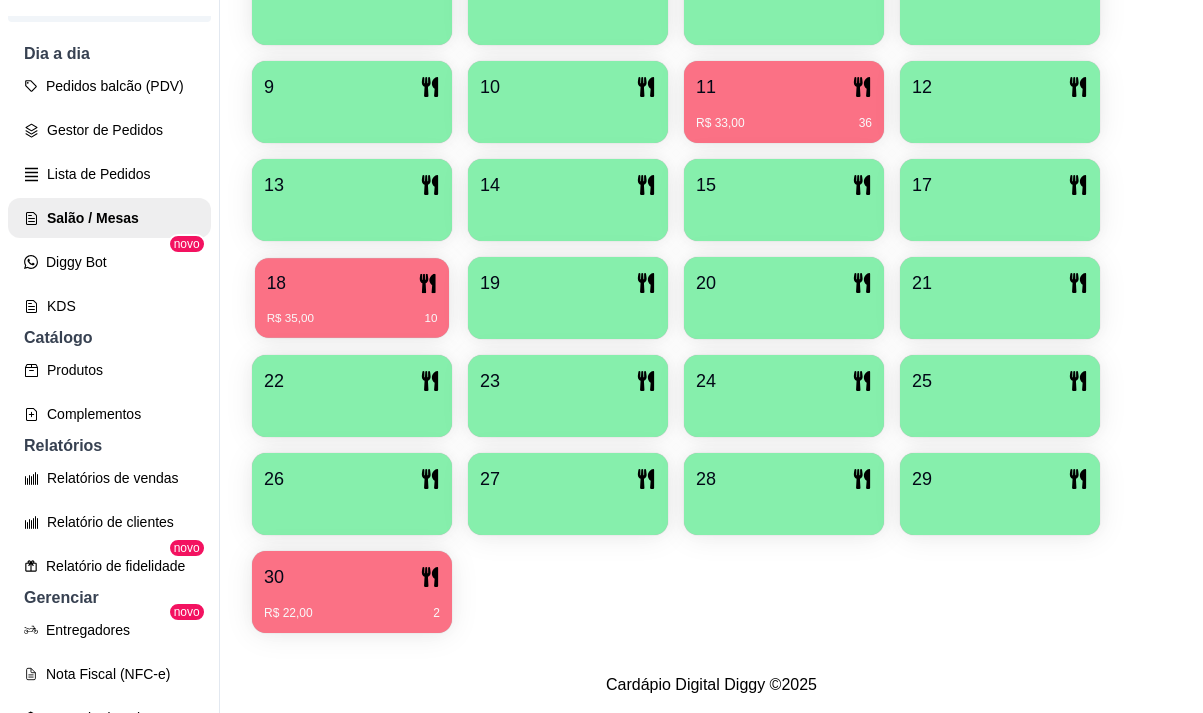 click on "R$ 35,00" at bounding box center [290, 319] 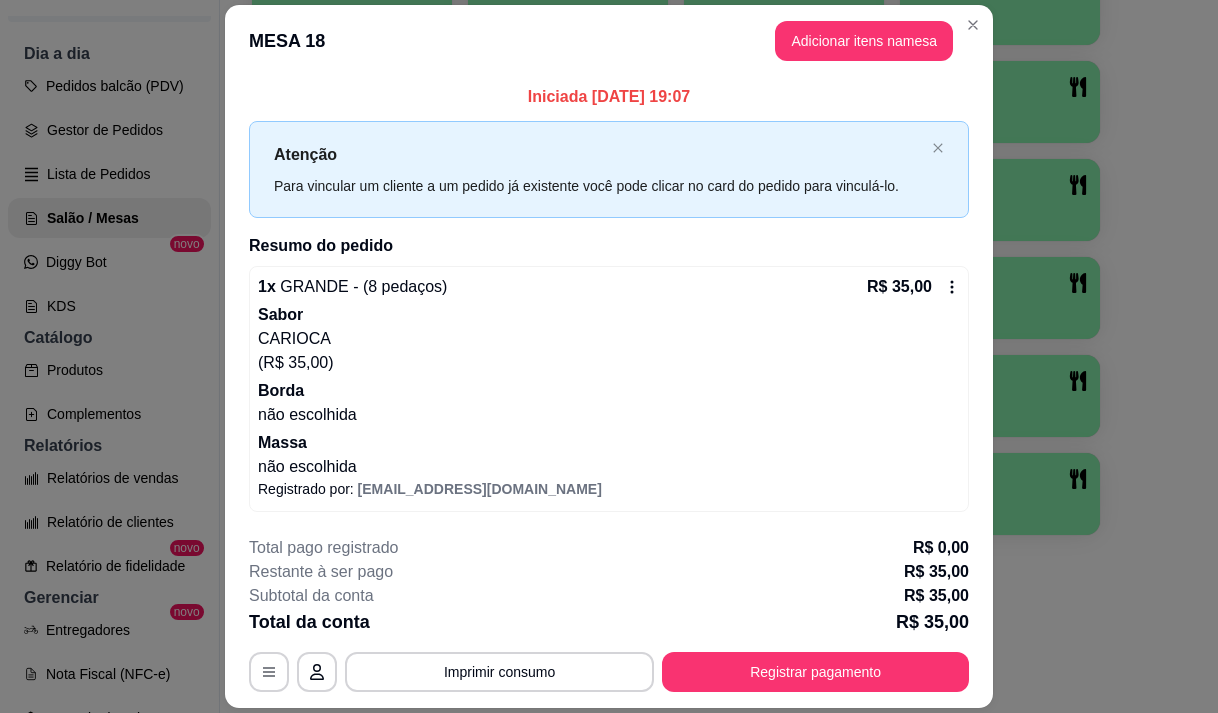 click 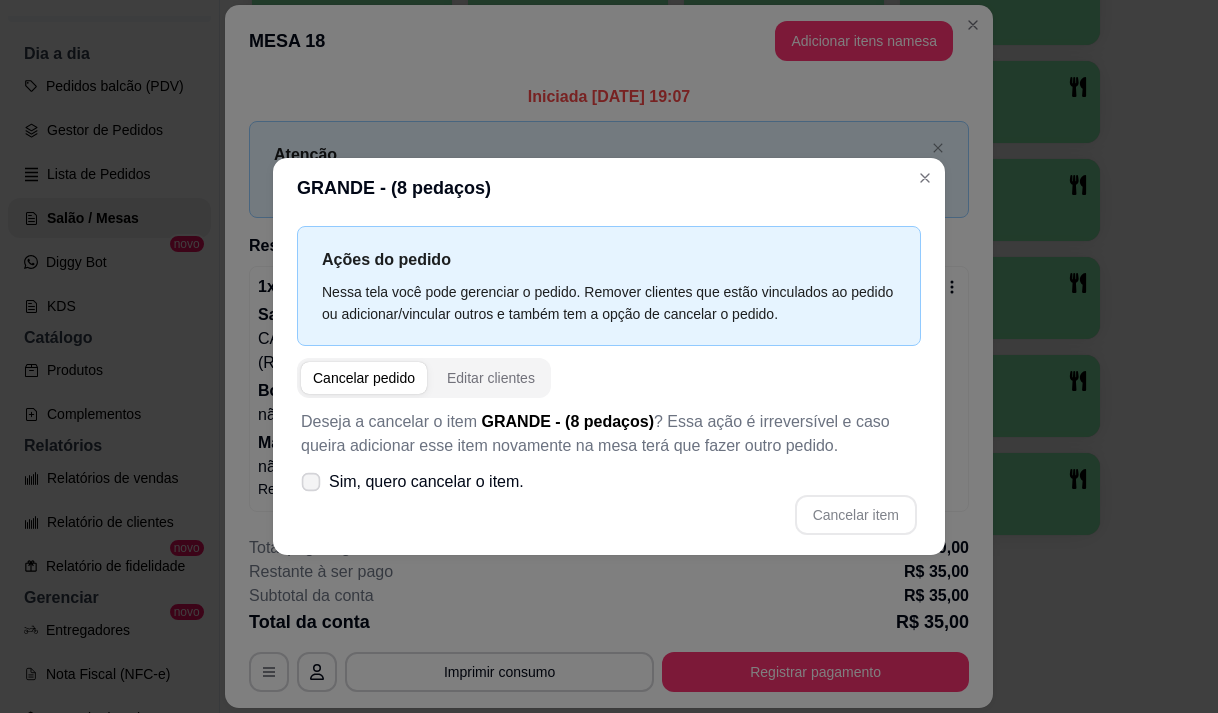 click 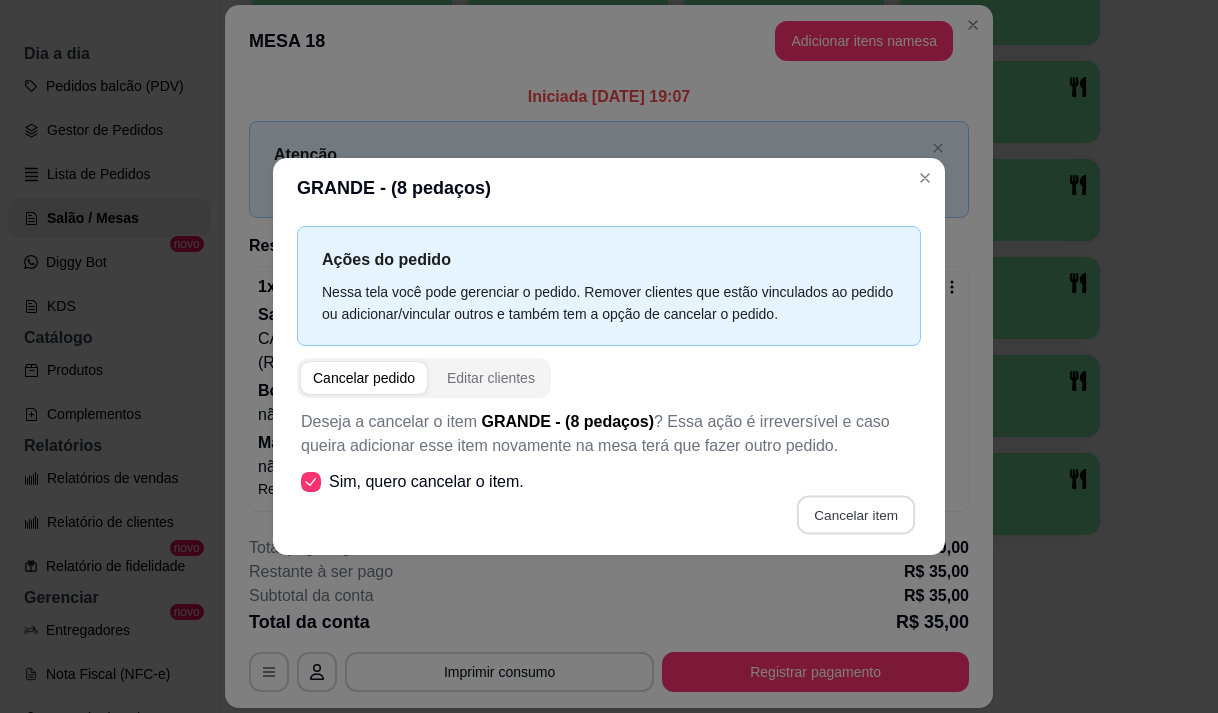 click on "Cancelar item" at bounding box center (855, 514) 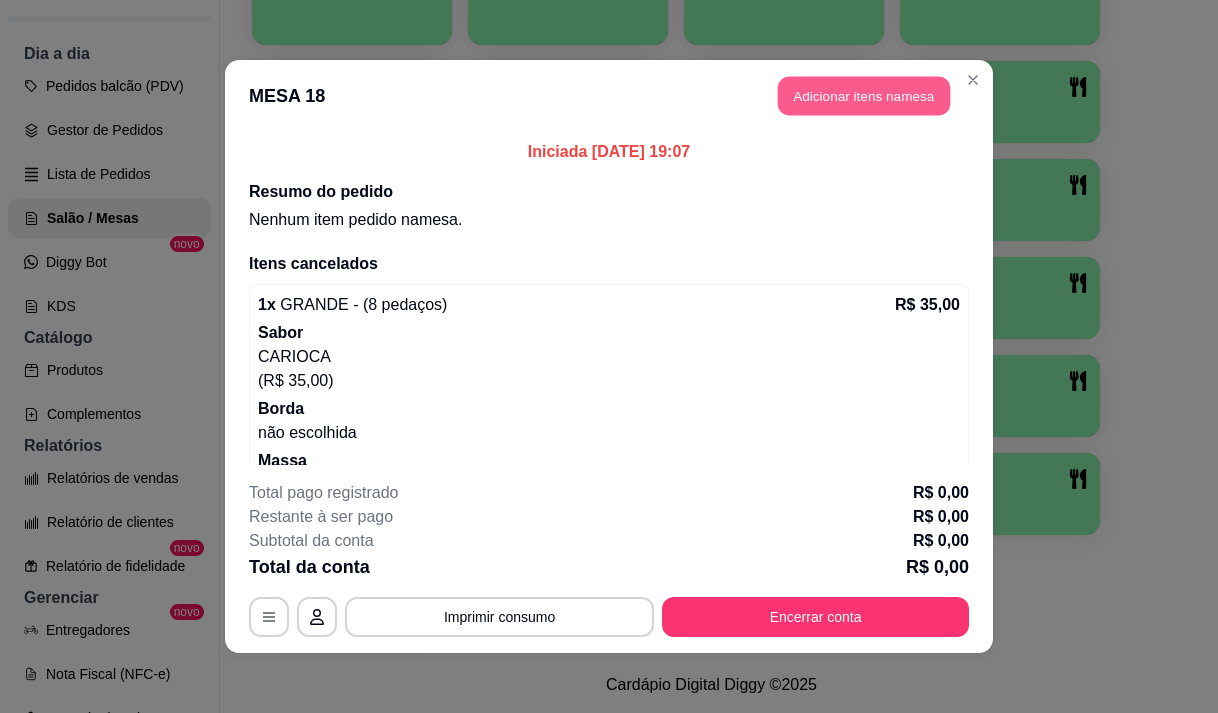 click on "Adicionar itens na  mesa" at bounding box center [864, 96] 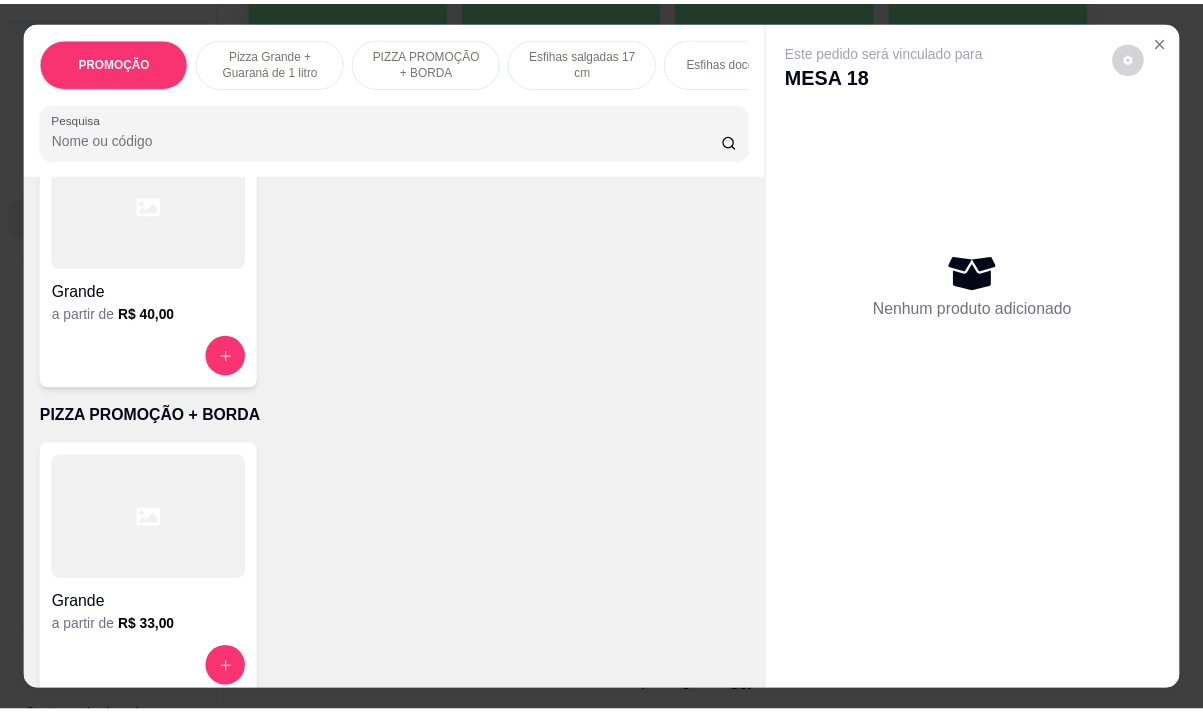 scroll, scrollTop: 500, scrollLeft: 0, axis: vertical 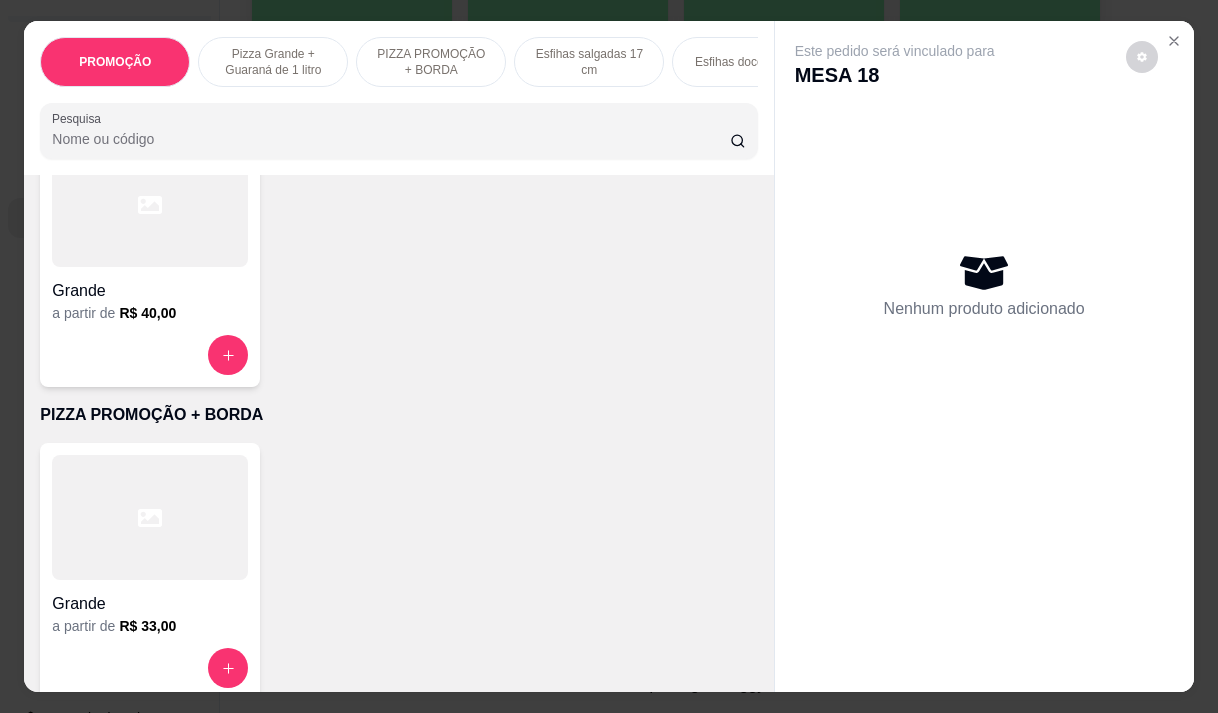 click at bounding box center [150, 517] 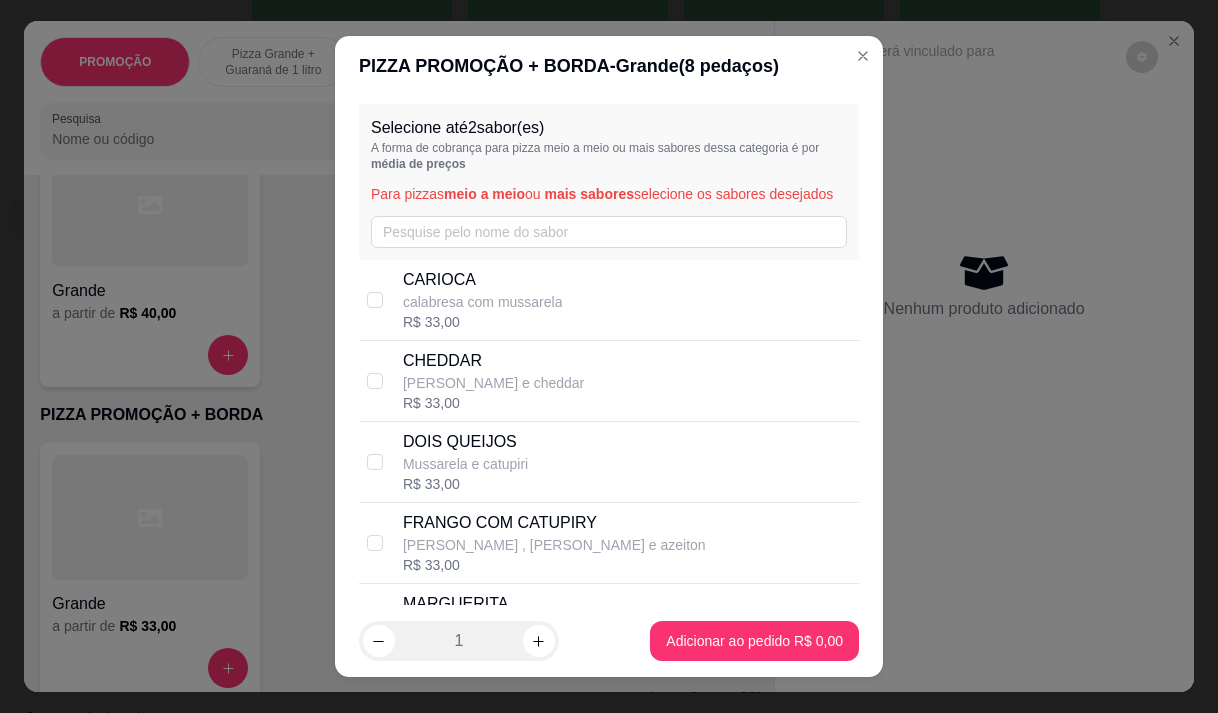 click on "calabresa com mussarela" at bounding box center (483, 302) 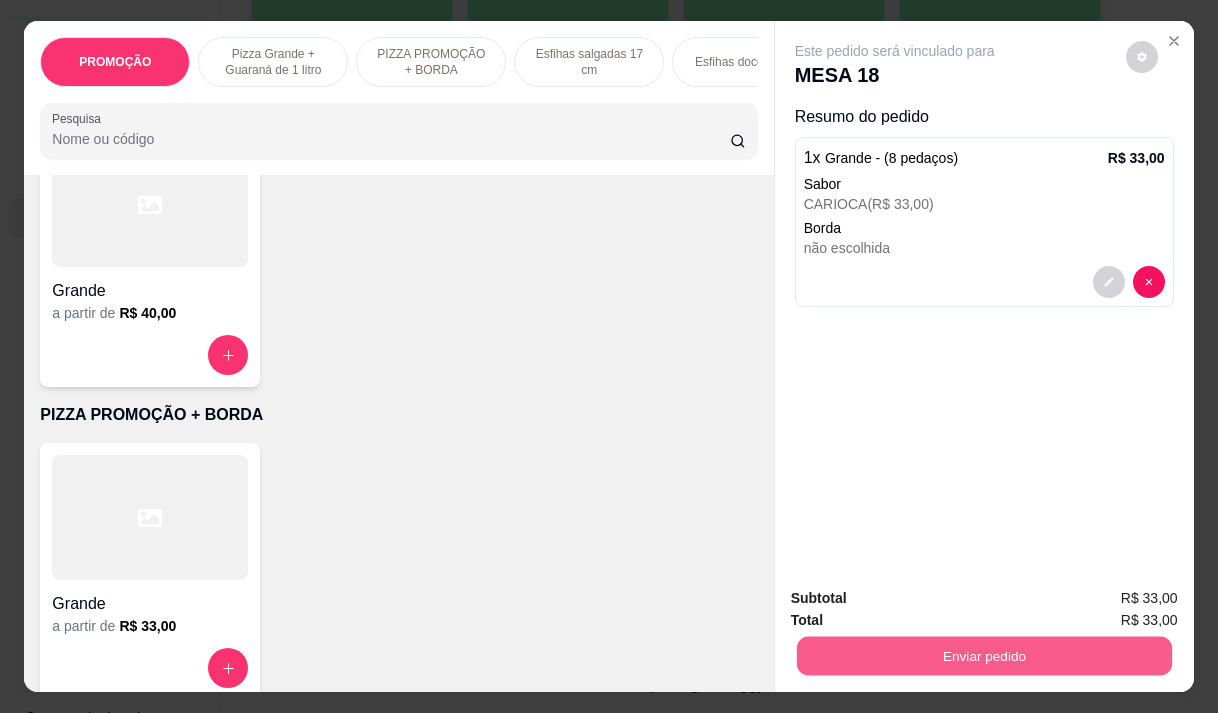 click on "Enviar pedido" at bounding box center [983, 655] 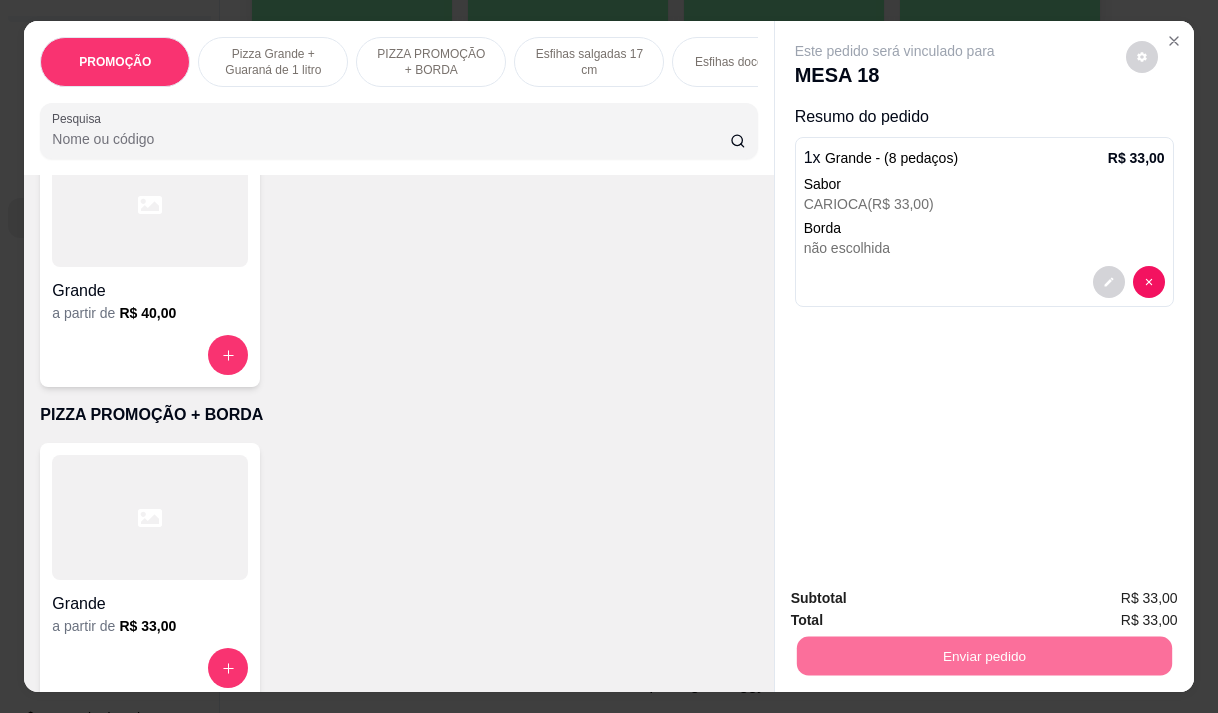 click on "Não registrar e enviar pedido" at bounding box center (918, 599) 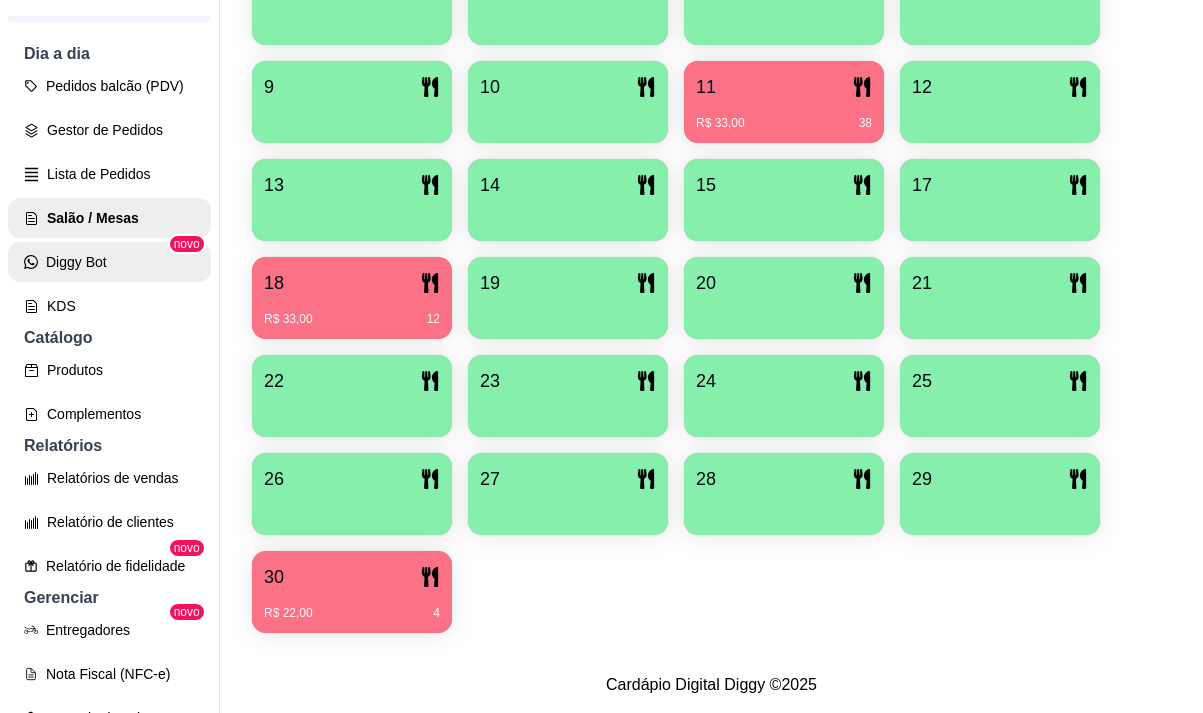 click on "Diggy Bot" at bounding box center (109, 262) 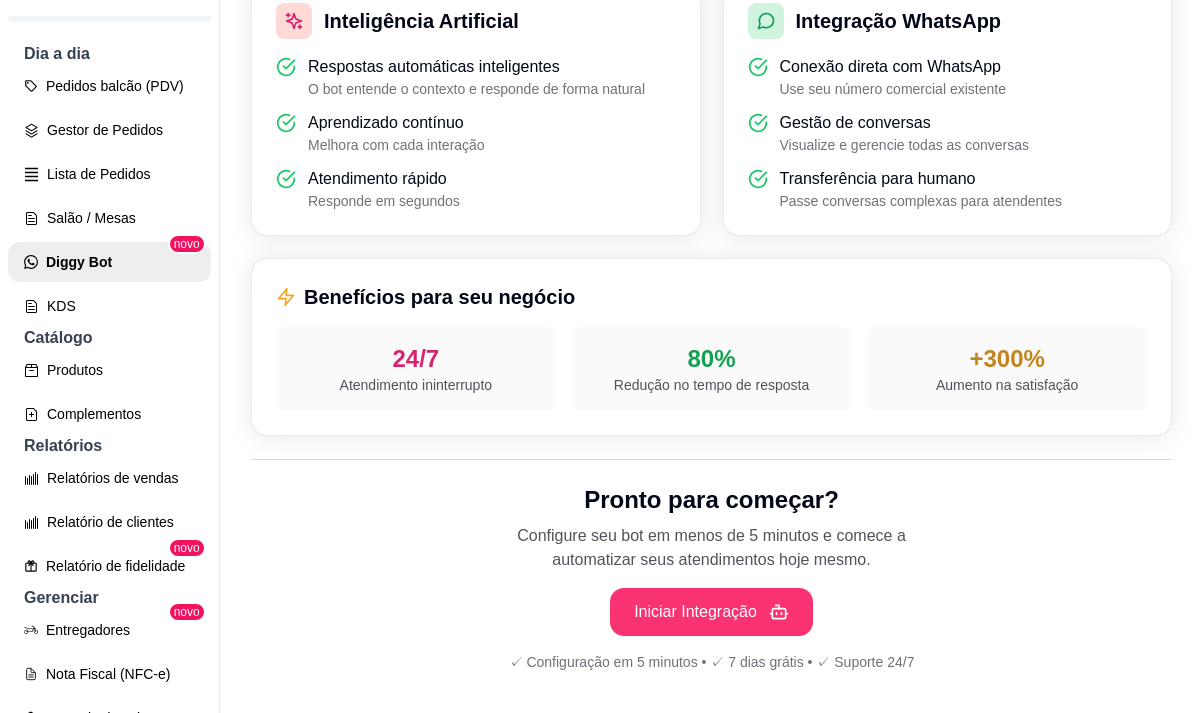 scroll, scrollTop: 0, scrollLeft: 0, axis: both 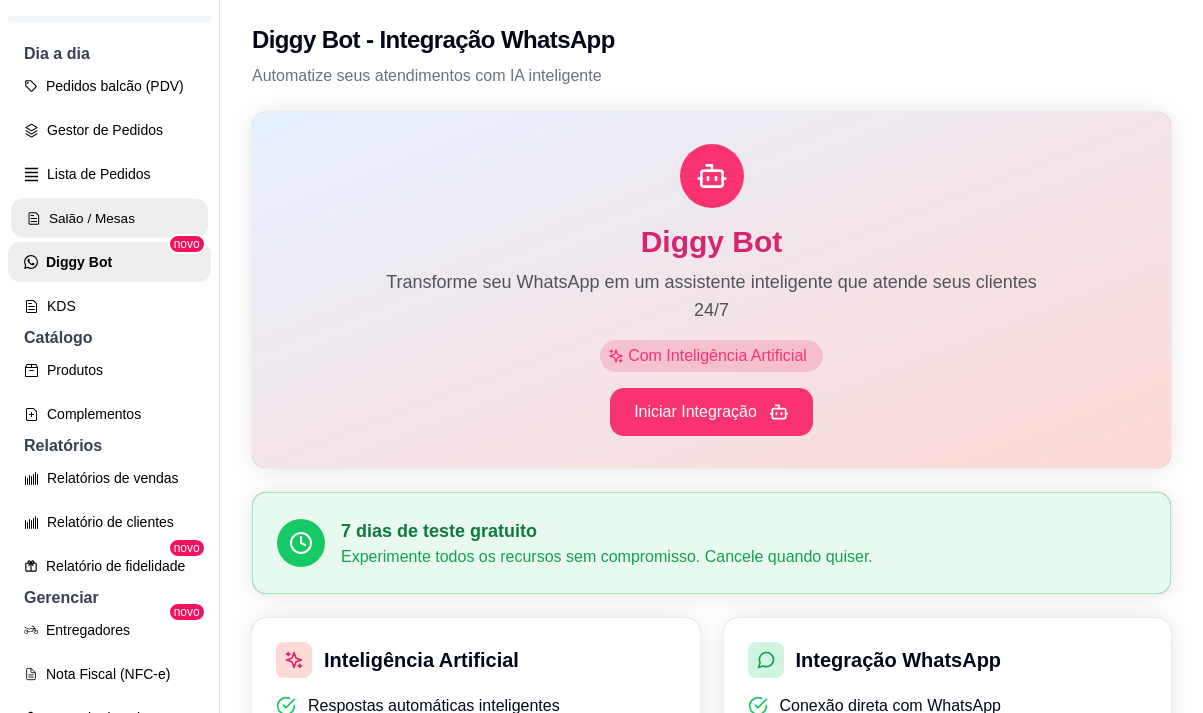 click on "Salão / Mesas" at bounding box center [109, 218] 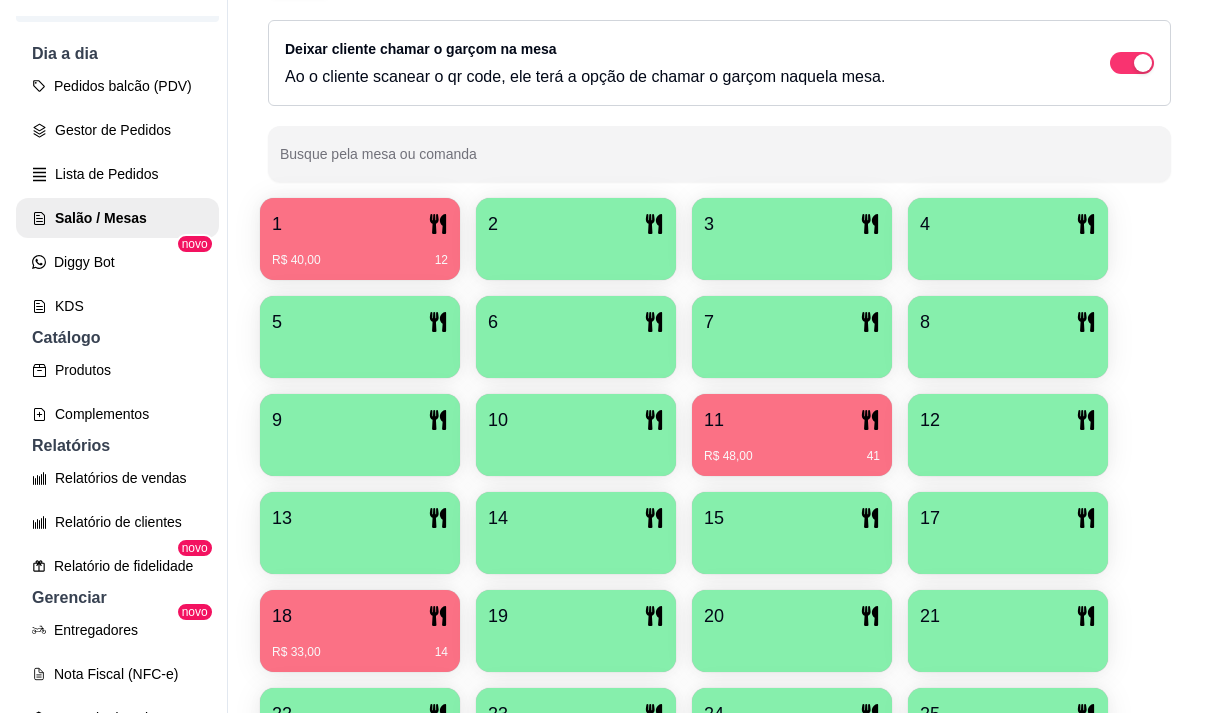 scroll, scrollTop: 400, scrollLeft: 0, axis: vertical 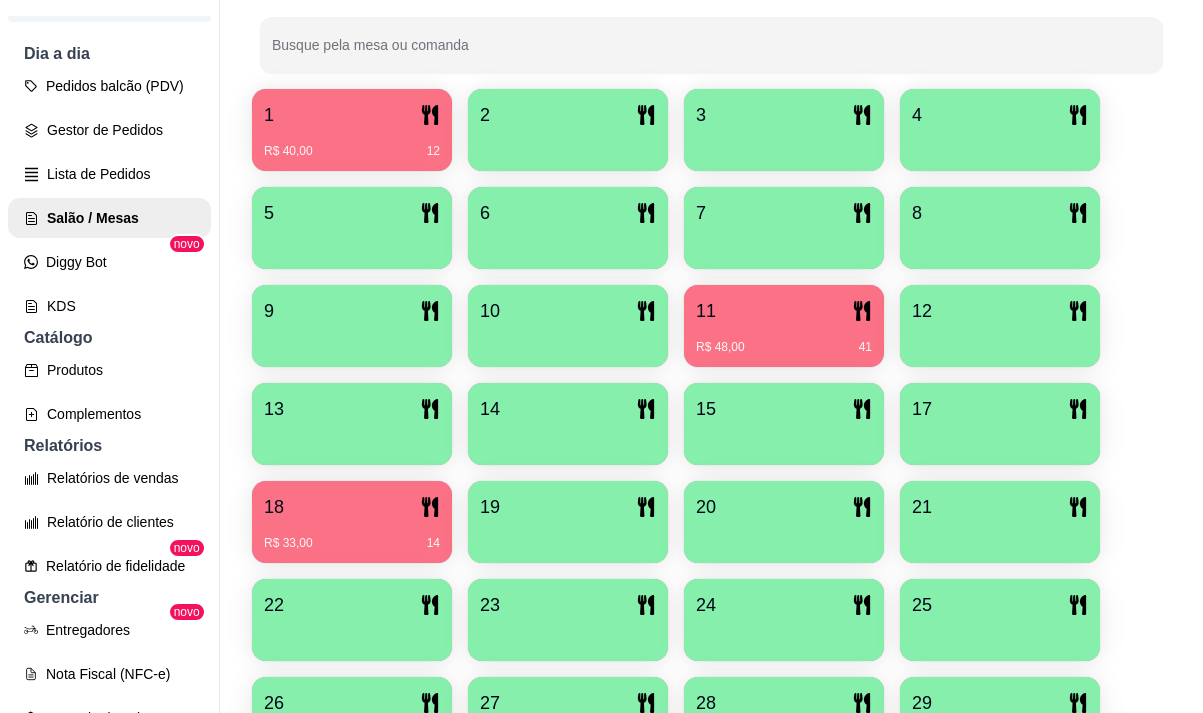 click on "18" at bounding box center (352, 507) 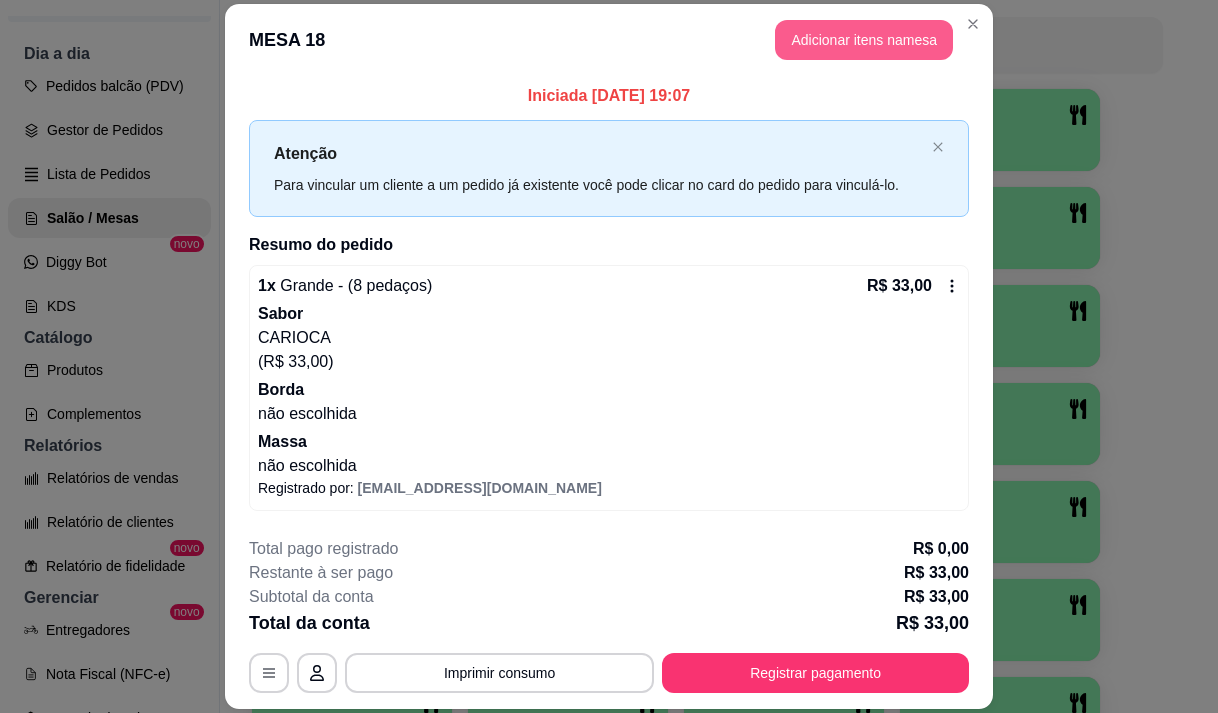 click on "Adicionar itens na  mesa" at bounding box center (864, 40) 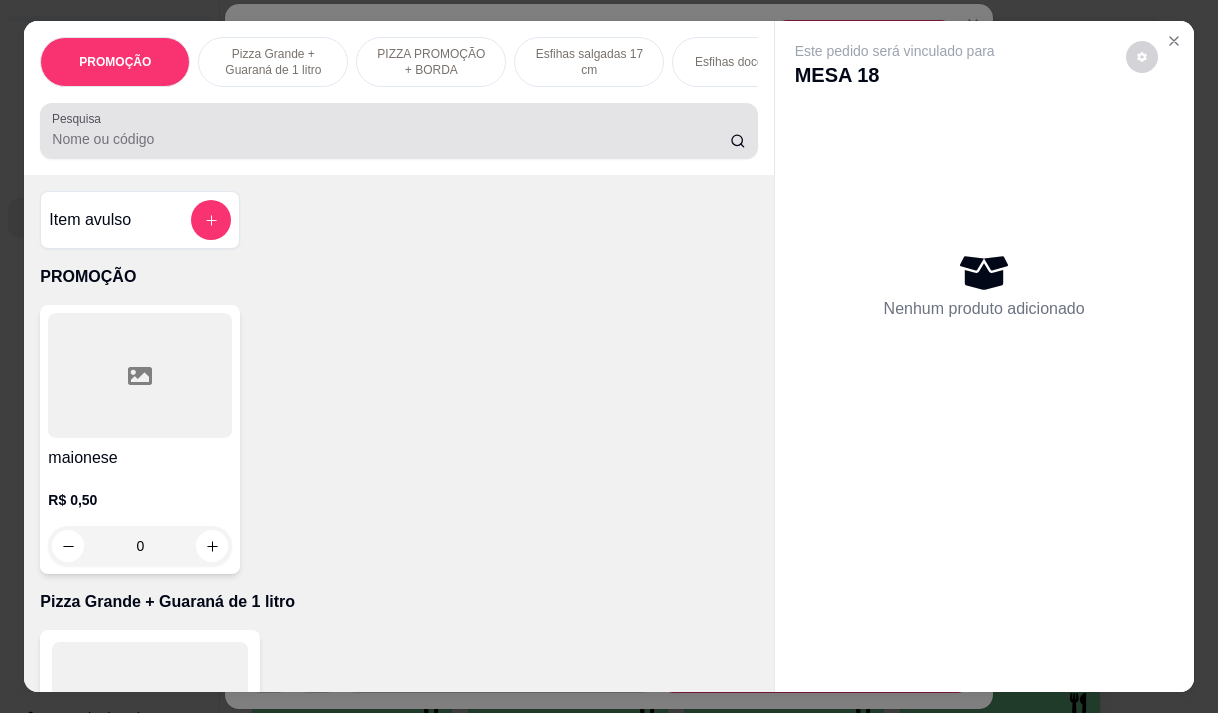 click at bounding box center [398, 131] 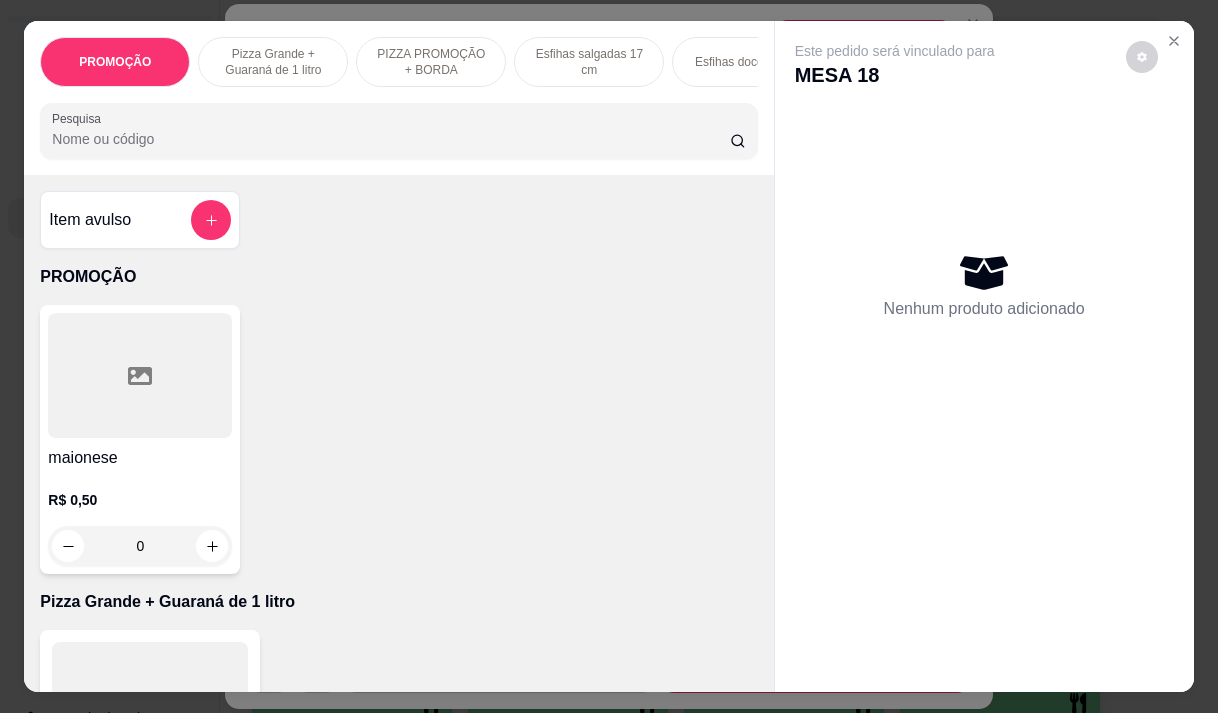 click on "Pesquisa" at bounding box center (391, 139) 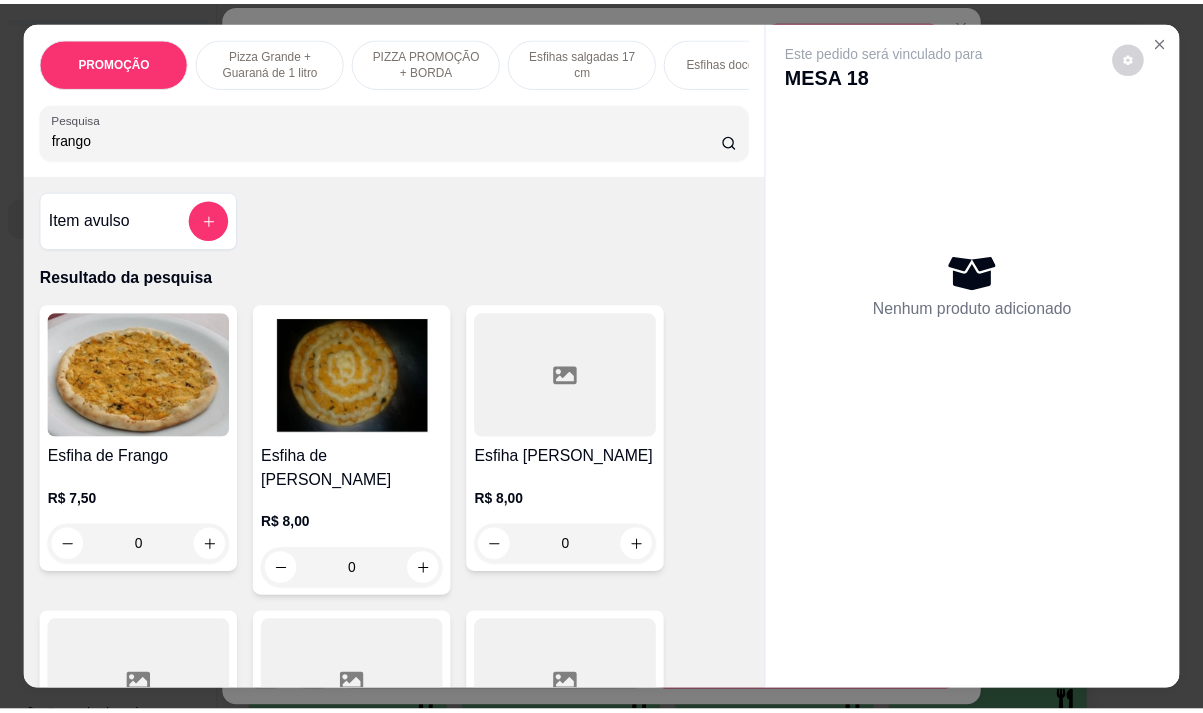 scroll, scrollTop: 400, scrollLeft: 0, axis: vertical 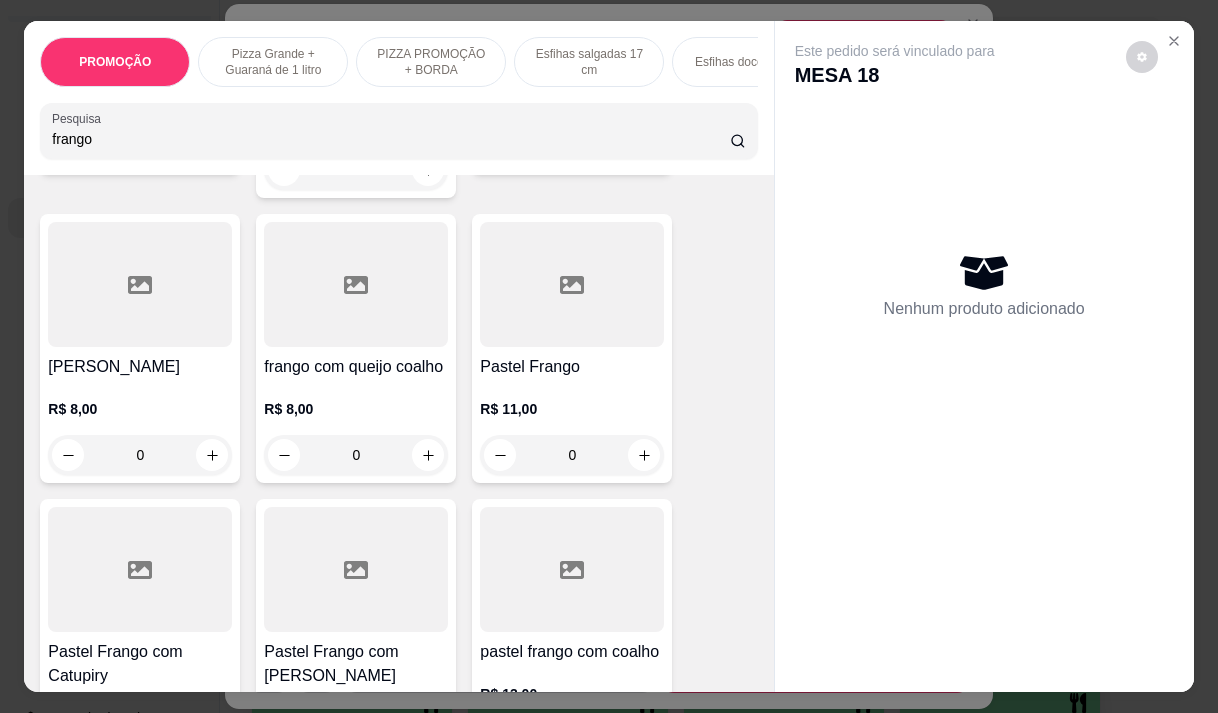 type on "frango" 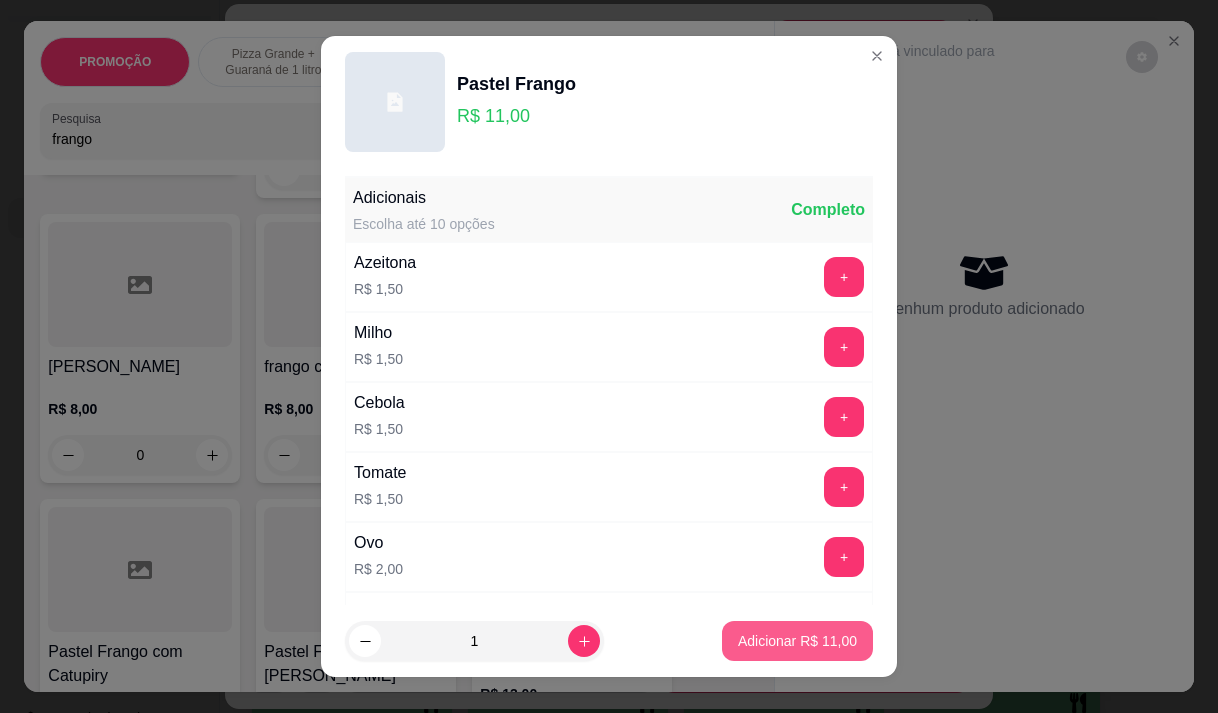 click on "Adicionar   R$ 11,00" at bounding box center (797, 641) 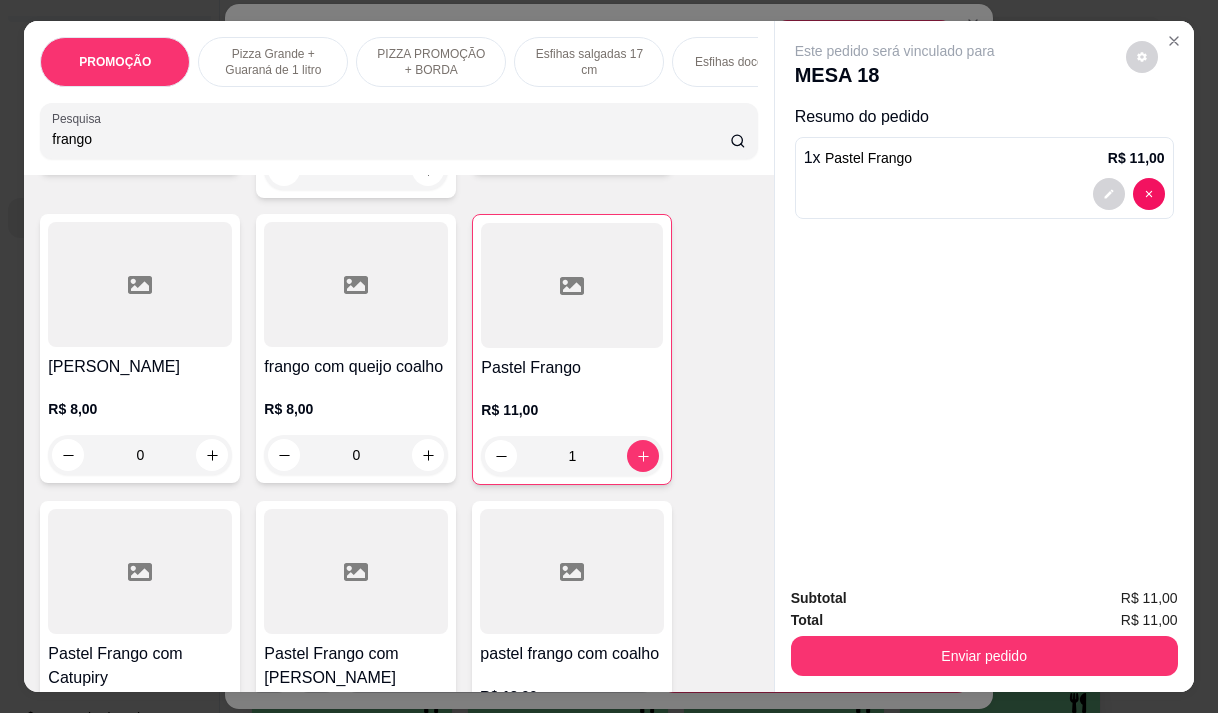 type on "1" 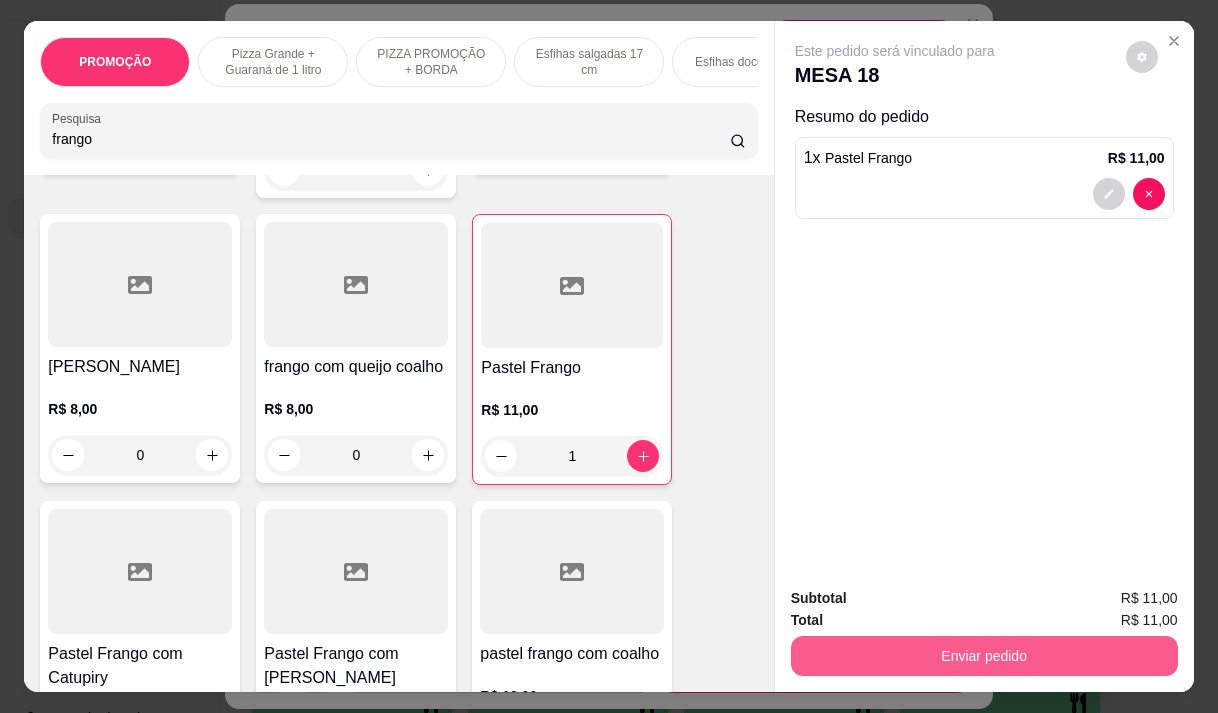 click on "Enviar pedido" at bounding box center [984, 656] 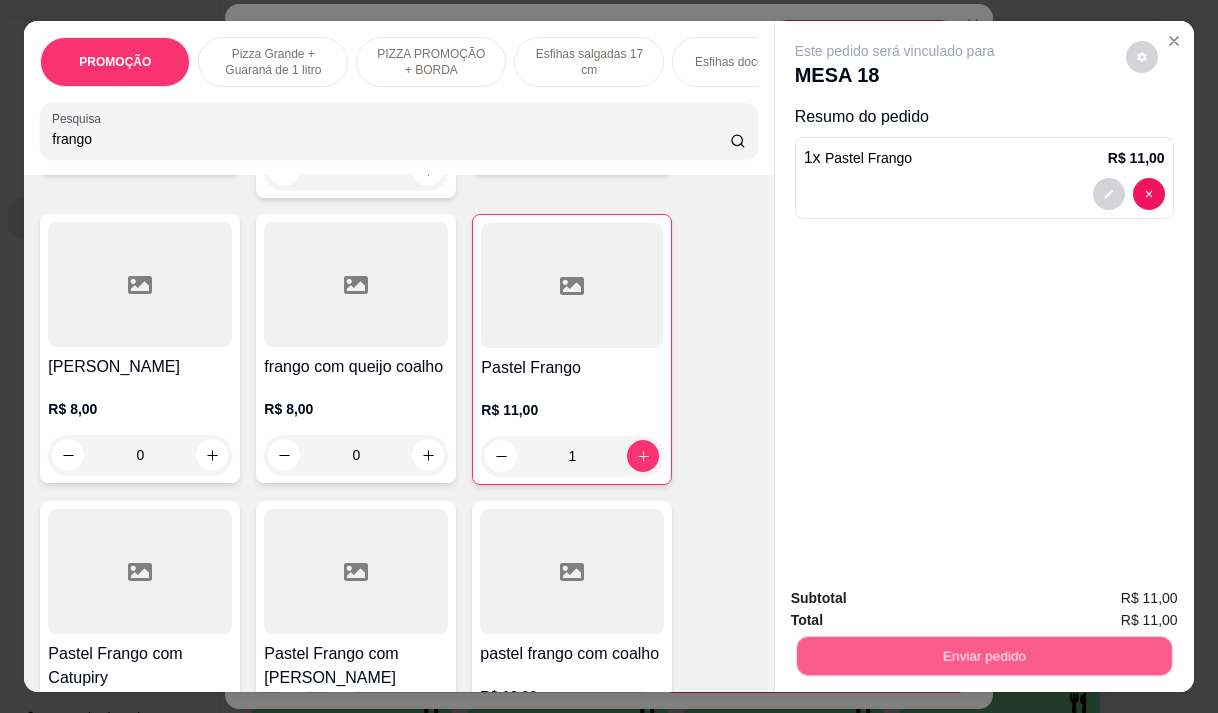 click on "Não registrar e enviar pedido" at bounding box center [918, 599] 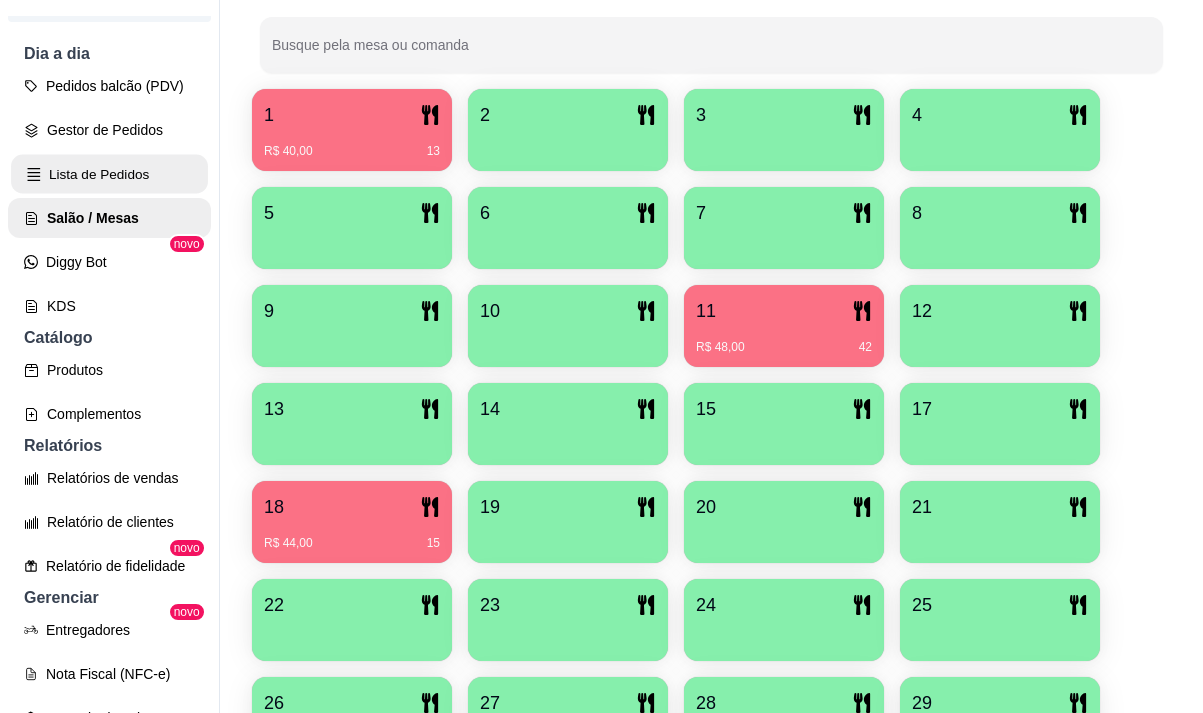 click on "Lista de Pedidos" at bounding box center (109, 174) 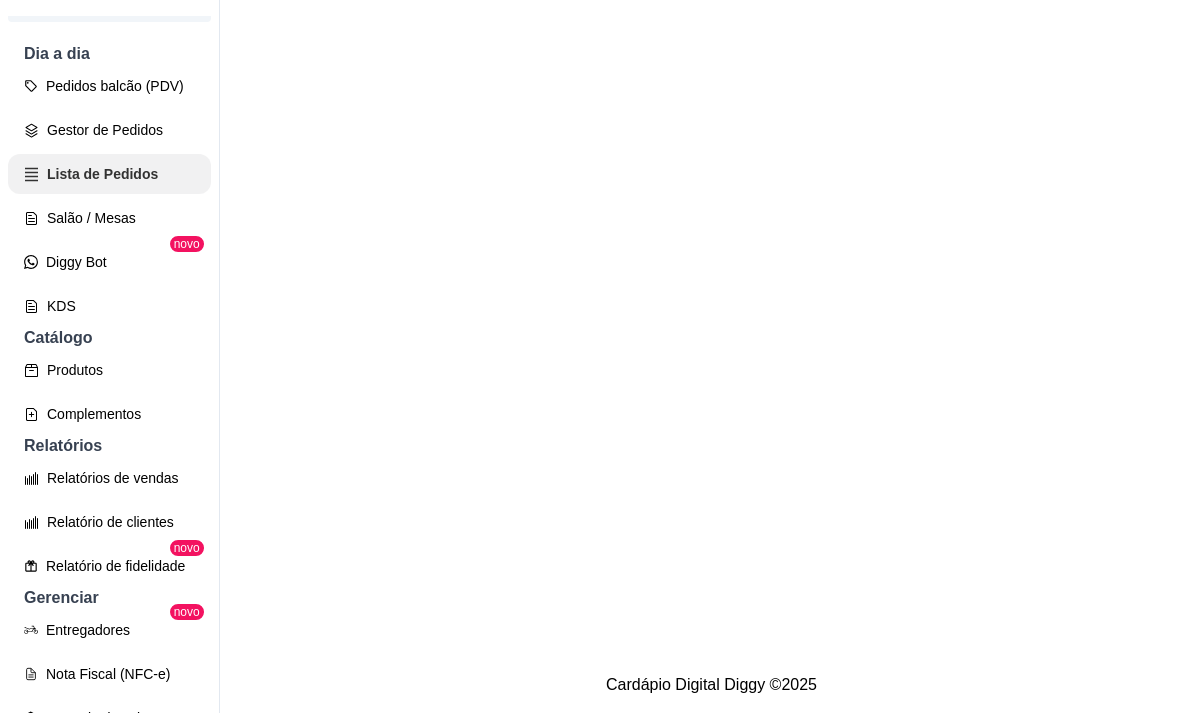 scroll, scrollTop: 0, scrollLeft: 0, axis: both 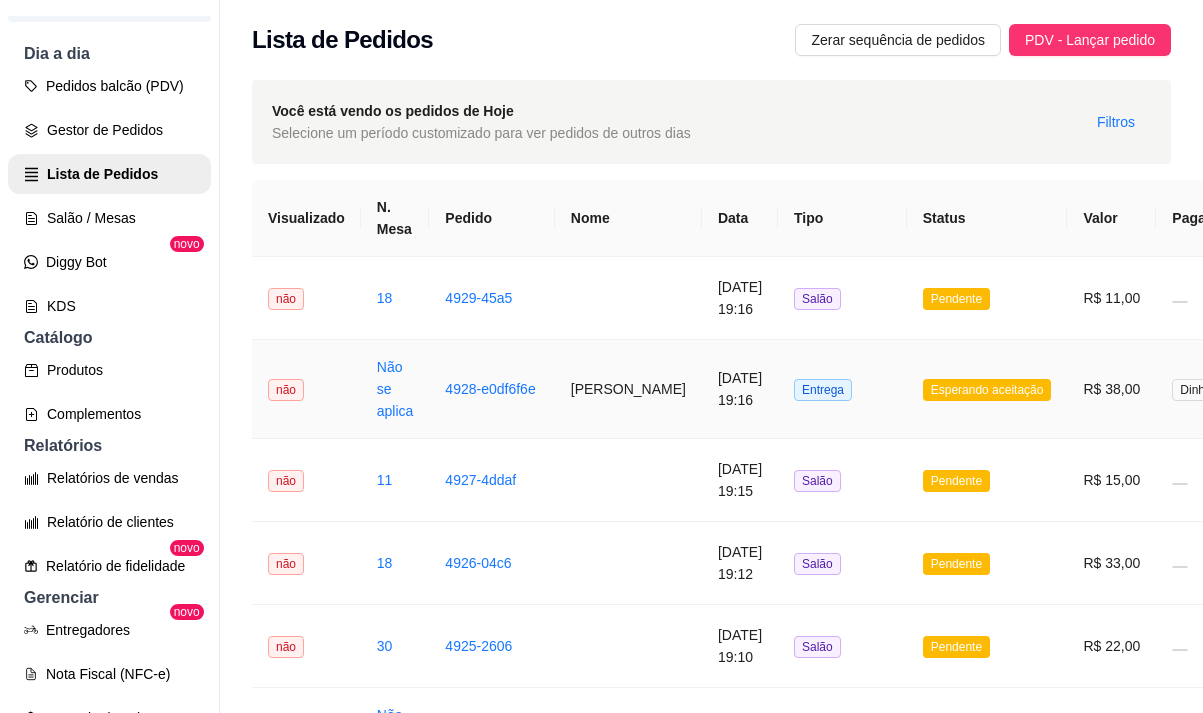 click on "[PERSON_NAME]" at bounding box center [628, 389] 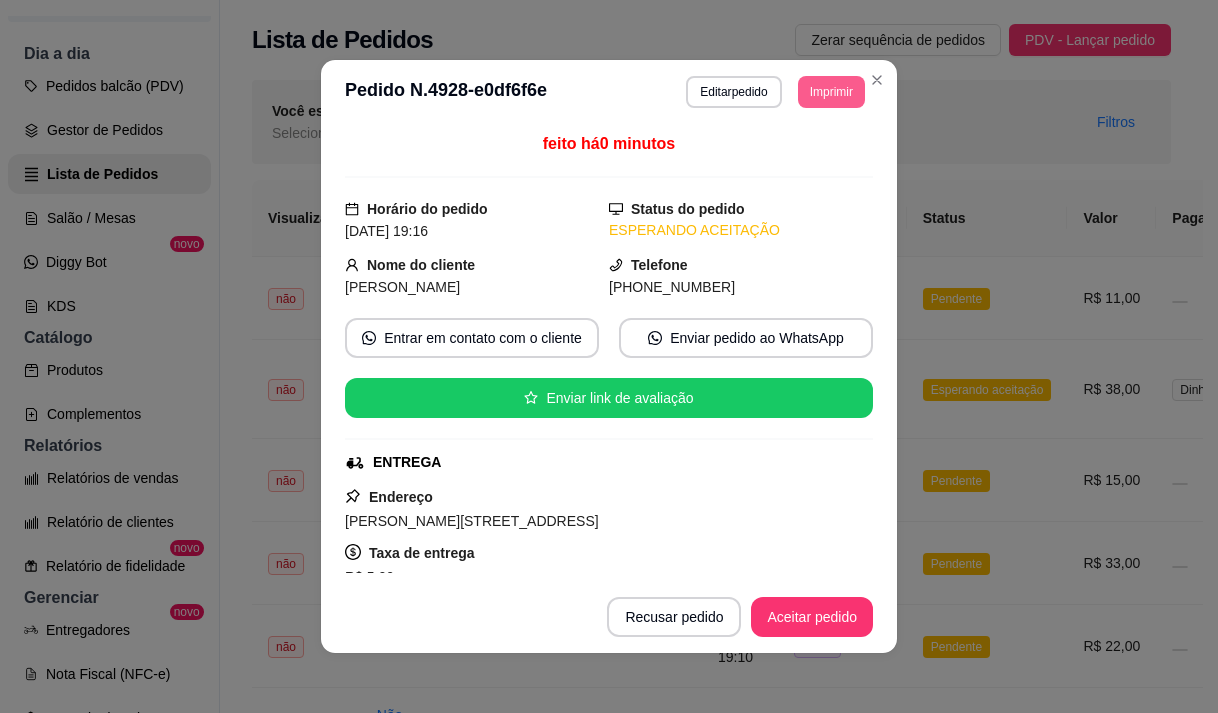 click on "Imprimir" at bounding box center (831, 92) 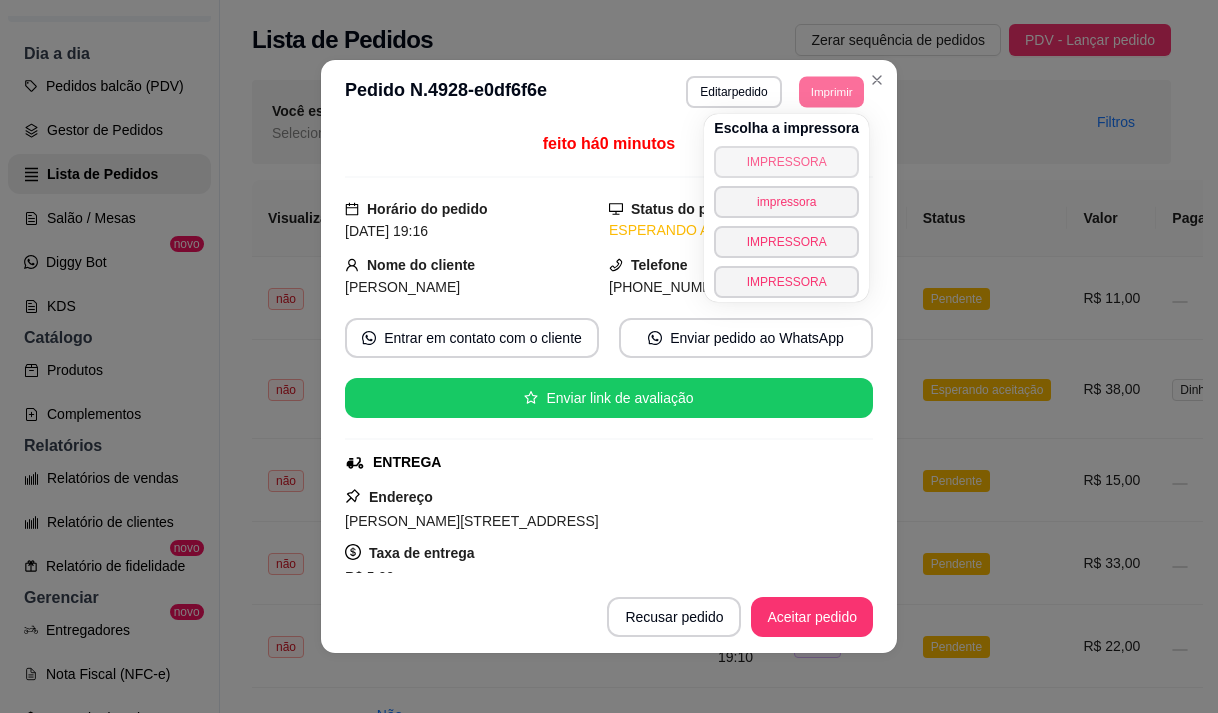 click on "IMPRESSORA" at bounding box center (786, 162) 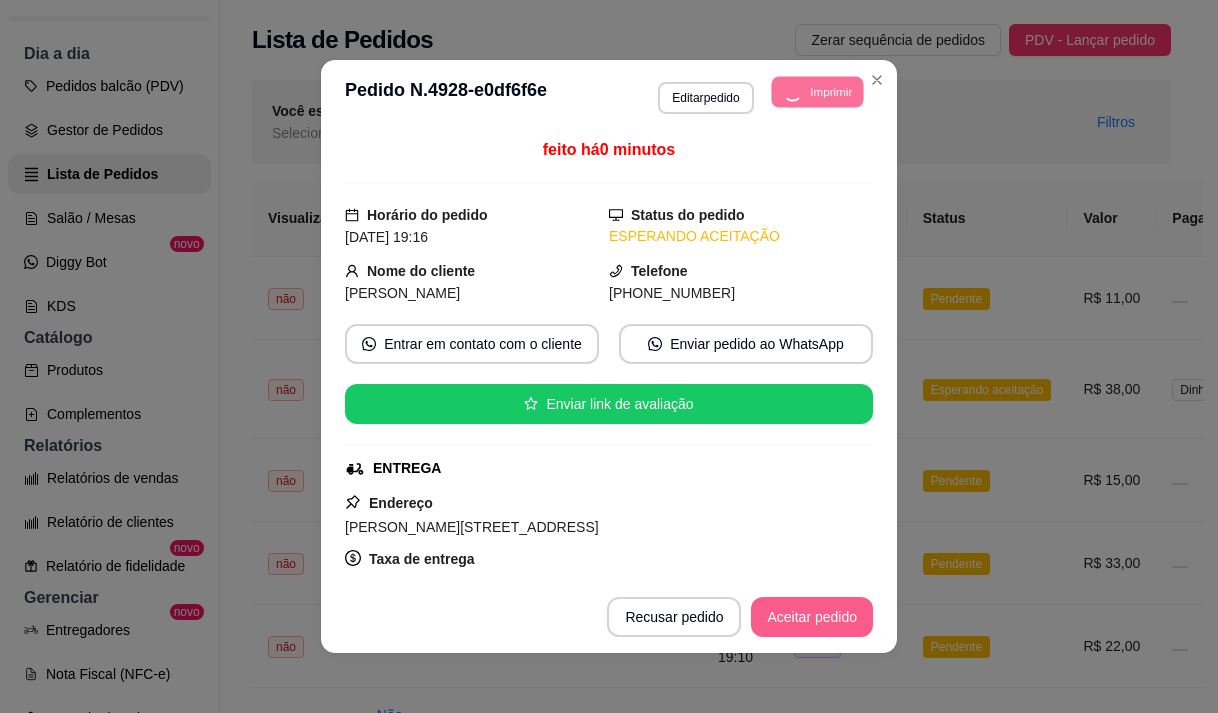 click on "Aceitar pedido" at bounding box center [812, 617] 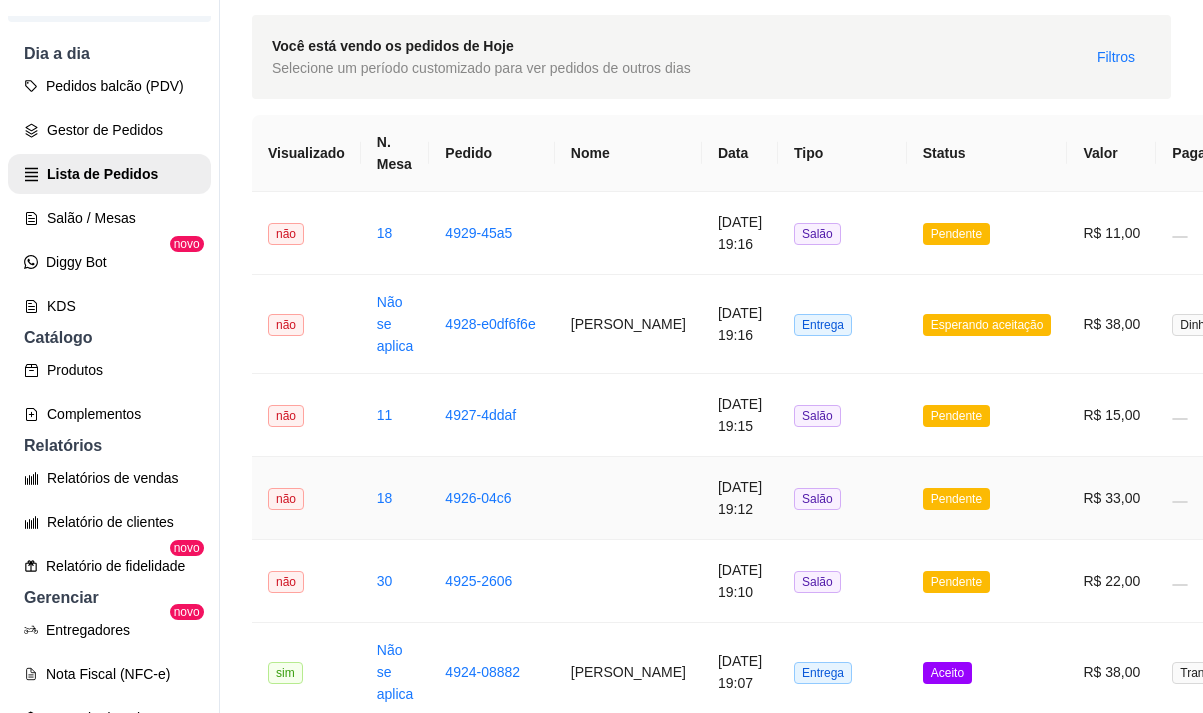 scroll, scrollTop: 100, scrollLeft: 0, axis: vertical 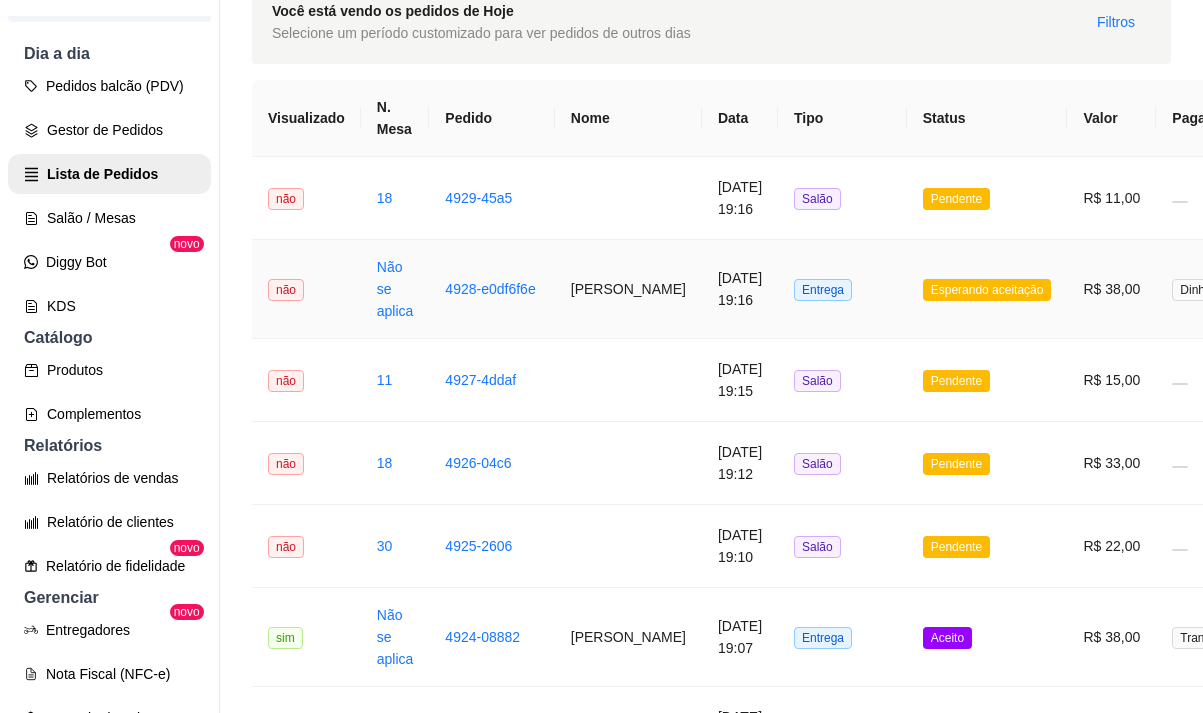 click on "[DATE] 19:16" at bounding box center [740, 289] 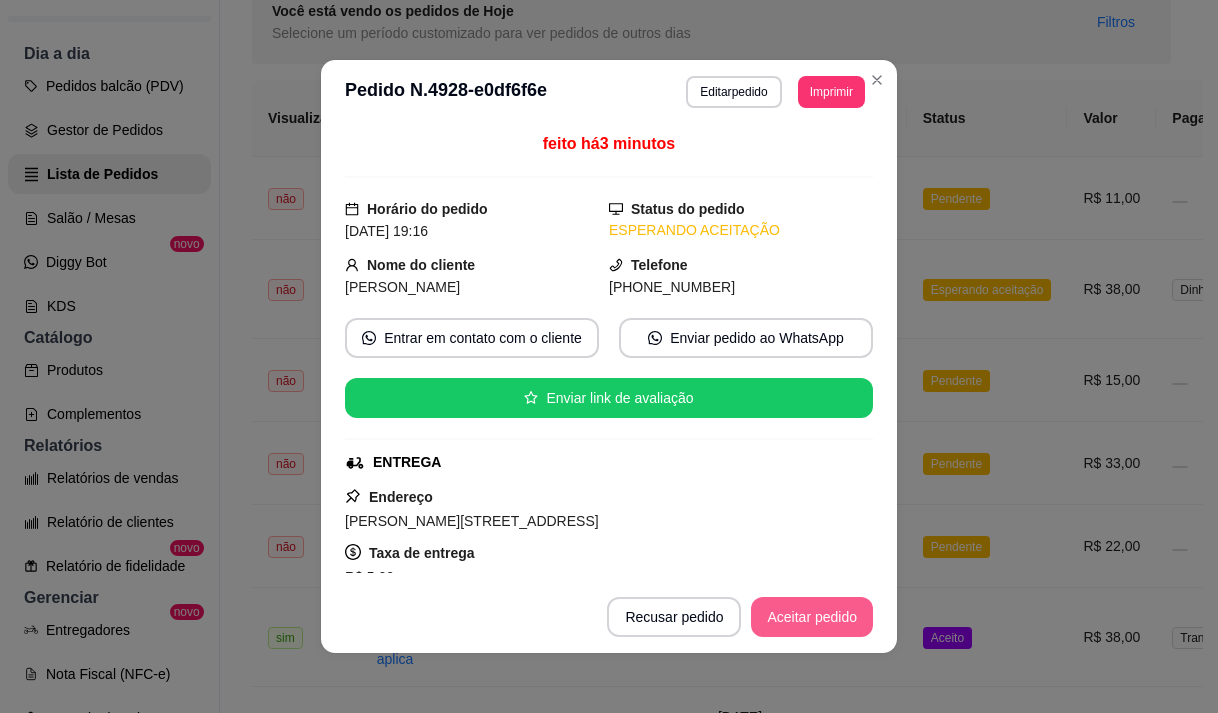 click on "Aceitar pedido" at bounding box center (812, 617) 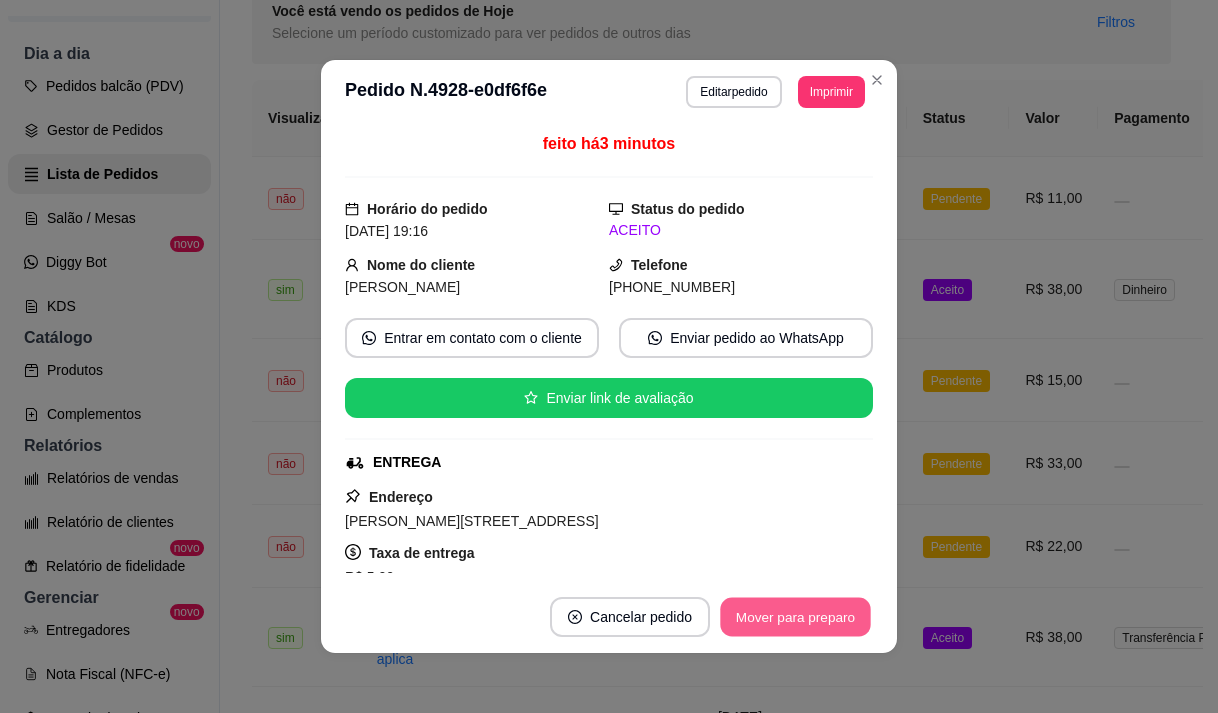 click on "Mover para preparo" at bounding box center [795, 617] 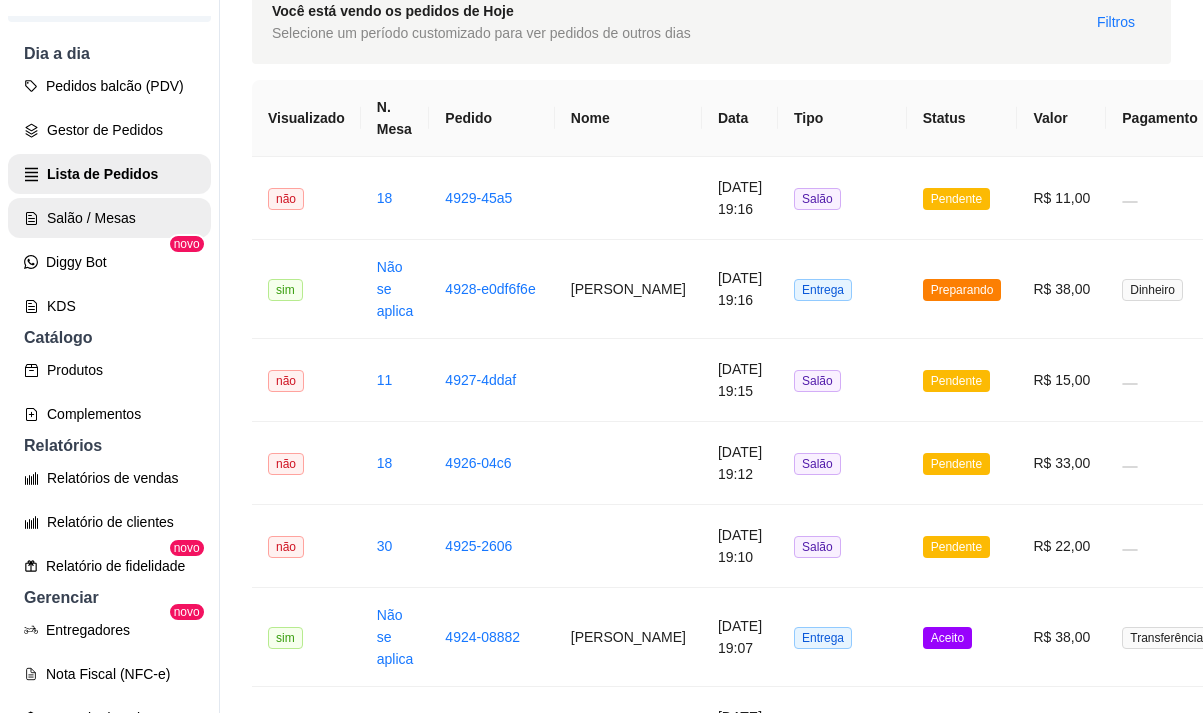click on "Salão / Mesas" at bounding box center (109, 218) 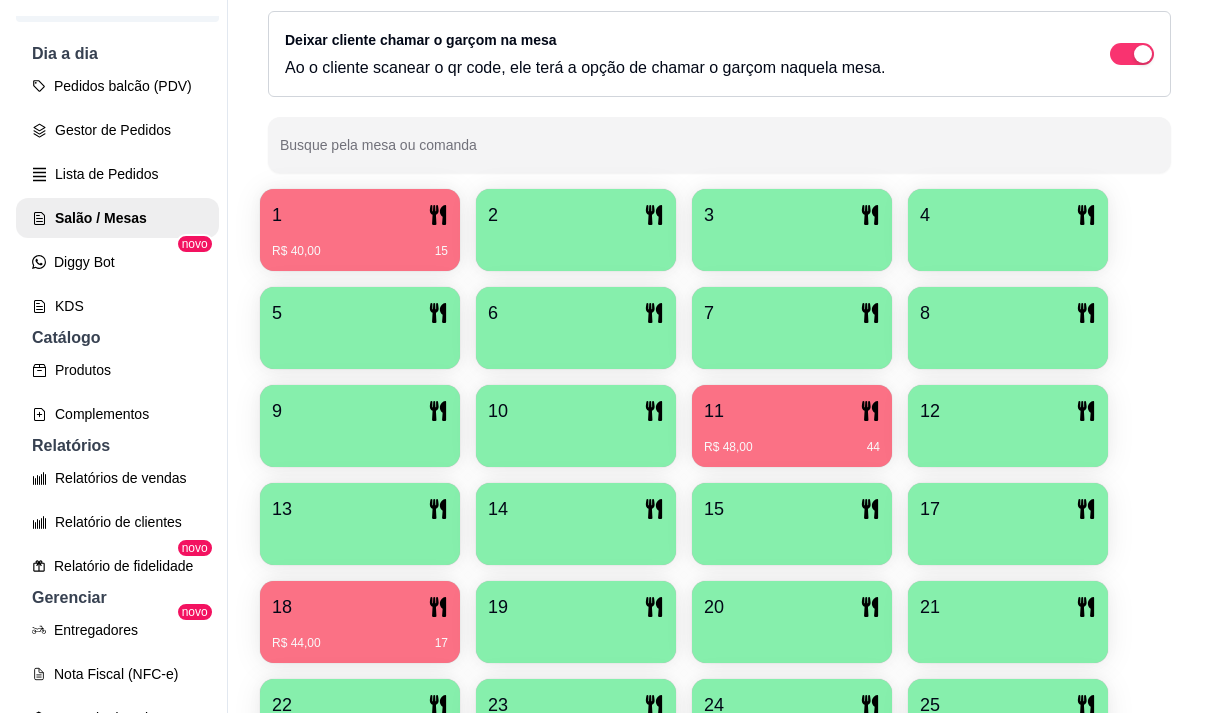 scroll, scrollTop: 600, scrollLeft: 0, axis: vertical 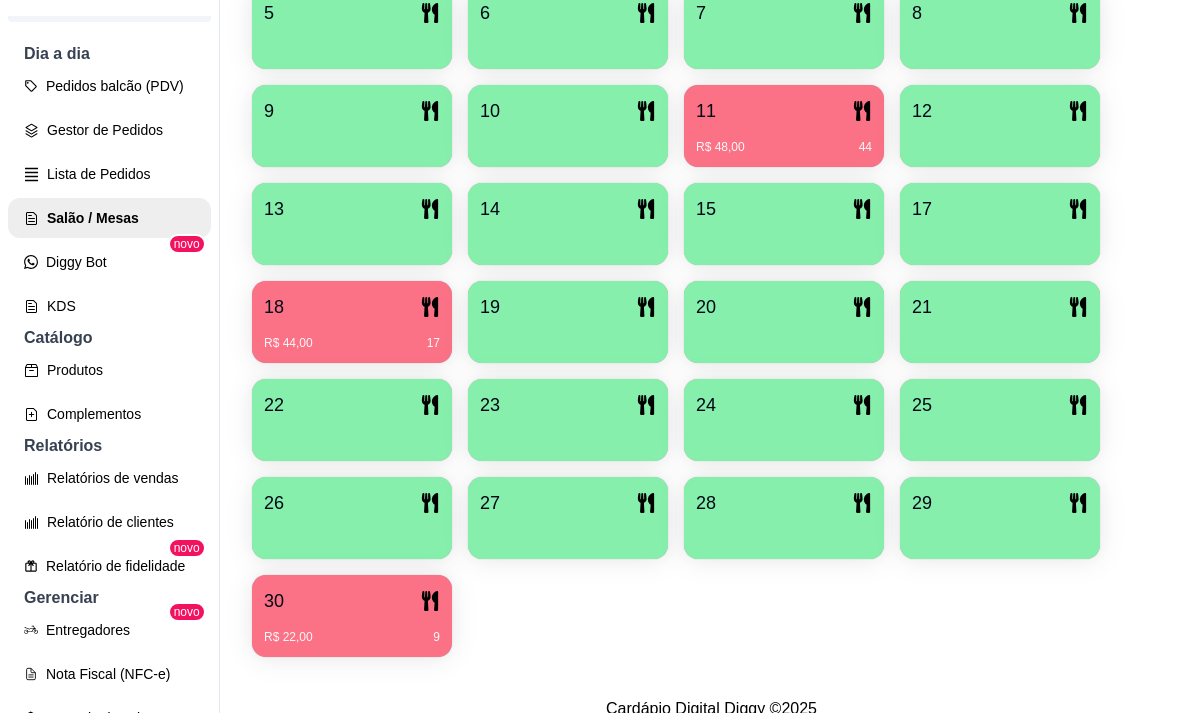 click on "18" at bounding box center [352, 307] 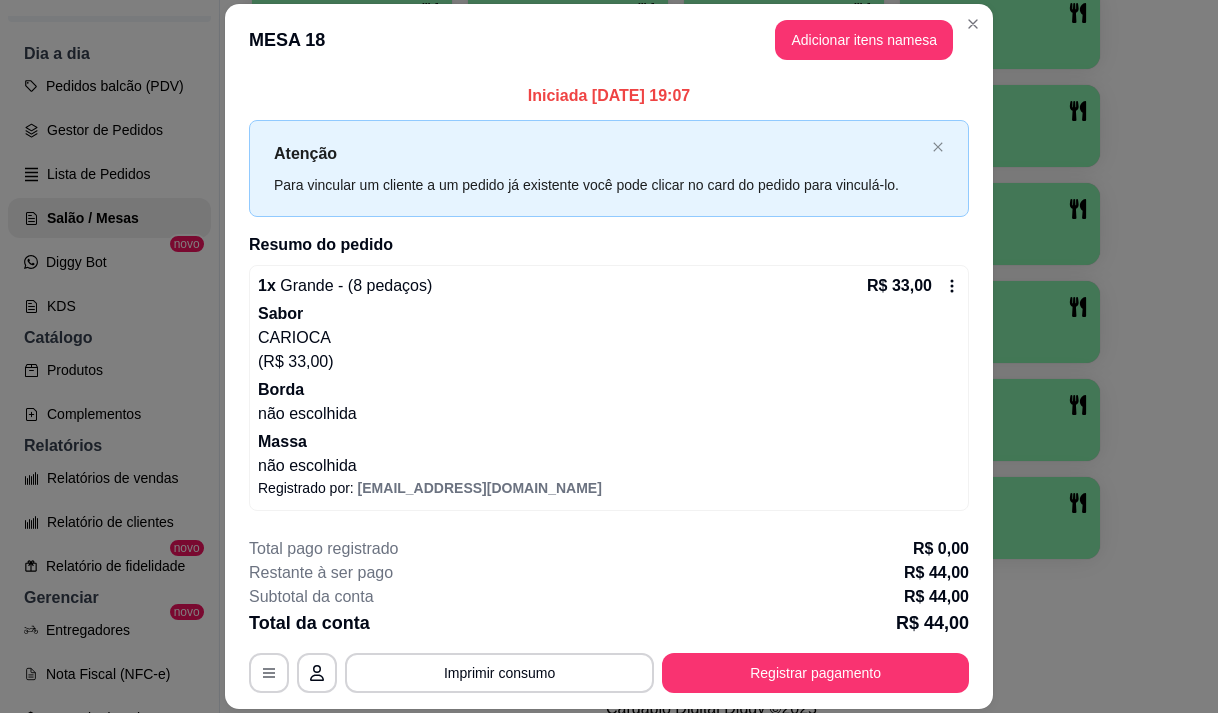 scroll, scrollTop: 369, scrollLeft: 0, axis: vertical 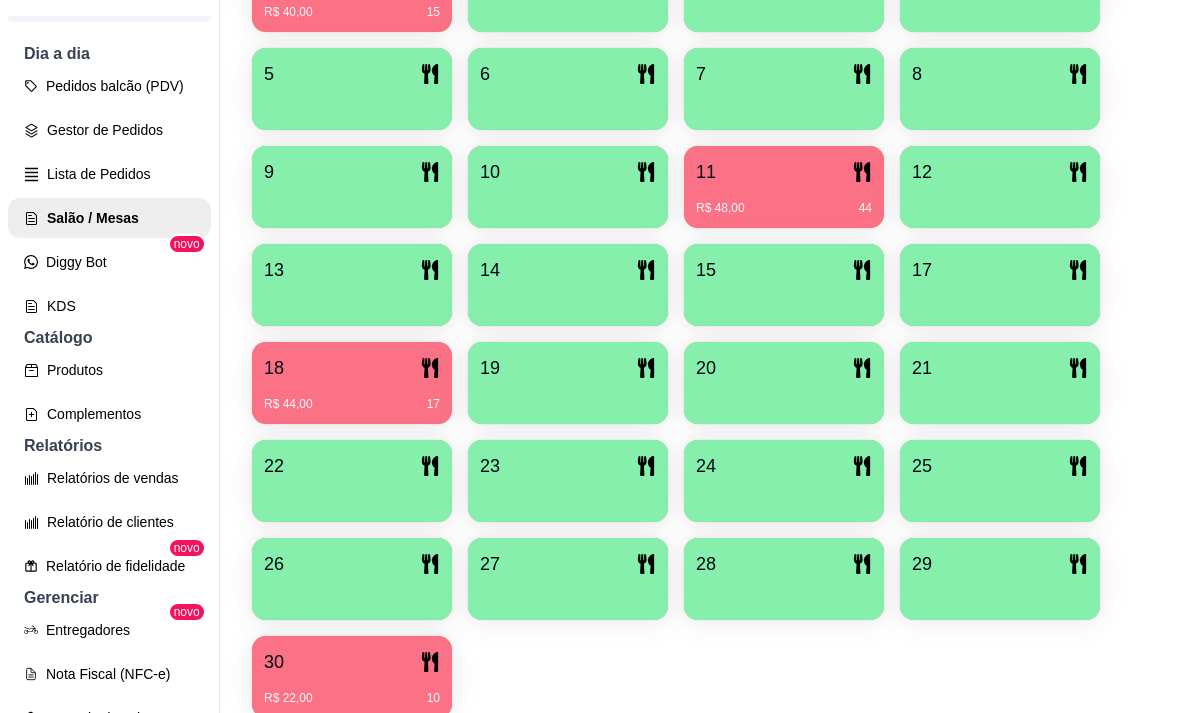 click on "18" at bounding box center (352, 368) 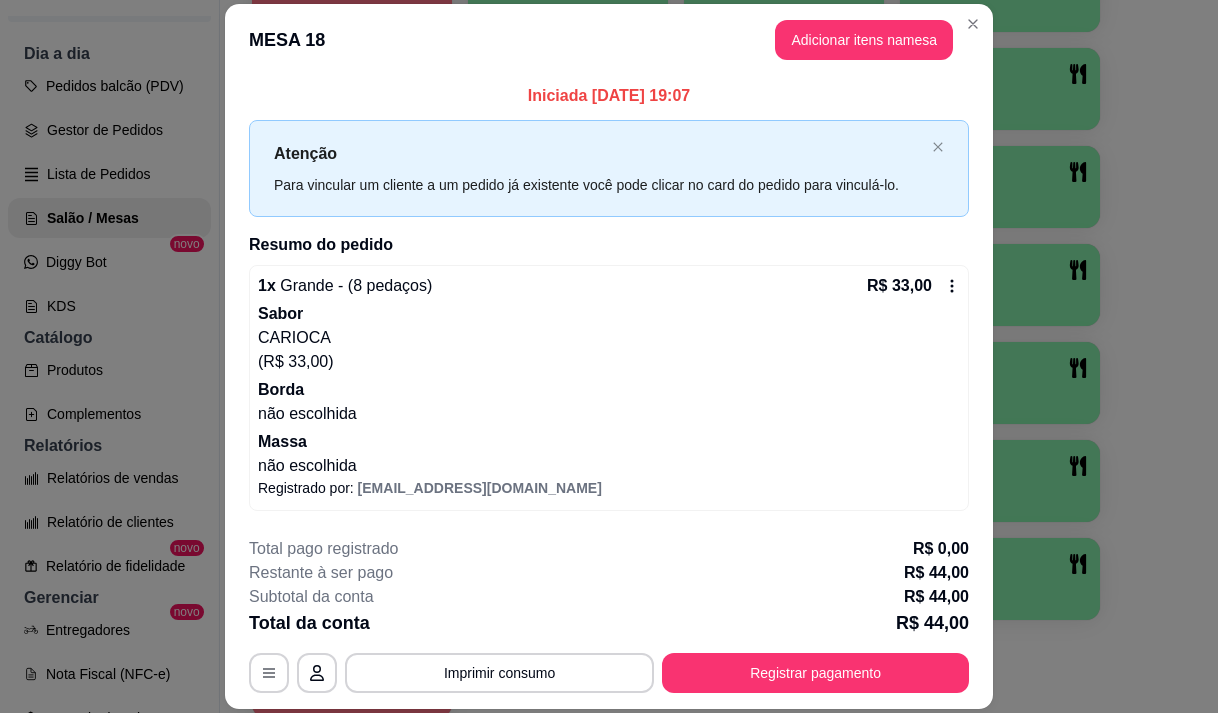 click on "**********" at bounding box center (609, 615) 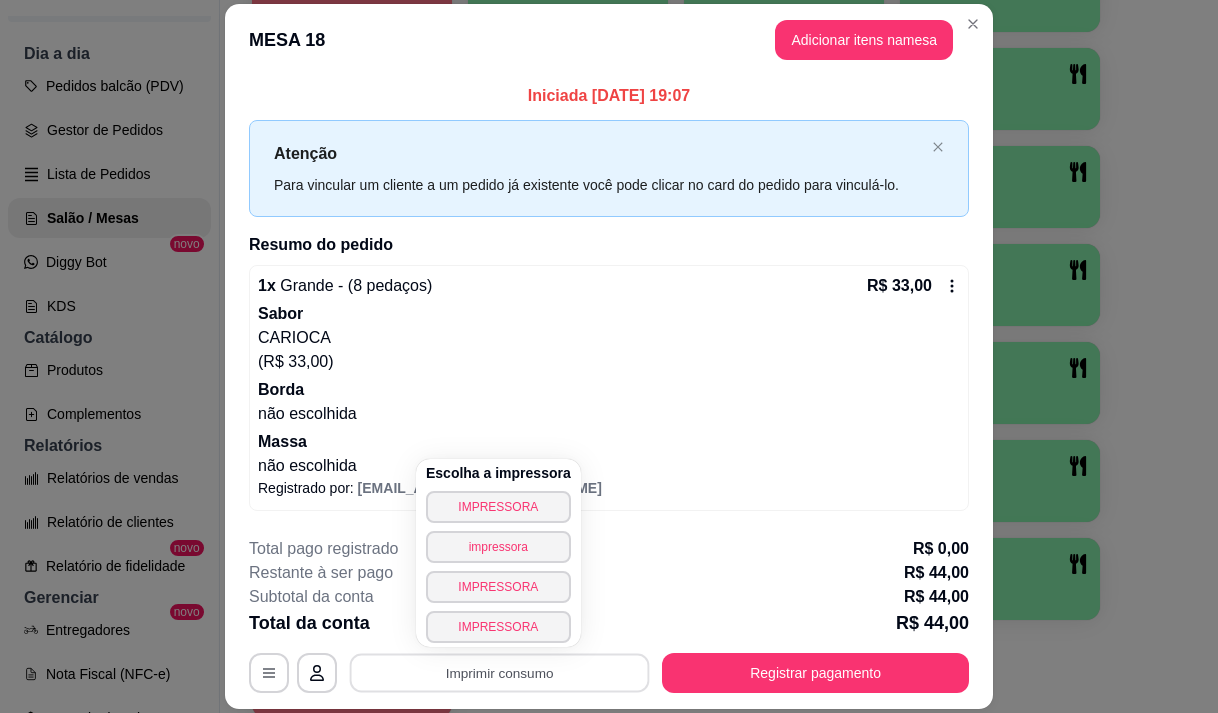 click on "IMPRESSORA" at bounding box center [498, 507] 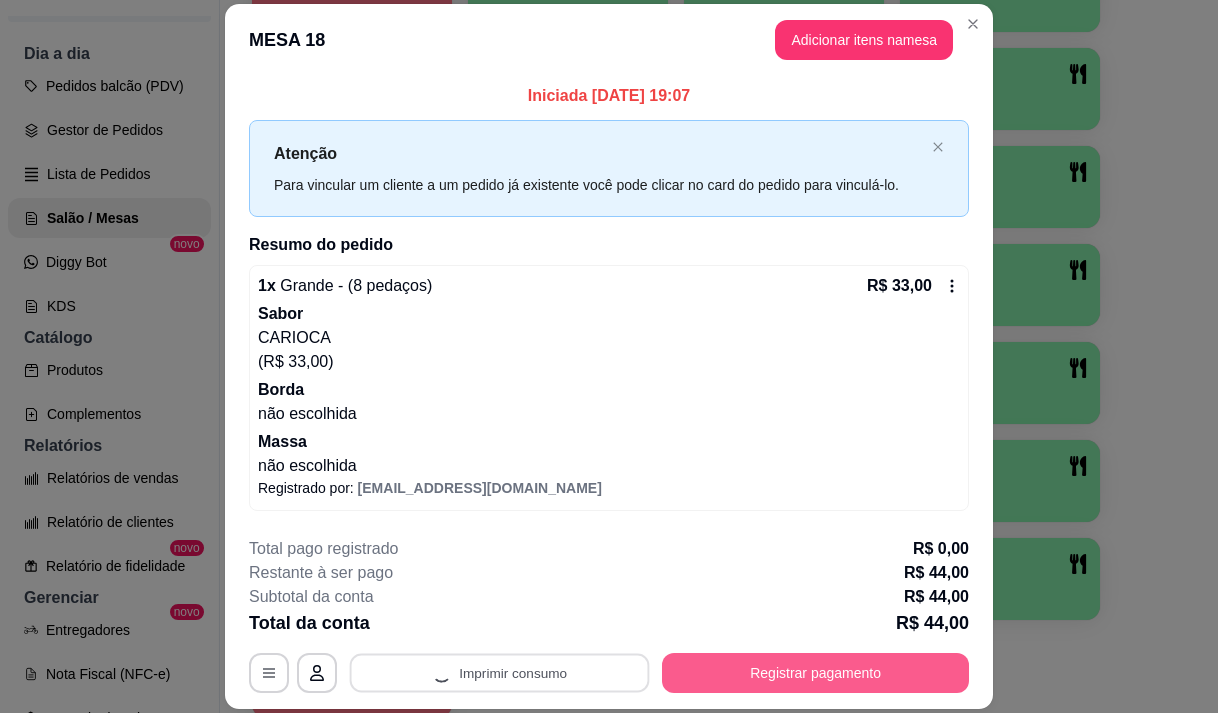 click on "Registrar pagamento" at bounding box center [815, 673] 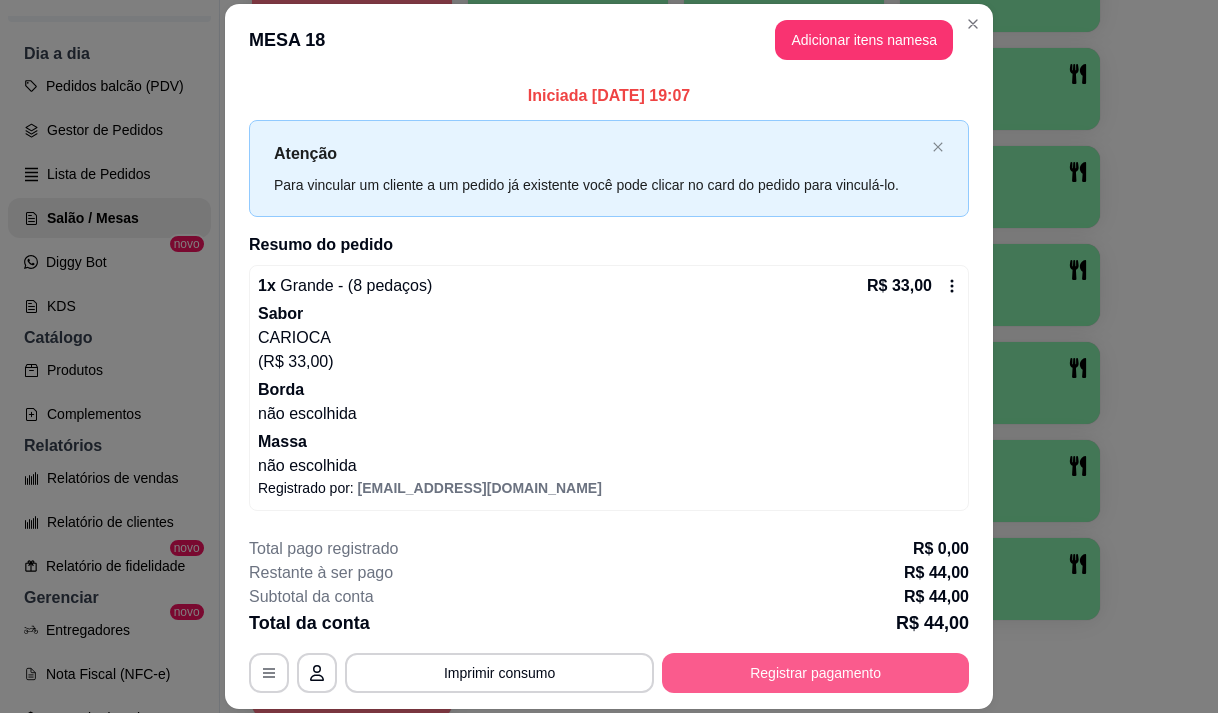 click on "Registrar pagamento" at bounding box center [815, 673] 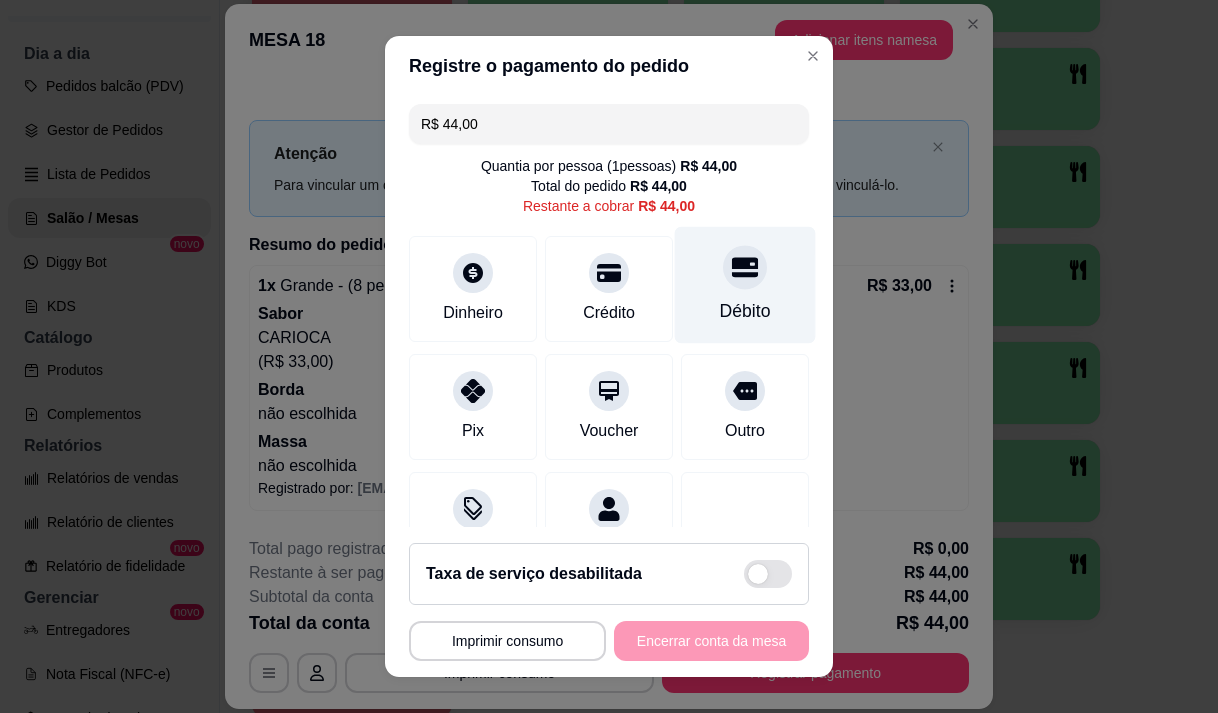 click 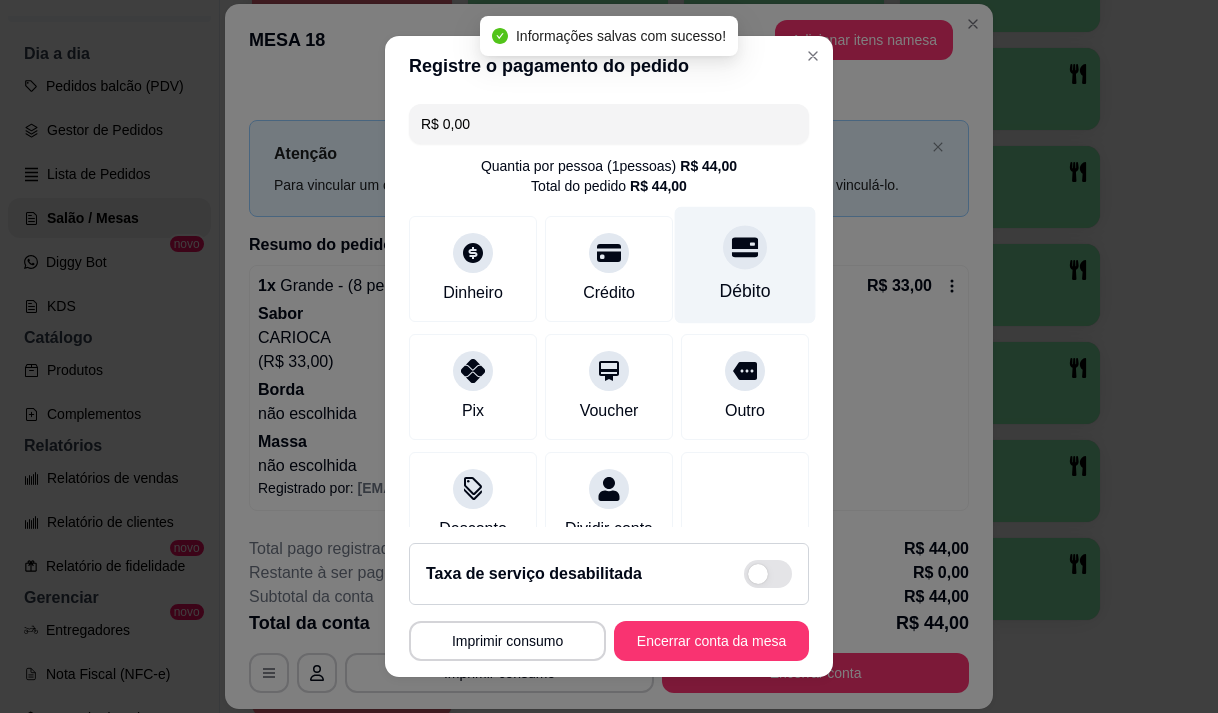 type on "R$ 0,00" 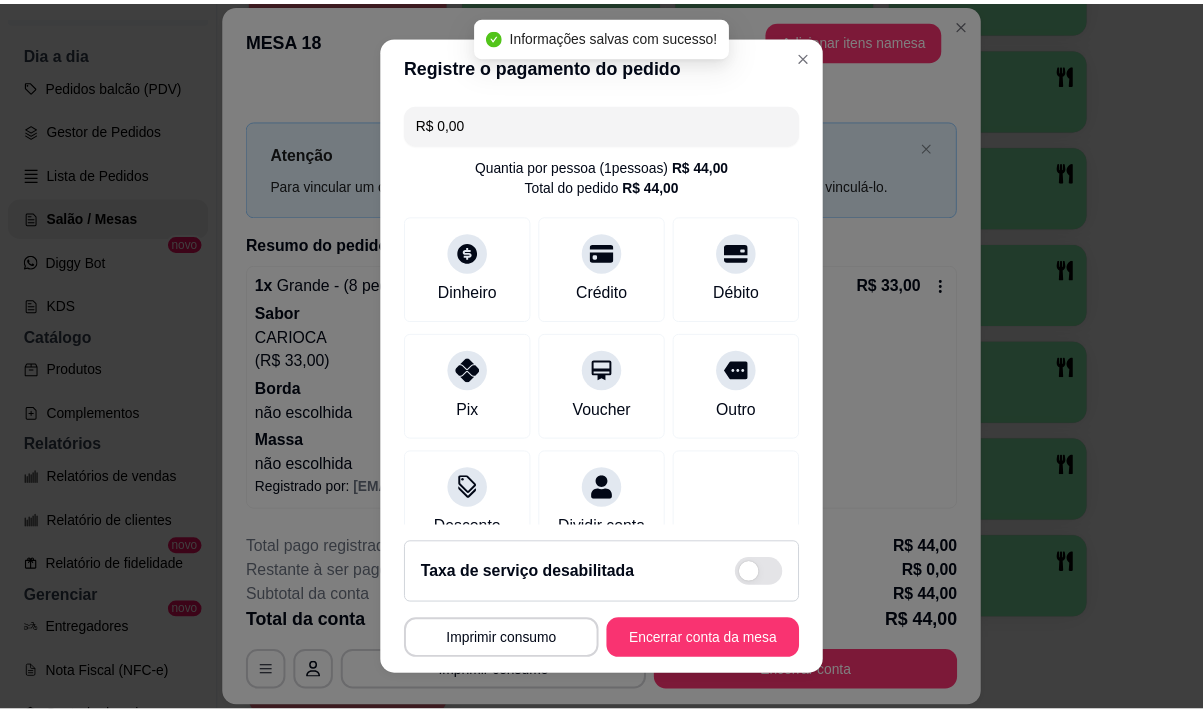 scroll, scrollTop: 166, scrollLeft: 0, axis: vertical 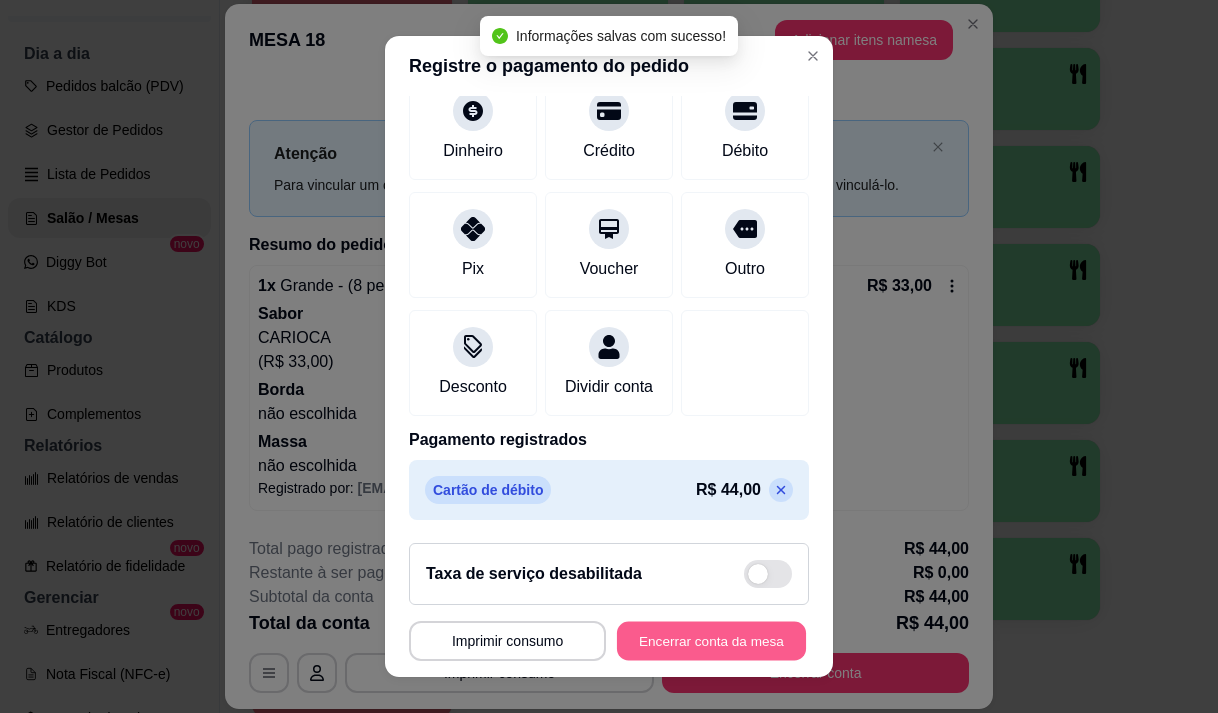 click on "Encerrar conta da mesa" at bounding box center [711, 641] 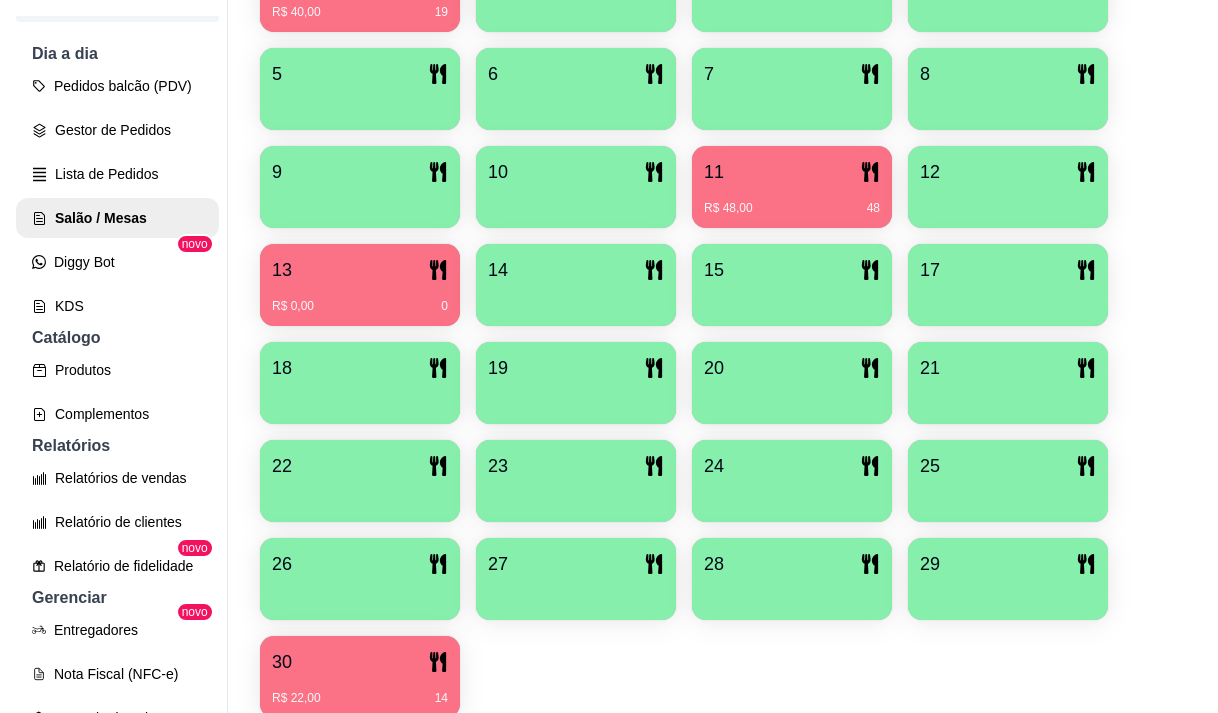 scroll, scrollTop: 639, scrollLeft: 0, axis: vertical 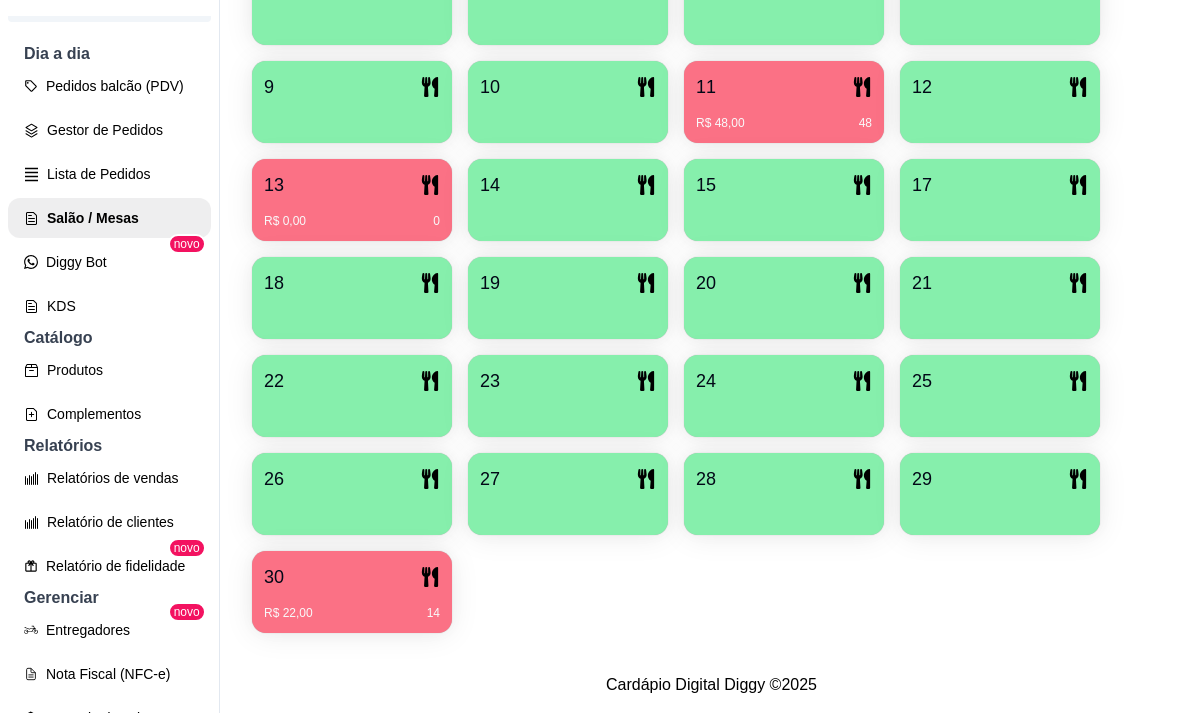 click on "30" at bounding box center (352, 577) 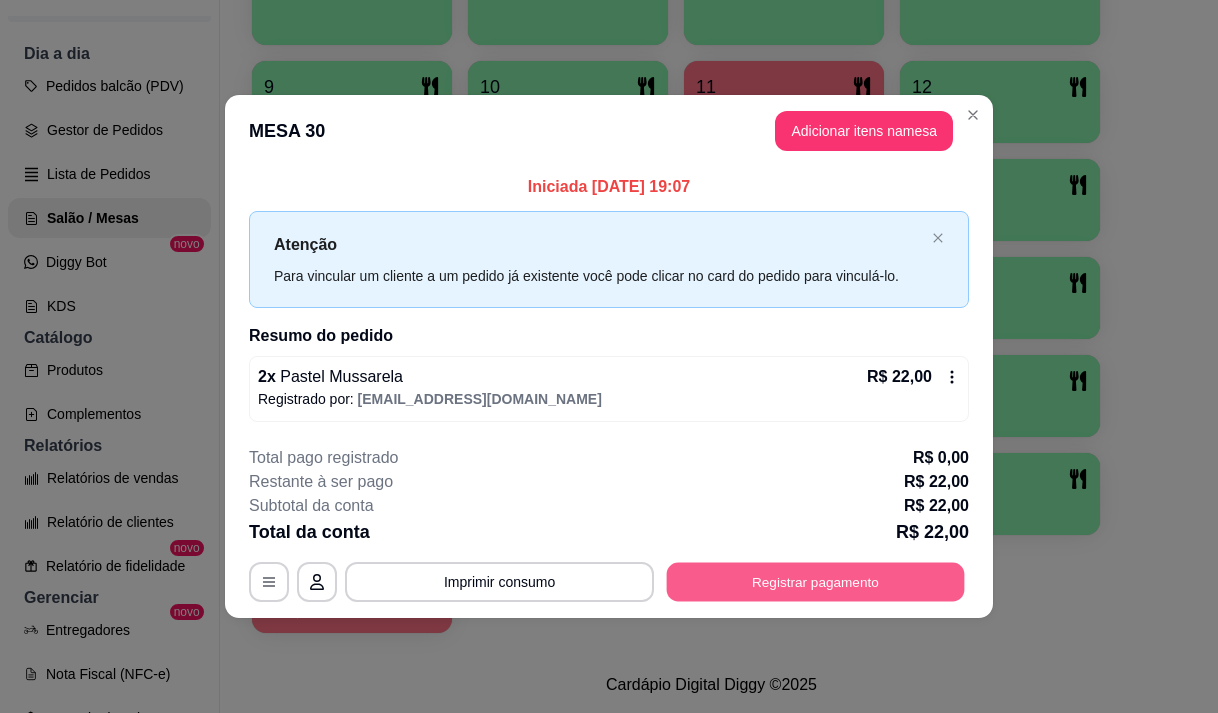 click on "Registrar pagamento" at bounding box center [816, 582] 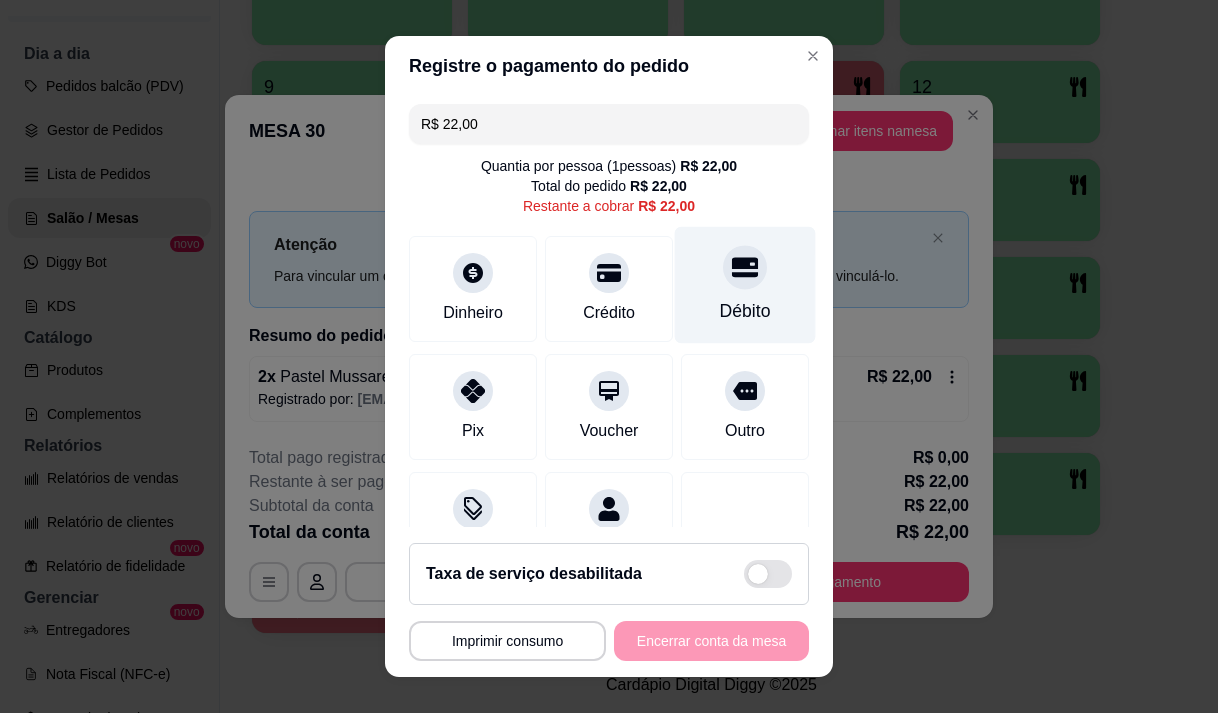 click on "Débito" at bounding box center [745, 284] 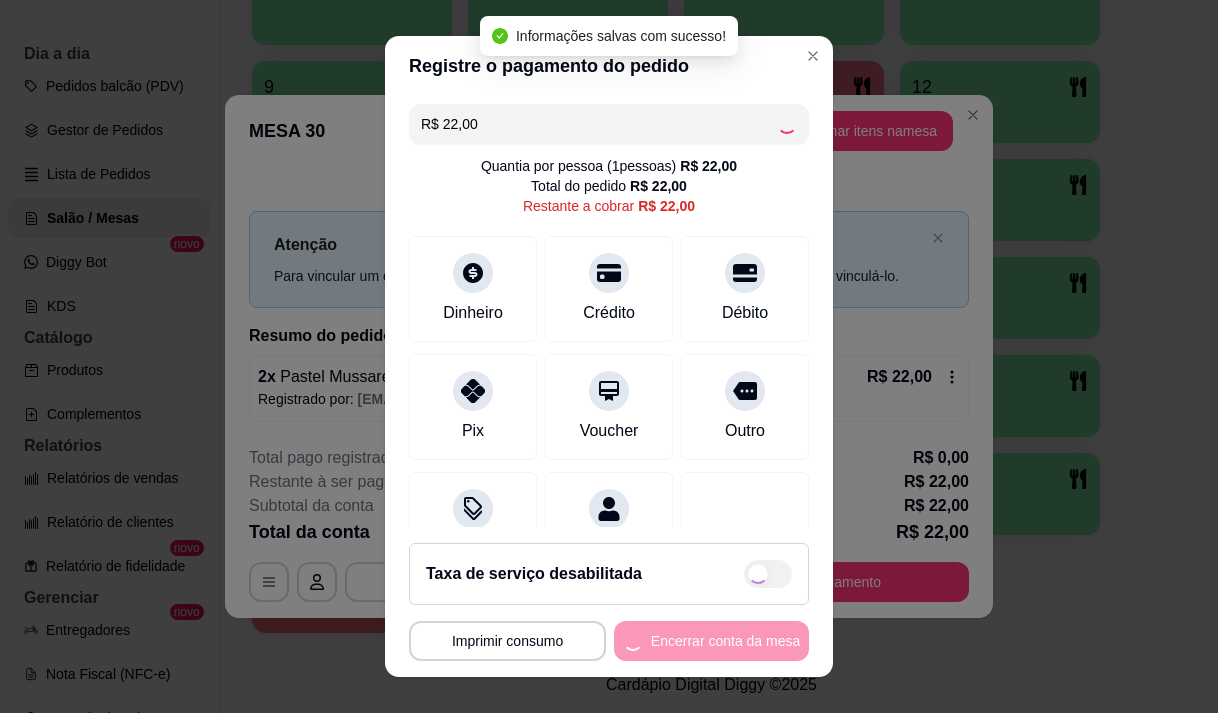 type on "R$ 0,00" 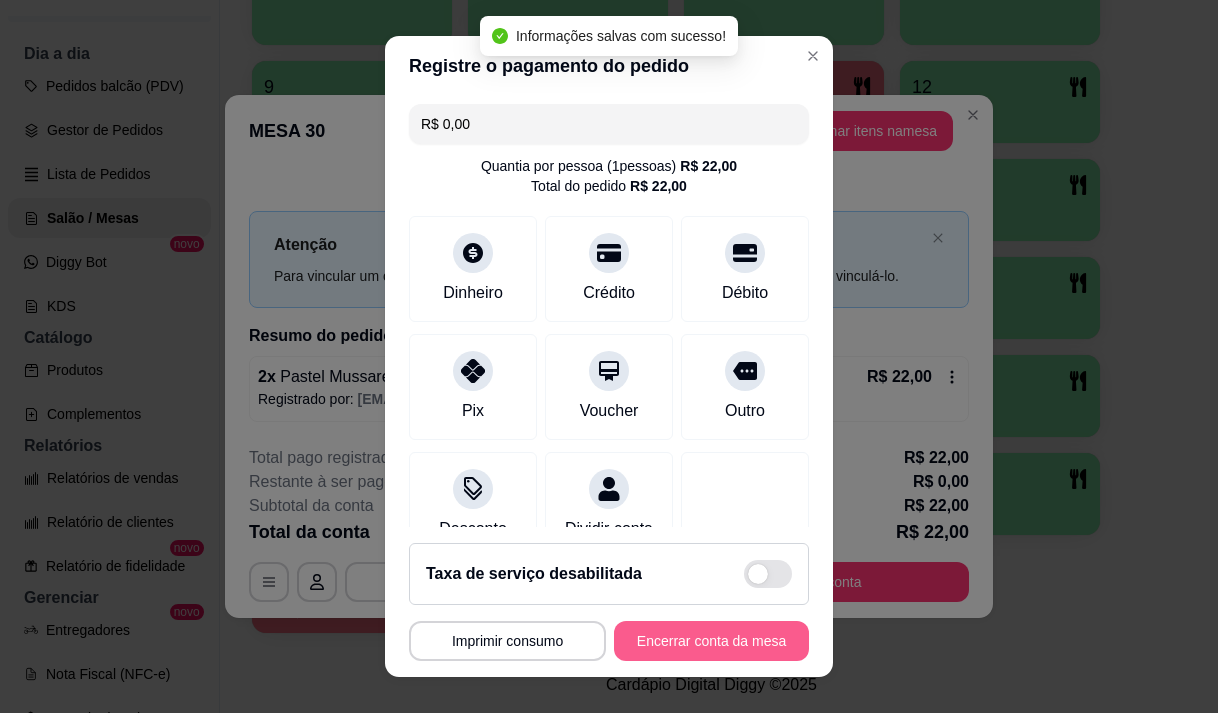 click on "Encerrar conta da mesa" at bounding box center (711, 641) 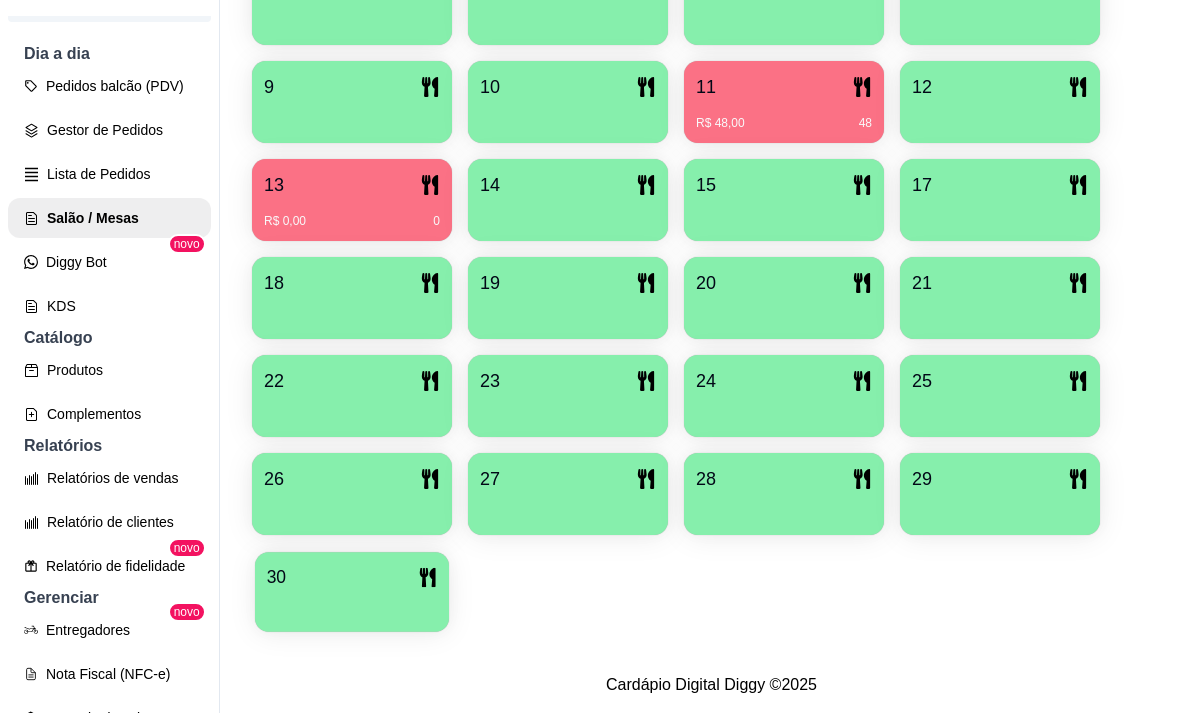 click on "30" at bounding box center (276, 577) 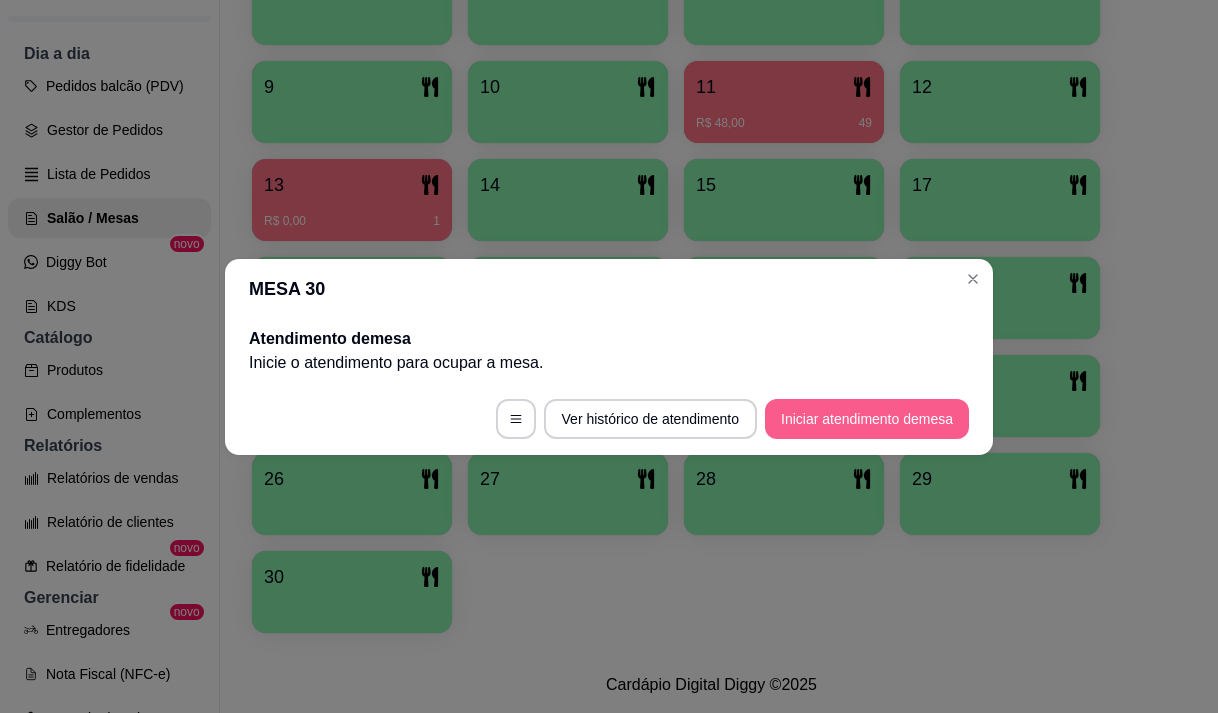 click on "Iniciar atendimento de  mesa" at bounding box center [867, 419] 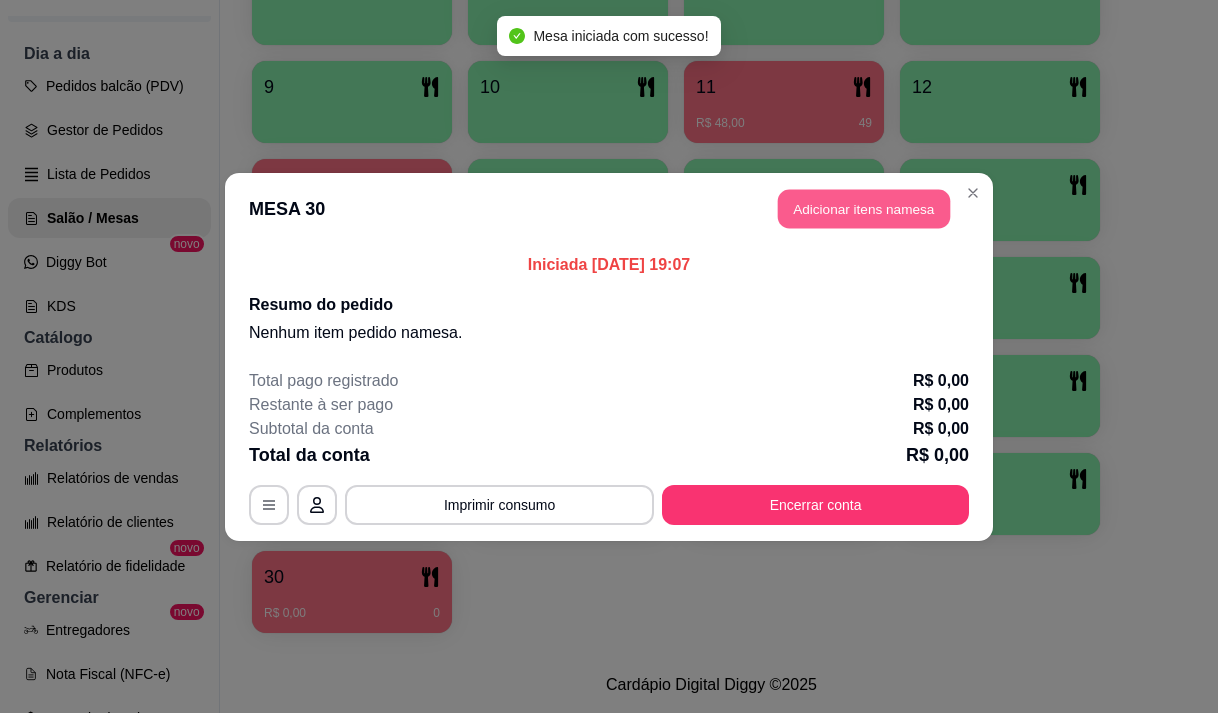 click on "Adicionar itens na  mesa" at bounding box center (864, 208) 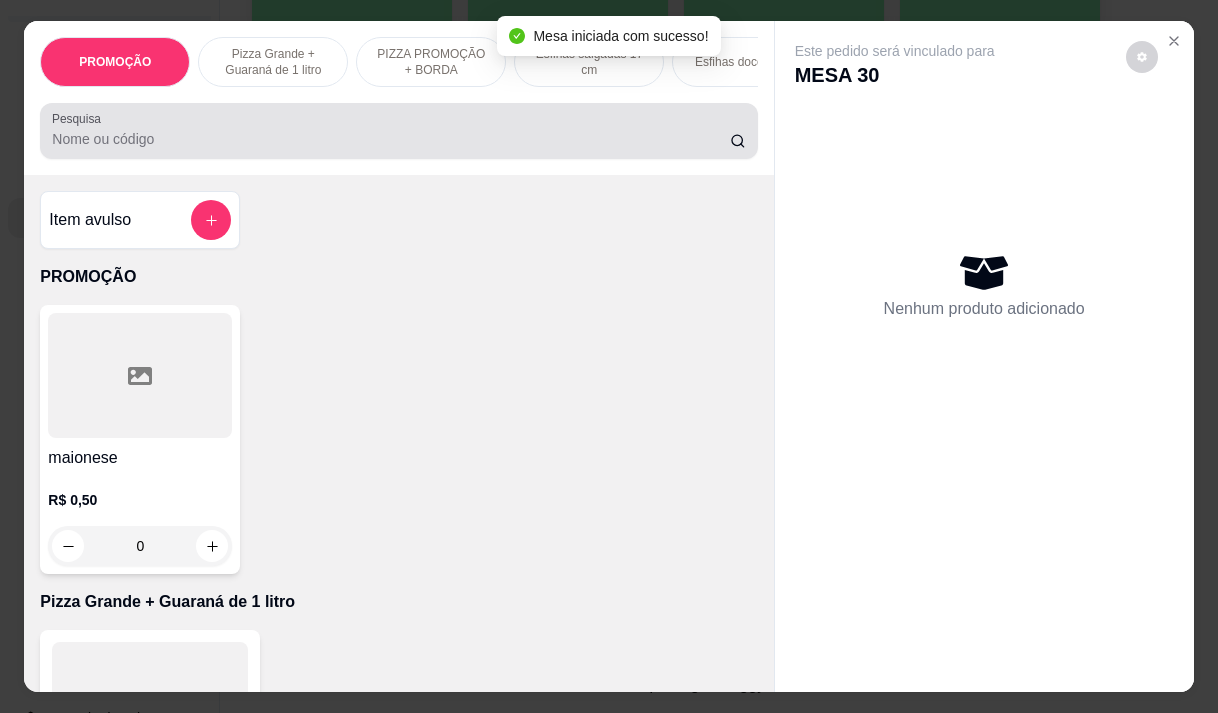 click on "Pesquisa" at bounding box center [391, 139] 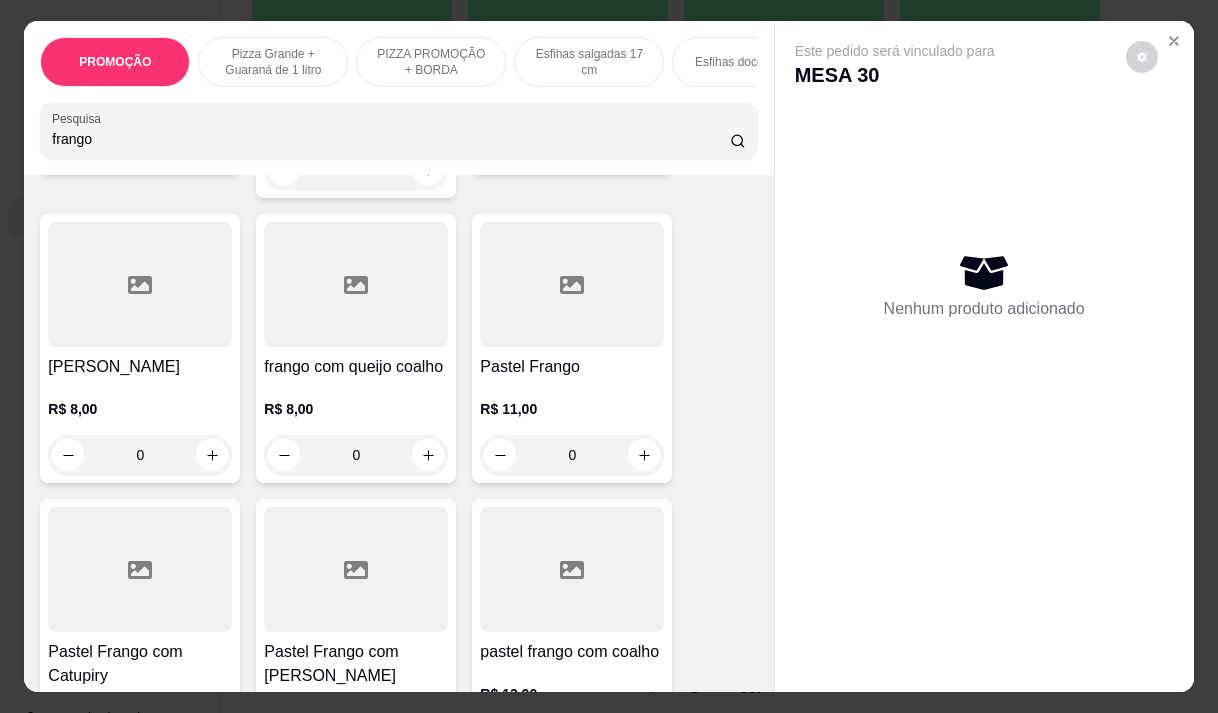 scroll, scrollTop: 800, scrollLeft: 0, axis: vertical 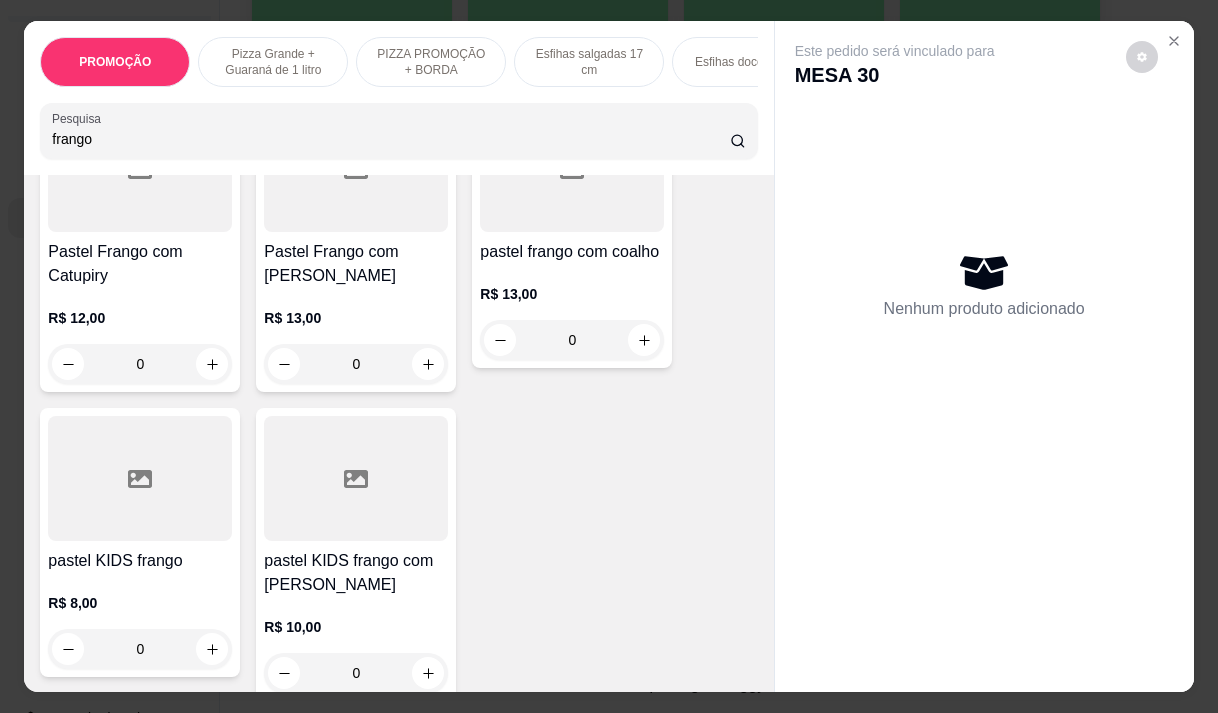 click on "Pastel Frango com [PERSON_NAME]" at bounding box center [356, 264] 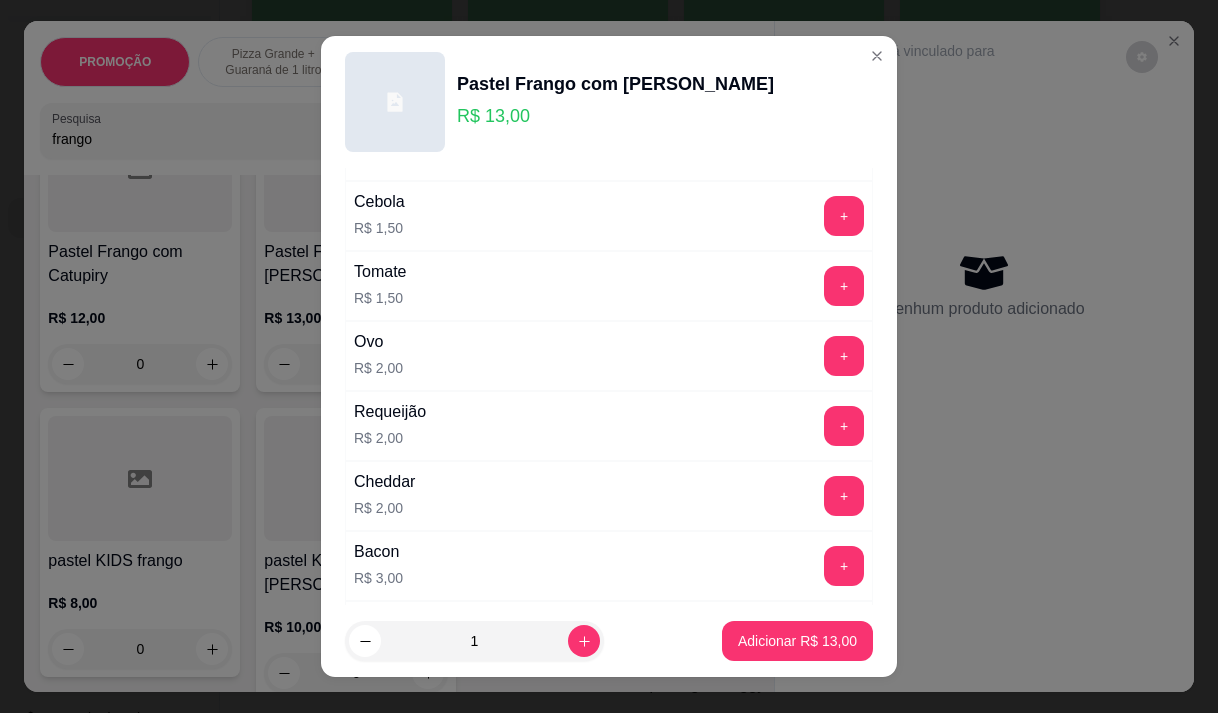 scroll, scrollTop: 300, scrollLeft: 0, axis: vertical 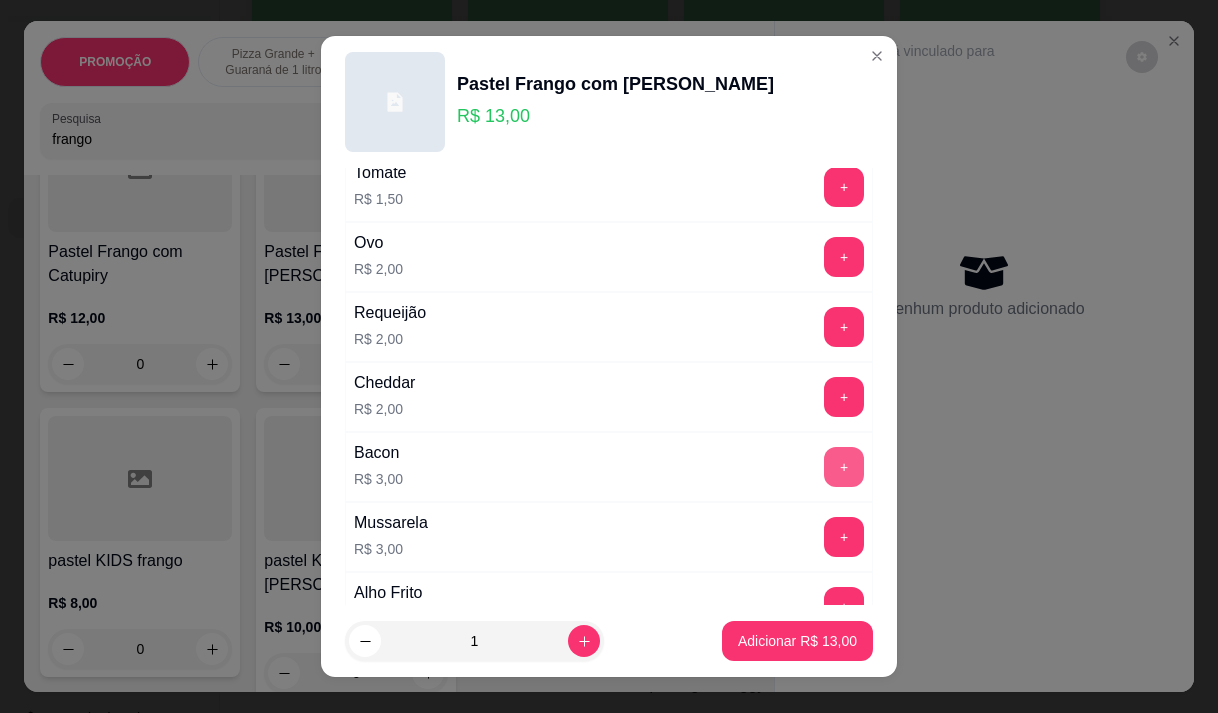 click on "+" at bounding box center [844, 467] 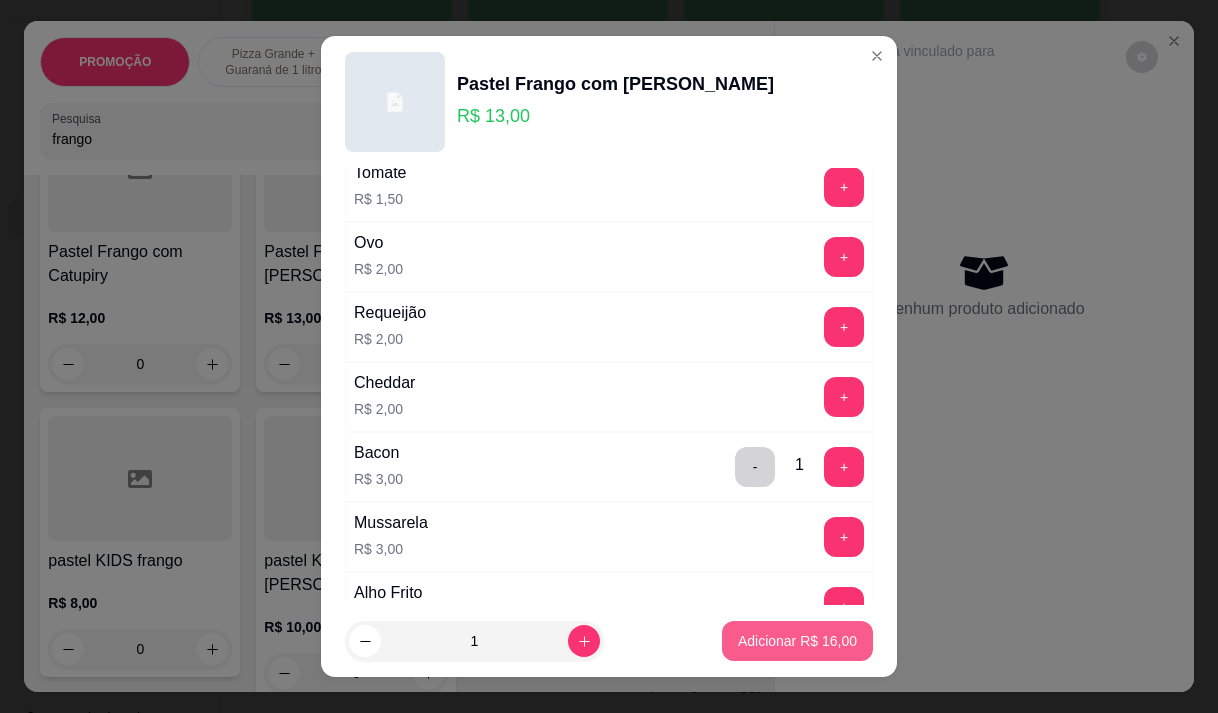 click on "Adicionar   R$ 16,00" at bounding box center (797, 641) 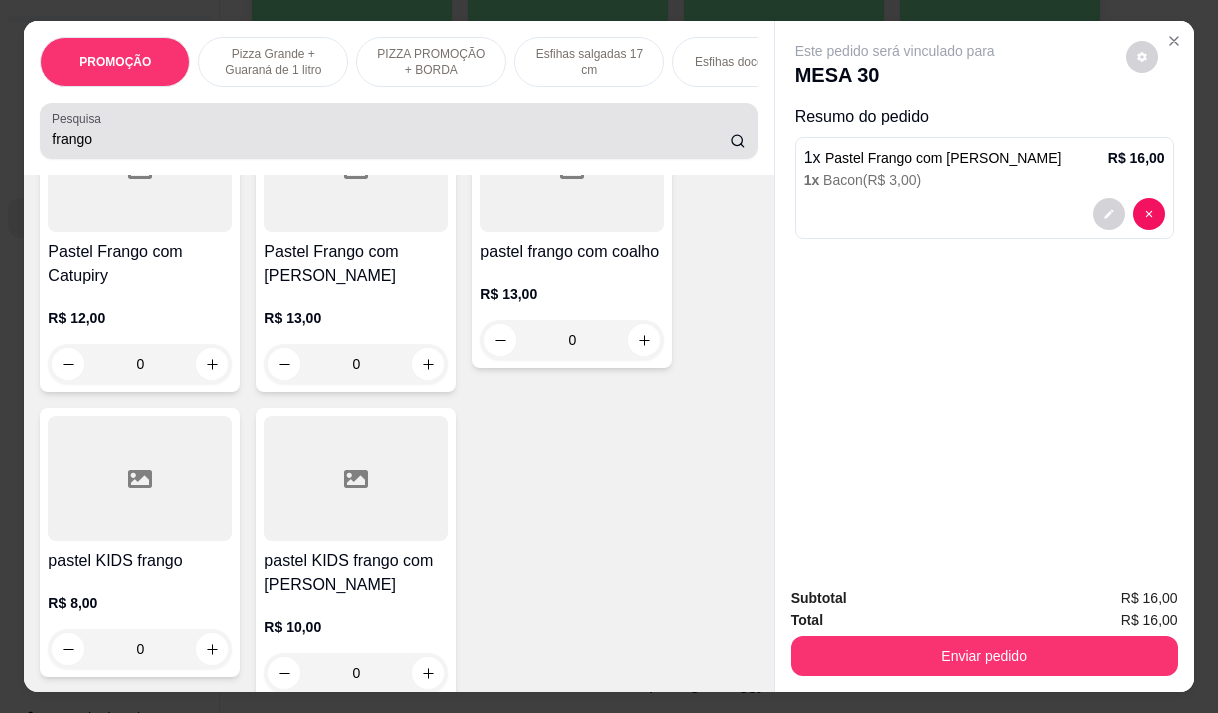 click on "frango" at bounding box center [391, 139] 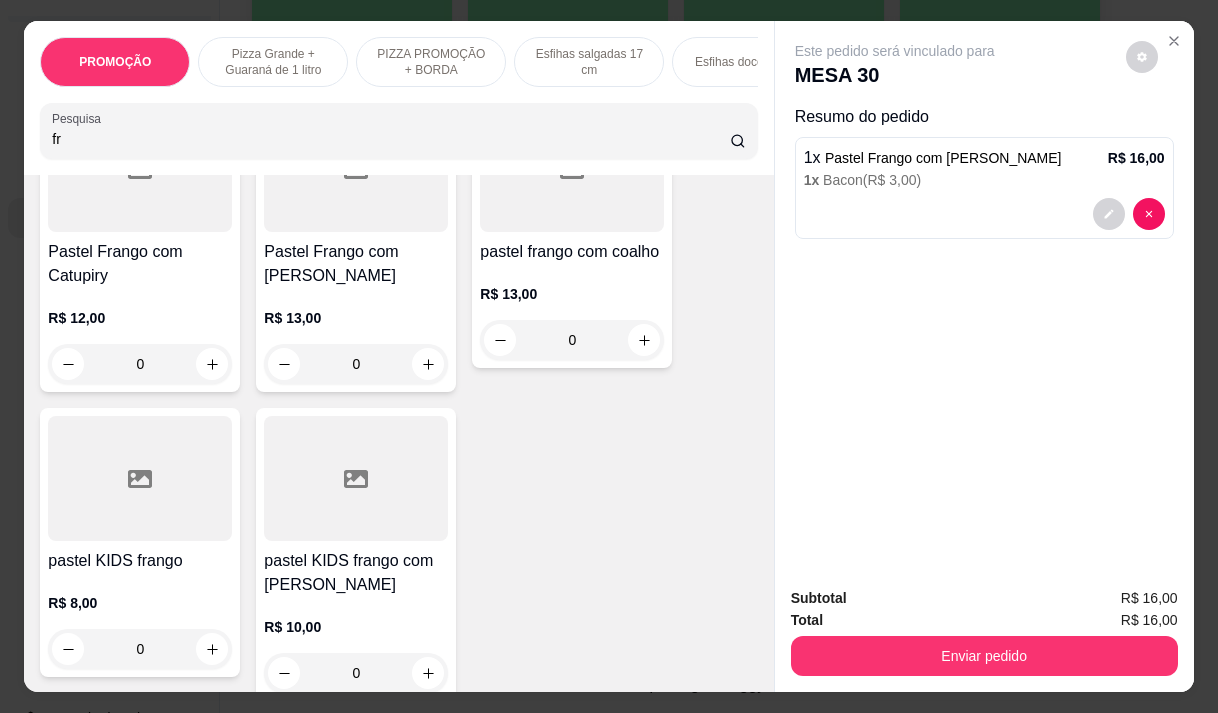 type on "f" 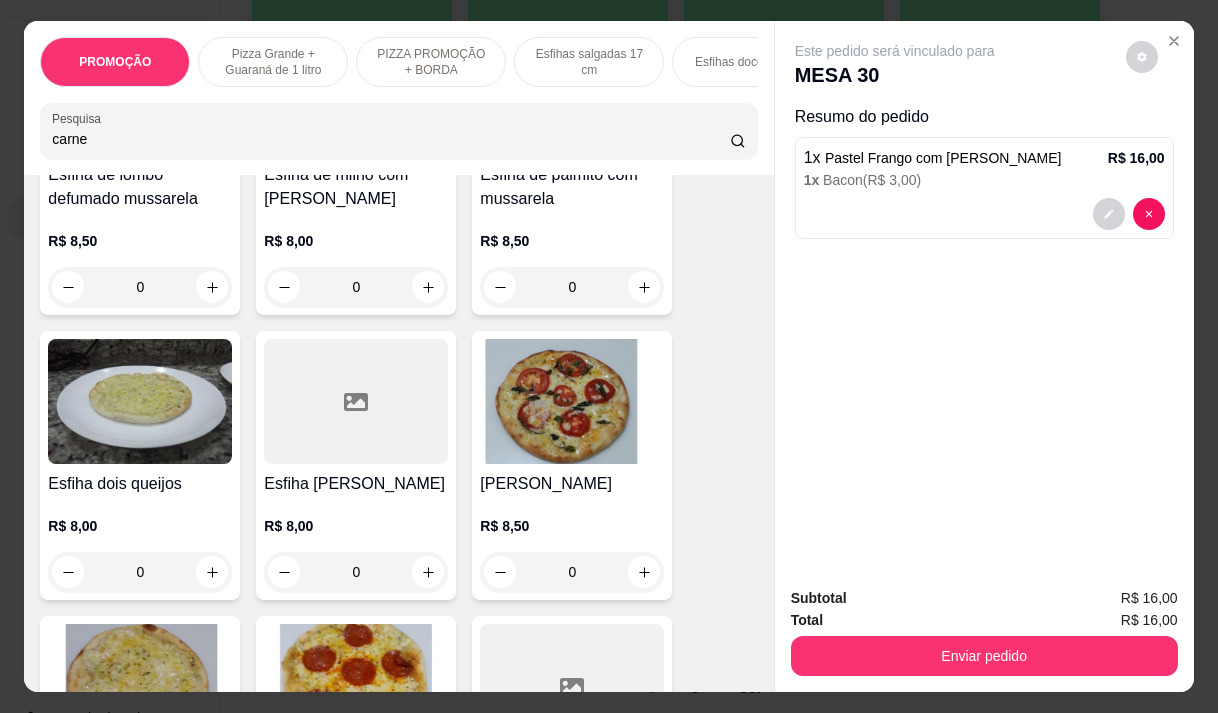 scroll, scrollTop: 7779, scrollLeft: 0, axis: vertical 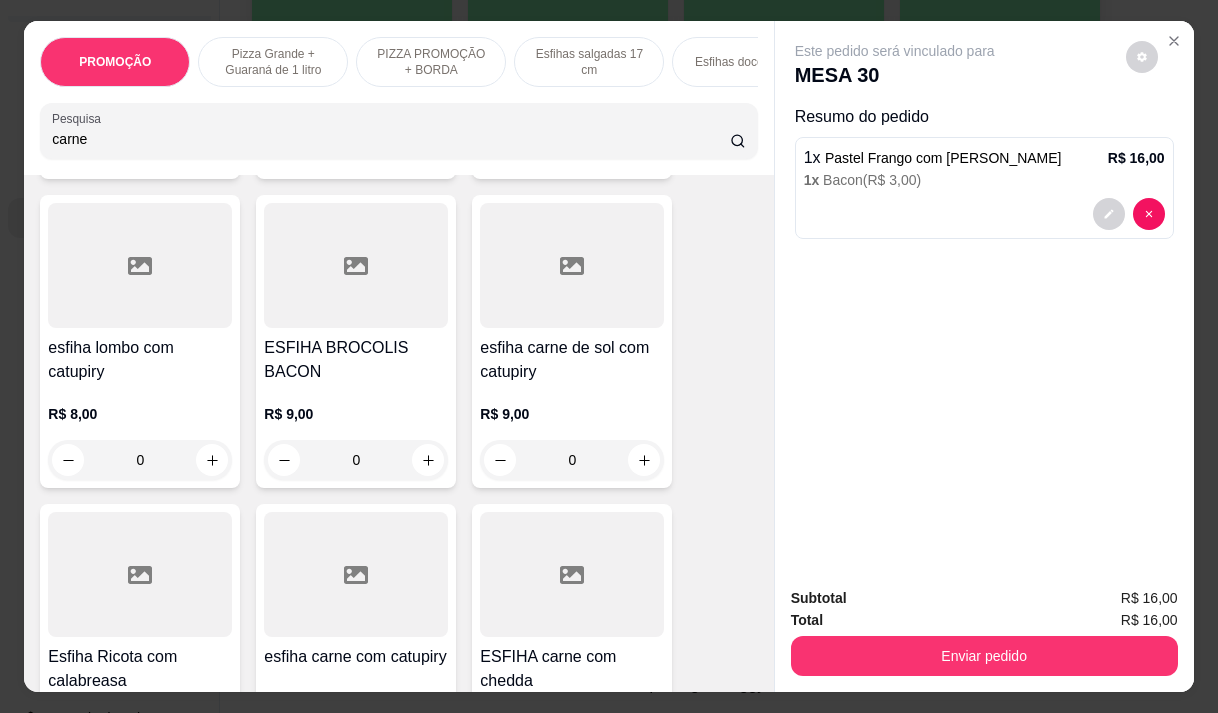 type on "carne" 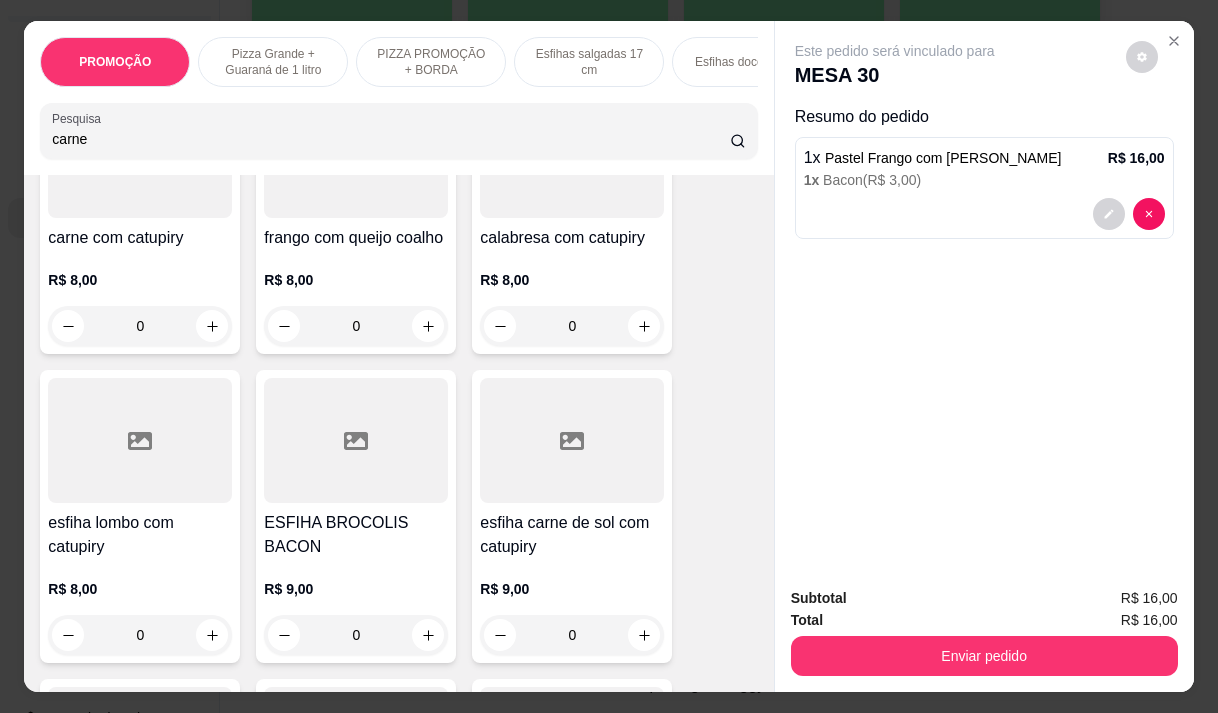 scroll, scrollTop: 0, scrollLeft: 0, axis: both 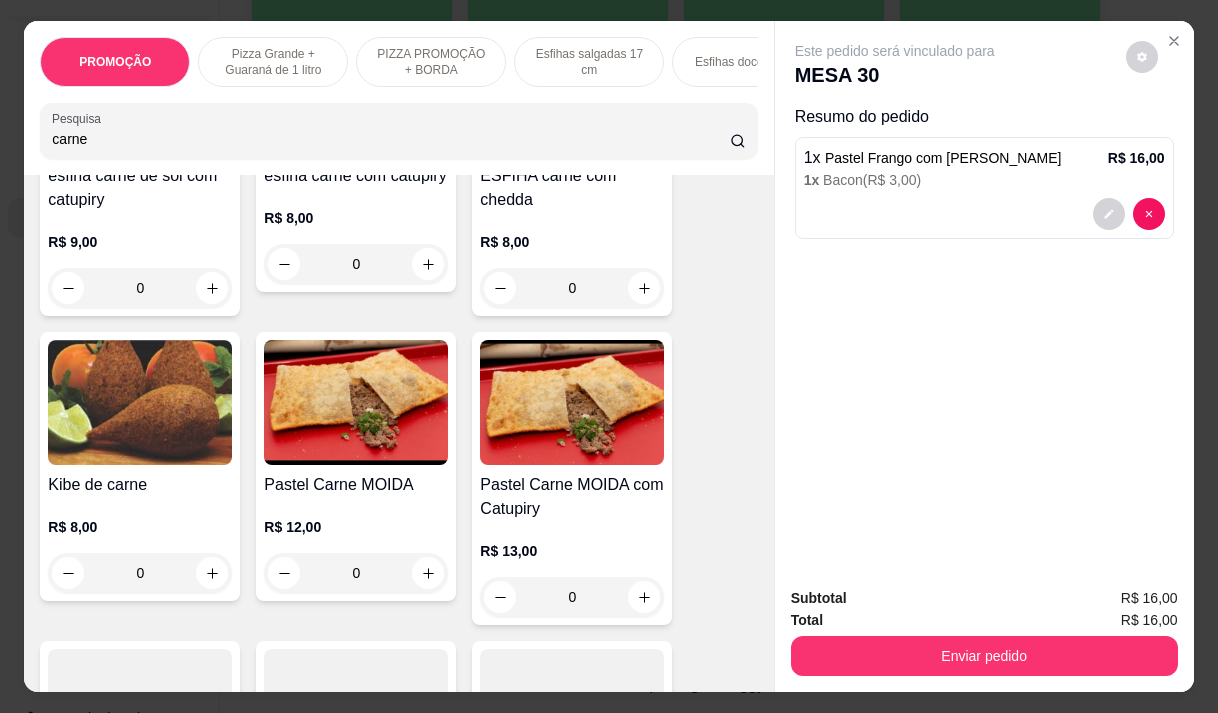 click on "Pastel Carne MOIDA com Catupiry" at bounding box center [572, 497] 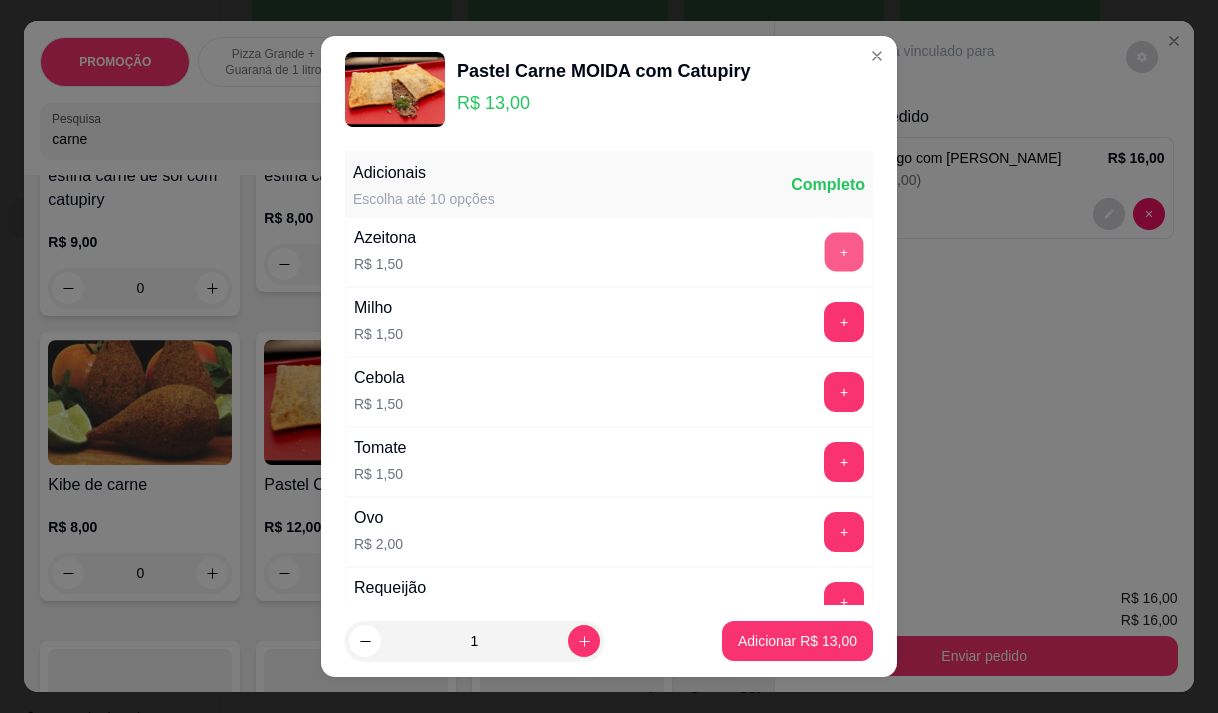 click on "+" at bounding box center (844, 251) 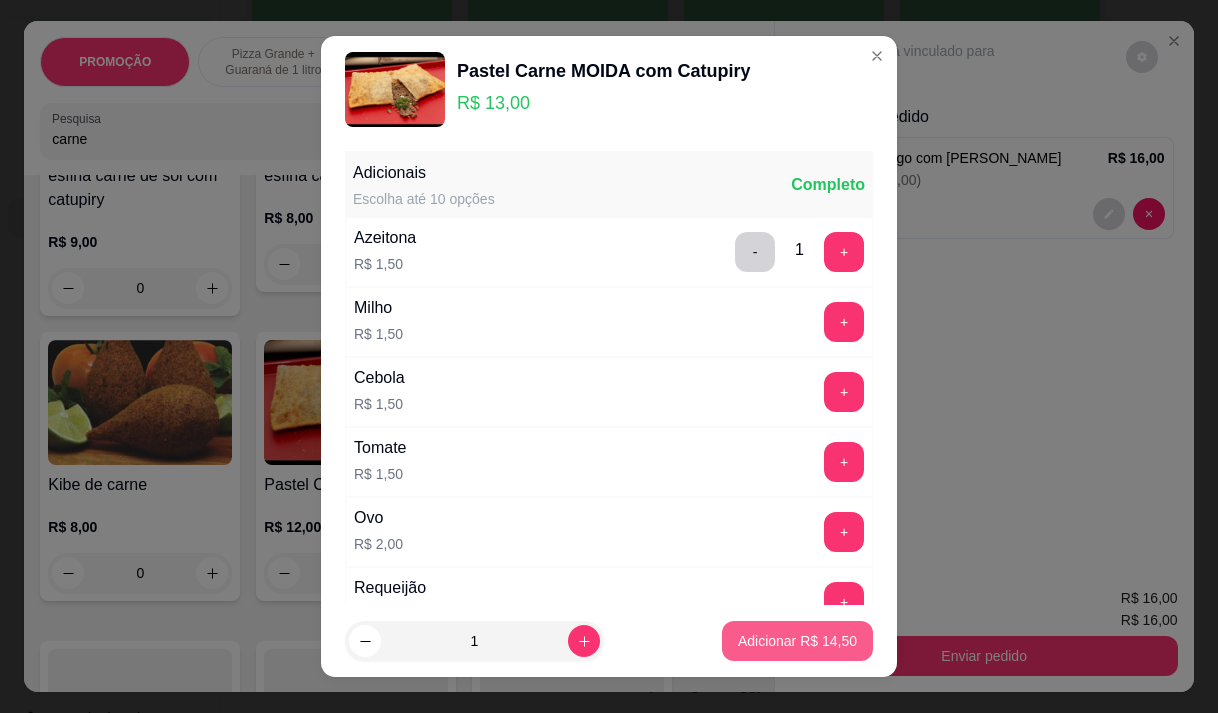 click on "Adicionar   R$ 14,50" at bounding box center (797, 641) 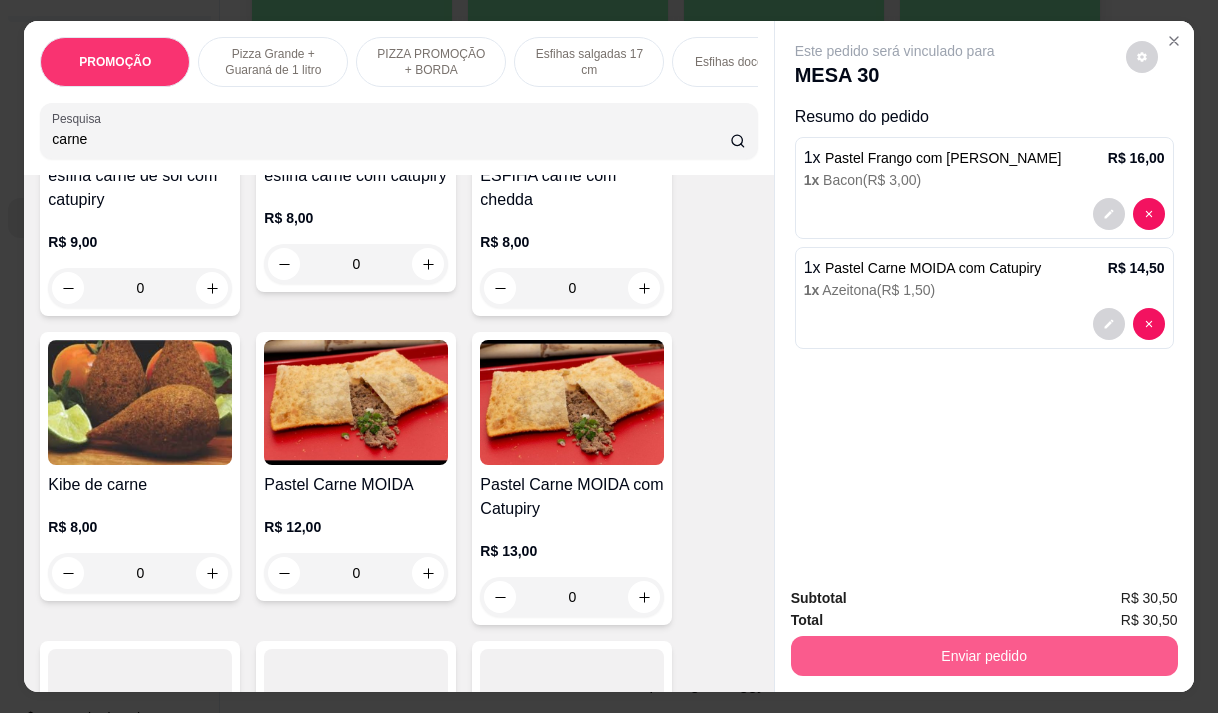 click on "Enviar pedido" at bounding box center [984, 656] 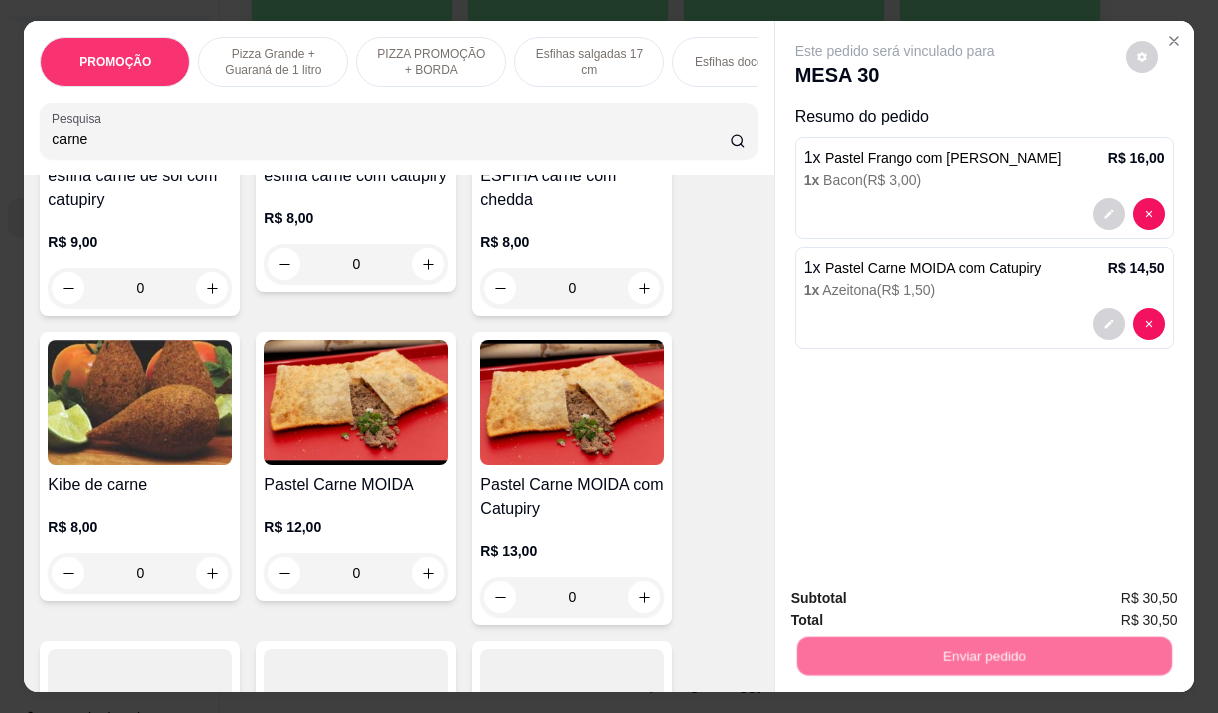 click on "Não registrar e enviar pedido" at bounding box center [918, 599] 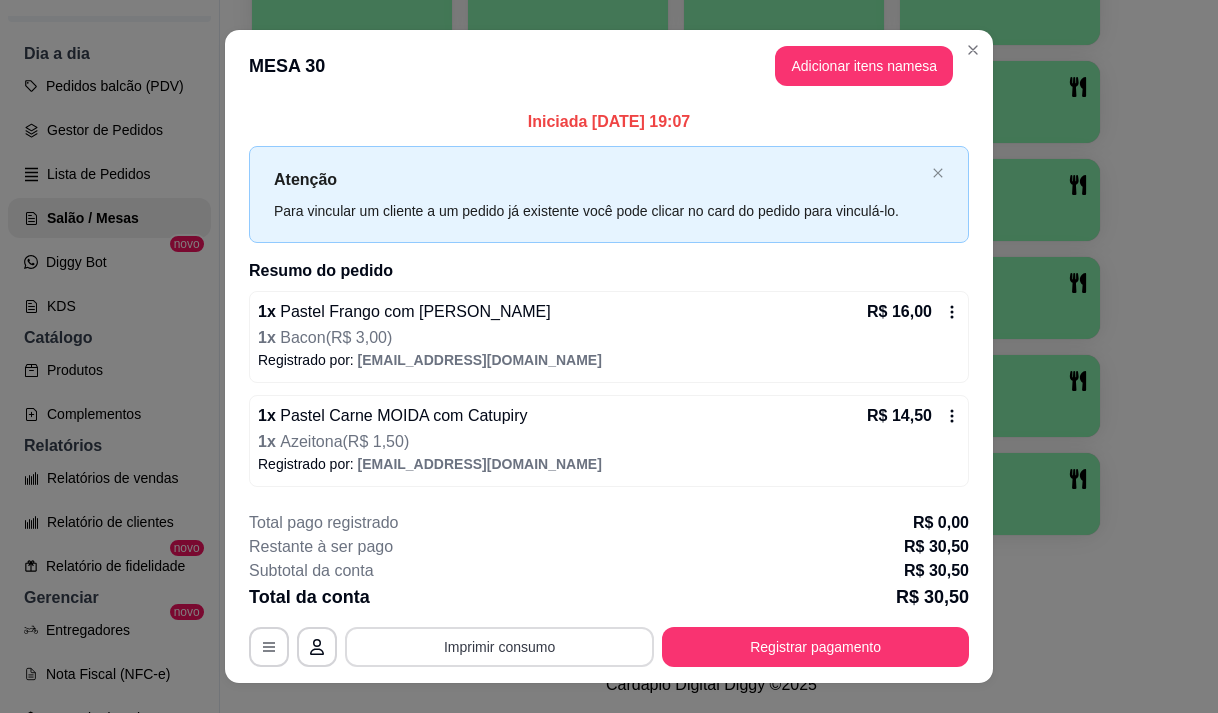 click on "Imprimir consumo" at bounding box center (499, 647) 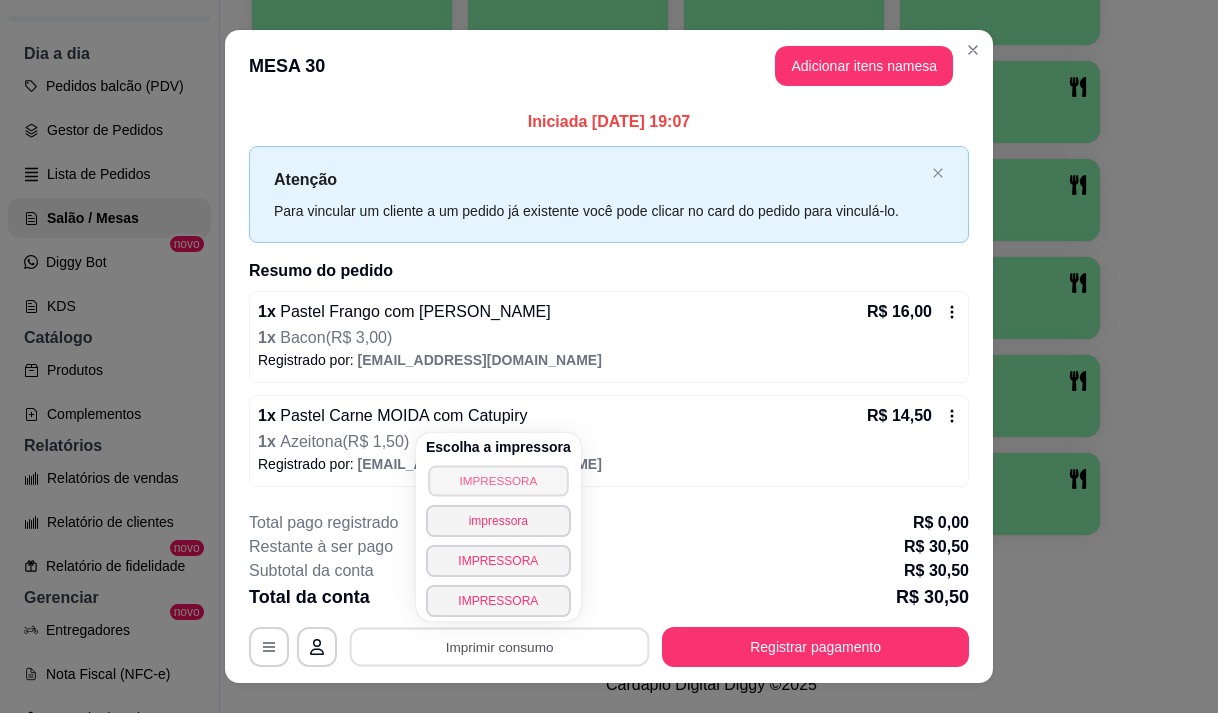 click on "IMPRESSORA" at bounding box center [498, 480] 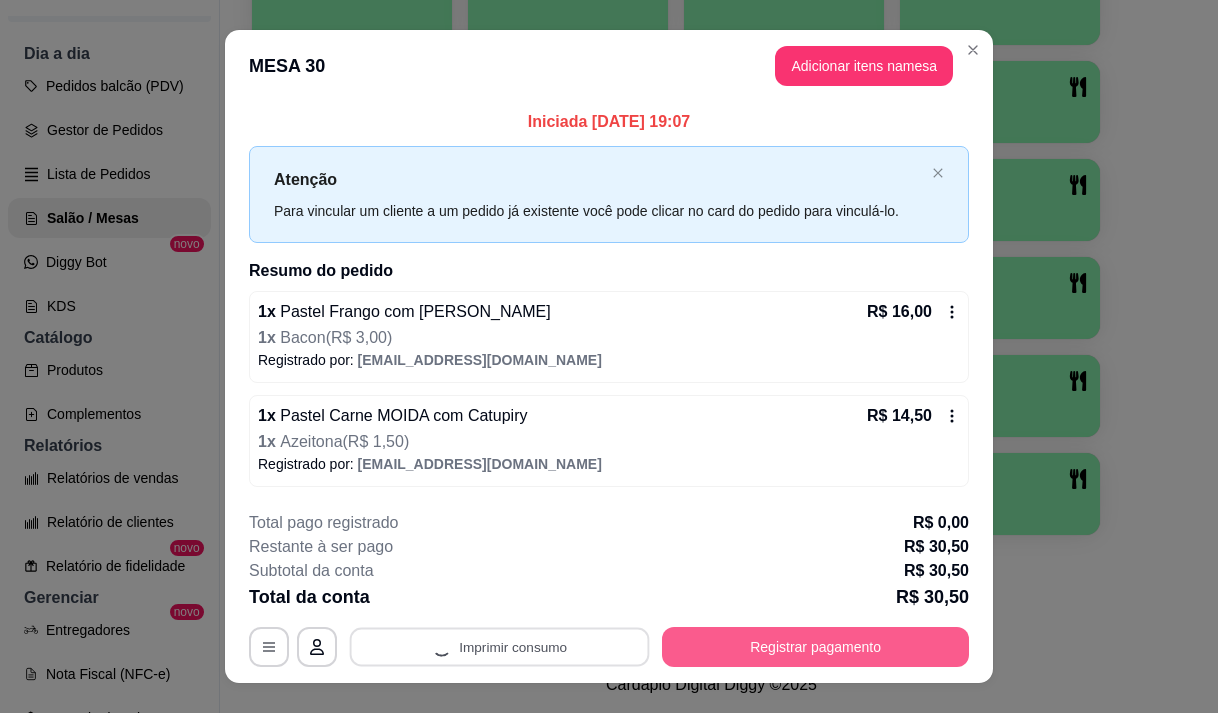 click on "Registrar pagamento" at bounding box center (815, 647) 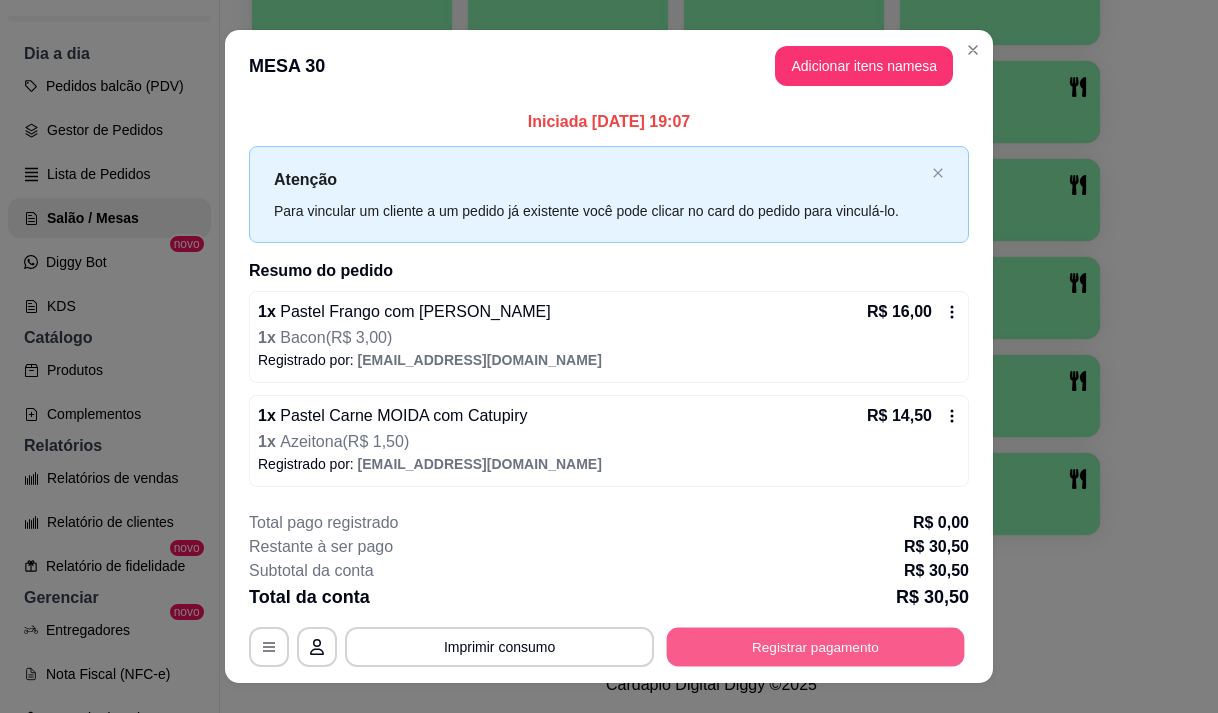 click on "Registrar pagamento" at bounding box center (816, 647) 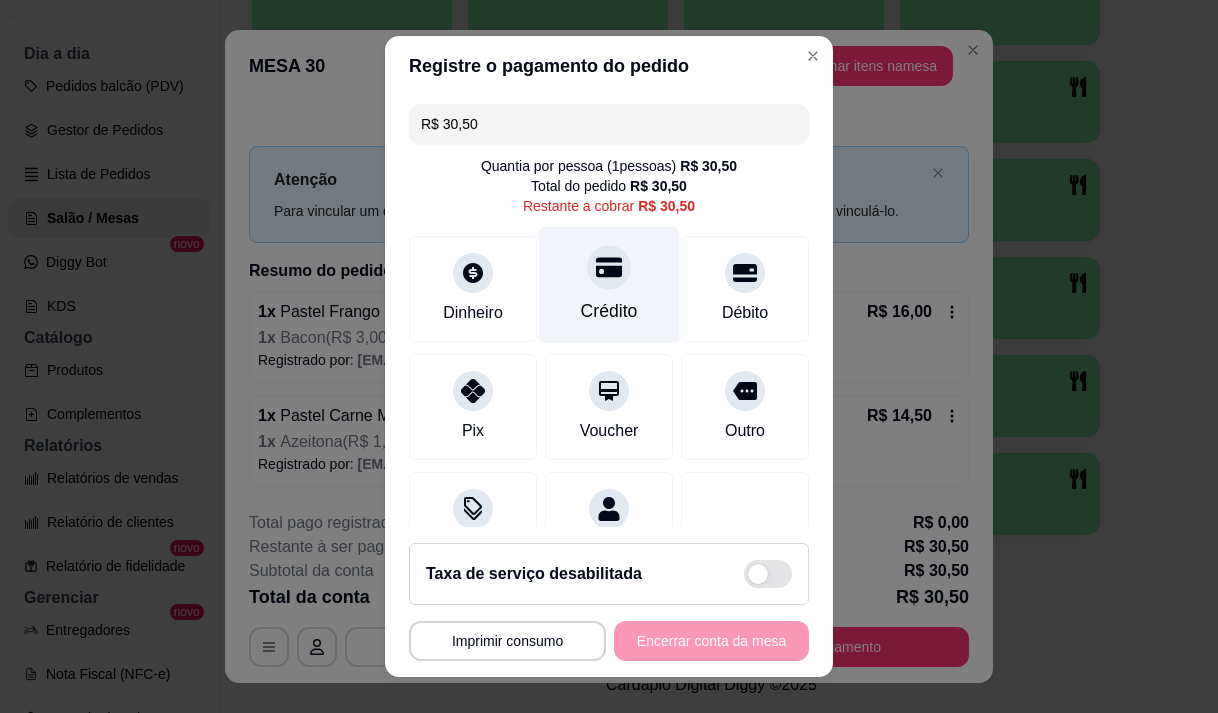 click on "Crédito" at bounding box center [609, 284] 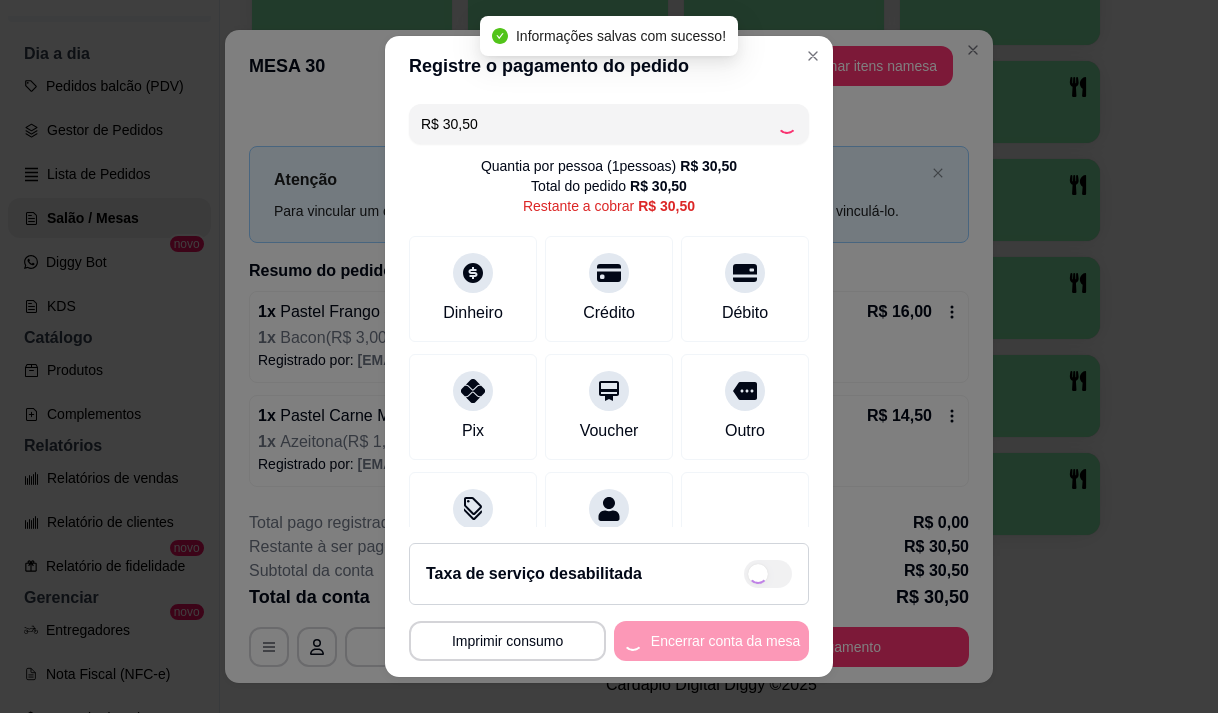 type on "R$ 0,00" 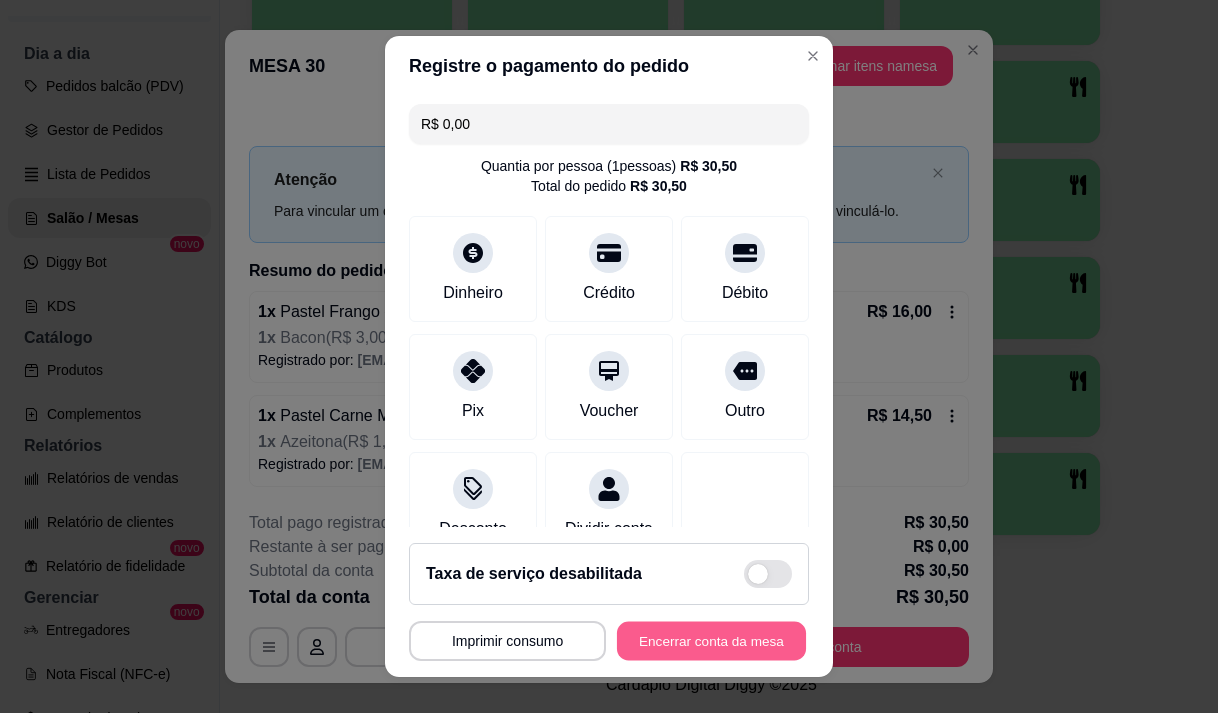 click on "Encerrar conta da mesa" at bounding box center [711, 641] 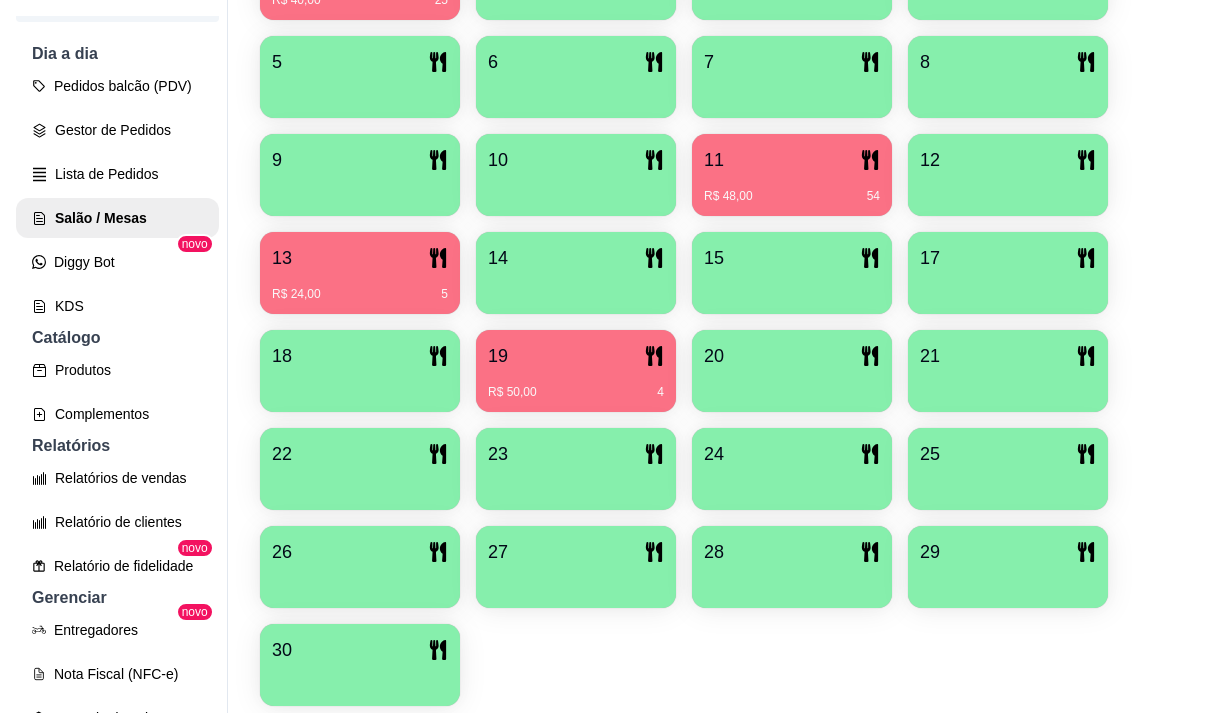 scroll, scrollTop: 539, scrollLeft: 0, axis: vertical 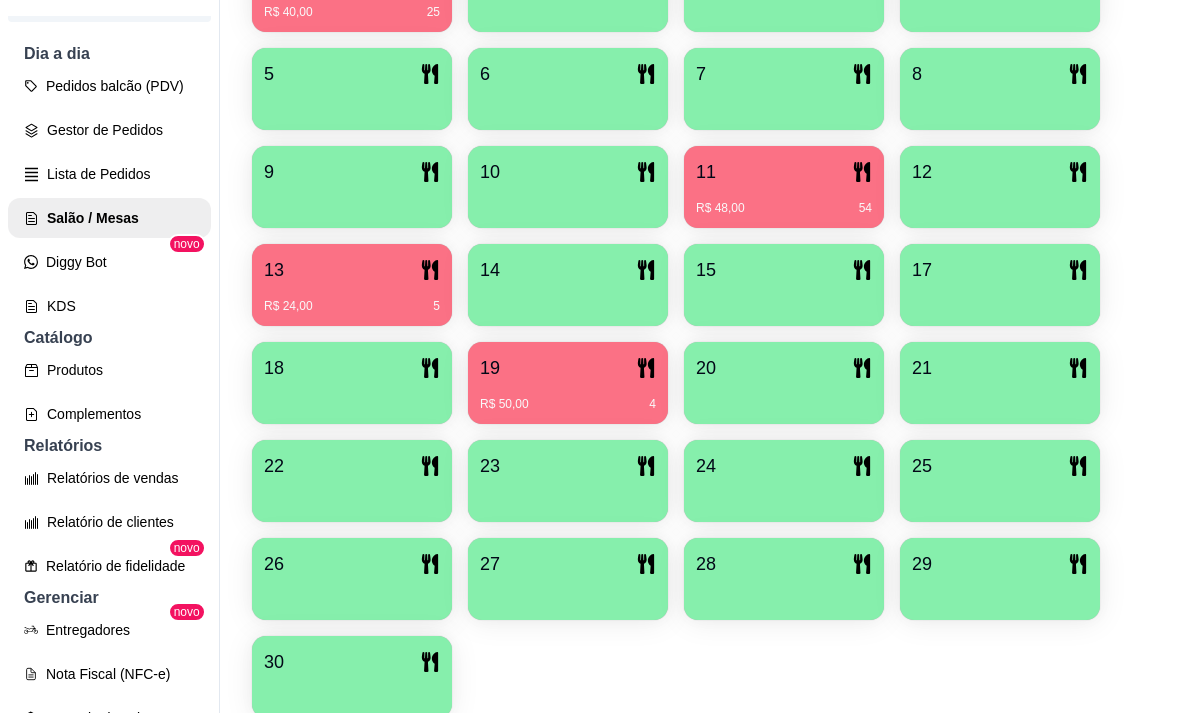 click at bounding box center (568, 299) 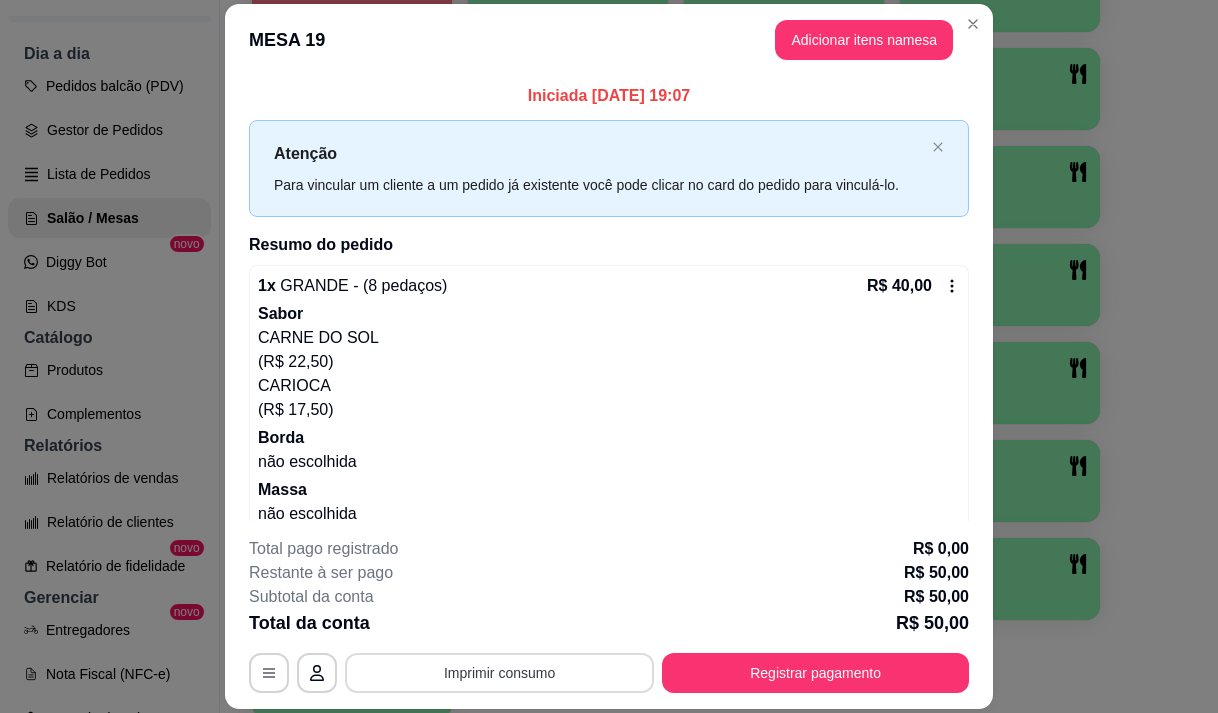 click on "Imprimir consumo" at bounding box center [499, 673] 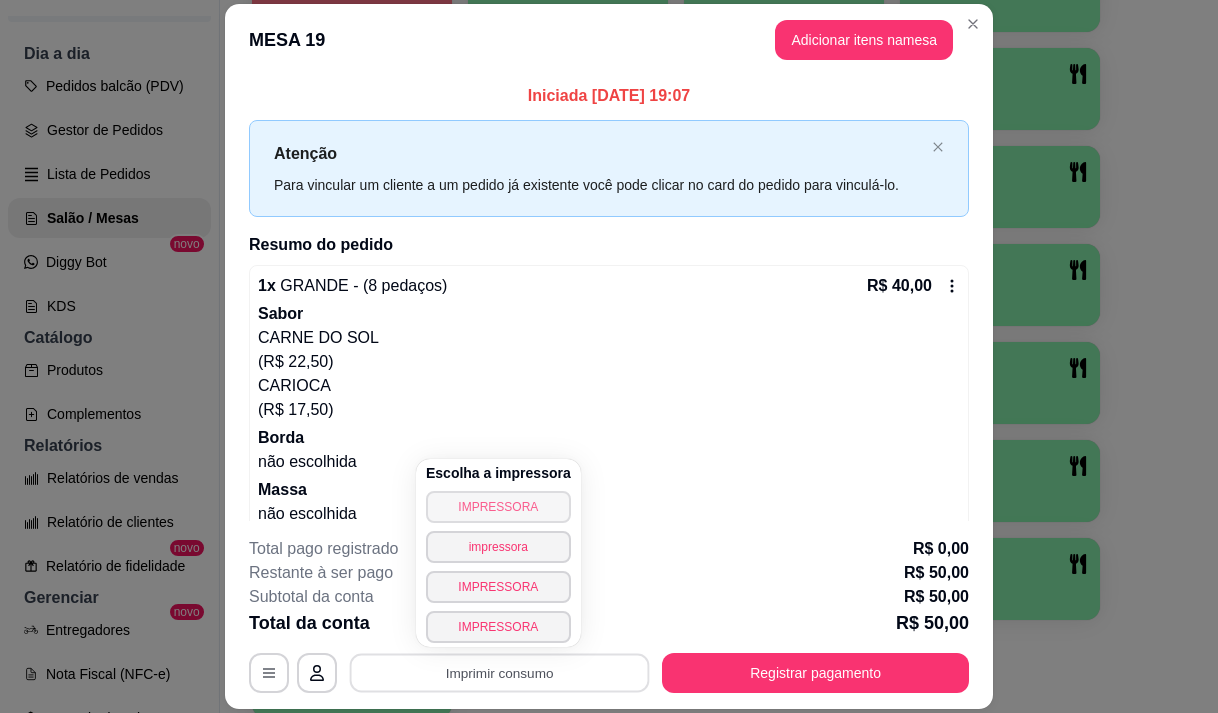 click on "IMPRESSORA" at bounding box center [498, 507] 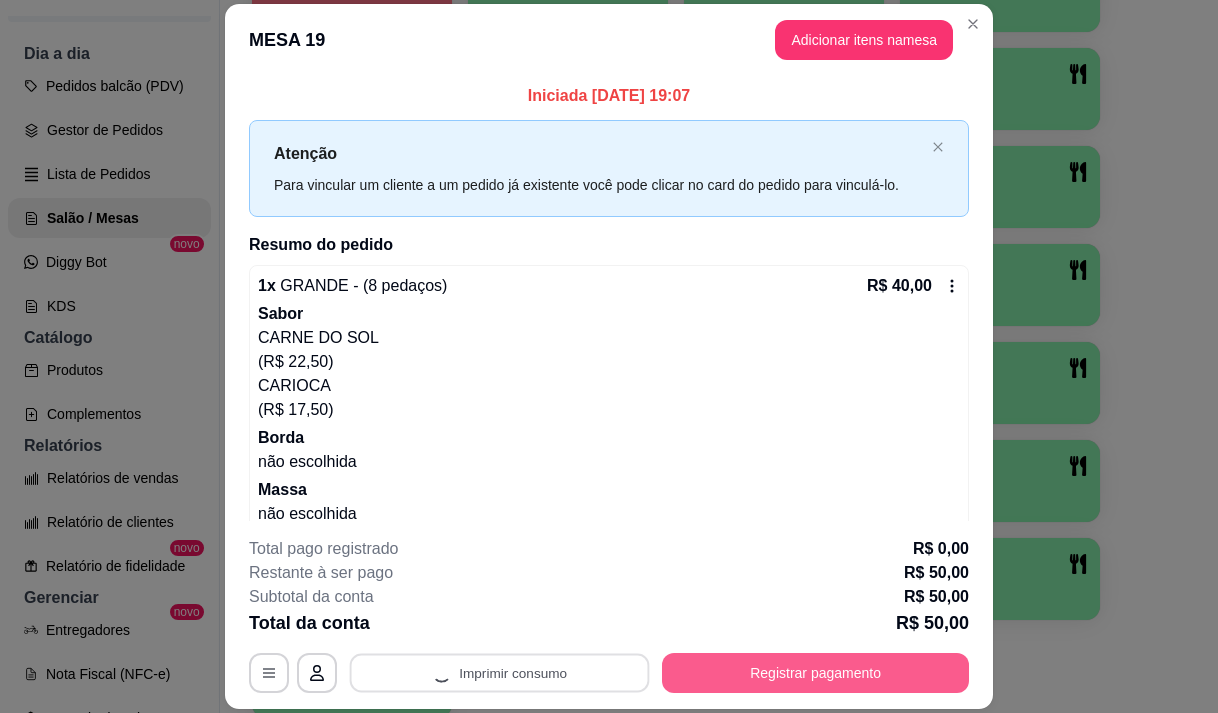 click on "Registrar pagamento" at bounding box center (815, 673) 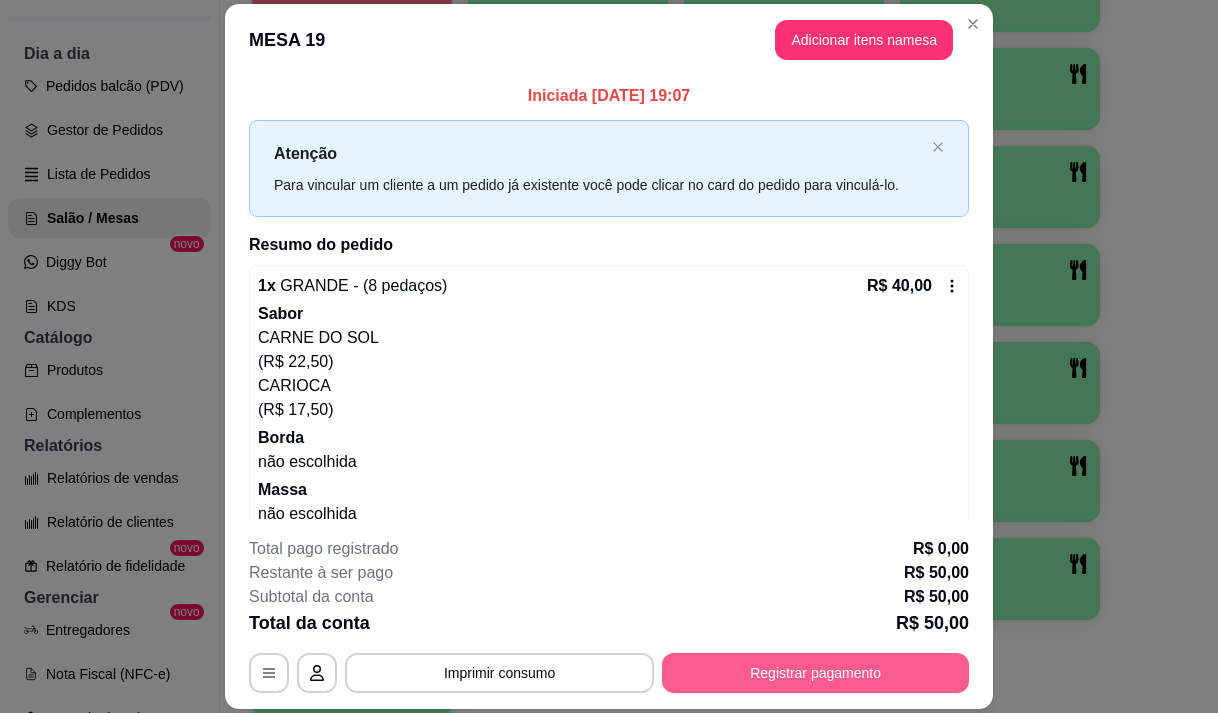 click on "Registrar pagamento" at bounding box center [815, 673] 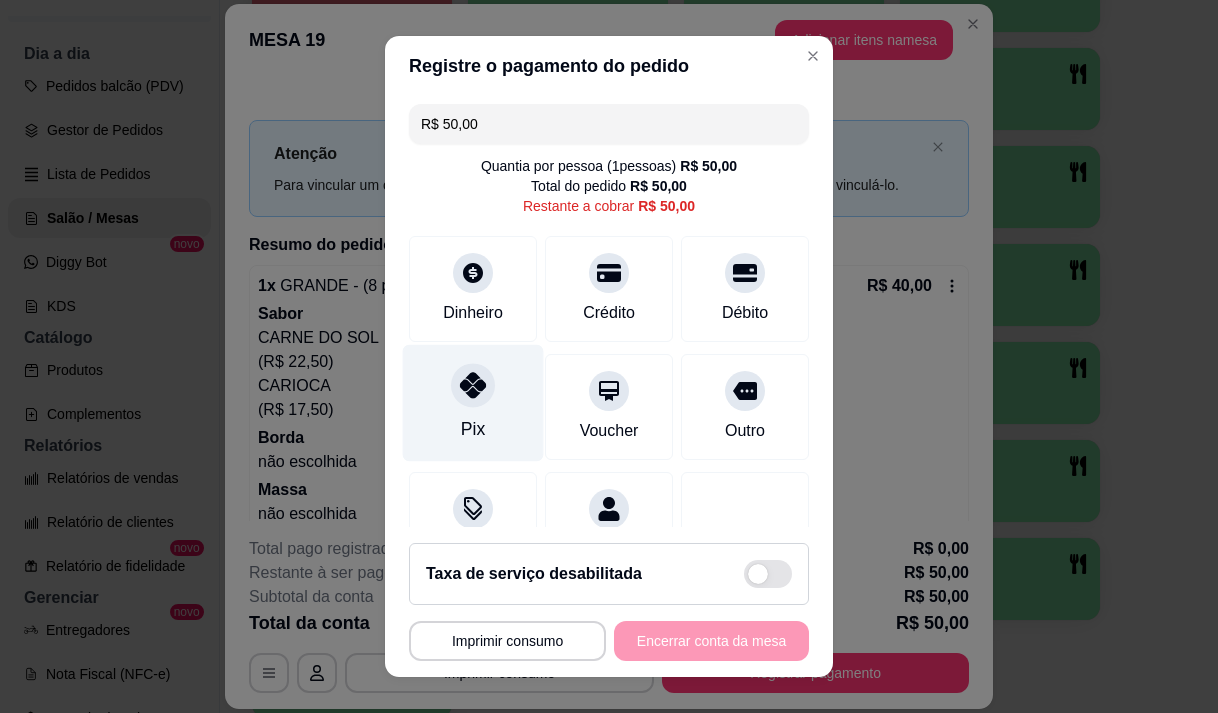 click 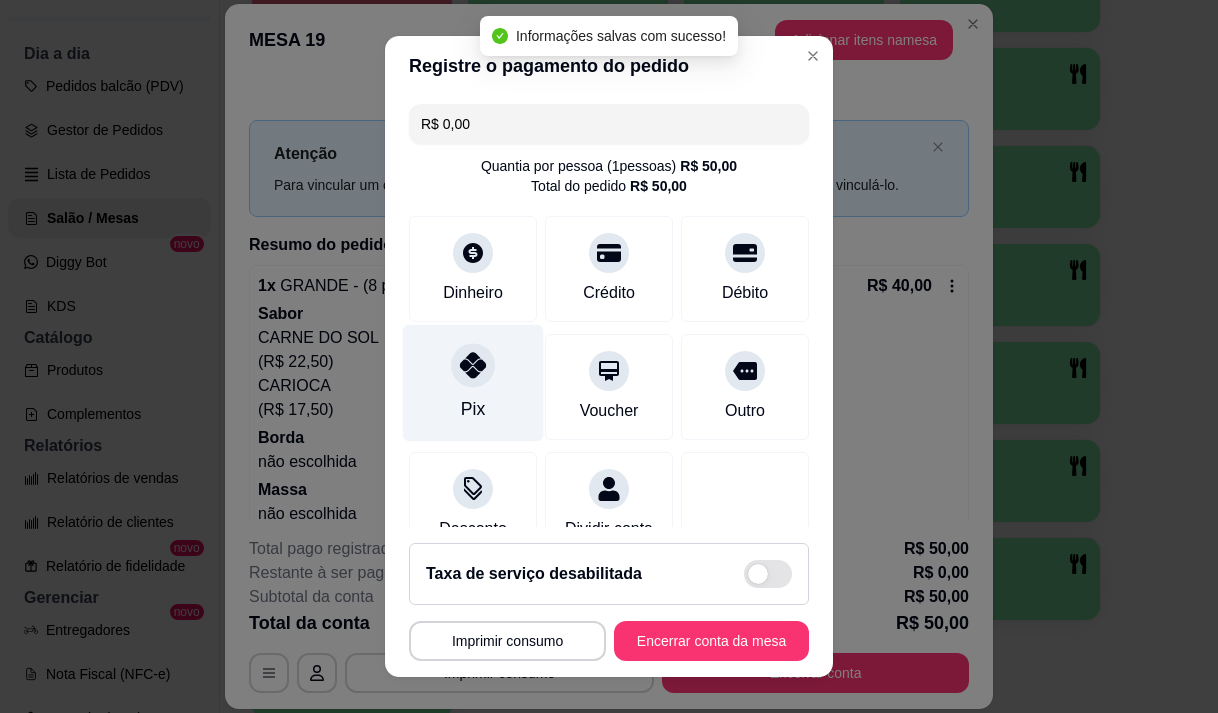 type on "R$ 0,00" 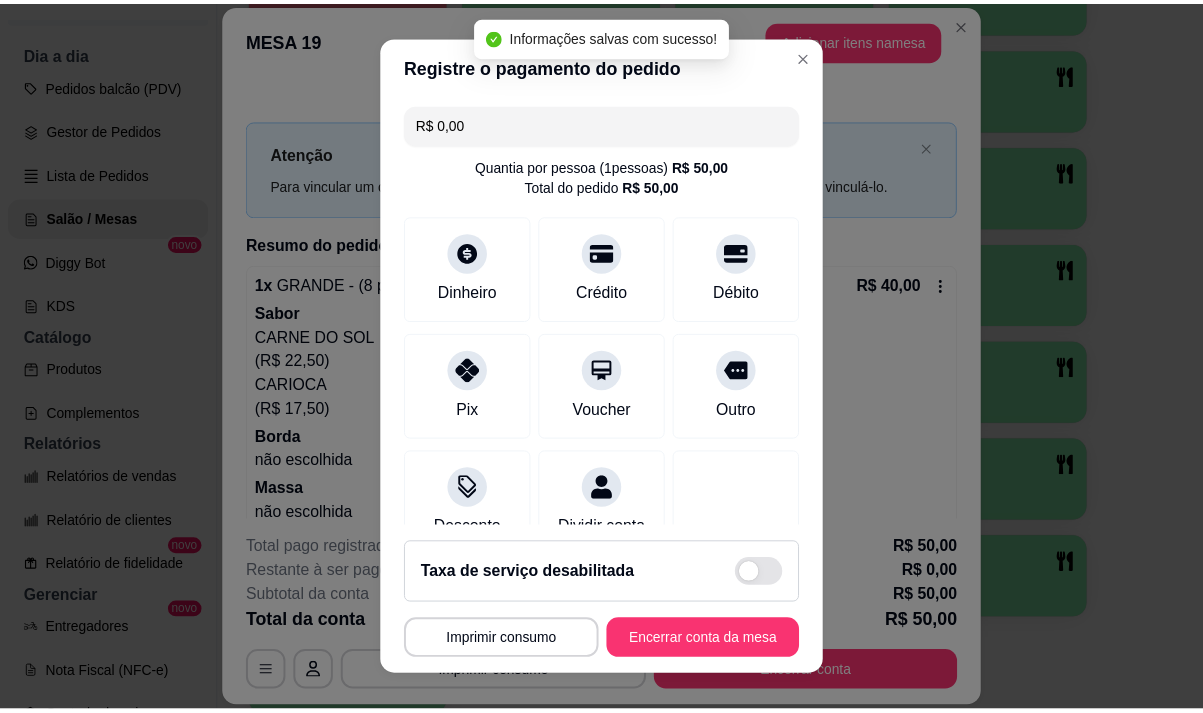 scroll, scrollTop: 166, scrollLeft: 0, axis: vertical 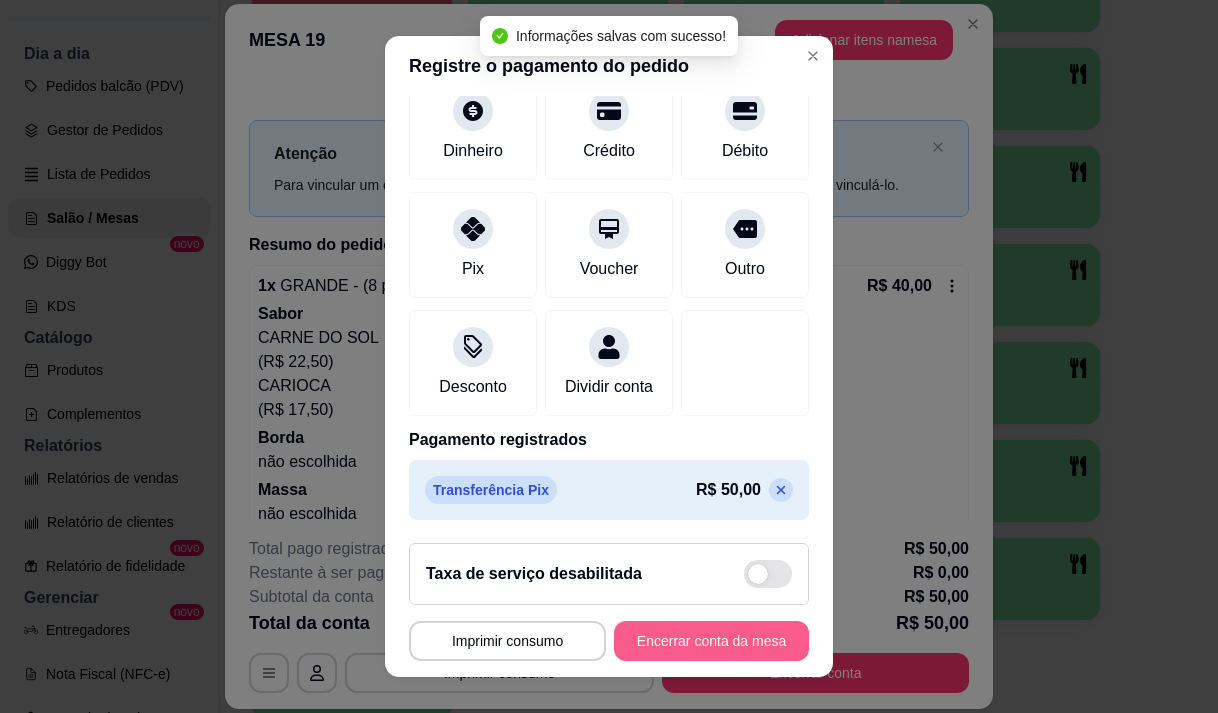 click on "Encerrar conta da mesa" at bounding box center (711, 641) 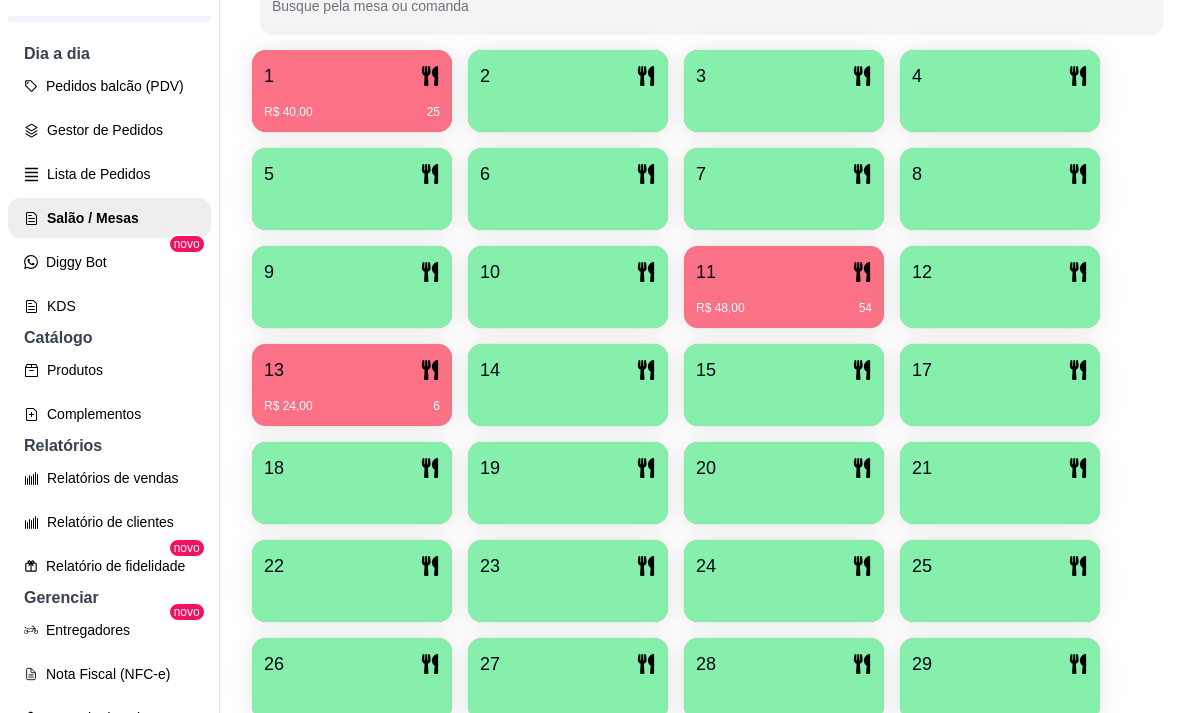 scroll, scrollTop: 339, scrollLeft: 0, axis: vertical 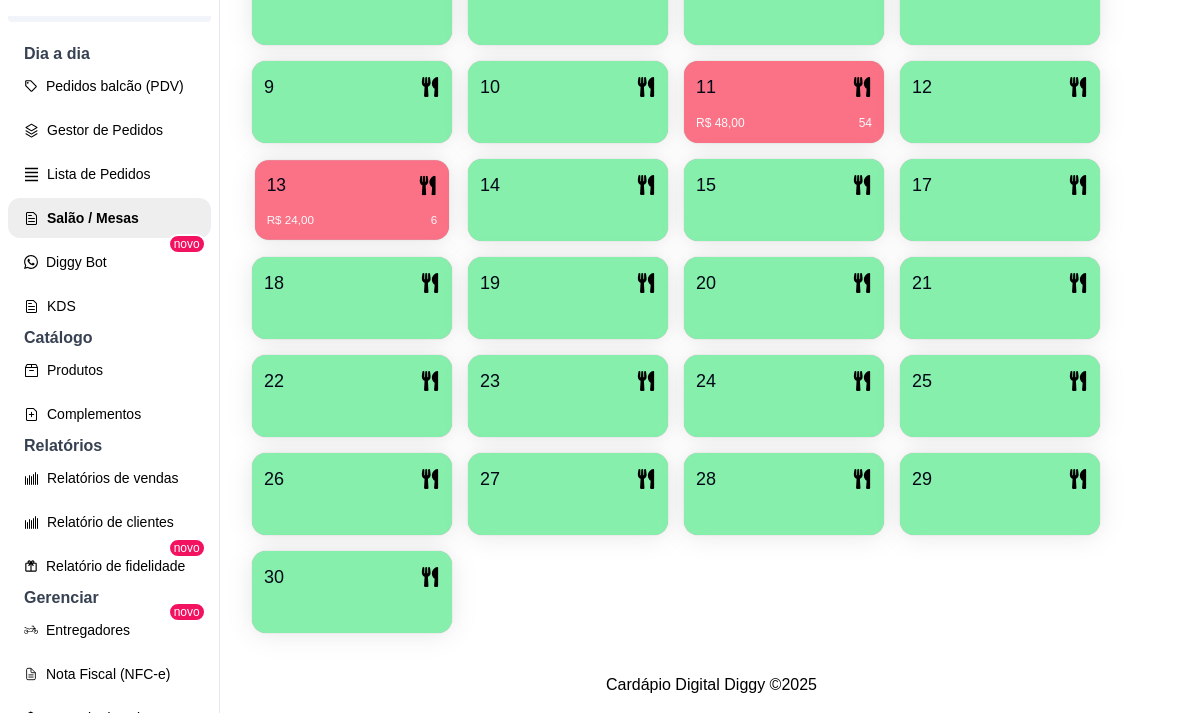 click on "R$ 24,00 6" at bounding box center (352, 221) 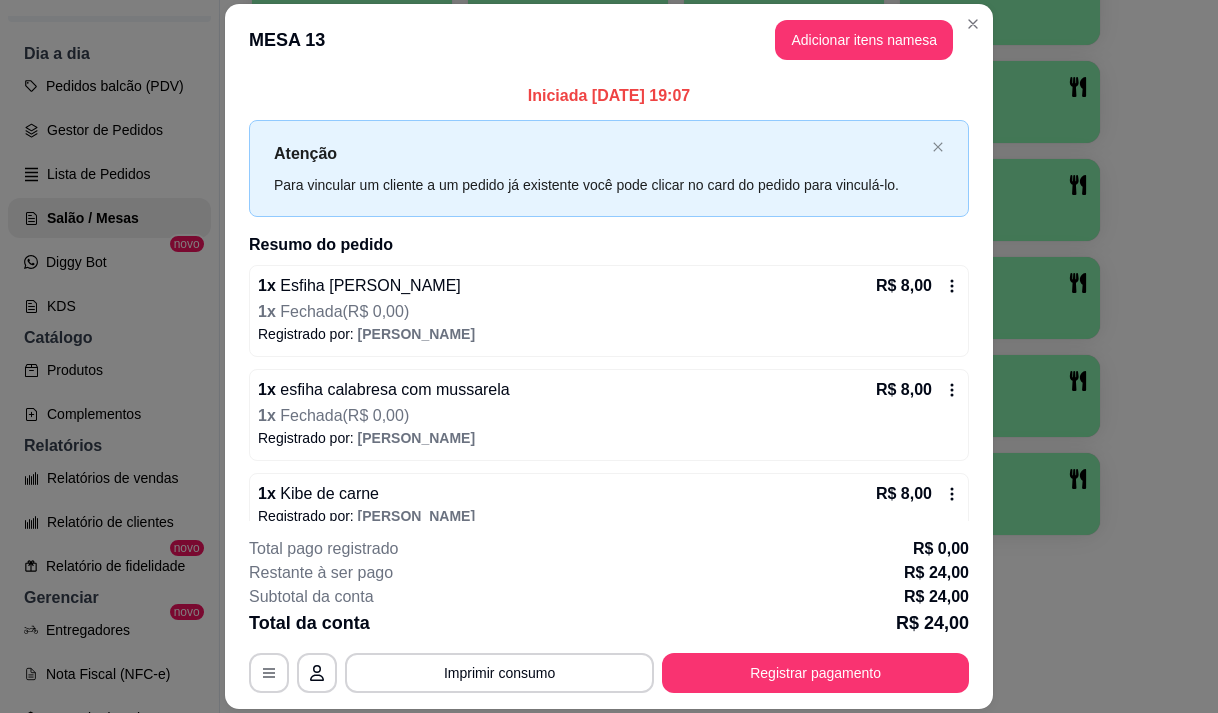 scroll, scrollTop: 25, scrollLeft: 0, axis: vertical 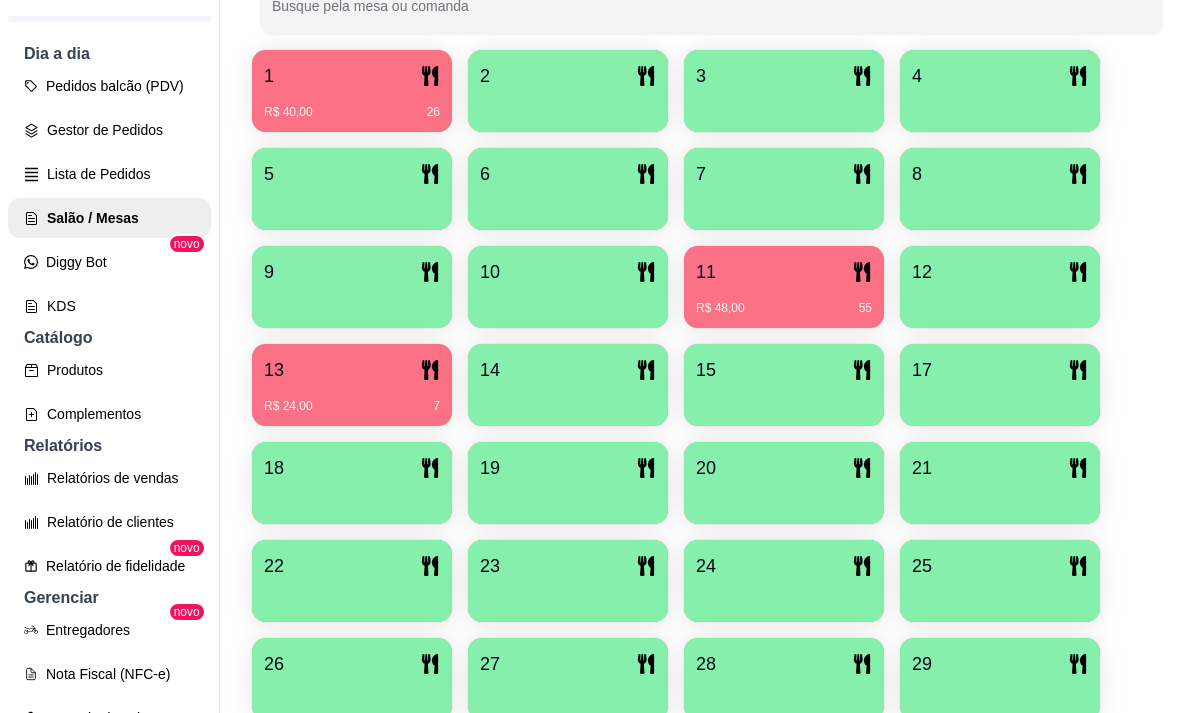 click on "R$ 48,00 55" at bounding box center [784, 308] 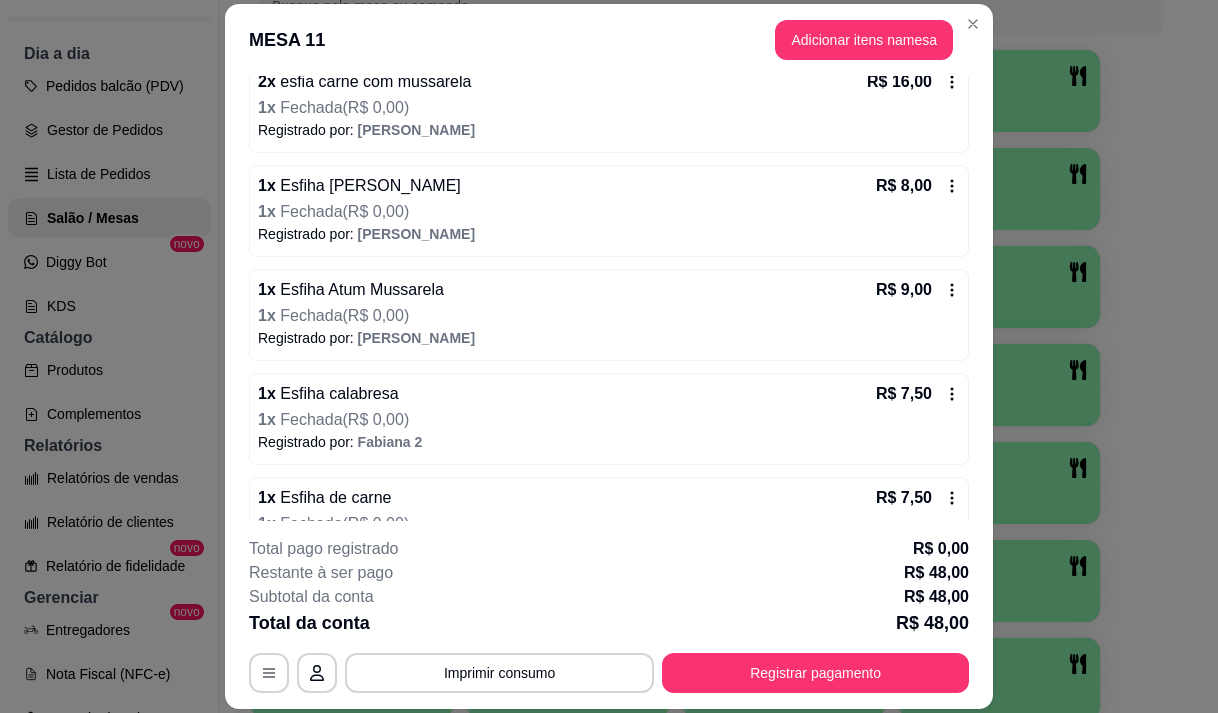 scroll, scrollTop: 259, scrollLeft: 0, axis: vertical 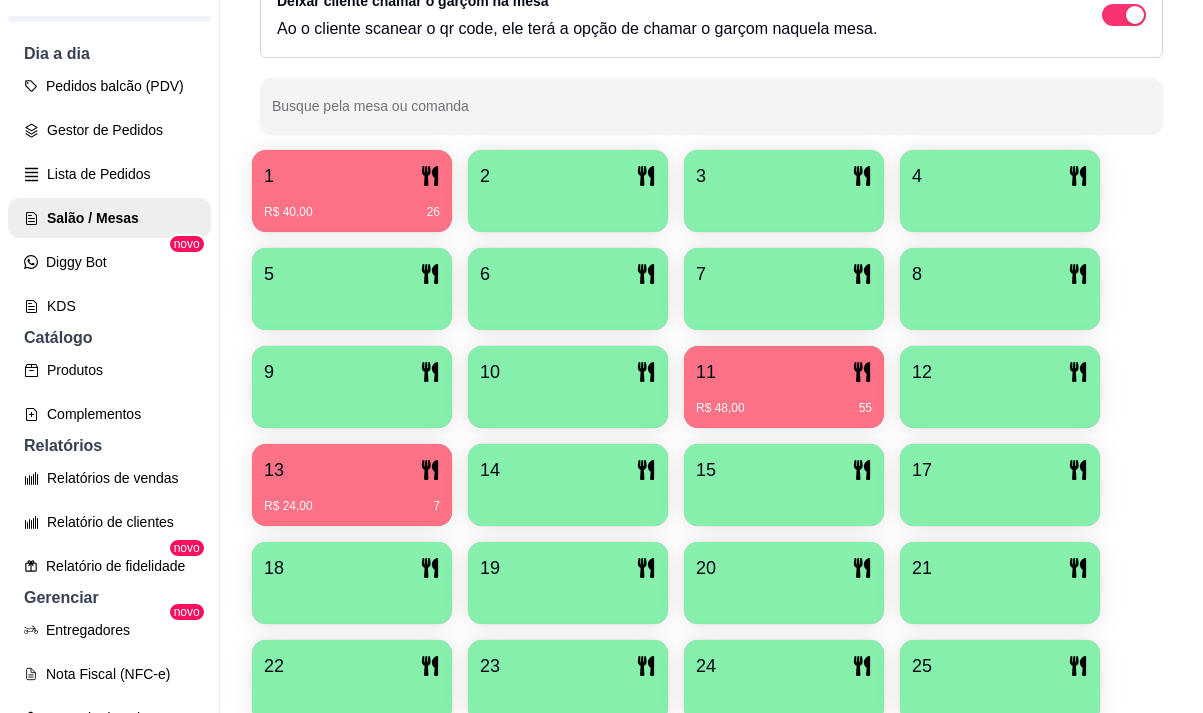 click on "R$ 40,00 26" at bounding box center (352, 212) 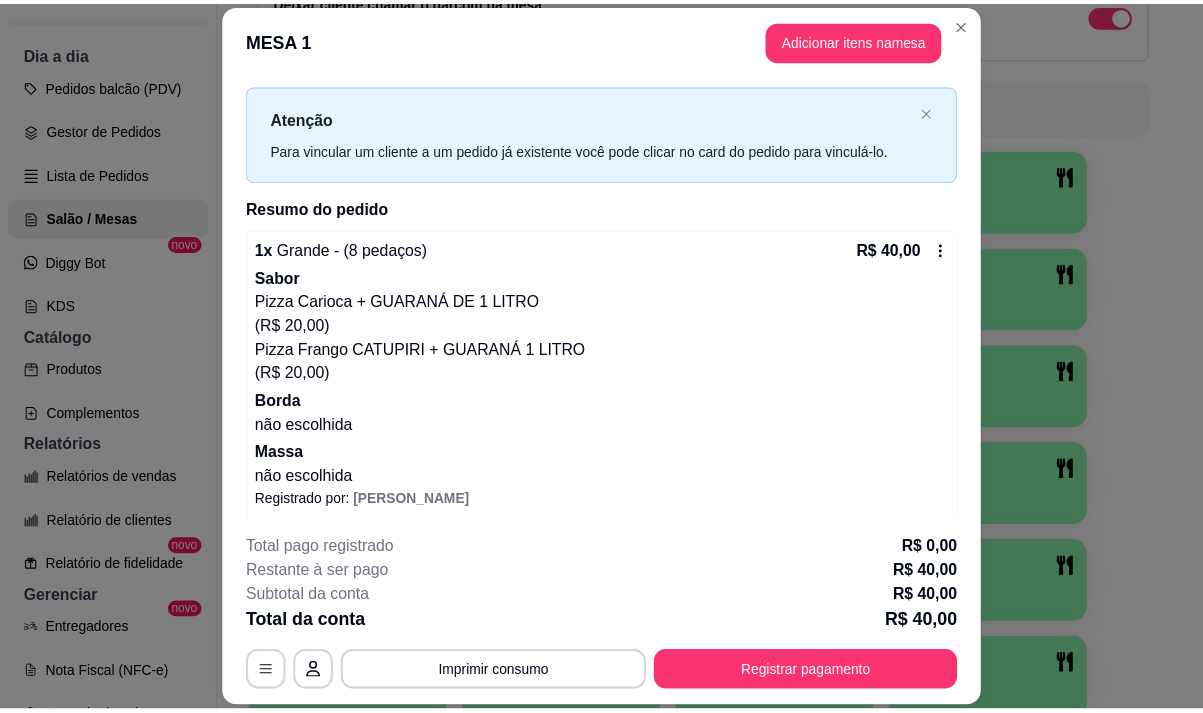 scroll, scrollTop: 45, scrollLeft: 0, axis: vertical 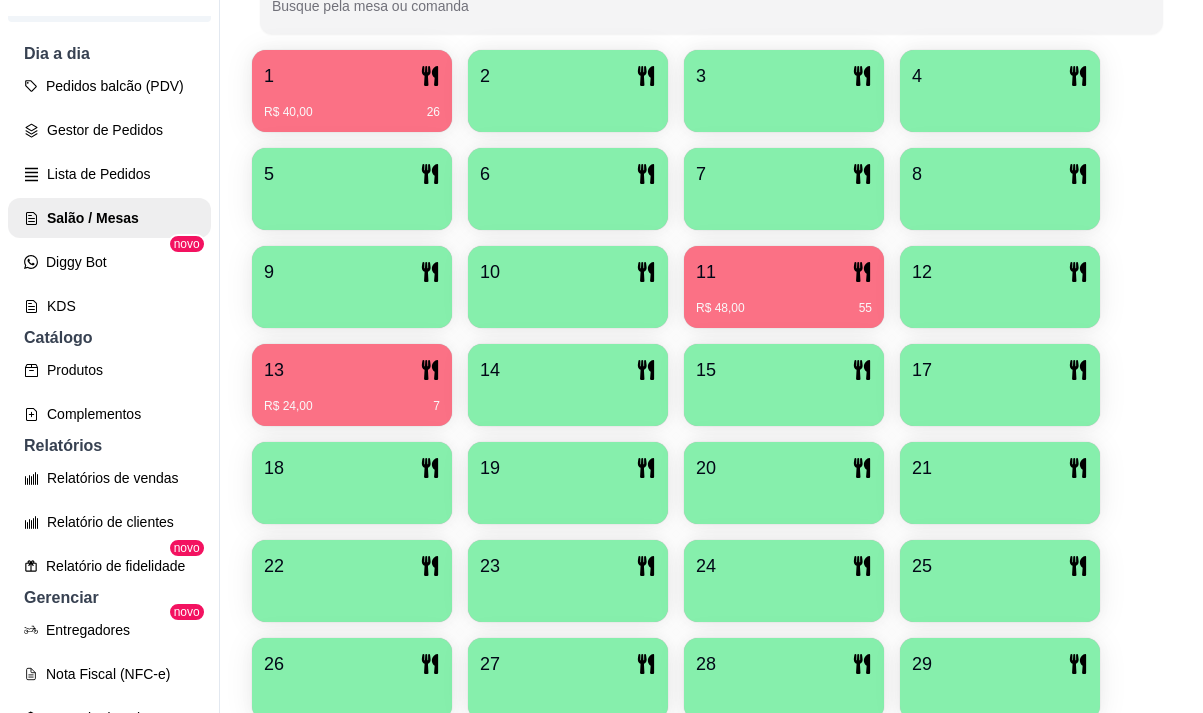 click on "11" at bounding box center [784, 272] 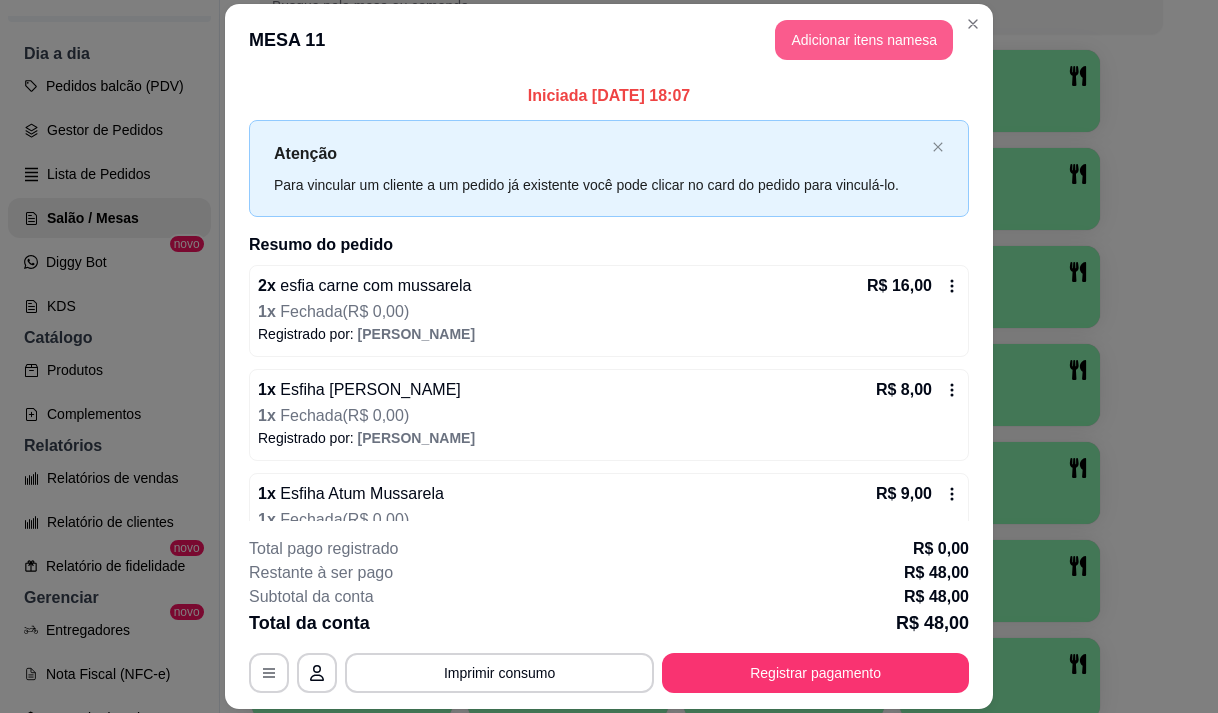 click on "Adicionar itens na  mesa" at bounding box center (864, 40) 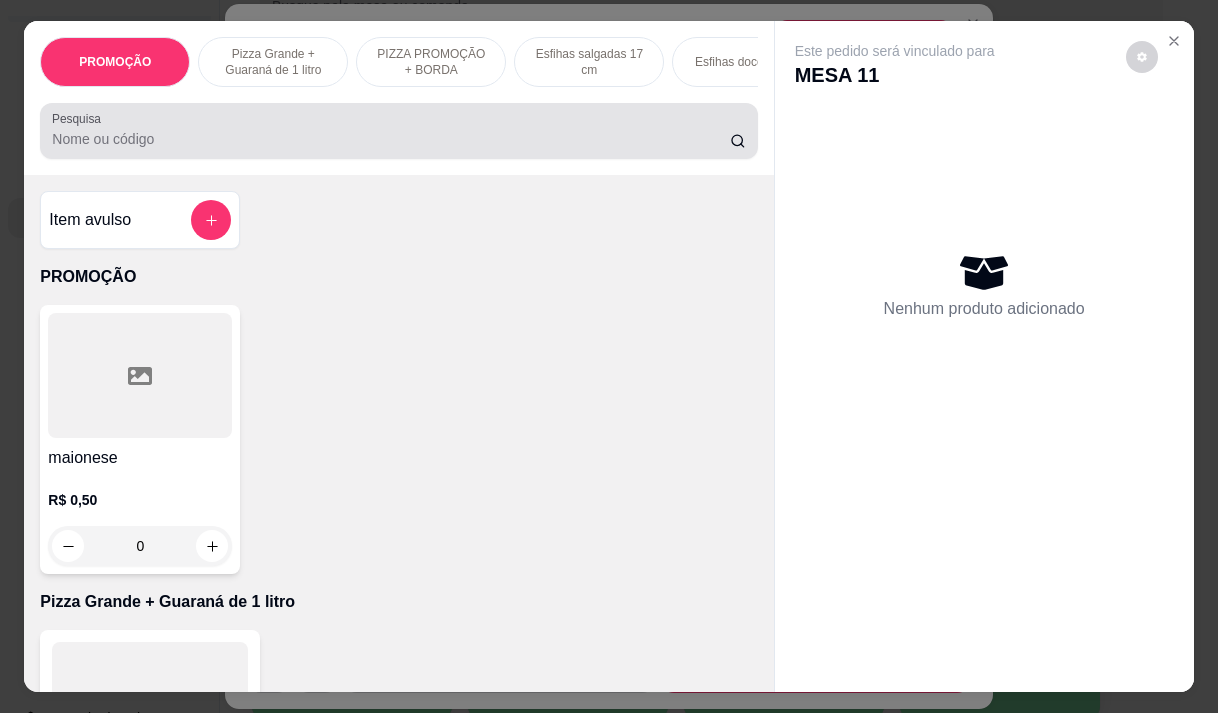 click on "Pesquisa" at bounding box center (391, 139) 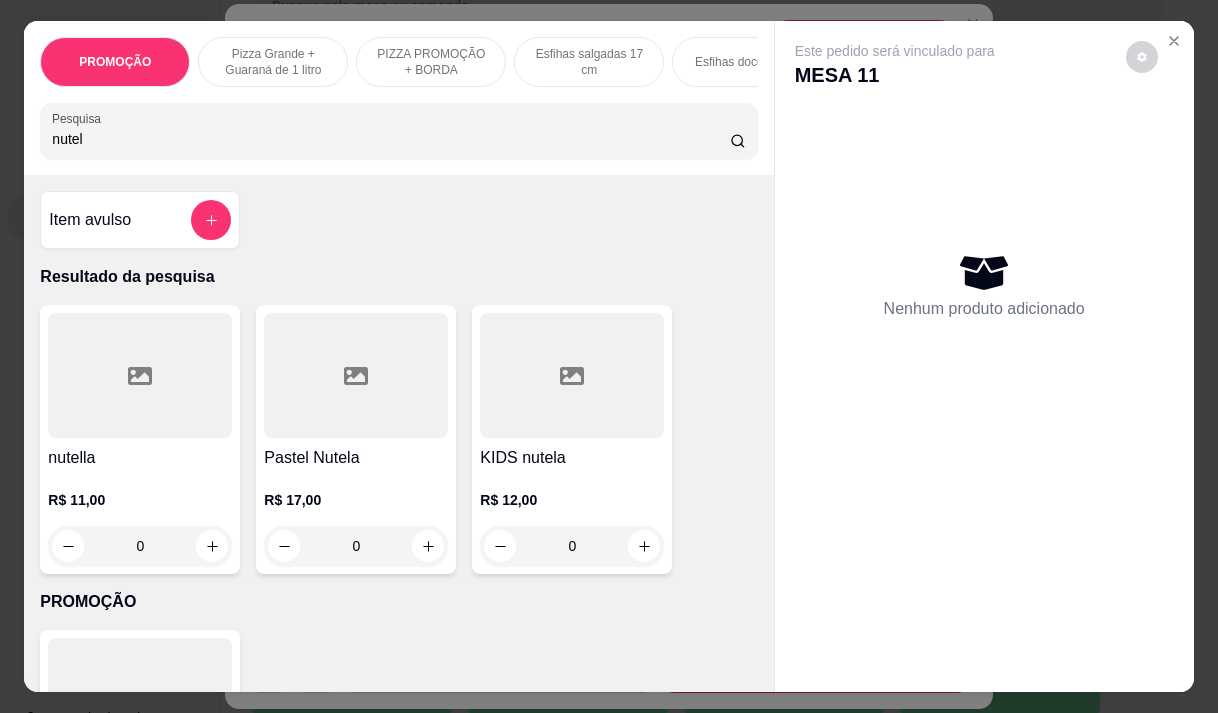 type on "nutel" 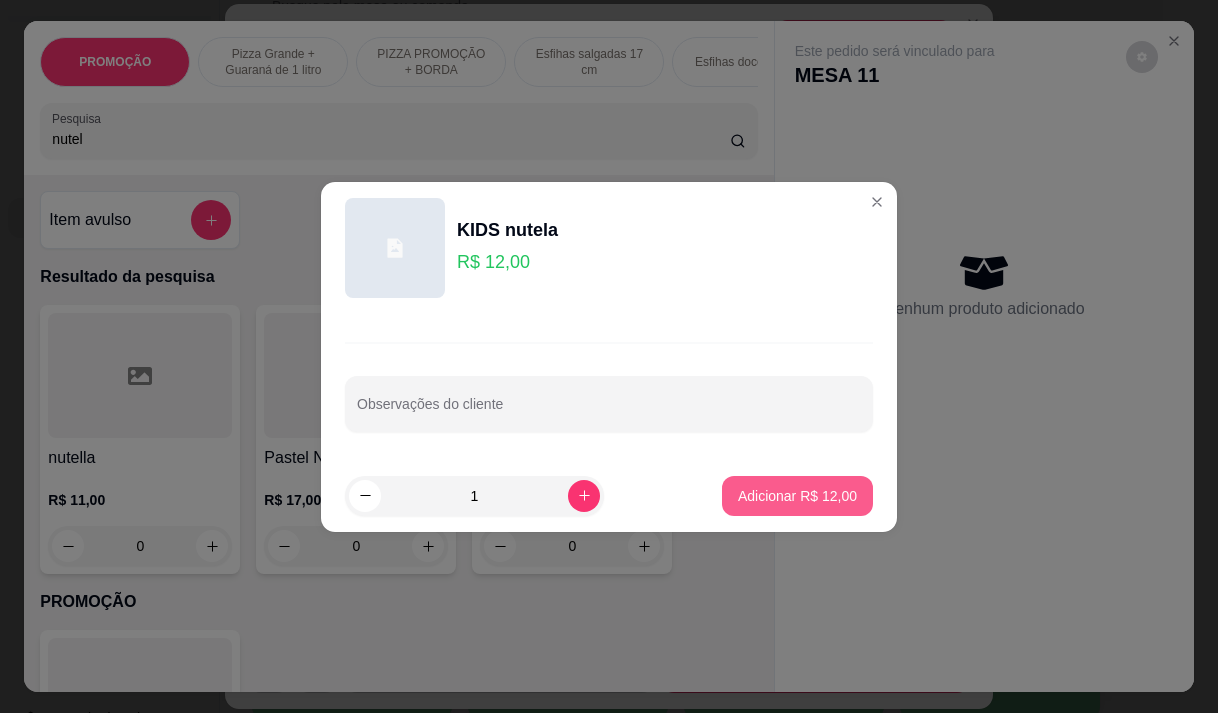 click on "Adicionar   R$ 12,00" at bounding box center [797, 496] 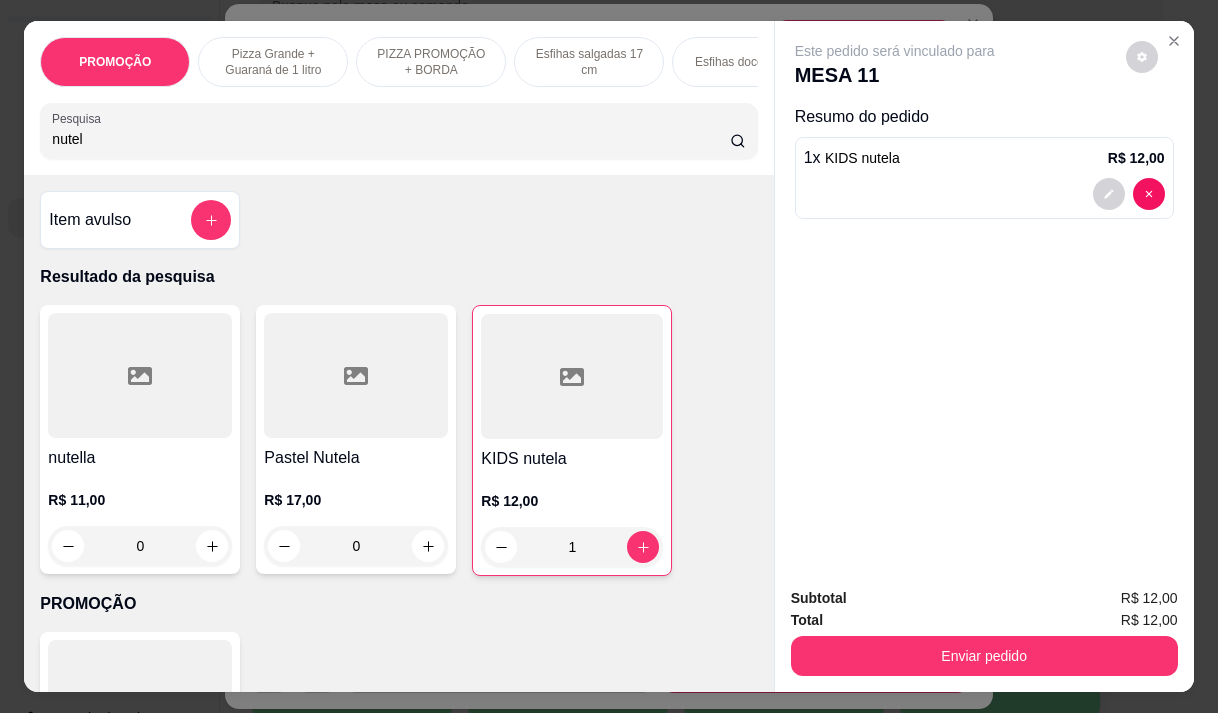 type on "1" 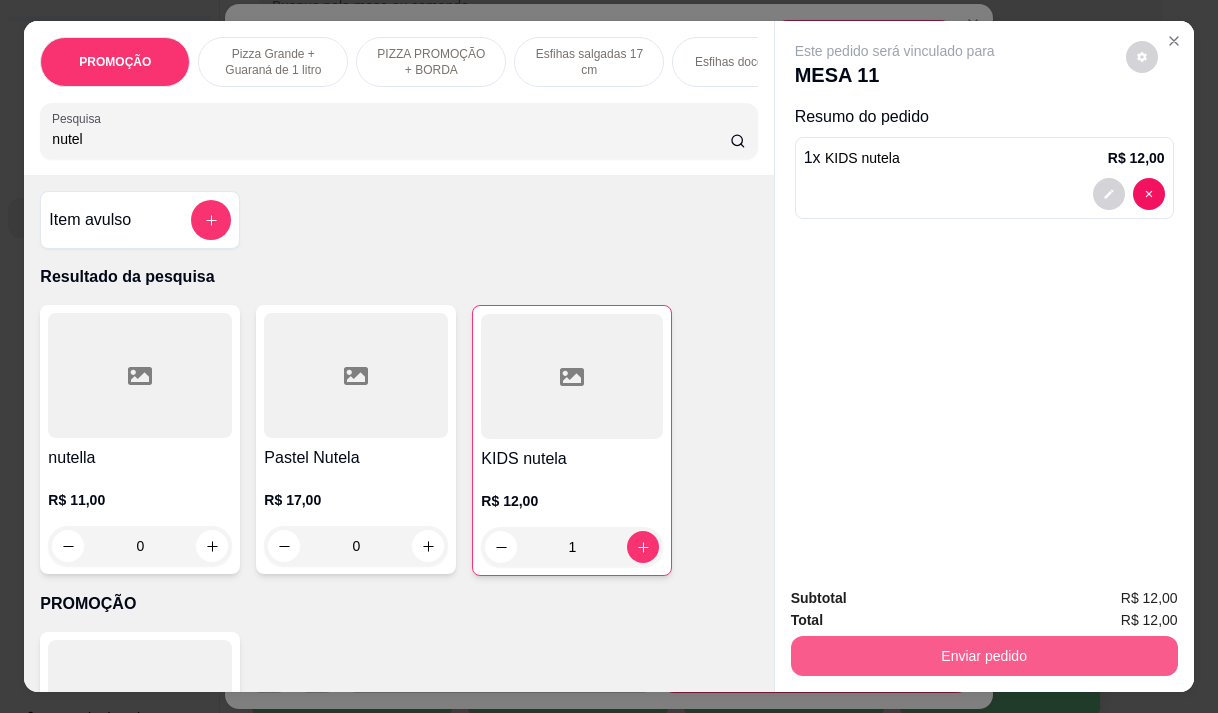 click on "Enviar pedido" at bounding box center (984, 656) 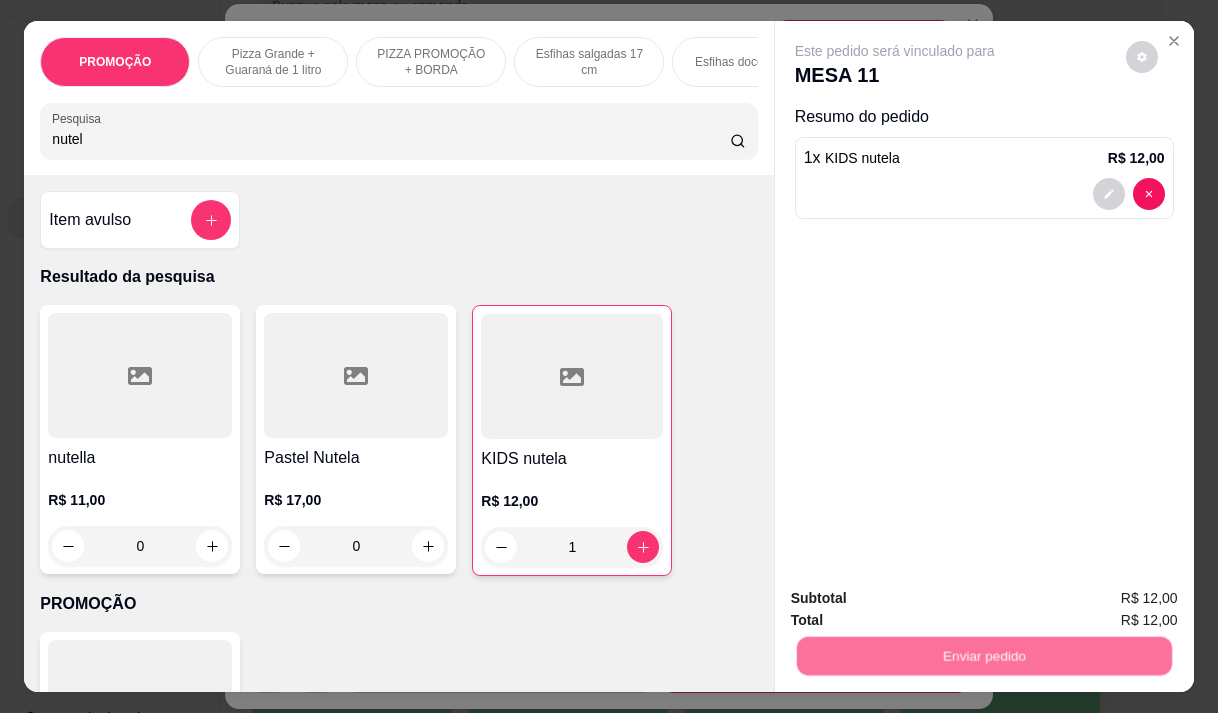 click on "Não registrar e enviar pedido" at bounding box center [918, 598] 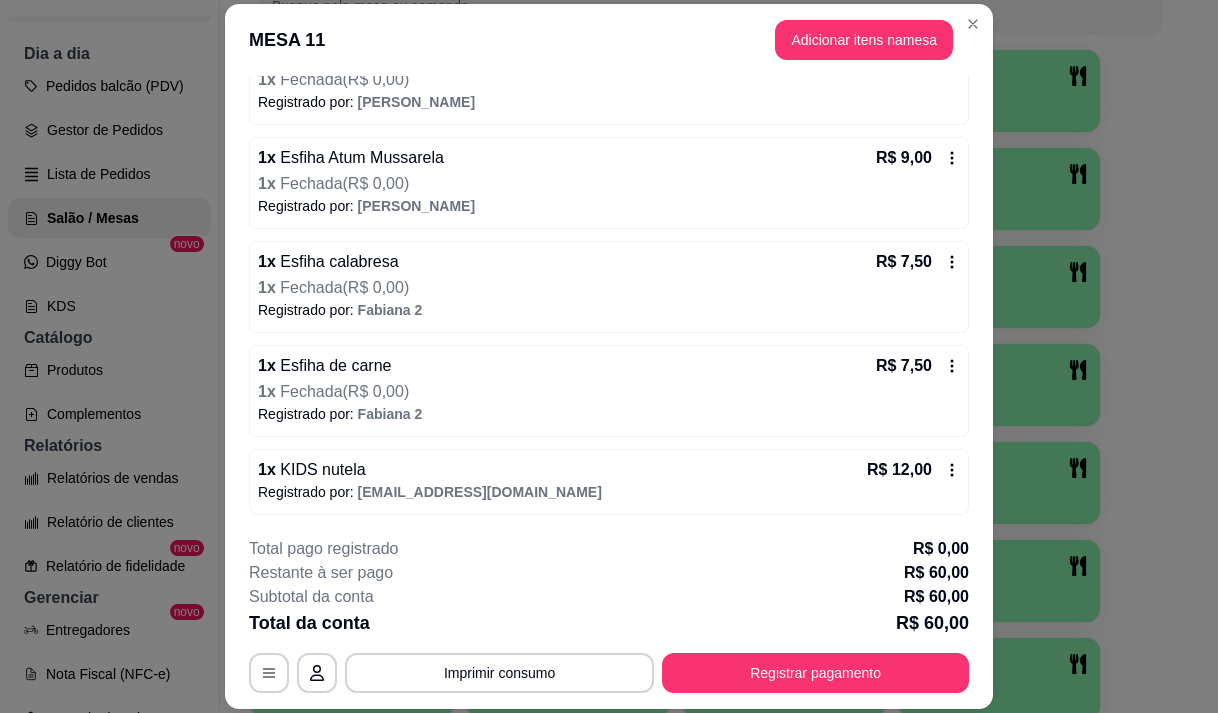 scroll, scrollTop: 337, scrollLeft: 0, axis: vertical 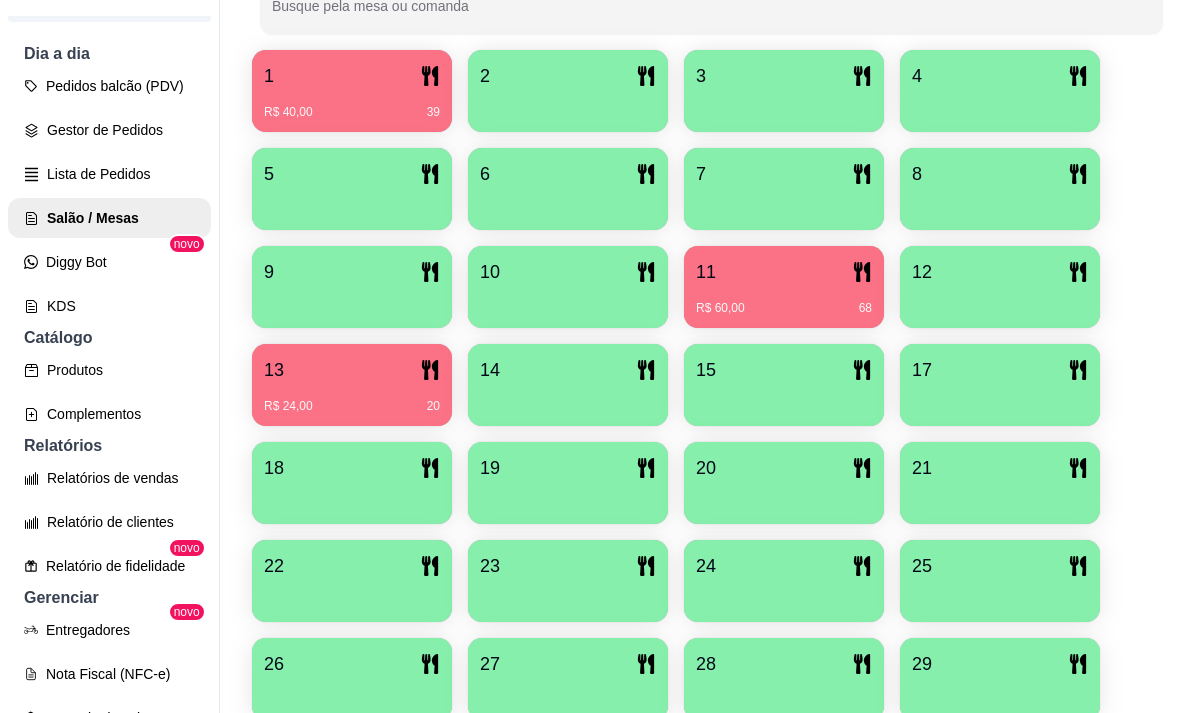 click on "R$ 60,00 68" at bounding box center [784, 308] 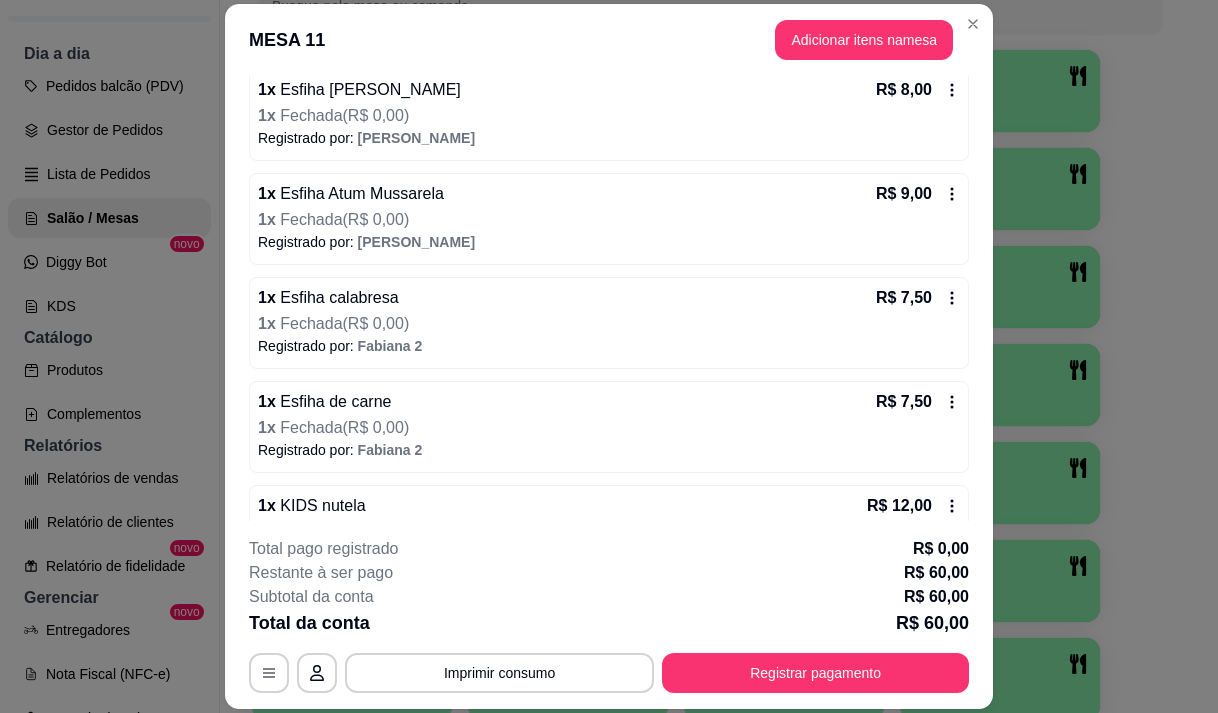 scroll, scrollTop: 337, scrollLeft: 0, axis: vertical 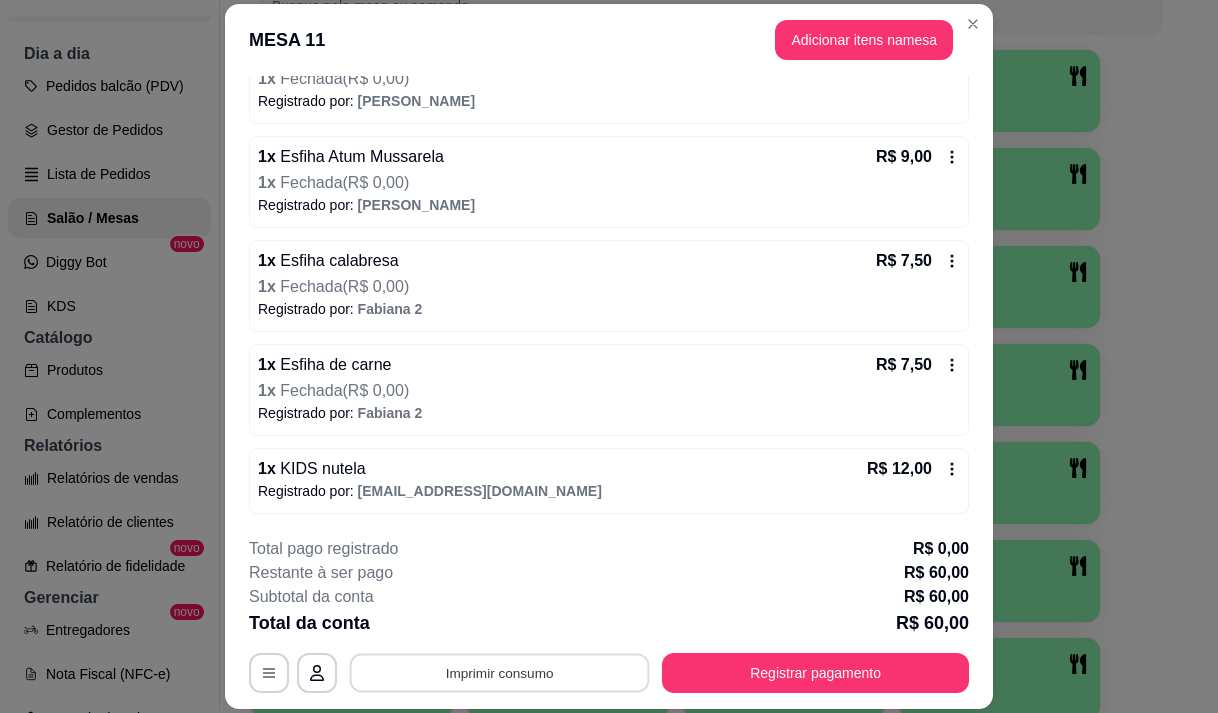 click on "Imprimir consumo" at bounding box center [500, 673] 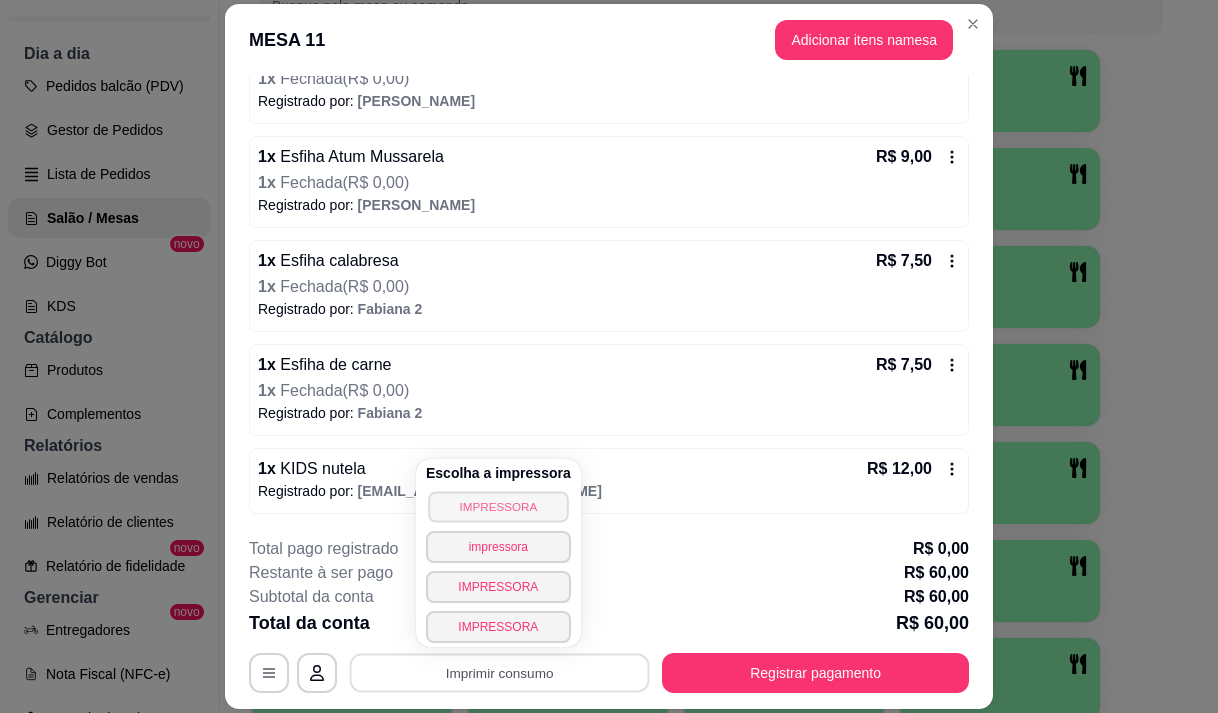 click on "IMPRESSORA" at bounding box center (498, 506) 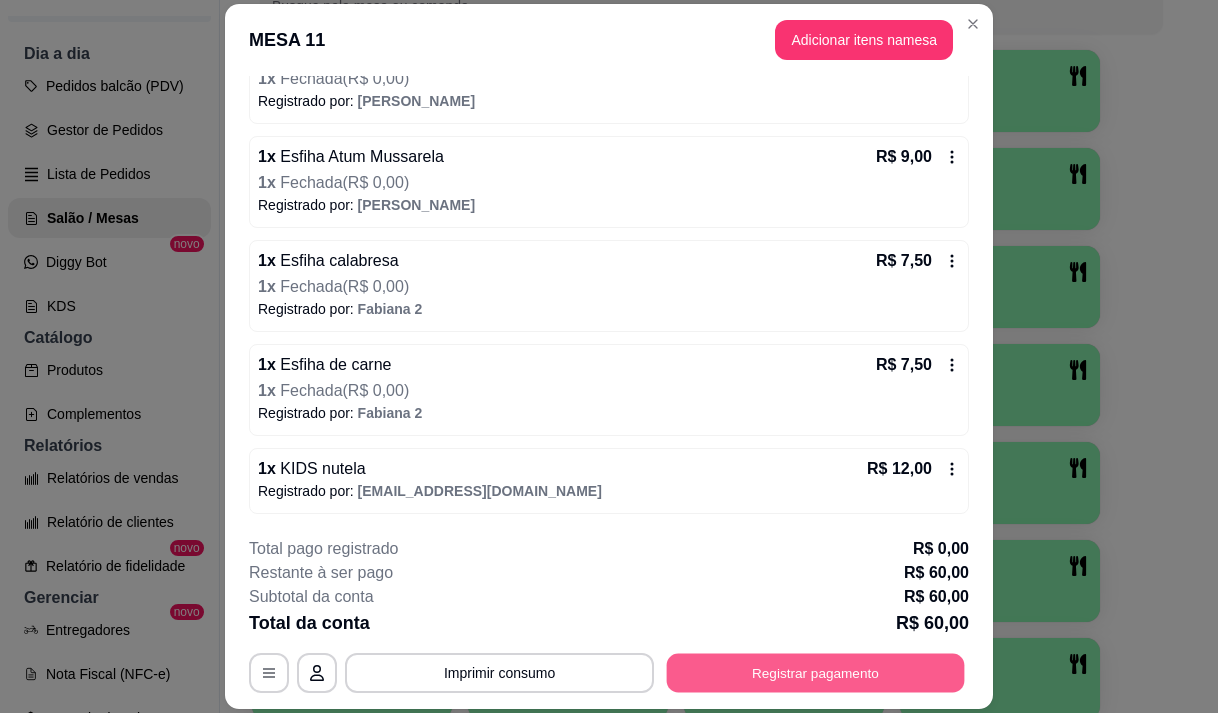 click on "Registrar pagamento" at bounding box center (816, 673) 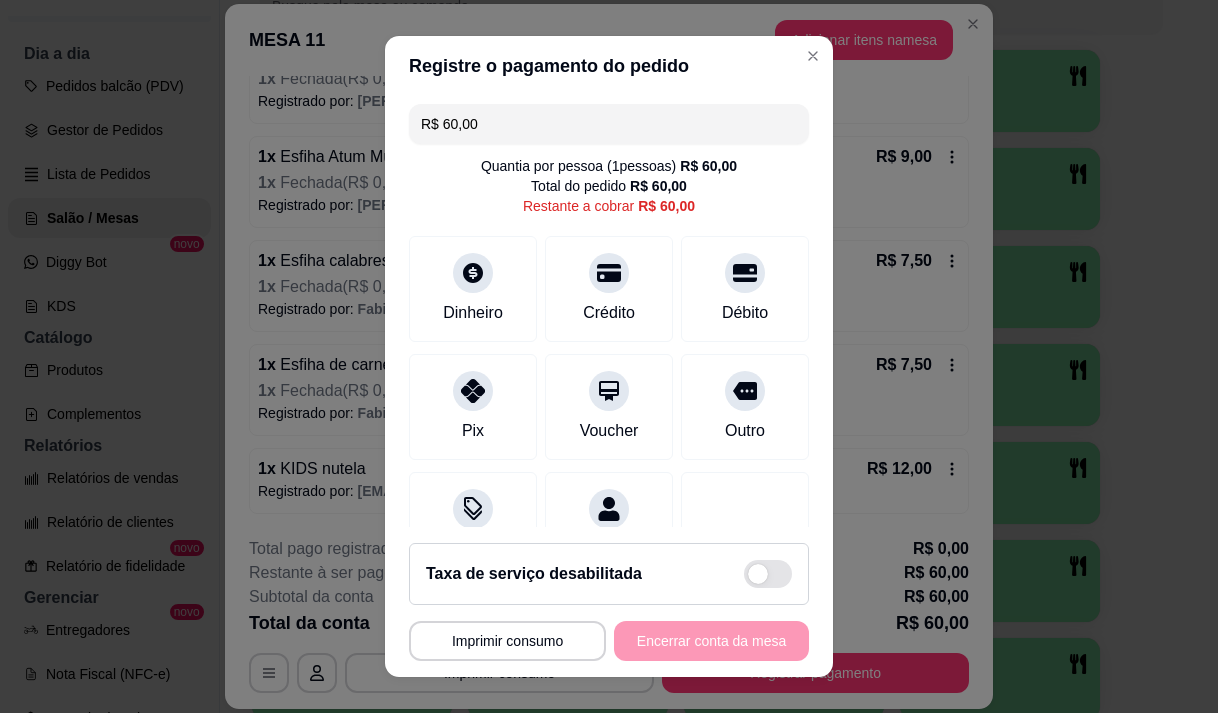 click on "R$ 60,00" at bounding box center [609, 124] 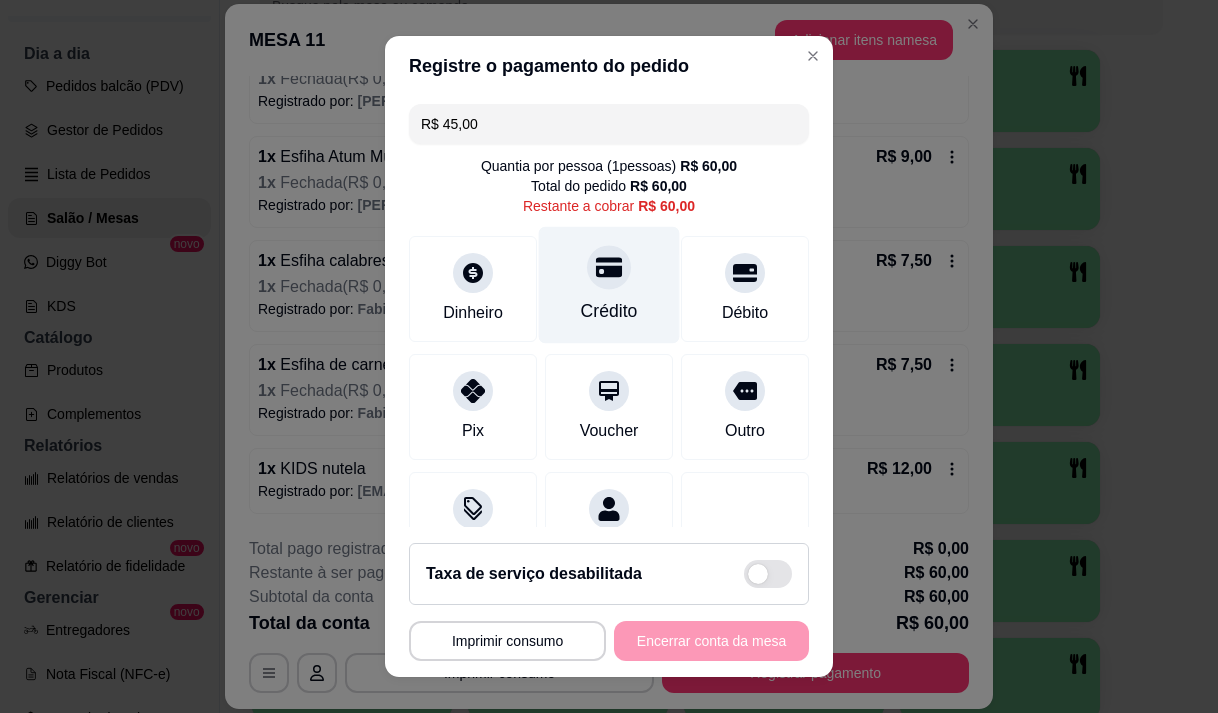 click at bounding box center [609, 267] 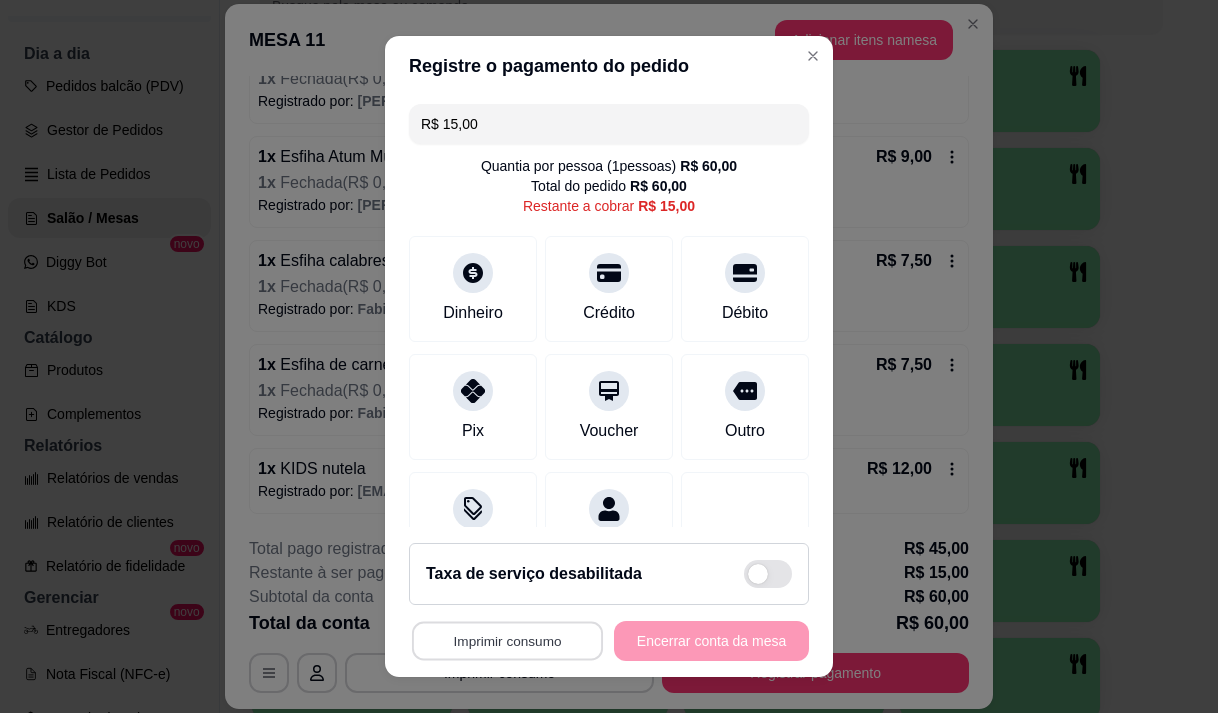 click on "Imprimir consumo" at bounding box center [507, 641] 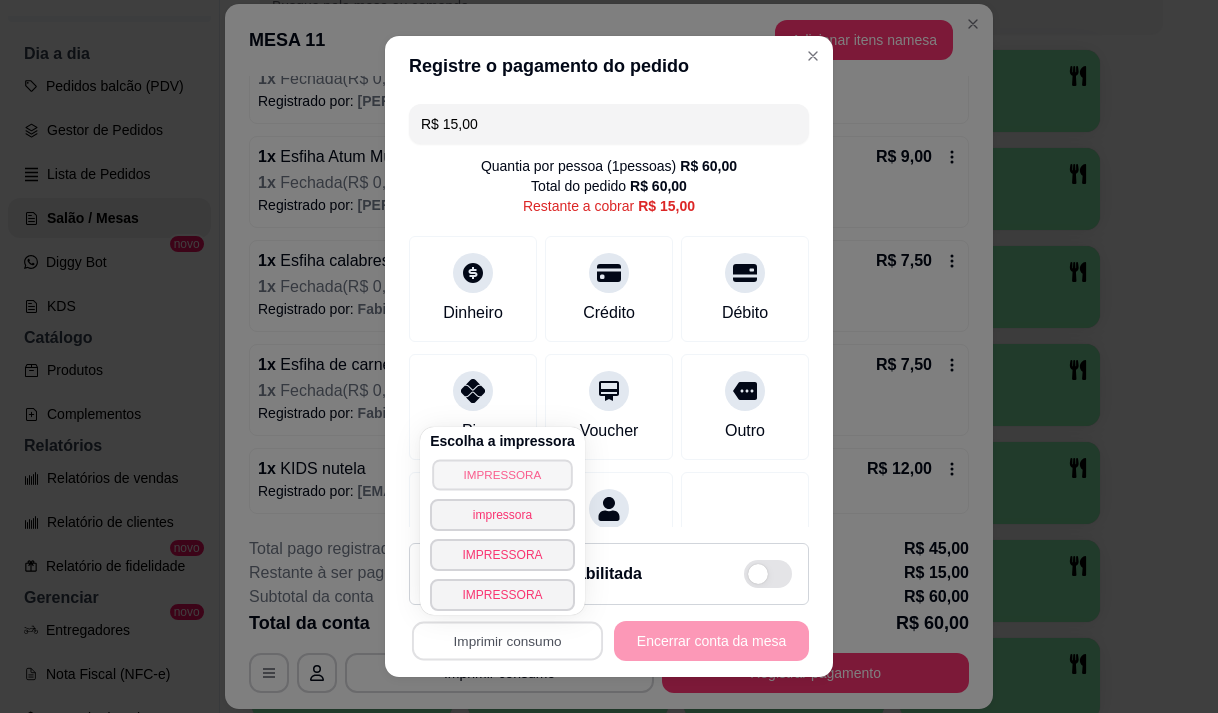click on "IMPRESSORA" at bounding box center [502, 474] 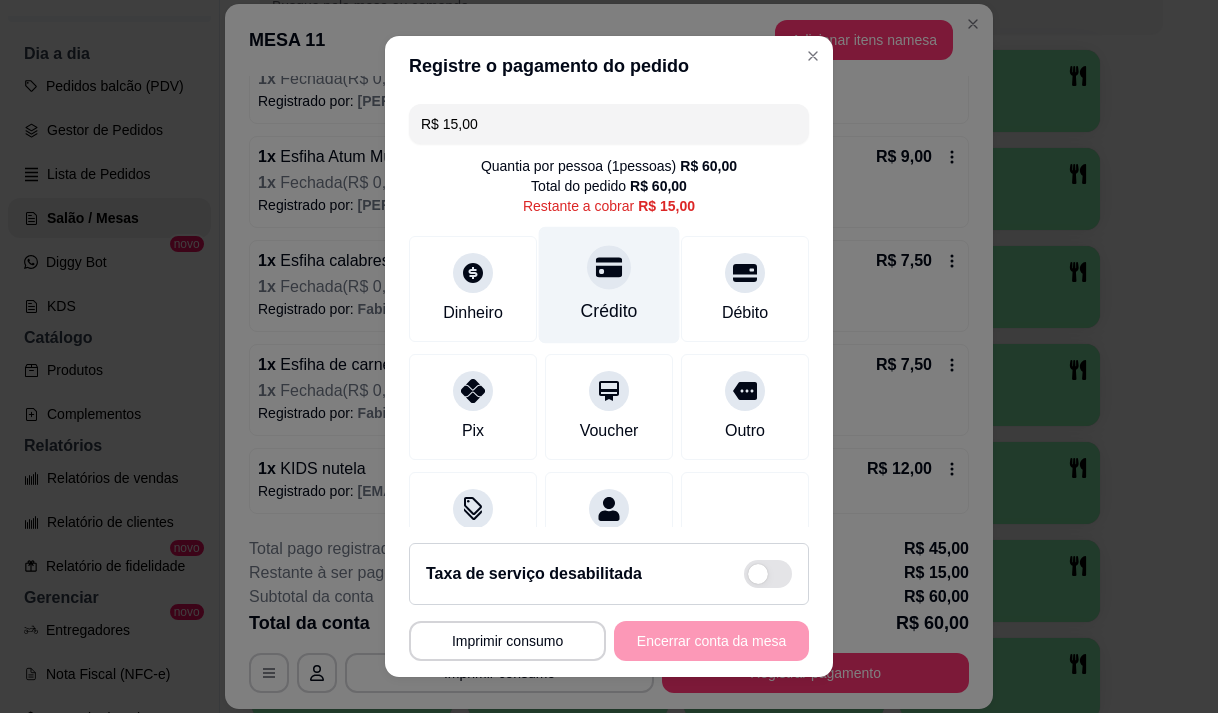 click on "Crédito" at bounding box center (609, 311) 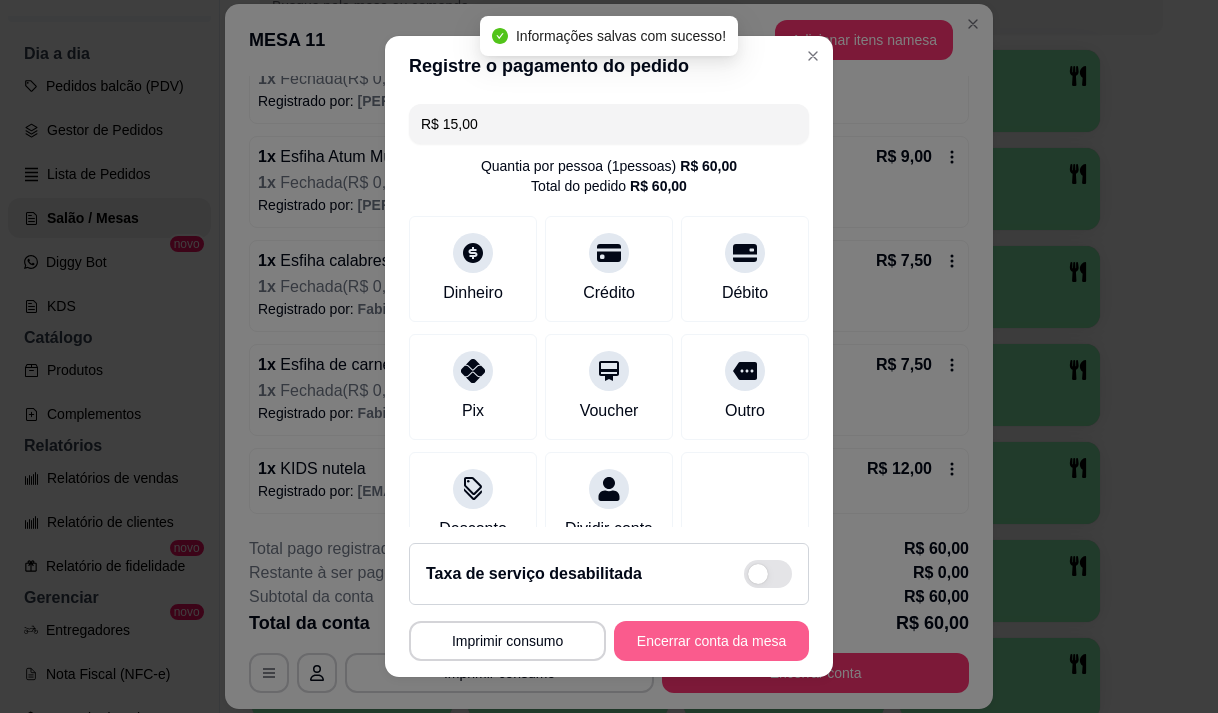type on "R$ 0,00" 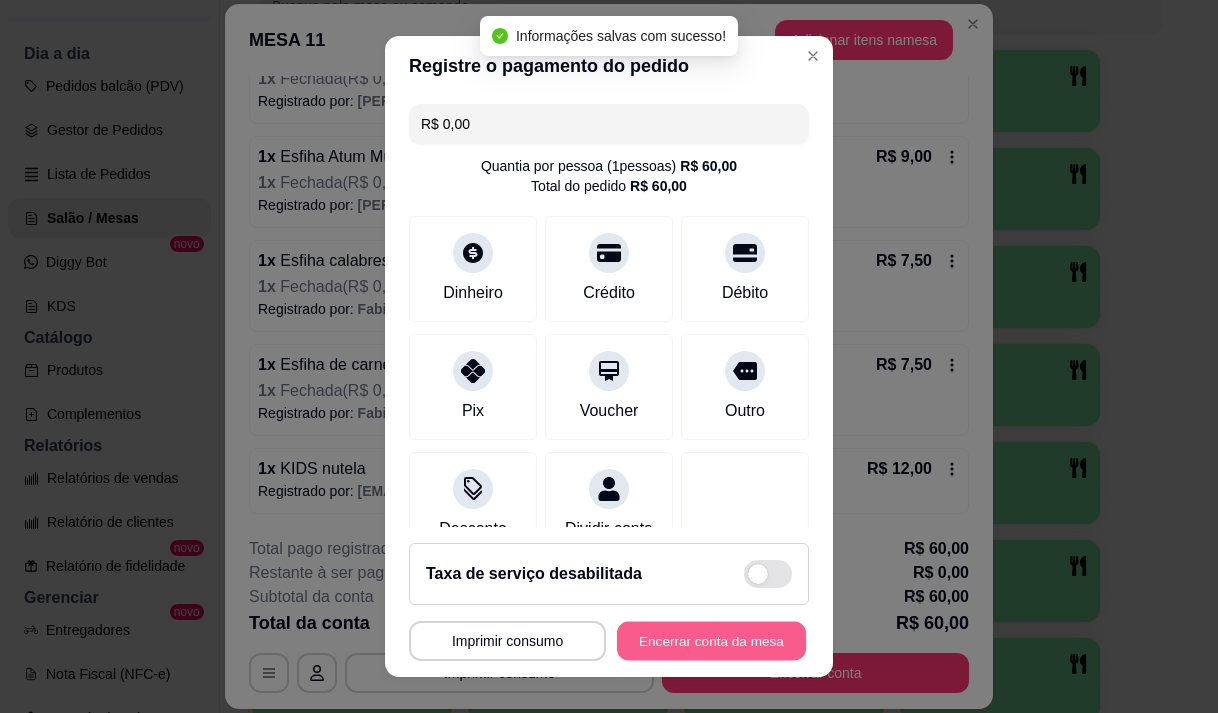 click on "Encerrar conta da mesa" at bounding box center [711, 641] 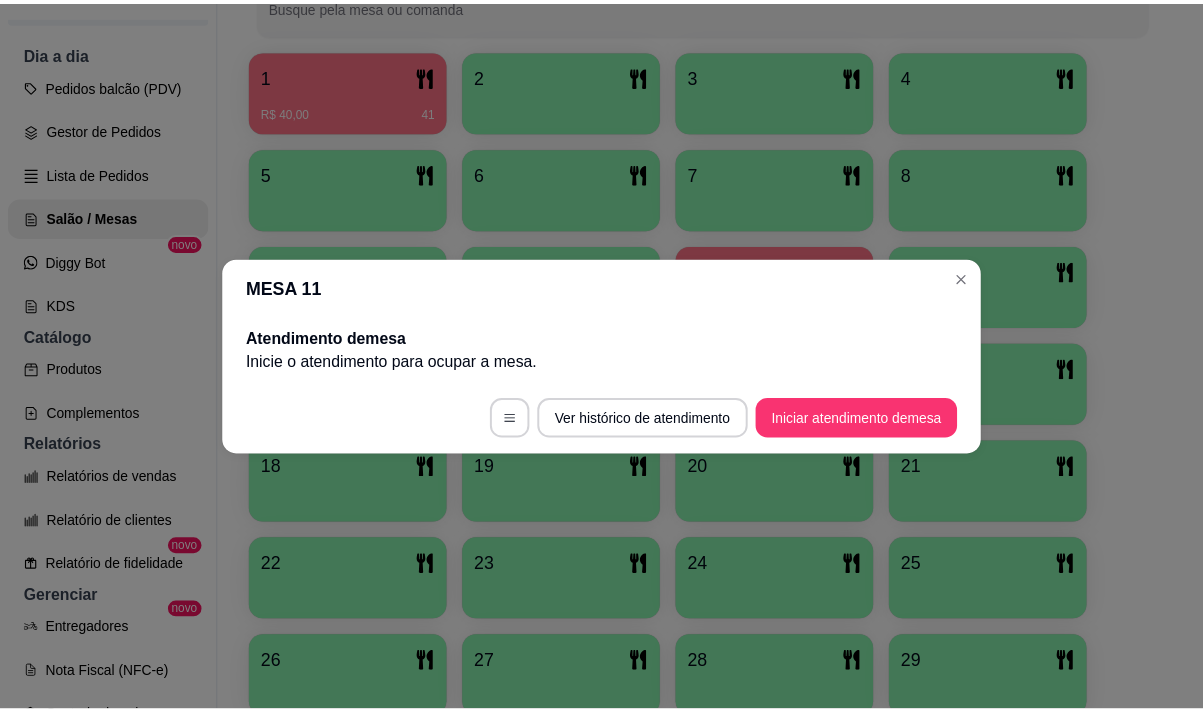 scroll, scrollTop: 0, scrollLeft: 0, axis: both 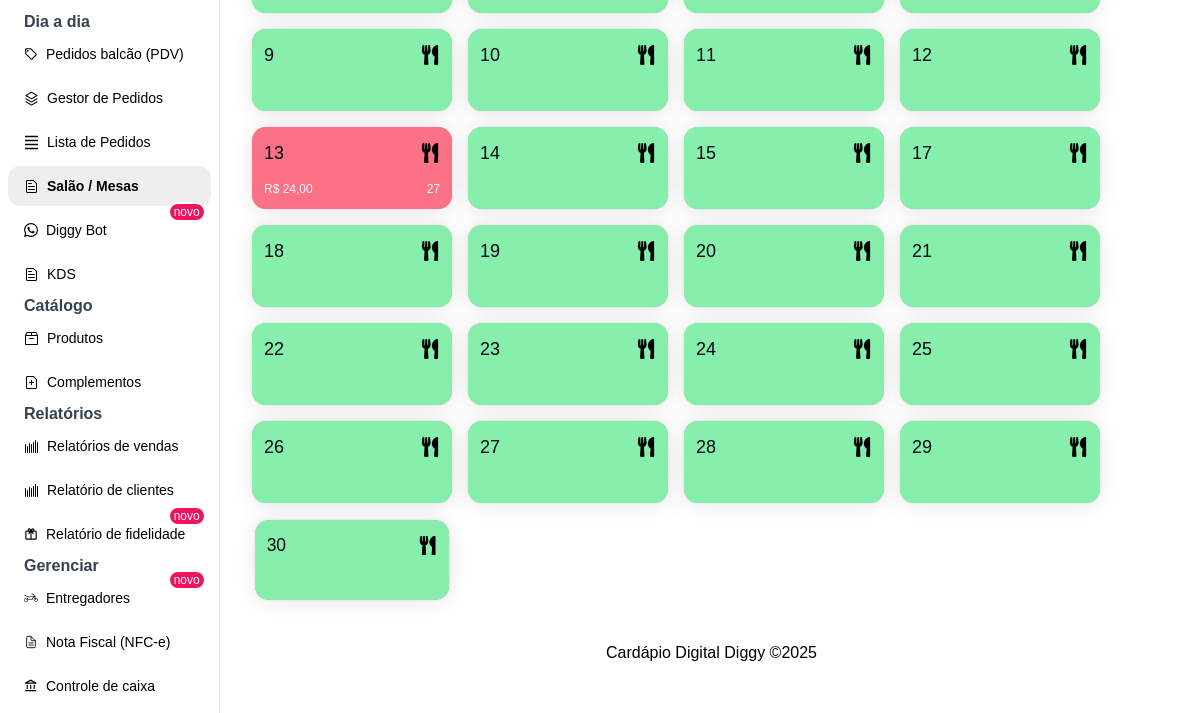 click on "30" at bounding box center (352, 545) 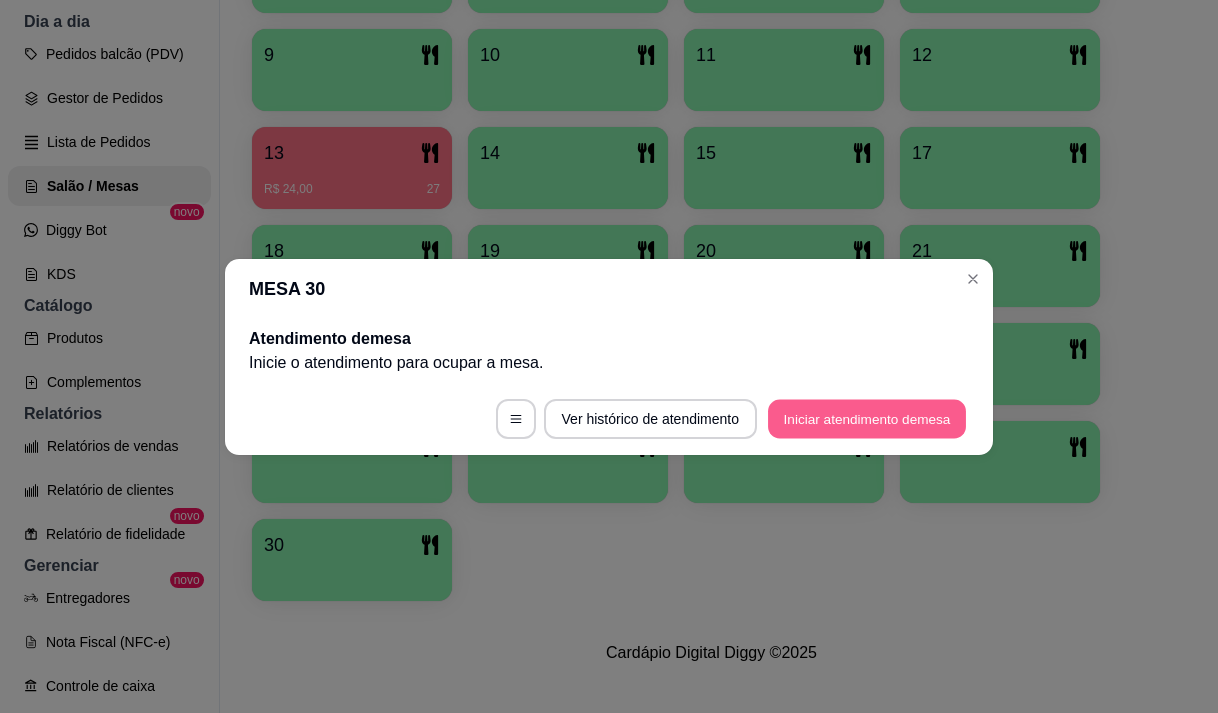 click on "Iniciar atendimento de  mesa" at bounding box center [867, 418] 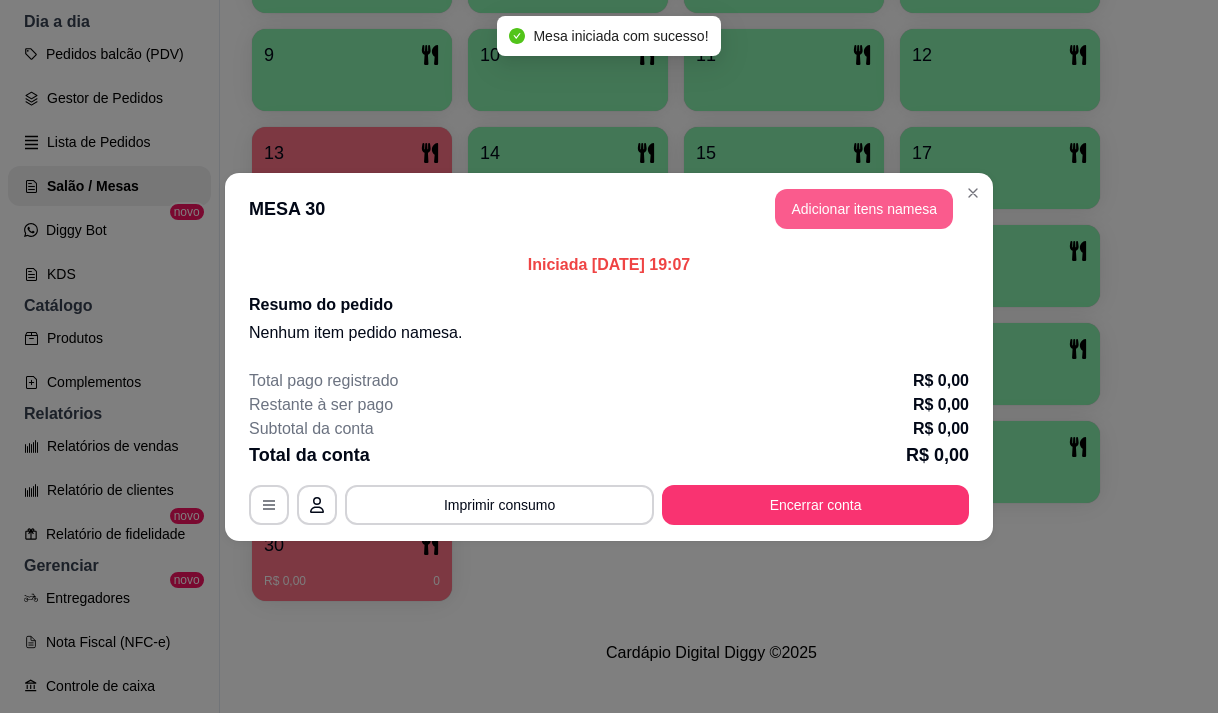 click on "Adicionar itens na  mesa" at bounding box center (864, 209) 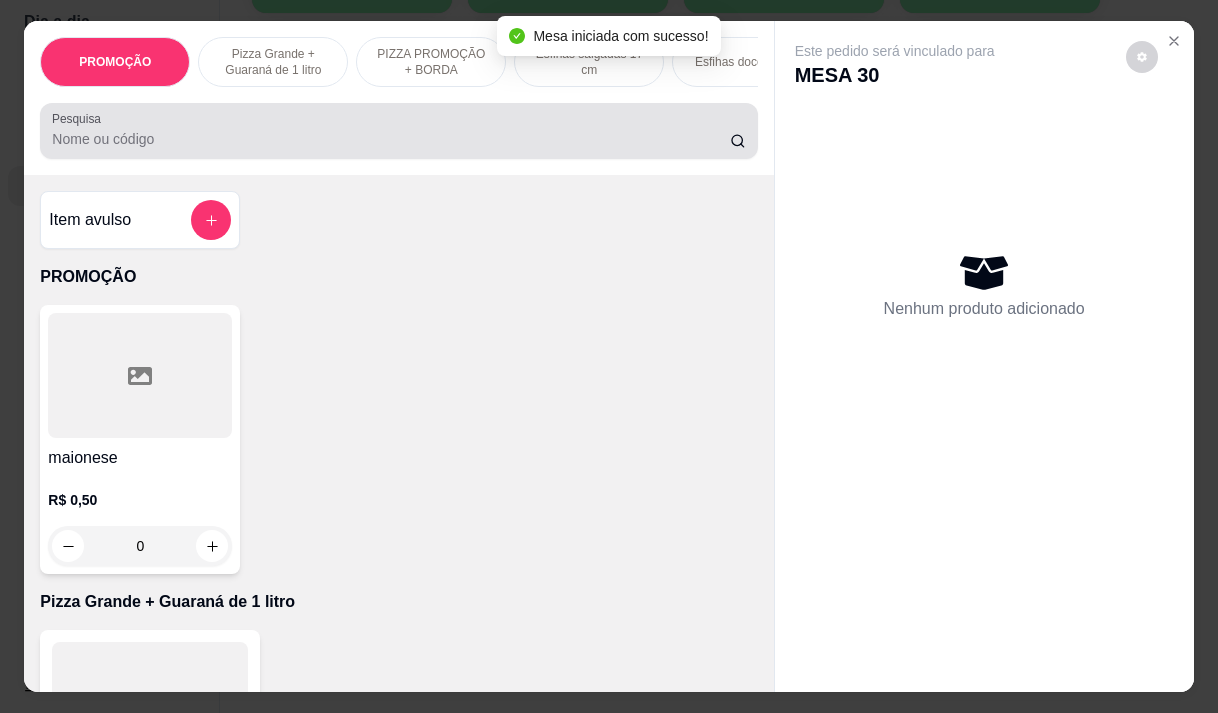 click at bounding box center [398, 131] 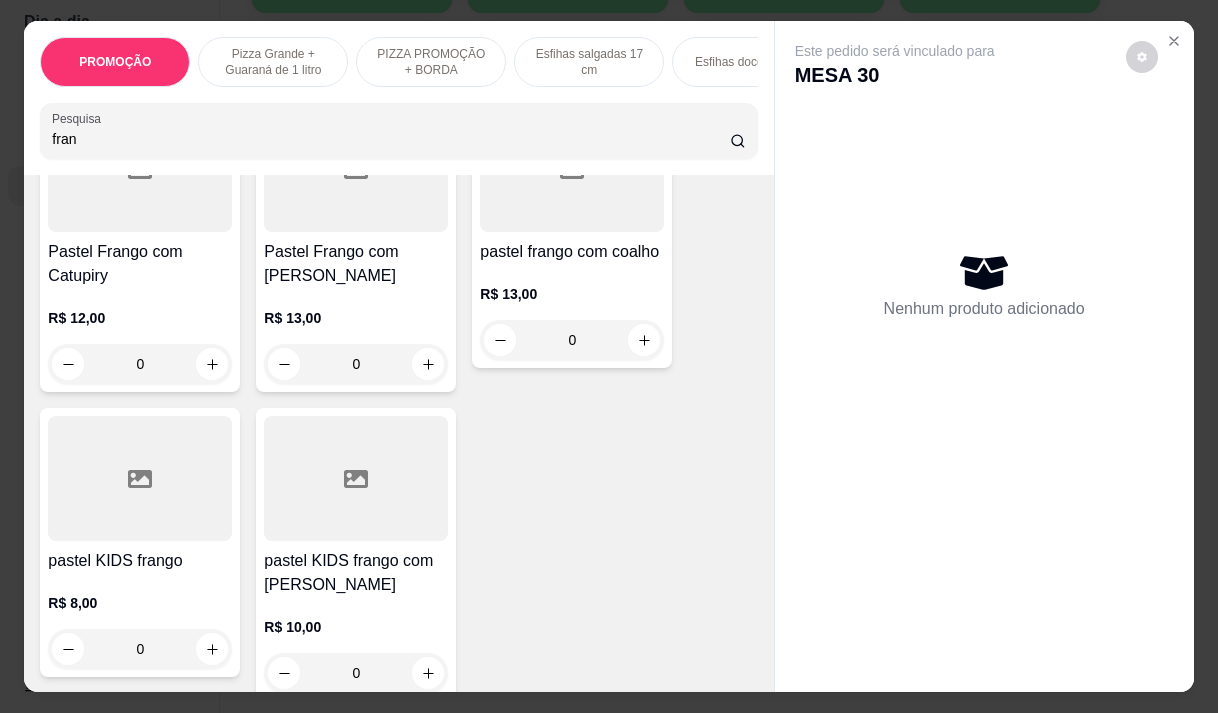 scroll, scrollTop: 700, scrollLeft: 0, axis: vertical 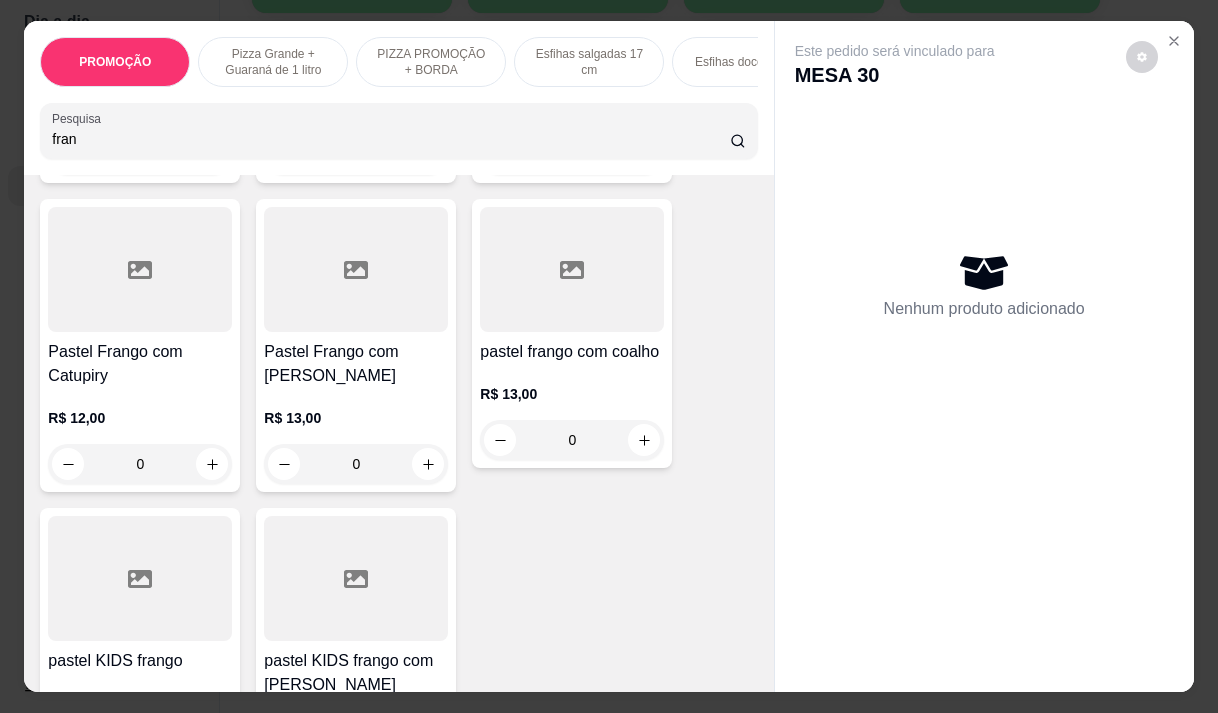 type on "fran" 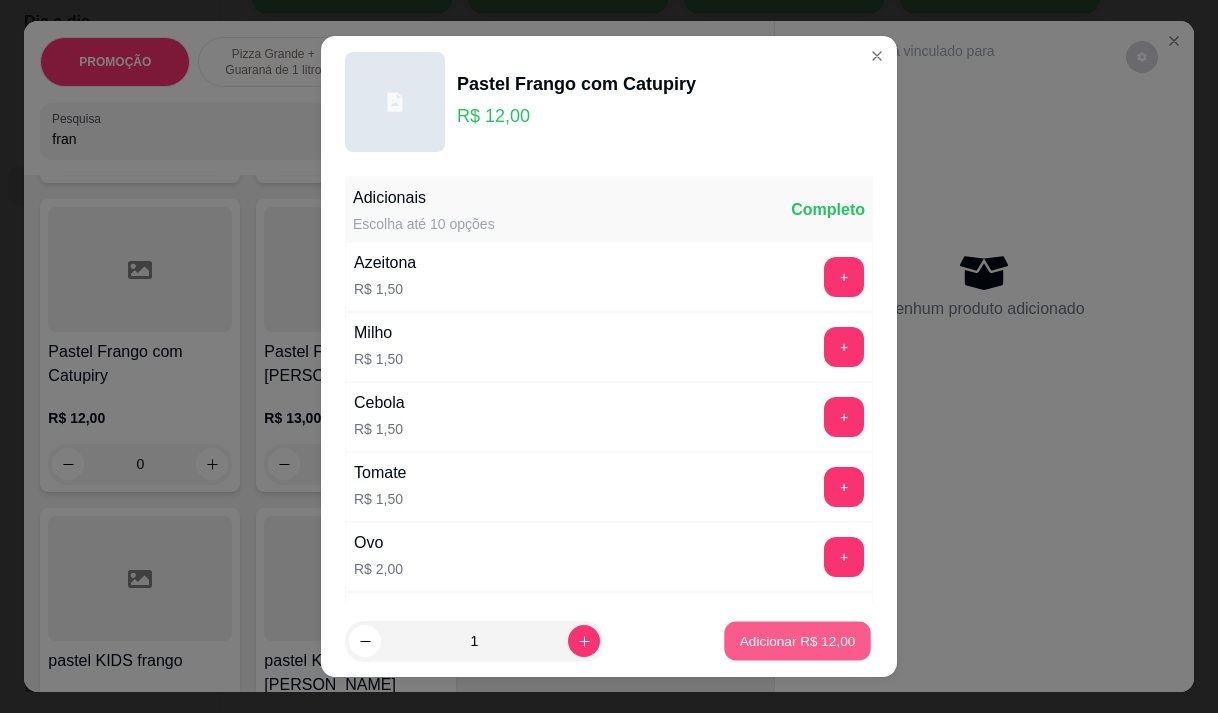 click on "Adicionar   R$ 12,00" at bounding box center [797, 641] 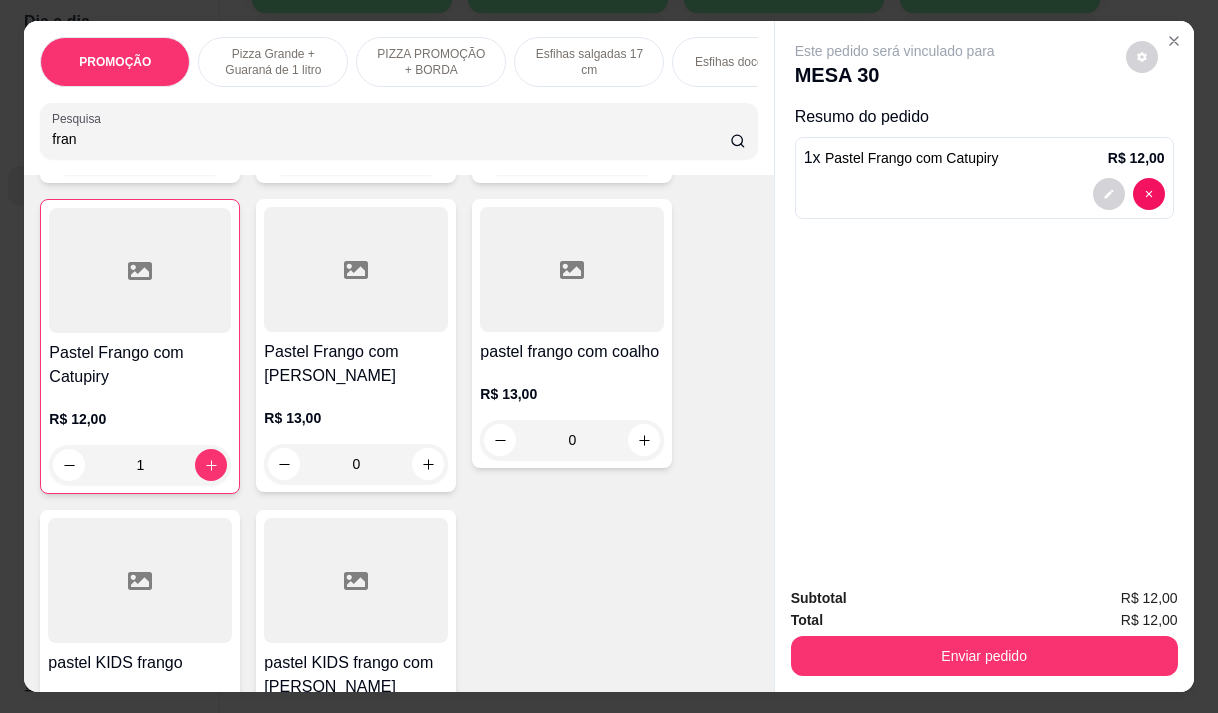 type on "1" 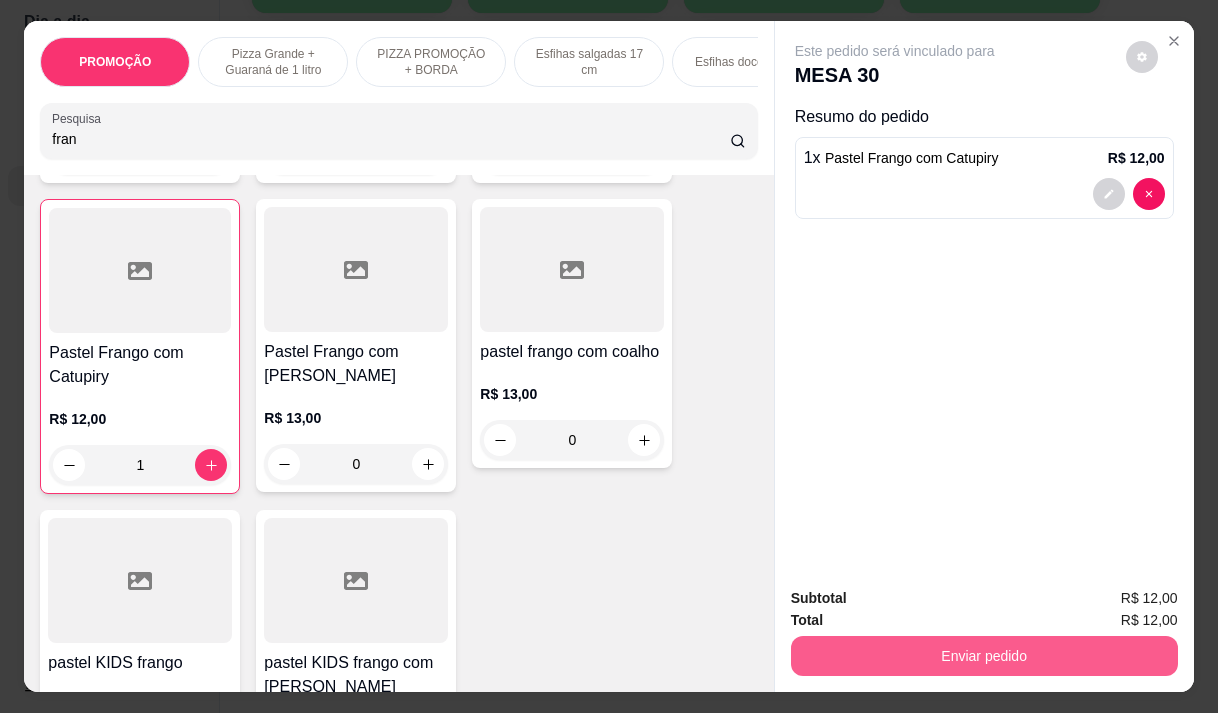 click on "Enviar pedido" at bounding box center [984, 656] 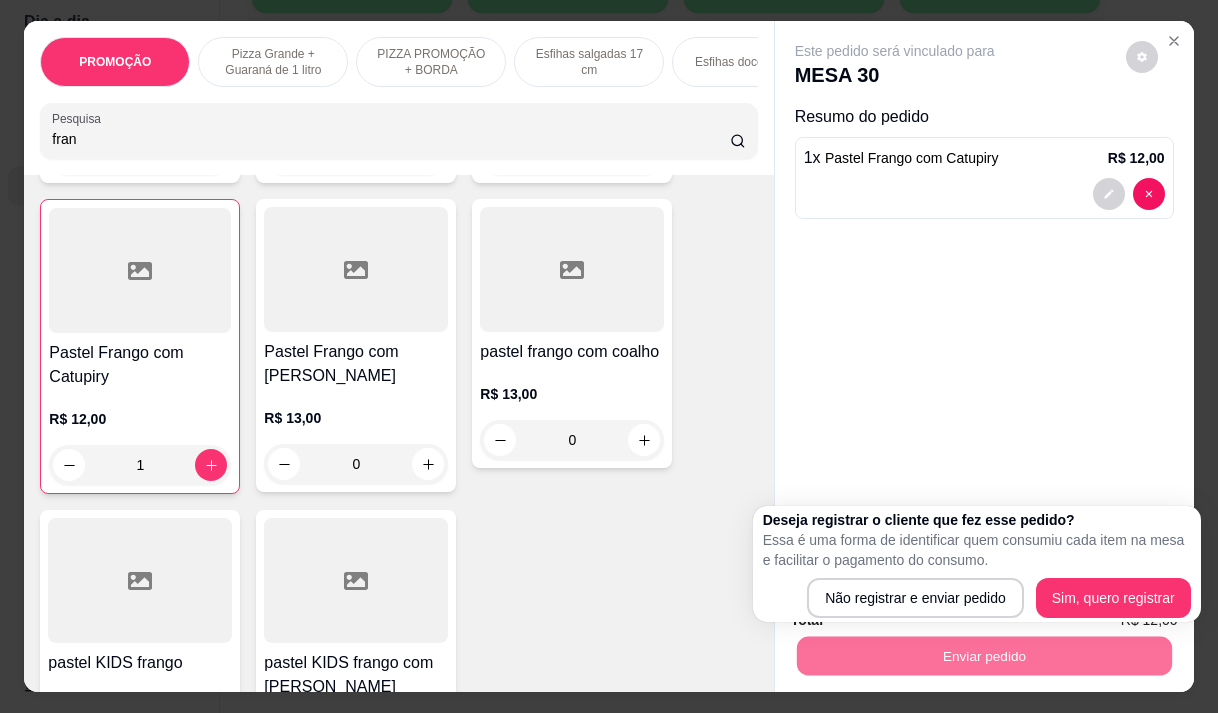 click on "Este pedido será vinculado para   MESA 30 Resumo do pedido 1 x   Pastel Frango com Catupiry R$ 12,00" at bounding box center [984, 295] 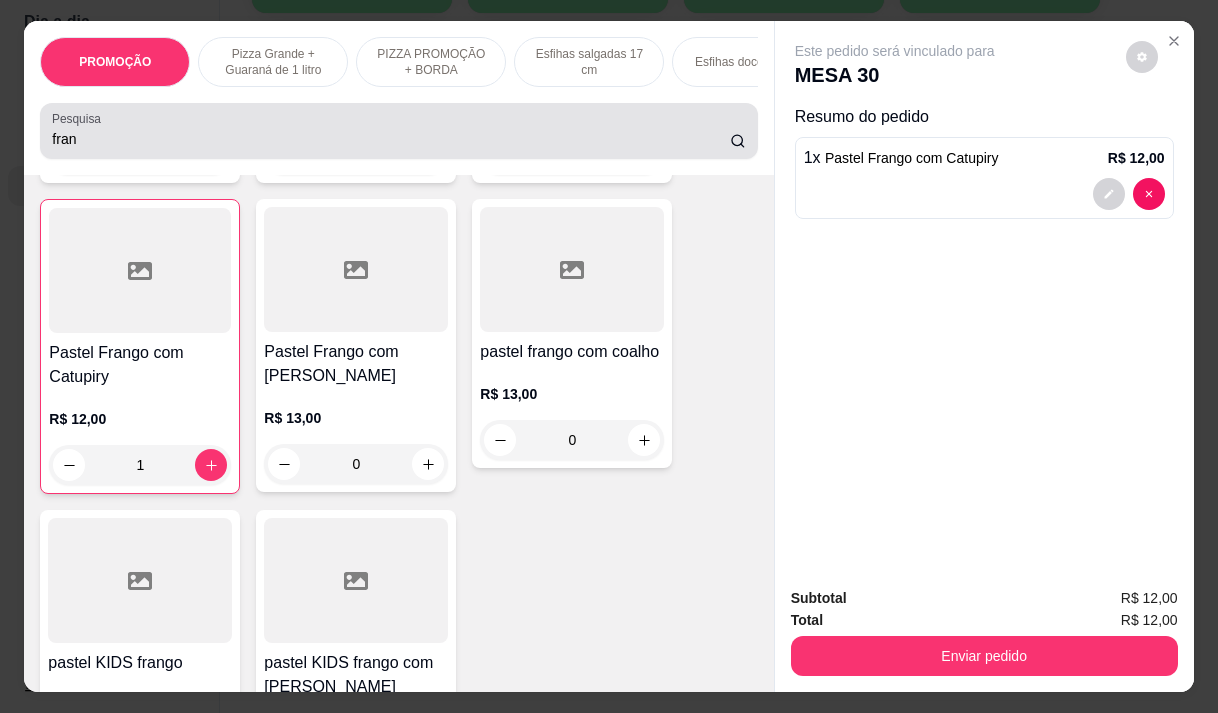 click on "fran" at bounding box center (391, 139) 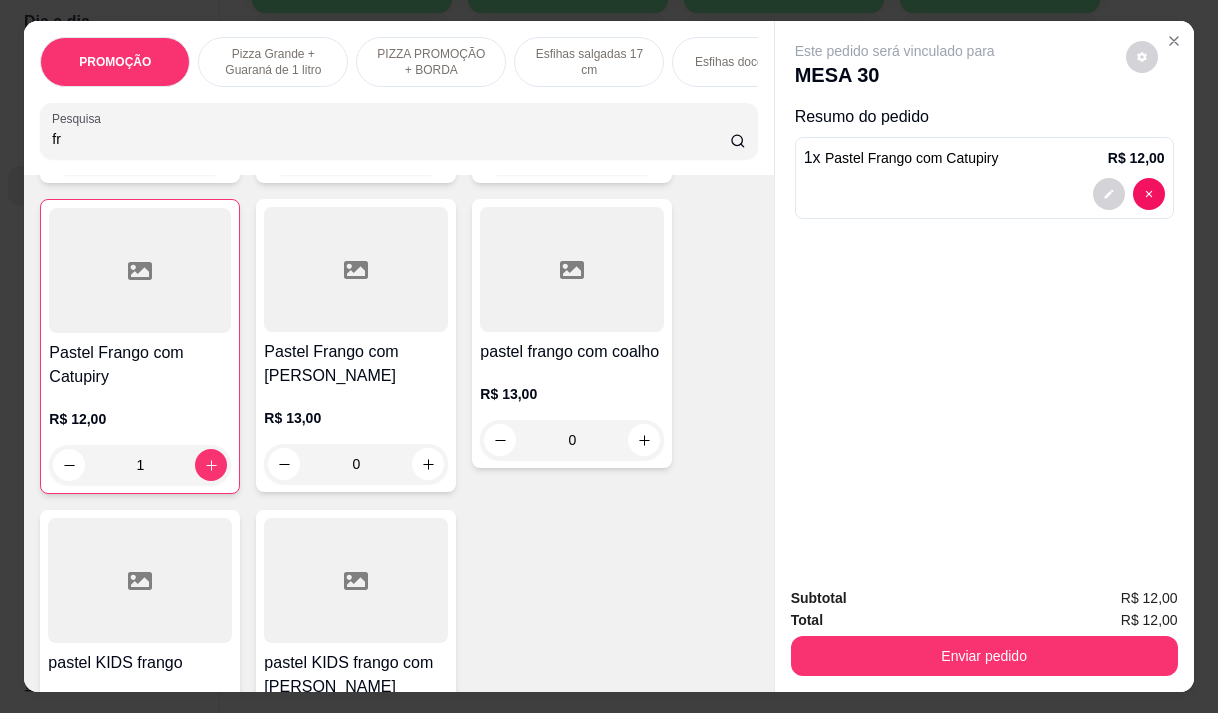 type on "f" 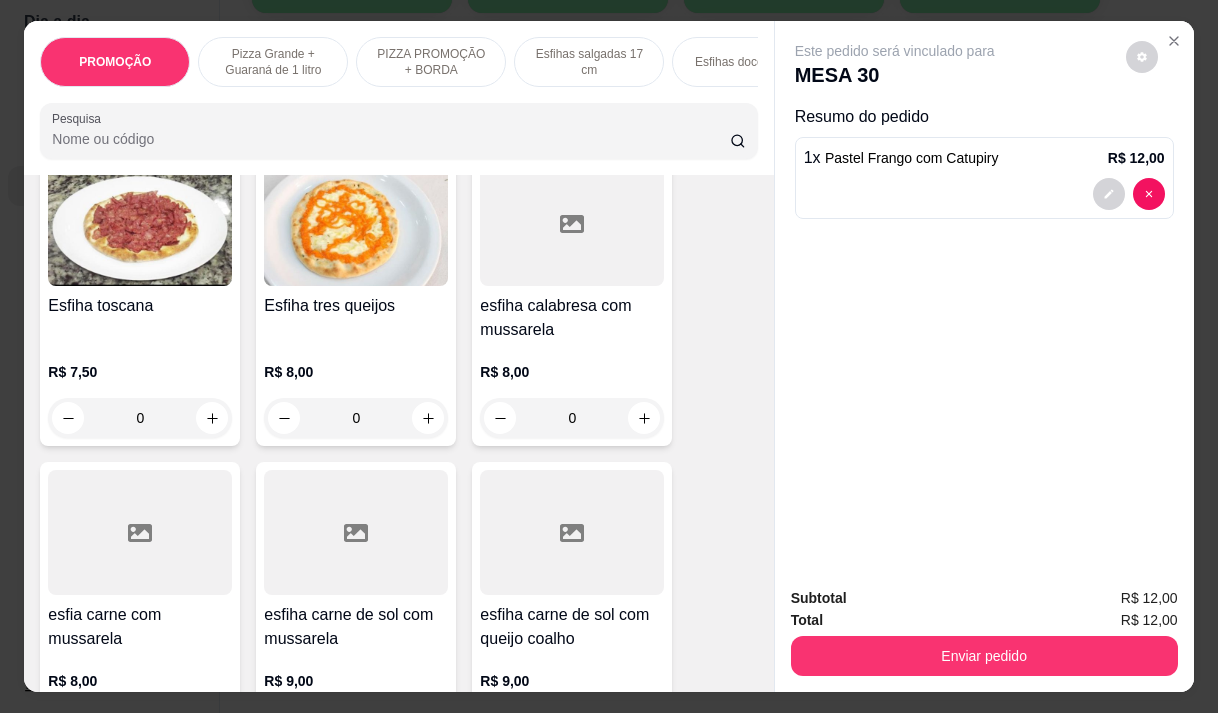 scroll, scrollTop: 3767, scrollLeft: 0, axis: vertical 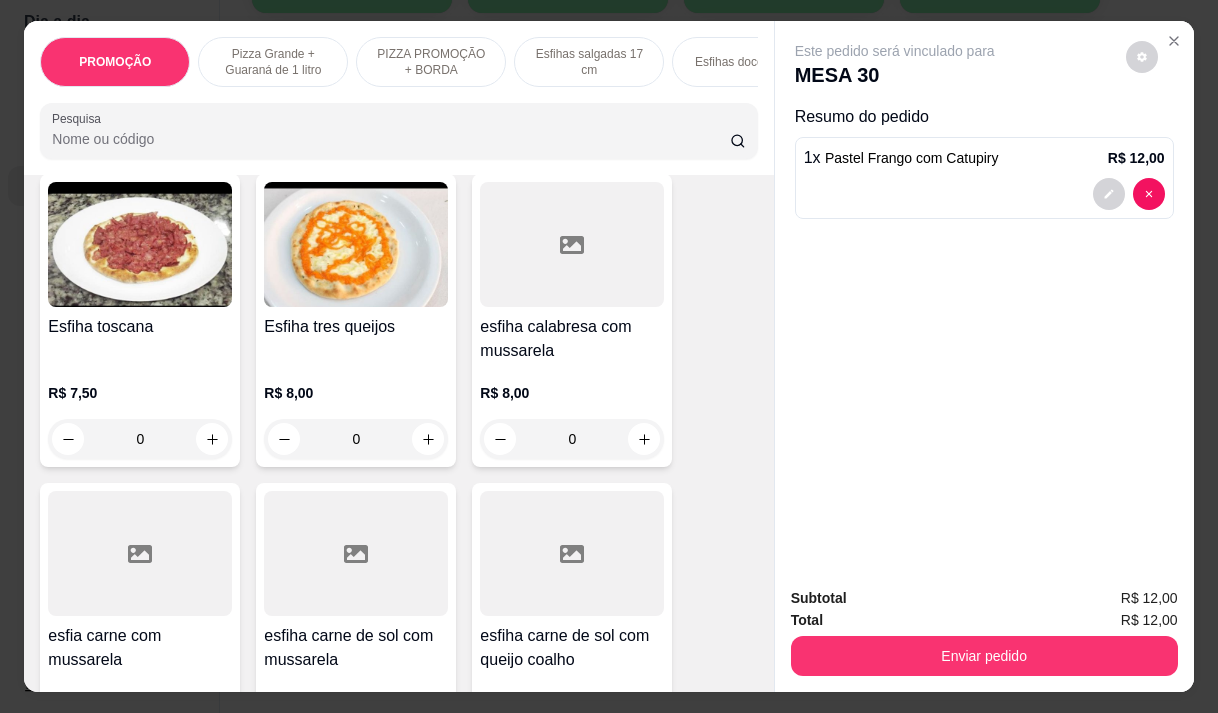 type 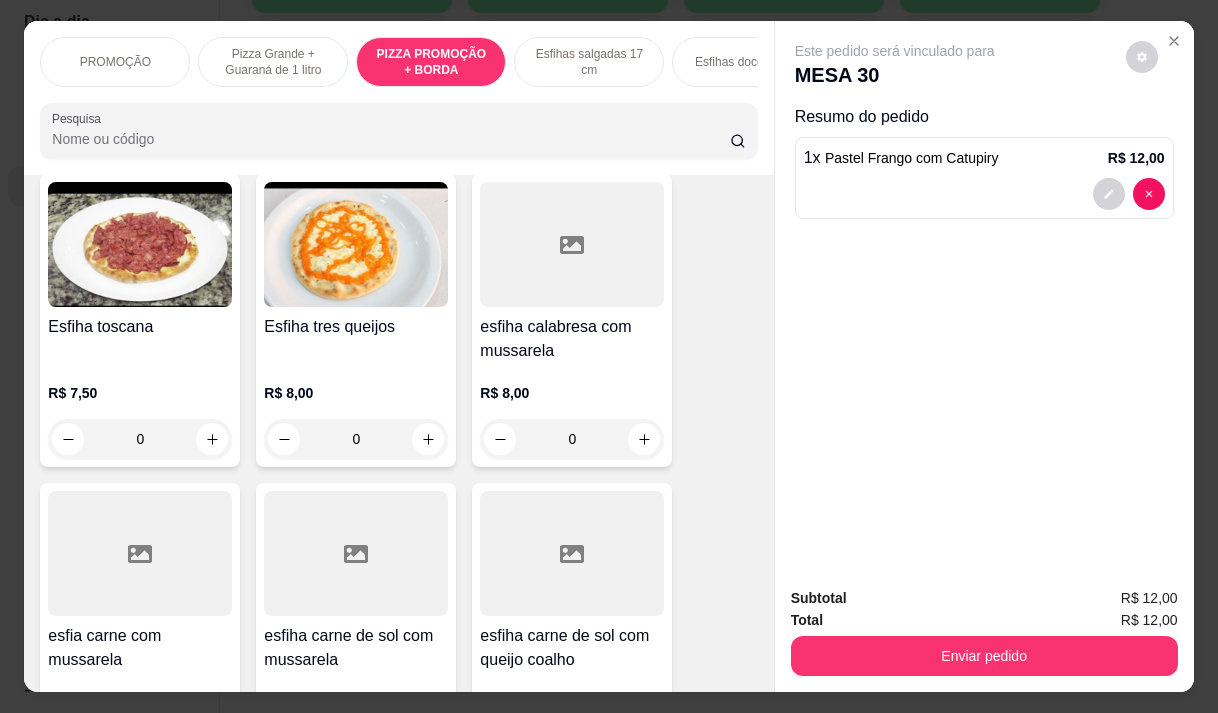 scroll, scrollTop: 728, scrollLeft: 0, axis: vertical 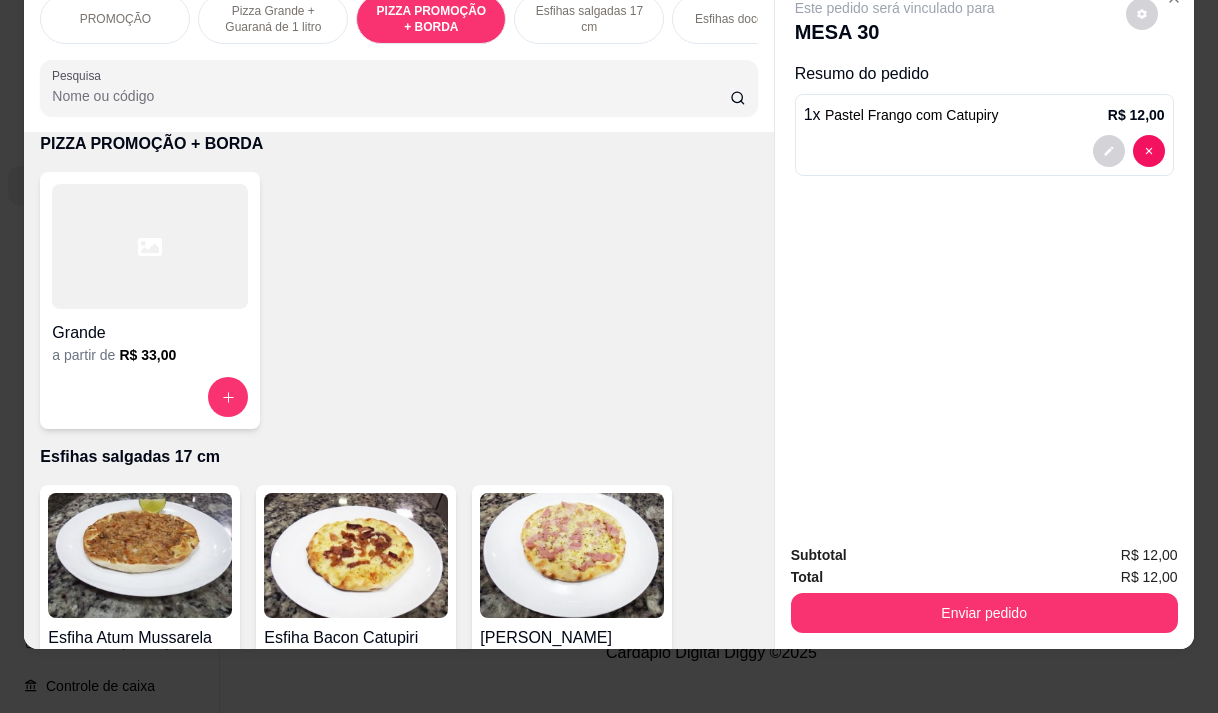 click on "R$ 33,00" at bounding box center (147, 355) 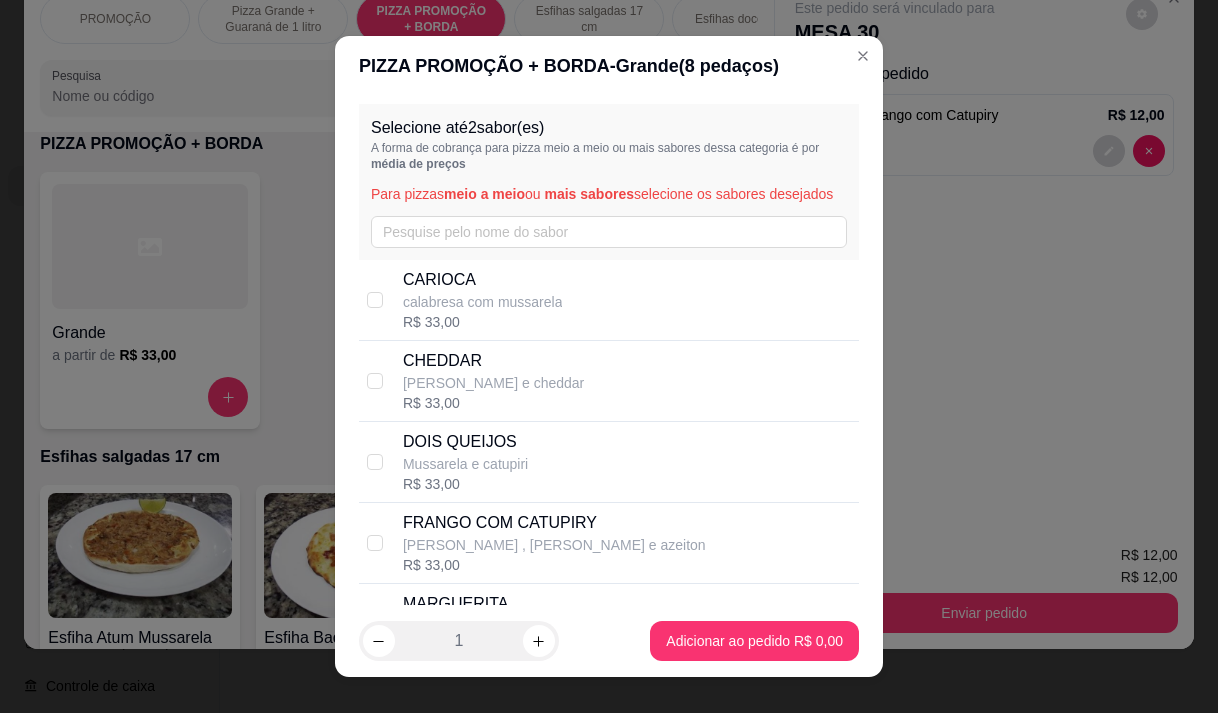 scroll, scrollTop: 100, scrollLeft: 0, axis: vertical 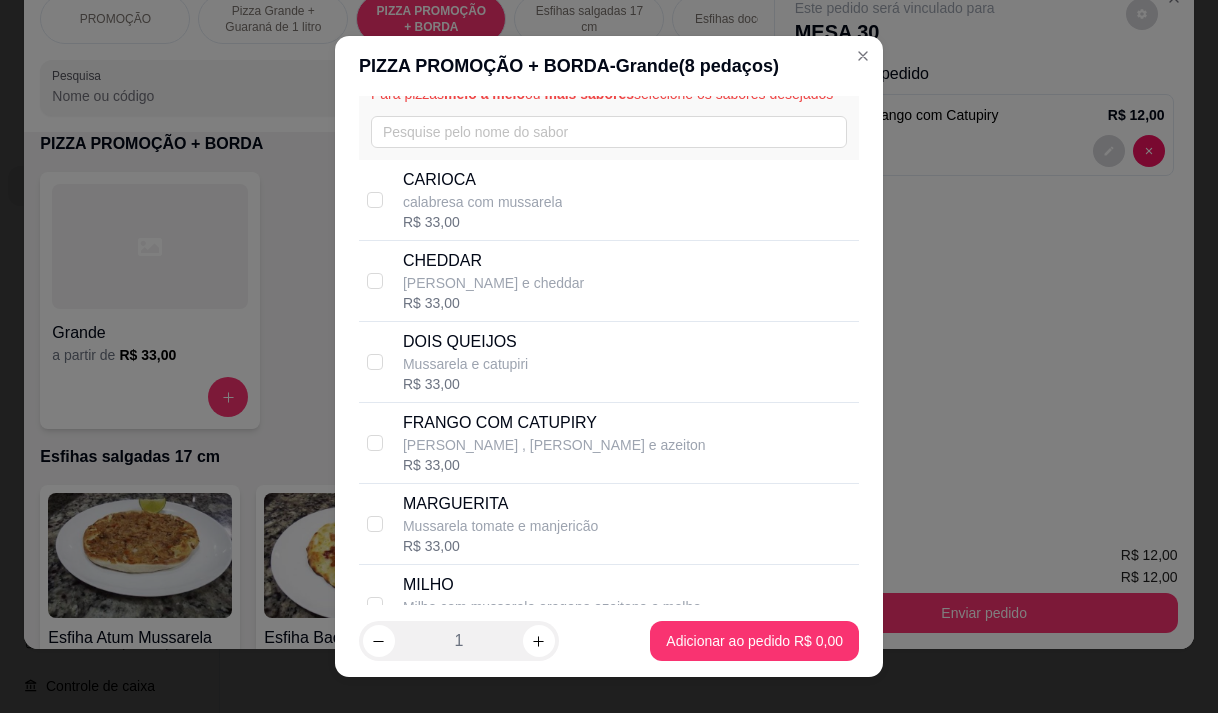 click on "CARIOCA" at bounding box center (483, 180) 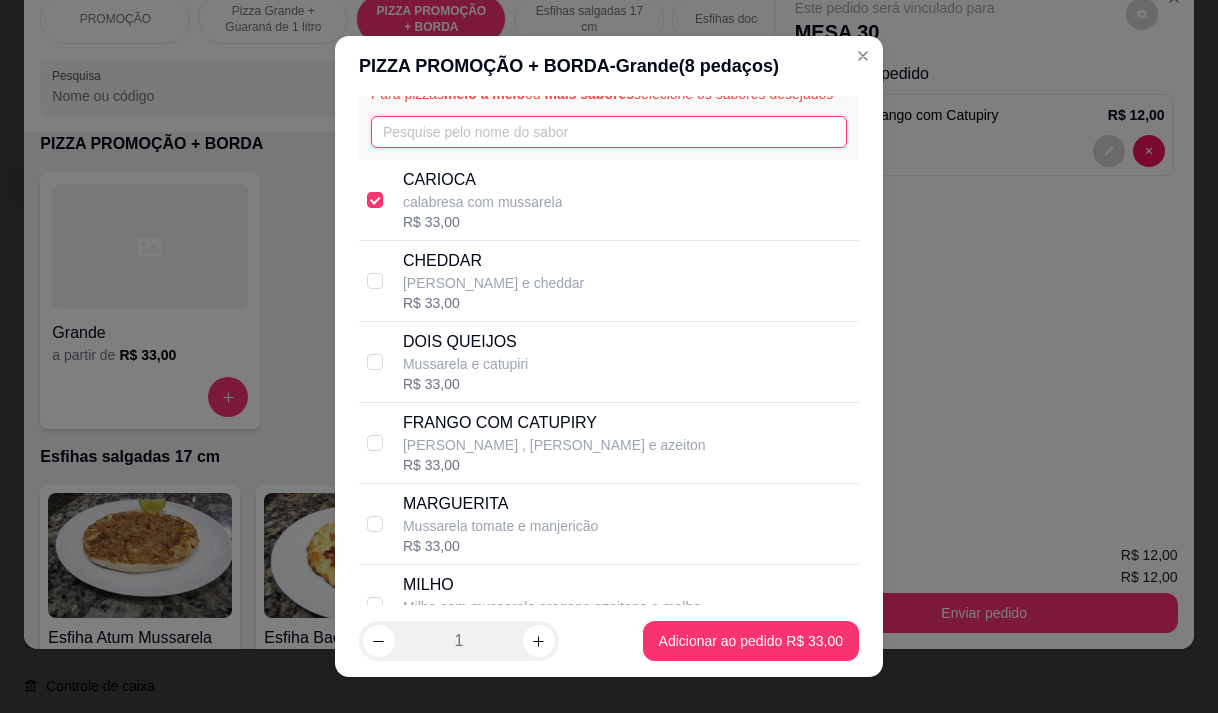 click at bounding box center [609, 132] 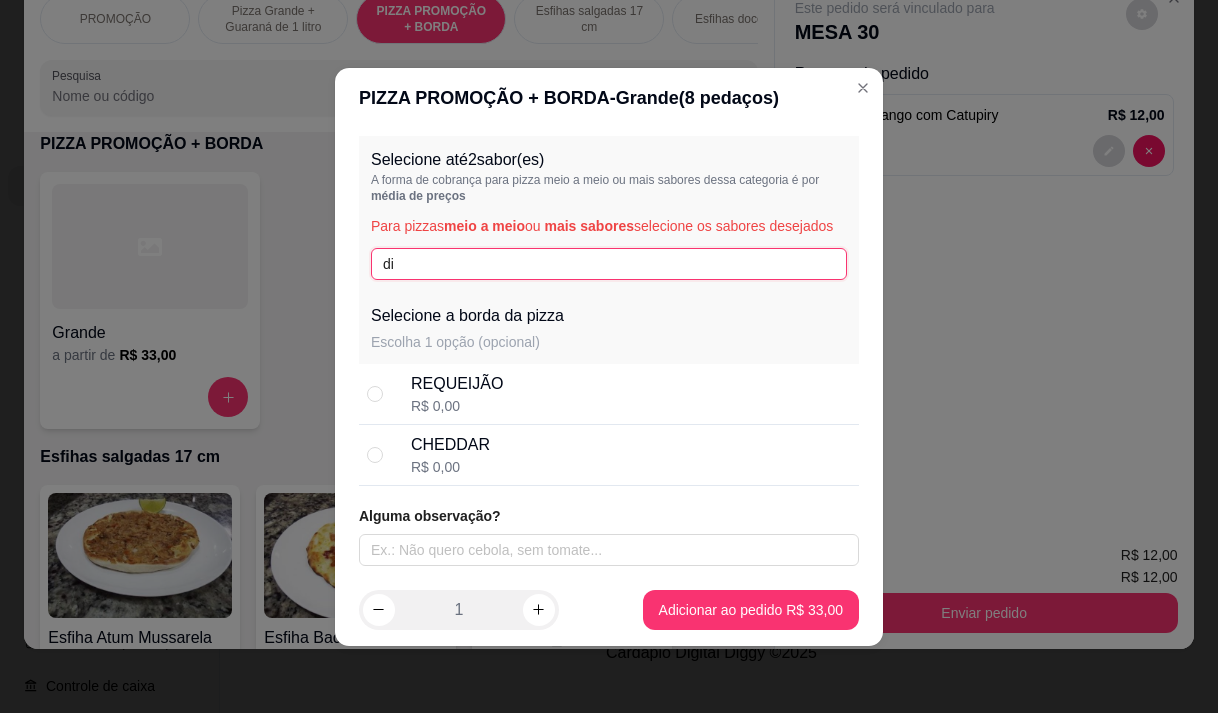 scroll, scrollTop: 0, scrollLeft: 0, axis: both 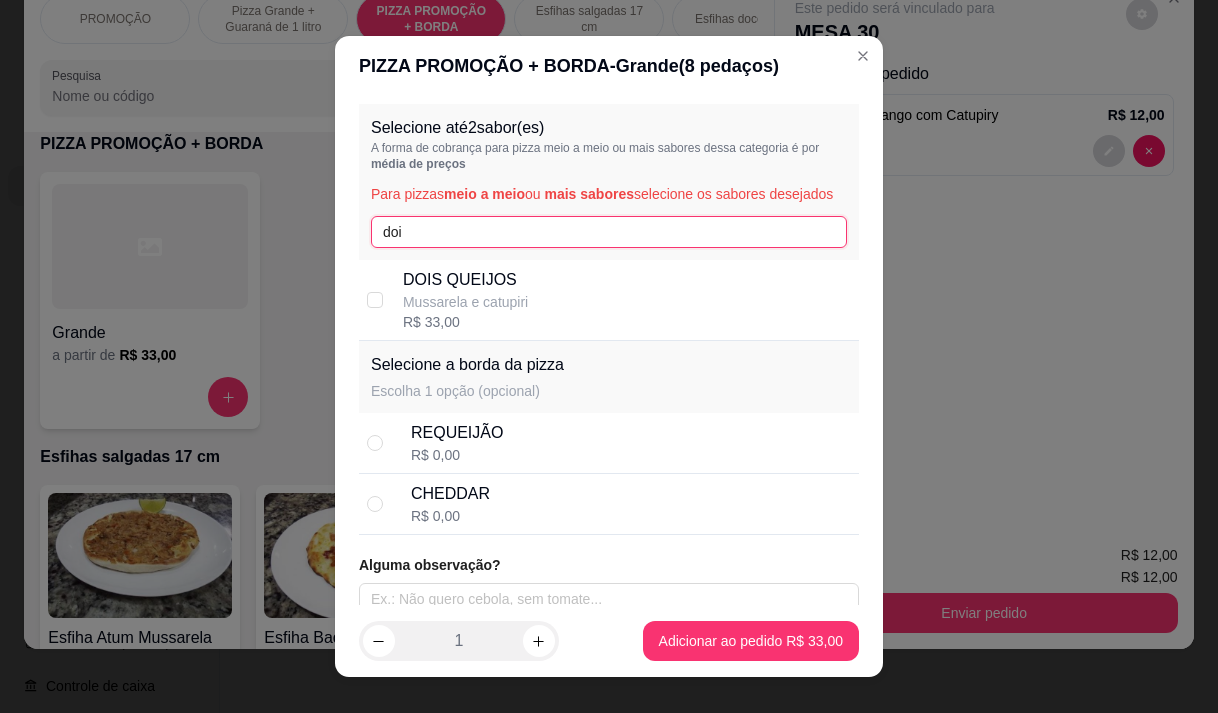 type on "doi" 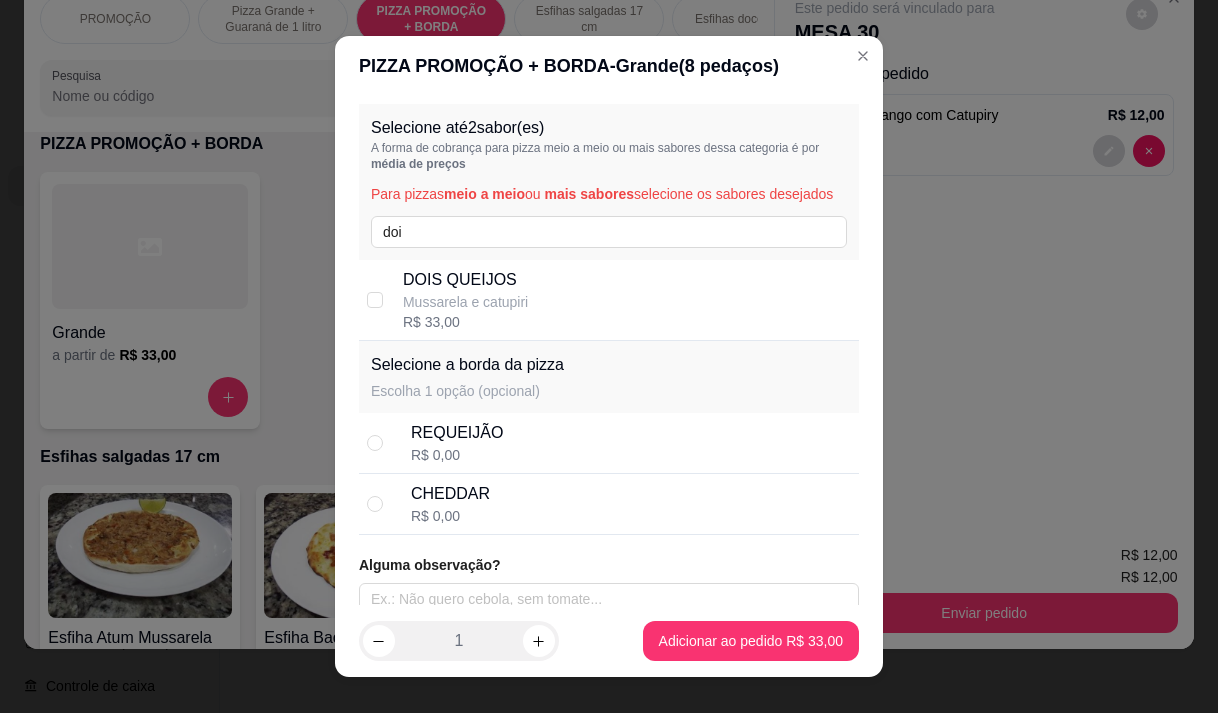 click on "Mussarela e catupiri" at bounding box center (465, 302) 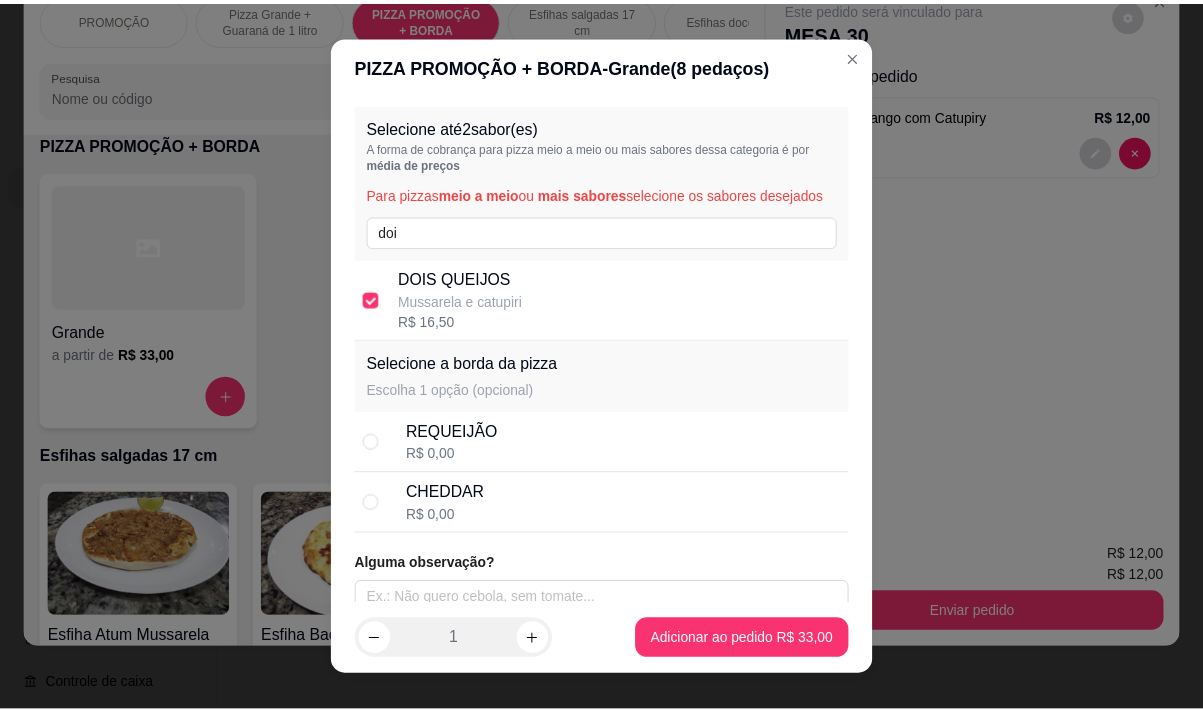 scroll, scrollTop: 37, scrollLeft: 0, axis: vertical 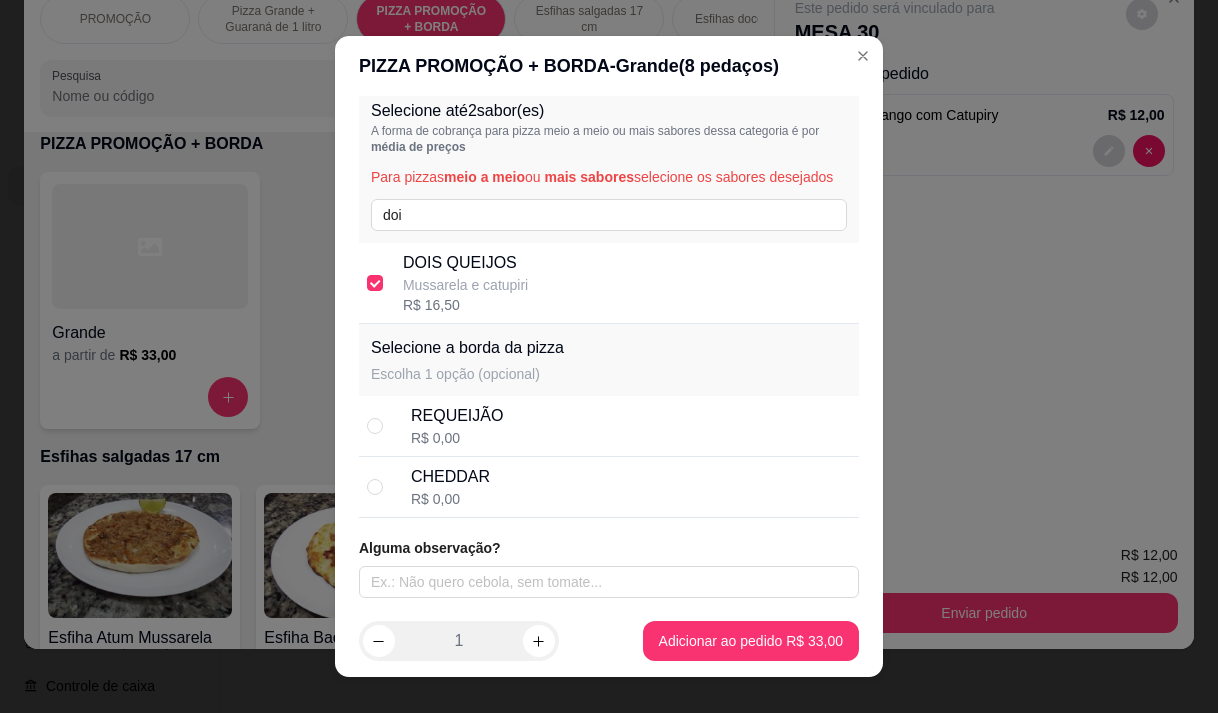 click on "CHEDDAR R$ 0,00" at bounding box center (631, 487) 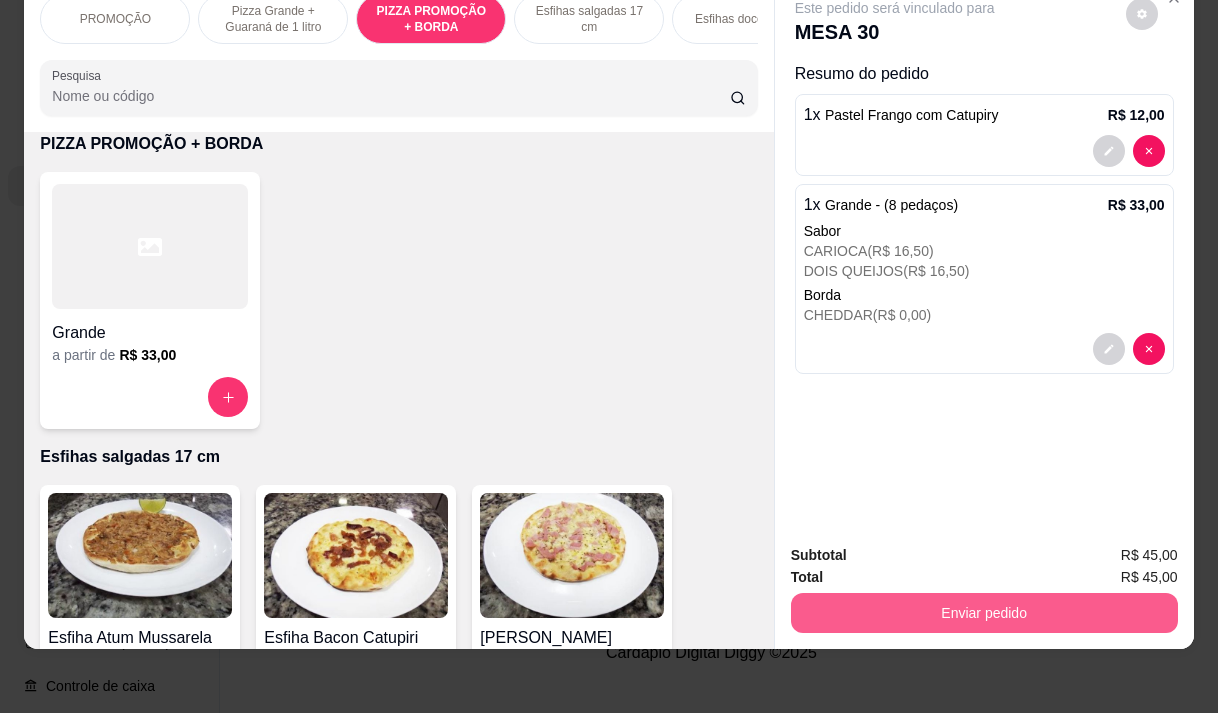 click on "Enviar pedido" at bounding box center (984, 613) 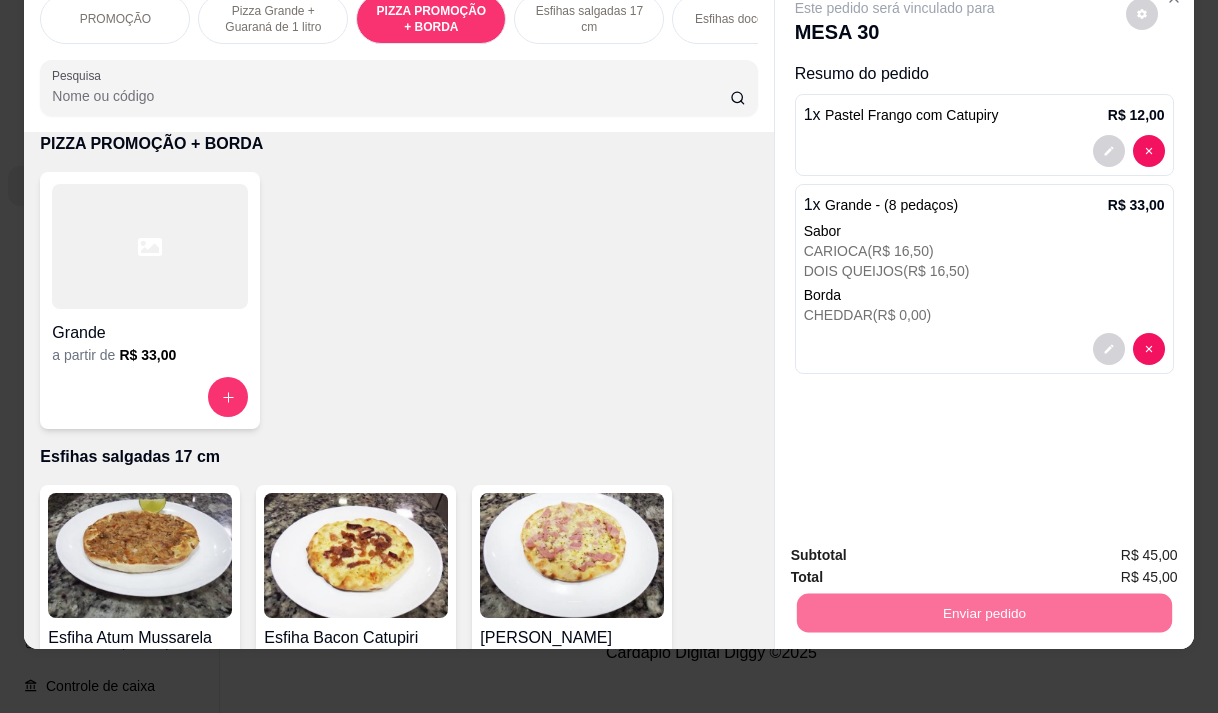 click on "Não registrar e enviar pedido" at bounding box center [918, 548] 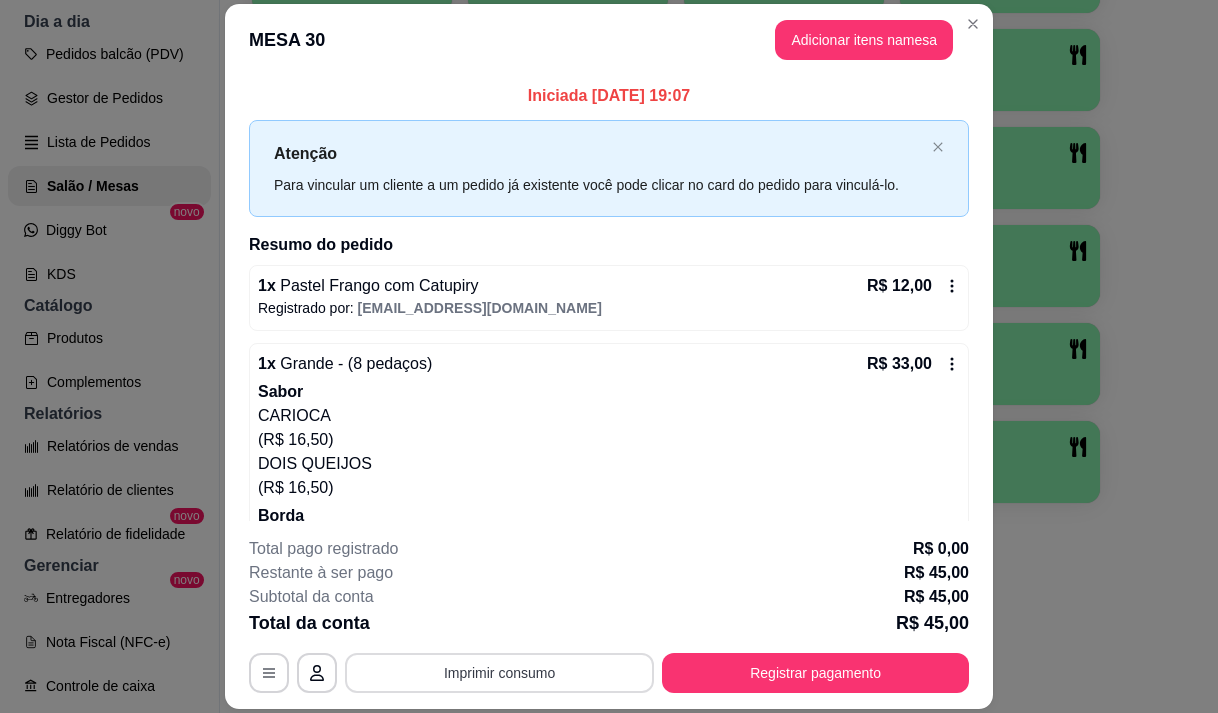 click on "Imprimir consumo" at bounding box center (499, 673) 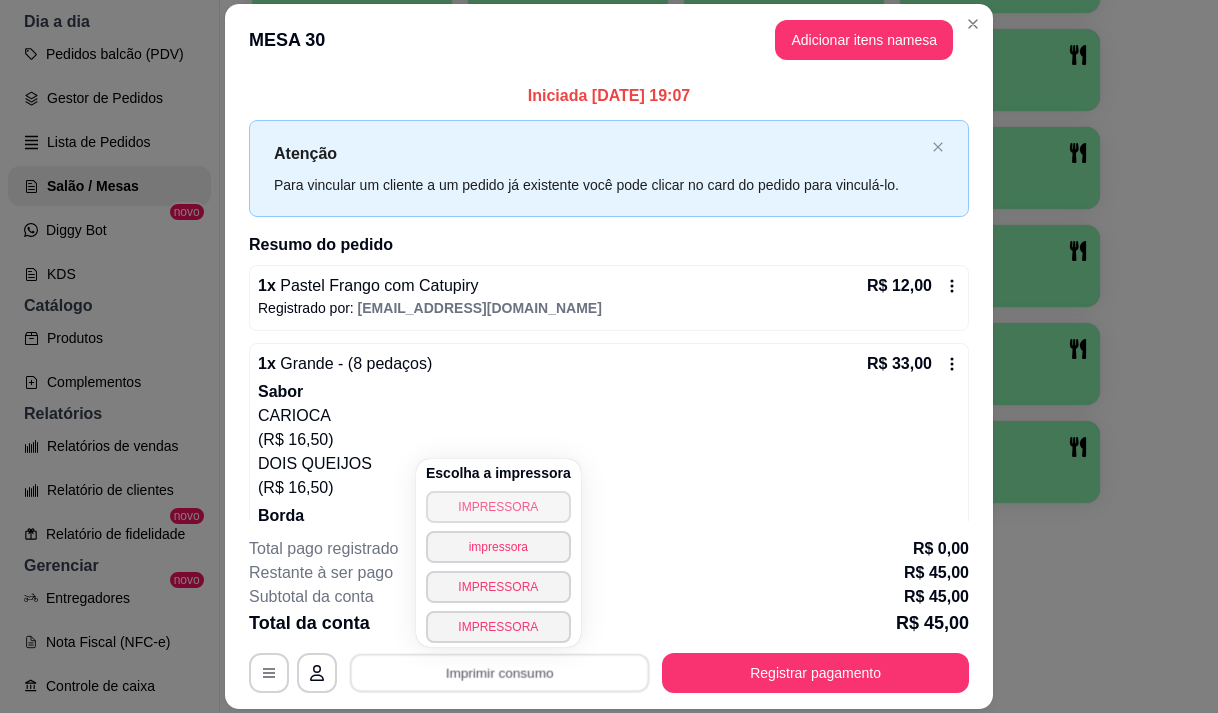 click on "IMPRESSORA" at bounding box center [498, 507] 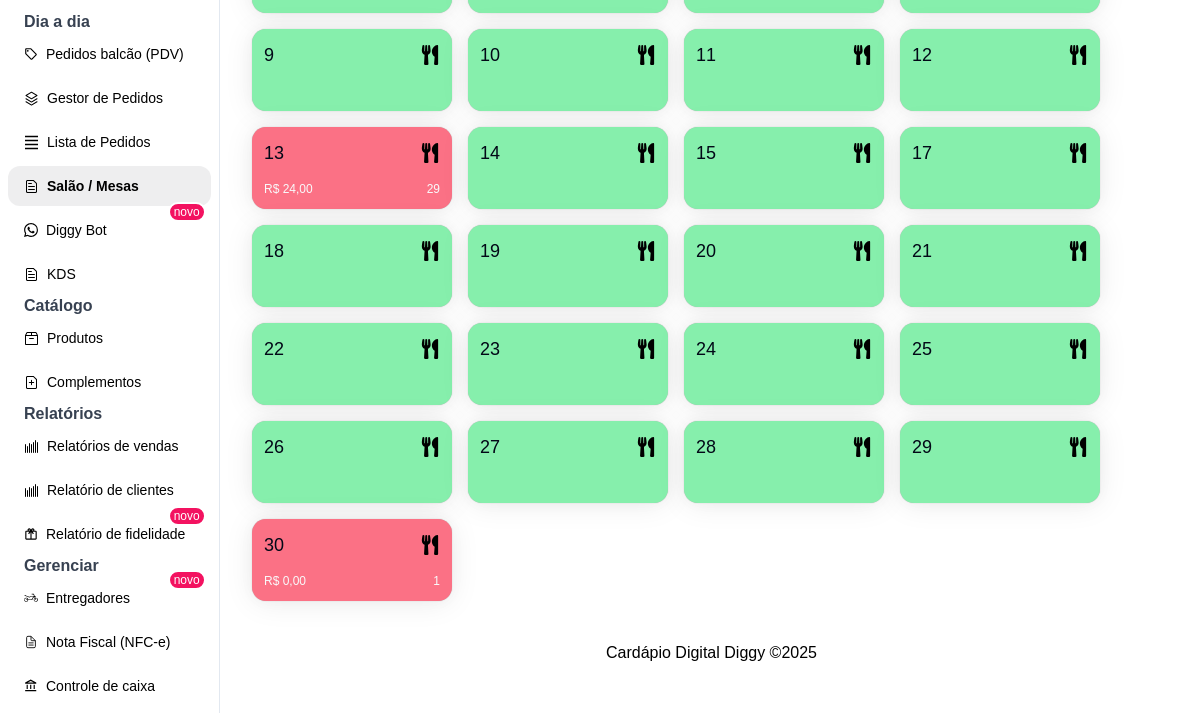 scroll, scrollTop: 39, scrollLeft: 0, axis: vertical 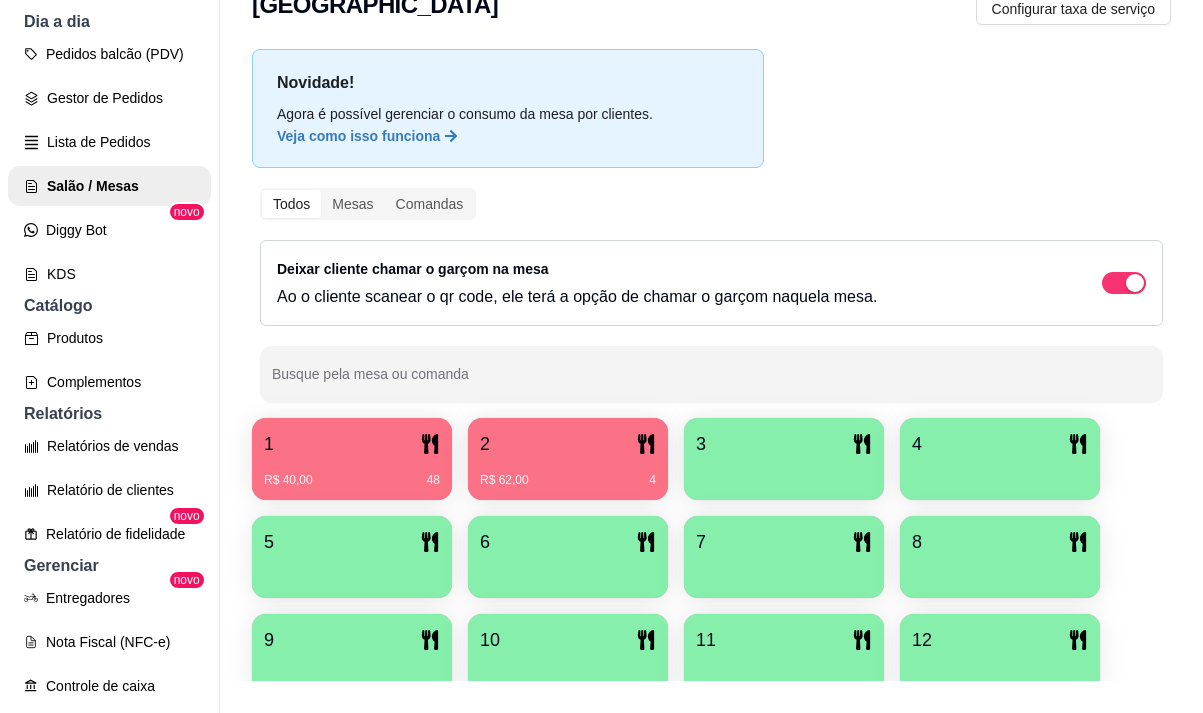click on "R$ 62,00 4" at bounding box center (568, 473) 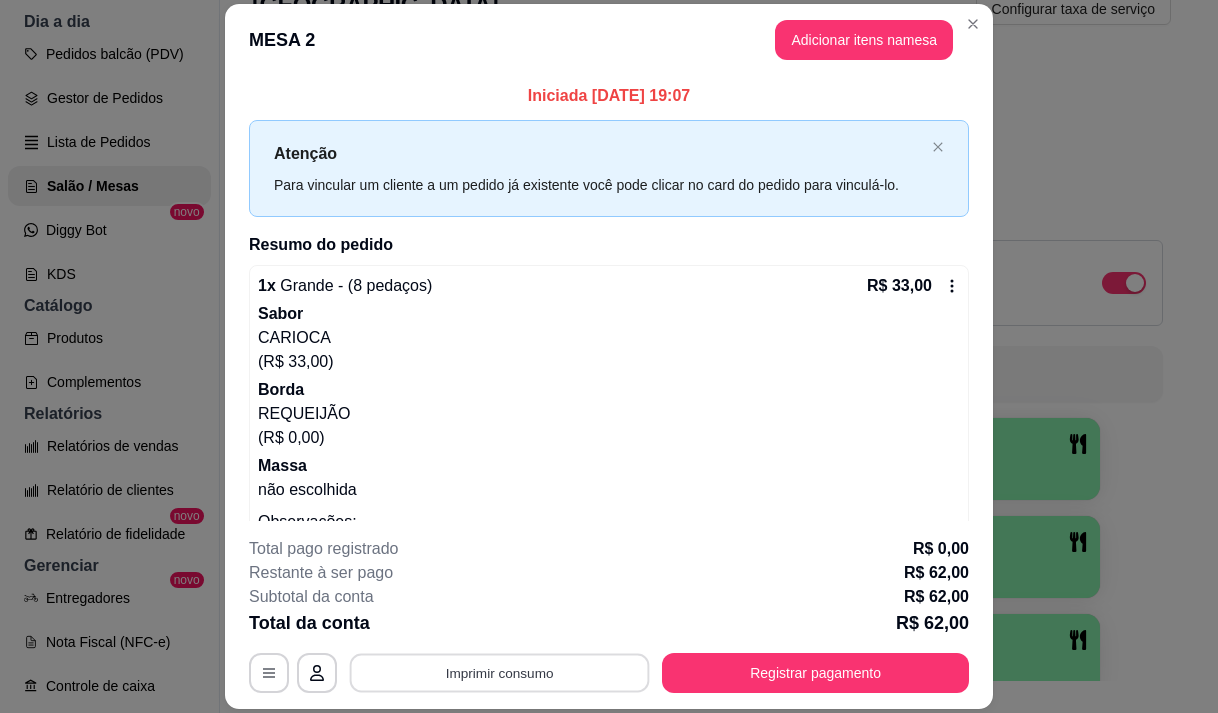 click on "Imprimir consumo" at bounding box center [500, 673] 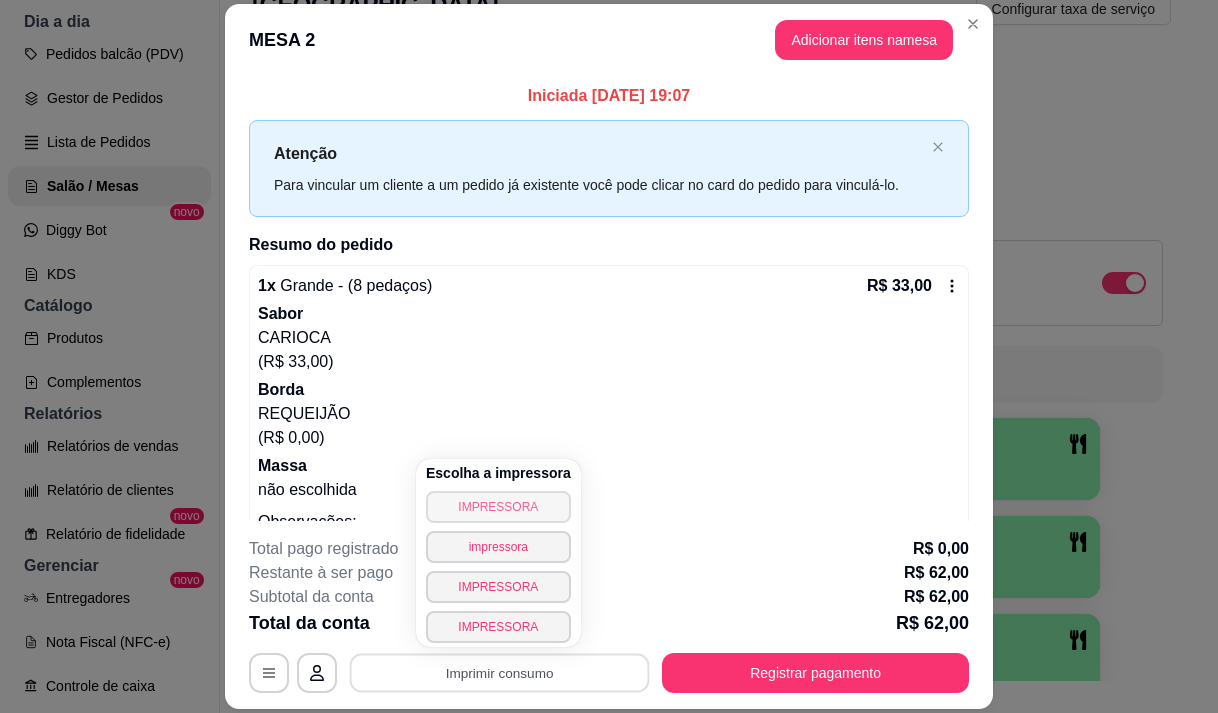 click on "IMPRESSORA" at bounding box center (498, 507) 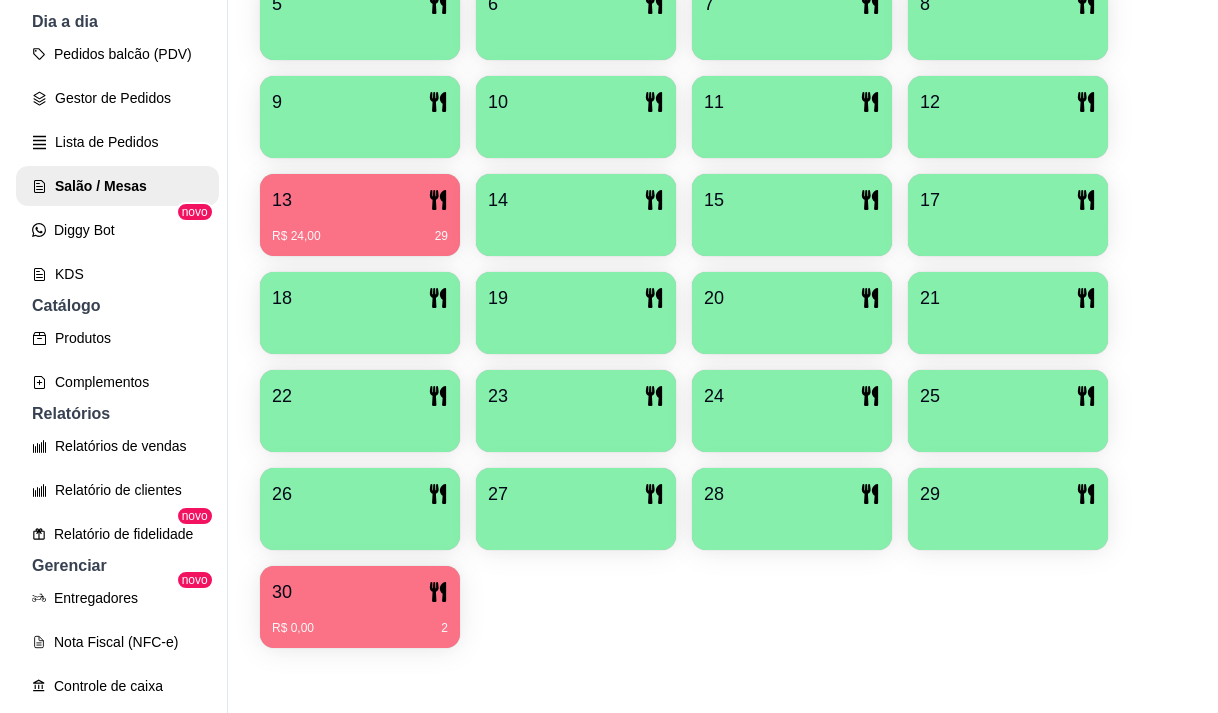 scroll, scrollTop: 639, scrollLeft: 0, axis: vertical 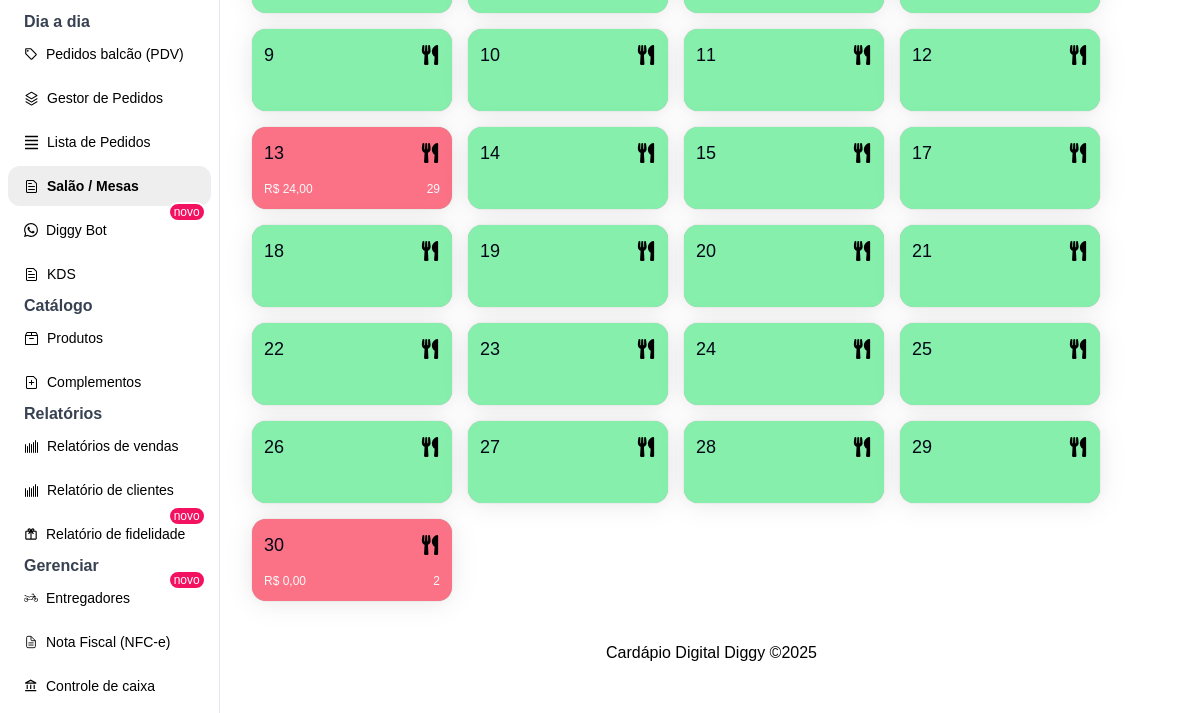 click on "30" at bounding box center (352, 545) 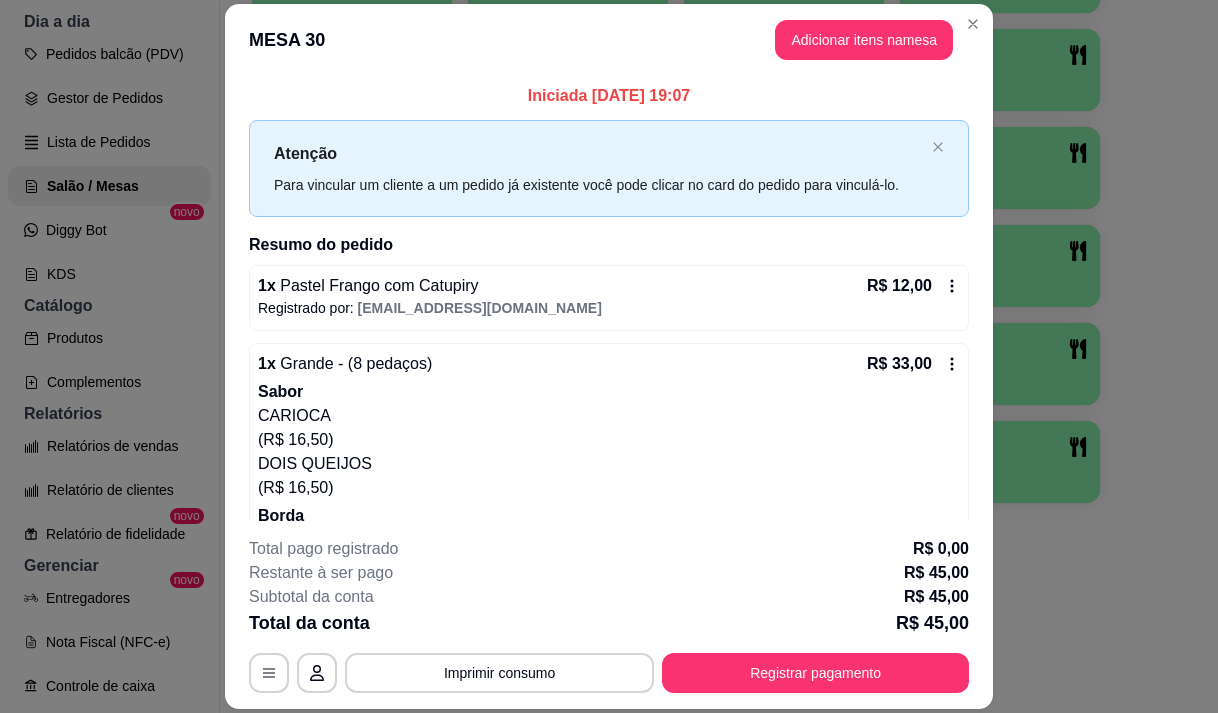 scroll, scrollTop: 147, scrollLeft: 0, axis: vertical 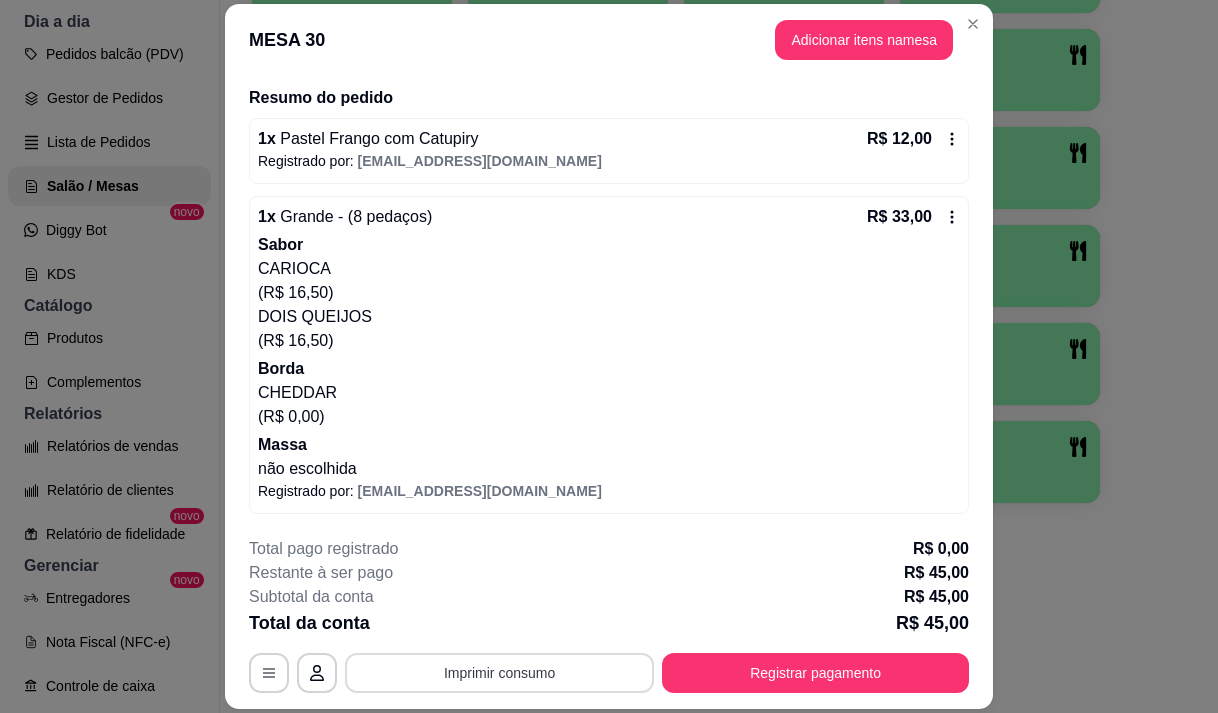 click on "Imprimir consumo" at bounding box center [499, 673] 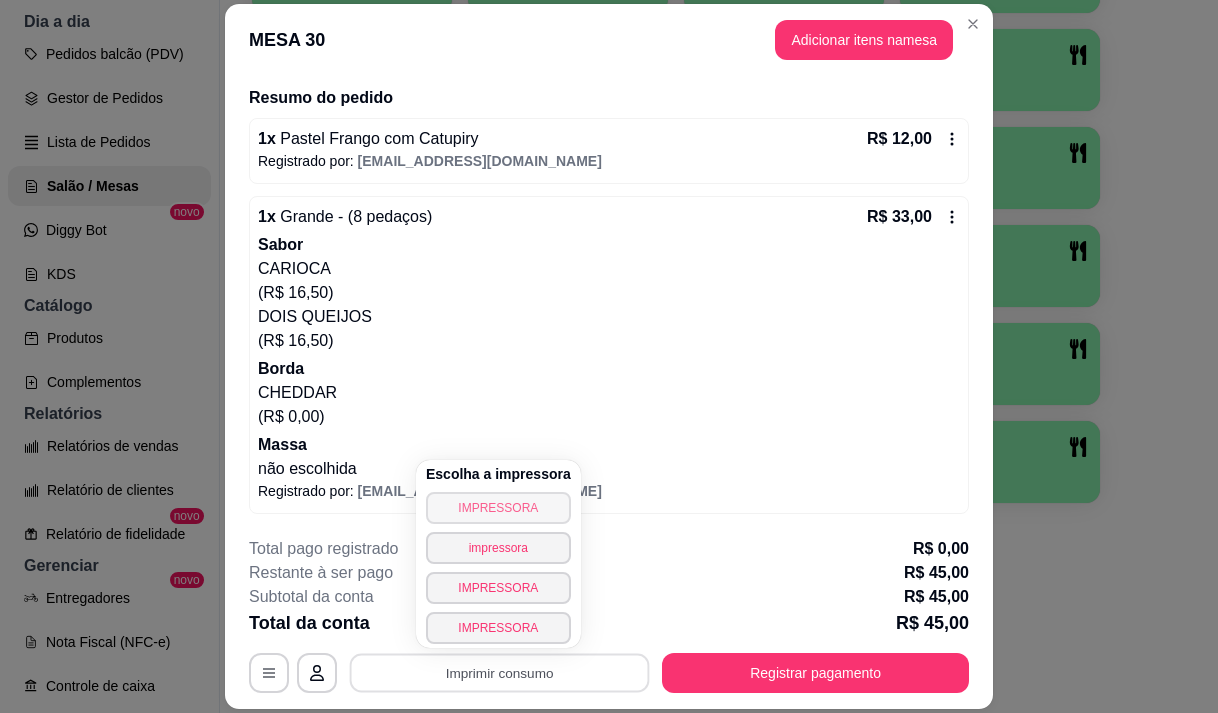 click on "IMPRESSORA" at bounding box center [498, 508] 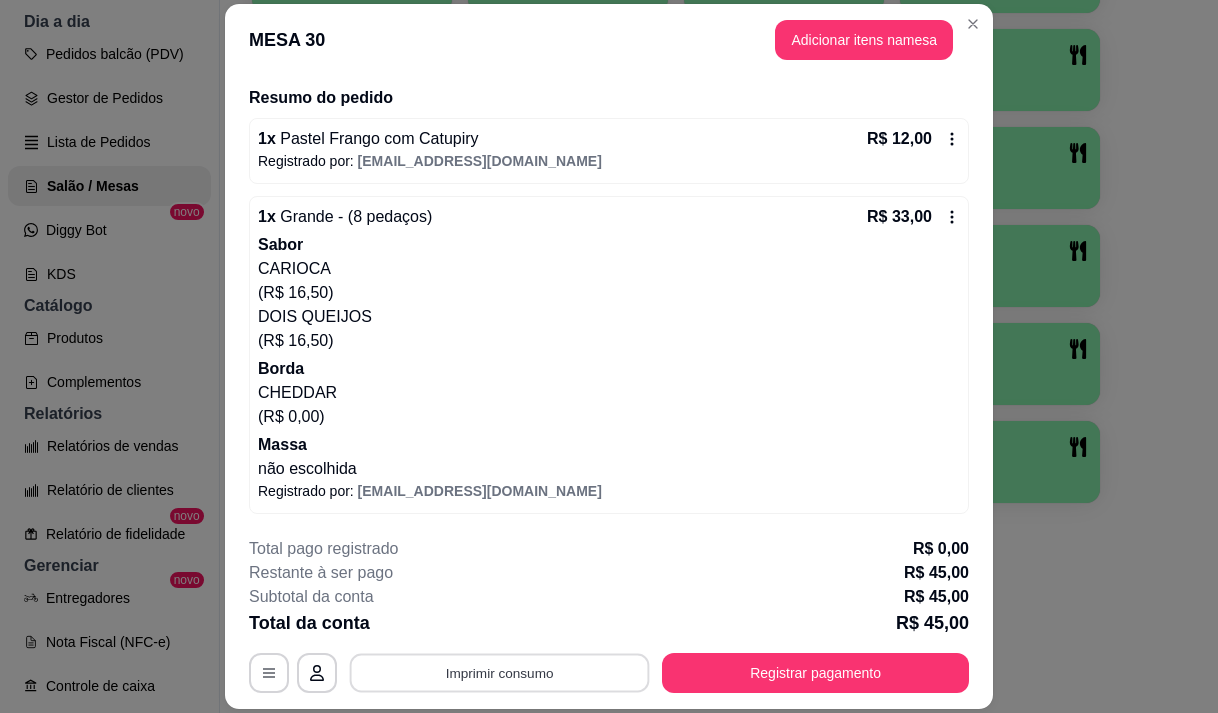click on "Imprimir consumo" at bounding box center [500, 673] 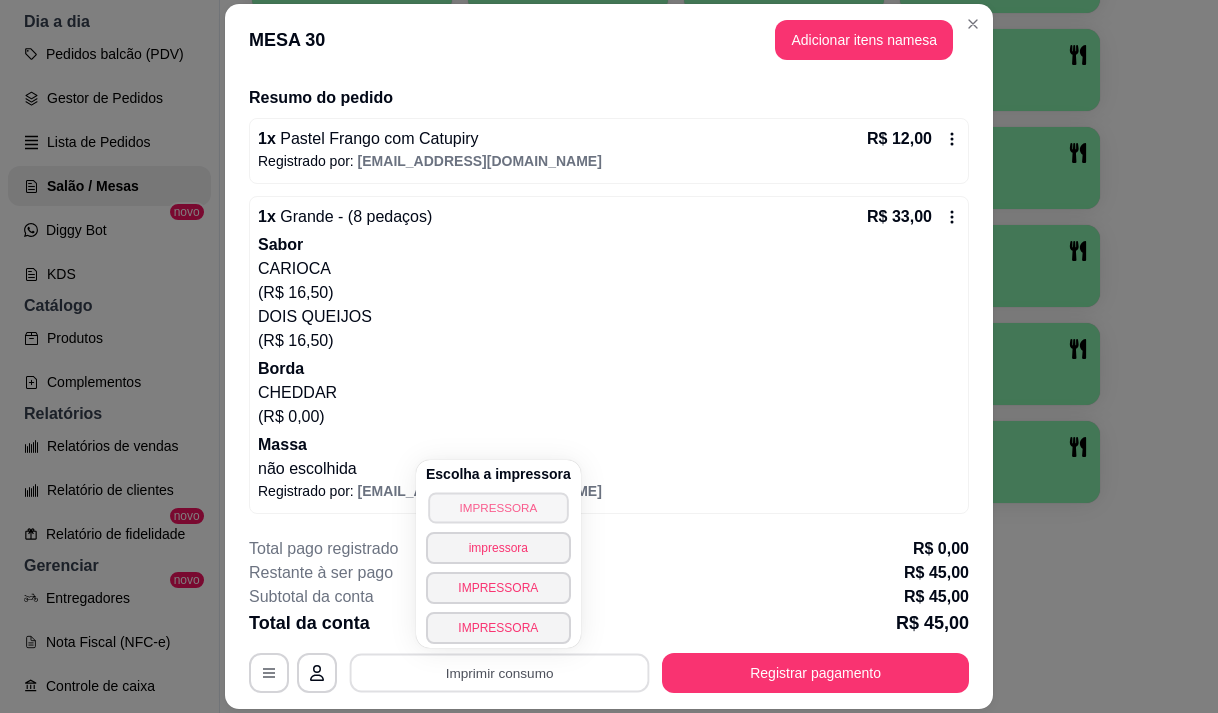 click on "IMPRESSORA" at bounding box center [498, 507] 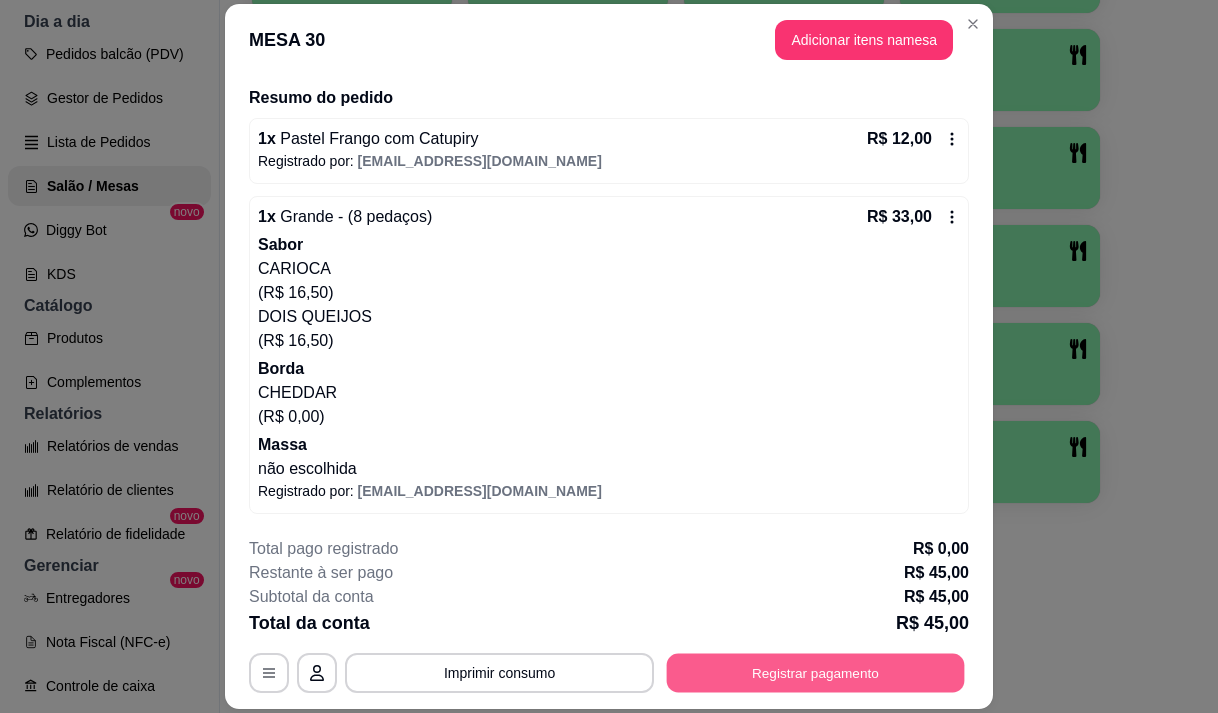 click on "Registrar pagamento" at bounding box center [816, 673] 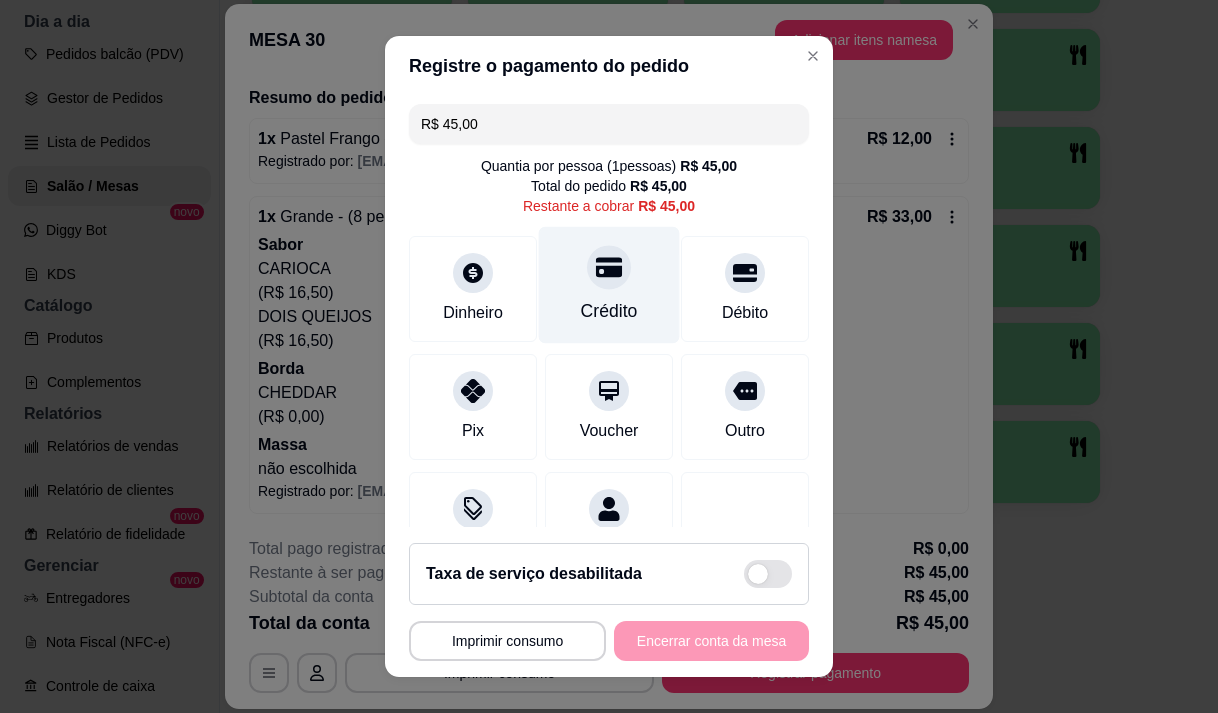 click on "Crédito" at bounding box center (609, 284) 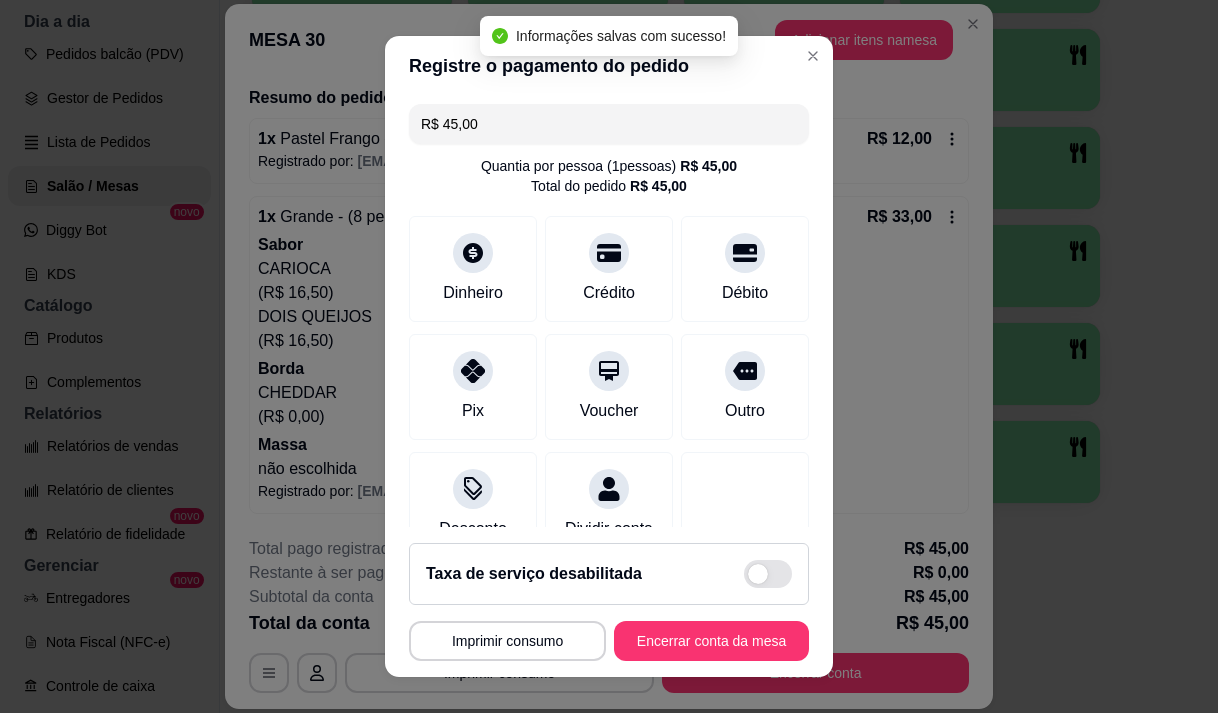 type on "R$ 0,00" 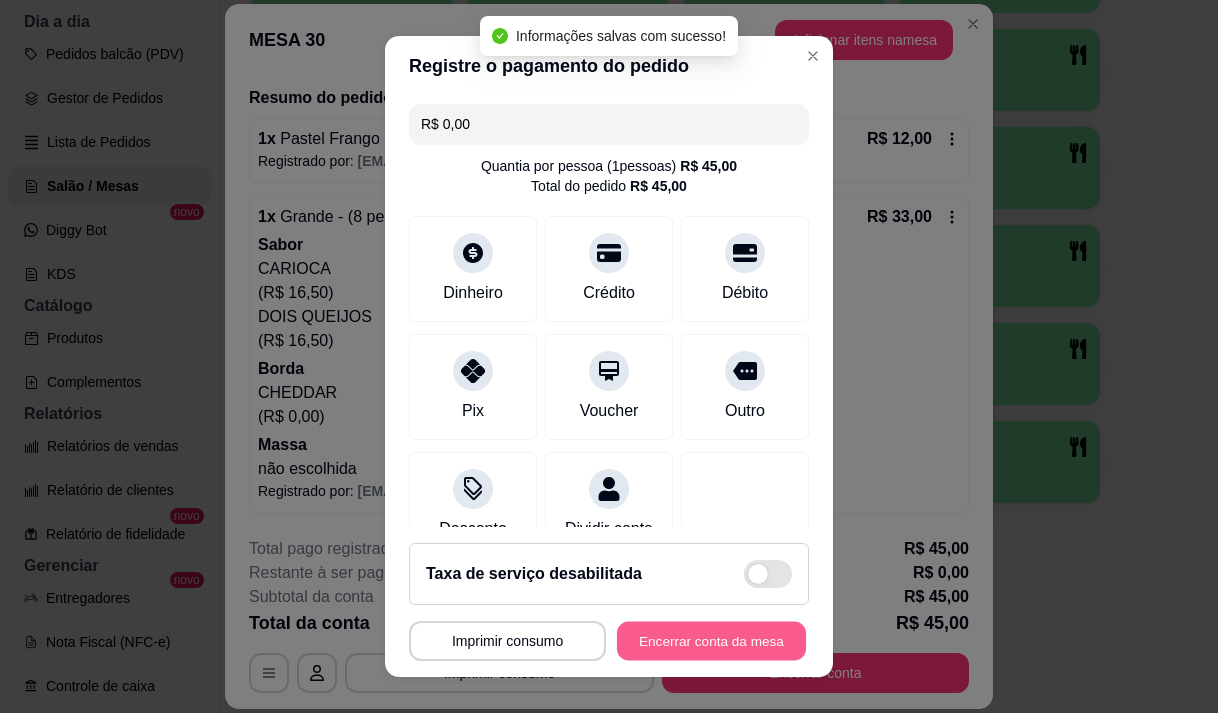 click on "Encerrar conta da mesa" at bounding box center (711, 641) 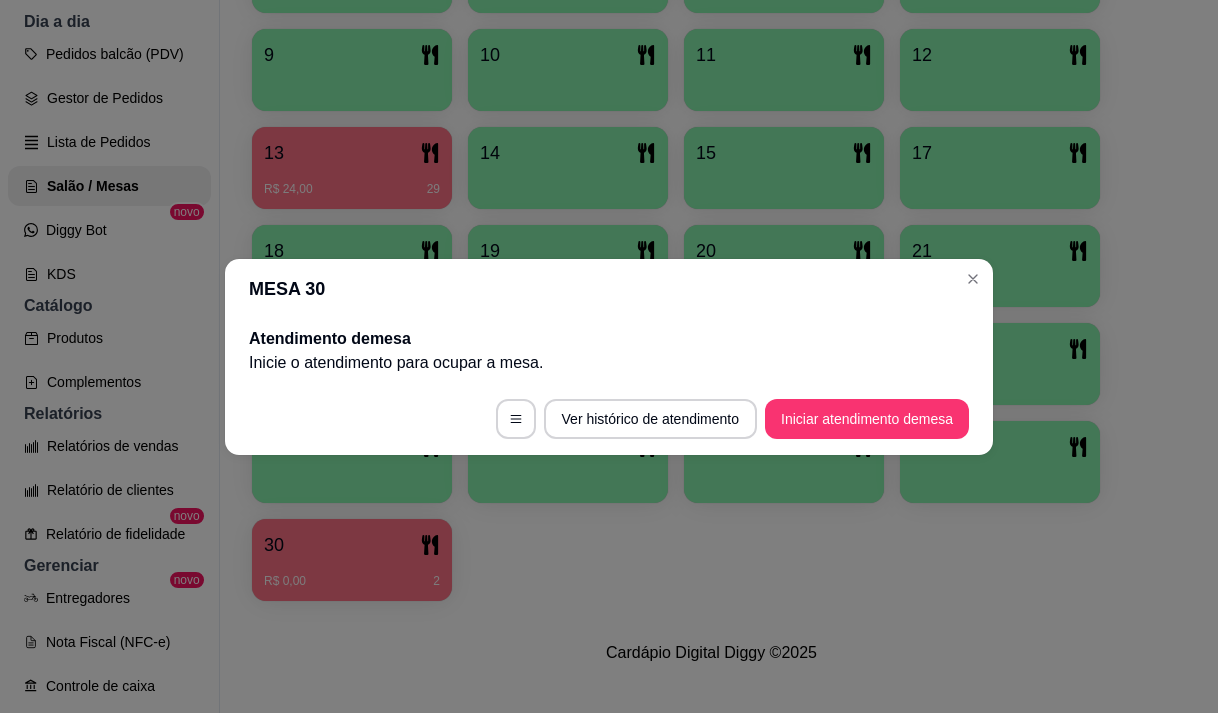 scroll, scrollTop: 0, scrollLeft: 0, axis: both 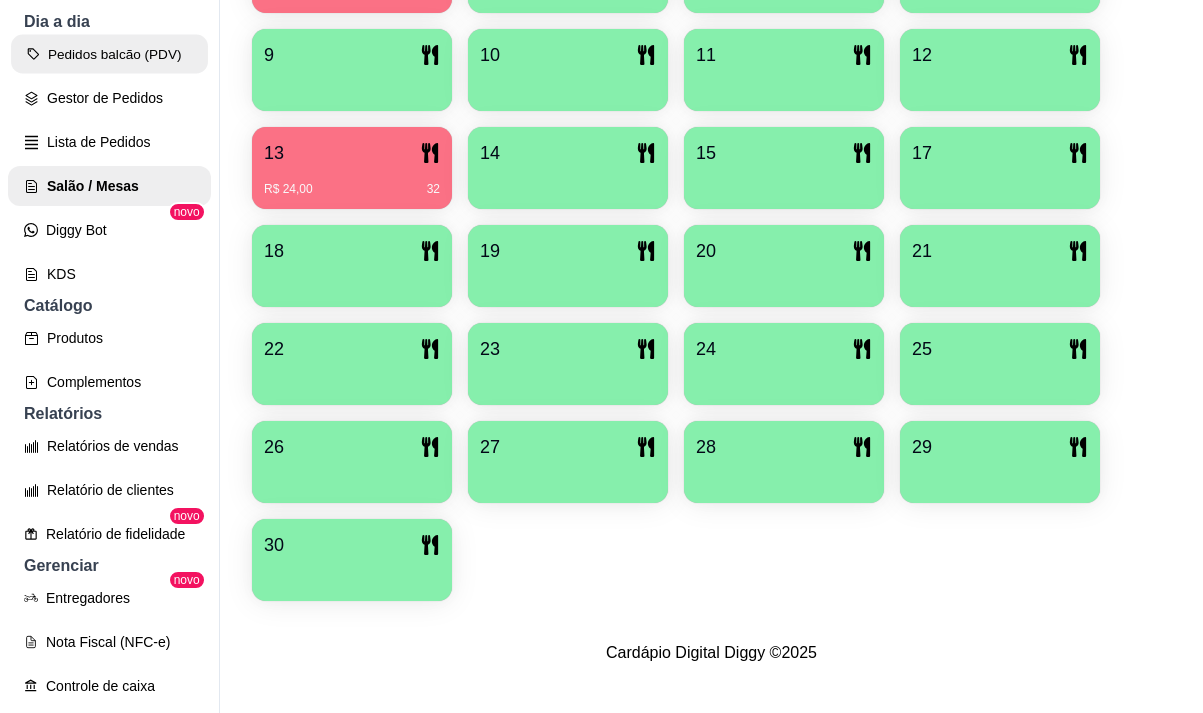 click on "Pedidos balcão (PDV)" at bounding box center [109, 54] 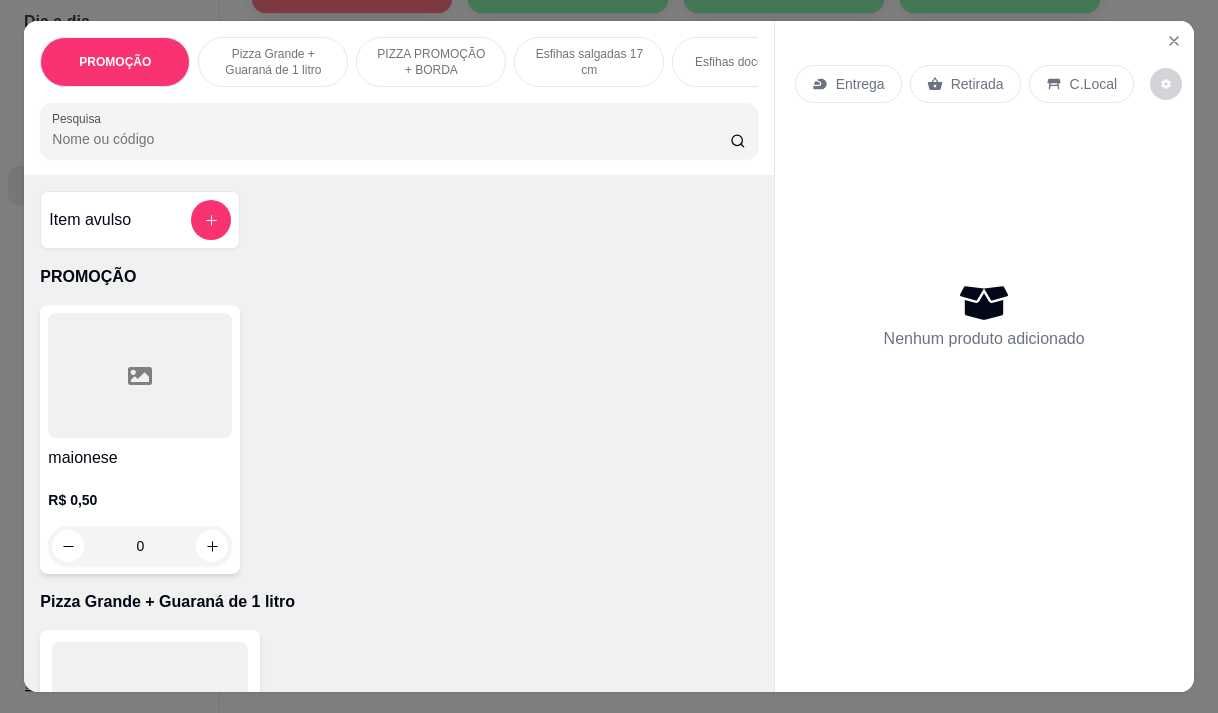 click on "Entrega" at bounding box center (848, 84) 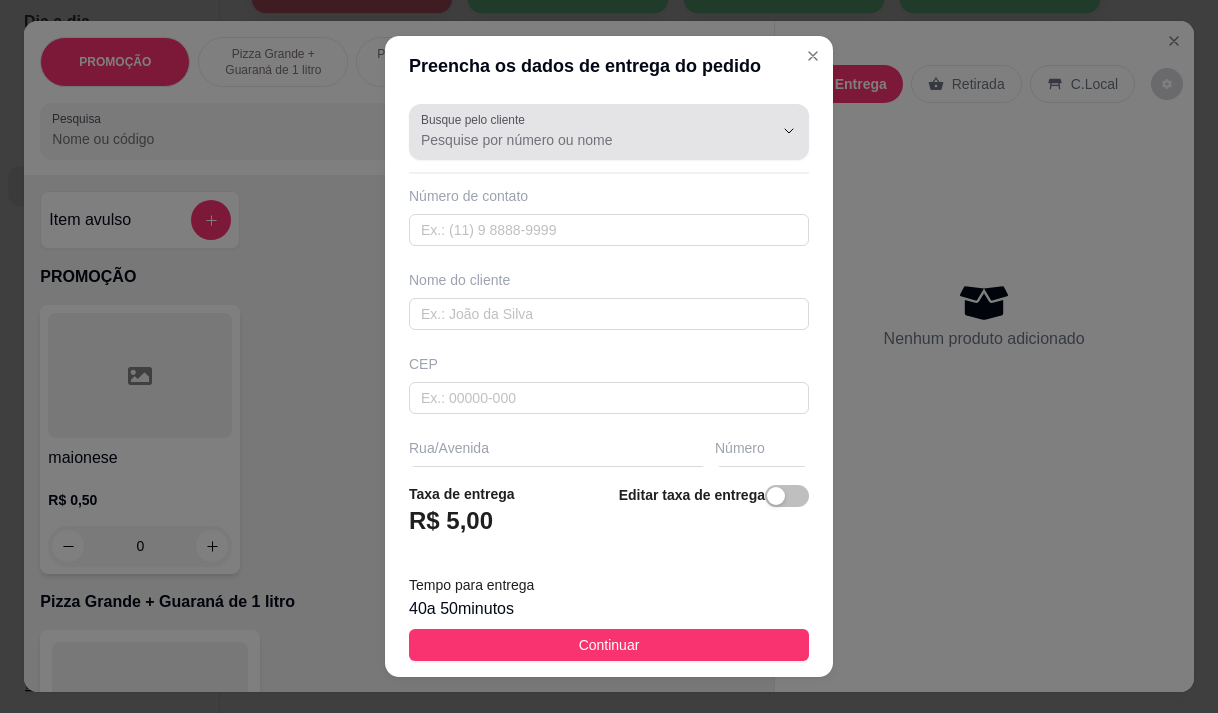 click on "Busque pelo cliente" at bounding box center [581, 140] 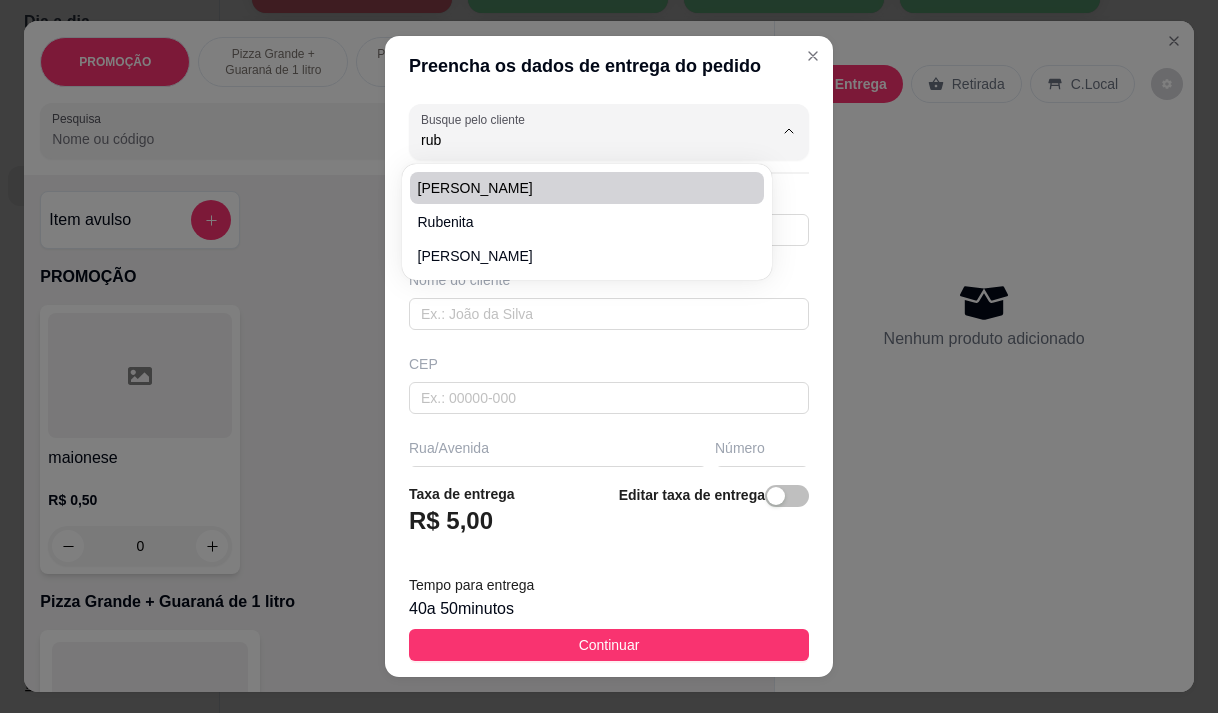 click on "[PERSON_NAME]" at bounding box center (577, 188) 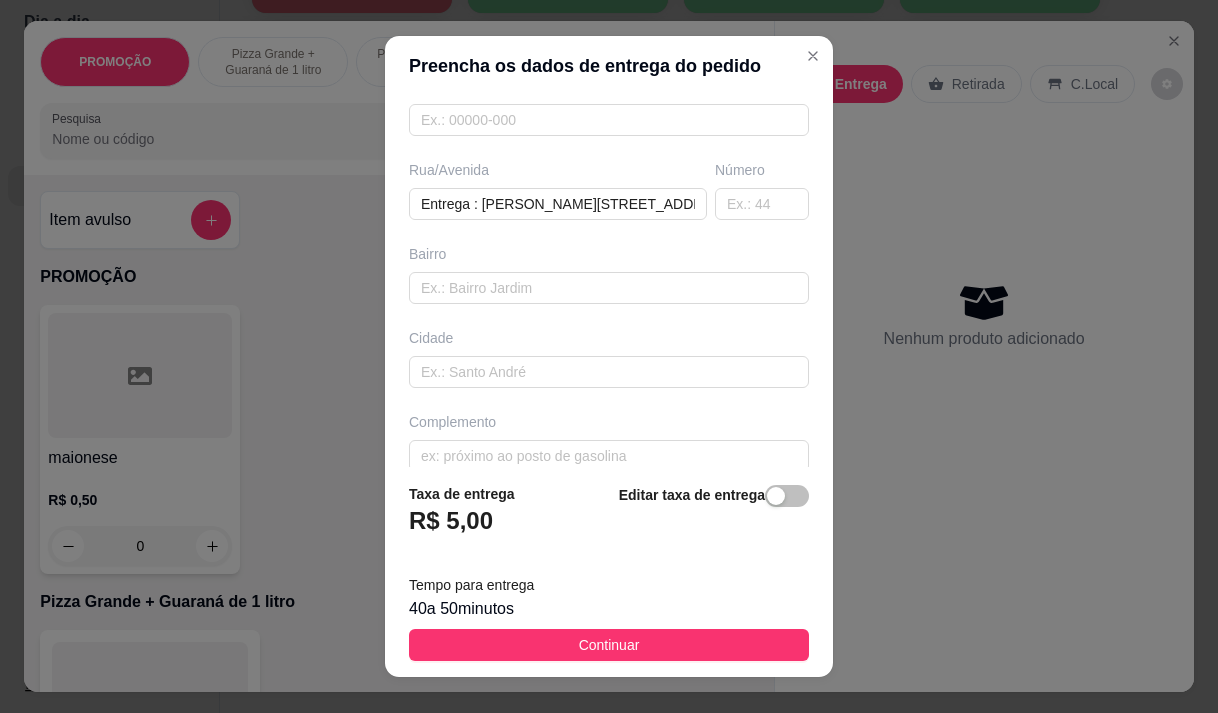 scroll, scrollTop: 300, scrollLeft: 0, axis: vertical 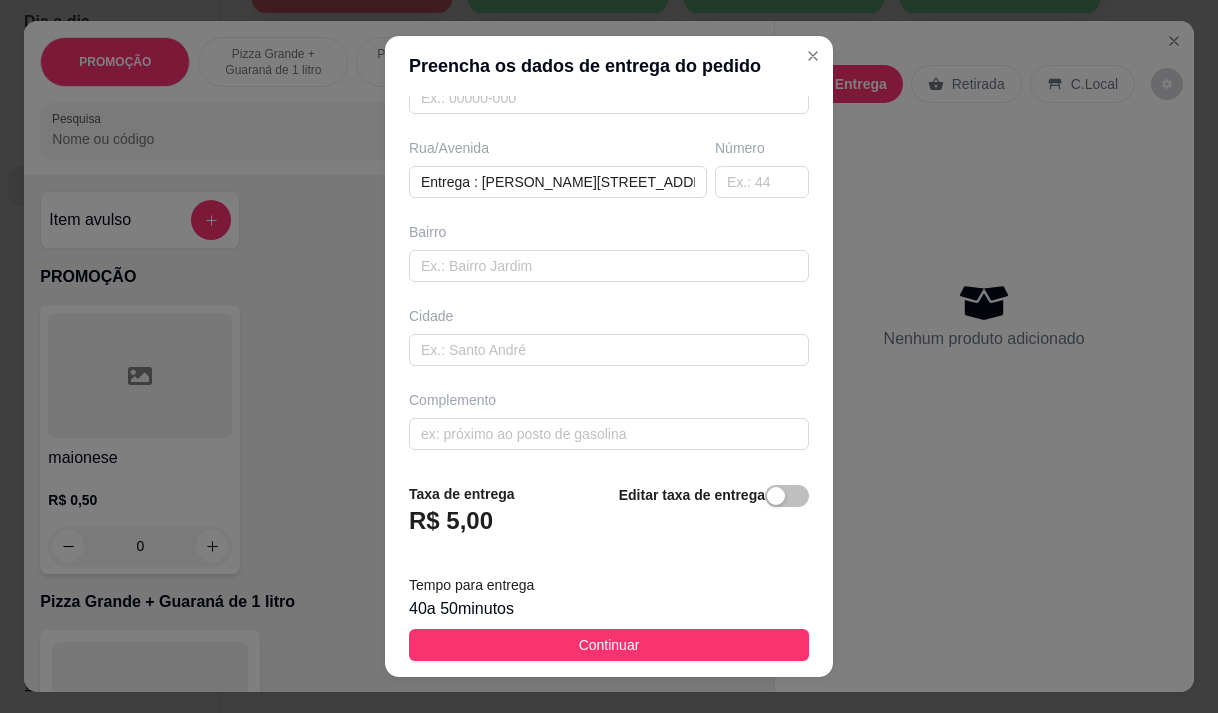 type on "[PERSON_NAME]" 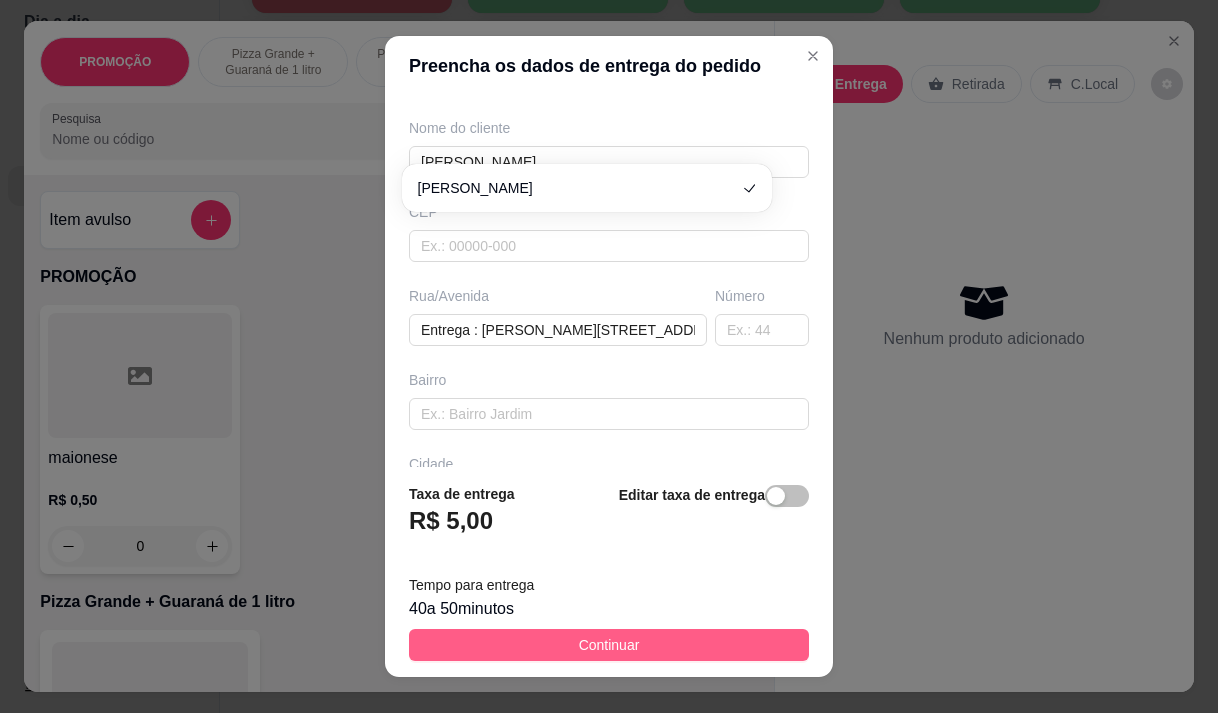 scroll, scrollTop: 300, scrollLeft: 0, axis: vertical 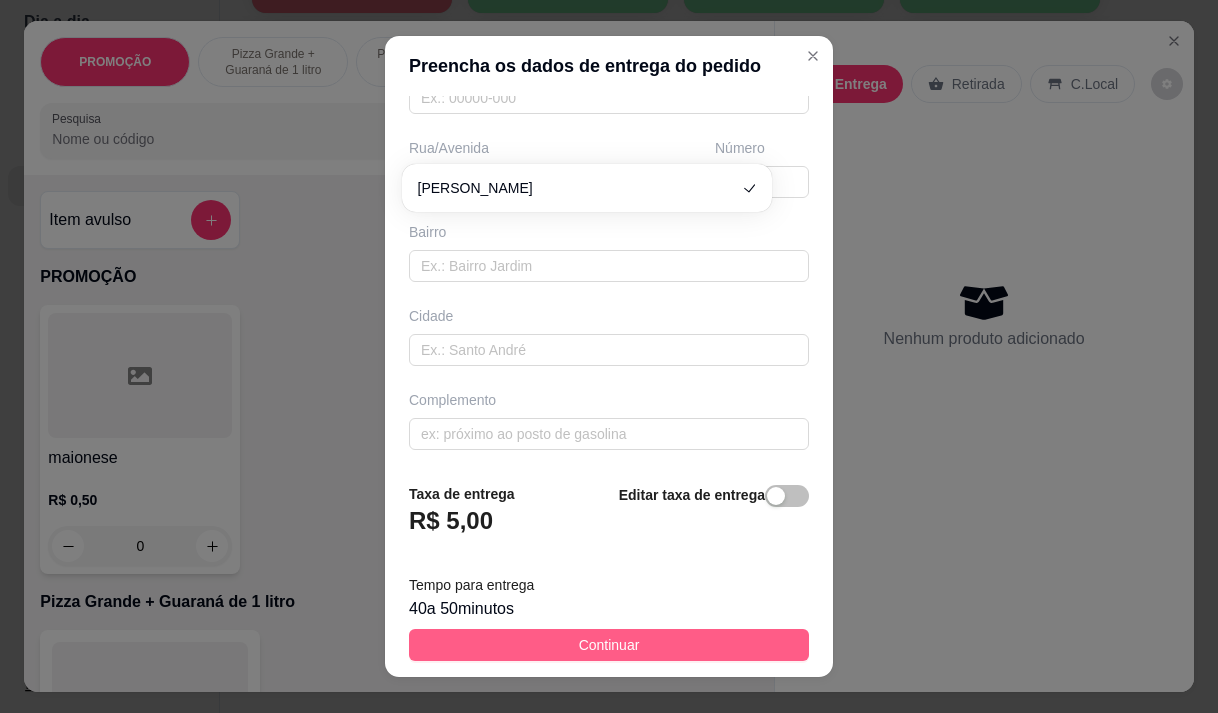 click on "Continuar" at bounding box center (609, 645) 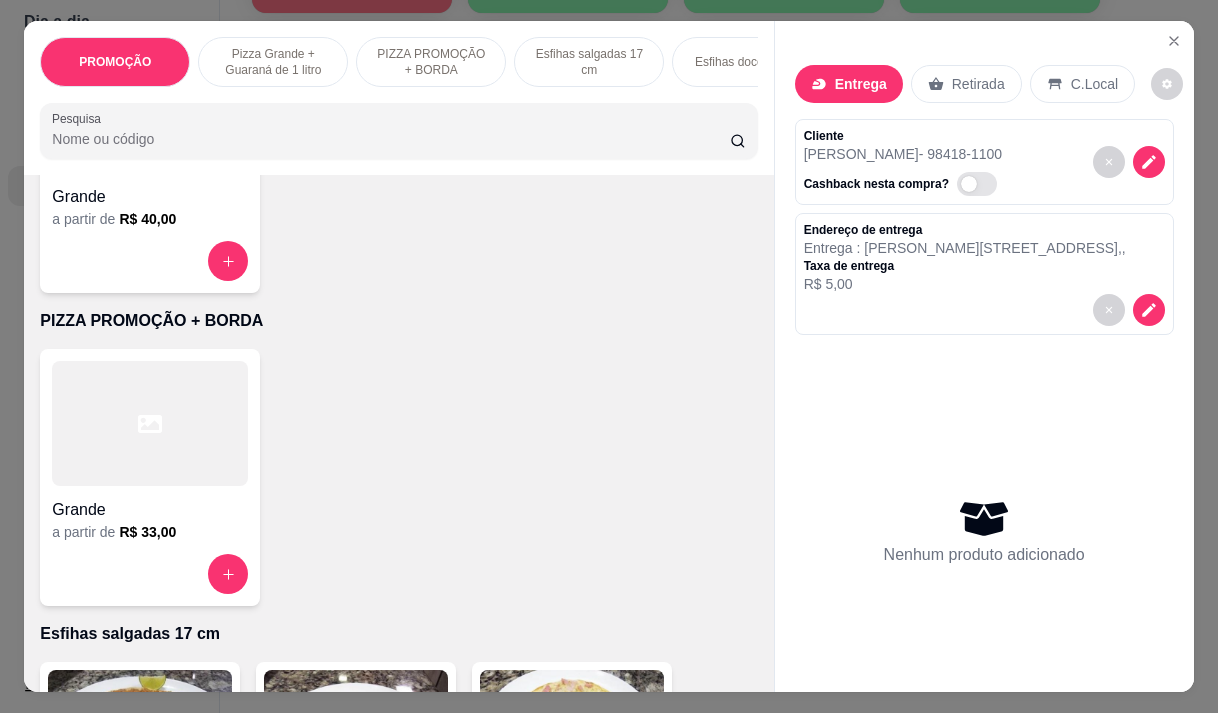 scroll, scrollTop: 600, scrollLeft: 0, axis: vertical 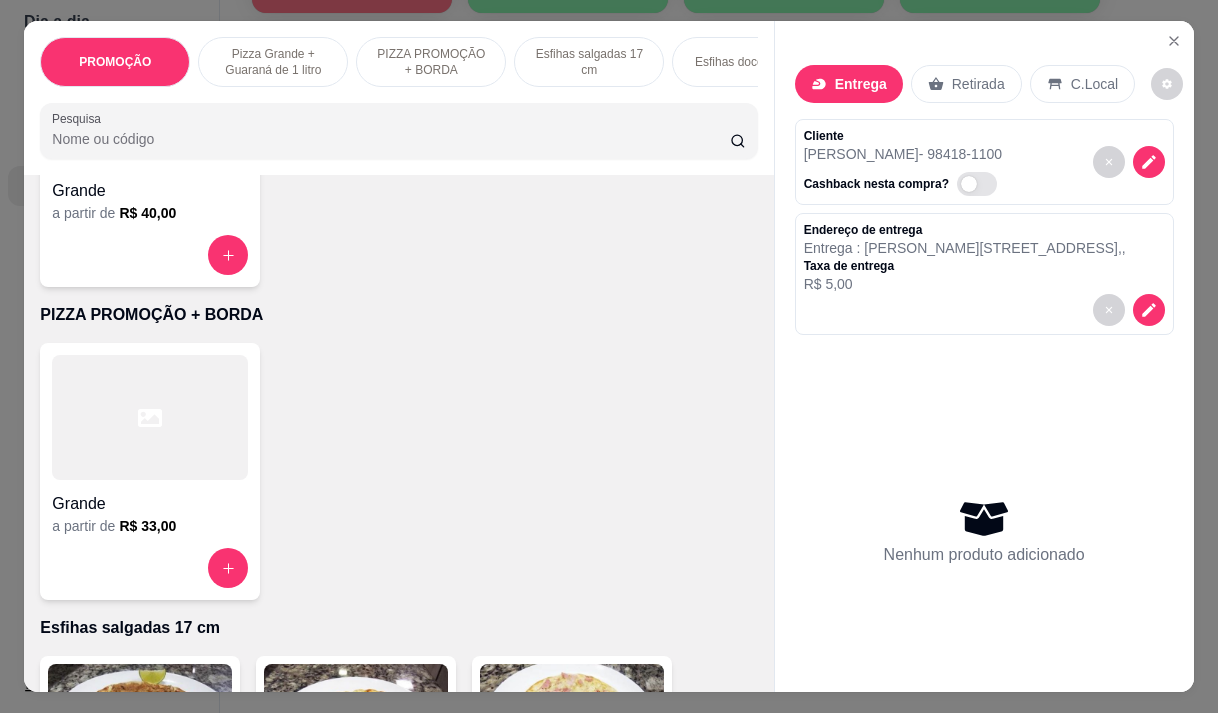 click on "Grande" at bounding box center (150, 498) 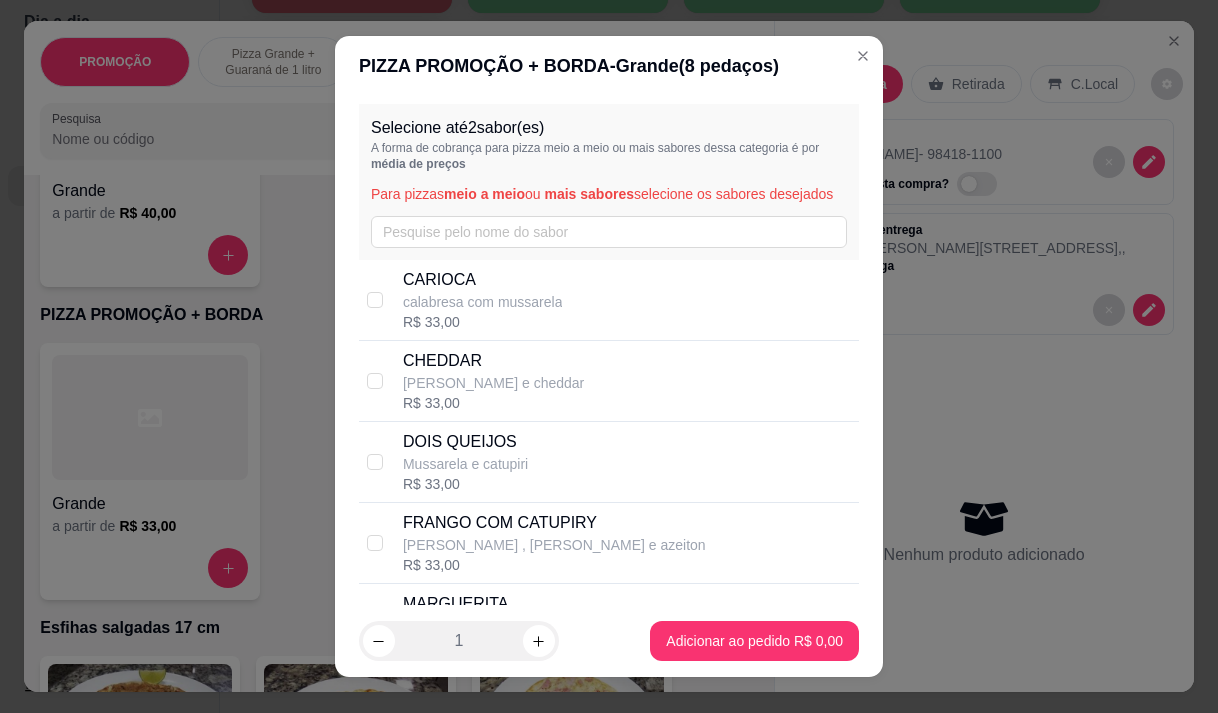 click on "calabresa com mussarela" at bounding box center [483, 302] 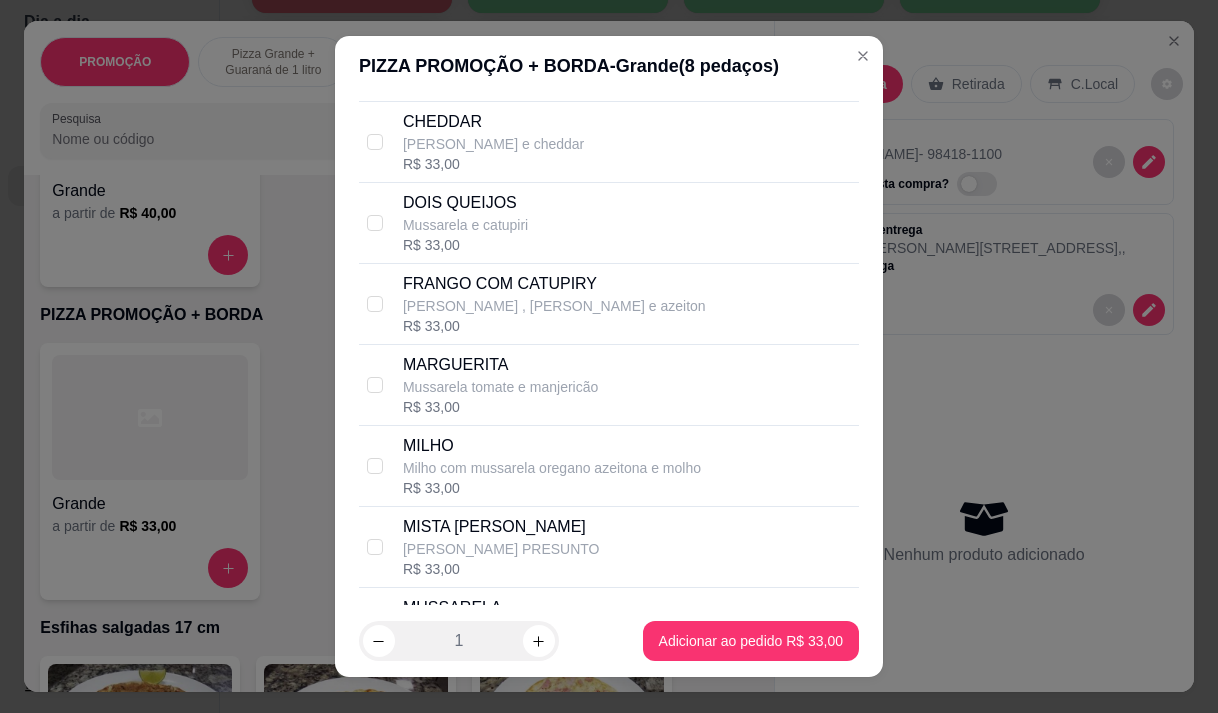 scroll, scrollTop: 300, scrollLeft: 0, axis: vertical 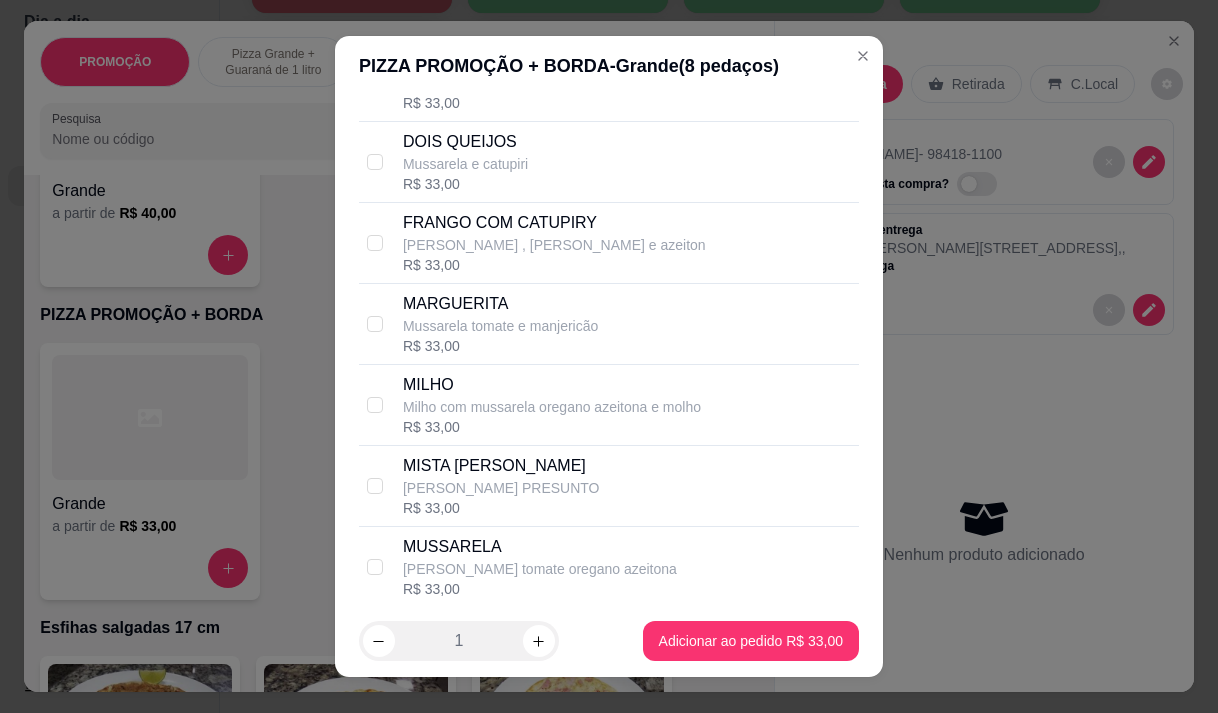 click on "[PERSON_NAME] , [PERSON_NAME] e azeiton" at bounding box center [554, 245] 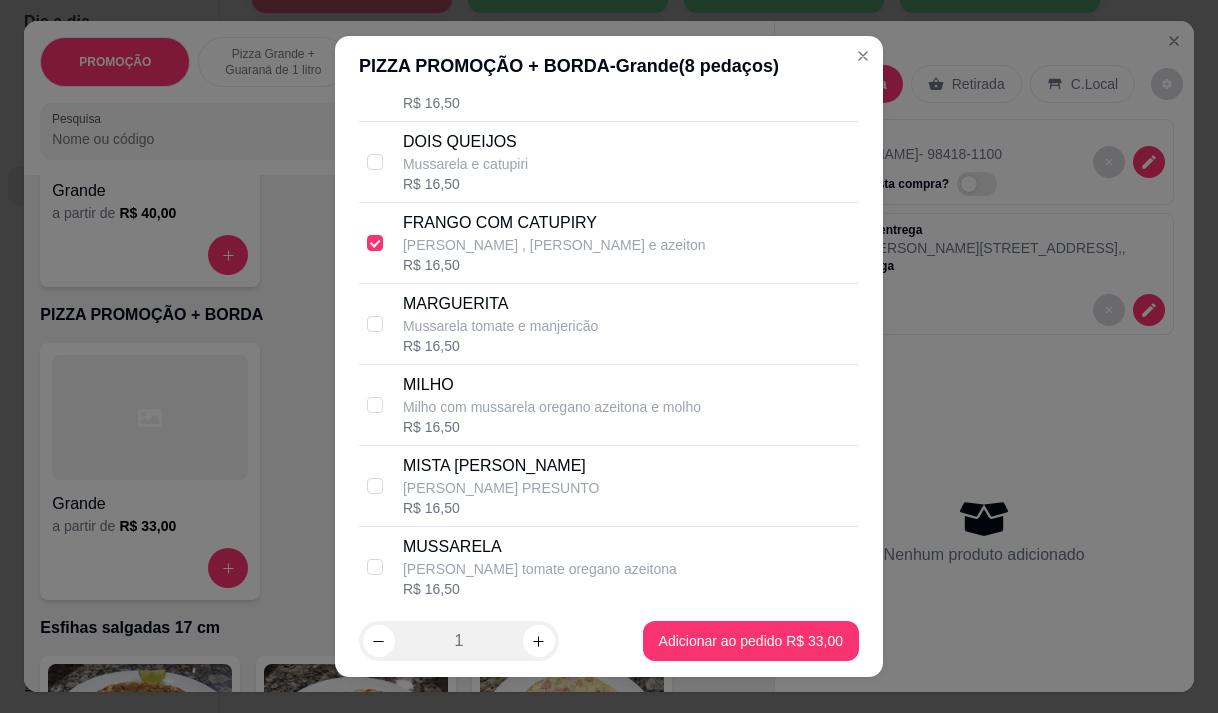 scroll, scrollTop: 685, scrollLeft: 0, axis: vertical 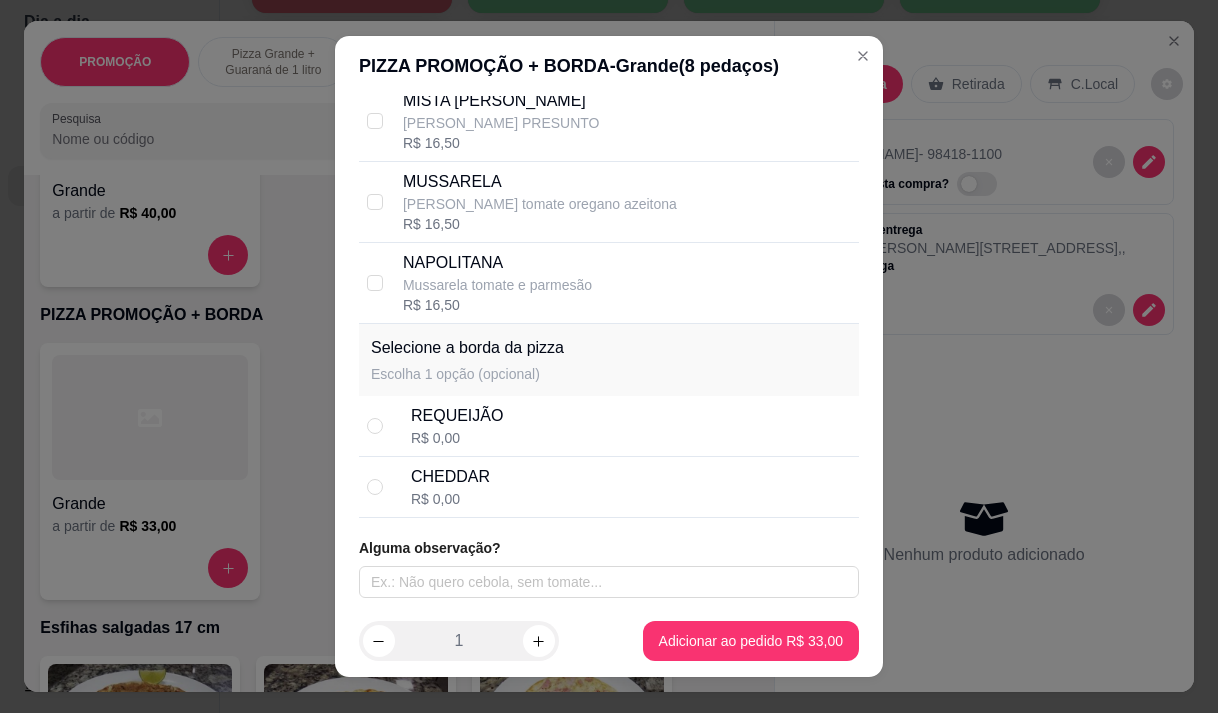 click on "Selecione até  2  sabor(es) A forma de cobrança para pizza meio a meio ou mais sabores dessa categoria é por   média de preços Para pizzas  meio a meio  ou   mais sabores  selecione os sabores desejados CARIOCA calabresa com mussarela  R$ 16,50 CHEDDAR mussarela e cheddar R$ 16,50 DOIS QUEIJOS  Mussarela e catupiri R$ 16,50 FRANGO COM CATUPIRY  Frango catupiri , mussarela oregano e azeiton R$ 16,50 MARGUERITA Mussarela tomate e manjericão R$ 16,50 MILHO Milho com mussarela oregano azeitona e molho  R$ 16,50 MISTA [PERSON_NAME] PRESUNTO
R$ 16,50 MUSSARELA mussarela tomate oregano azeitona  R$ 16,50 NAPOLITANA  Mussarela tomate e parmesão R$ 16,50 Selecione a borda da pizza Escolha 1 opção (opcional) REQUEIJÃO R$ 0,00 CHEDDAR R$ 0,00 Alguma observação?" at bounding box center [609, 351] 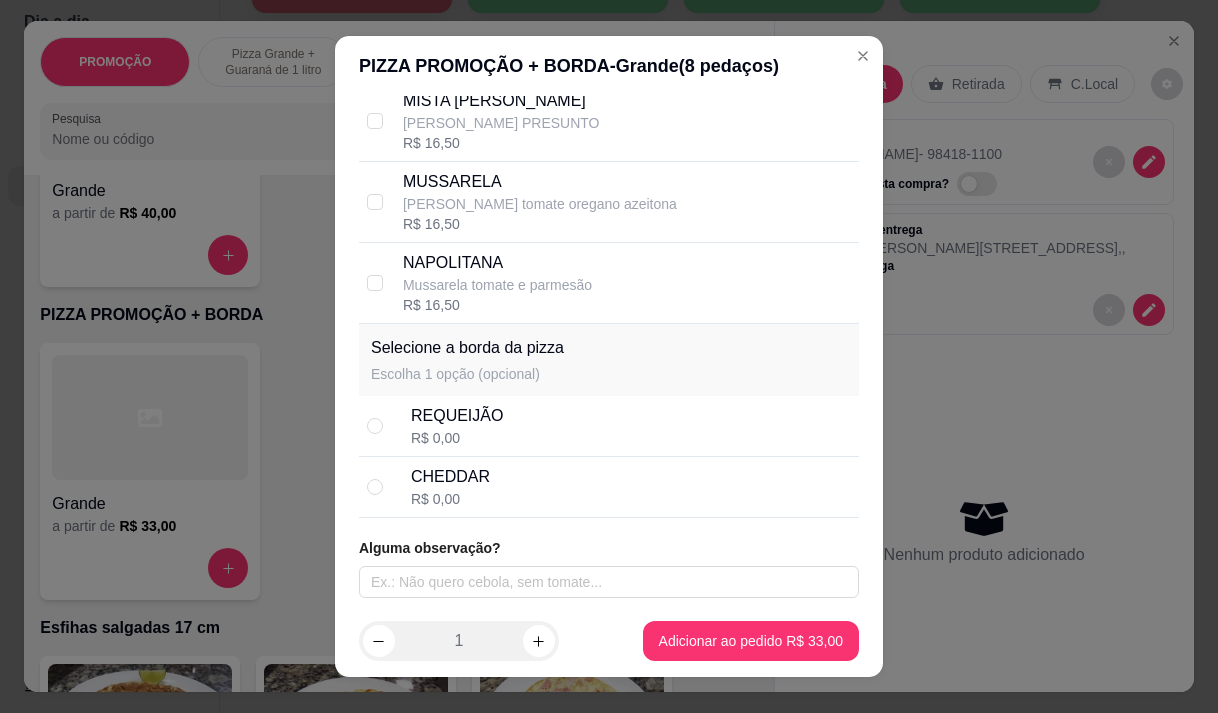 click on "R$ 0,00" at bounding box center (457, 438) 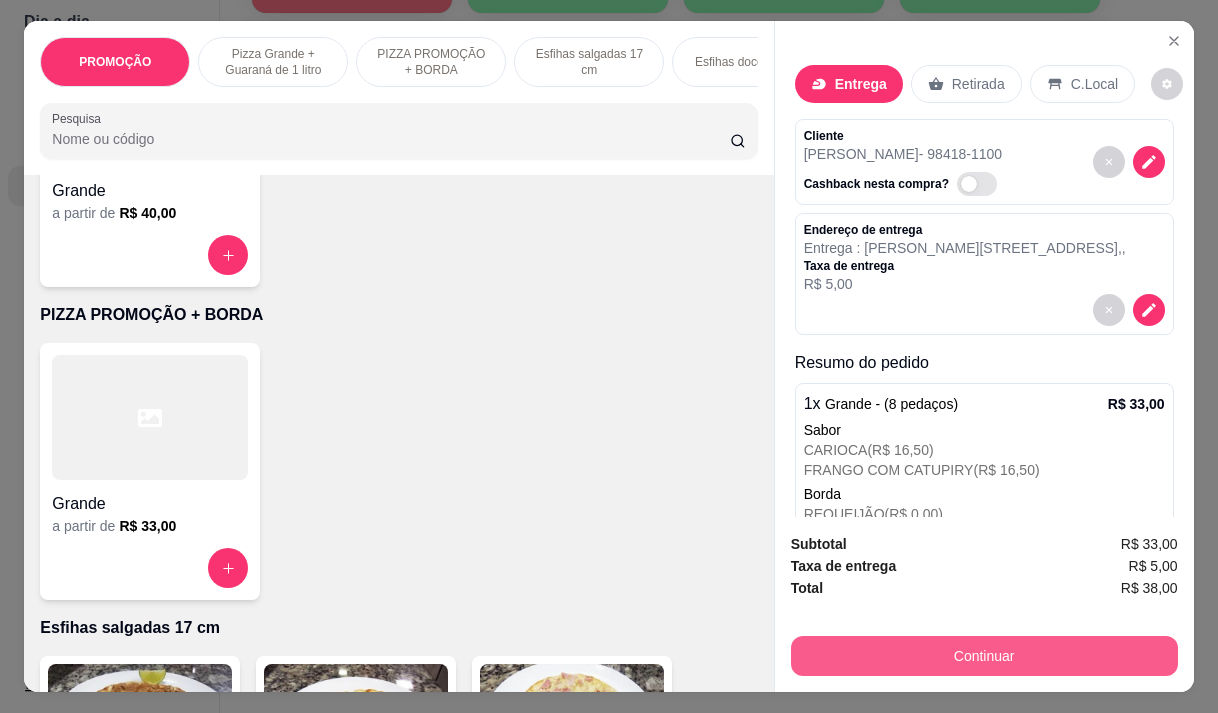 click on "Continuar" at bounding box center (984, 656) 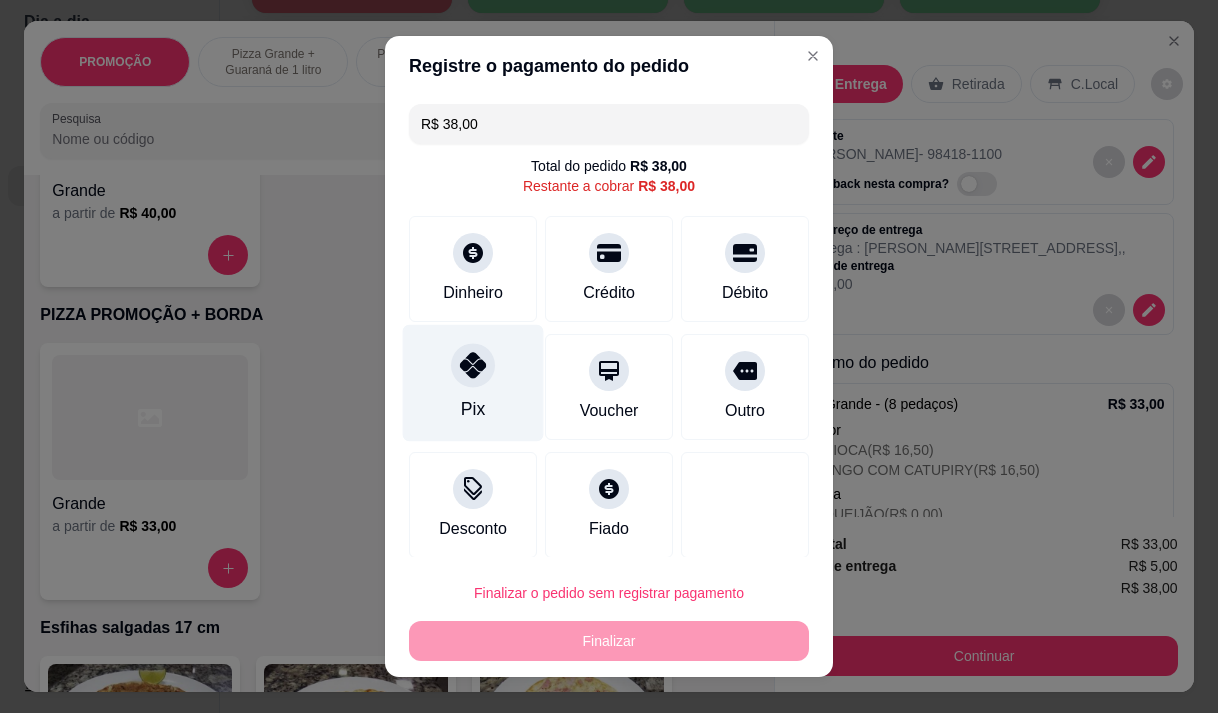 drag, startPoint x: 456, startPoint y: 349, endPoint x: 458, endPoint y: 361, distance: 12.165525 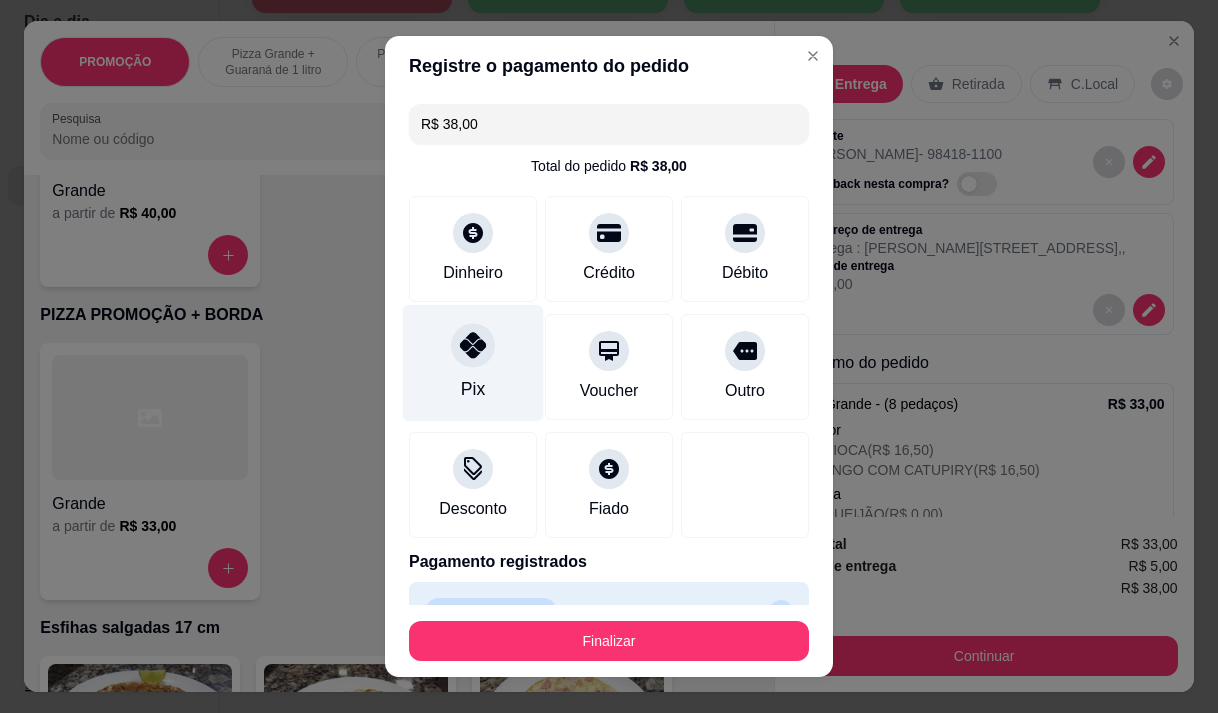 type on "R$ 0,00" 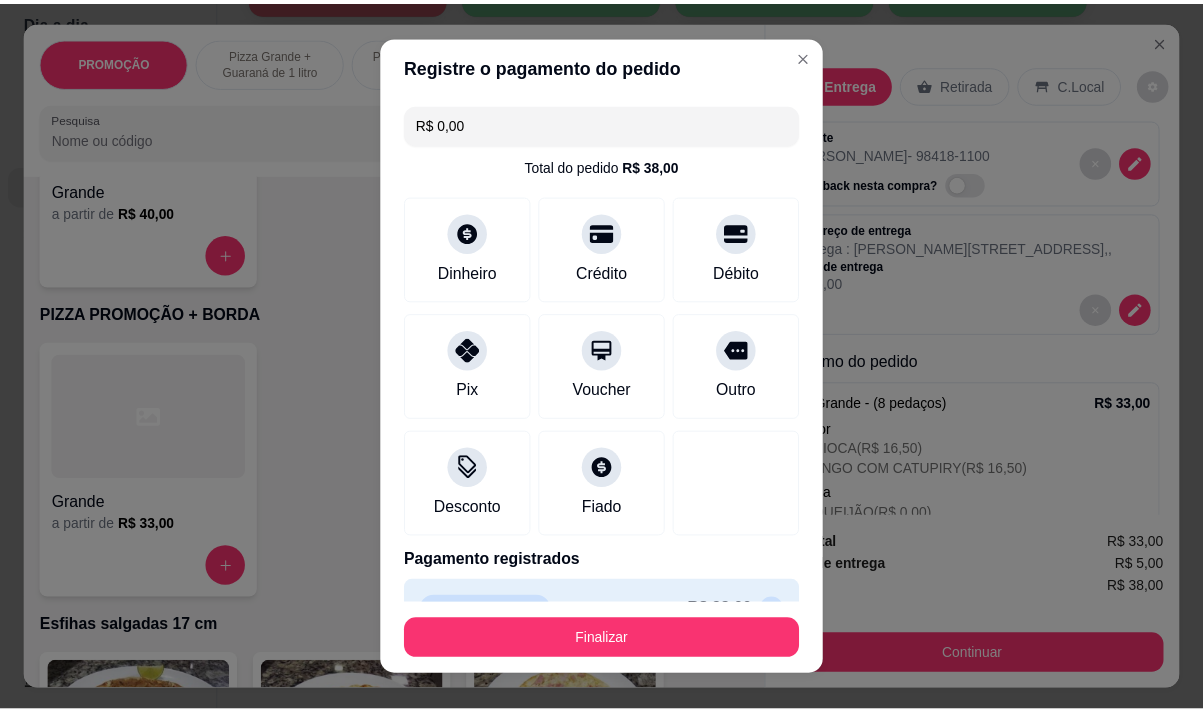 scroll, scrollTop: 44, scrollLeft: 0, axis: vertical 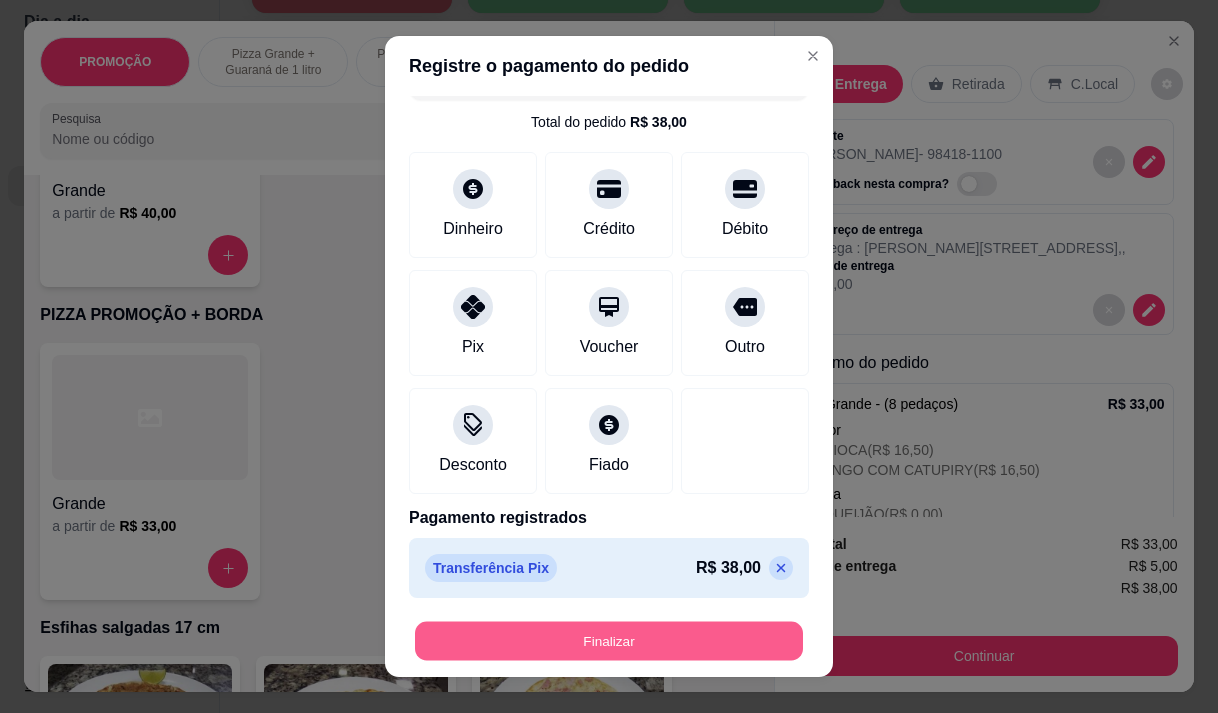 click on "Finalizar" at bounding box center (609, 641) 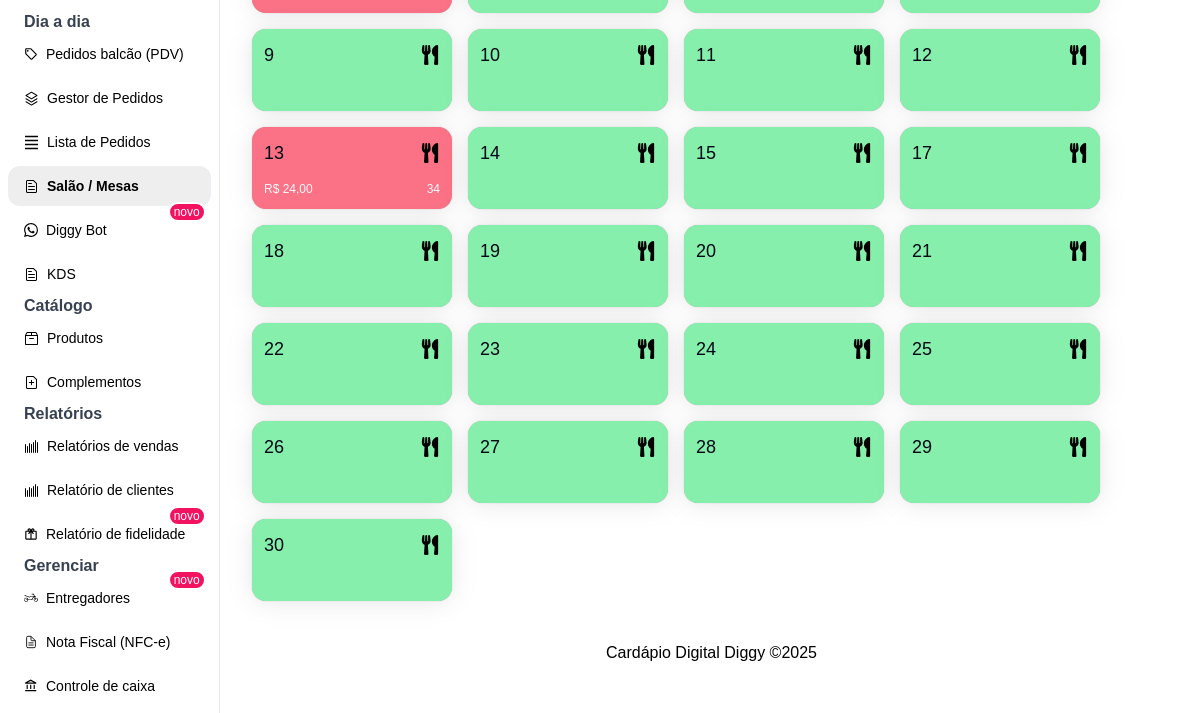 click on "30" at bounding box center [352, 545] 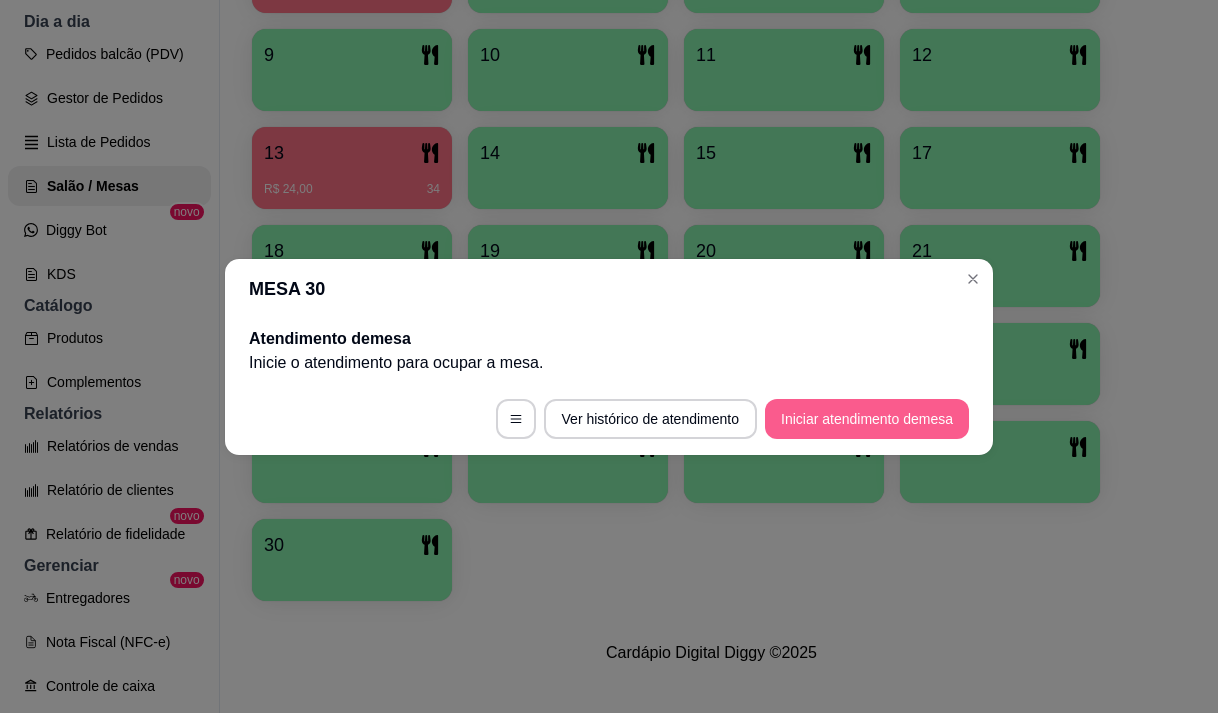 click on "Iniciar atendimento de  mesa" at bounding box center (867, 419) 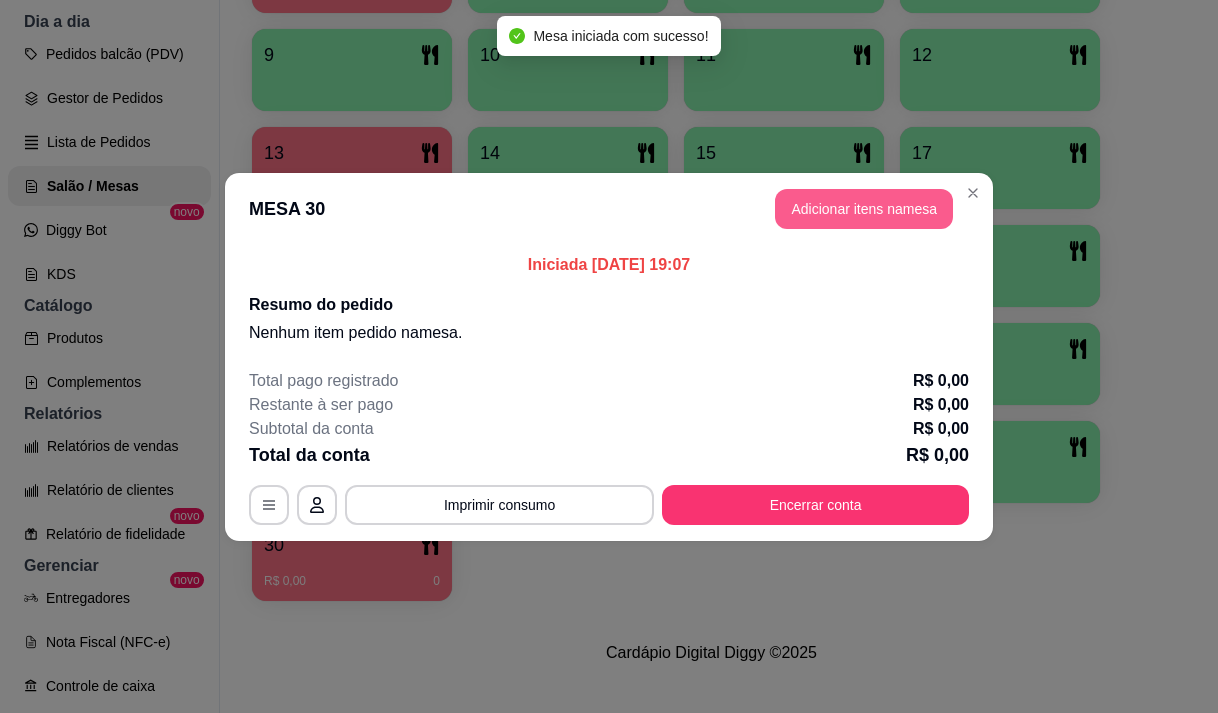 click on "Adicionar itens na  mesa" at bounding box center (864, 209) 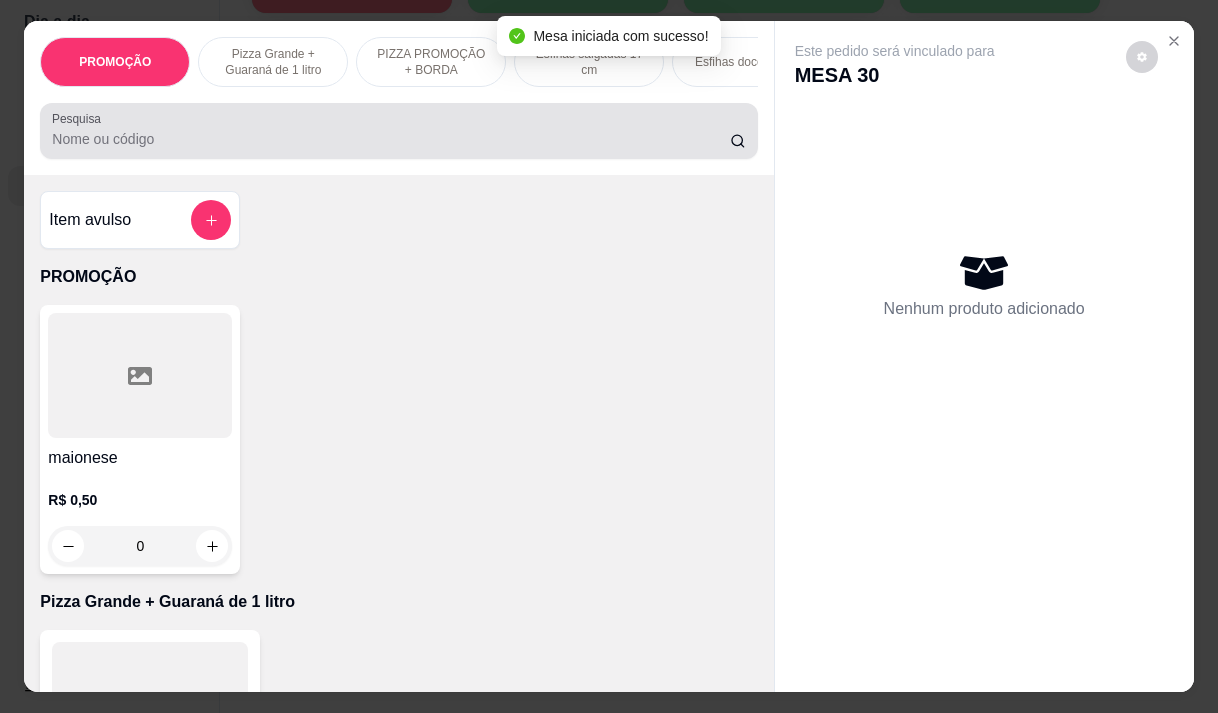 click at bounding box center [398, 131] 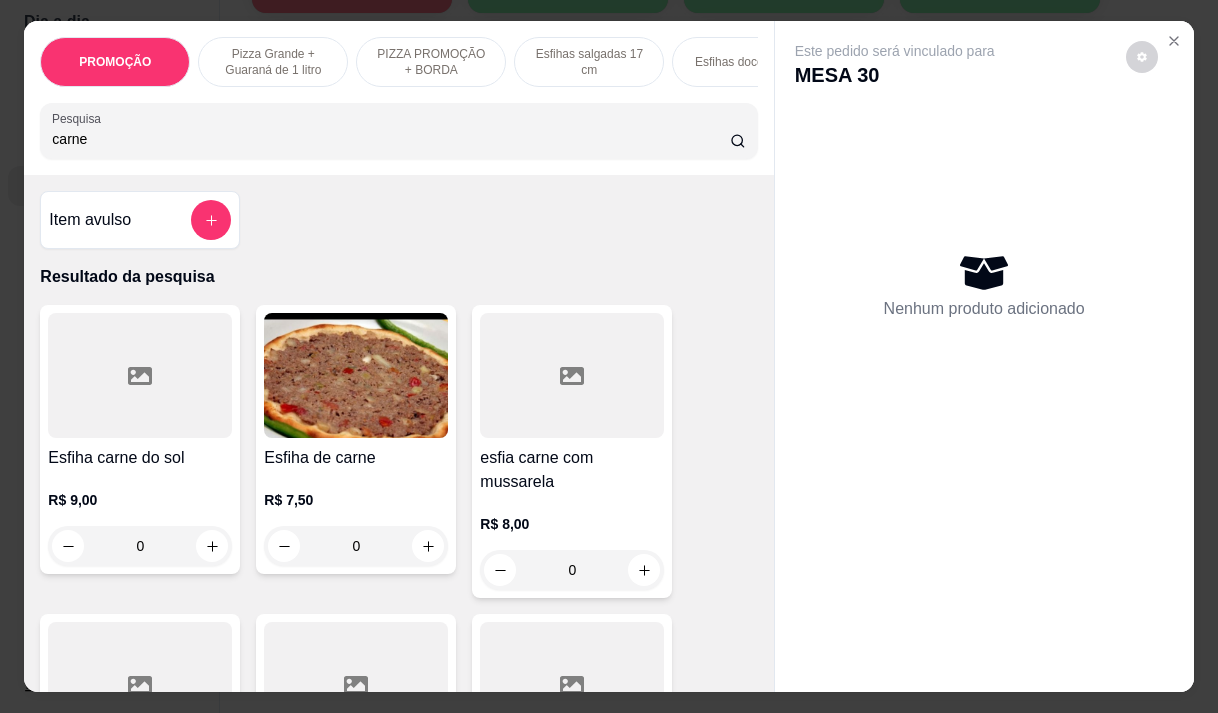 click on "Esfiha de carne" at bounding box center (356, 458) 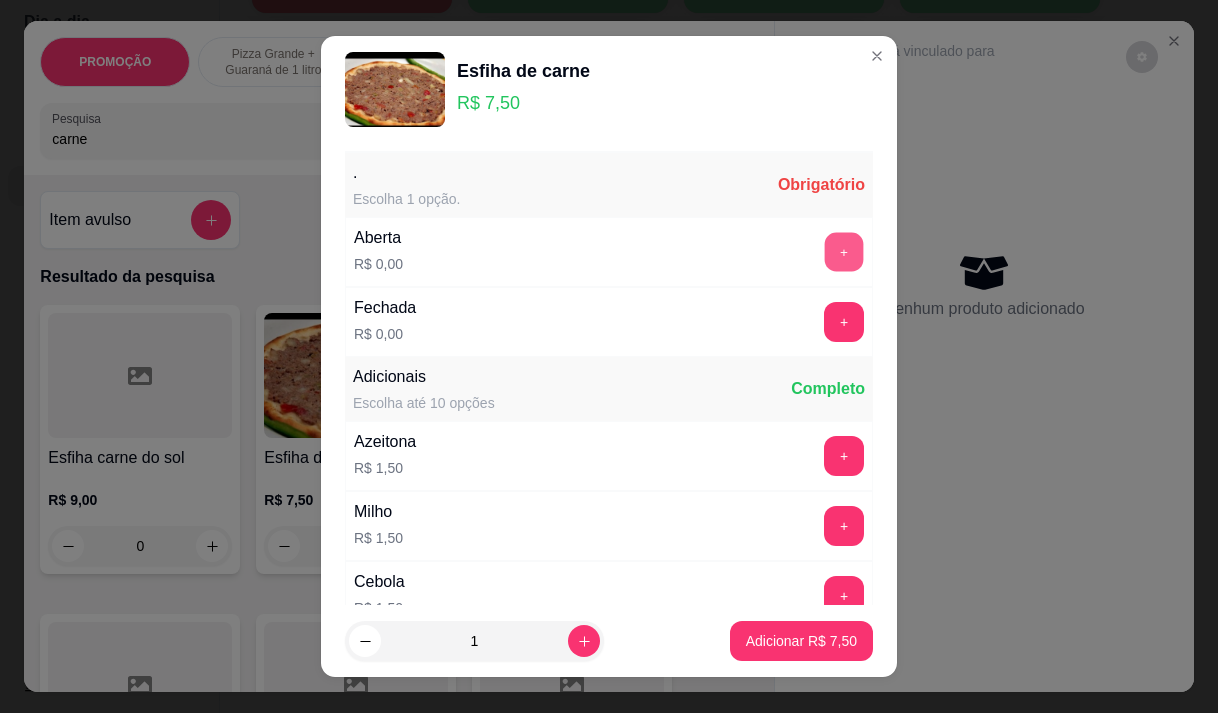click on "+" at bounding box center [844, 251] 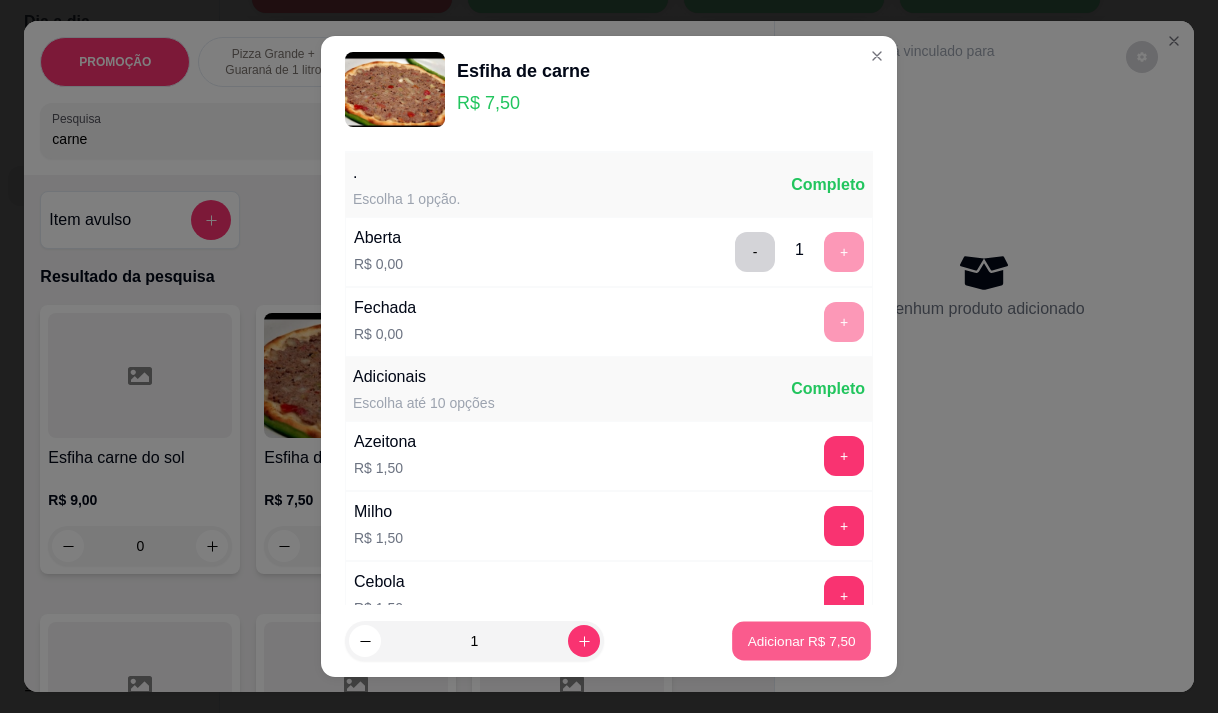 click on "Adicionar   R$ 7,50" at bounding box center (801, 641) 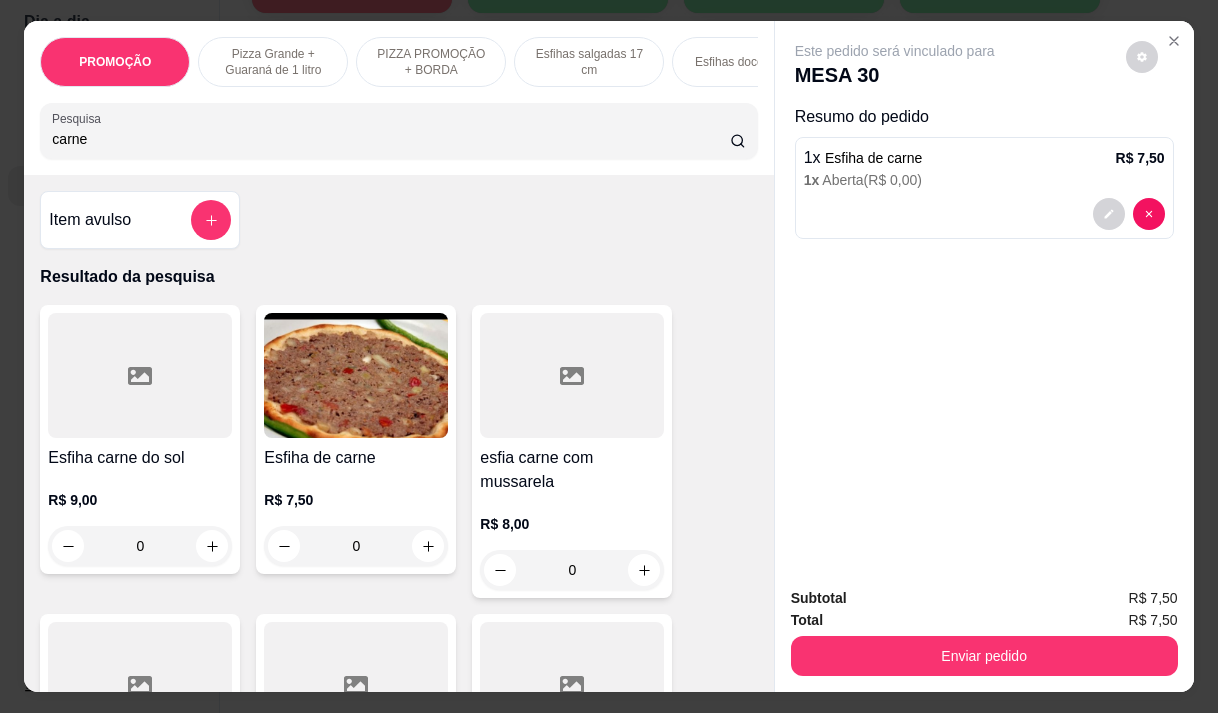 click at bounding box center (356, 375) 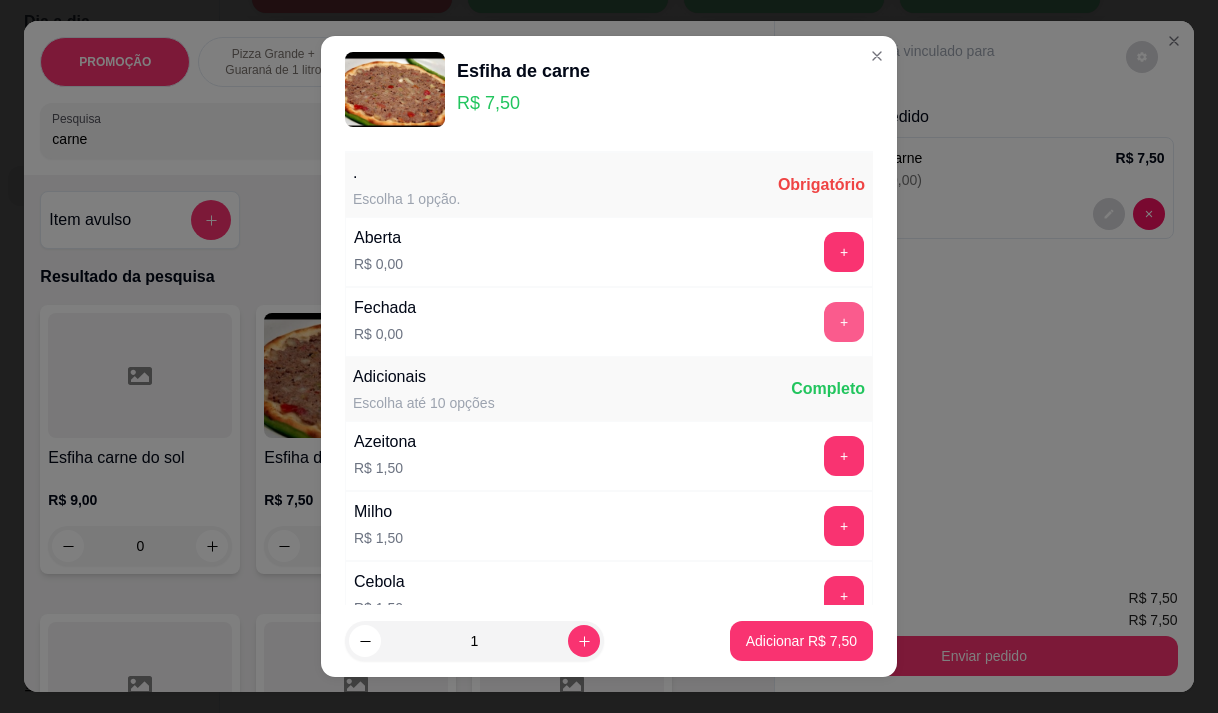 click on "+" at bounding box center [844, 322] 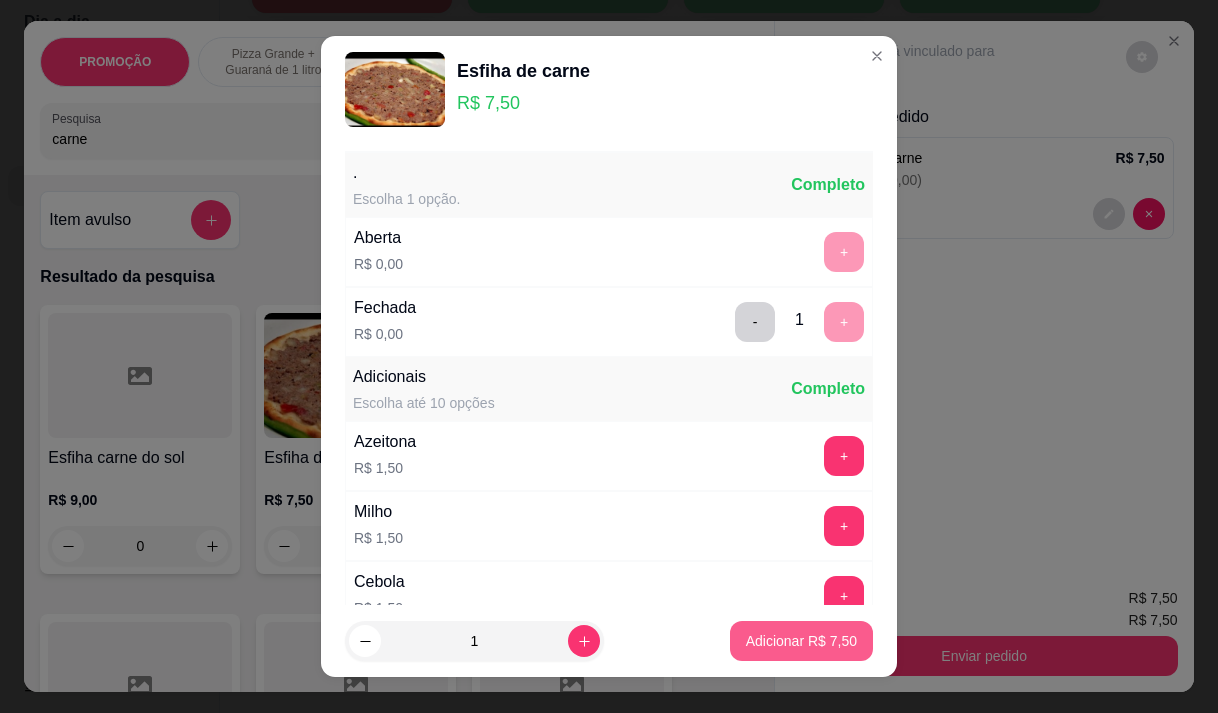 click on "Adicionar   R$ 7,50" at bounding box center (801, 641) 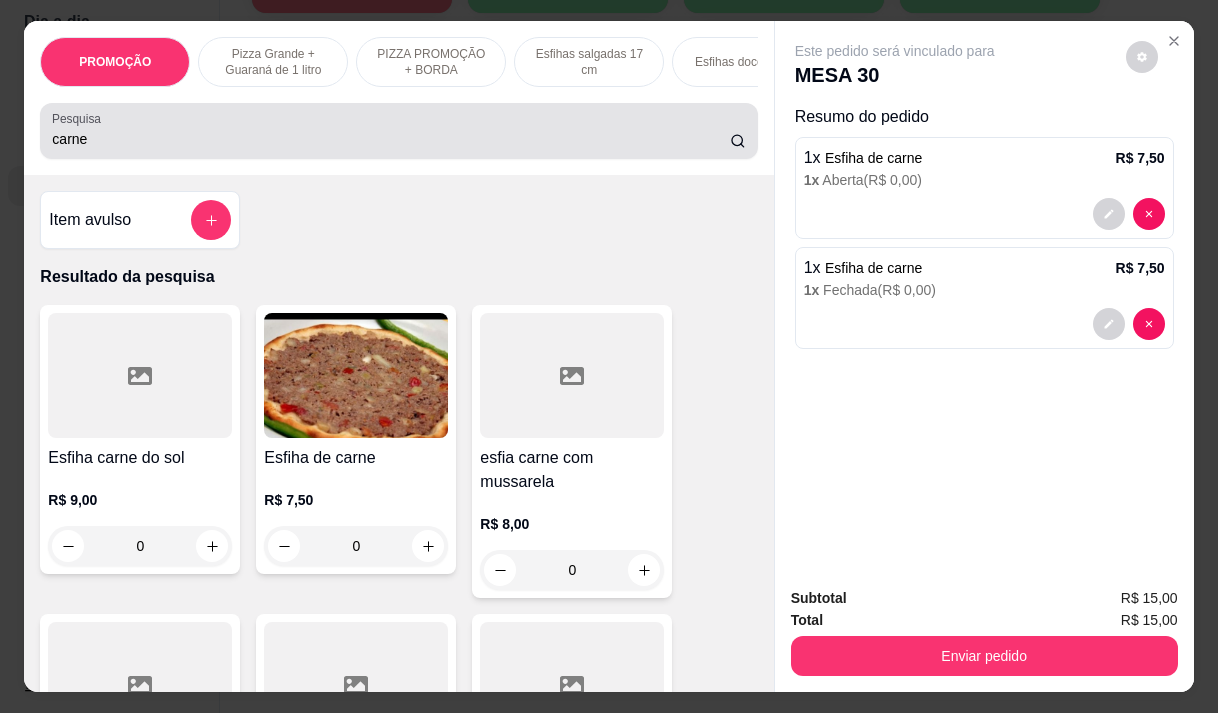 click on "carne" at bounding box center (391, 139) 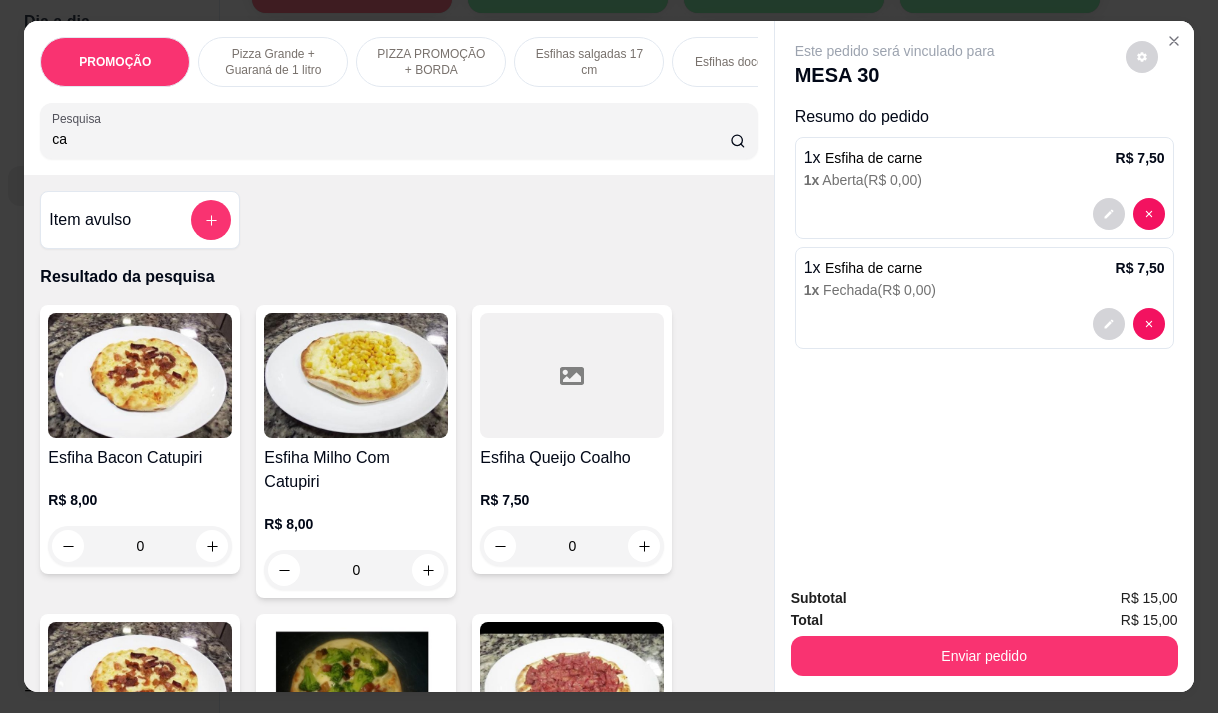 type on "c" 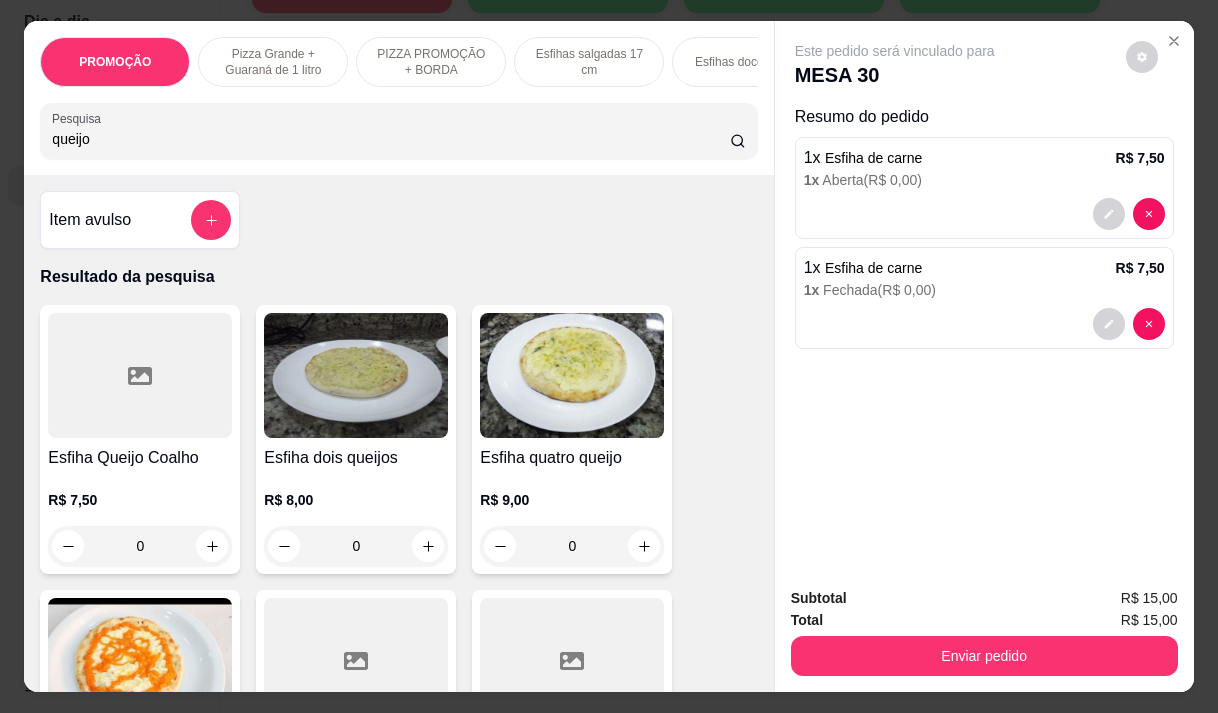 type on "queijo" 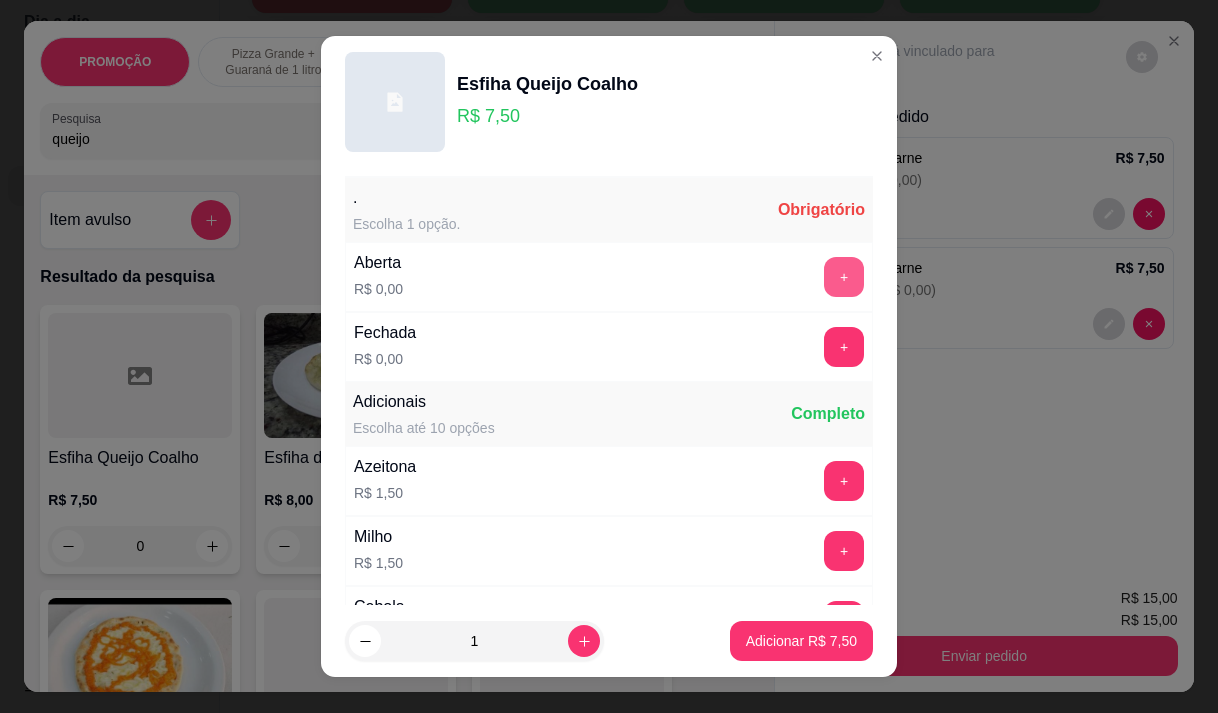 click on "+" at bounding box center (844, 277) 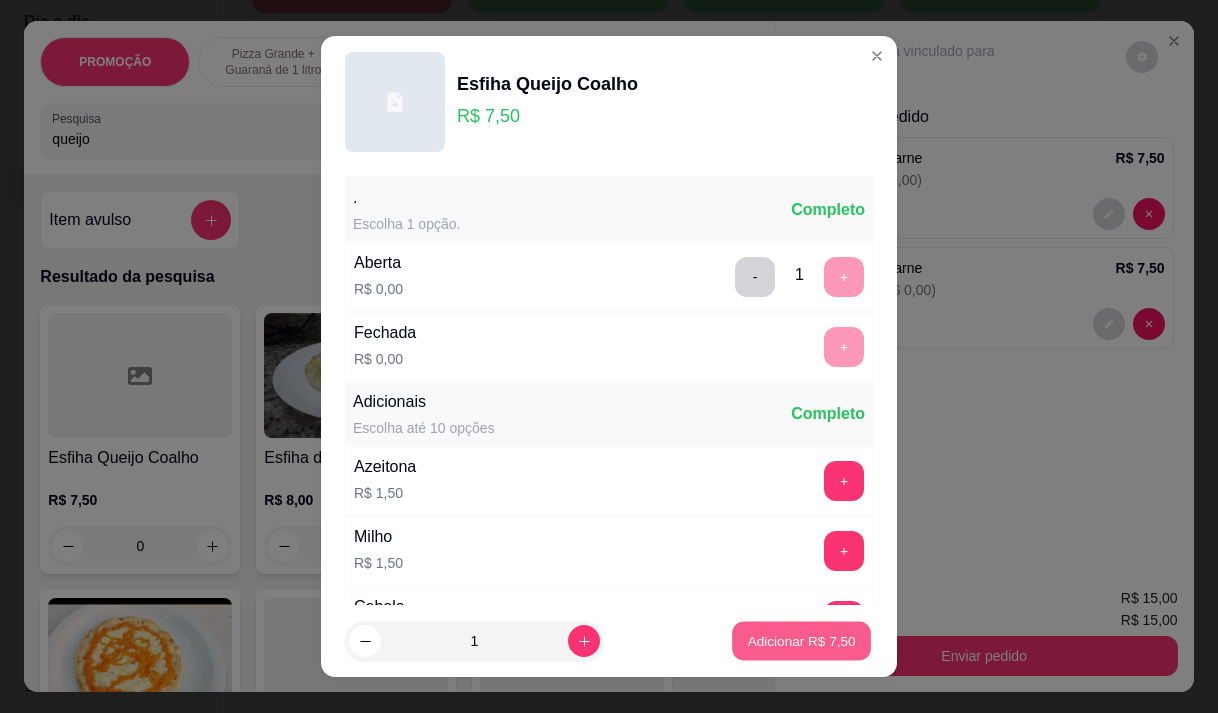 click on "Adicionar   R$ 7,50" at bounding box center [801, 641] 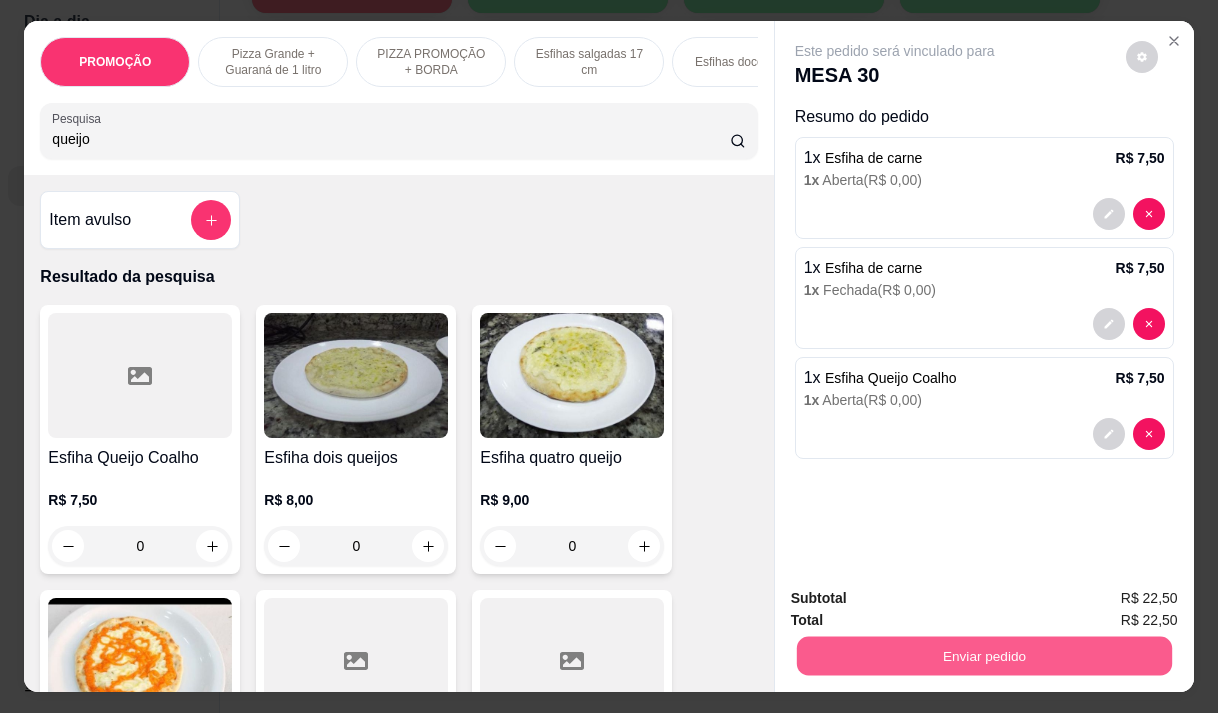 click on "Enviar pedido" at bounding box center [983, 655] 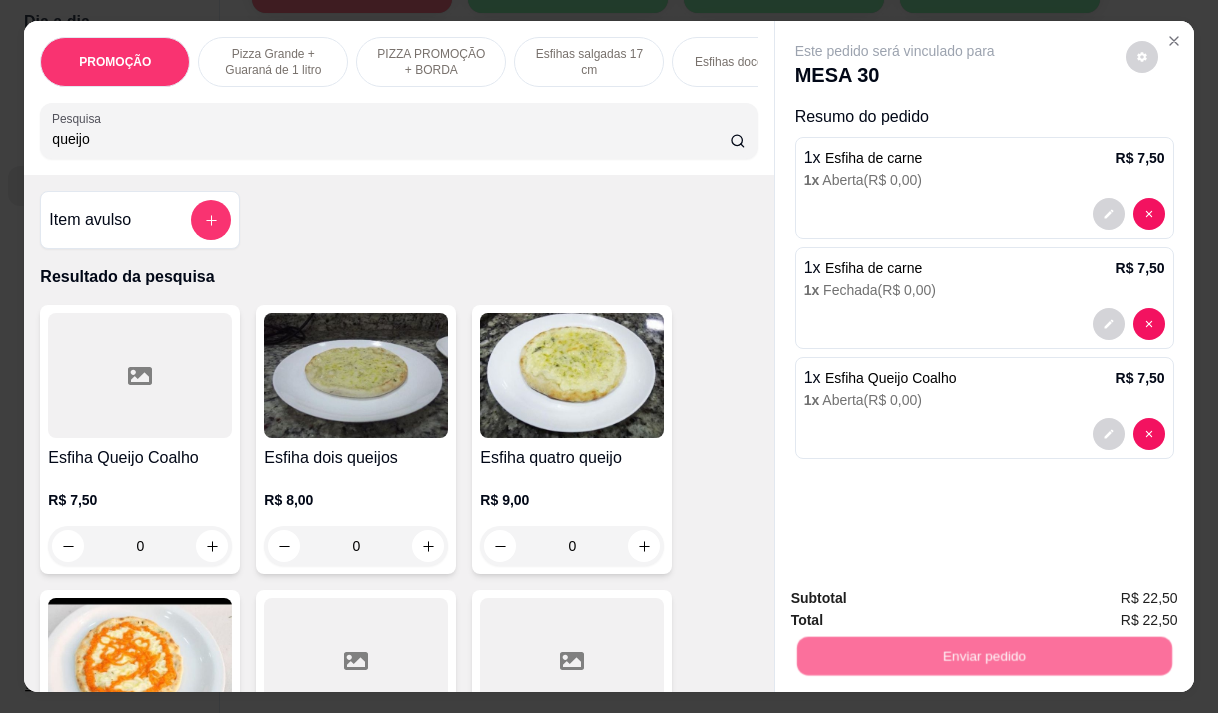click on "Não registrar e enviar pedido" at bounding box center [918, 599] 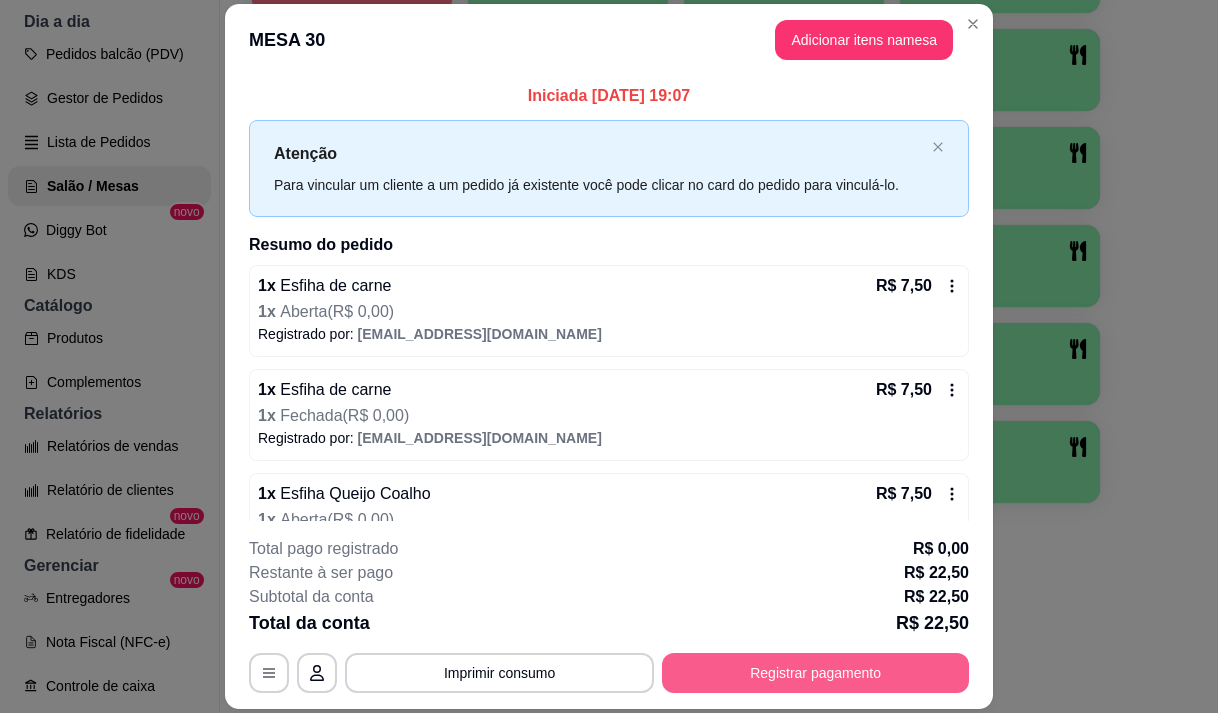 click on "Registrar pagamento" at bounding box center [815, 673] 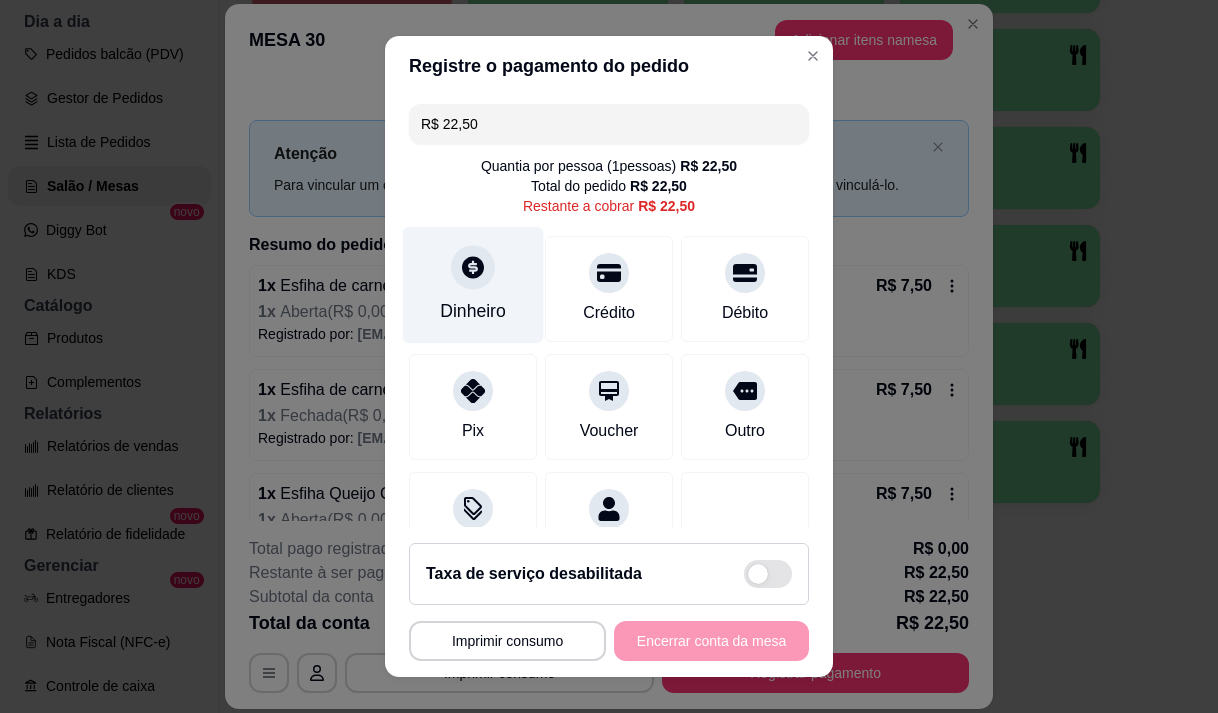 click on "Dinheiro" at bounding box center [473, 311] 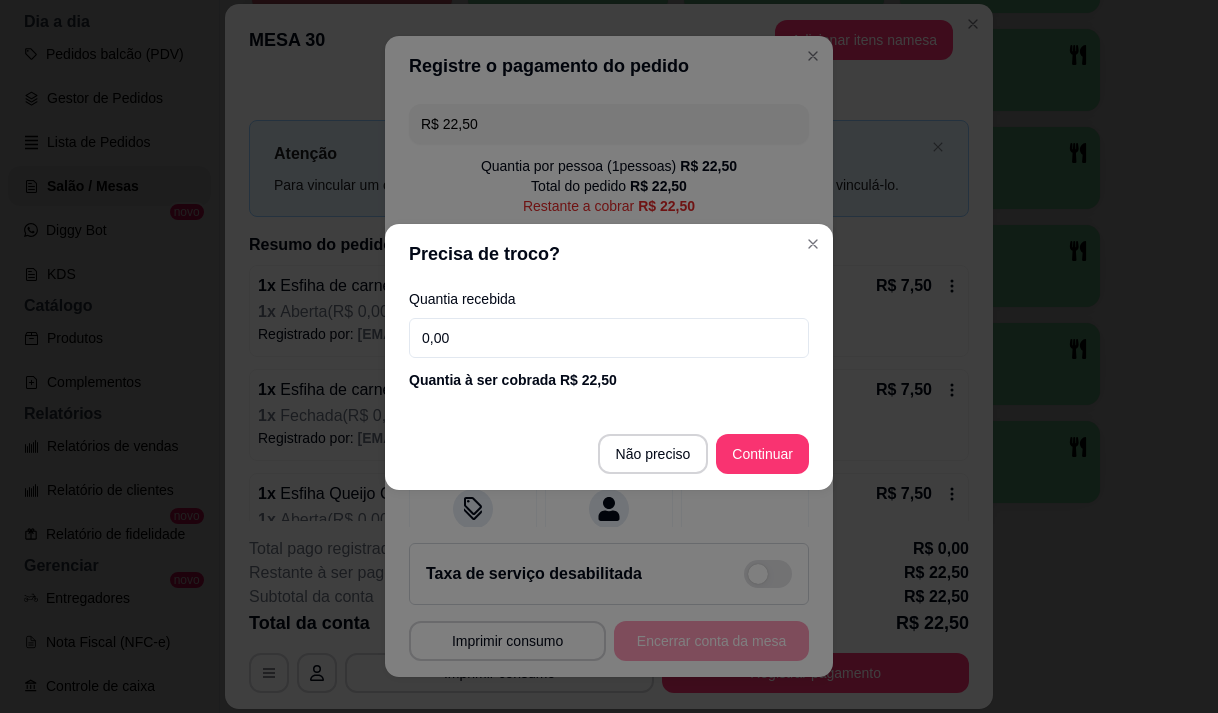 click on "0,00" at bounding box center (609, 338) 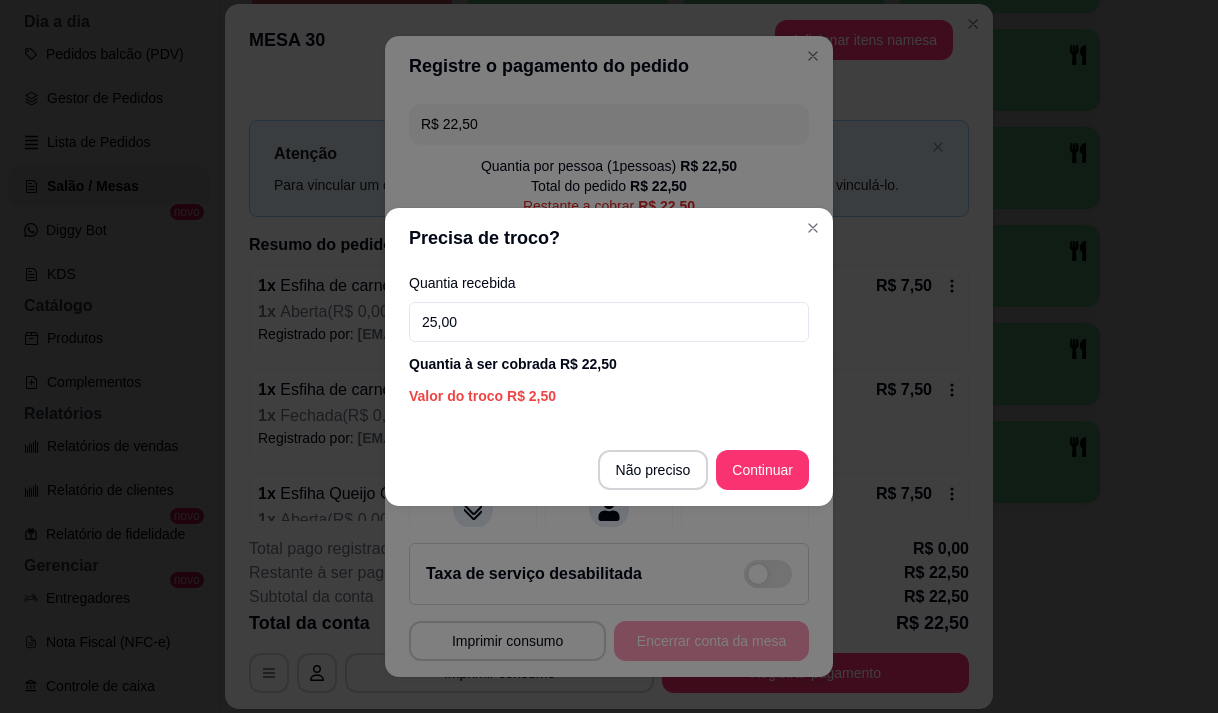 type on "25,00" 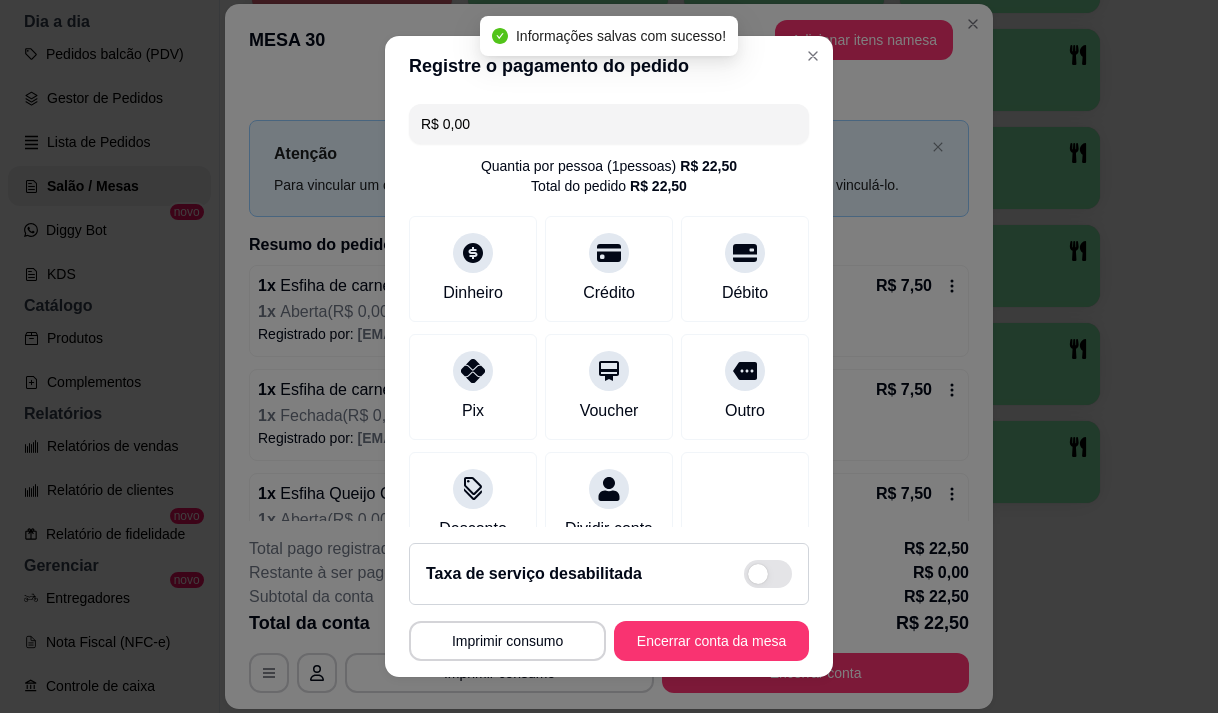 type on "R$ 0,00" 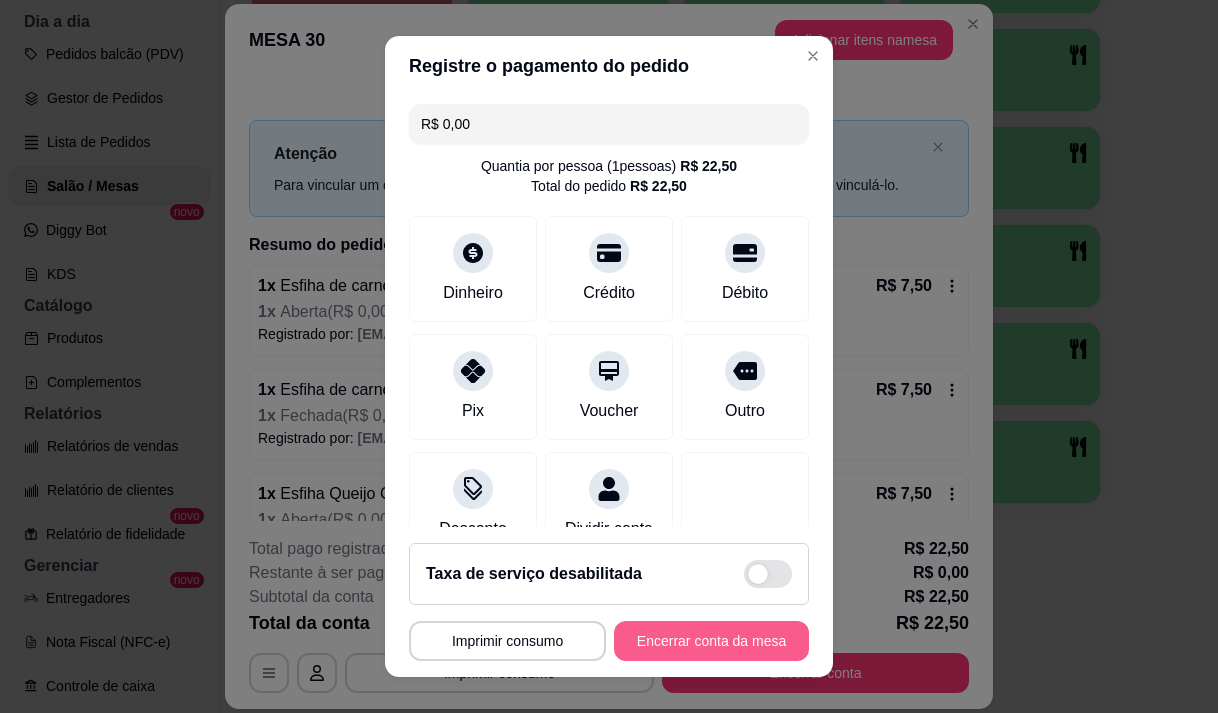 click on "Encerrar conta da mesa" at bounding box center [711, 641] 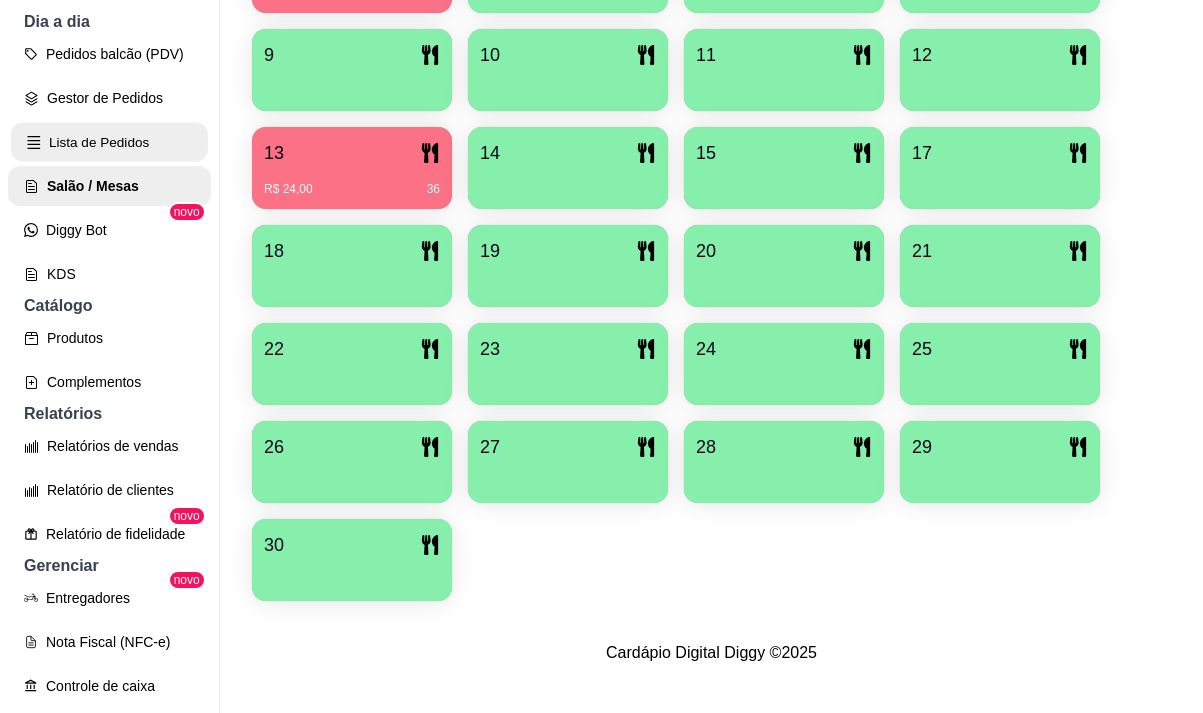 click on "Lista de Pedidos" at bounding box center (109, 142) 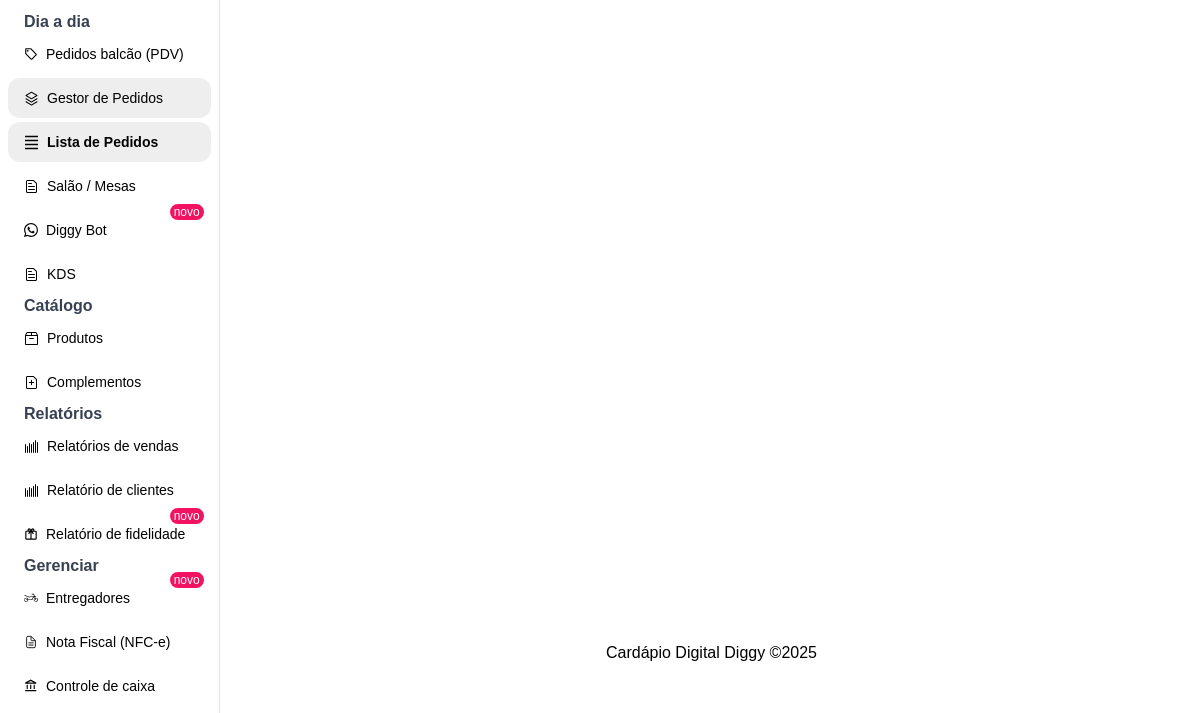 scroll, scrollTop: 0, scrollLeft: 0, axis: both 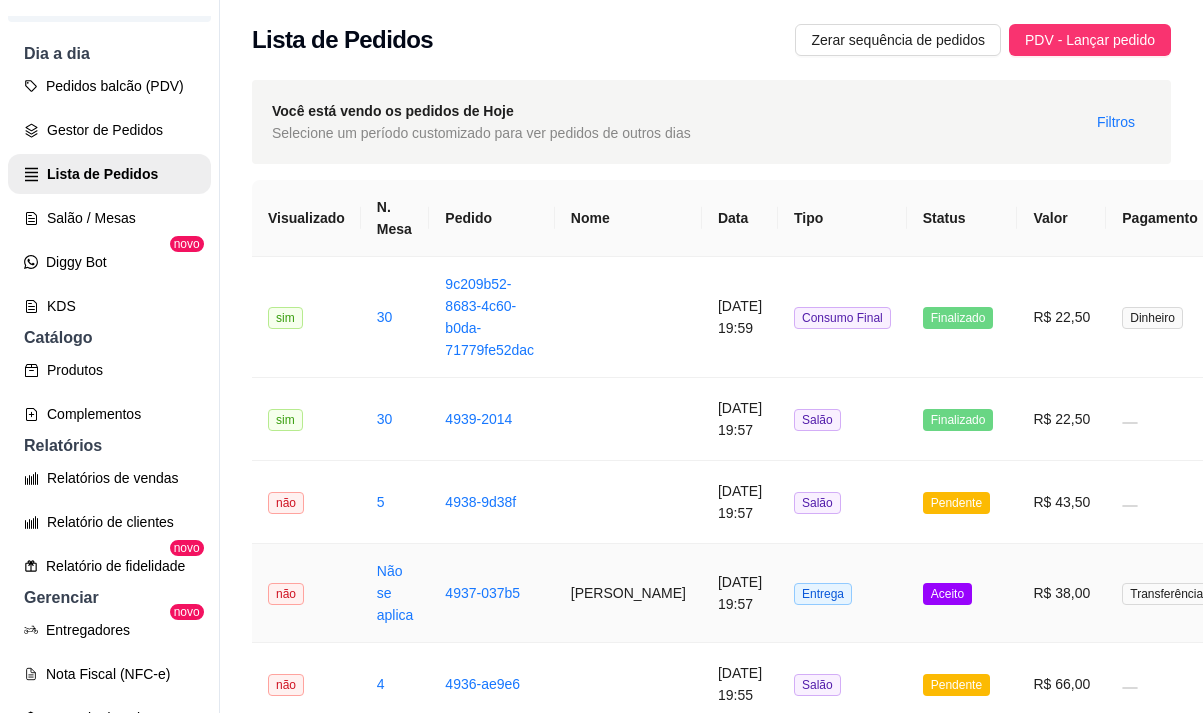 click on "[PERSON_NAME]" at bounding box center [628, 593] 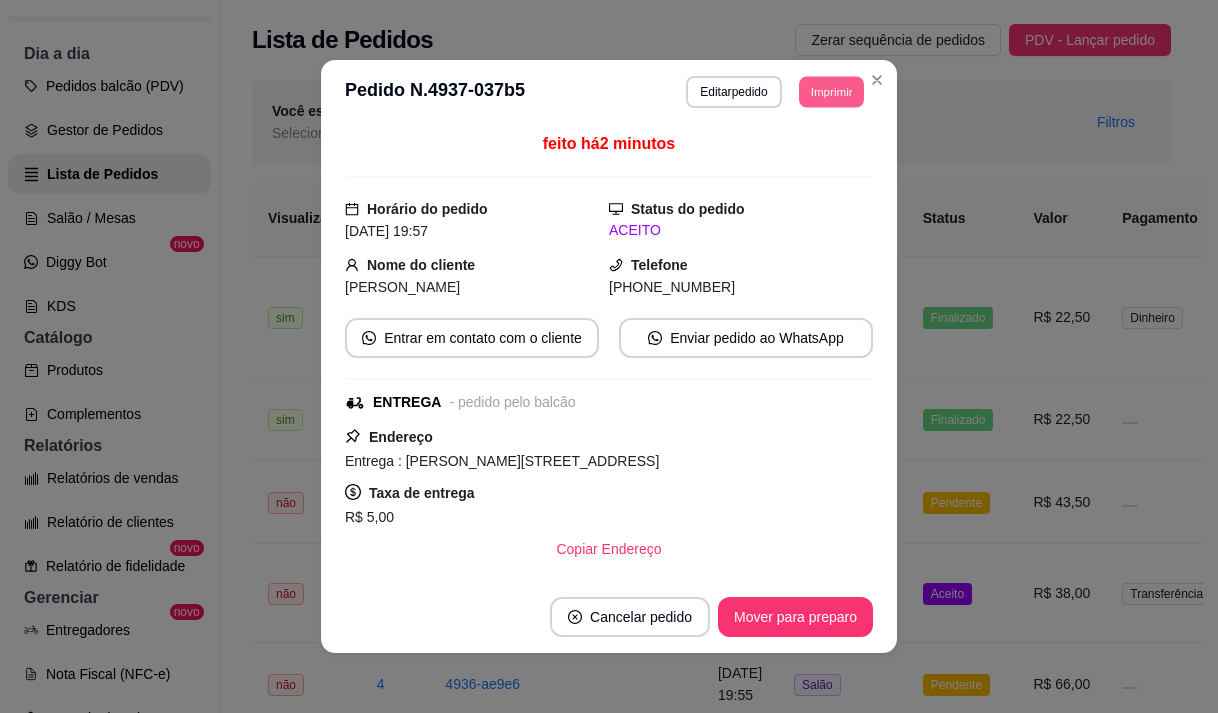 click on "Imprimir" at bounding box center (831, 91) 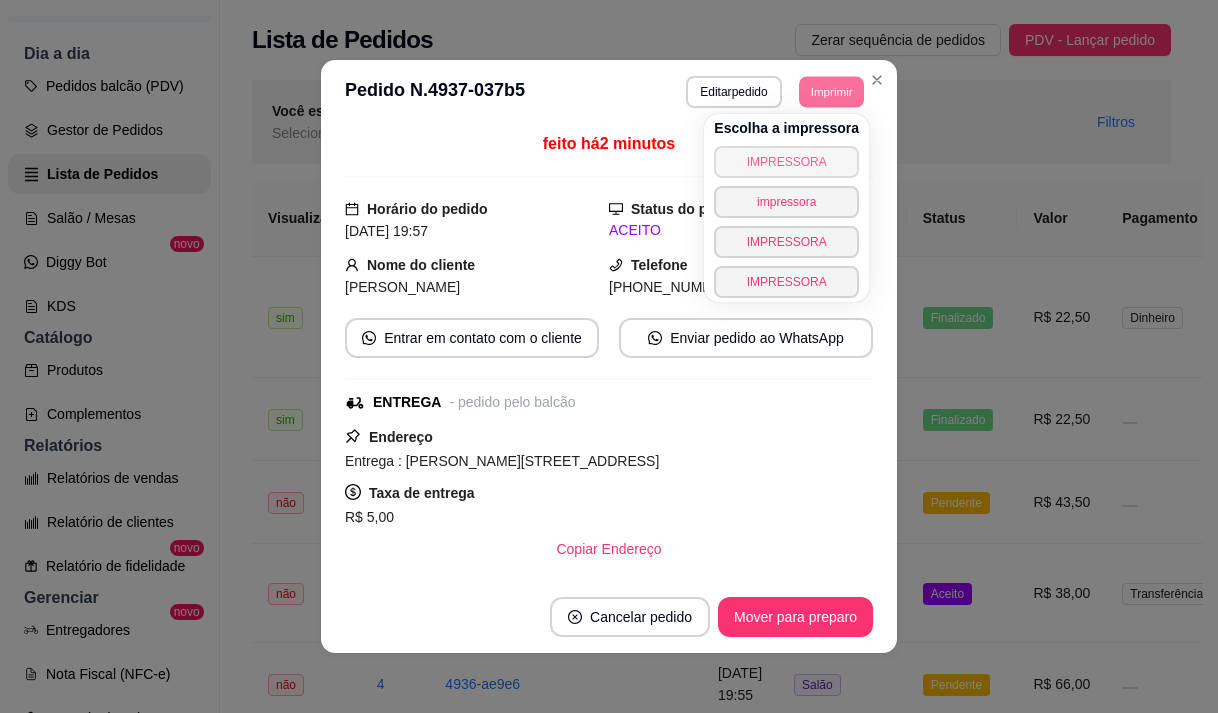 click on "IMPRESSORA" at bounding box center [786, 162] 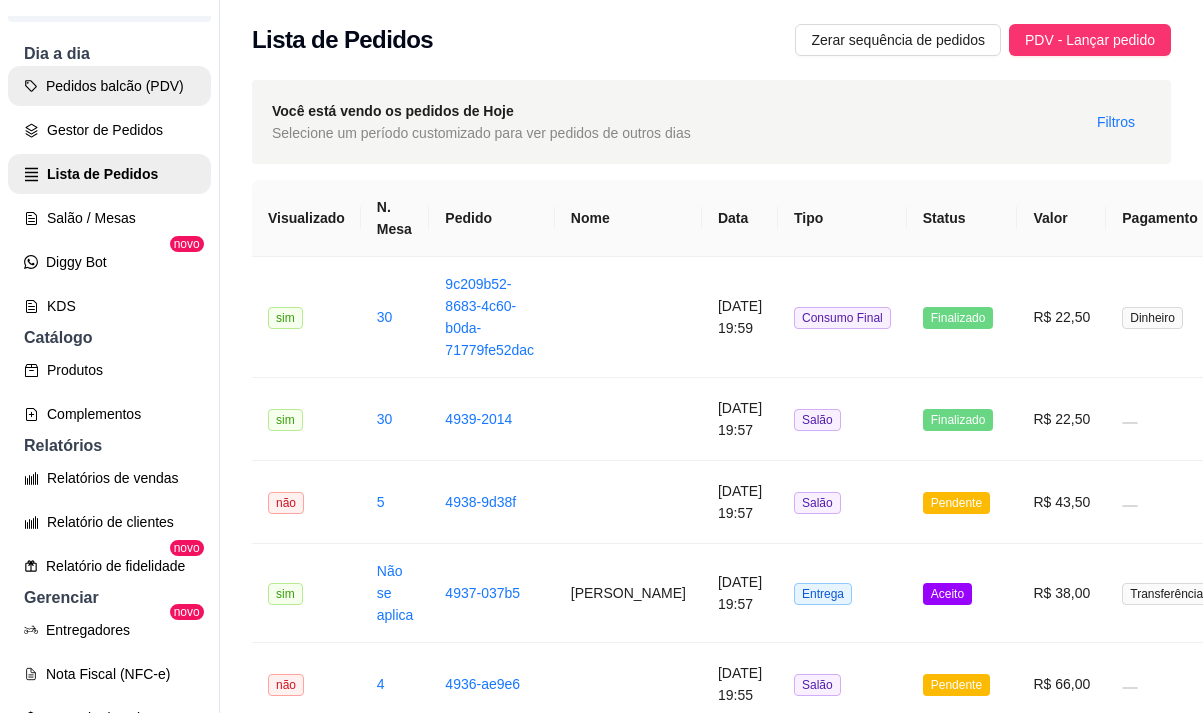 click on "Pedidos balcão (PDV)" at bounding box center [109, 86] 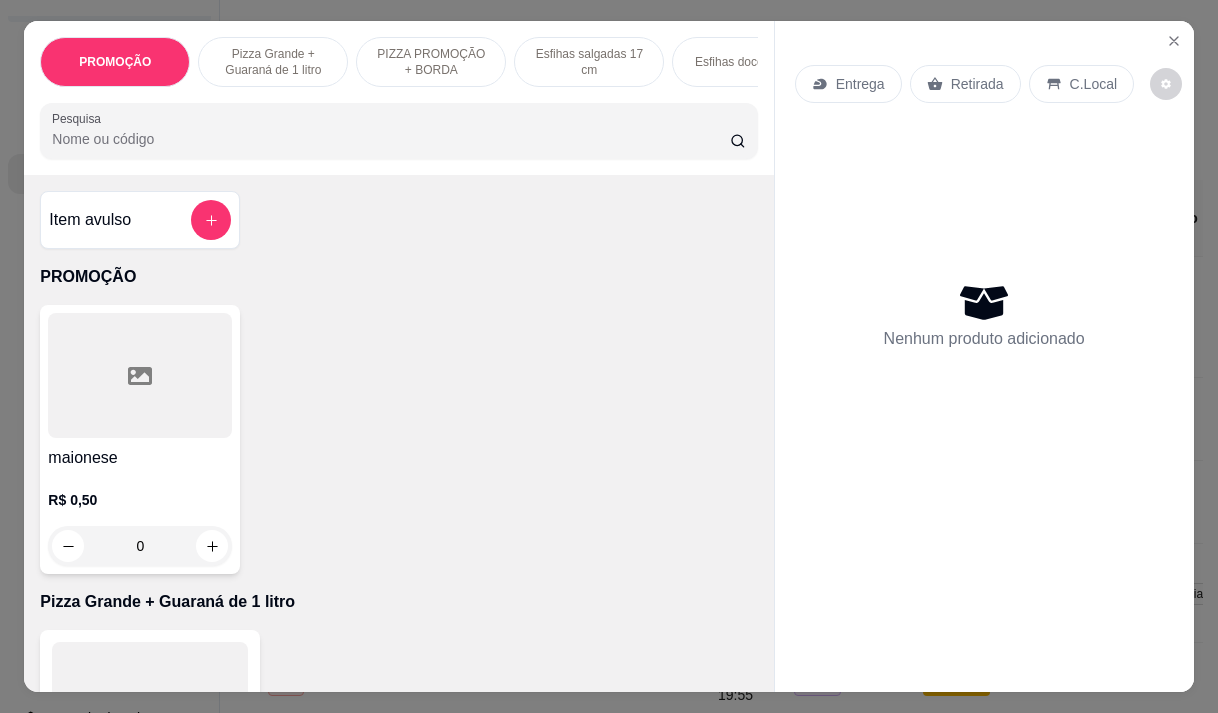 click on "Entrega" at bounding box center [860, 84] 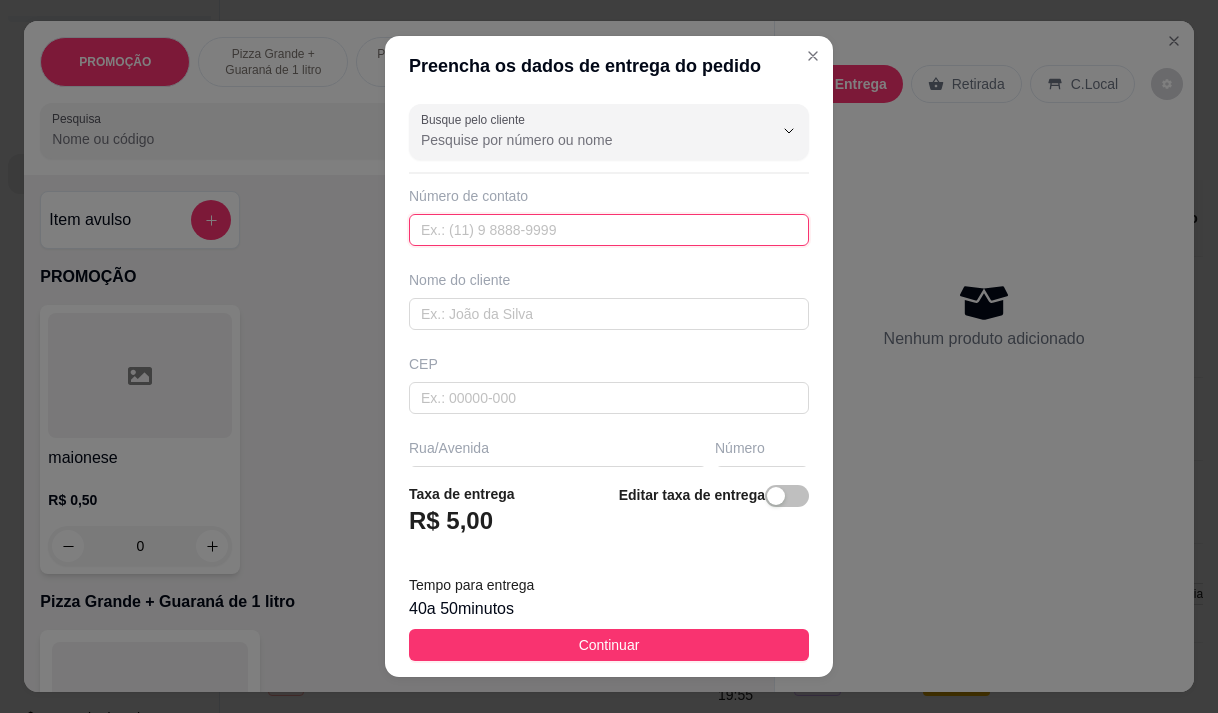 click at bounding box center [609, 230] 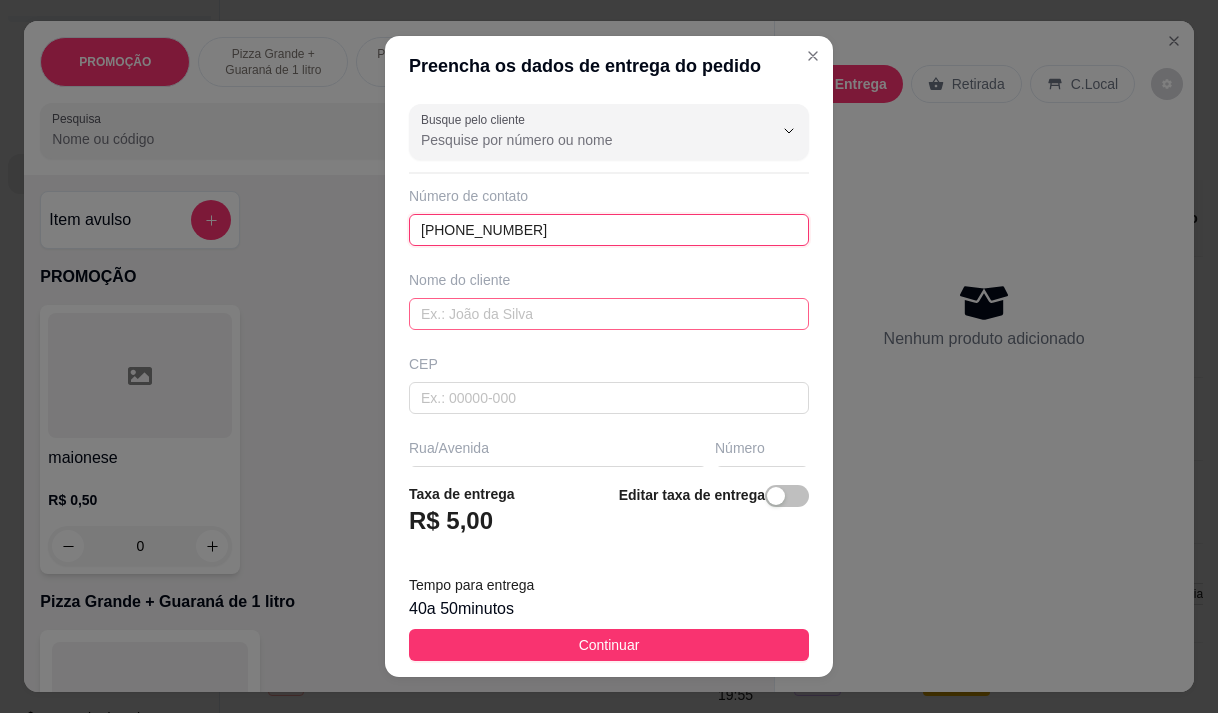 type on "[PHONE_NUMBER]" 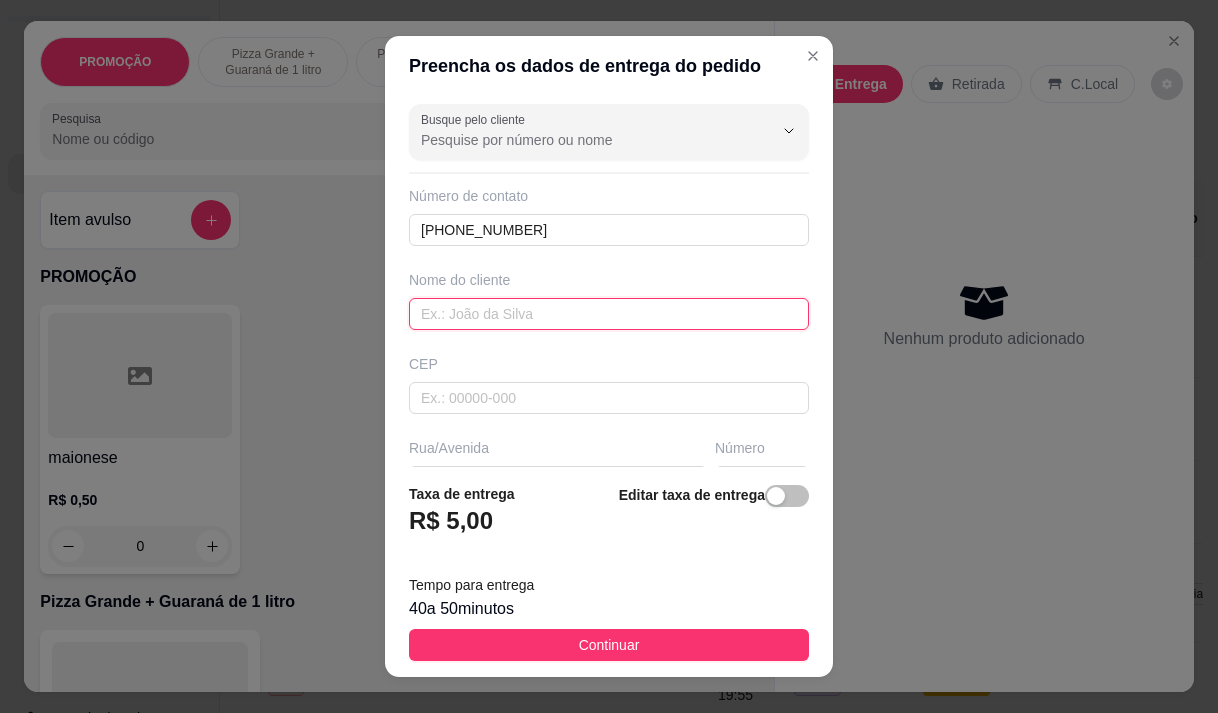 click at bounding box center [609, 314] 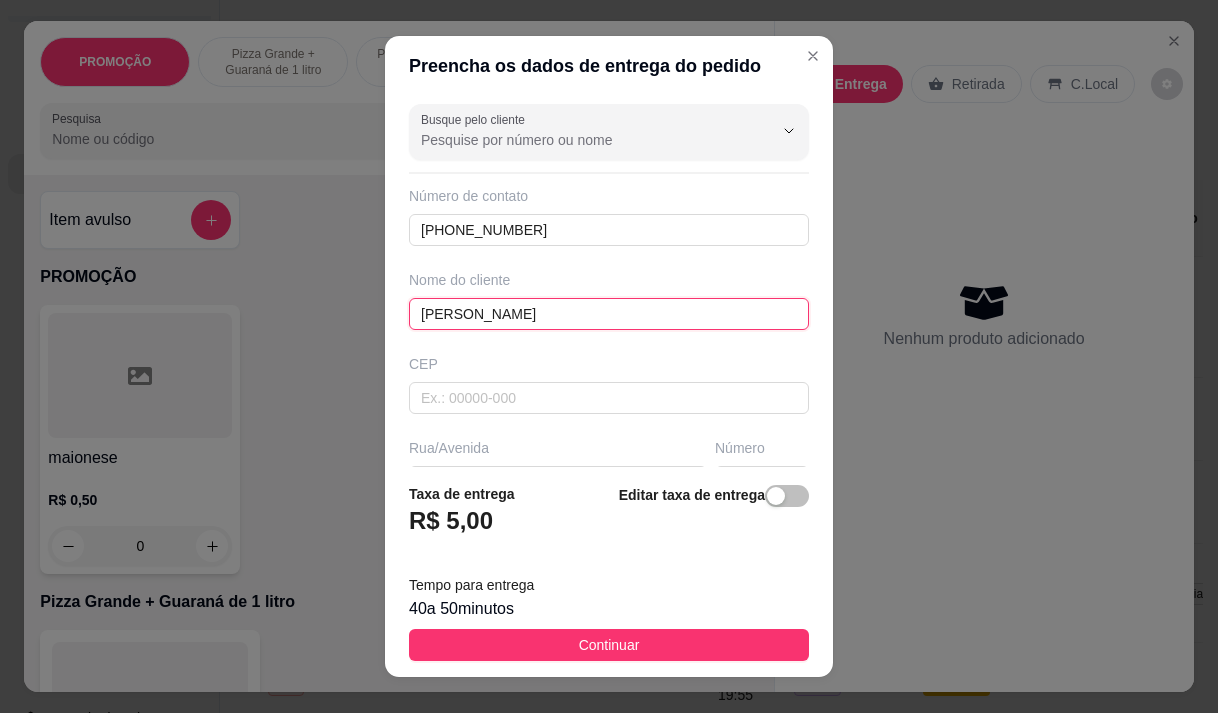 type on "[PERSON_NAME]" 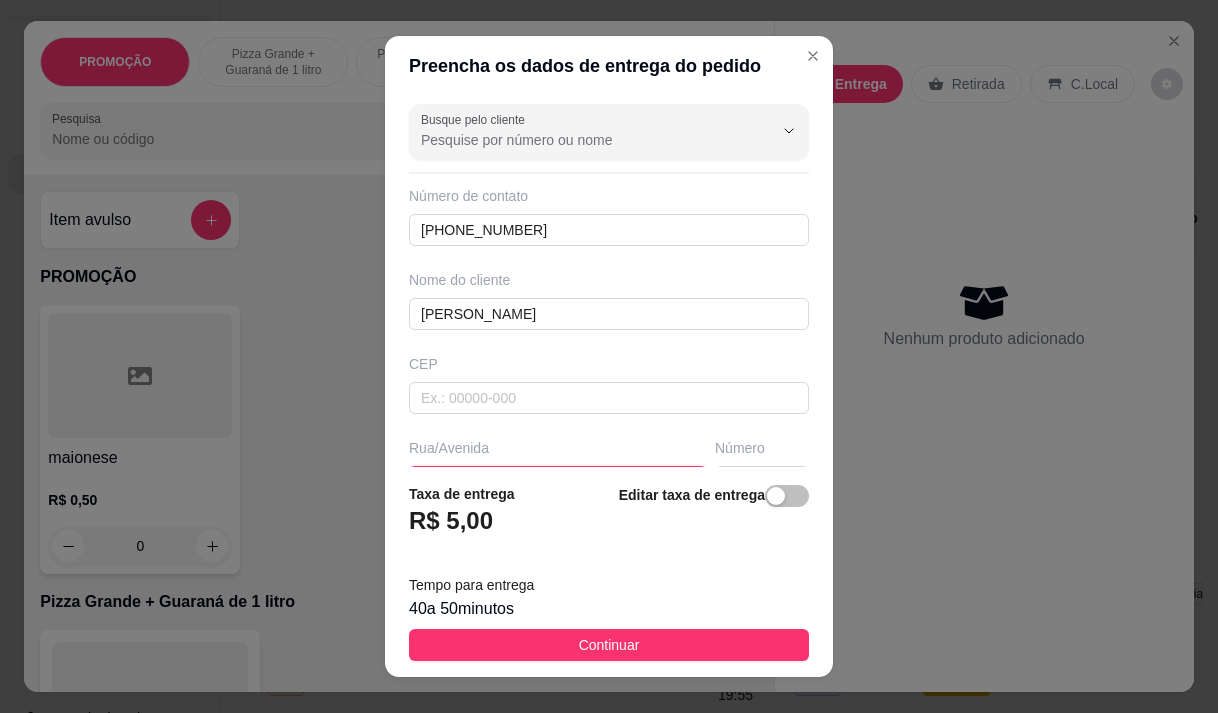 scroll, scrollTop: 200, scrollLeft: 0, axis: vertical 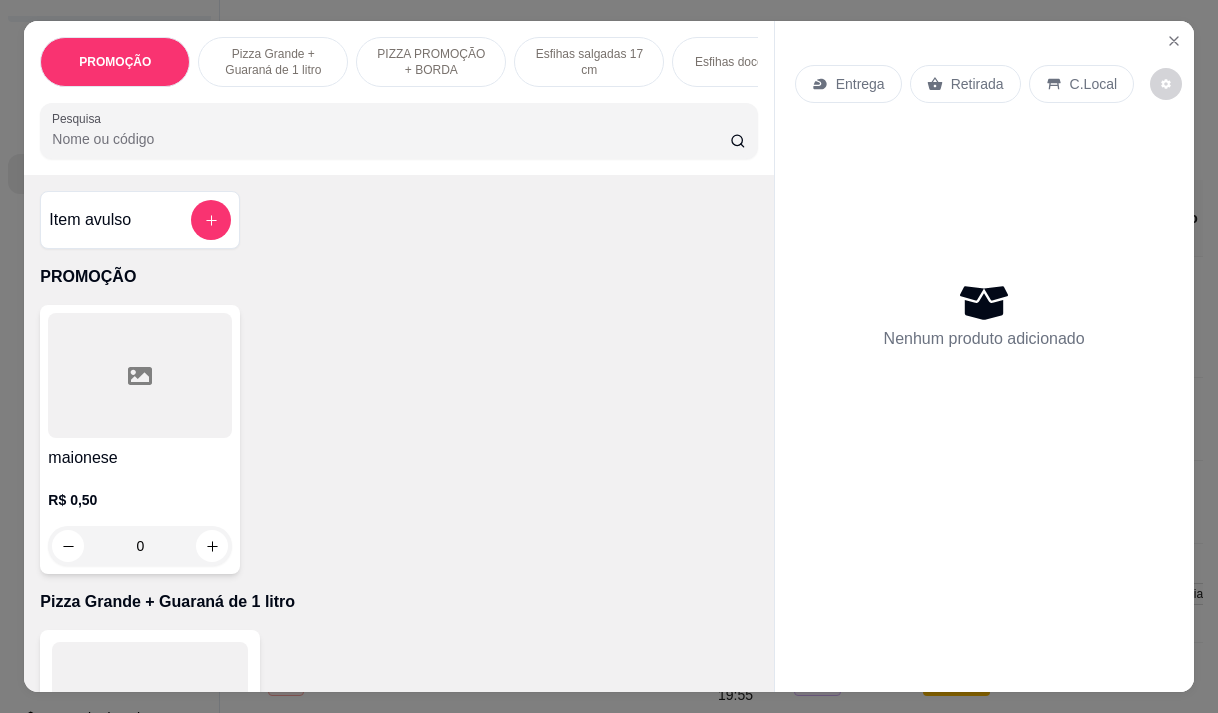 click on "PROMOÇÃO" at bounding box center (398, 277) 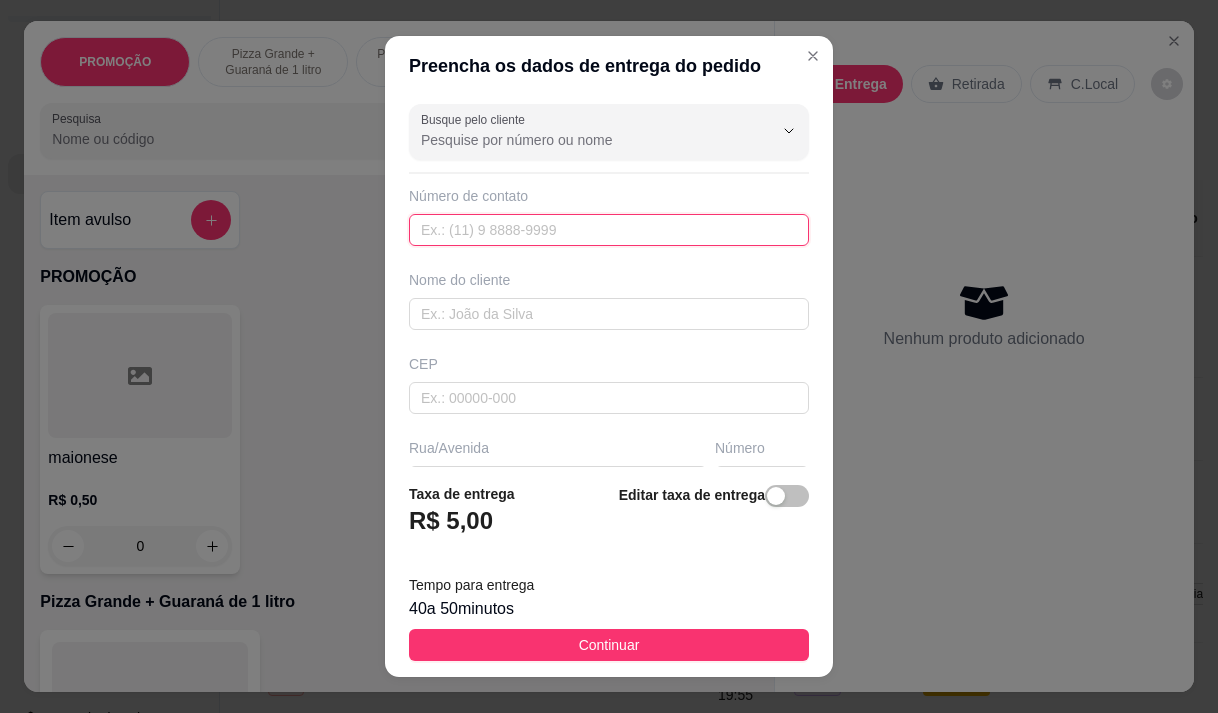 click at bounding box center [609, 230] 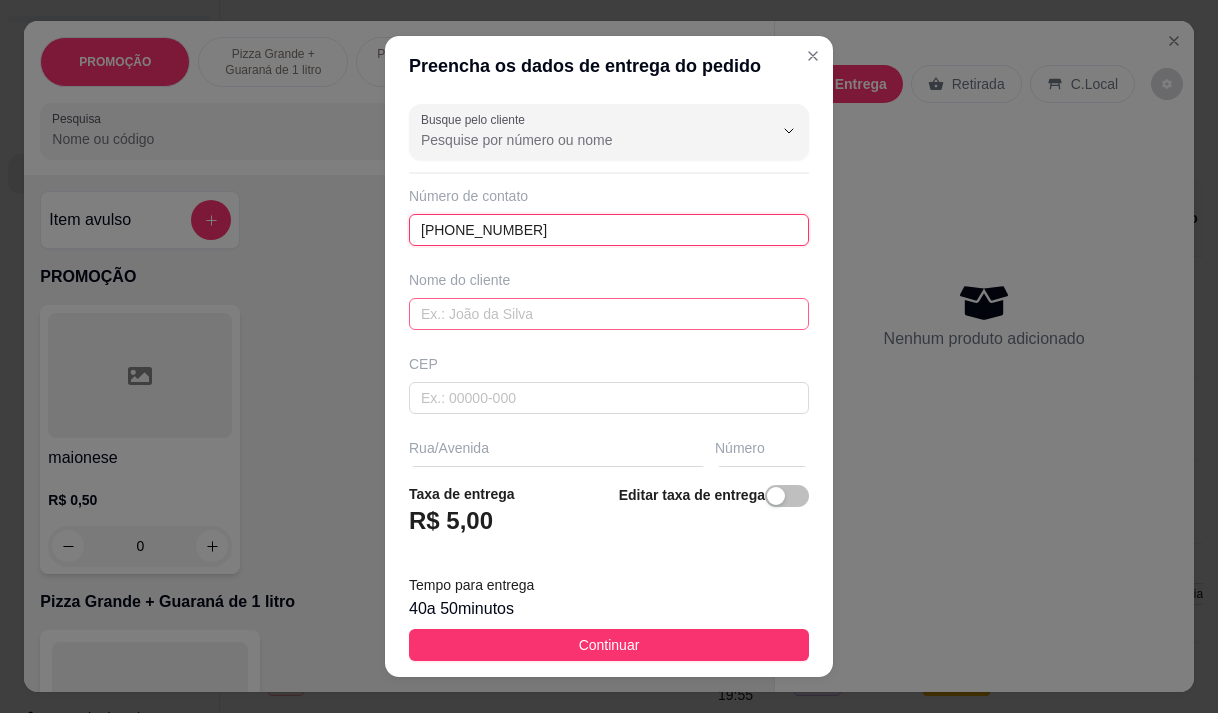 type on "[PHONE_NUMBER]" 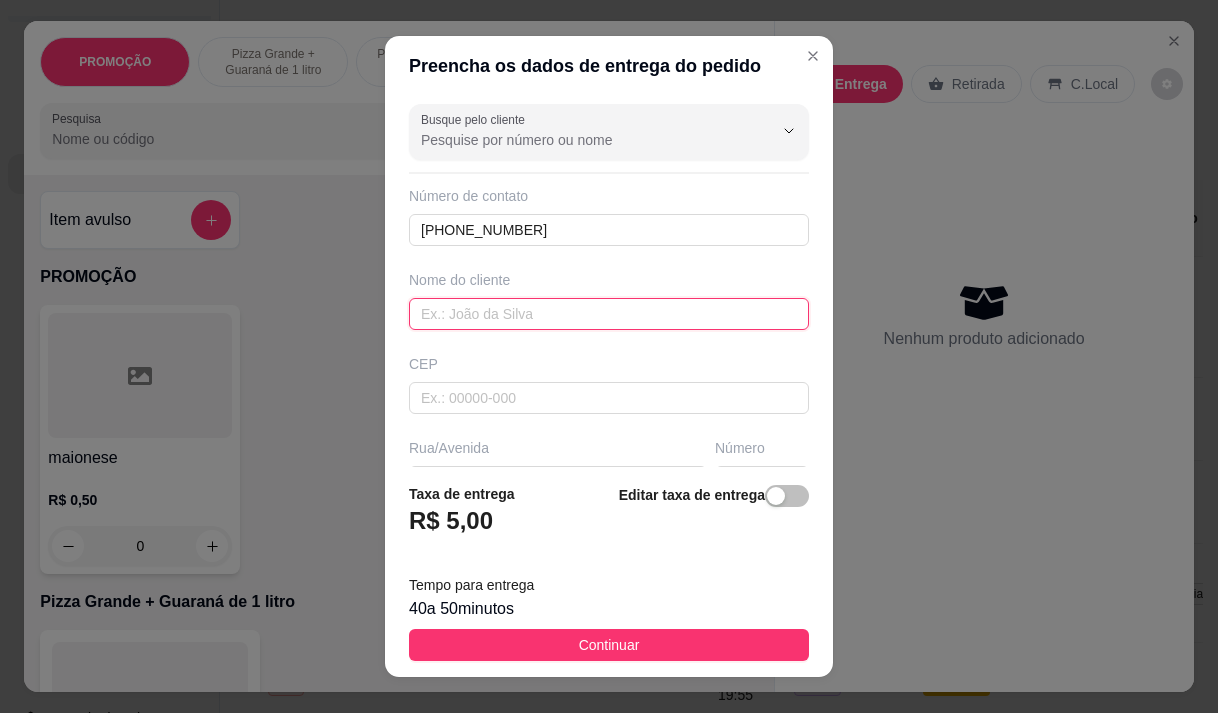 click at bounding box center [609, 314] 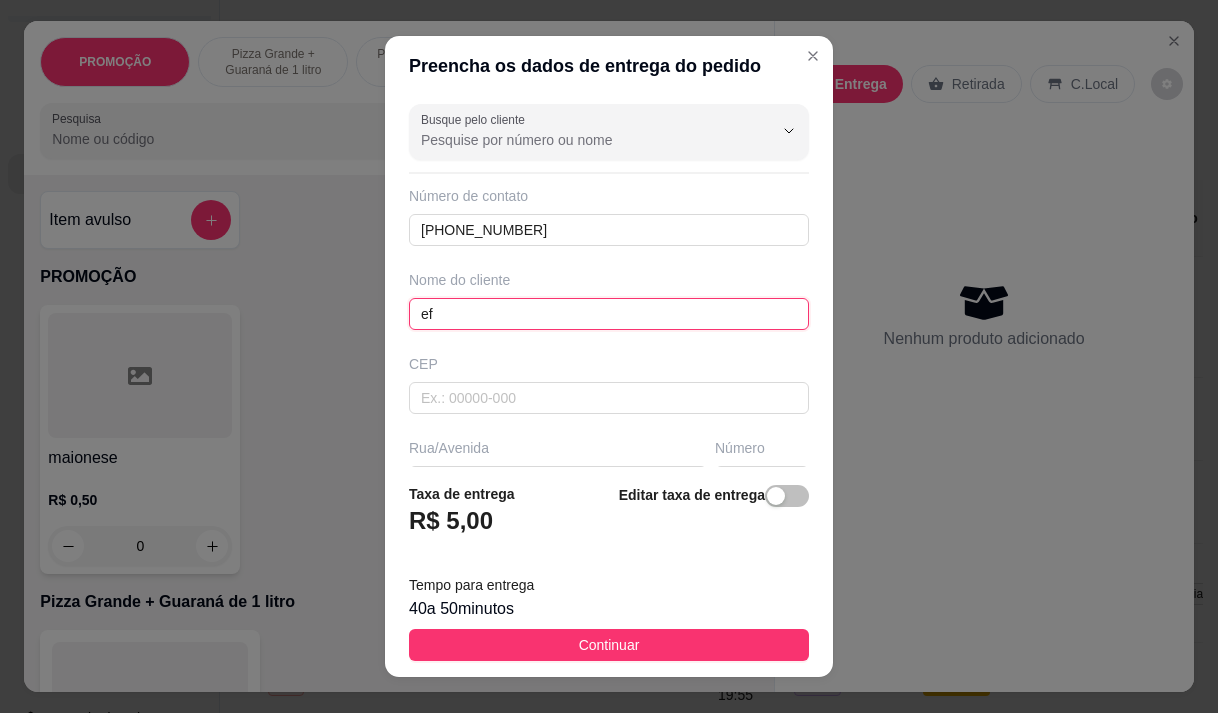 type on "e" 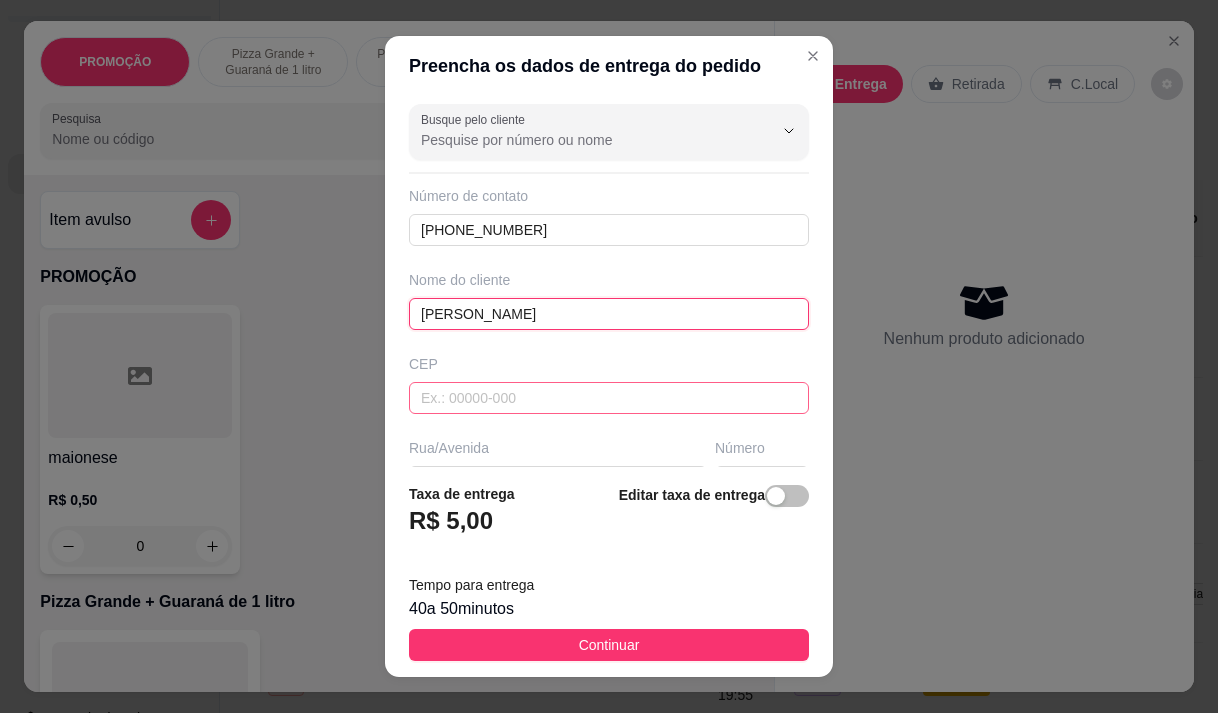 scroll, scrollTop: 100, scrollLeft: 0, axis: vertical 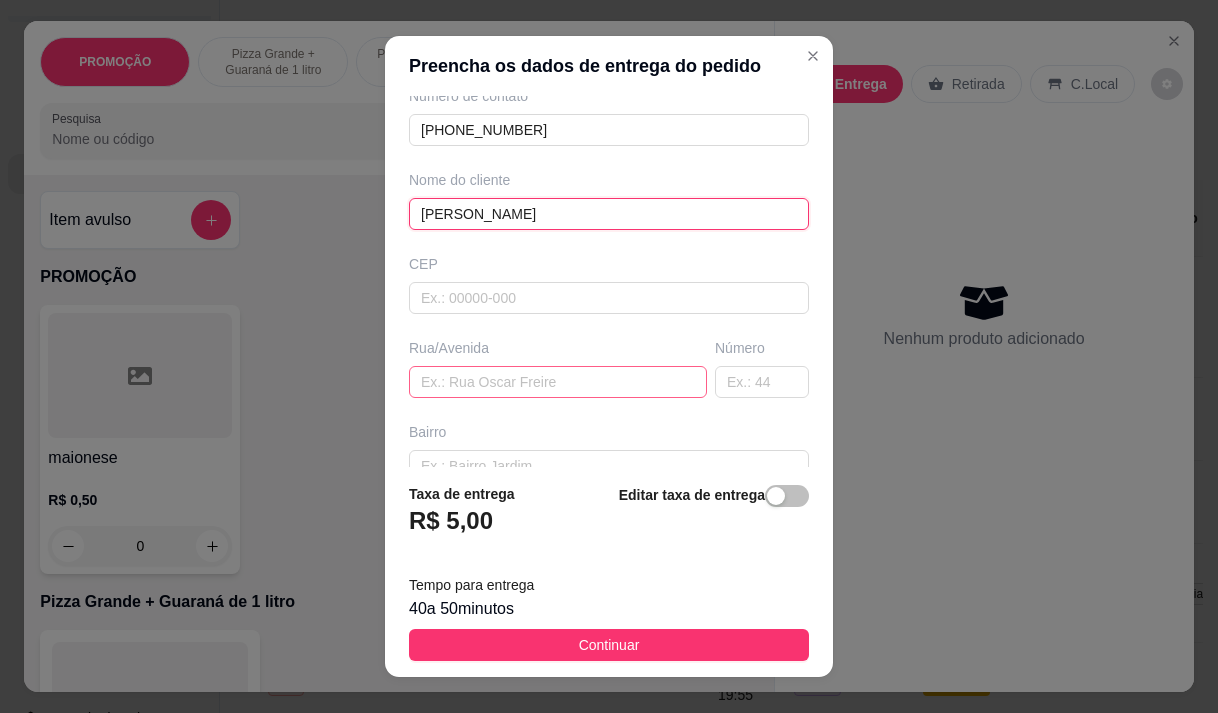 type on "[PERSON_NAME]" 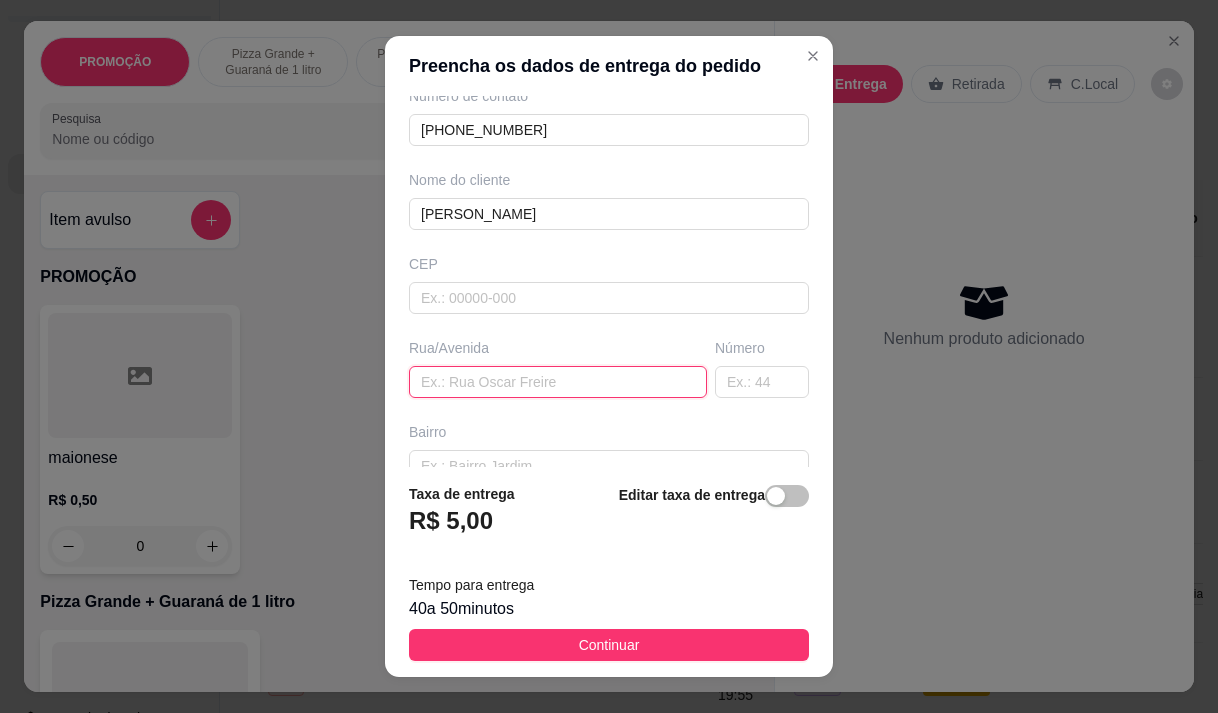 click at bounding box center (558, 382) 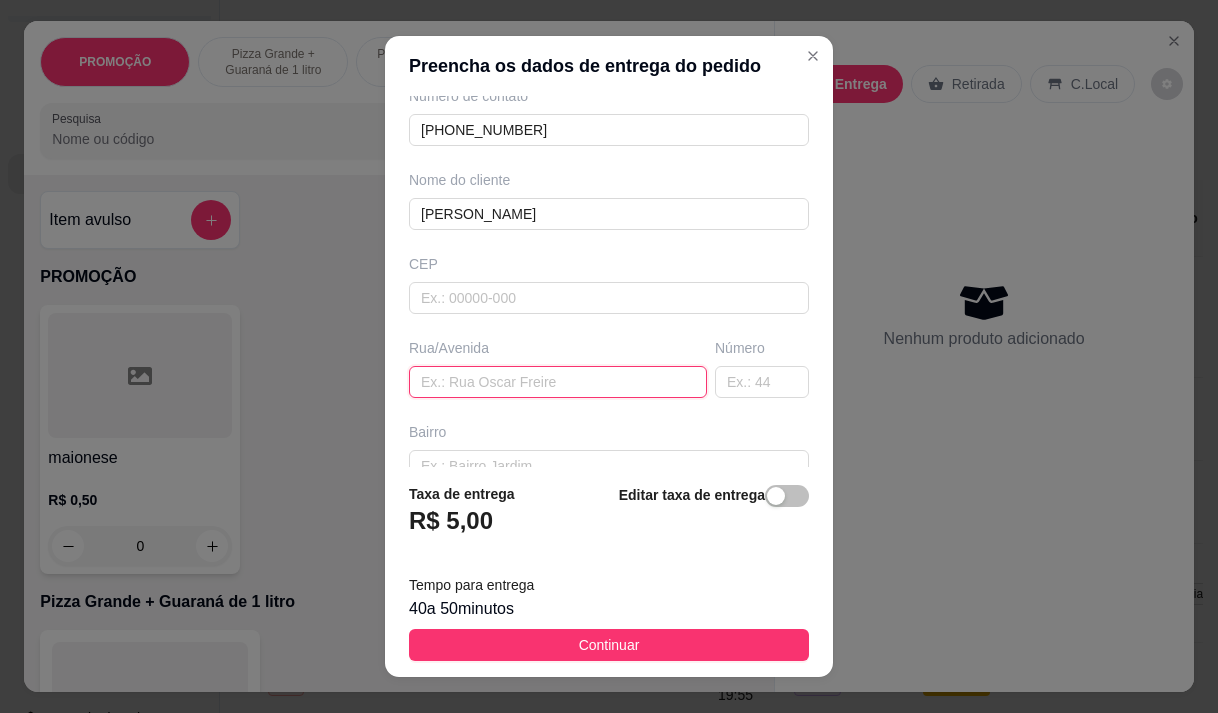 paste on "[STREET_ADDRESS][PERSON_NAME]" 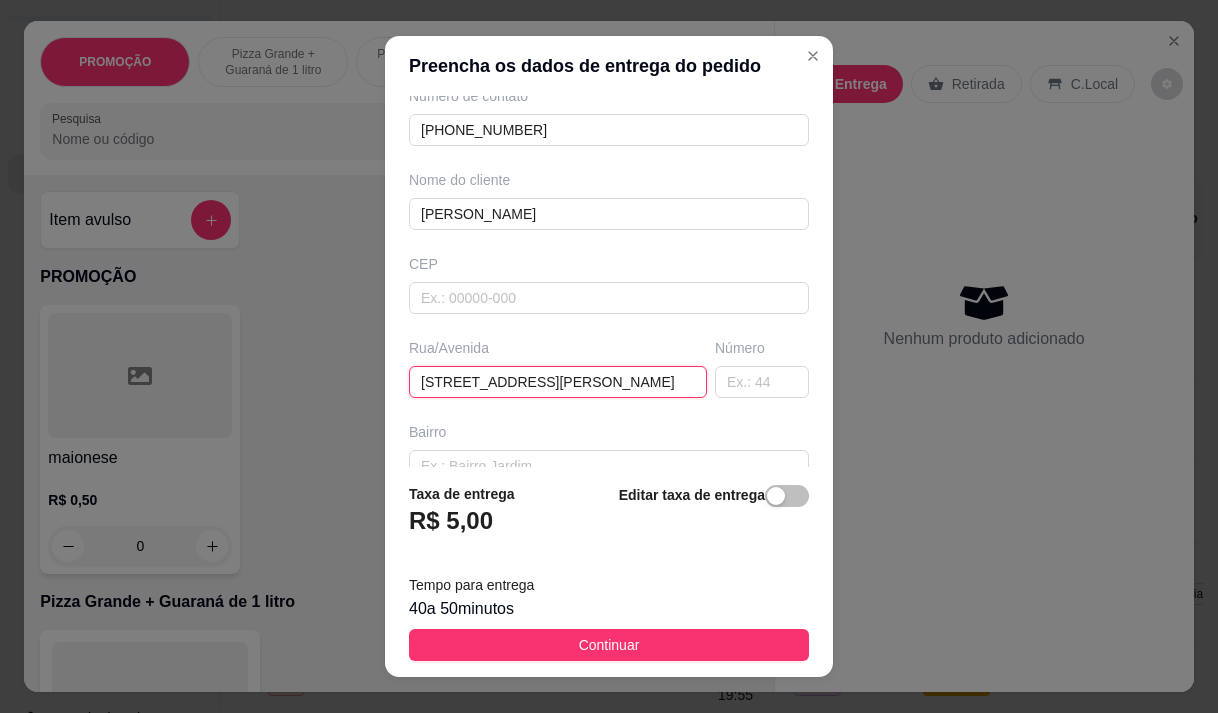 scroll, scrollTop: 0, scrollLeft: 0, axis: both 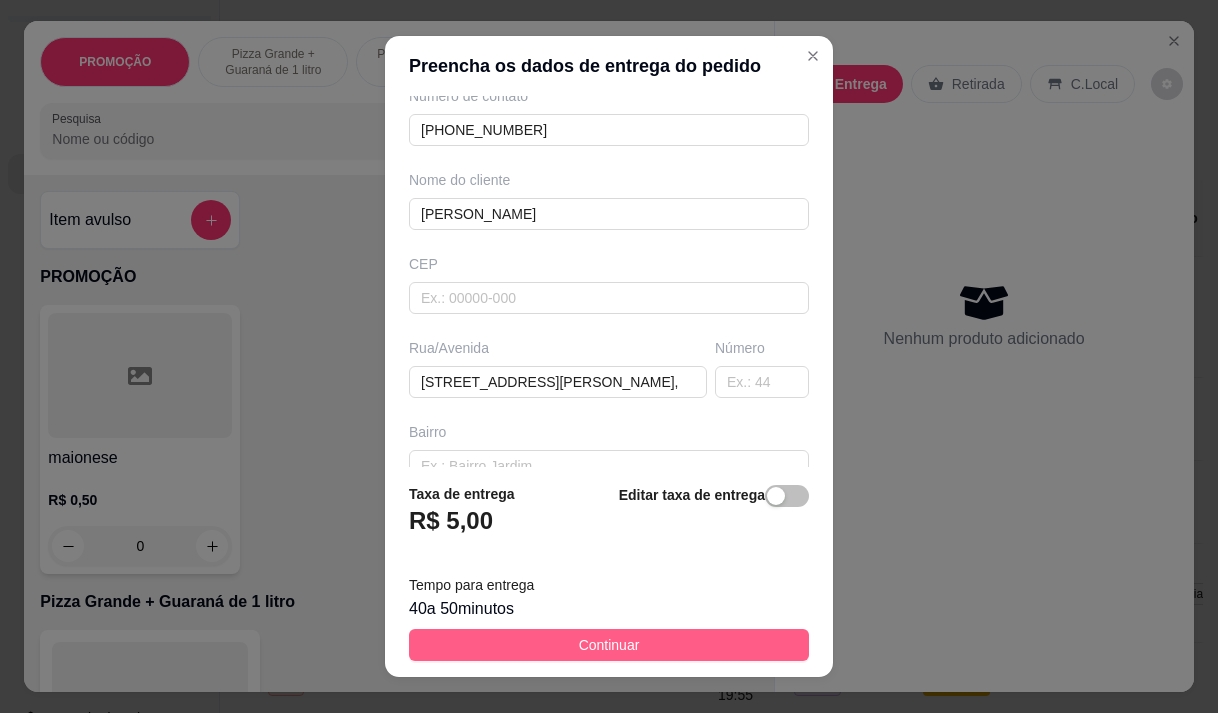 click on "Continuar" at bounding box center (609, 645) 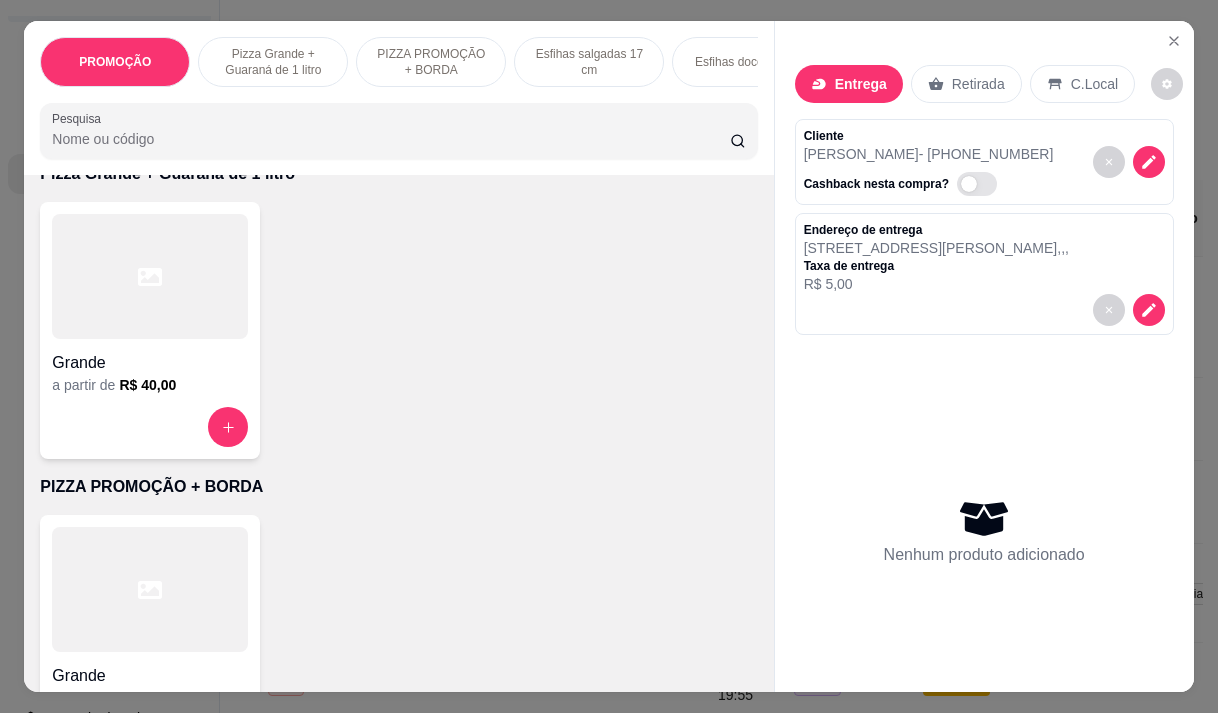 scroll, scrollTop: 500, scrollLeft: 0, axis: vertical 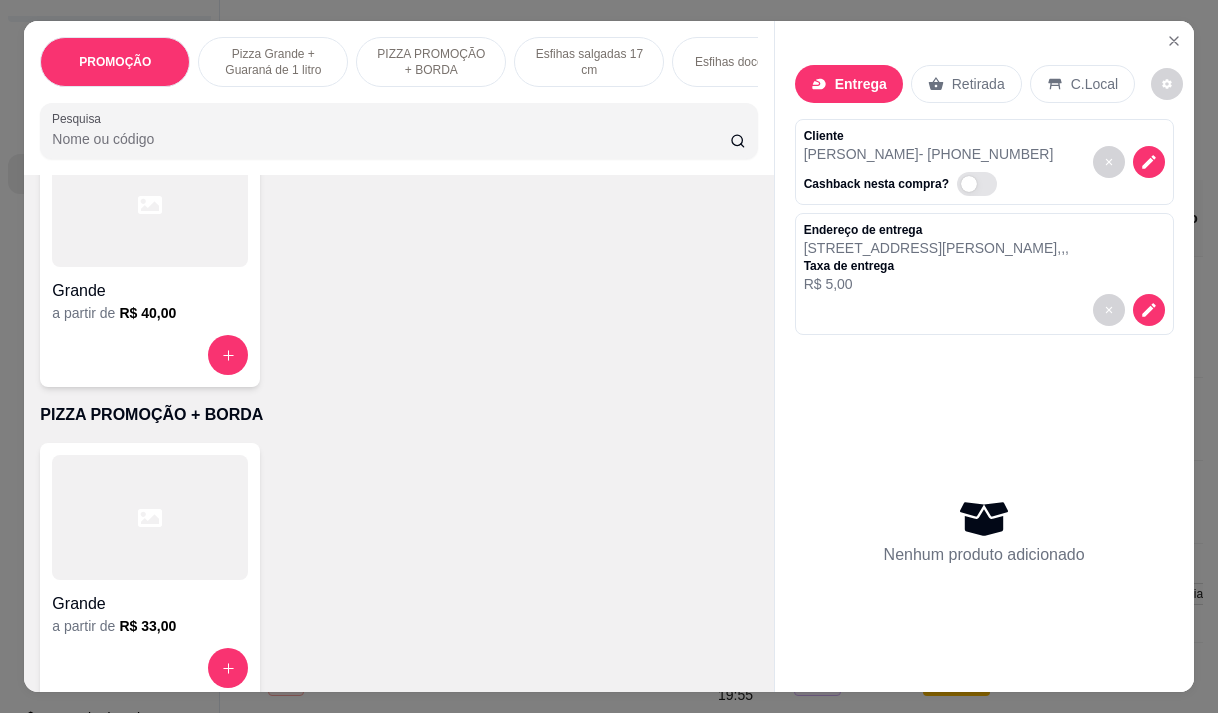 click at bounding box center [150, 517] 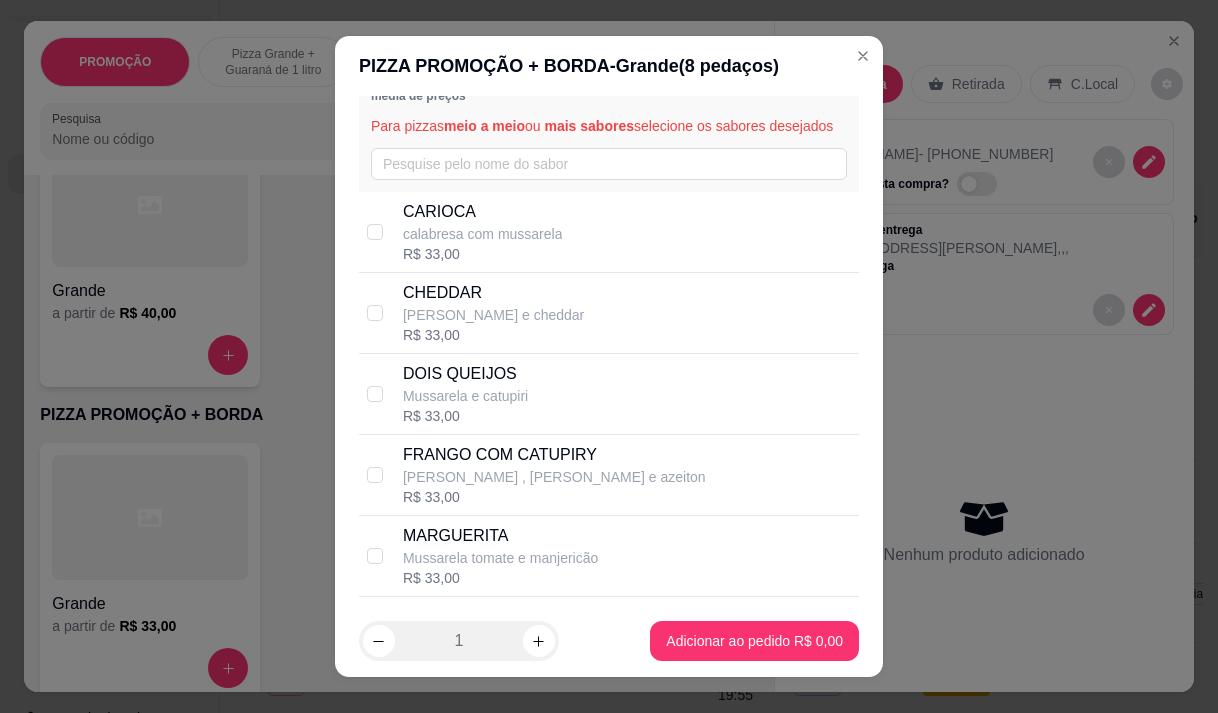 scroll, scrollTop: 100, scrollLeft: 0, axis: vertical 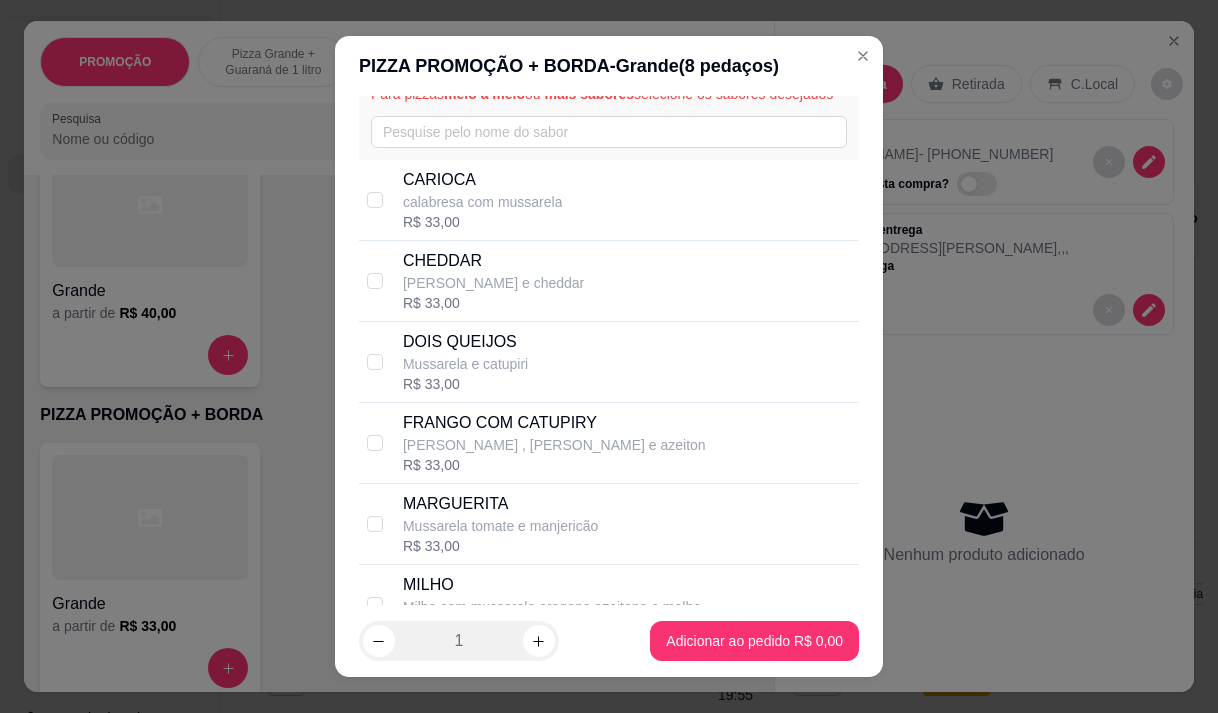 click on "calabresa com mussarela" at bounding box center (483, 202) 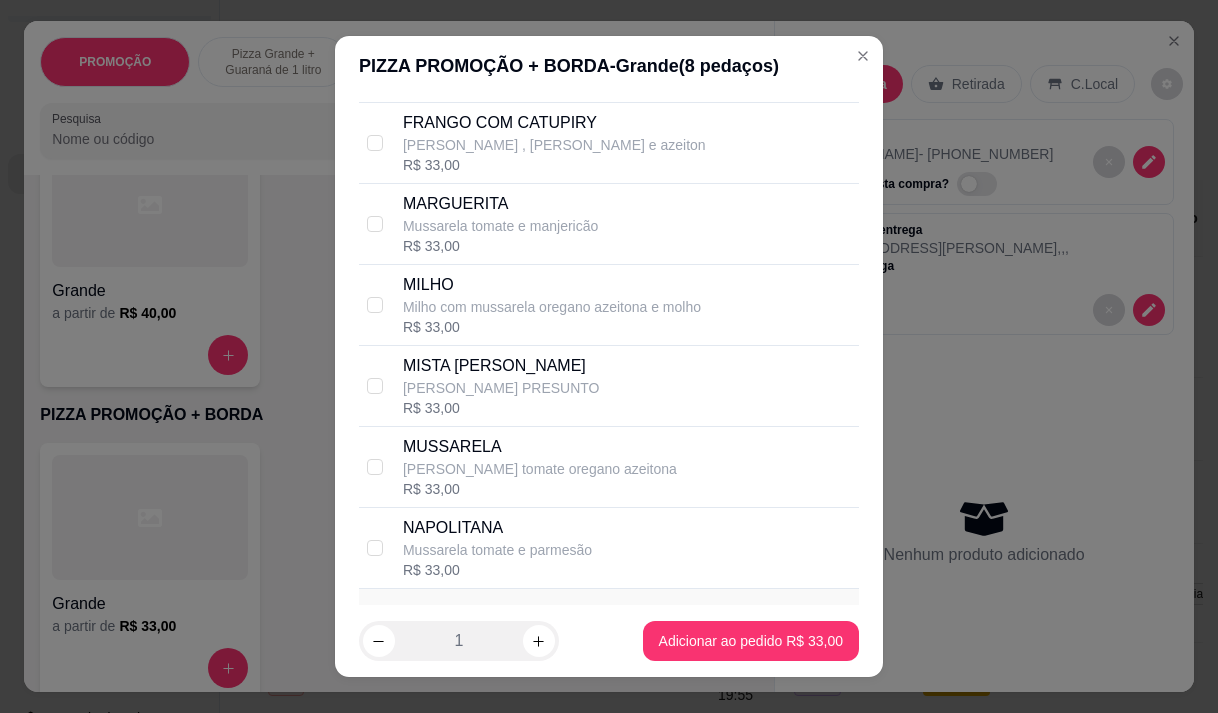 scroll, scrollTop: 685, scrollLeft: 0, axis: vertical 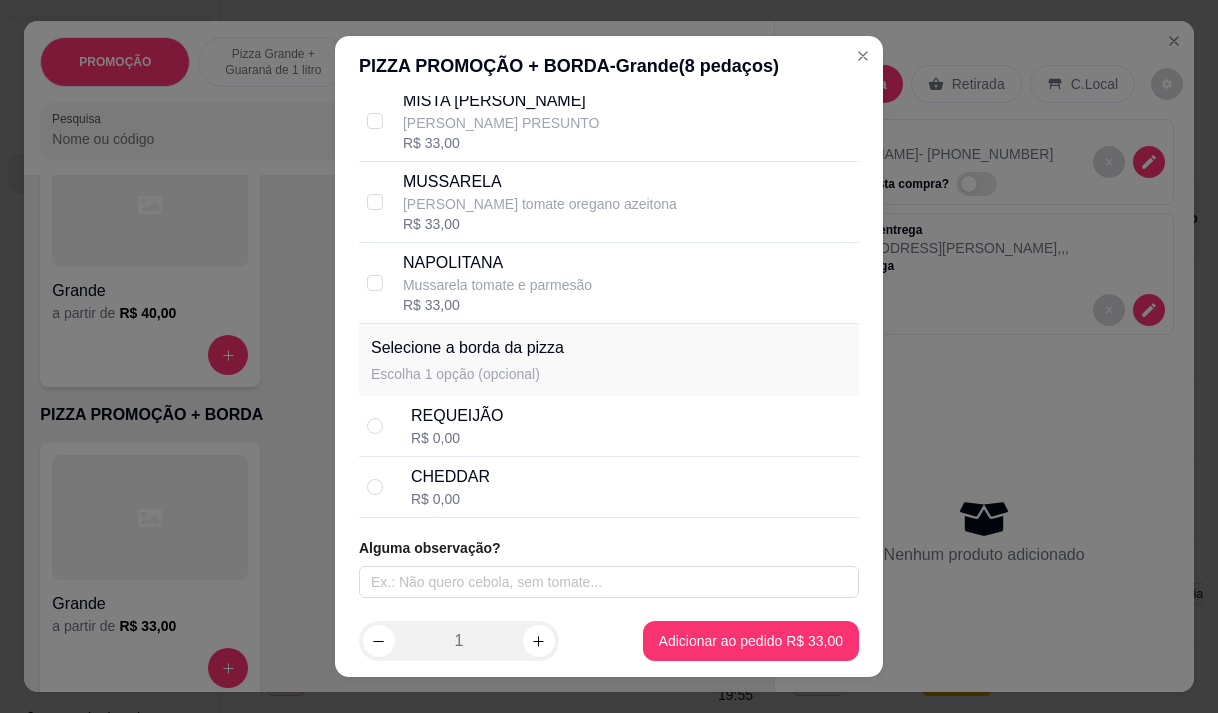 click on "REQUEIJÃO" at bounding box center [457, 416] 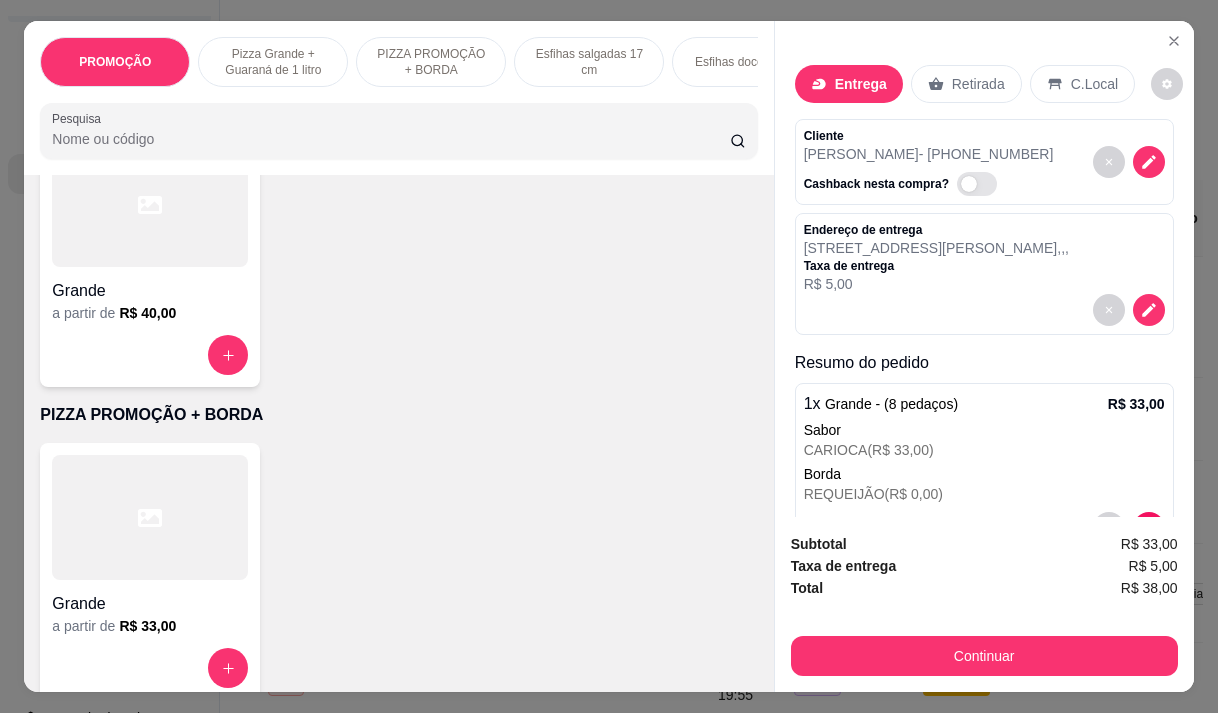 click at bounding box center (150, 517) 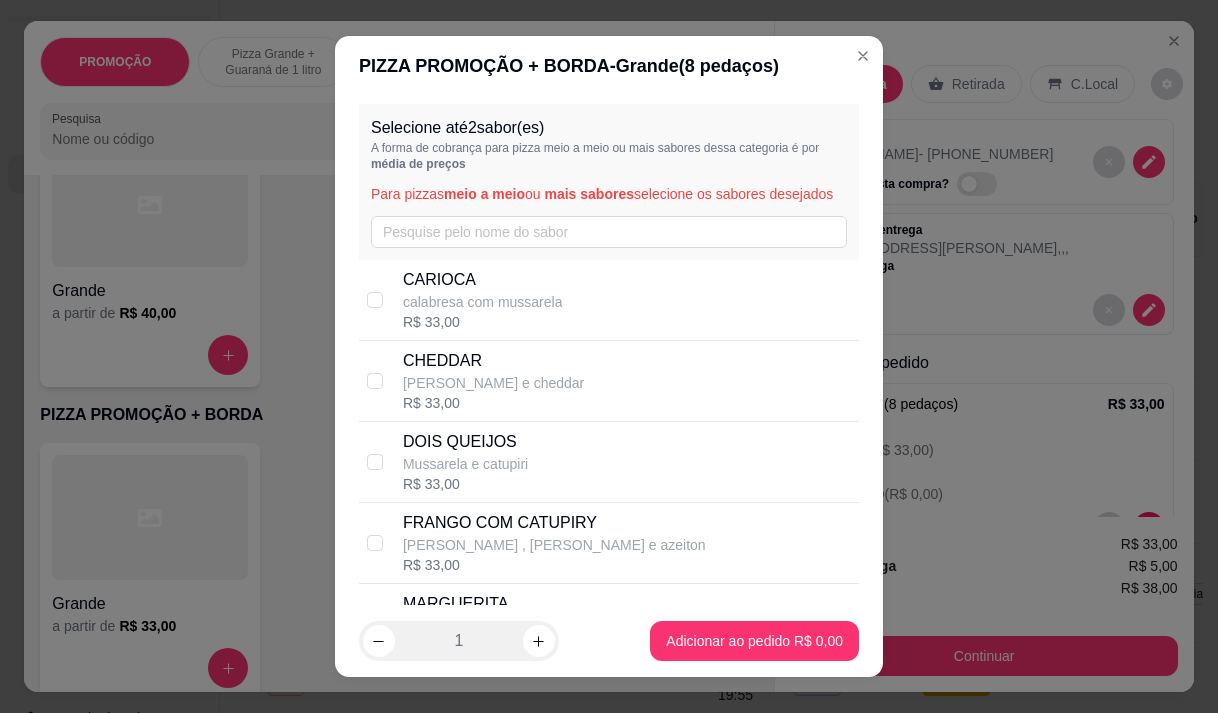 scroll, scrollTop: 300, scrollLeft: 0, axis: vertical 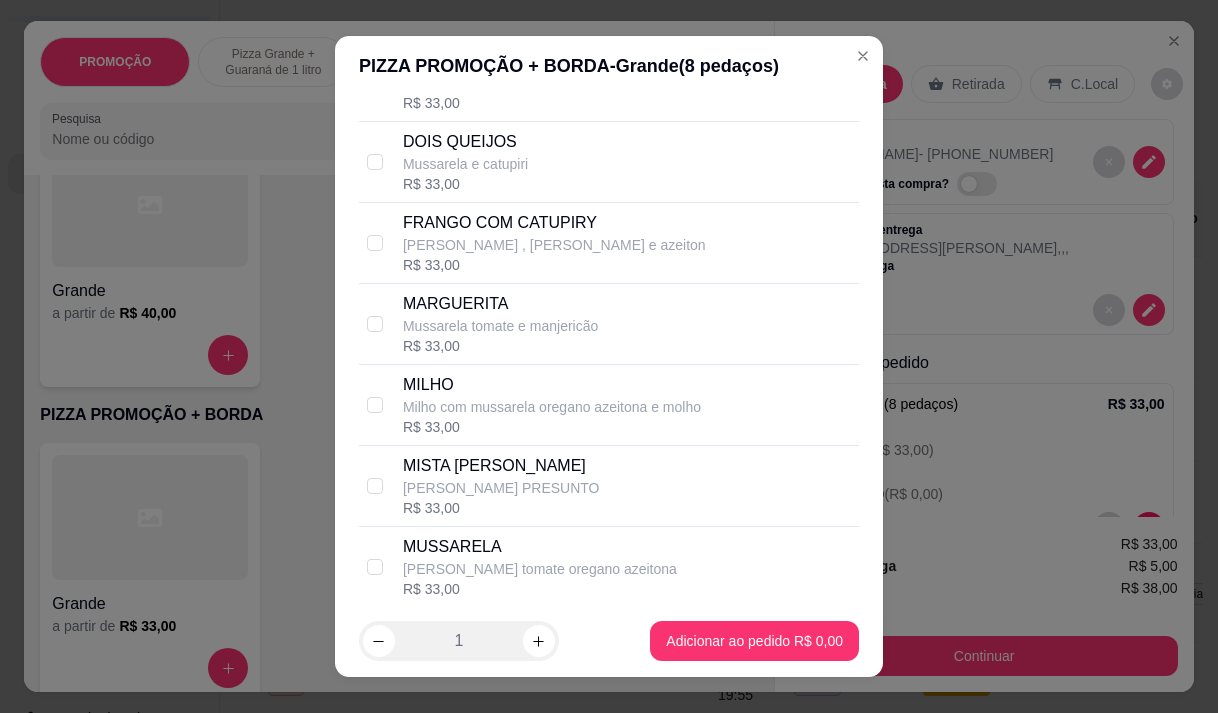 click on "[PERSON_NAME] , [PERSON_NAME] e azeiton" at bounding box center [554, 245] 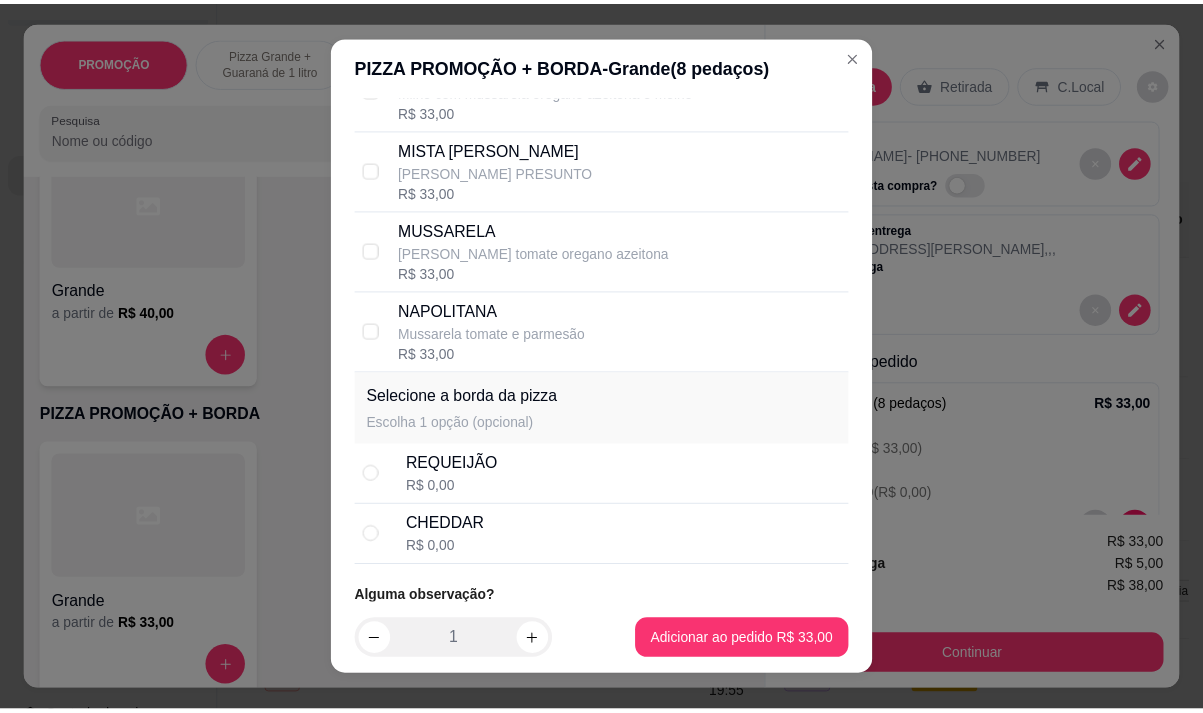 scroll, scrollTop: 685, scrollLeft: 0, axis: vertical 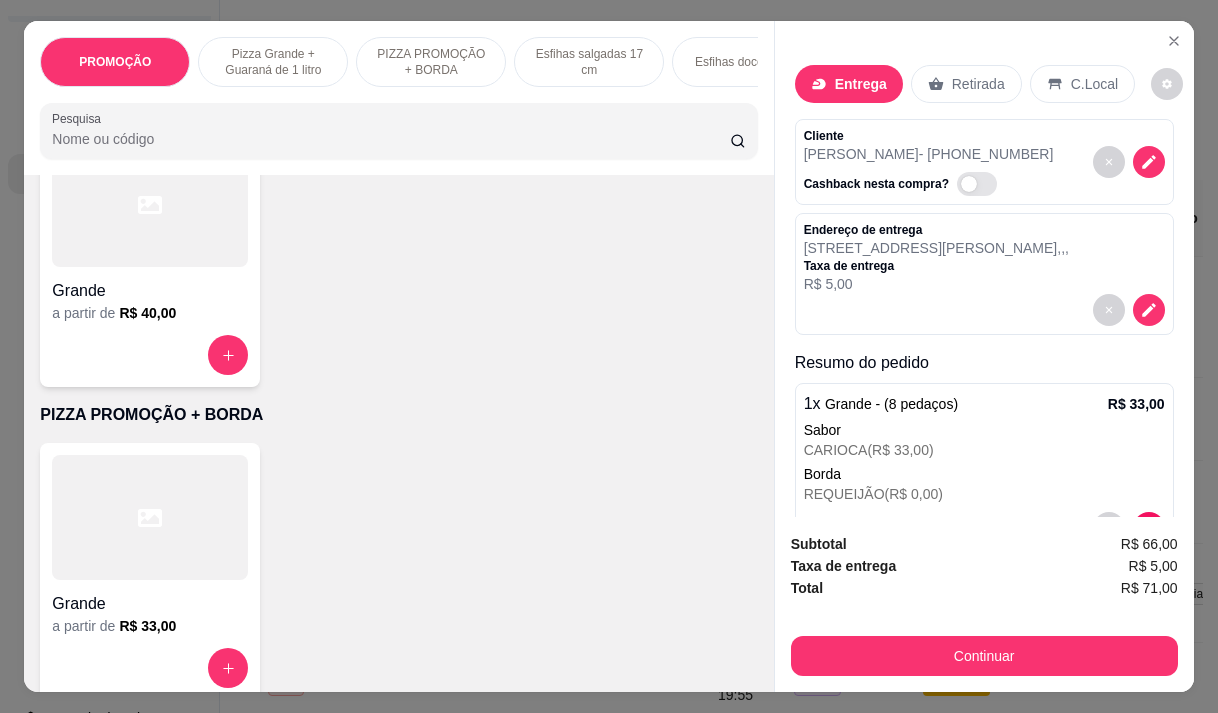 click on "Continuar" at bounding box center (984, 656) 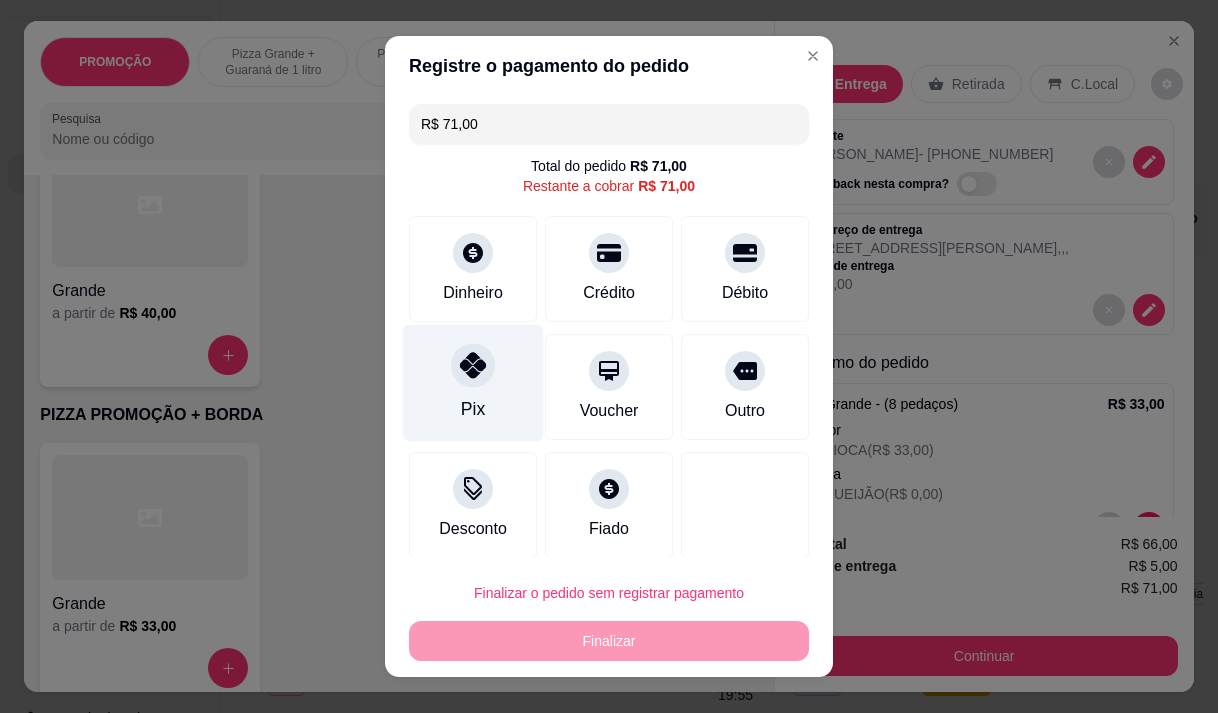 click on "Pix" at bounding box center [473, 382] 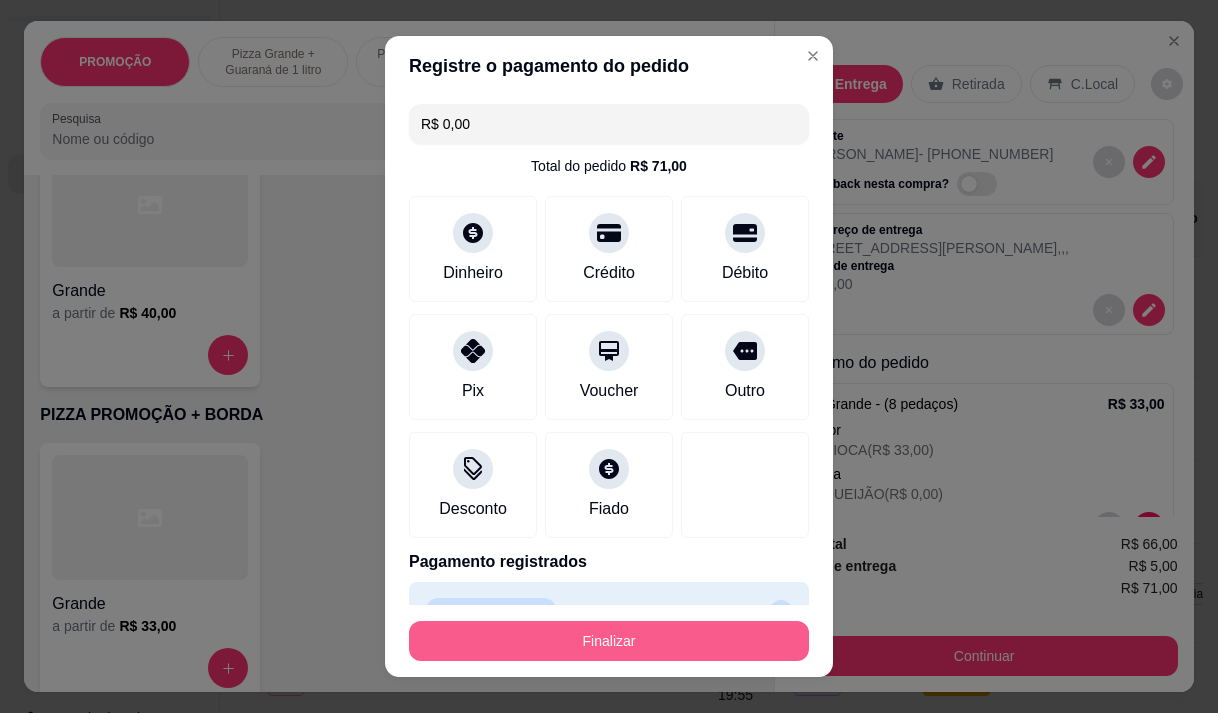 click on "Finalizar" at bounding box center (609, 641) 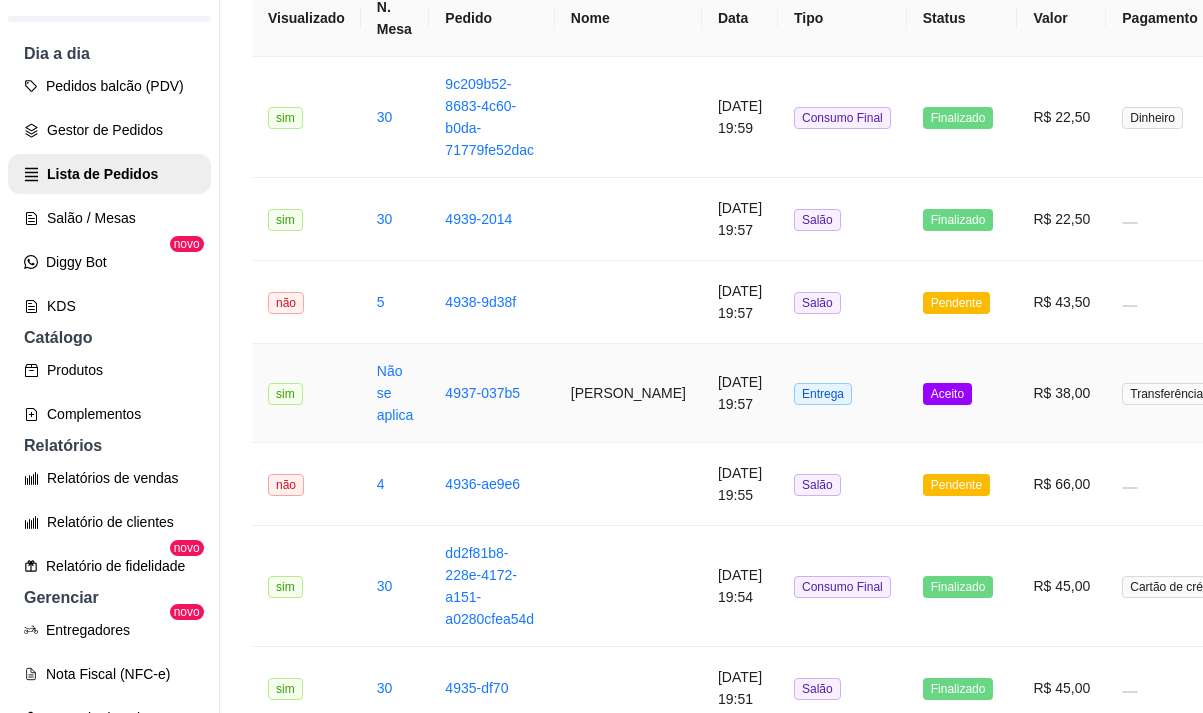 scroll, scrollTop: 0, scrollLeft: 0, axis: both 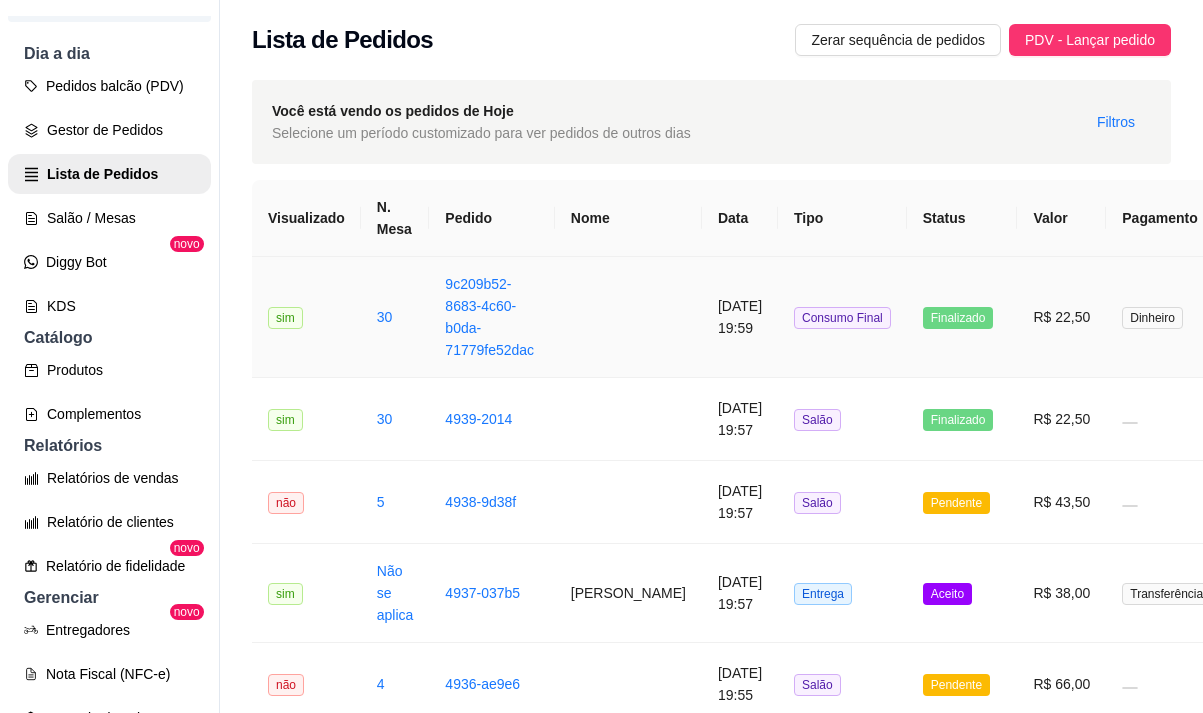 click at bounding box center [628, 317] 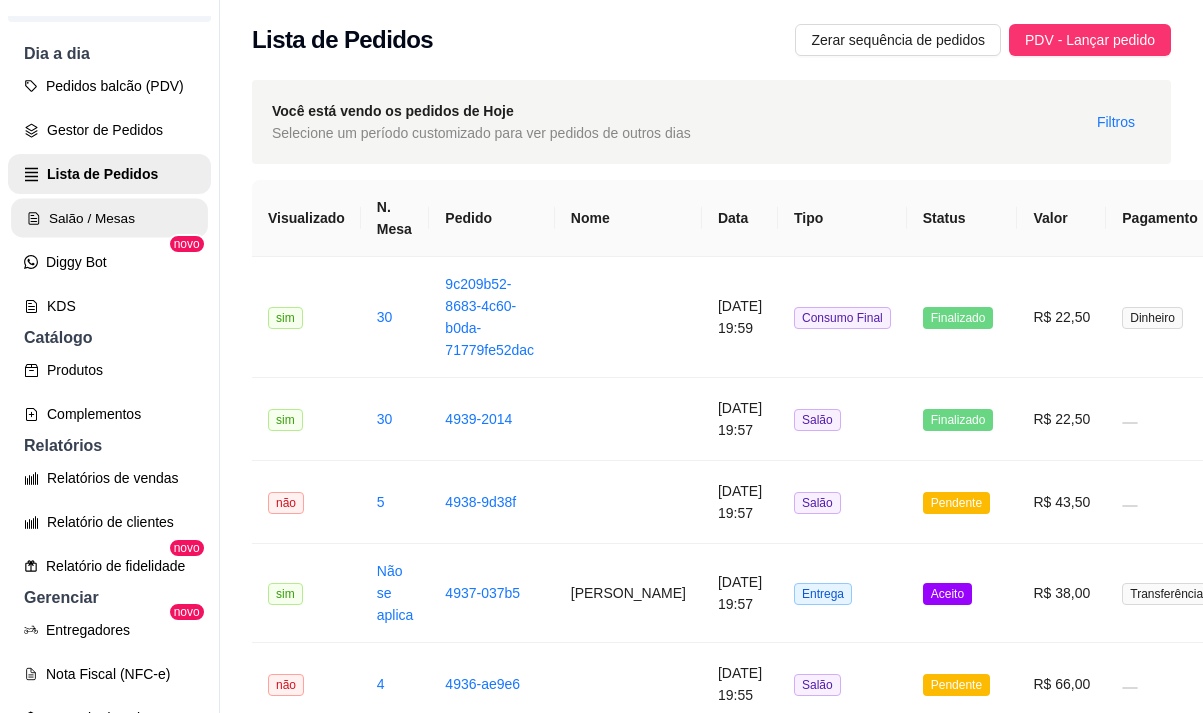 click on "Salão / Mesas" at bounding box center [109, 218] 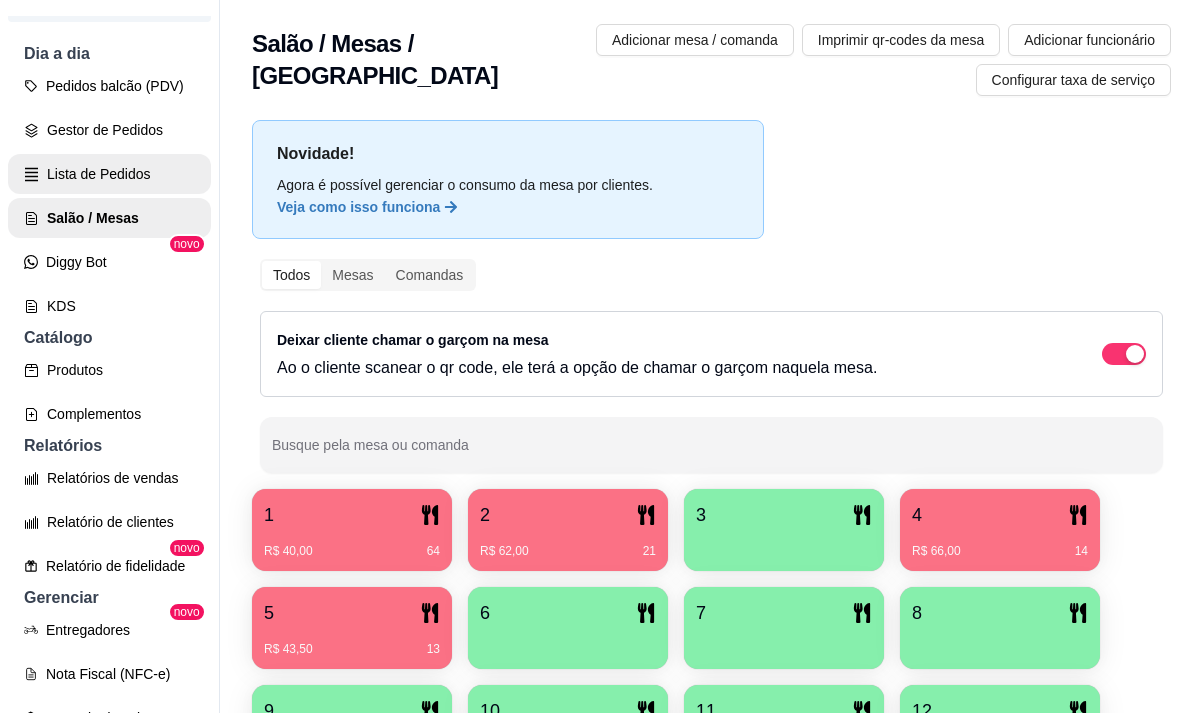 click on "Lista de Pedidos" at bounding box center [109, 174] 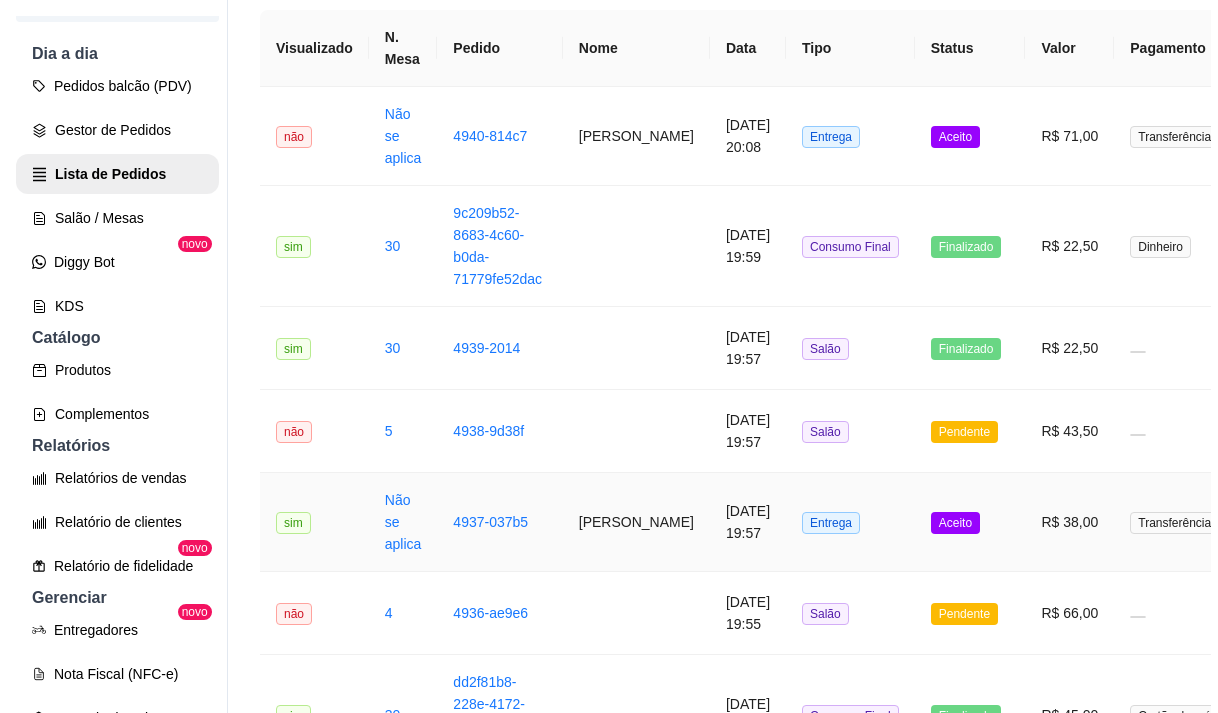 scroll, scrollTop: 0, scrollLeft: 0, axis: both 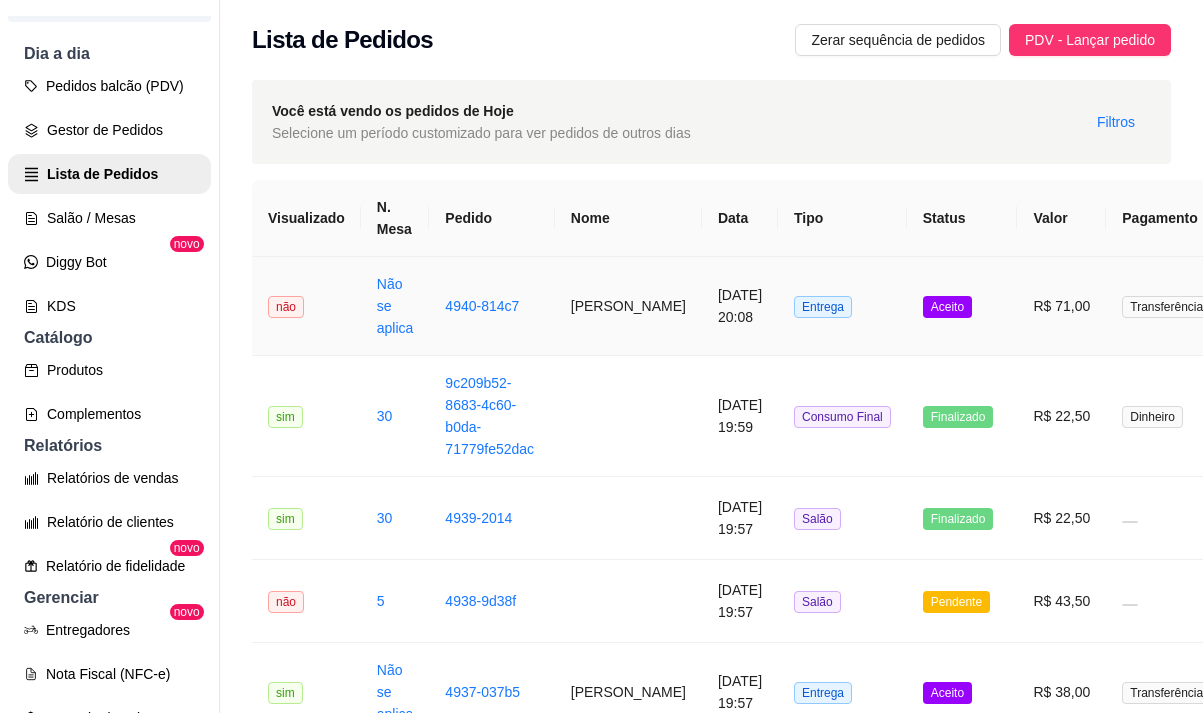 click on "[PERSON_NAME]" at bounding box center [628, 306] 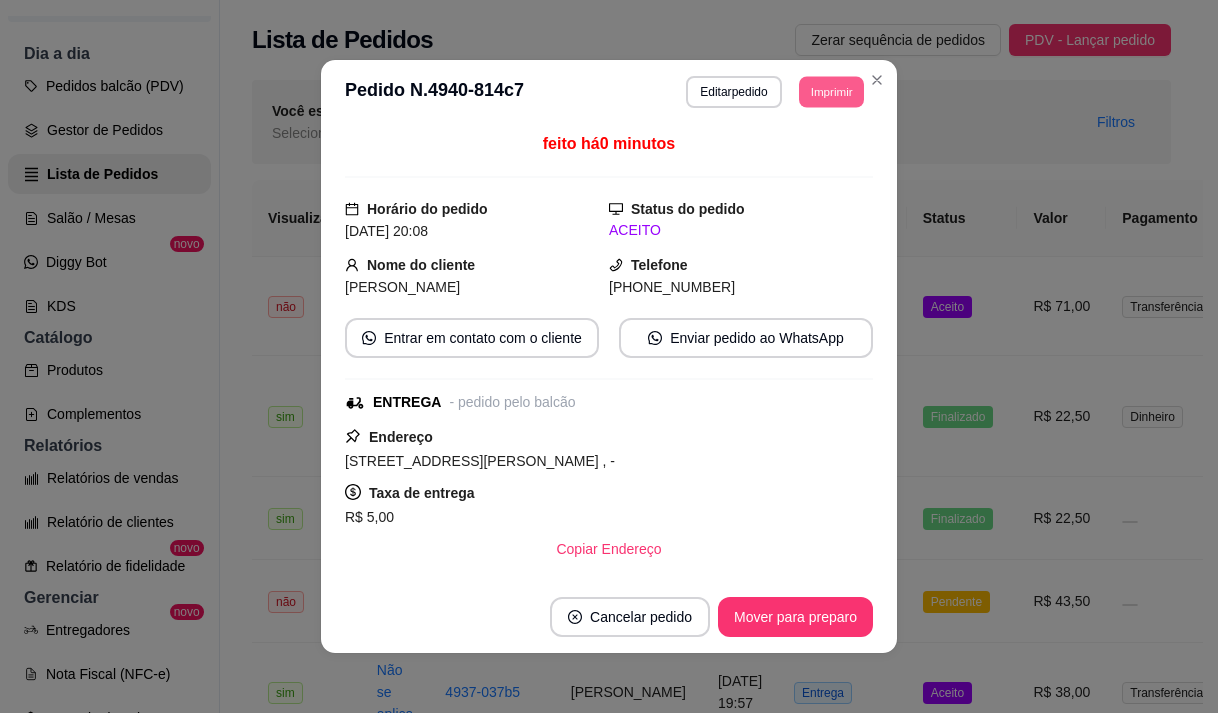 click on "Imprimir" at bounding box center [831, 91] 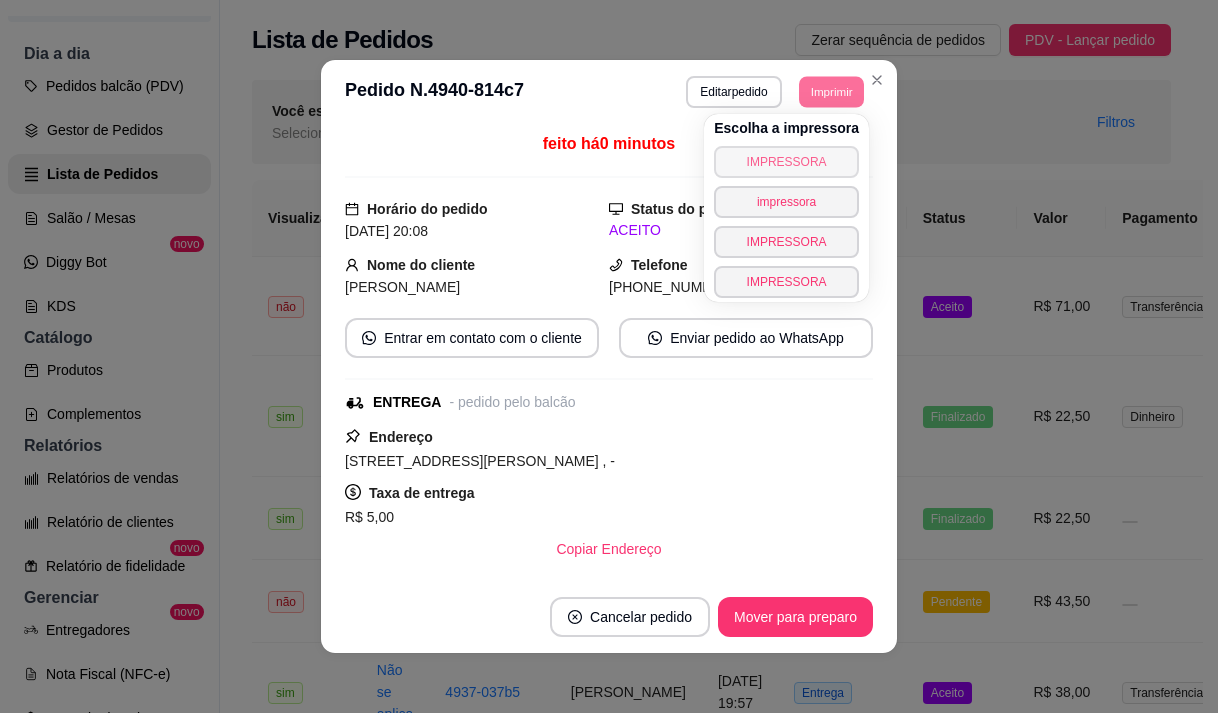 click on "IMPRESSORA" at bounding box center (786, 162) 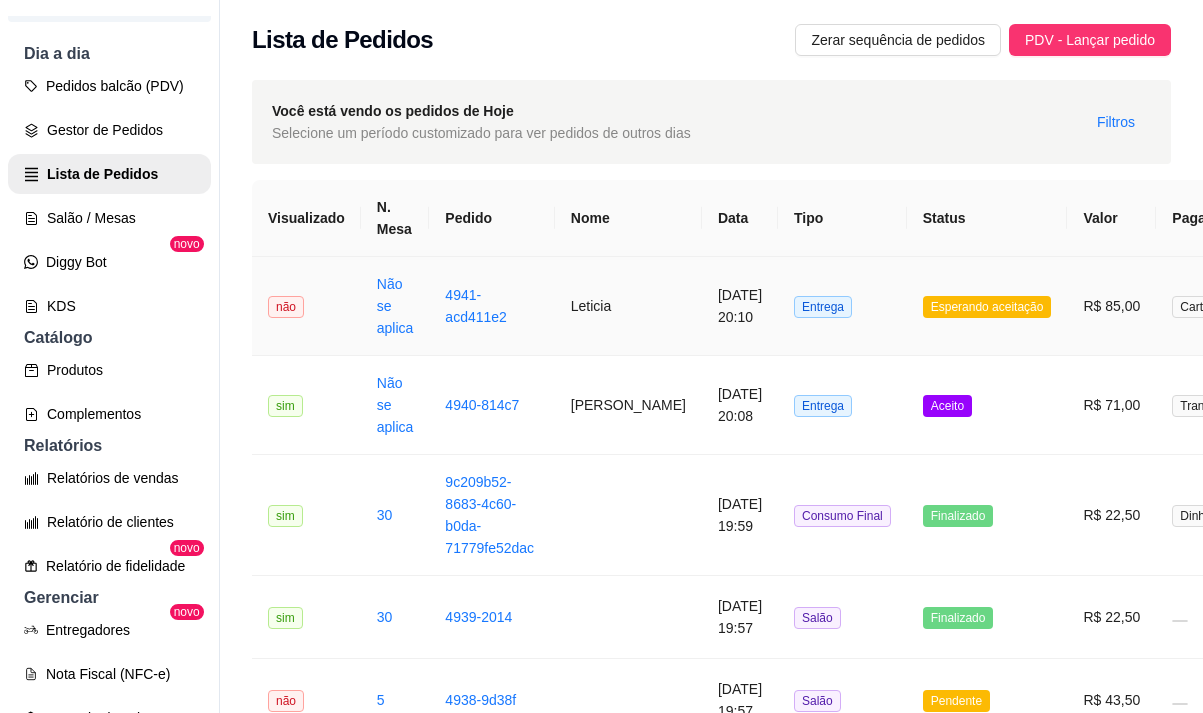 click on "Leticia" at bounding box center [628, 306] 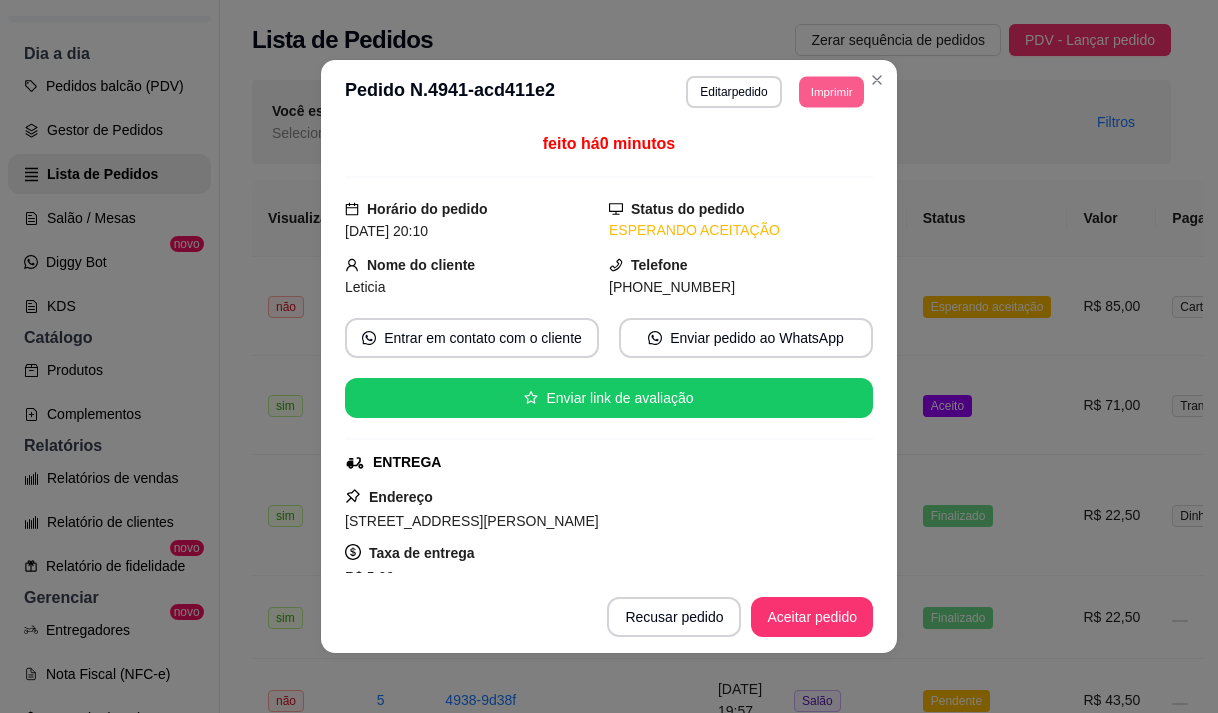 click on "Imprimir" at bounding box center [831, 91] 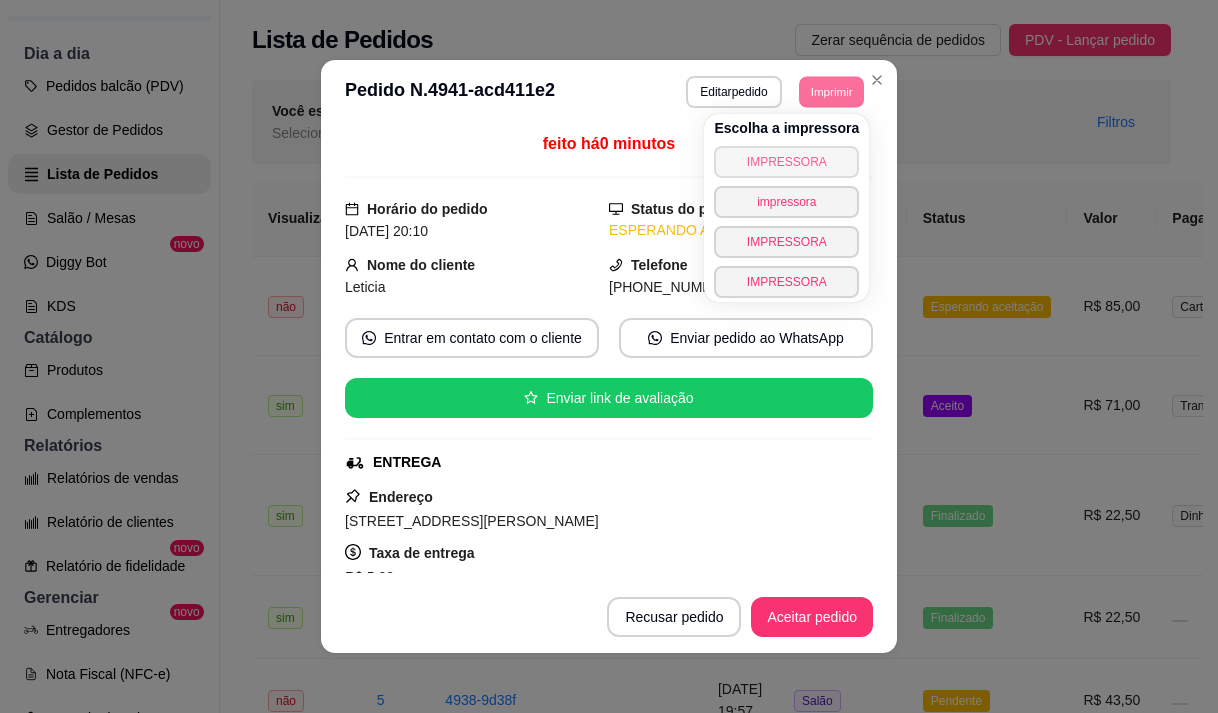 click on "IMPRESSORA" at bounding box center (786, 162) 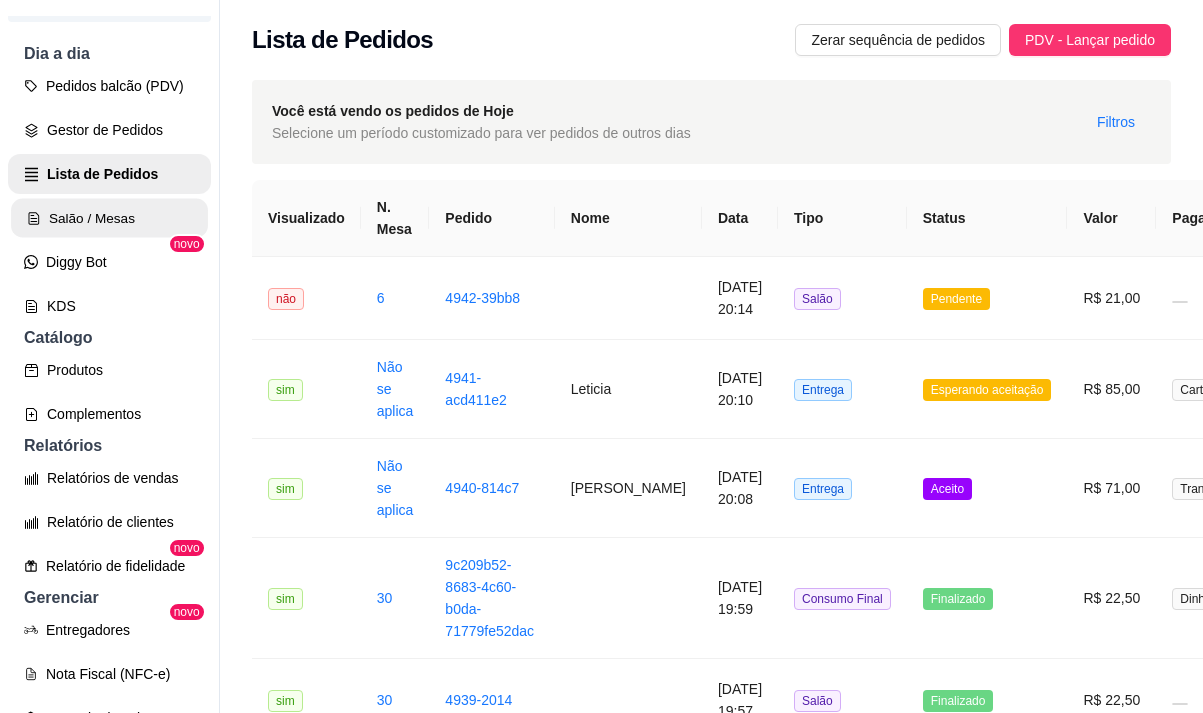 click on "Salão / Mesas" at bounding box center [109, 218] 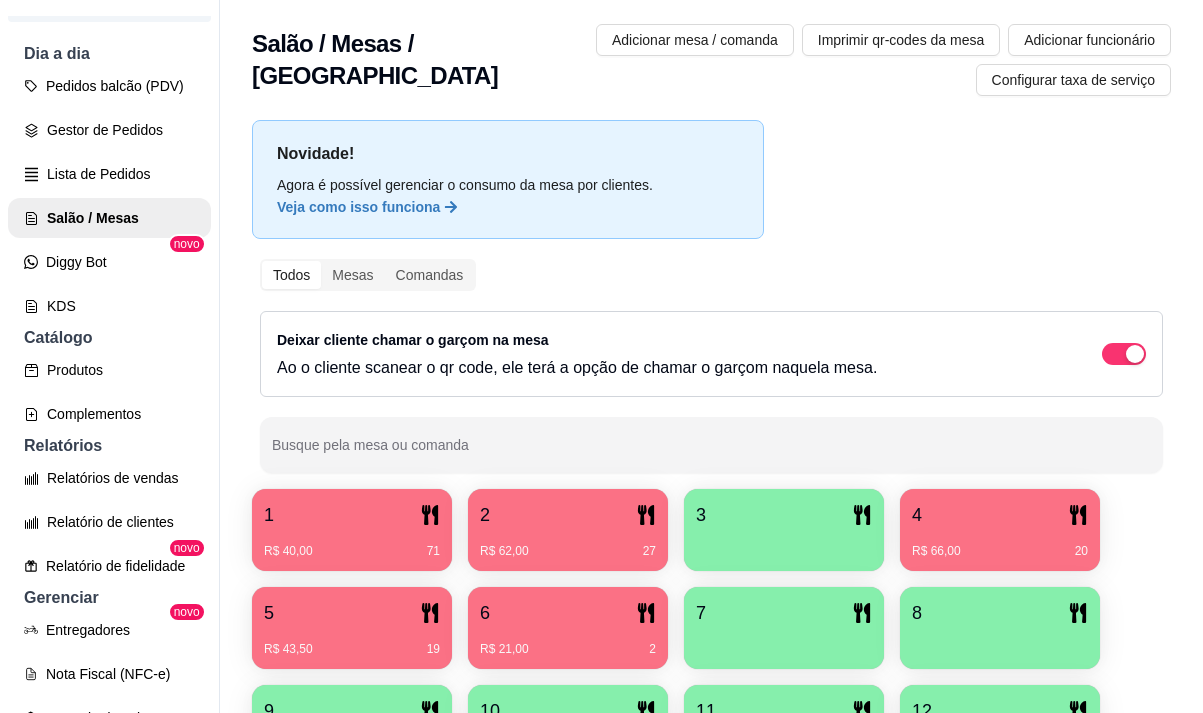 click on "6" at bounding box center (568, 613) 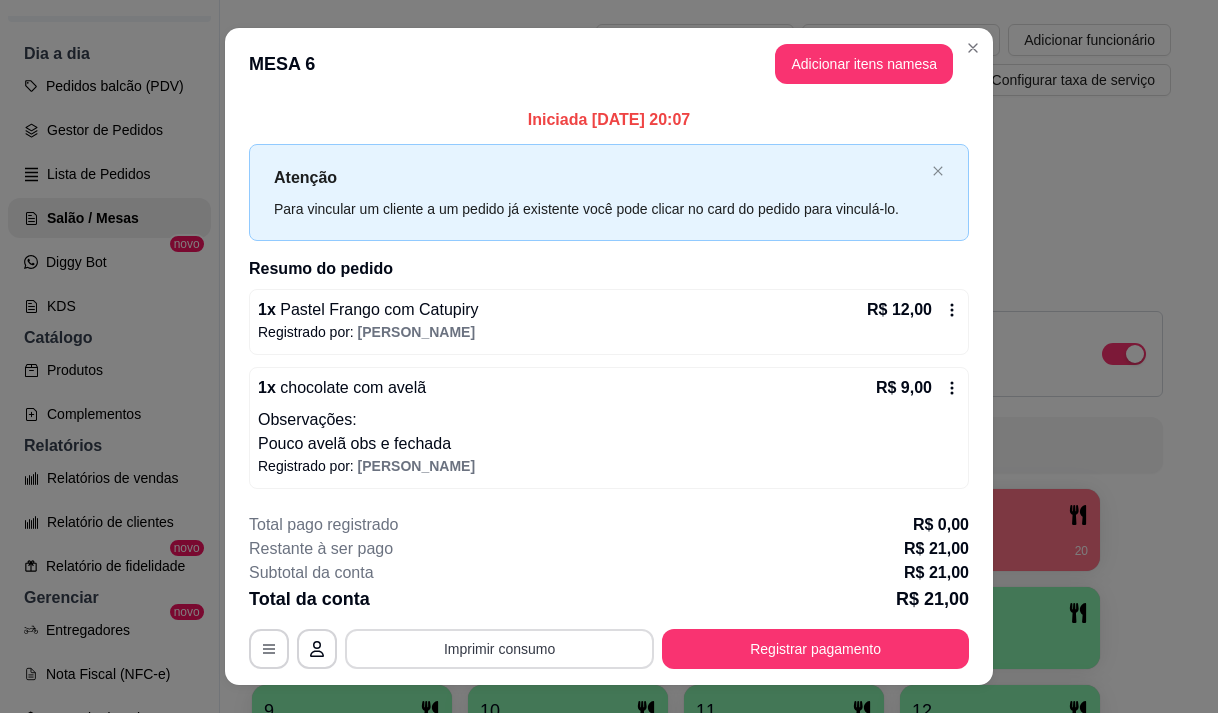 click on "Imprimir consumo" at bounding box center [499, 649] 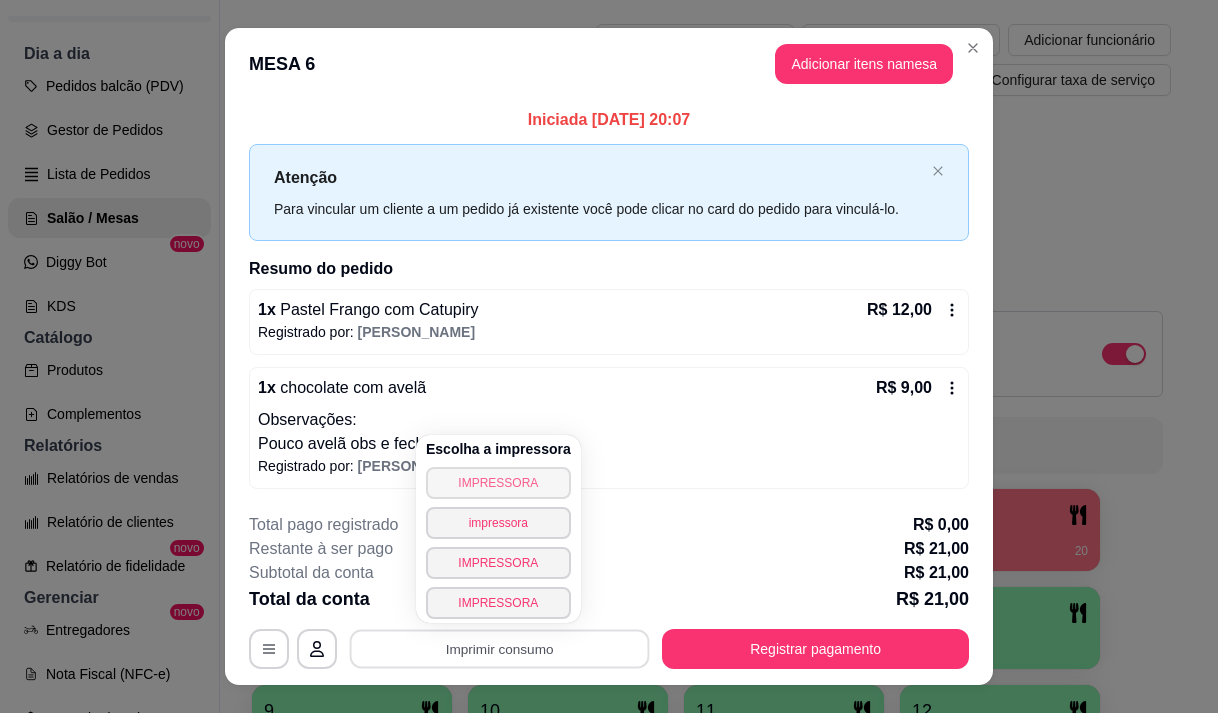 click on "IMPRESSORA" at bounding box center [498, 483] 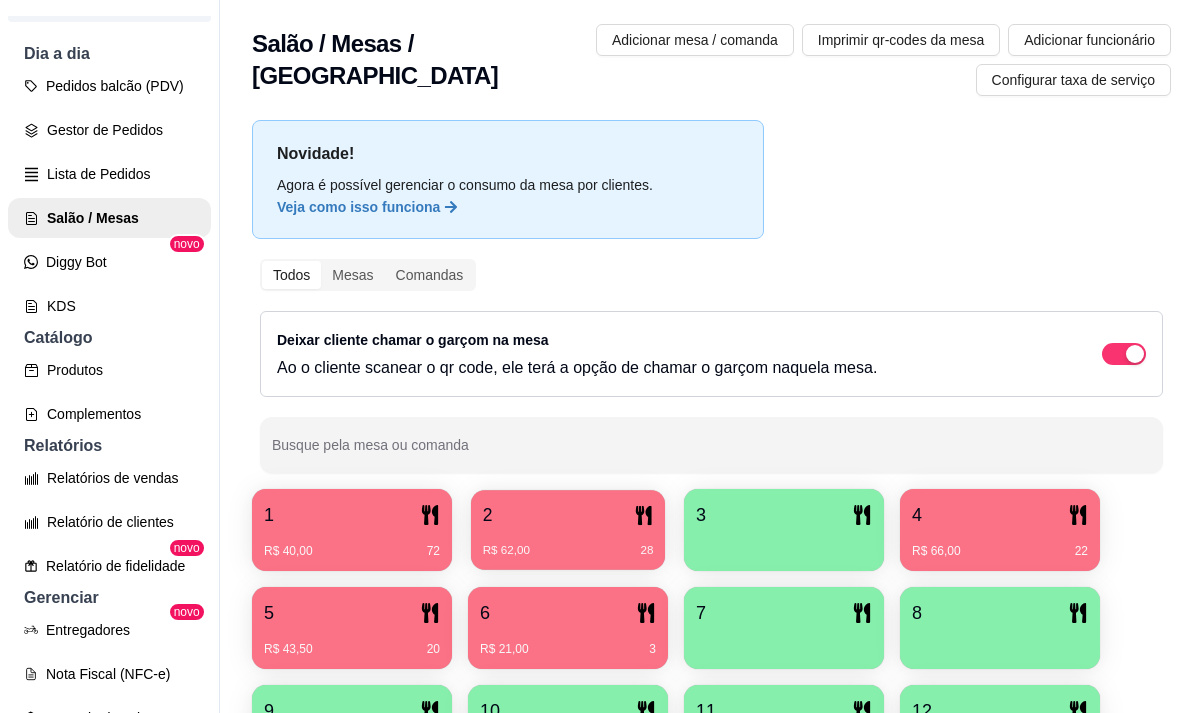 click on "R$ 62,00 28" at bounding box center [568, 543] 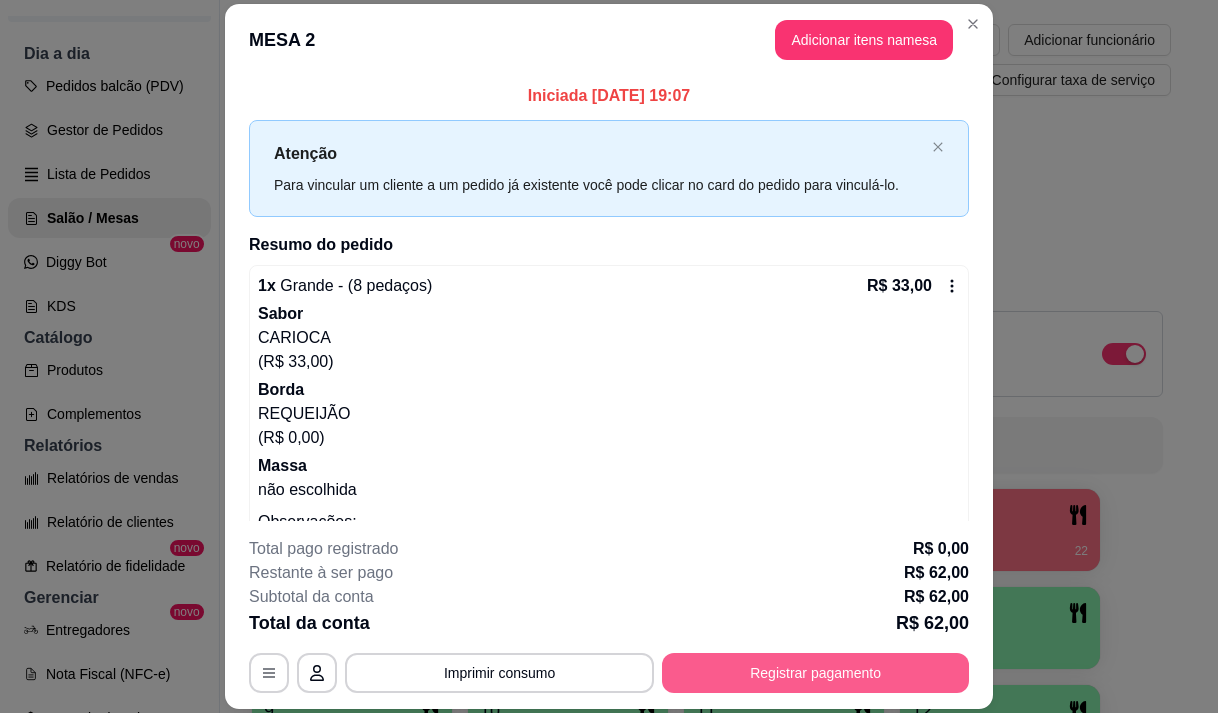 click on "Registrar pagamento" at bounding box center (815, 673) 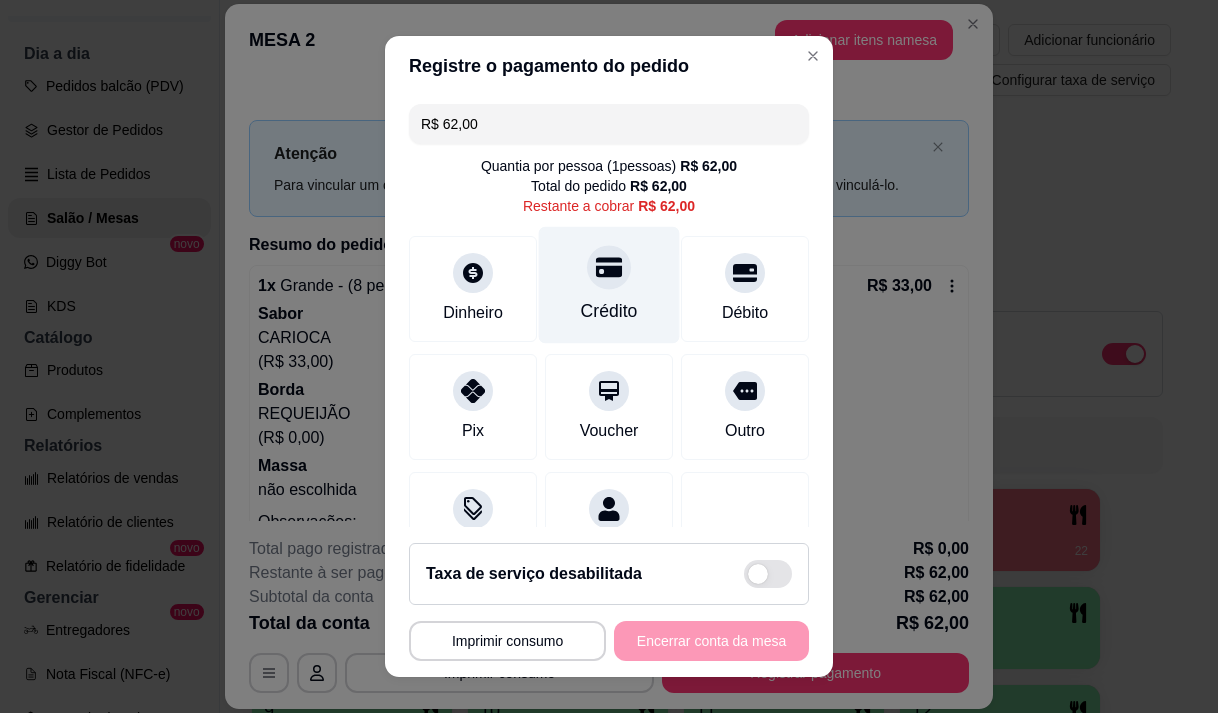 click on "Crédito" at bounding box center (609, 311) 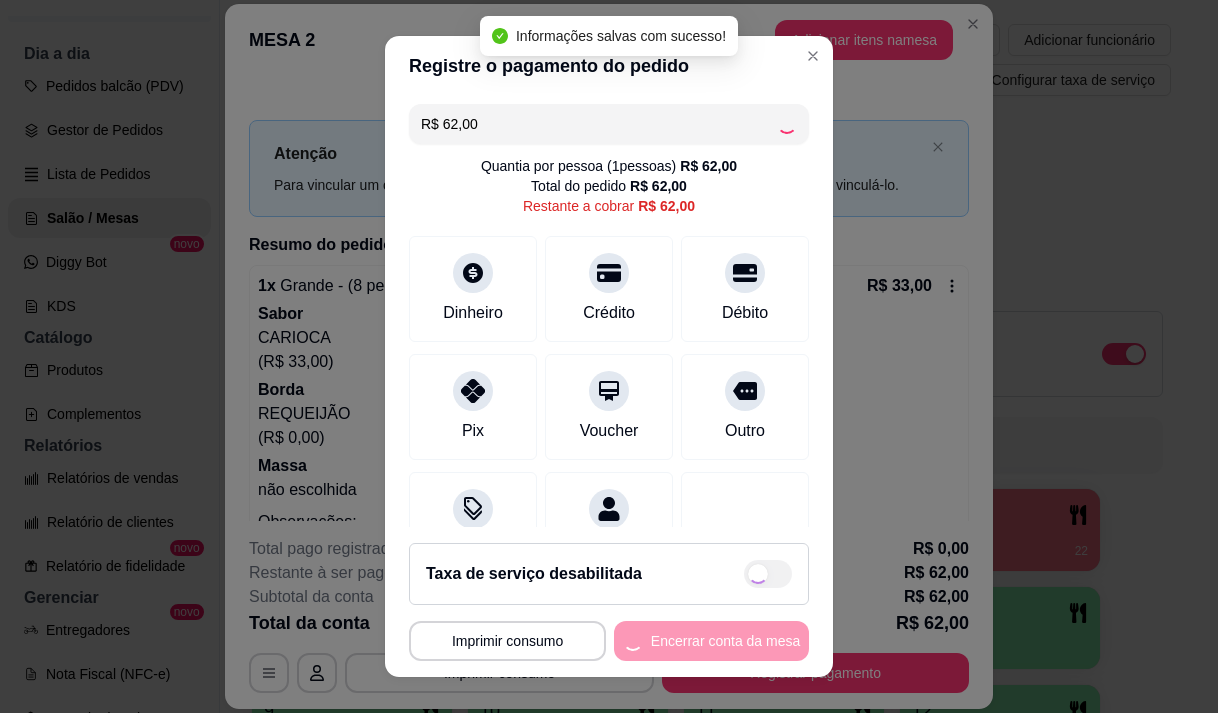 type on "R$ 0,00" 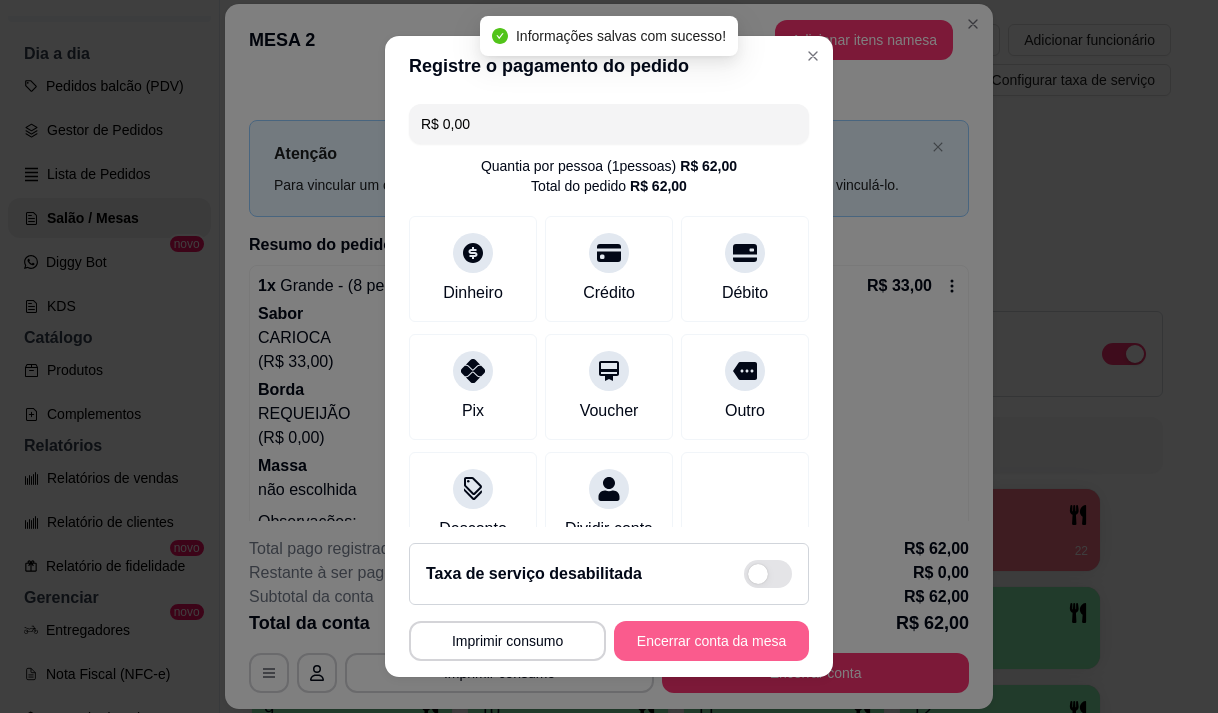 click on "Encerrar conta da mesa" at bounding box center [711, 641] 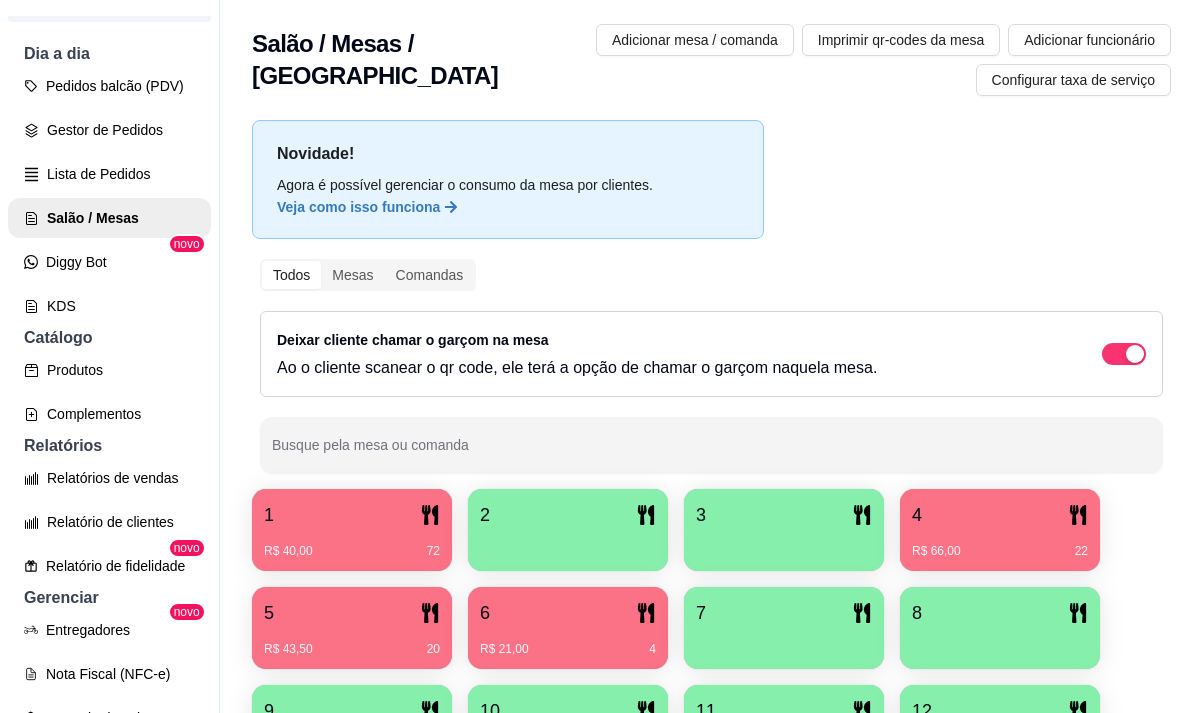 click on "4" at bounding box center (1000, 515) 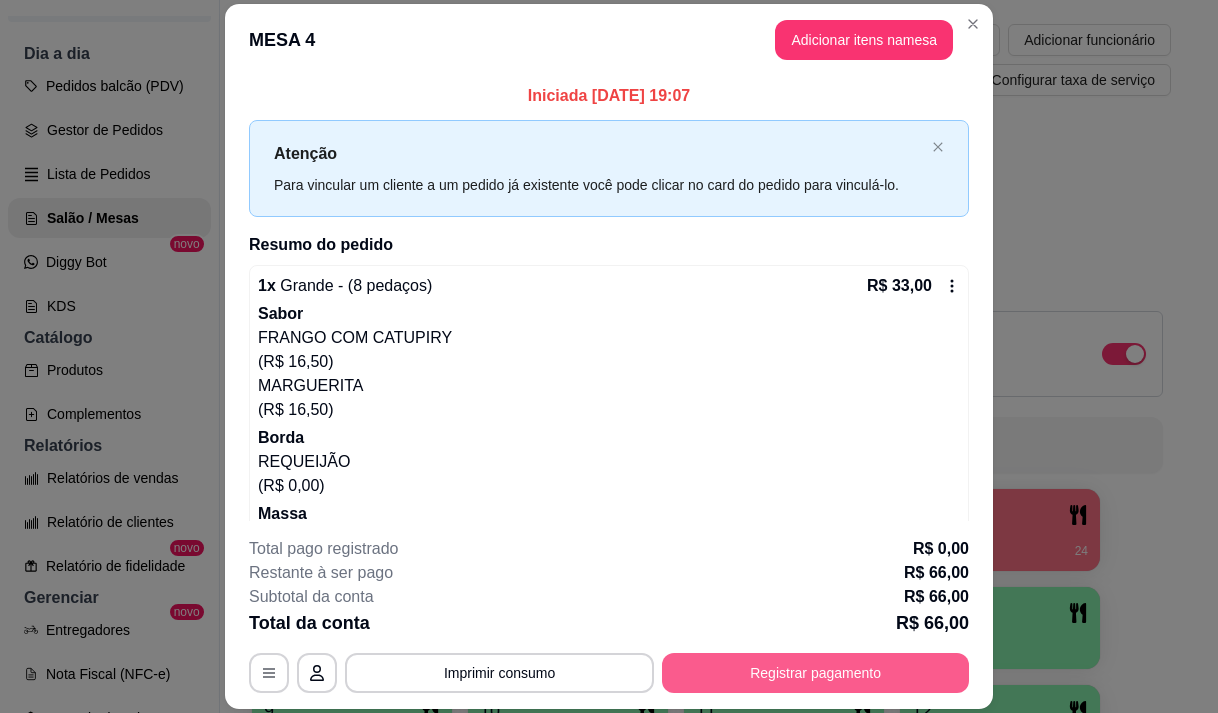 click on "Registrar pagamento" at bounding box center [815, 673] 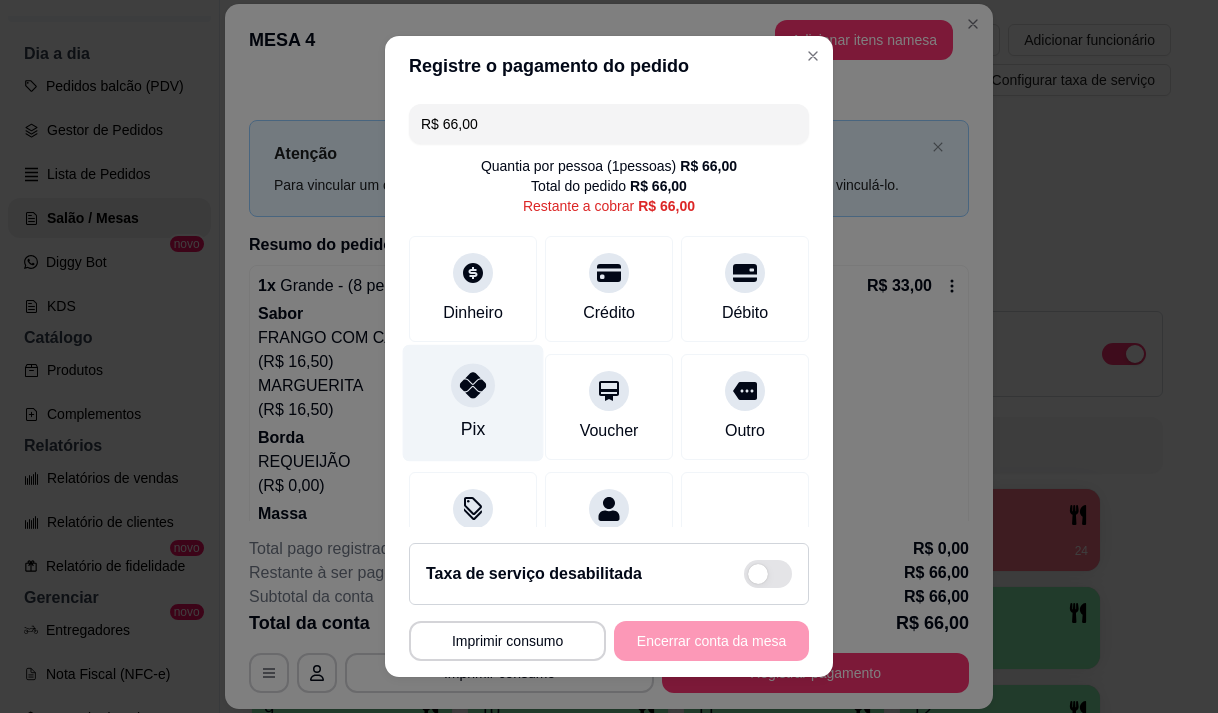 click 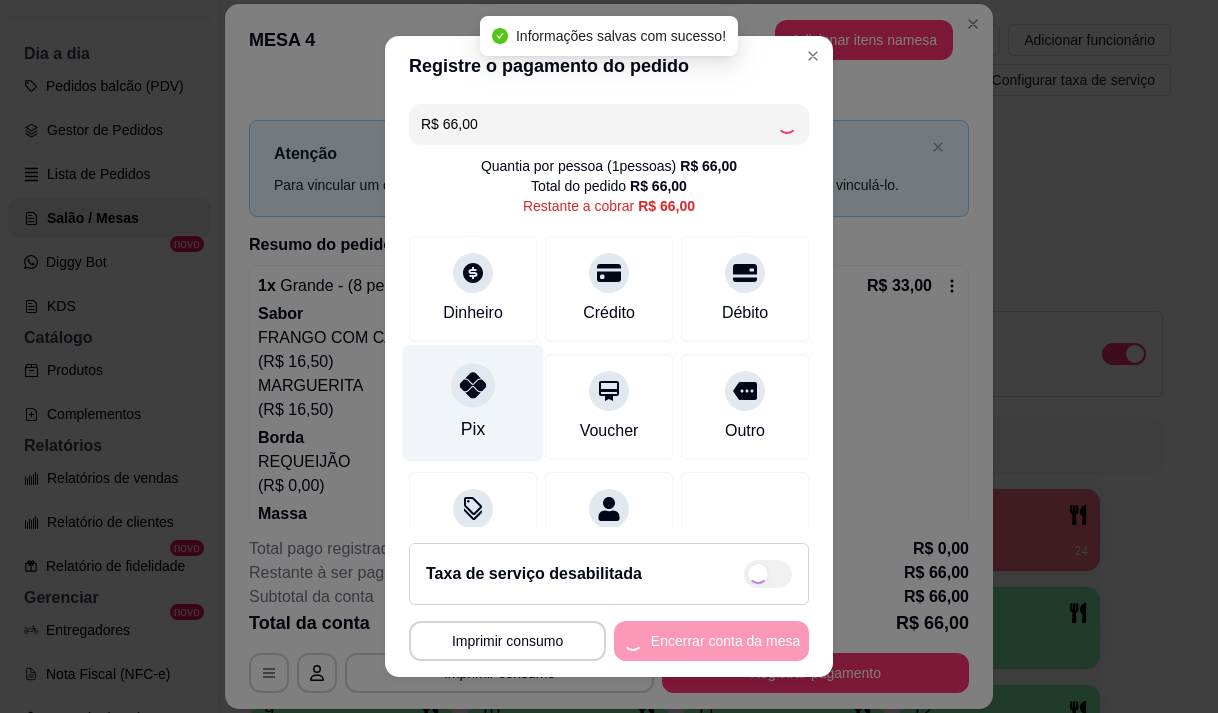 type on "R$ 0,00" 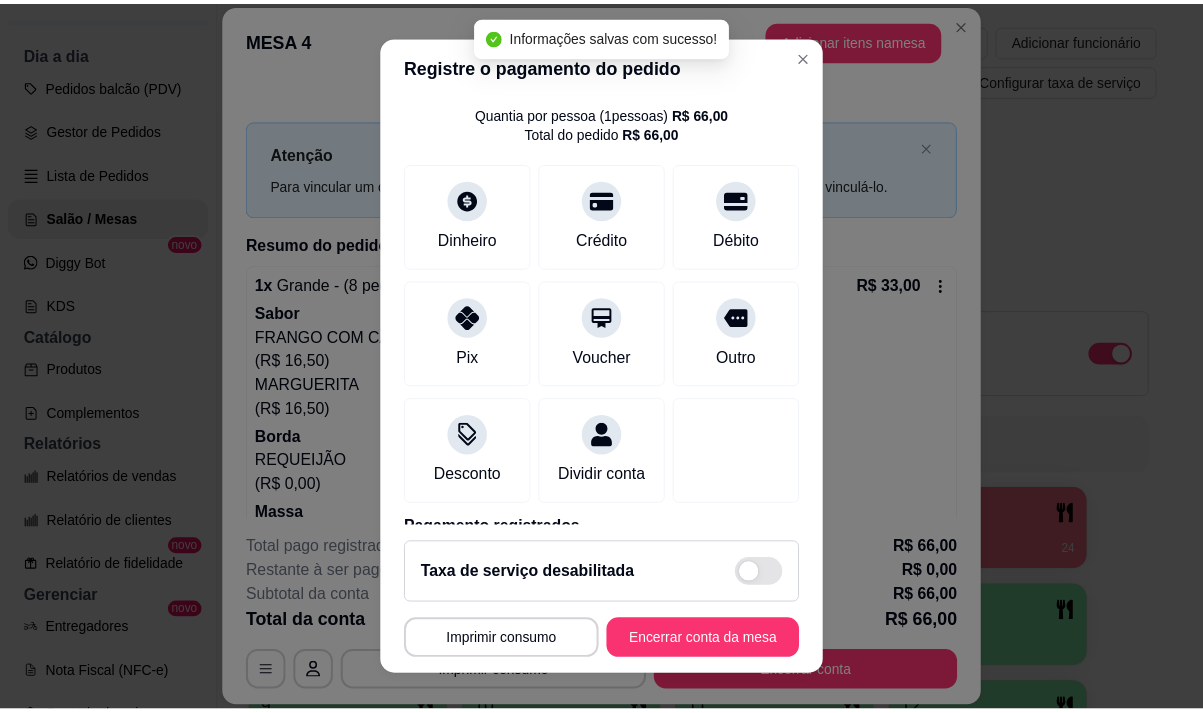 scroll, scrollTop: 166, scrollLeft: 0, axis: vertical 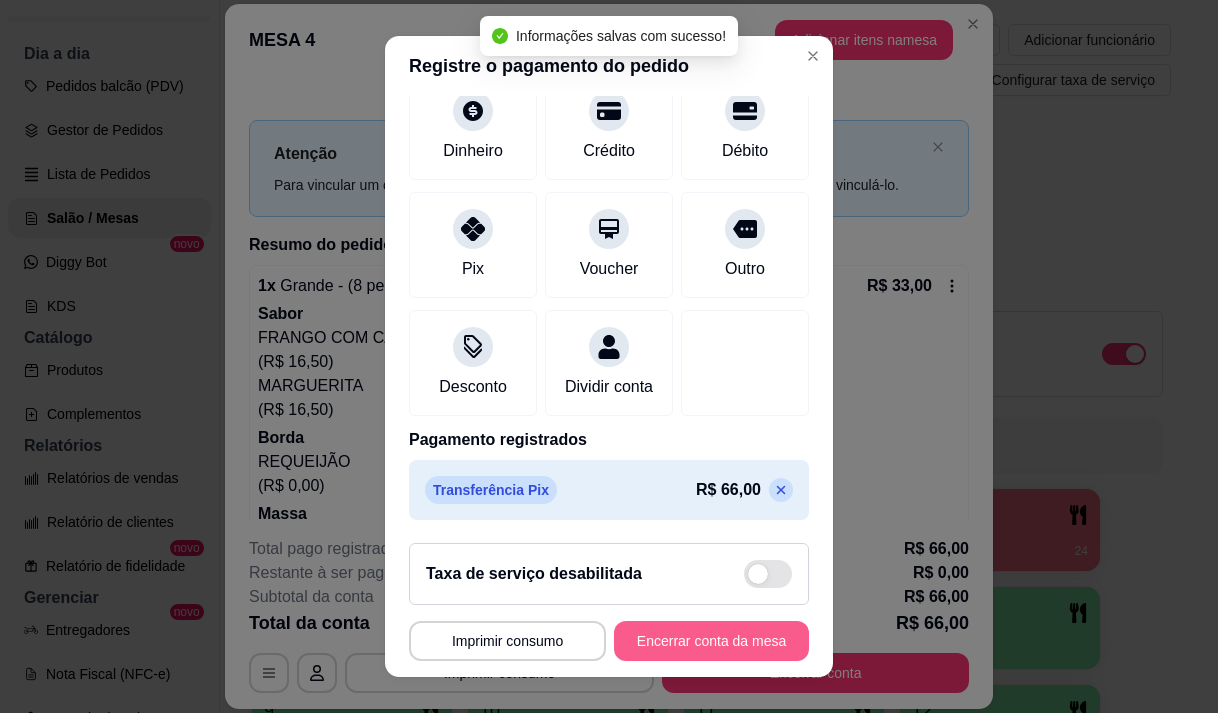 click on "Encerrar conta da mesa" at bounding box center [711, 641] 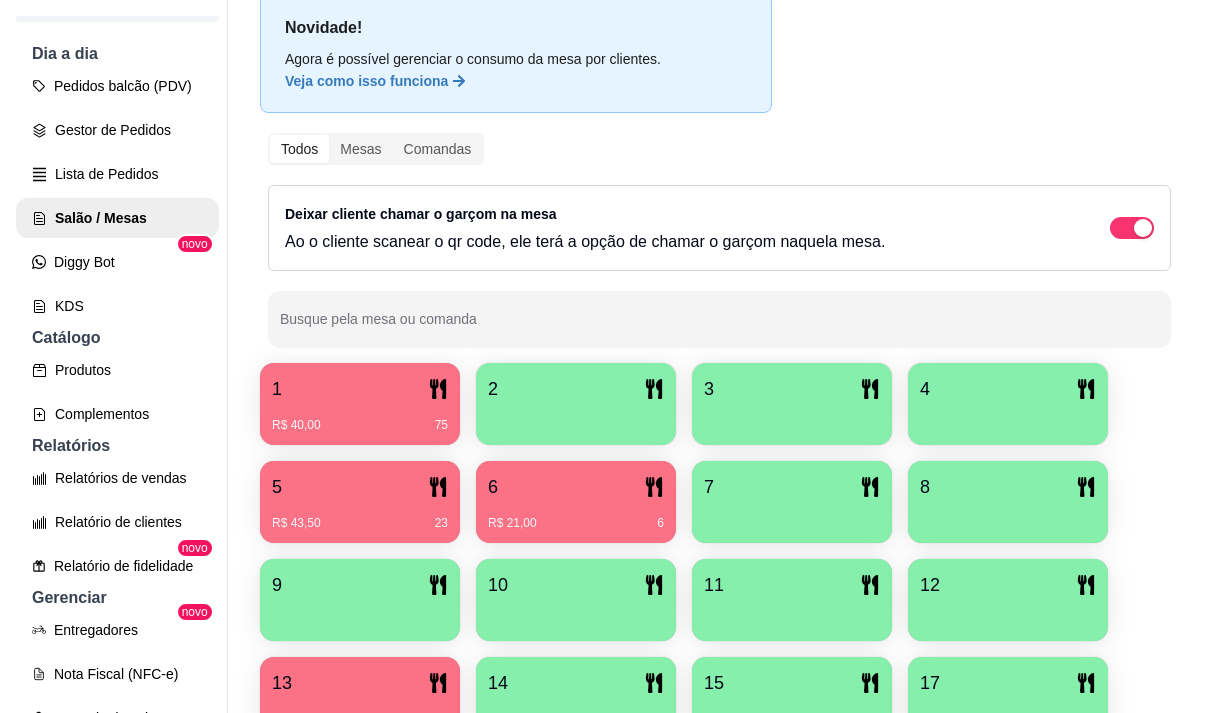 scroll, scrollTop: 300, scrollLeft: 0, axis: vertical 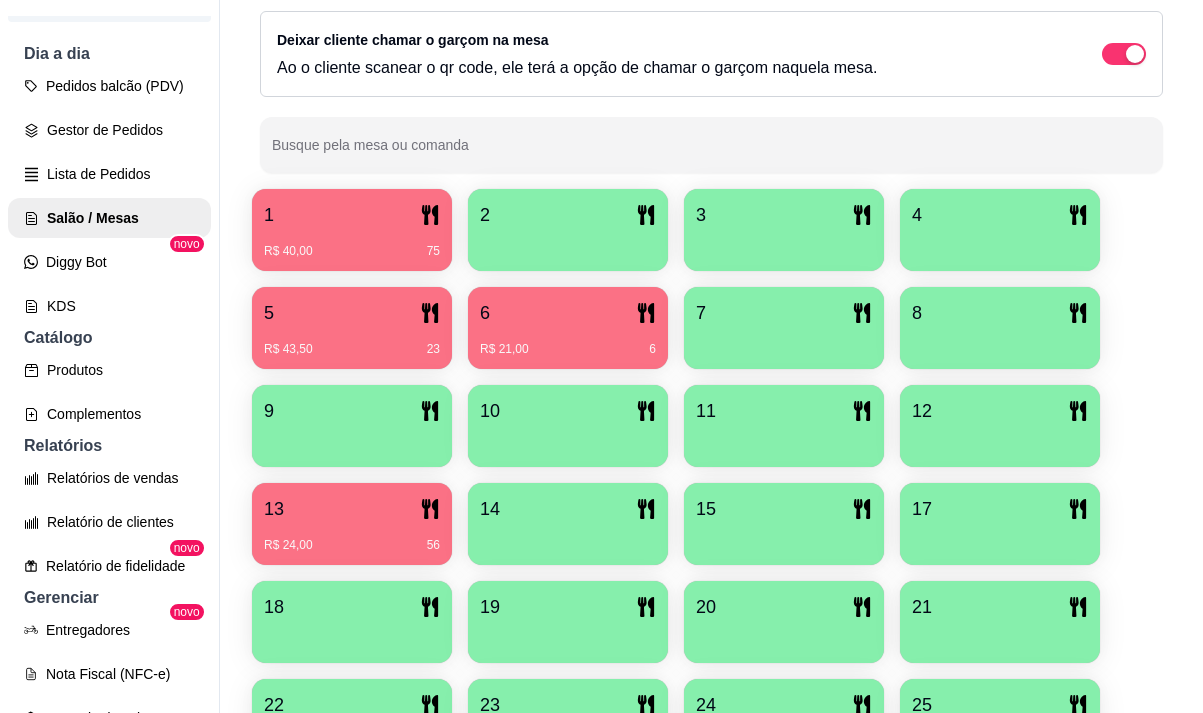 click on "1" at bounding box center (352, 215) 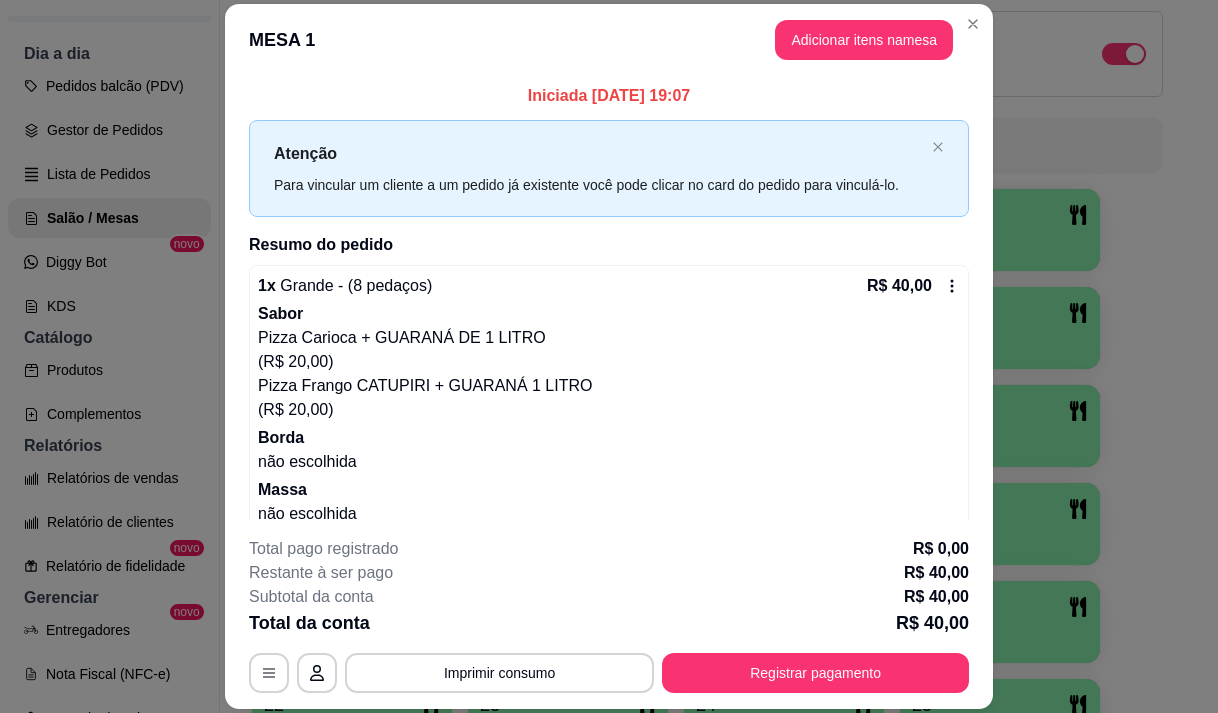 scroll, scrollTop: 45, scrollLeft: 0, axis: vertical 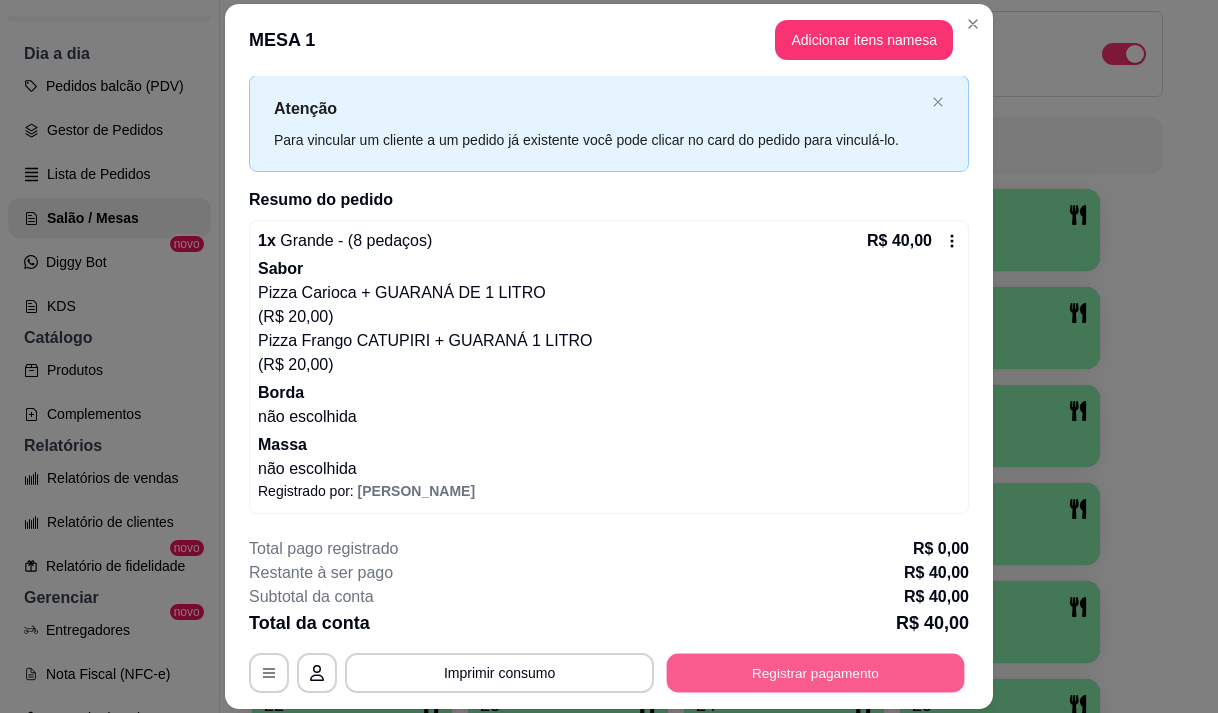 click on "Registrar pagamento" at bounding box center [816, 673] 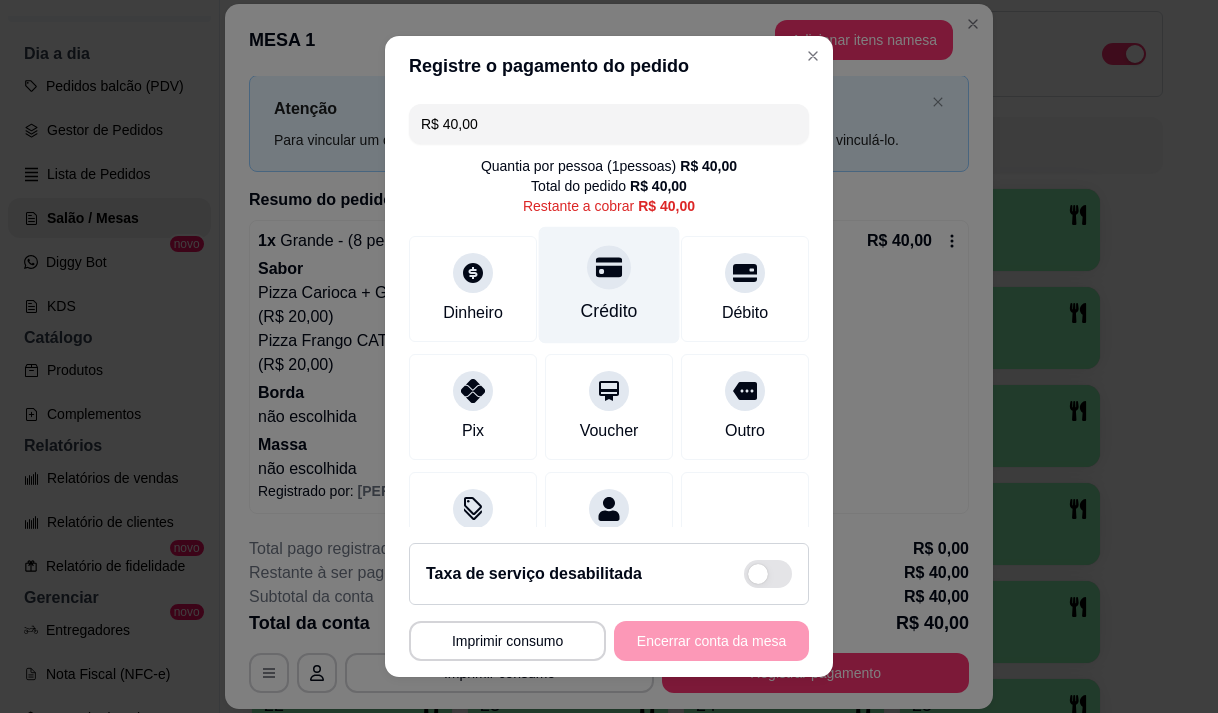 click 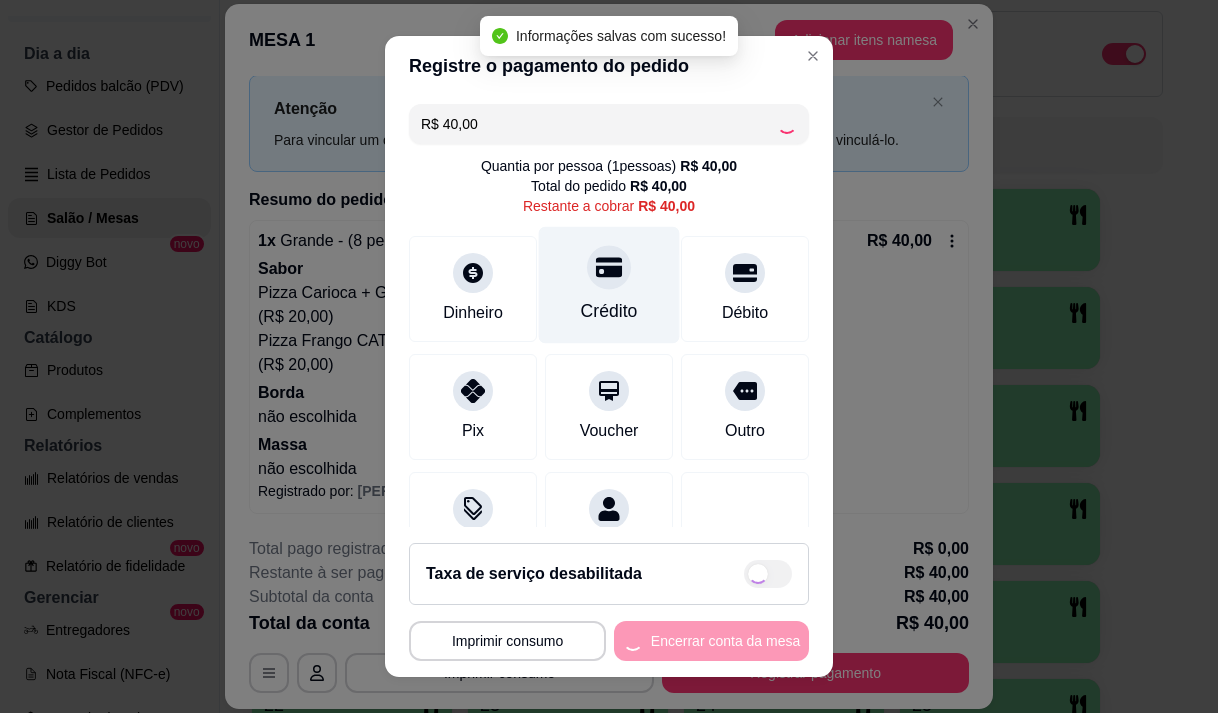 type on "R$ 0,00" 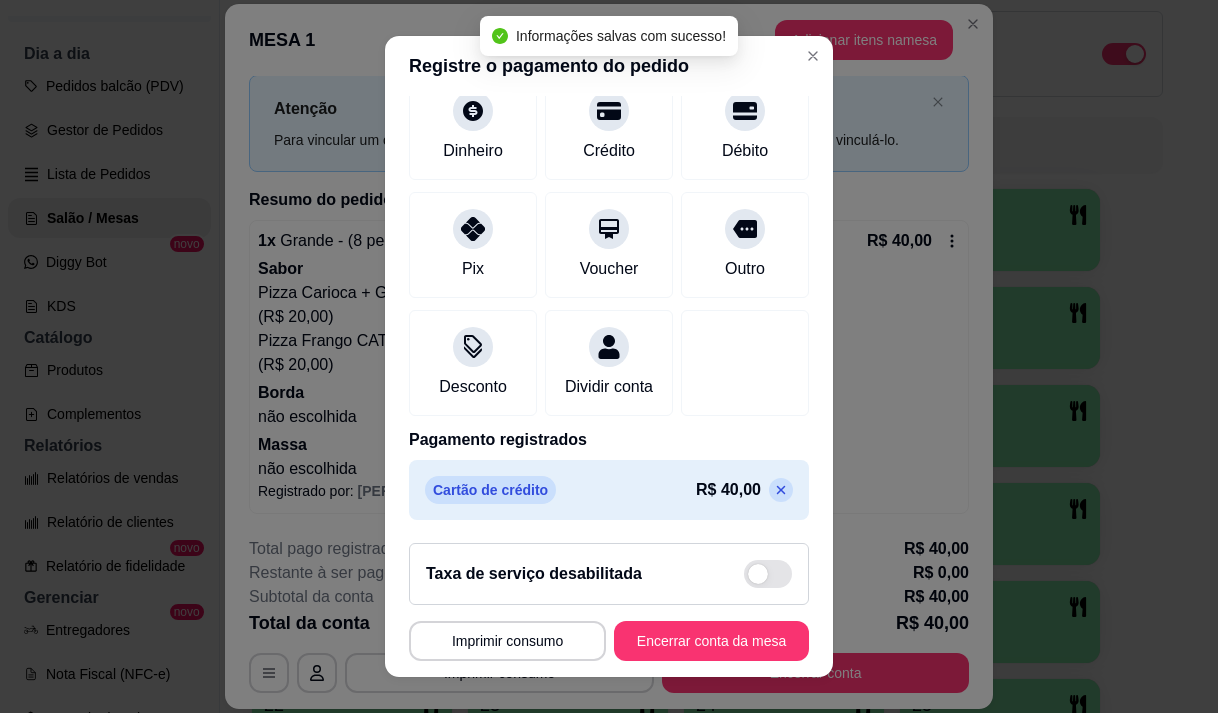 scroll, scrollTop: 166, scrollLeft: 0, axis: vertical 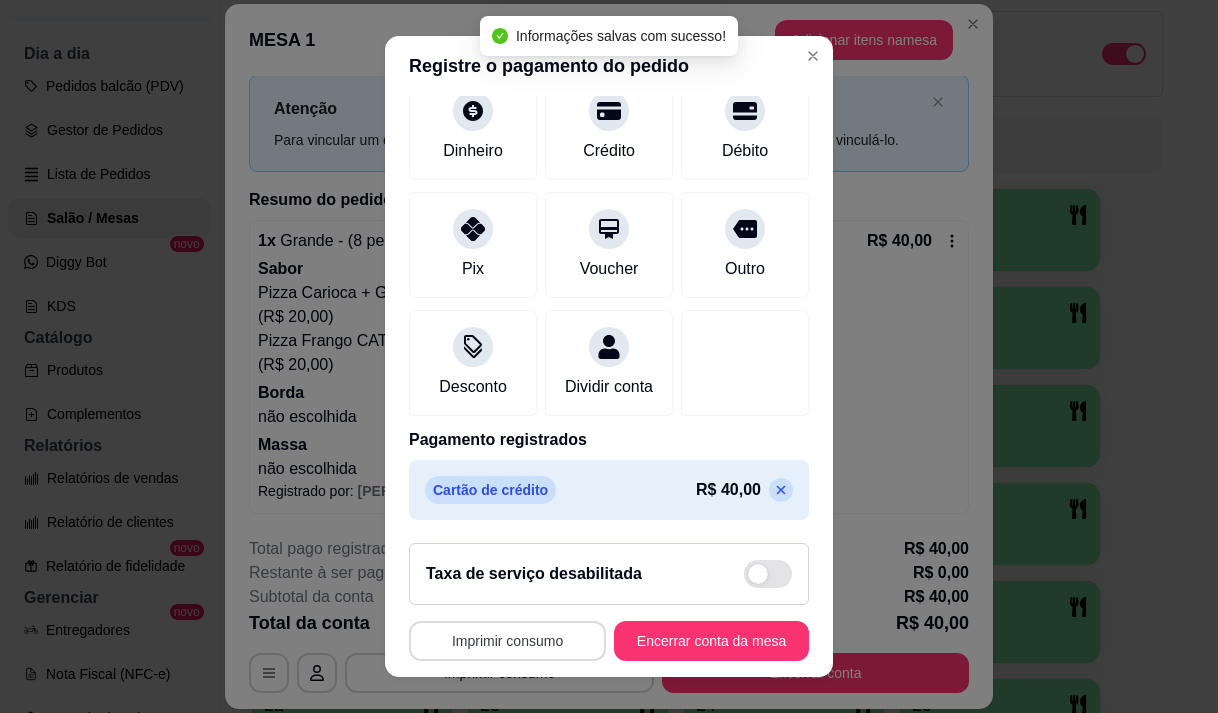 click on "Imprimir consumo" at bounding box center [507, 641] 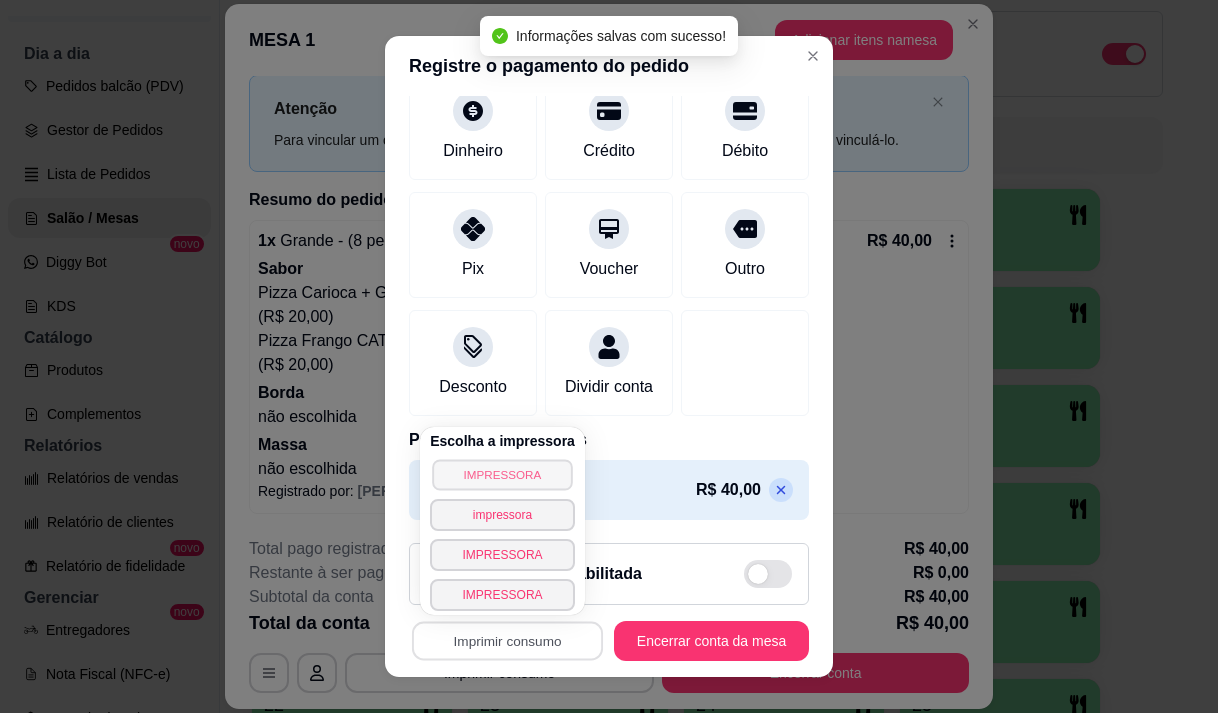 click on "IMPRESSORA" at bounding box center [502, 474] 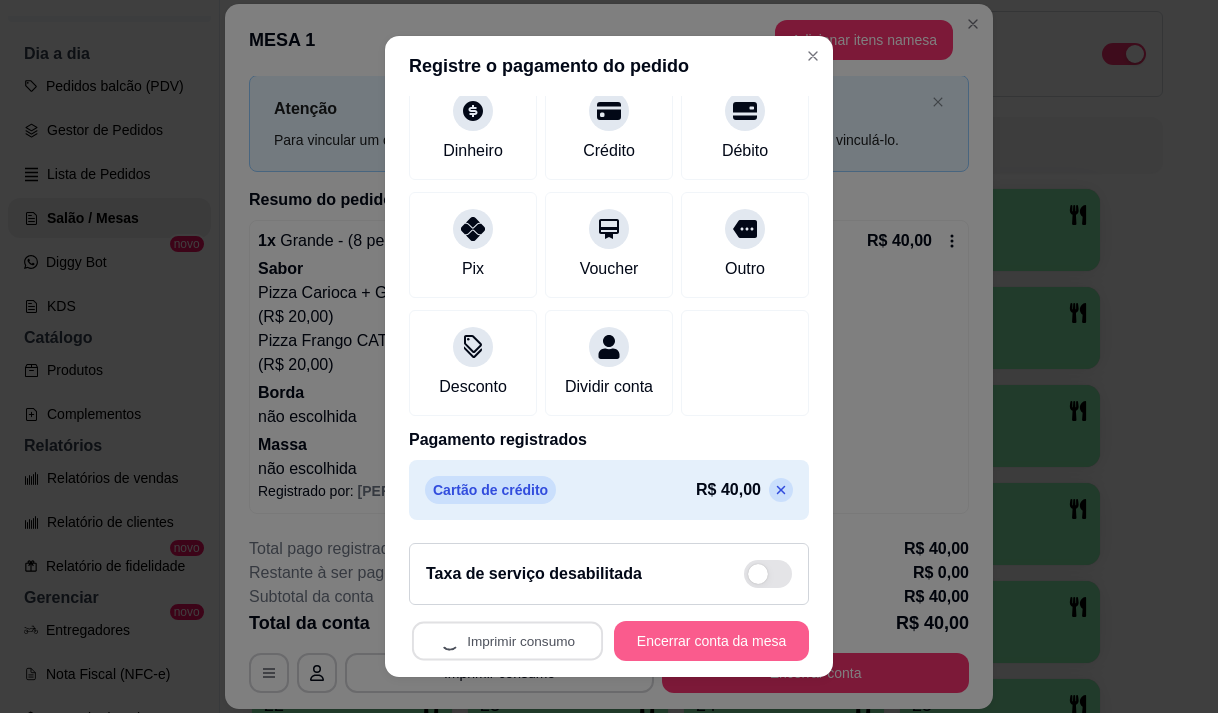 click on "Encerrar conta da mesa" at bounding box center [711, 641] 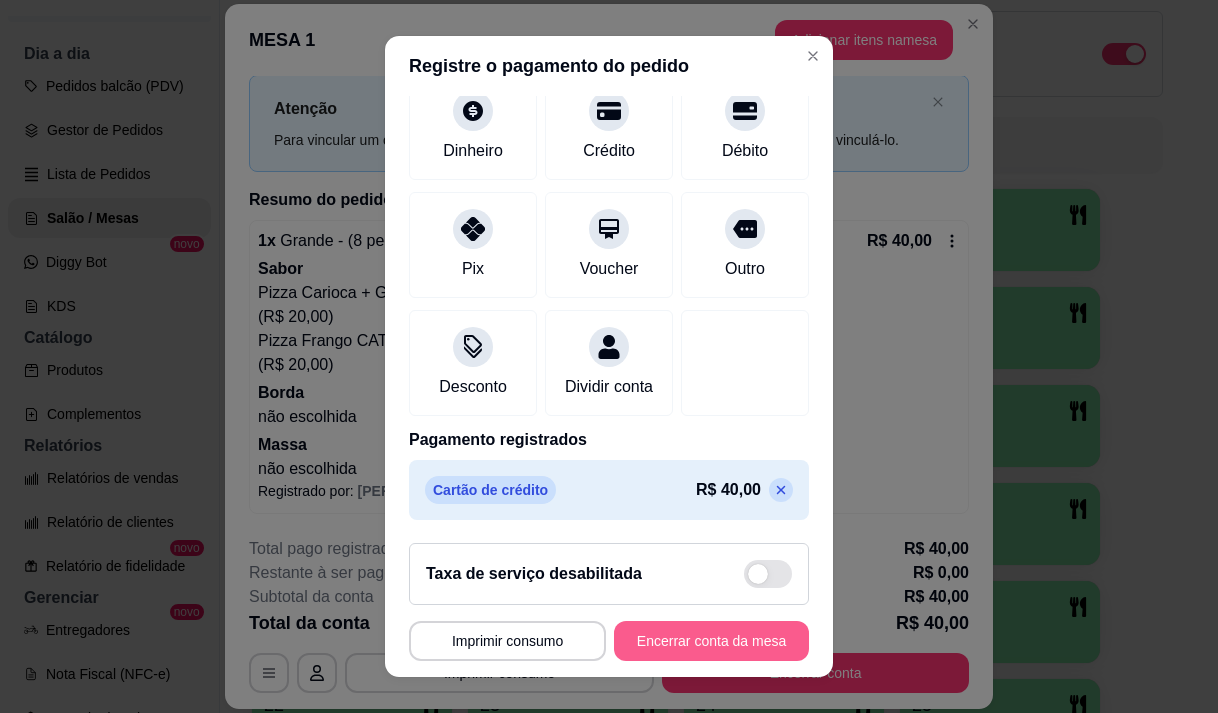 click on "Encerrar conta da mesa" at bounding box center [711, 641] 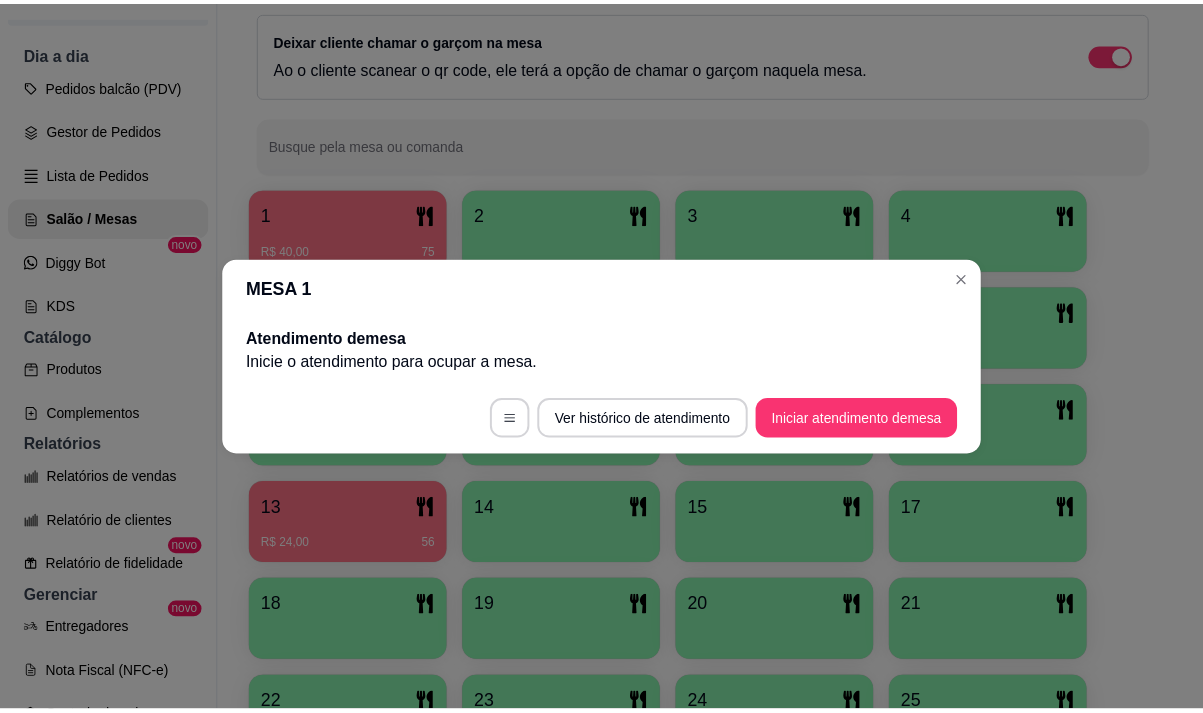 scroll, scrollTop: 0, scrollLeft: 0, axis: both 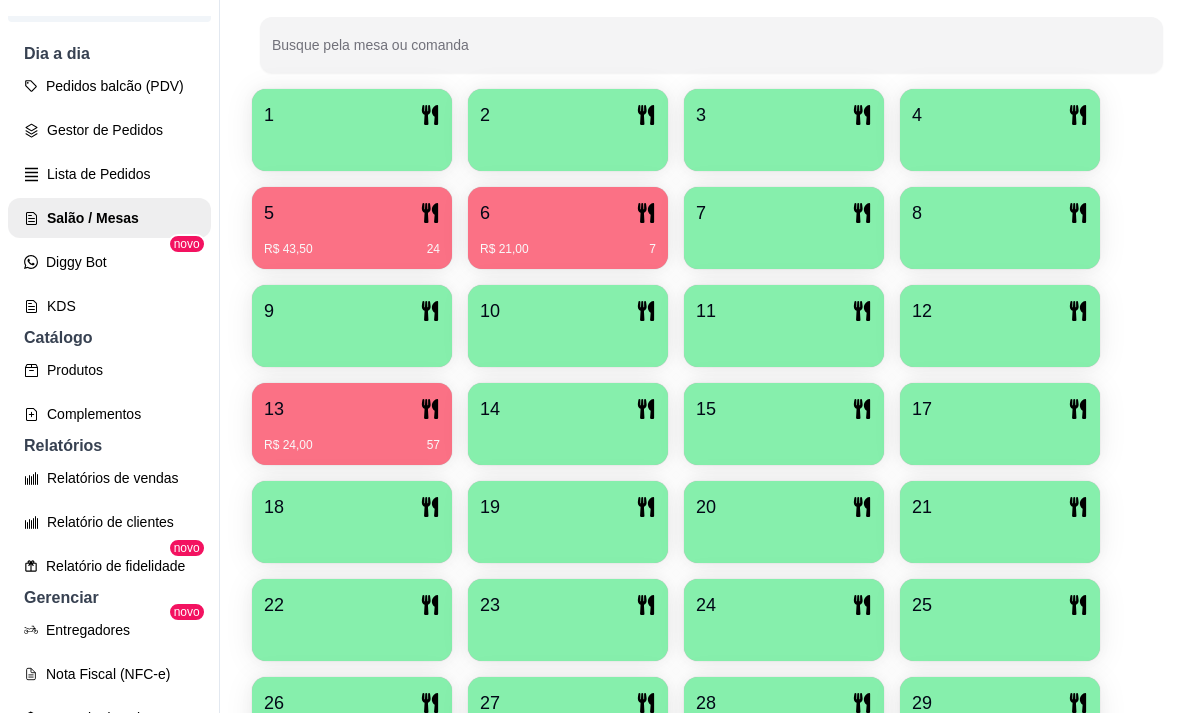 click on "13" at bounding box center (352, 409) 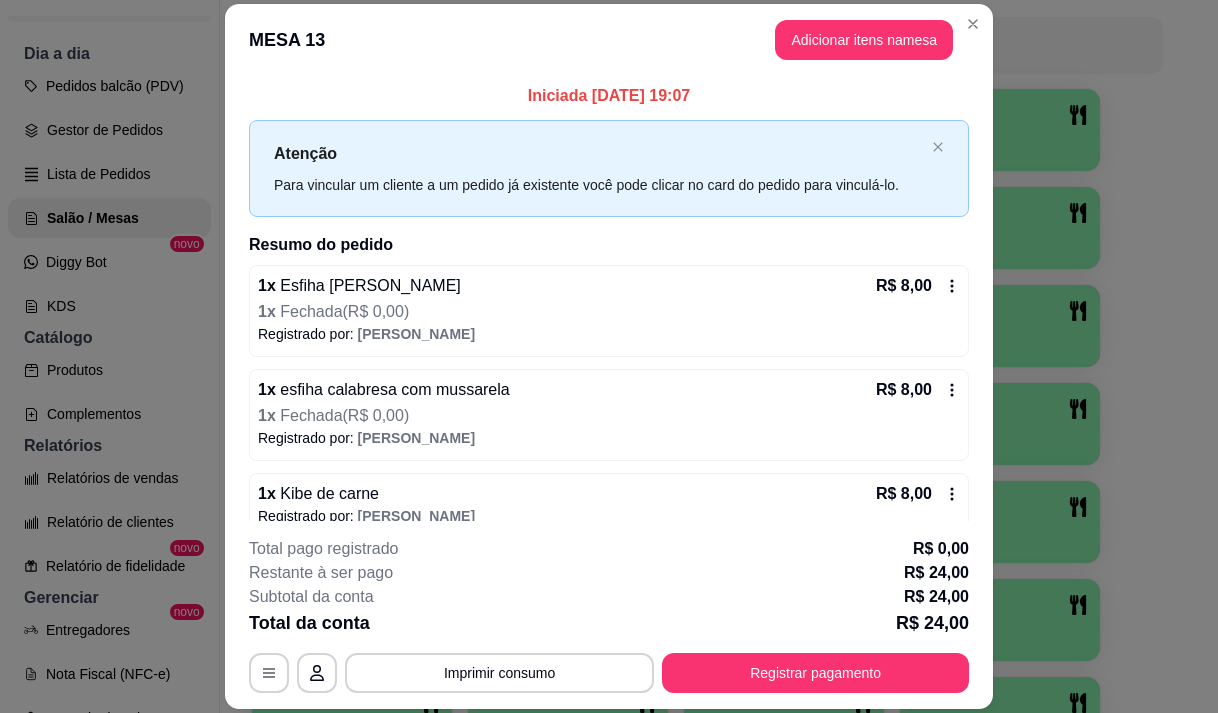 scroll, scrollTop: 25, scrollLeft: 0, axis: vertical 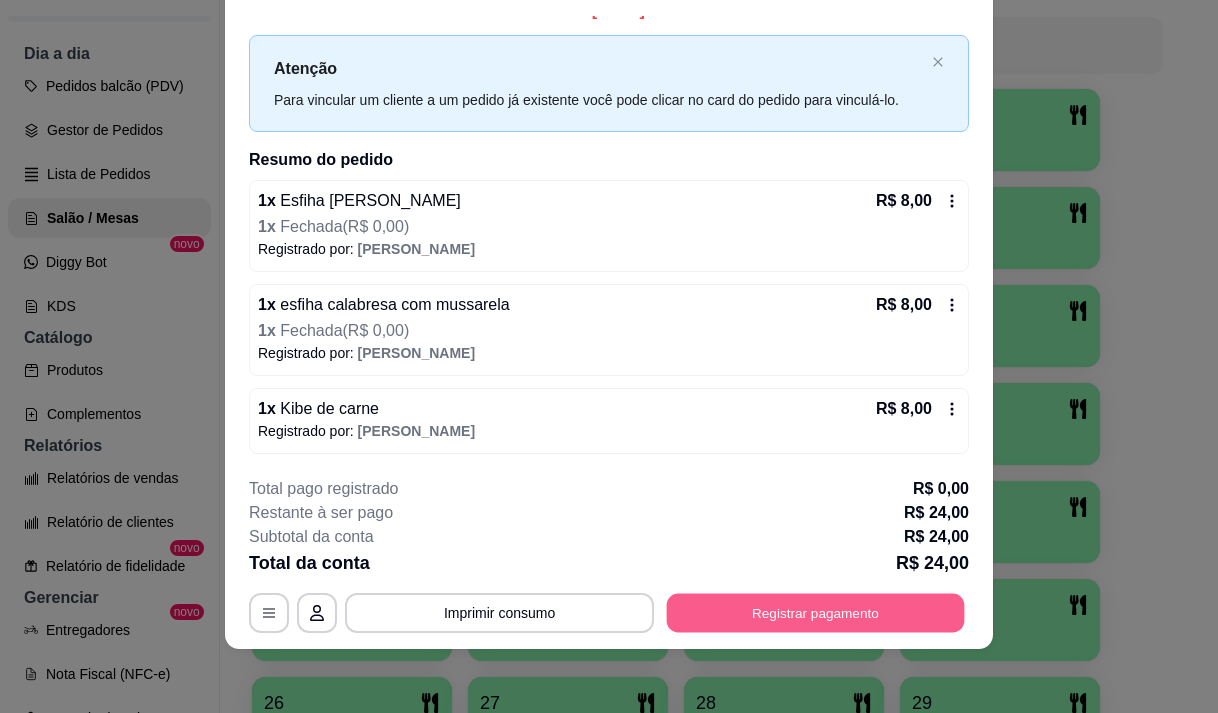 click on "Registrar pagamento" at bounding box center (816, 613) 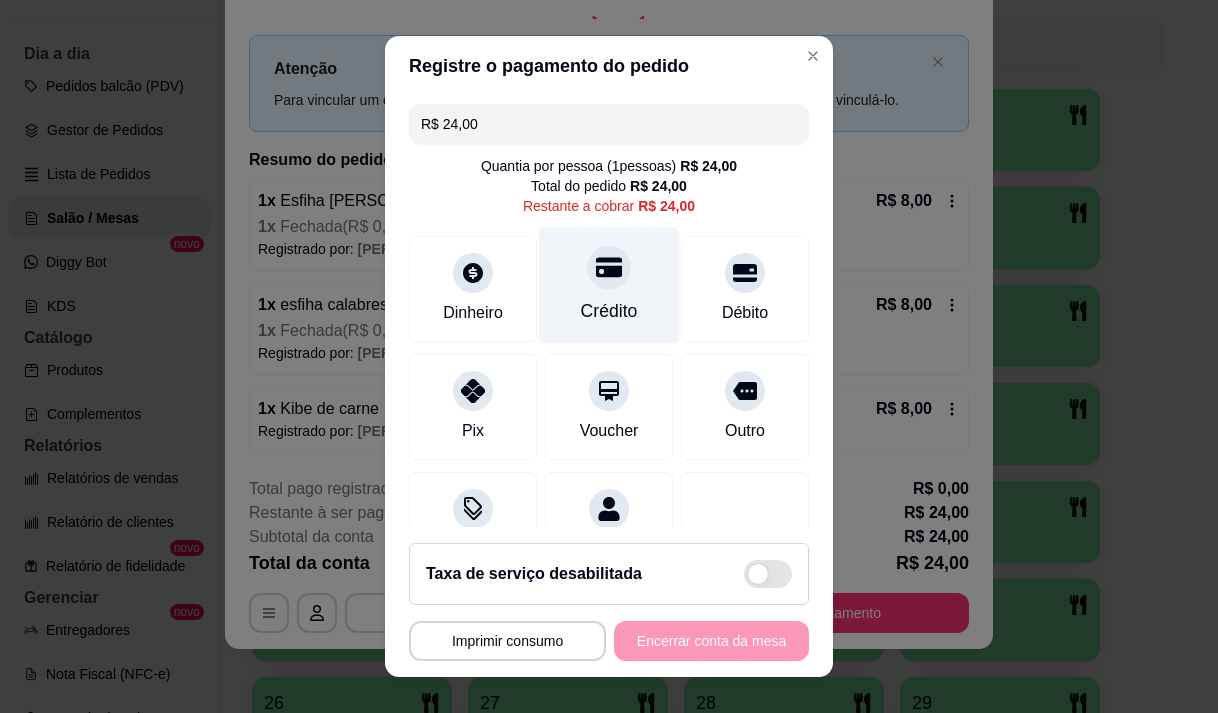 click on "Crédito" at bounding box center (609, 284) 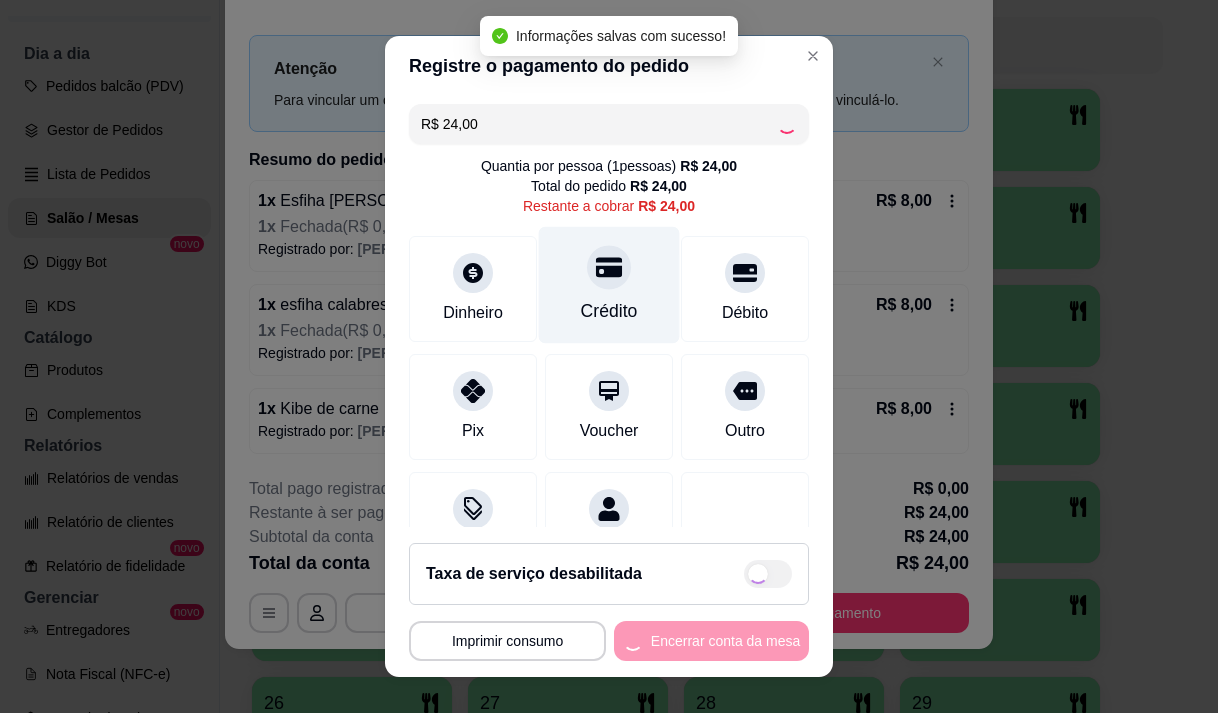 type on "R$ 0,00" 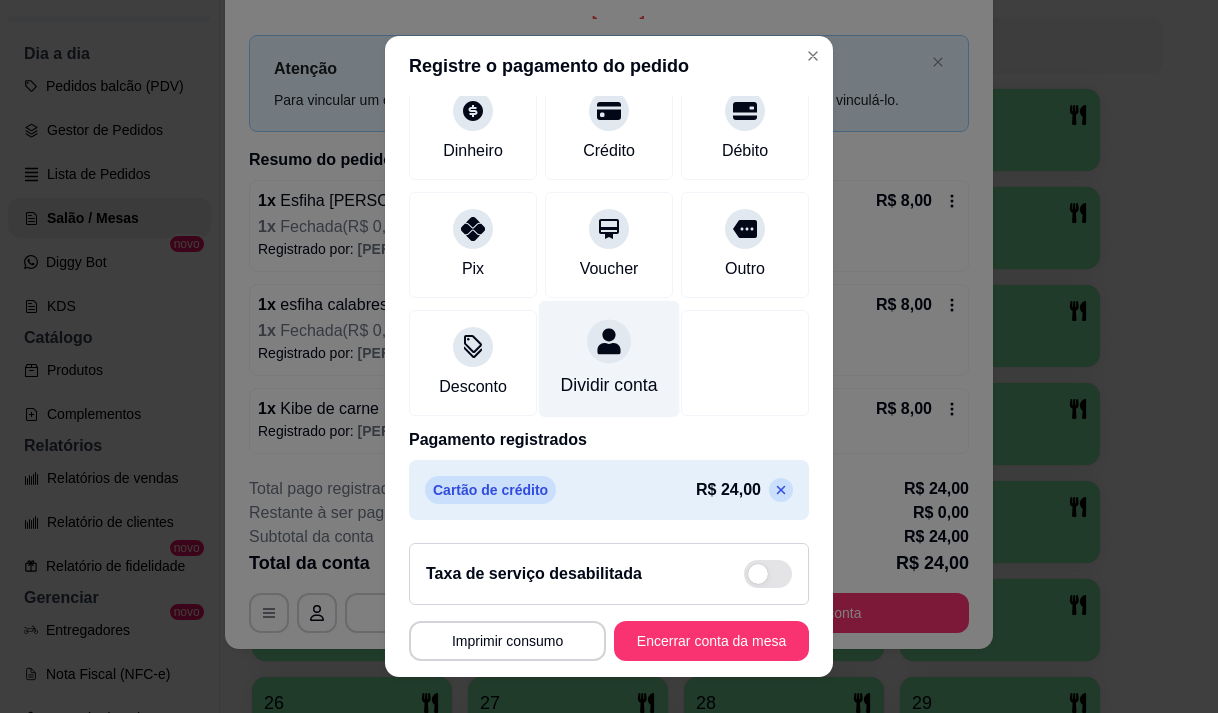 scroll, scrollTop: 166, scrollLeft: 0, axis: vertical 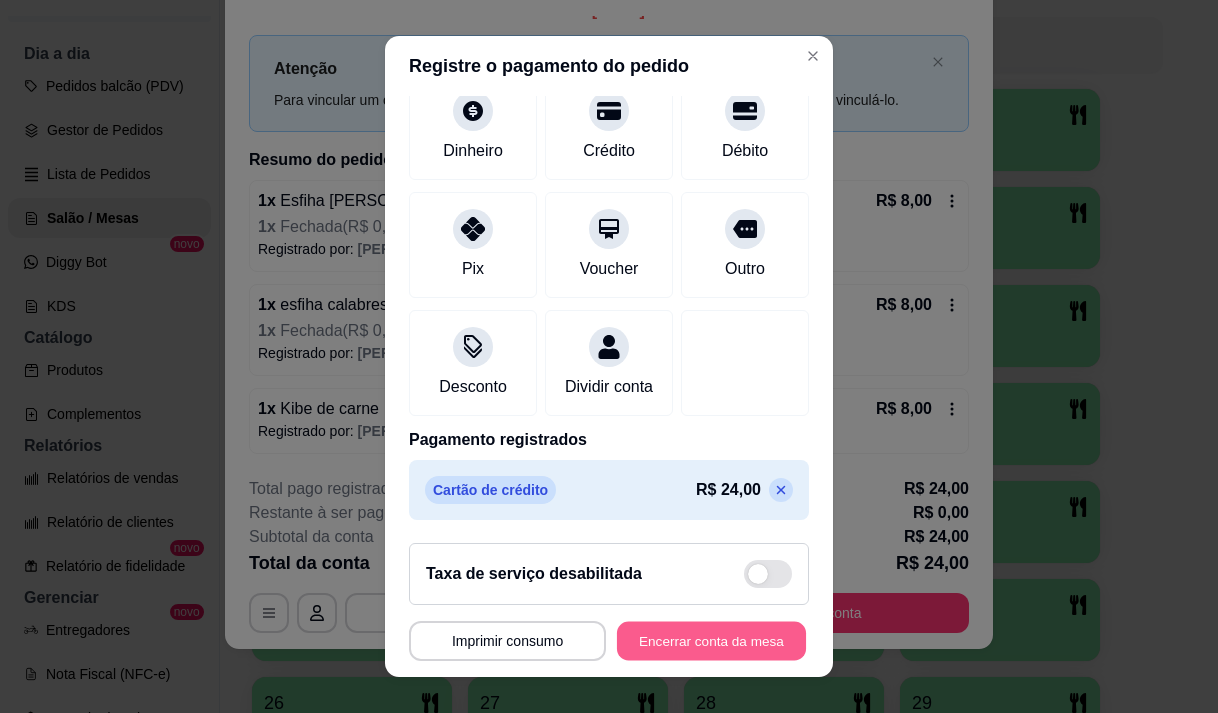 click on "Encerrar conta da mesa" at bounding box center (711, 641) 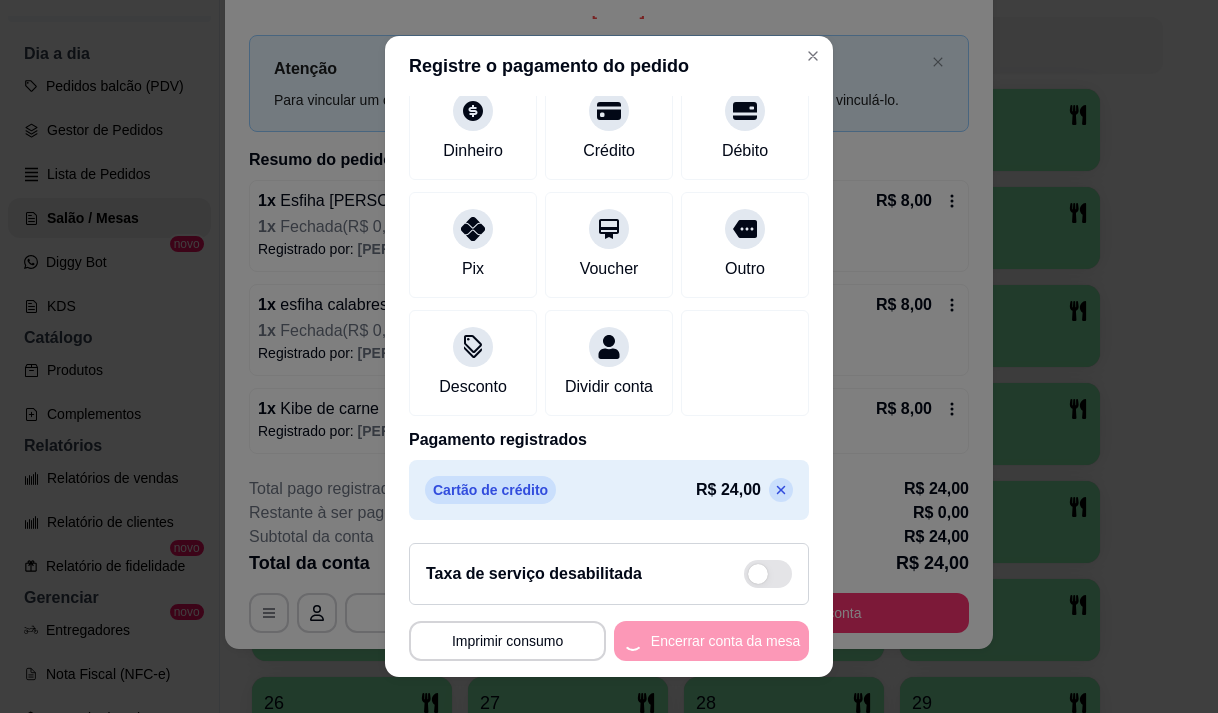 scroll, scrollTop: 0, scrollLeft: 0, axis: both 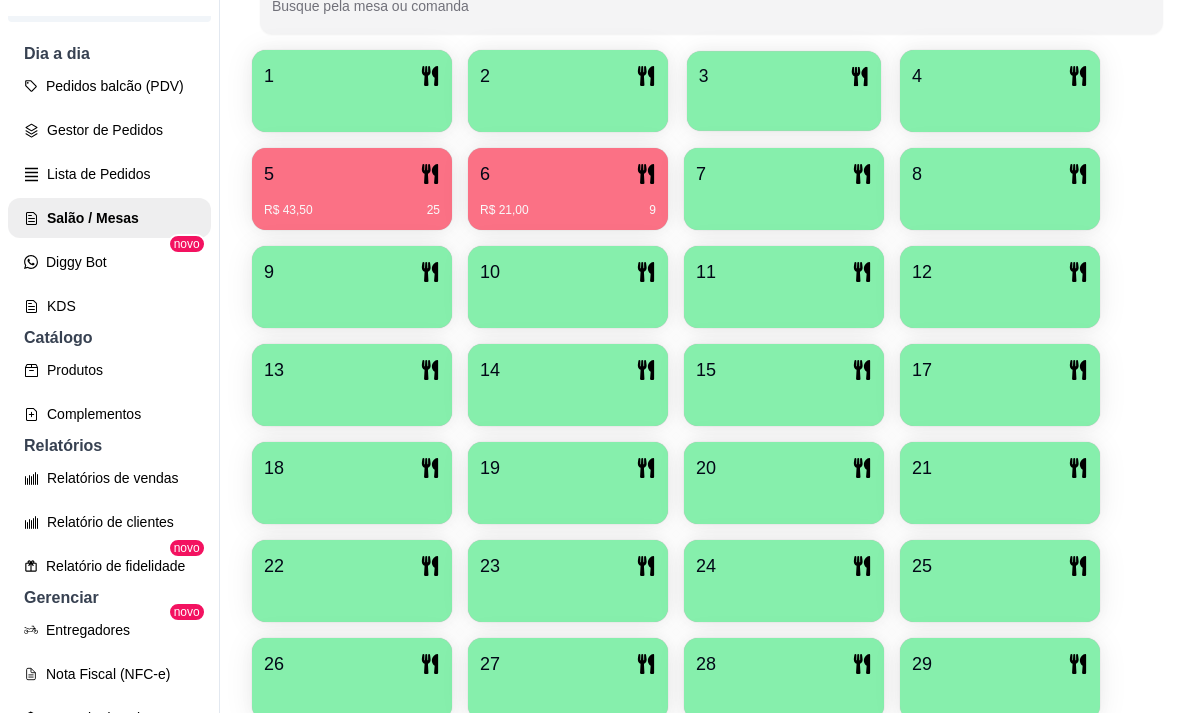 click on "3" at bounding box center [784, 76] 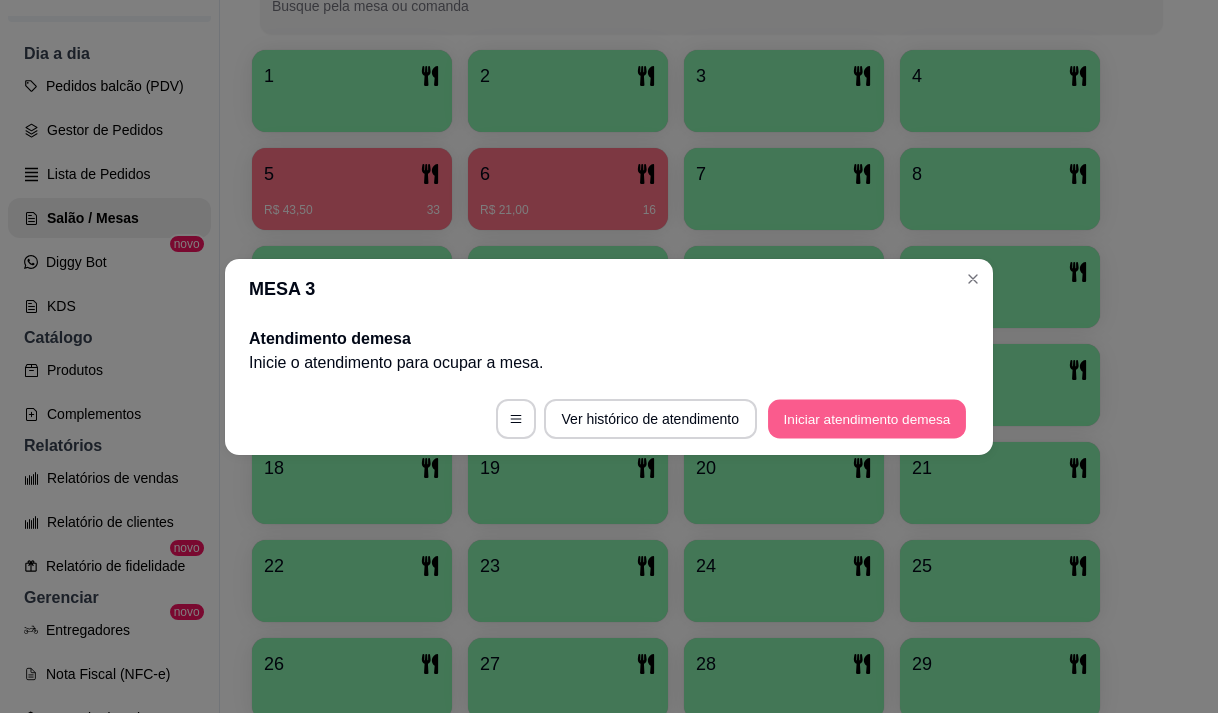 click on "Iniciar atendimento de  mesa" at bounding box center (867, 418) 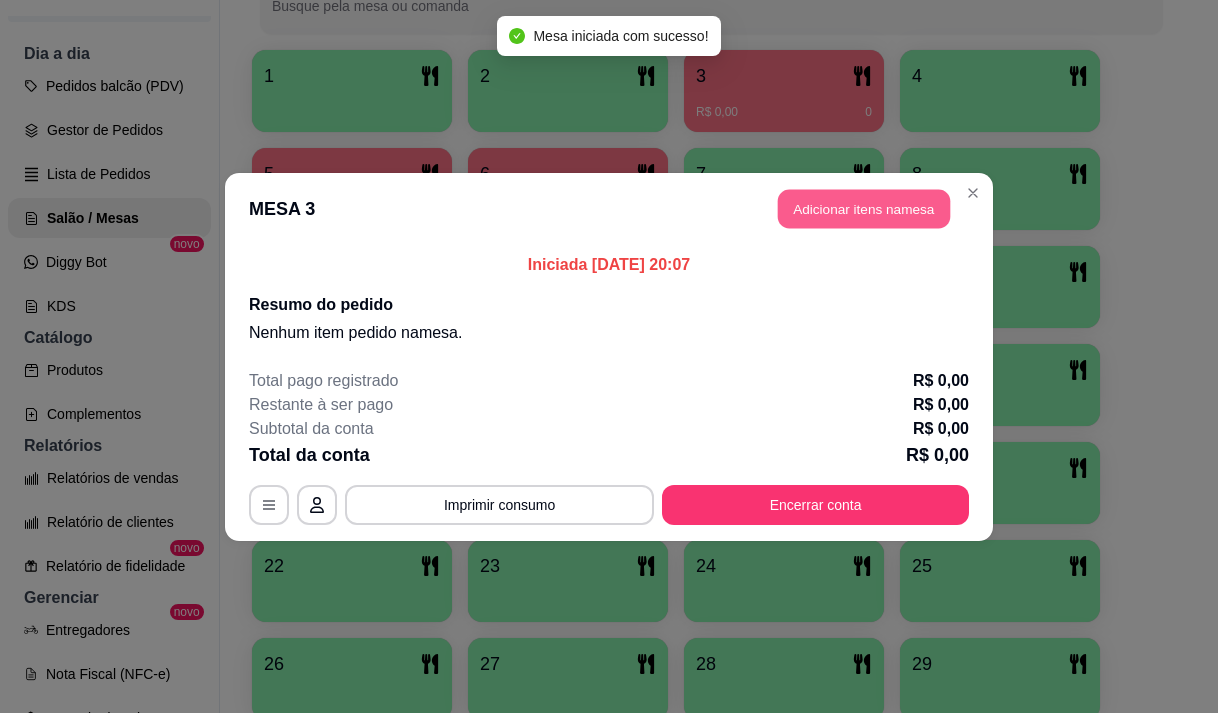click on "Adicionar itens na  mesa" at bounding box center (864, 208) 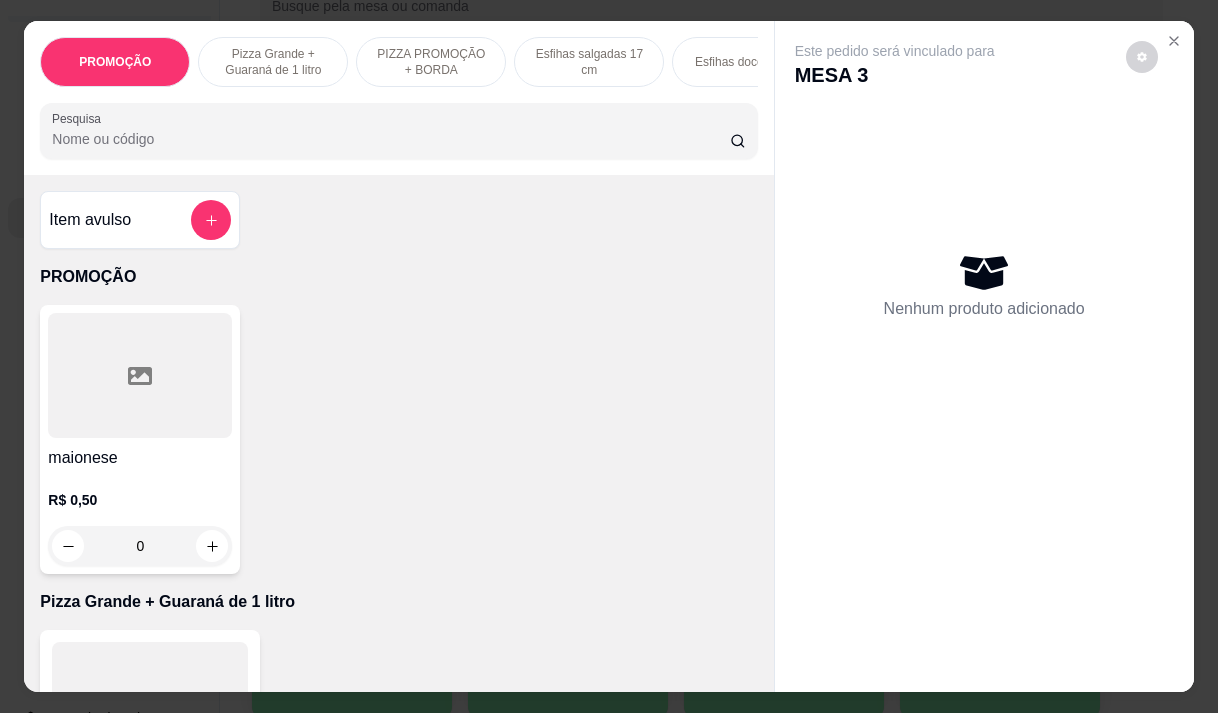 click on "Pesquisa" at bounding box center (391, 139) 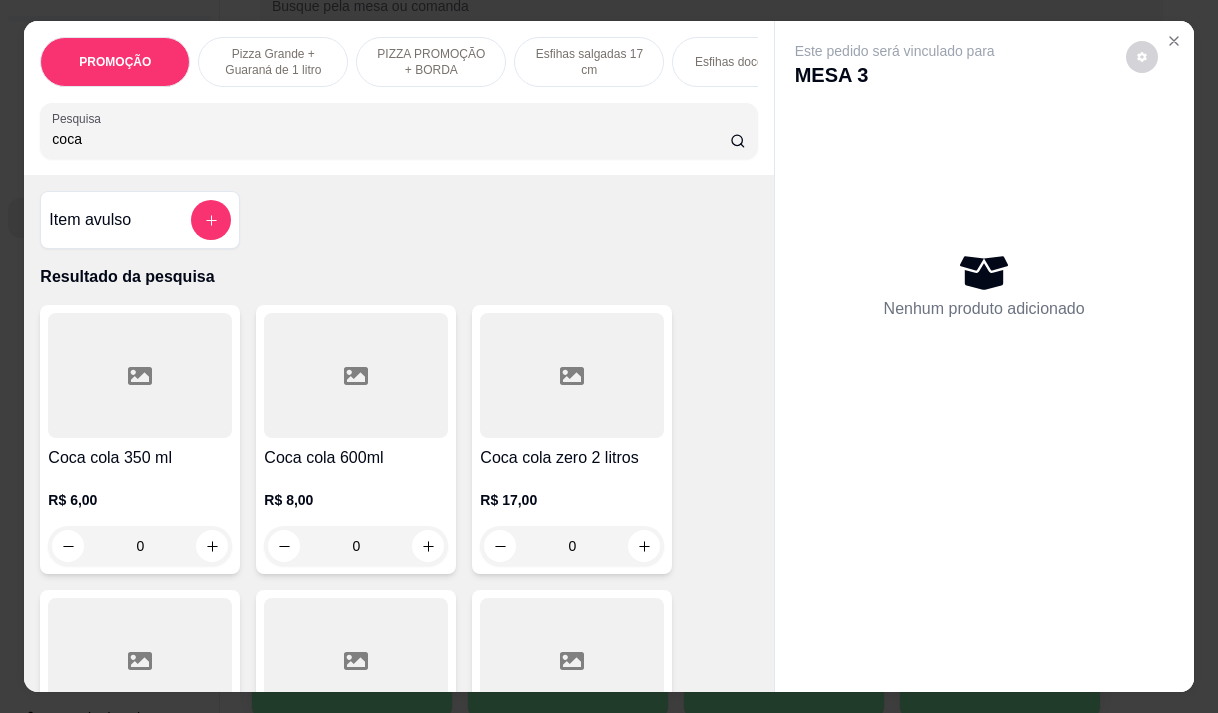 click on "coca" at bounding box center (391, 139) 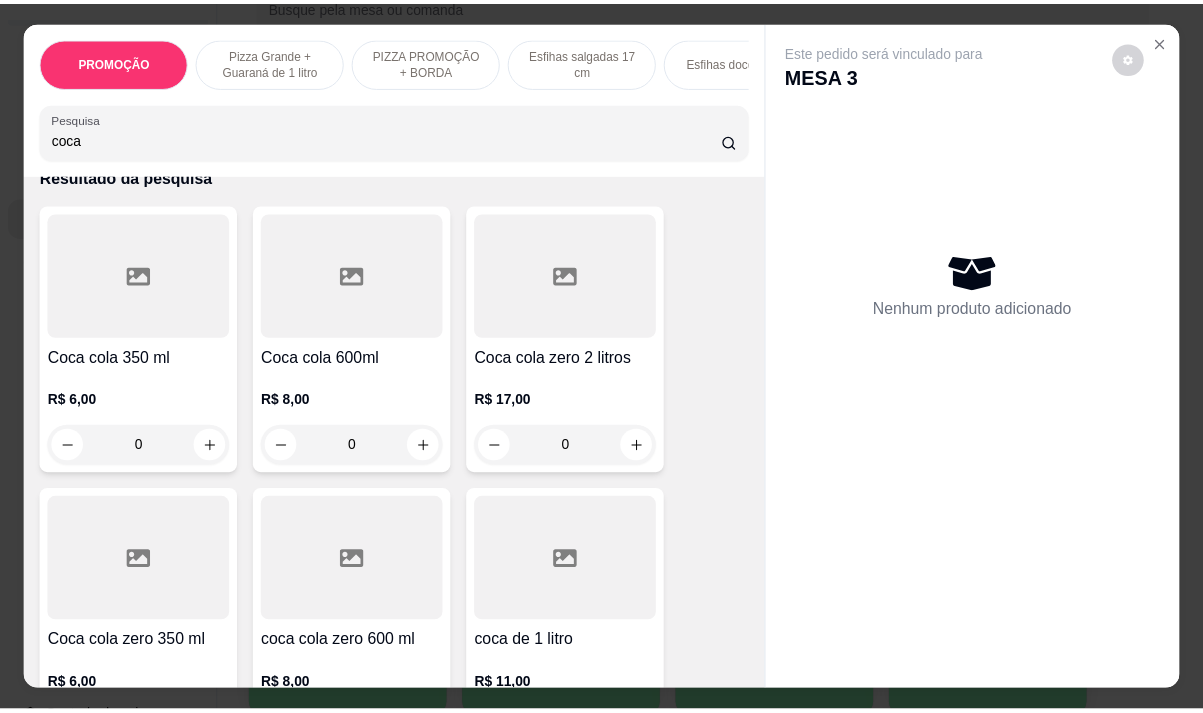 scroll, scrollTop: 300, scrollLeft: 0, axis: vertical 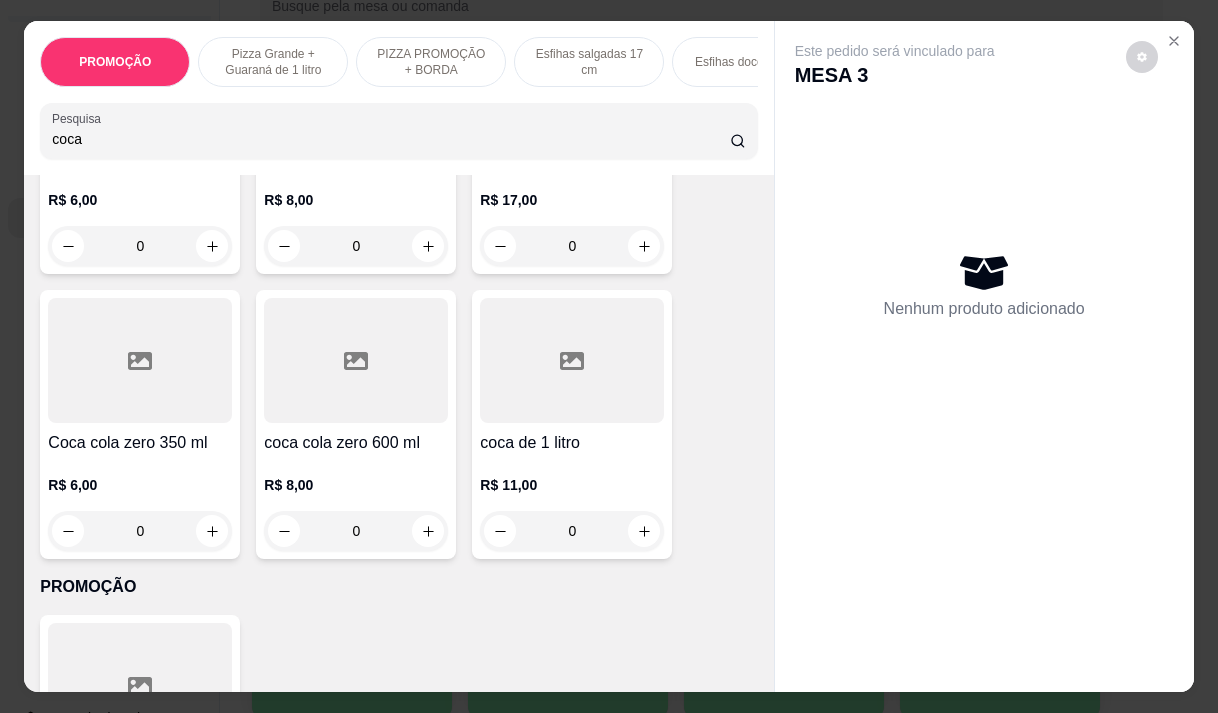 type on "coca" 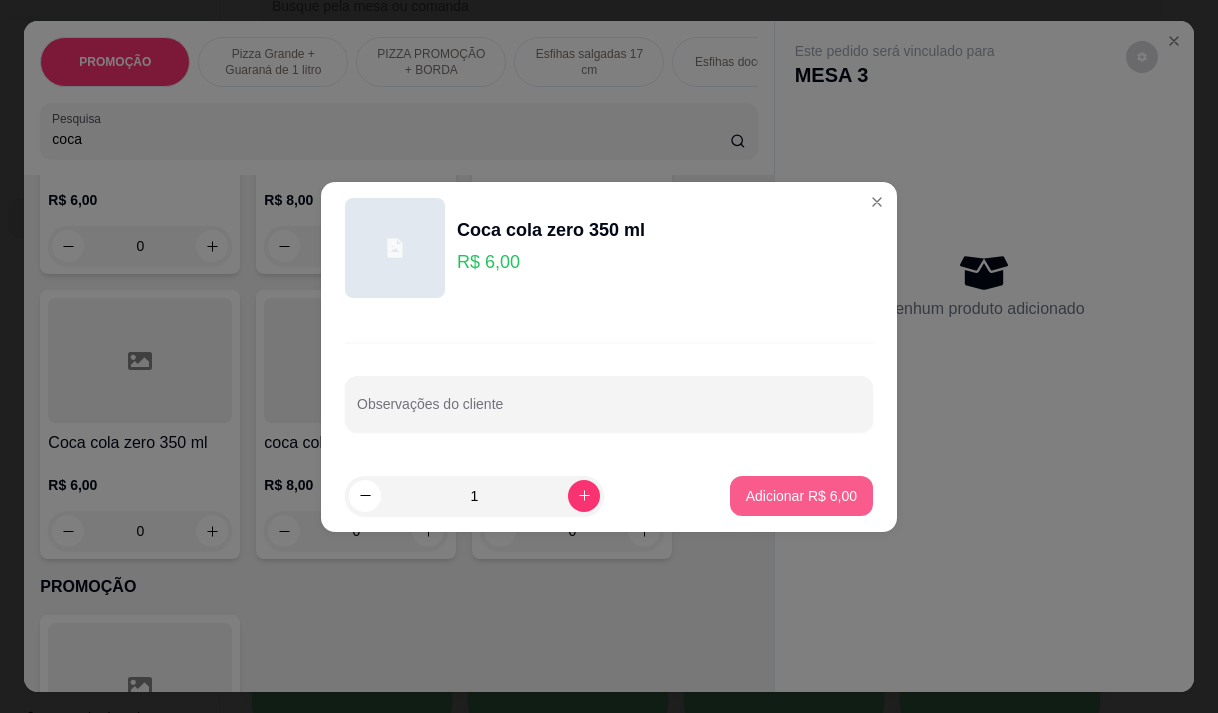click on "Adicionar   R$ 6,00" at bounding box center (801, 496) 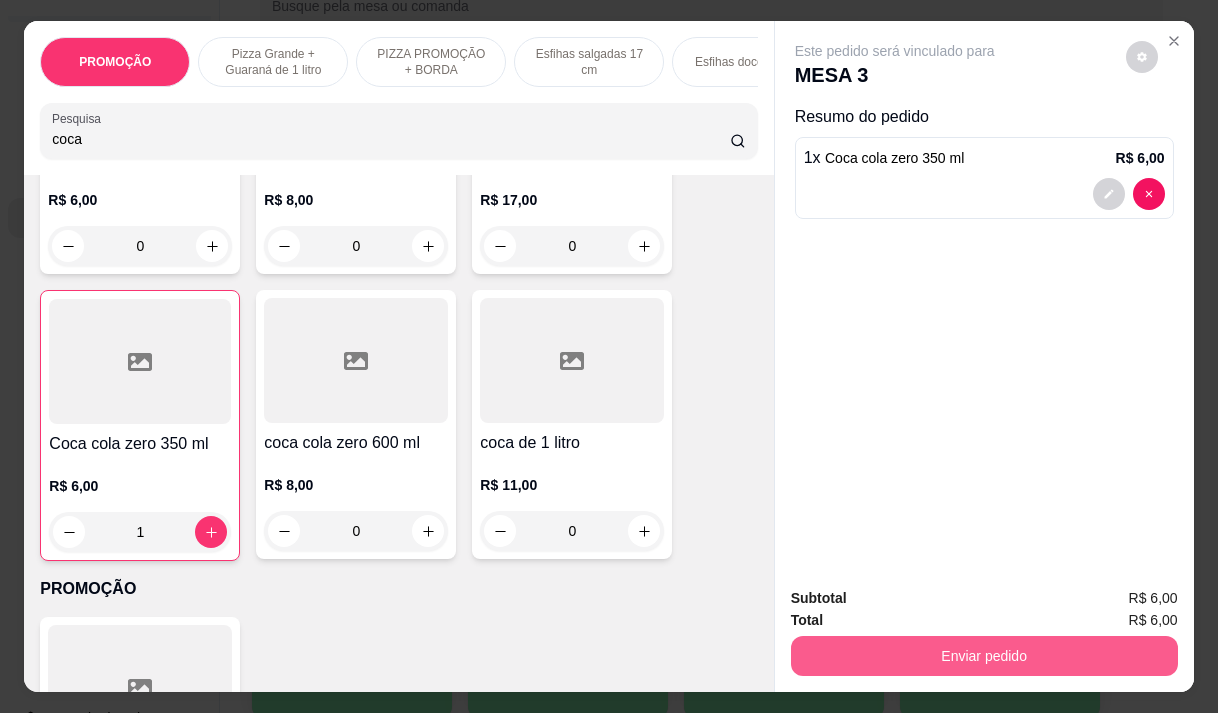 click on "Enviar pedido" at bounding box center (984, 656) 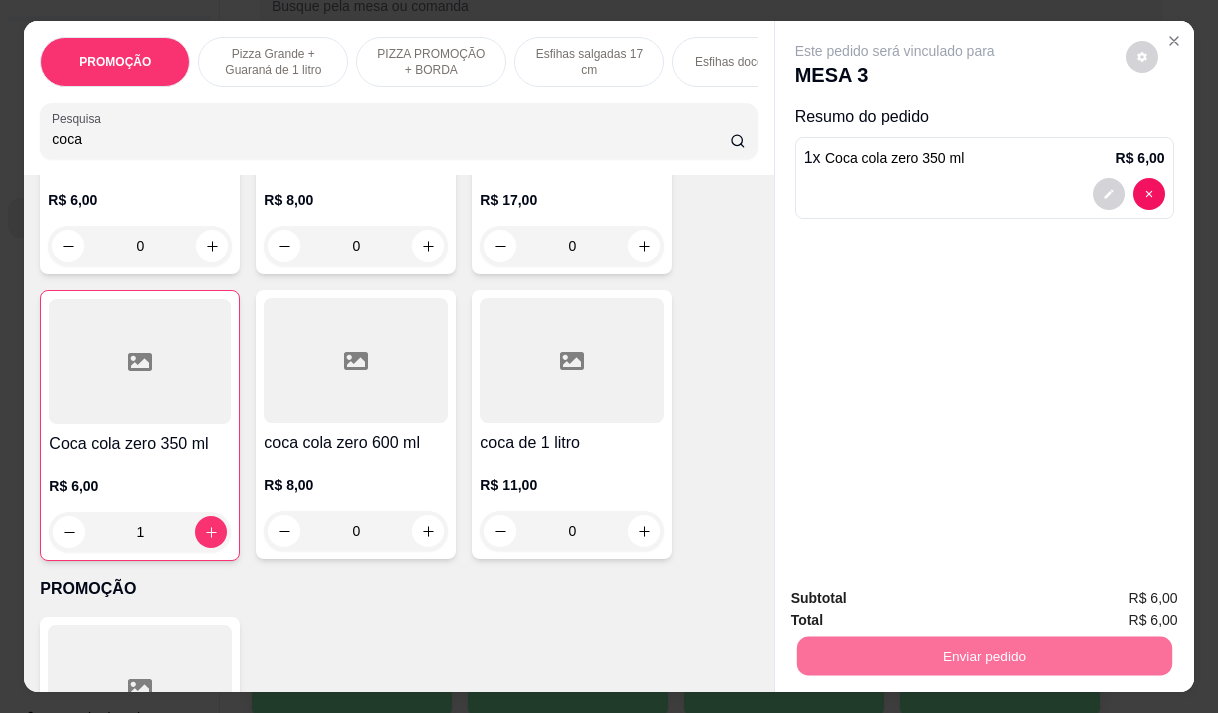 click on "Não registrar e enviar pedido" at bounding box center [918, 598] 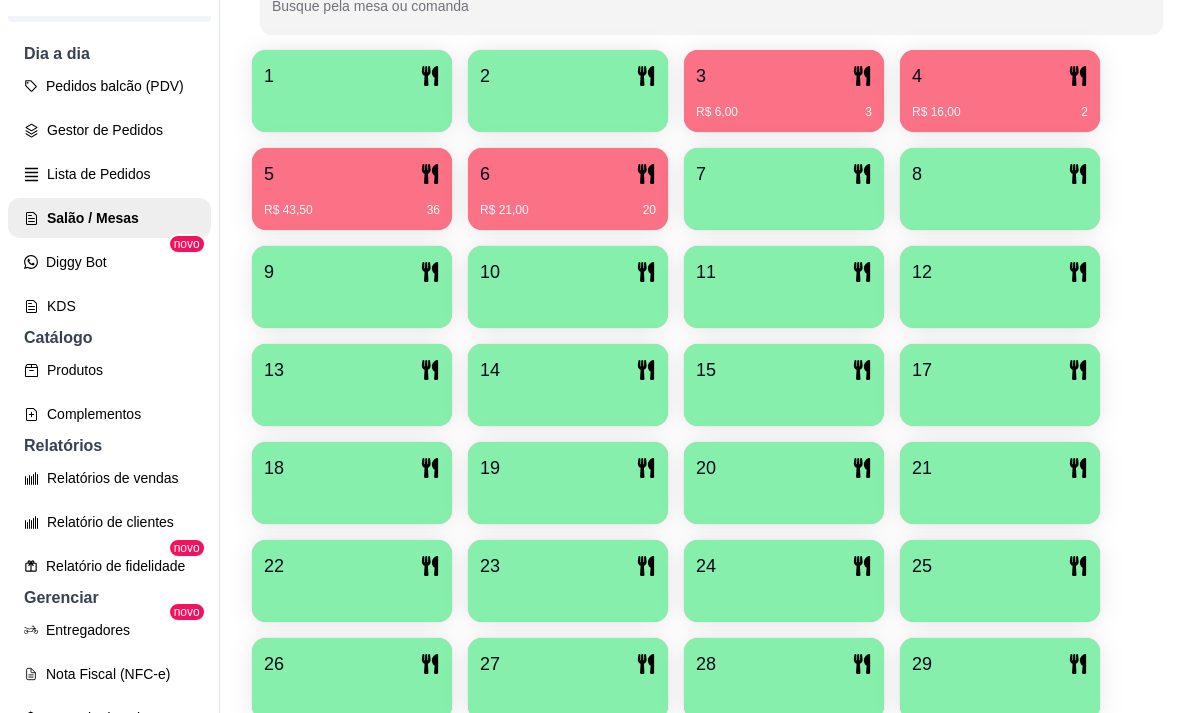 click on "R$ 21,00 20" at bounding box center (568, 203) 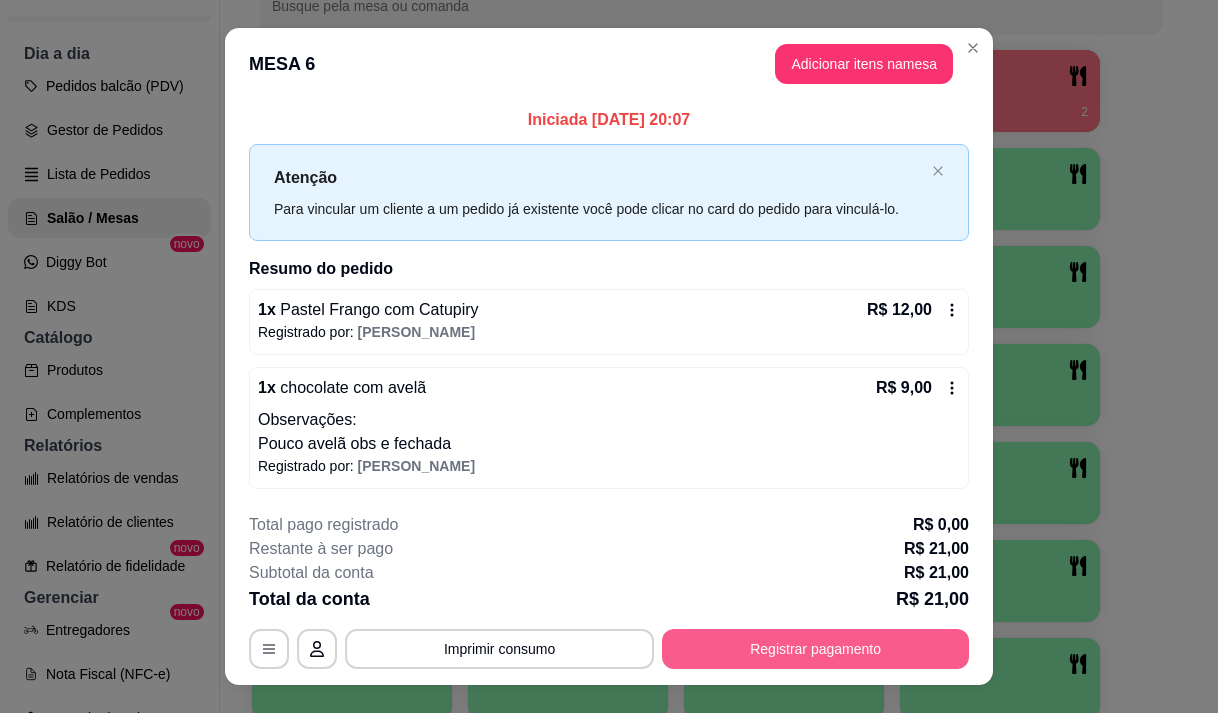 click on "Registrar pagamento" at bounding box center [815, 649] 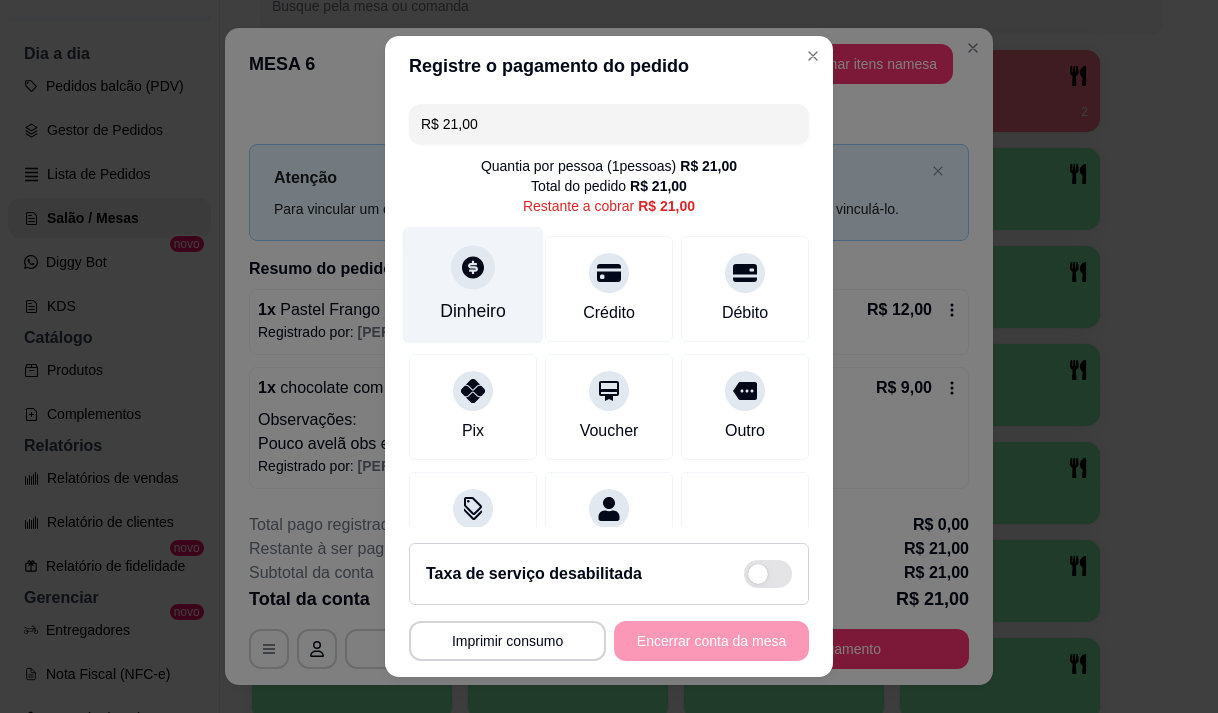 click at bounding box center (473, 267) 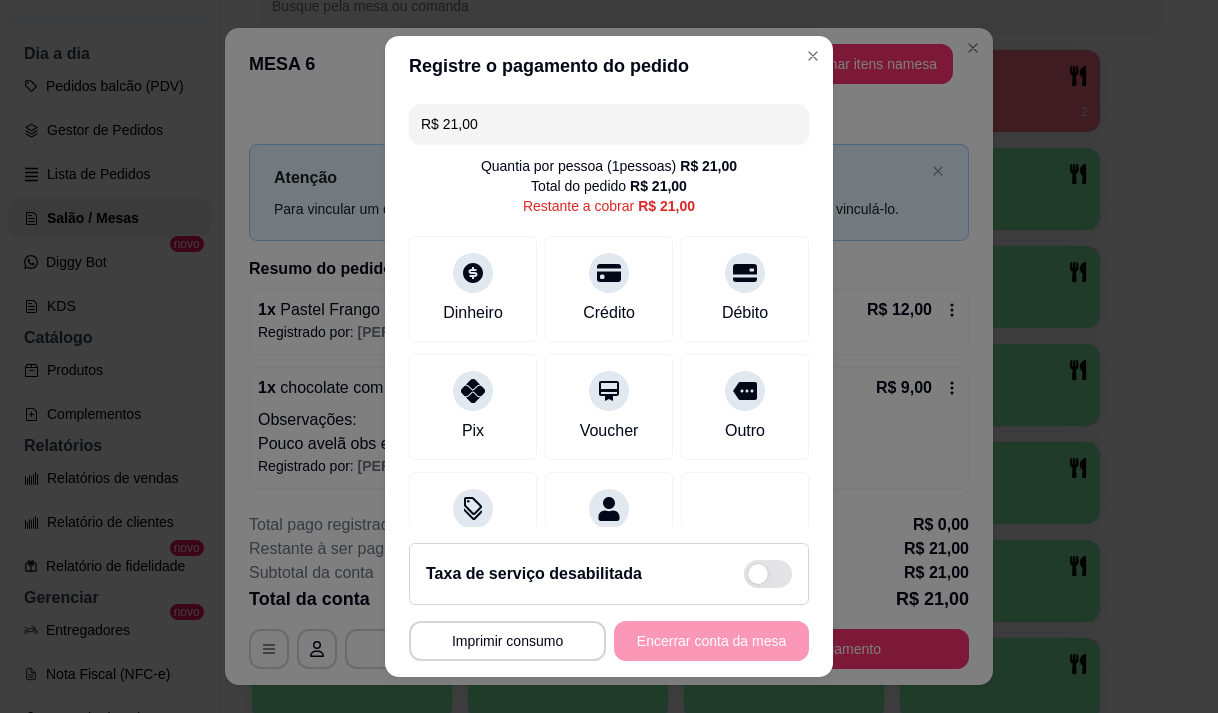 drag, startPoint x: 477, startPoint y: 277, endPoint x: 475, endPoint y: 289, distance: 12.165525 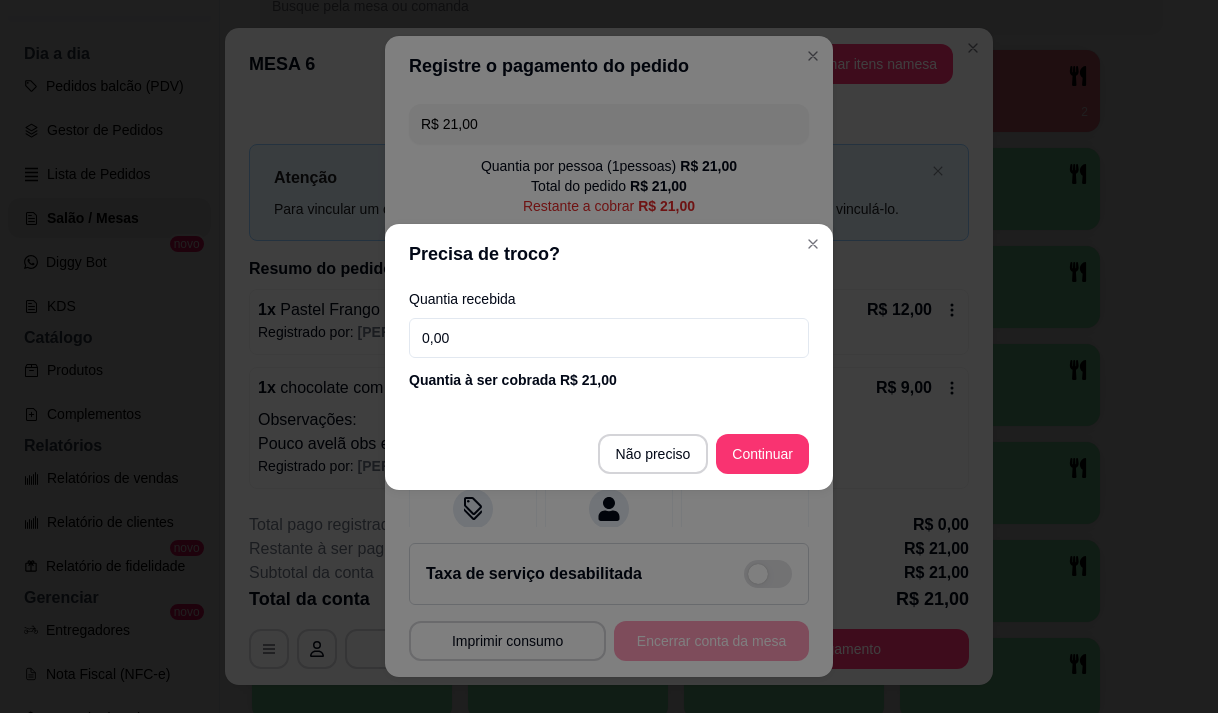 click on "0,00" at bounding box center [609, 338] 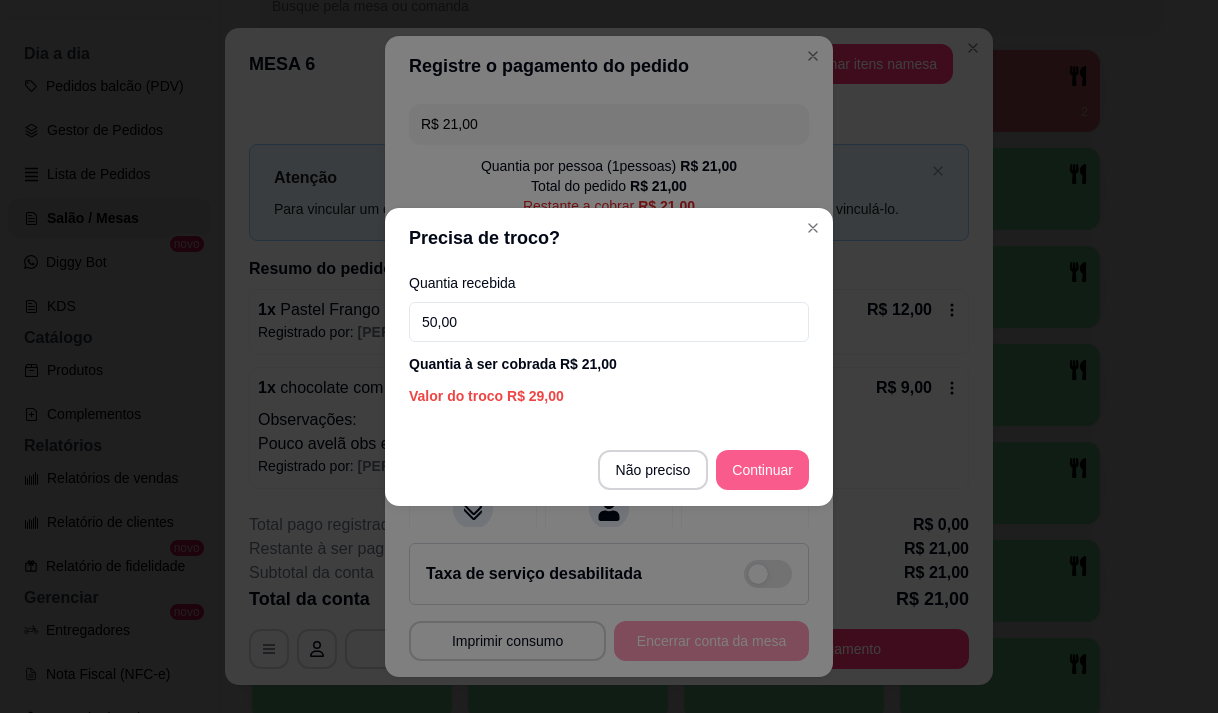 type on "50,00" 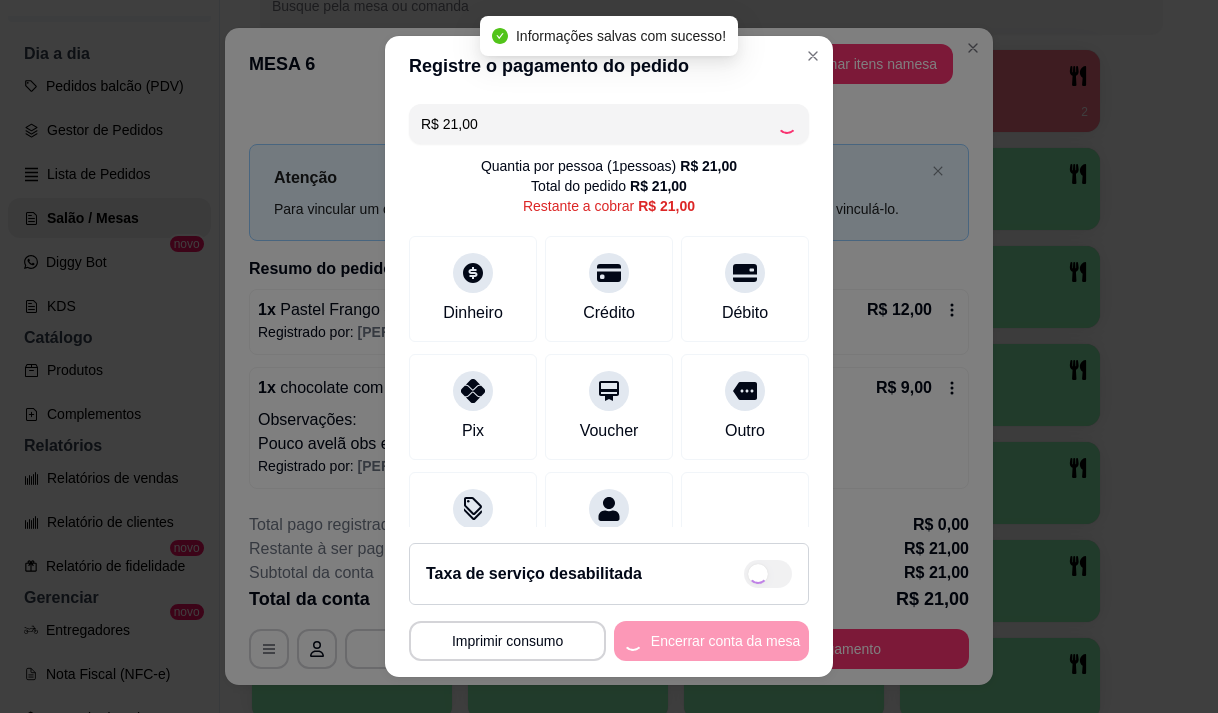 type on "R$ 0,00" 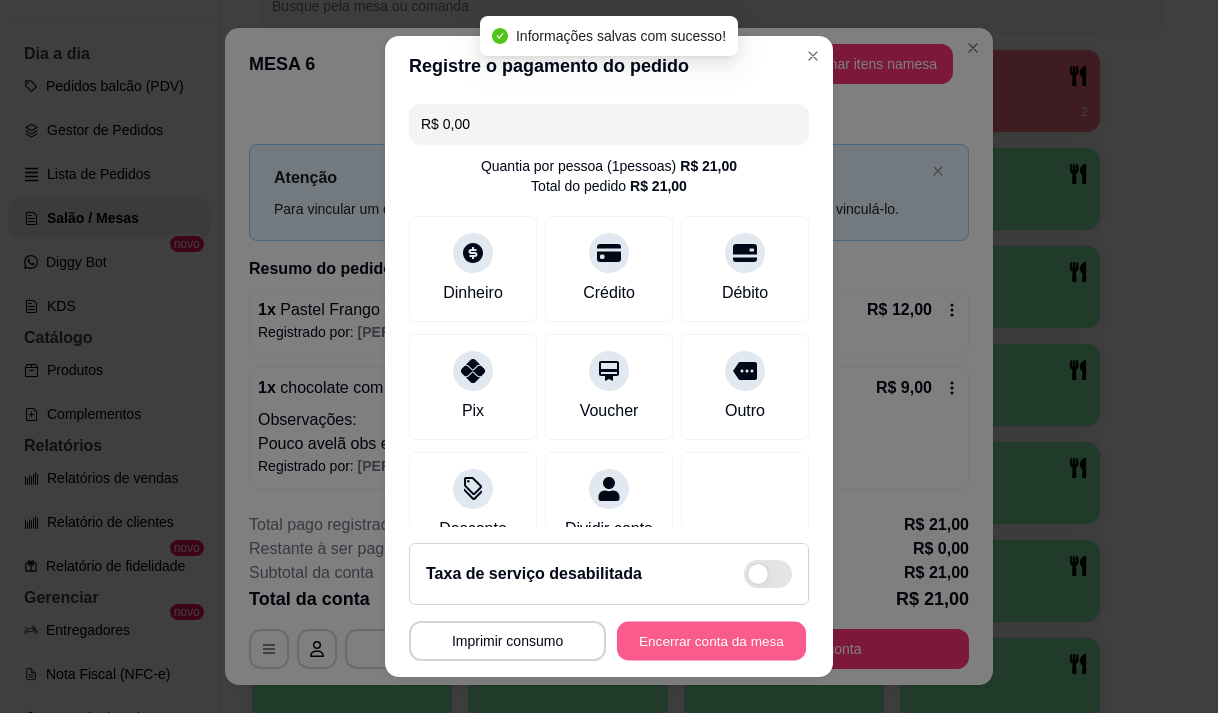 click on "Encerrar conta da mesa" at bounding box center (711, 641) 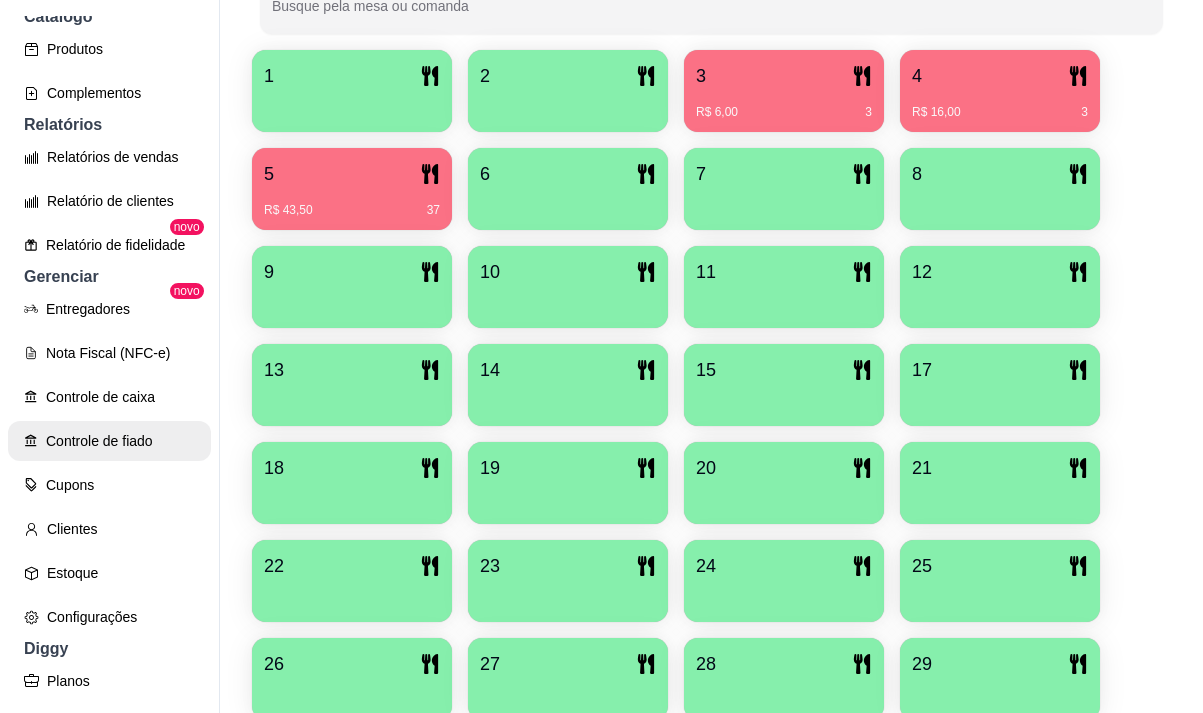scroll, scrollTop: 457, scrollLeft: 0, axis: vertical 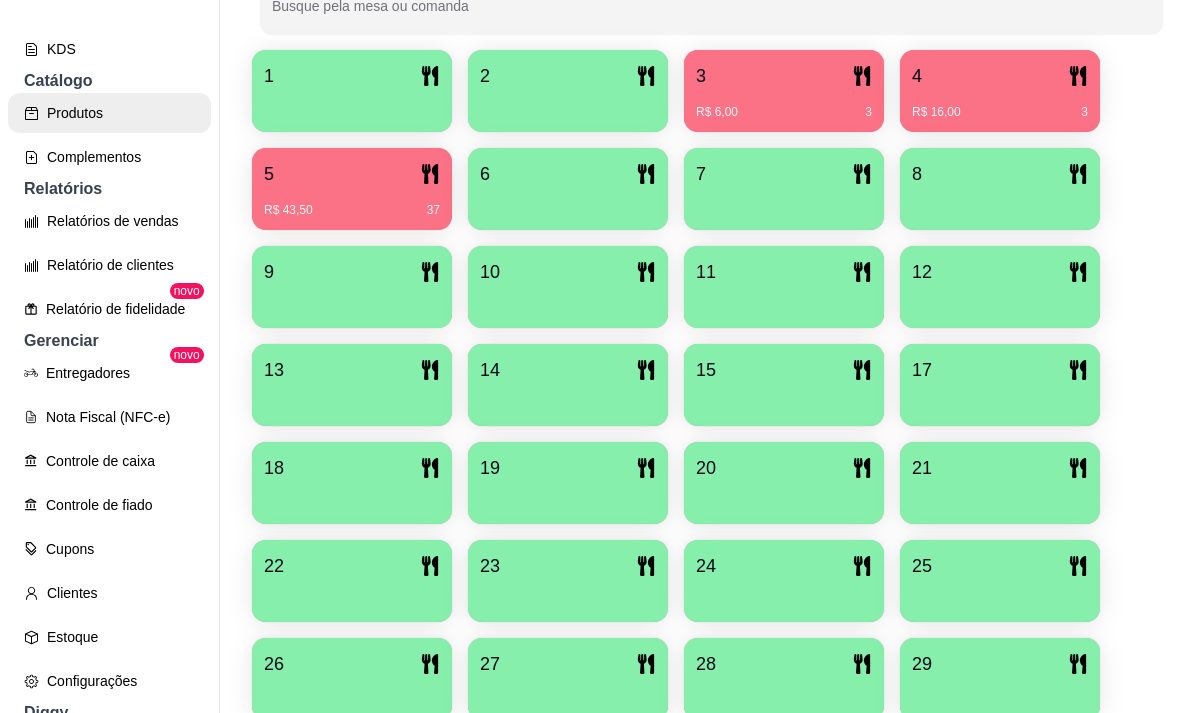 click on "Produtos" at bounding box center [109, 113] 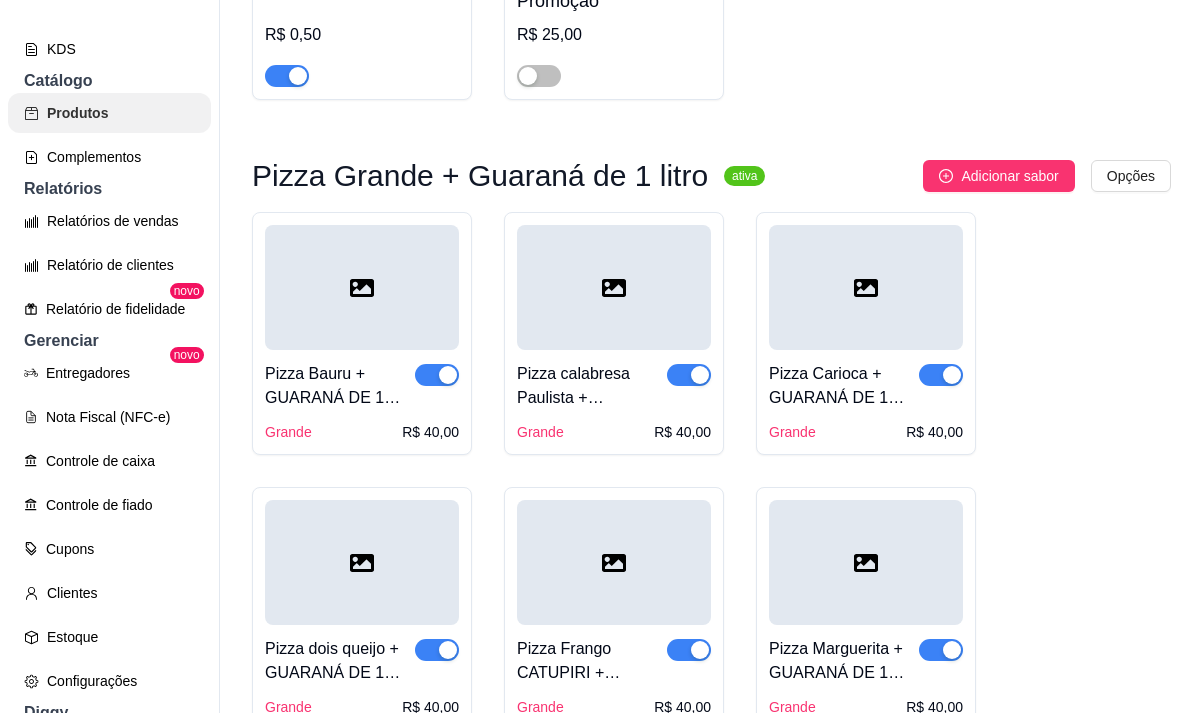 scroll, scrollTop: 0, scrollLeft: 0, axis: both 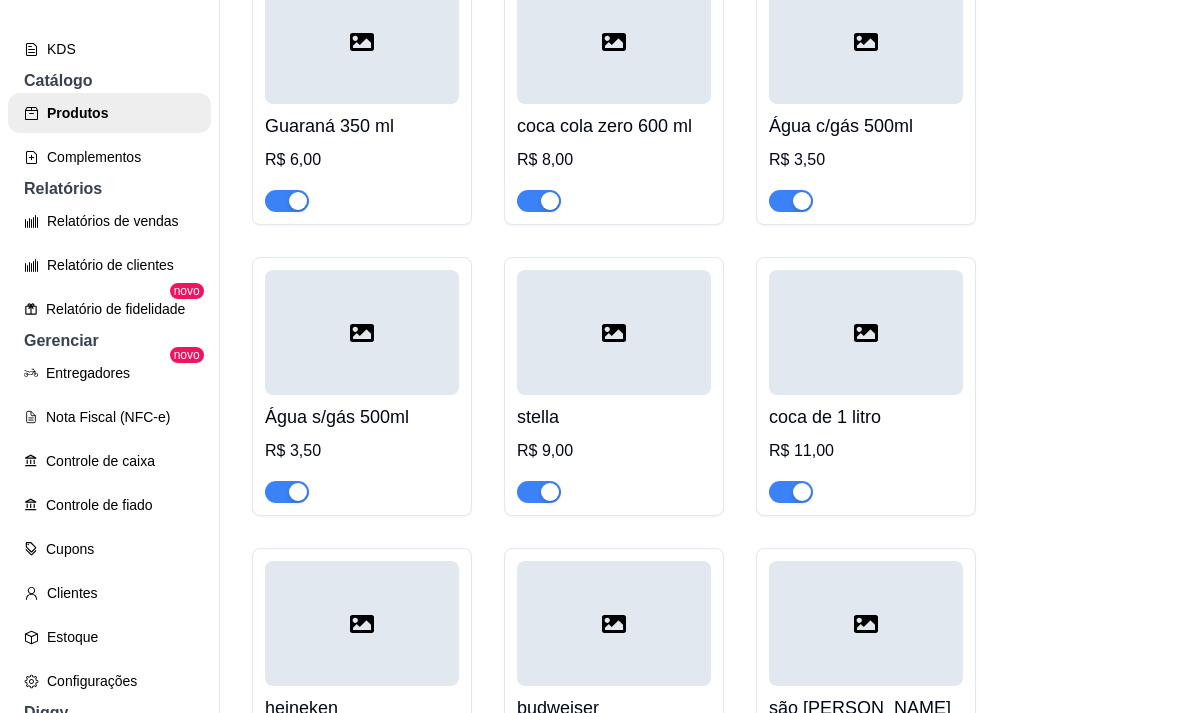 click at bounding box center [539, 201] 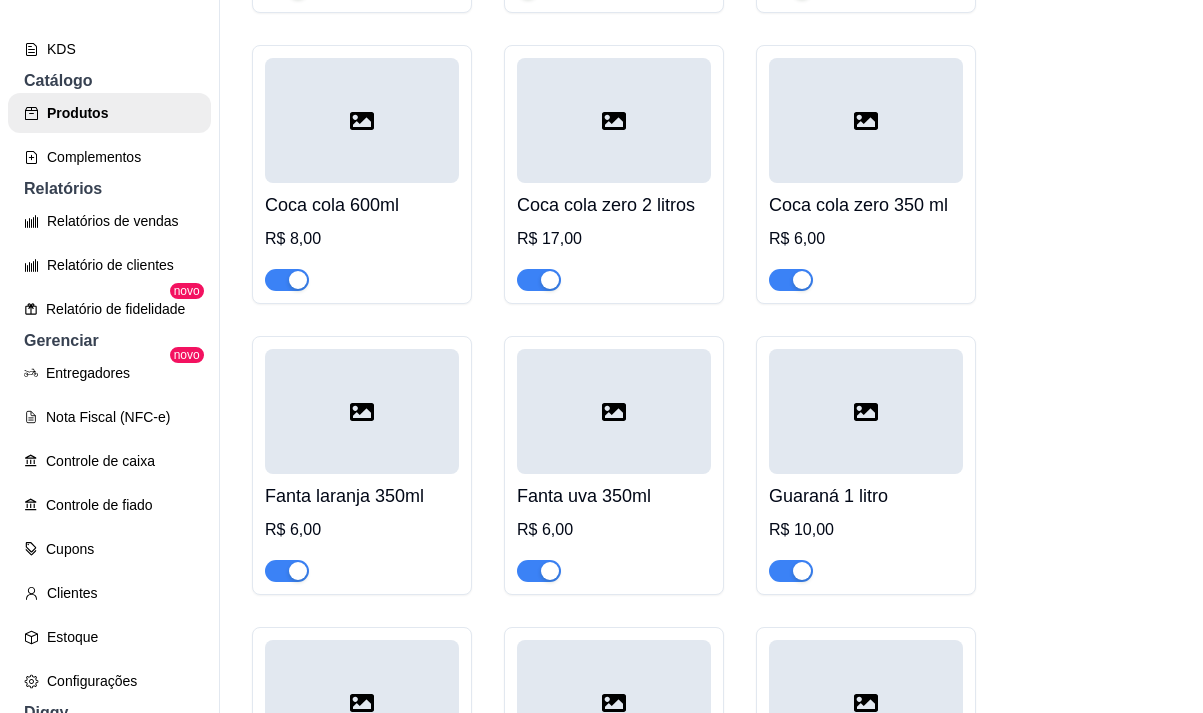 scroll, scrollTop: 24508, scrollLeft: 0, axis: vertical 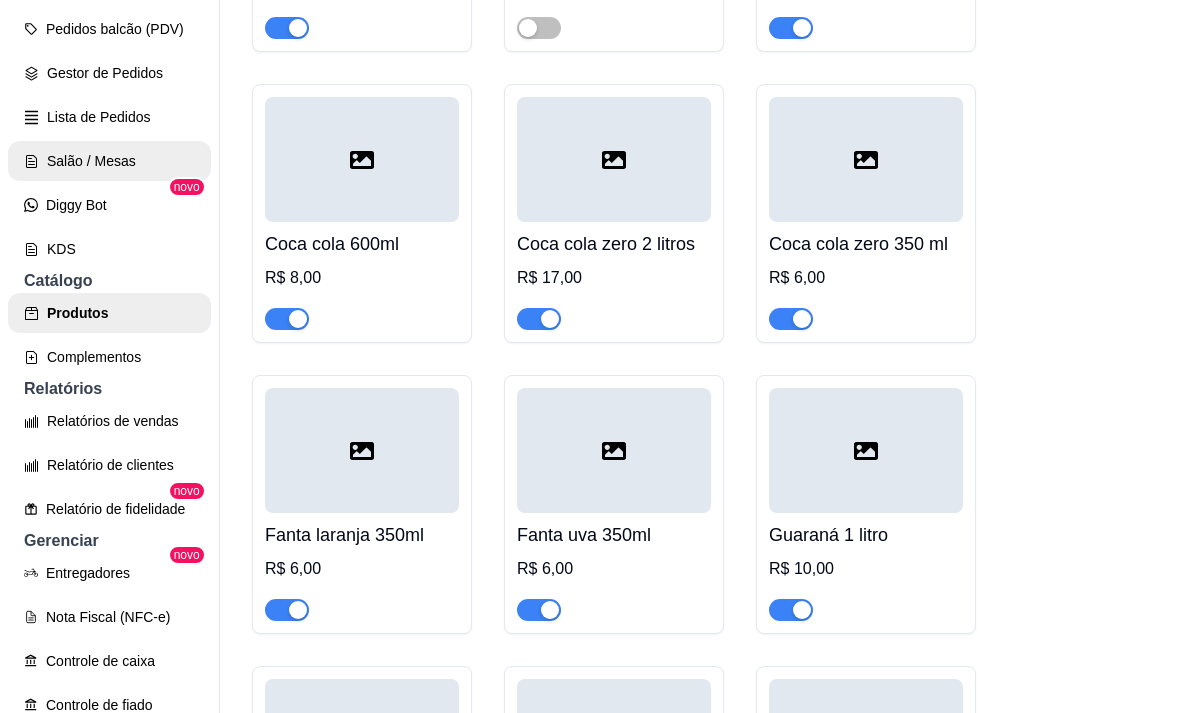 click on "Salão / Mesas" at bounding box center [109, 161] 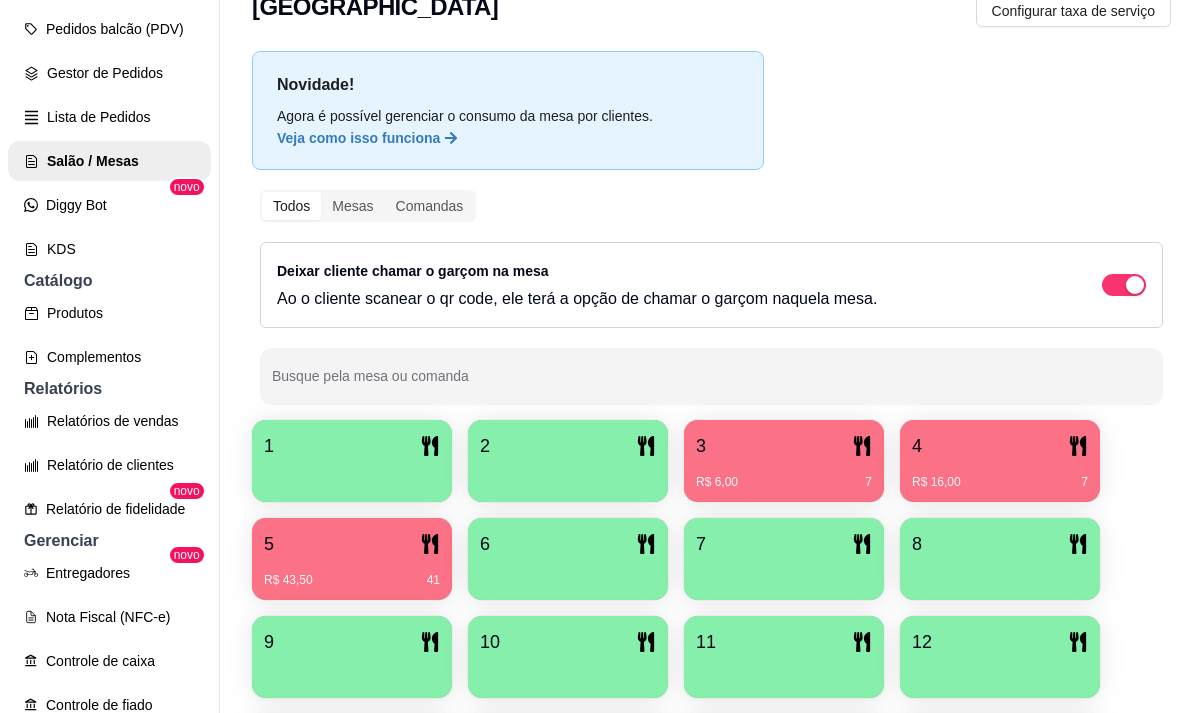 scroll, scrollTop: 100, scrollLeft: 0, axis: vertical 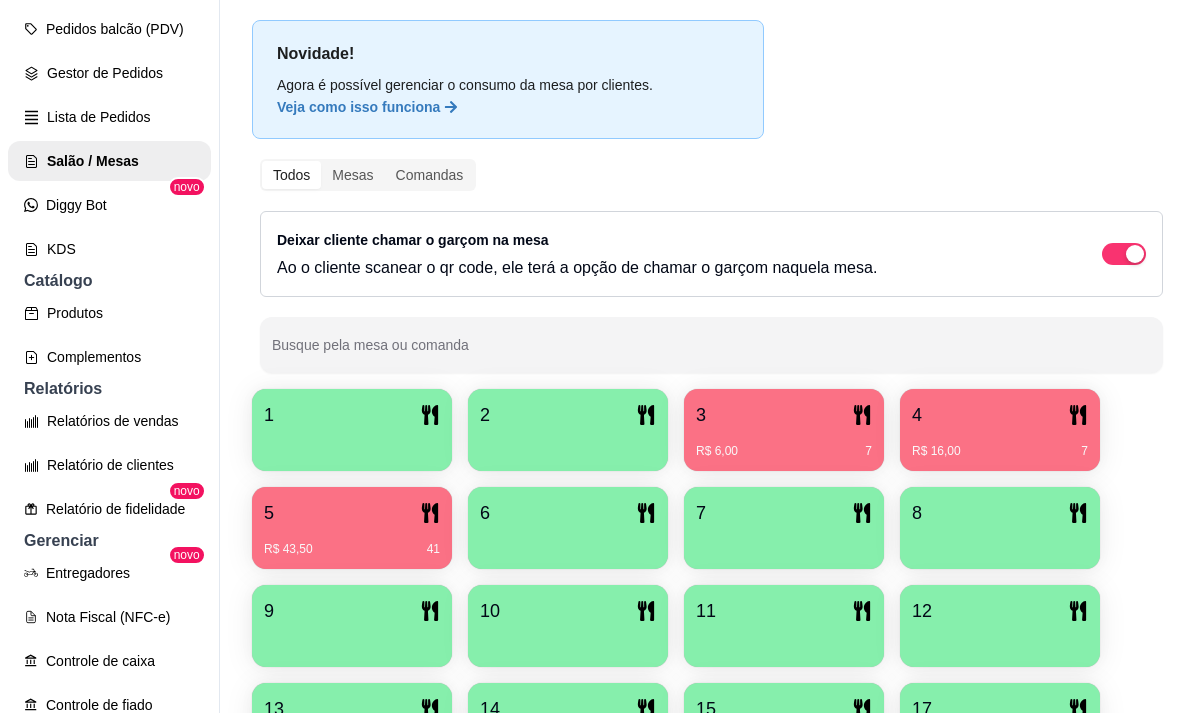 click on "3" at bounding box center [784, 415] 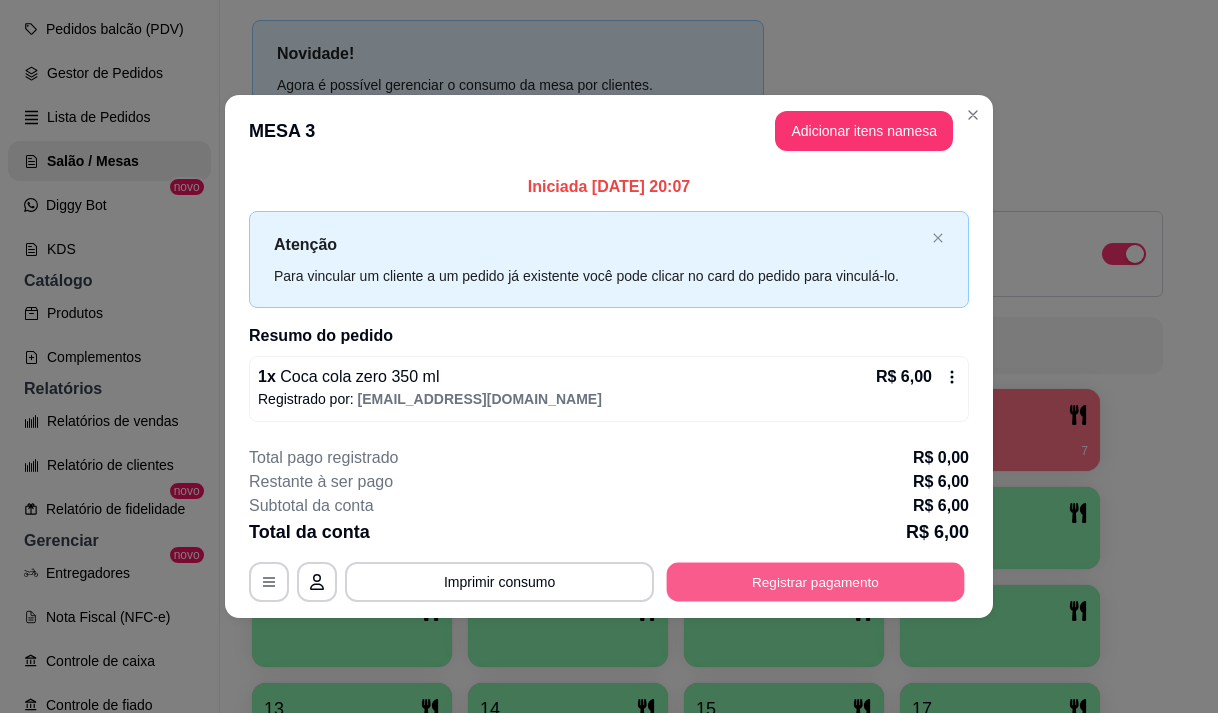 click on "Registrar pagamento" at bounding box center [816, 582] 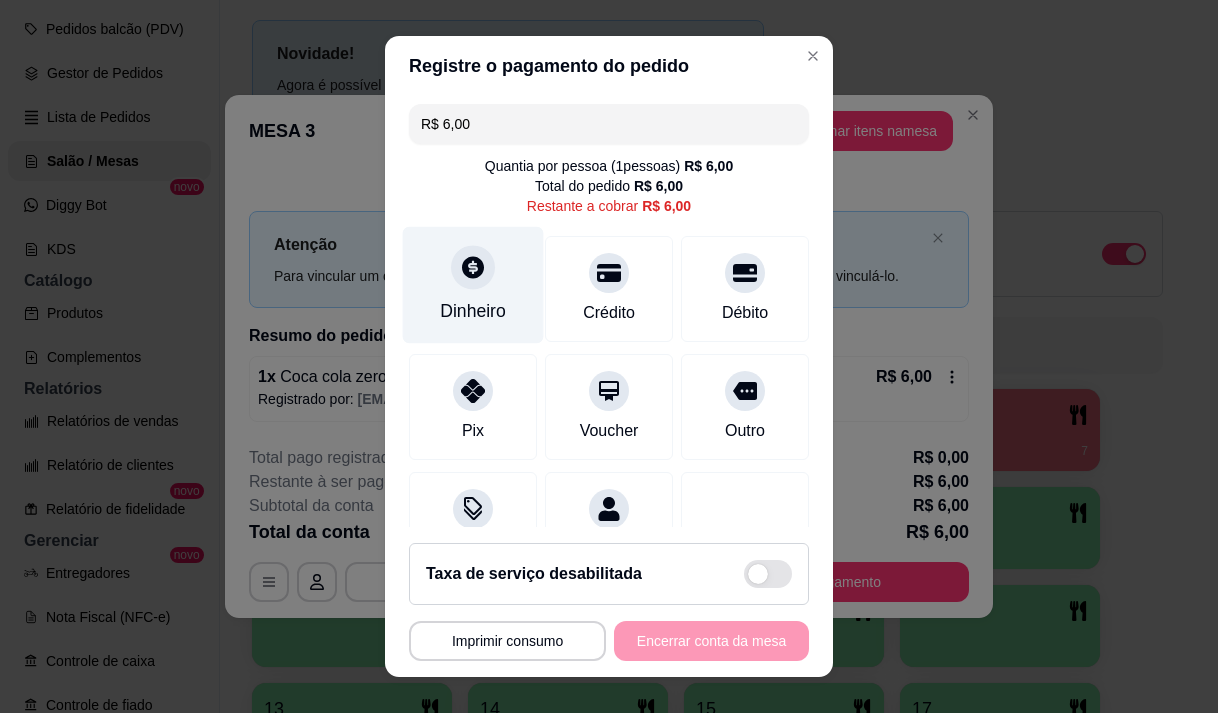 click on "Dinheiro" at bounding box center (473, 311) 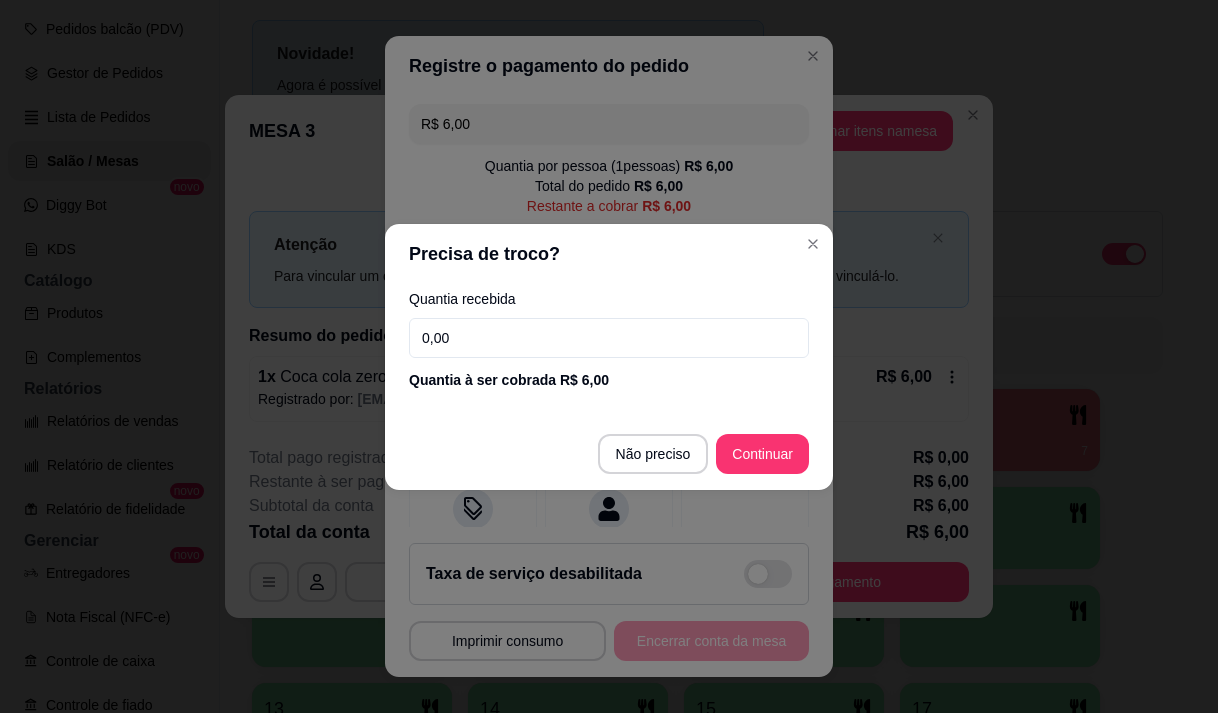 click on "0,00" at bounding box center [609, 338] 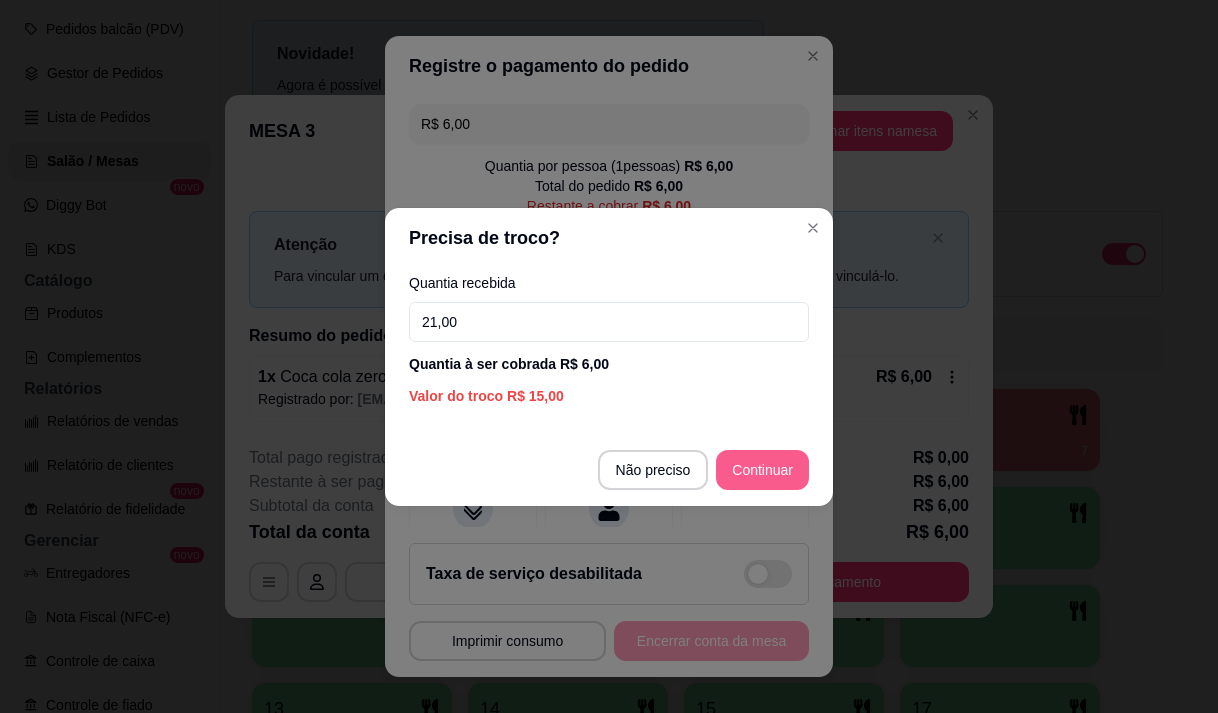 type on "21,00" 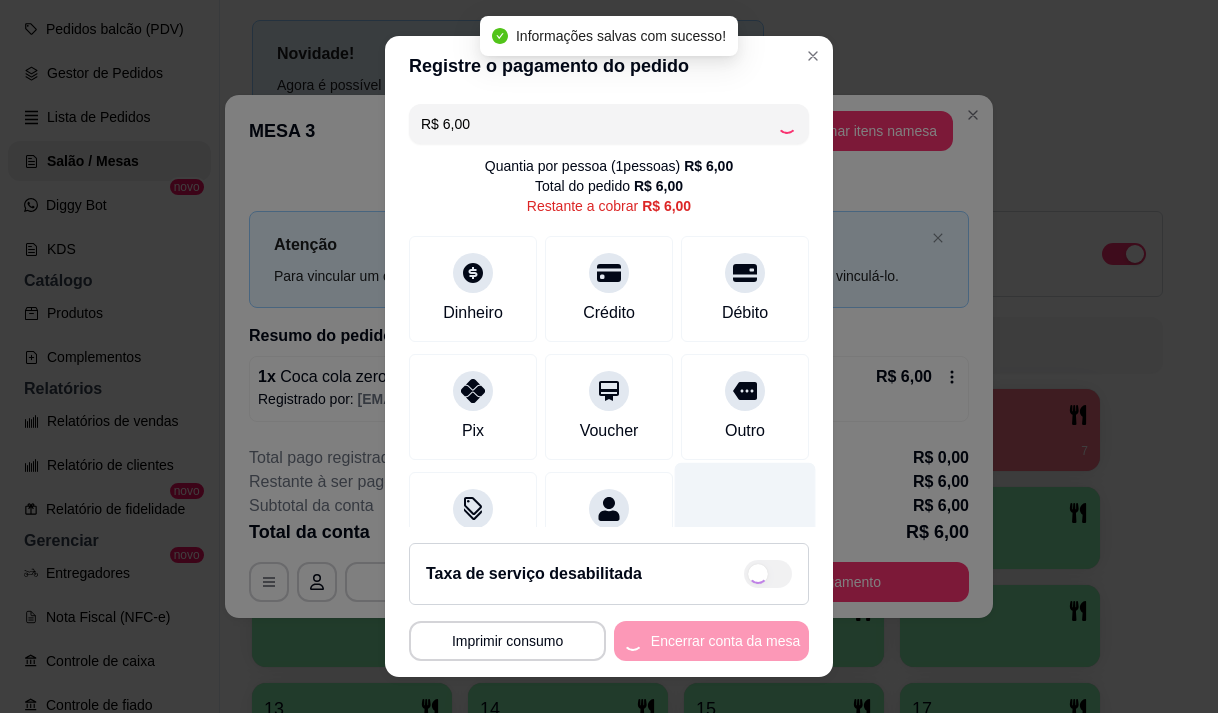 type on "R$ 0,00" 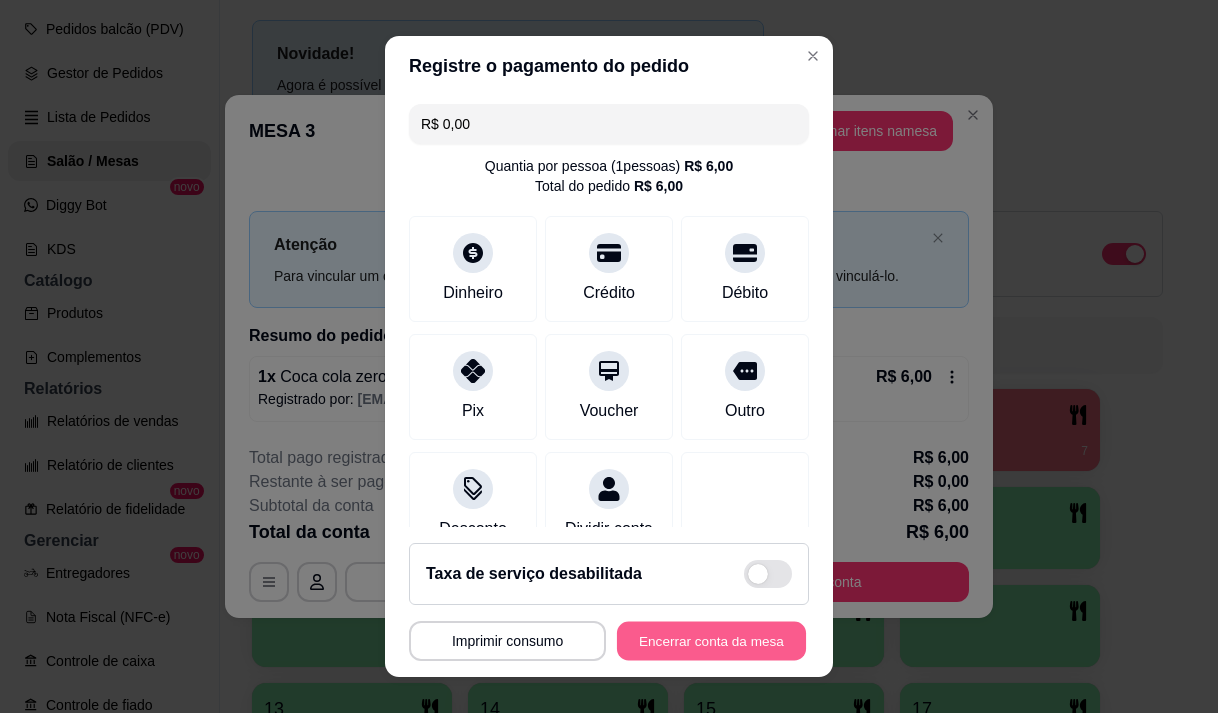 click on "Encerrar conta da mesa" at bounding box center [711, 641] 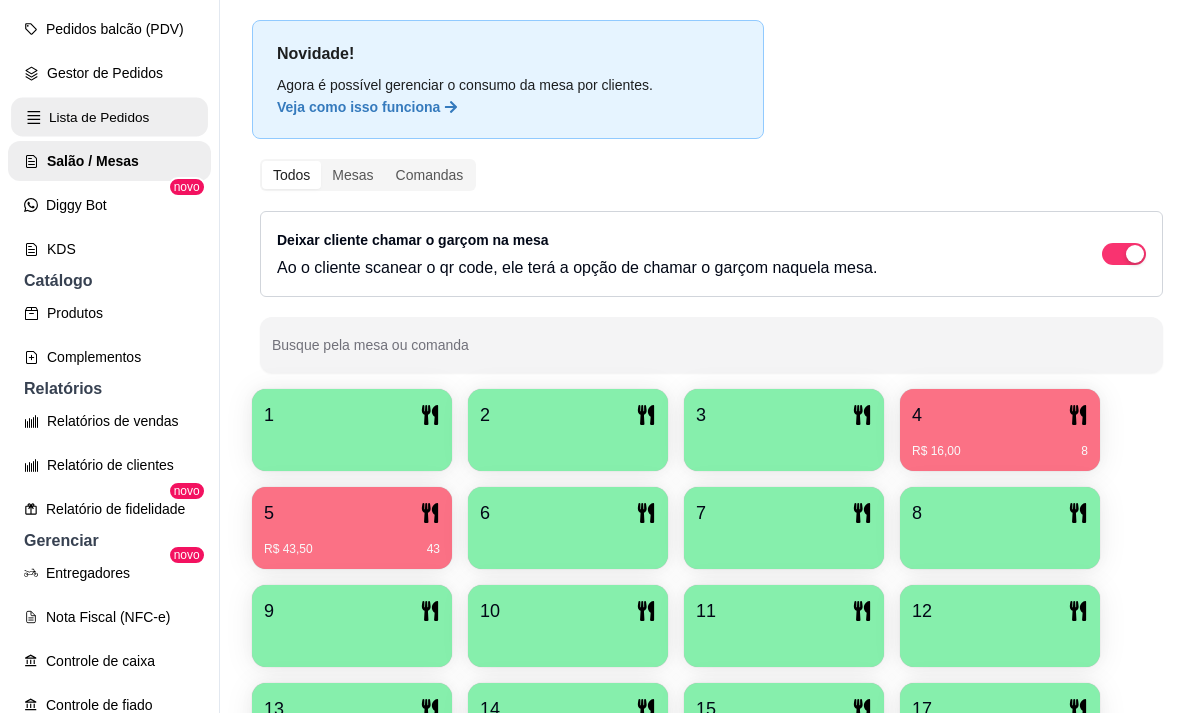 click on "Lista de Pedidos" at bounding box center [109, 117] 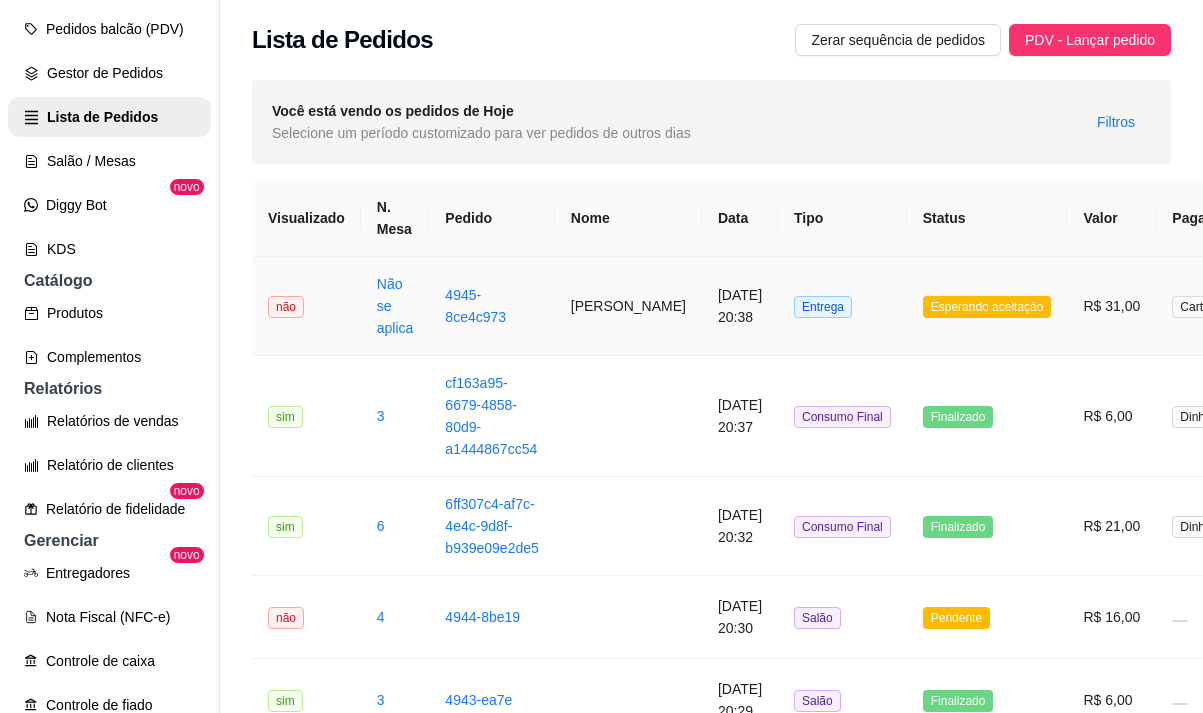 click on "[PERSON_NAME]" at bounding box center (628, 306) 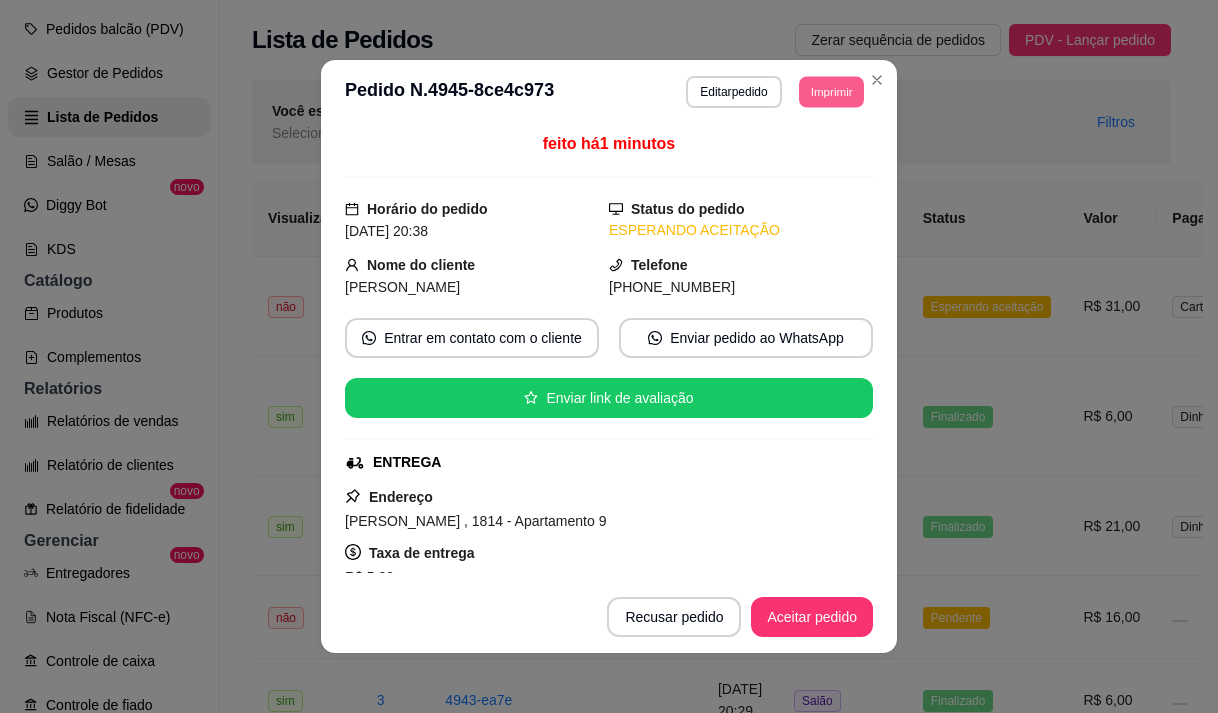 click on "Imprimir" at bounding box center [831, 91] 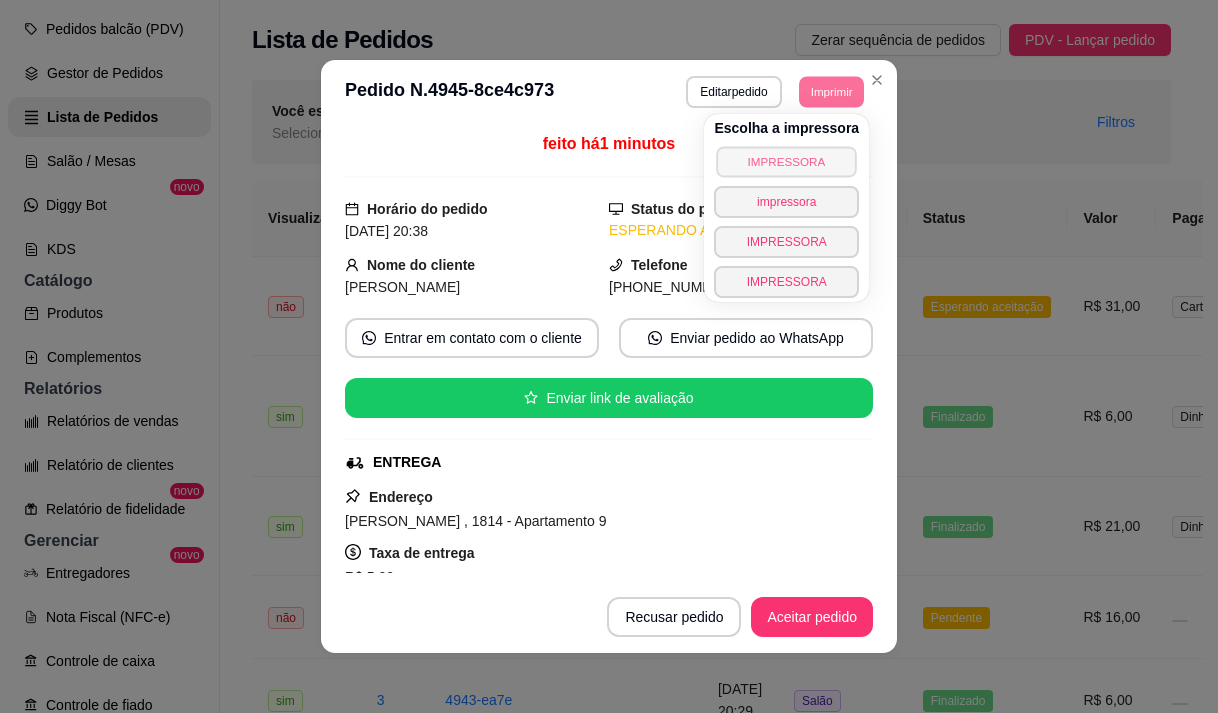 click on "IMPRESSORA" at bounding box center (787, 161) 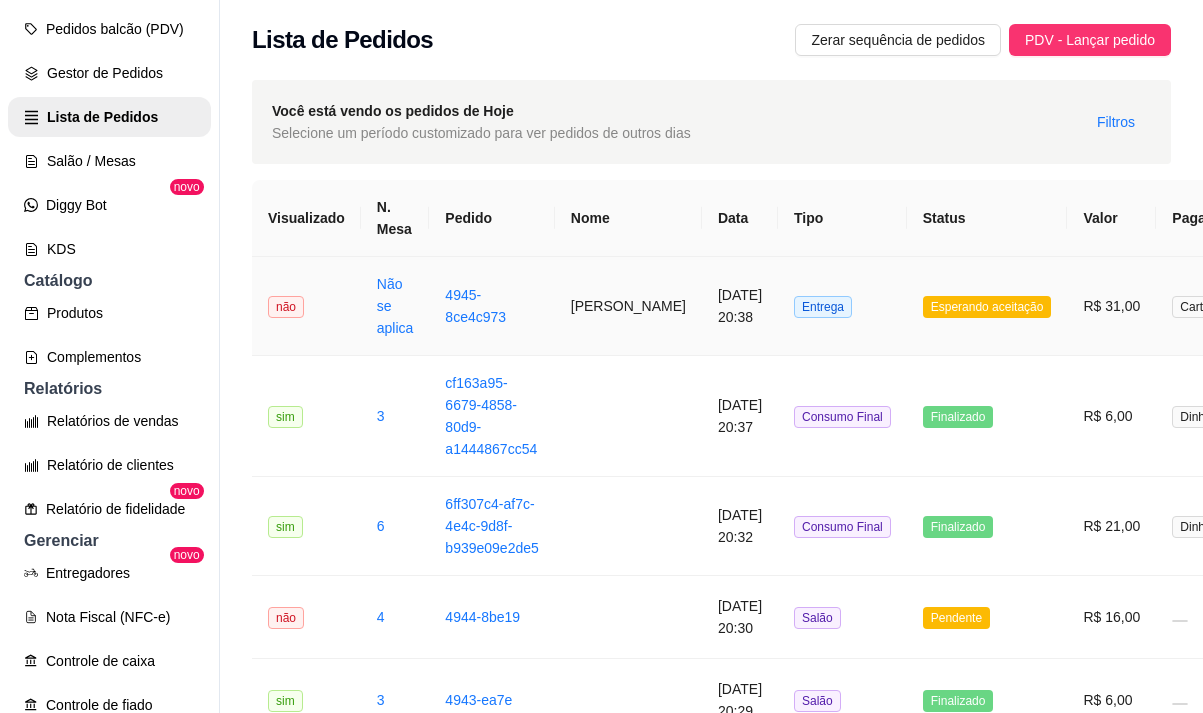 click on "[DATE] 20:38" at bounding box center [740, 306] 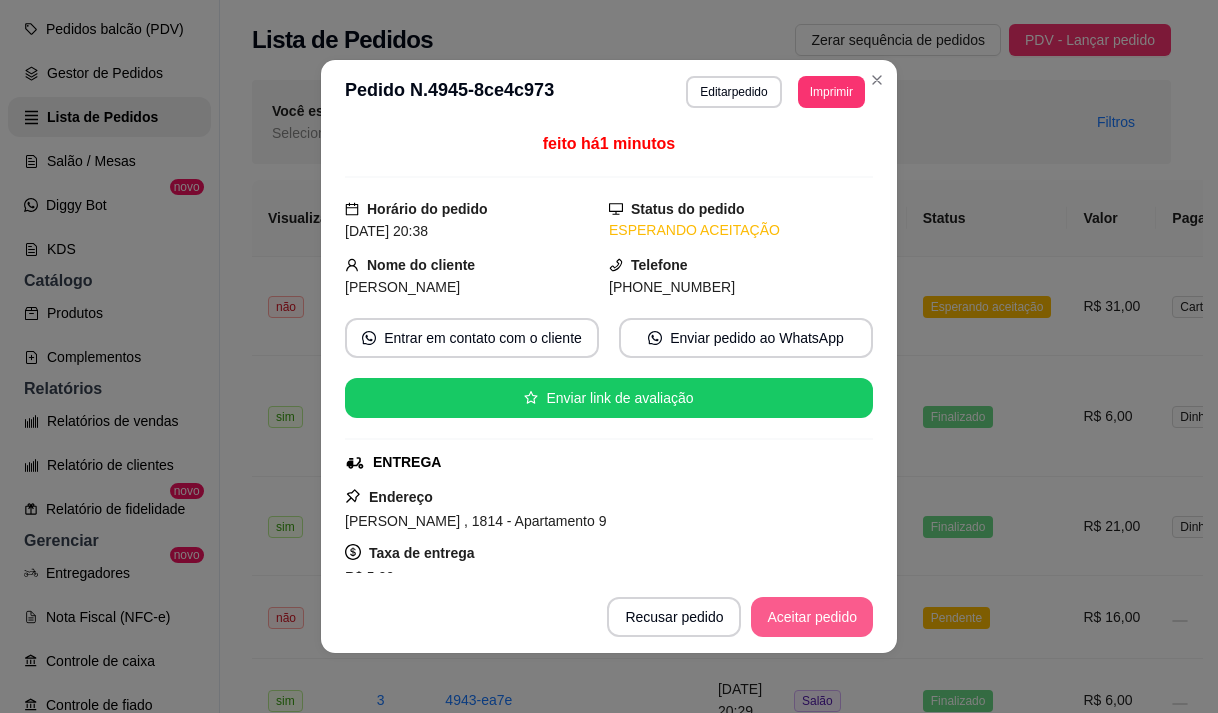 click on "Aceitar pedido" at bounding box center [812, 617] 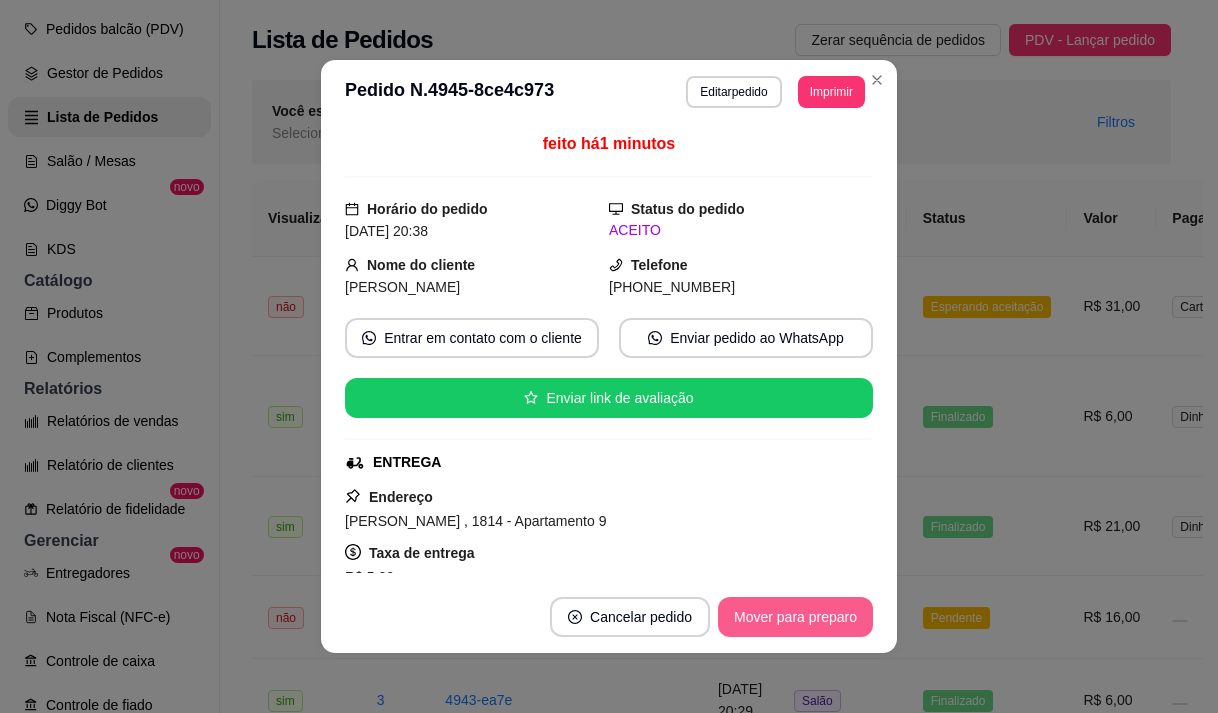 click on "Mover para preparo" at bounding box center (795, 617) 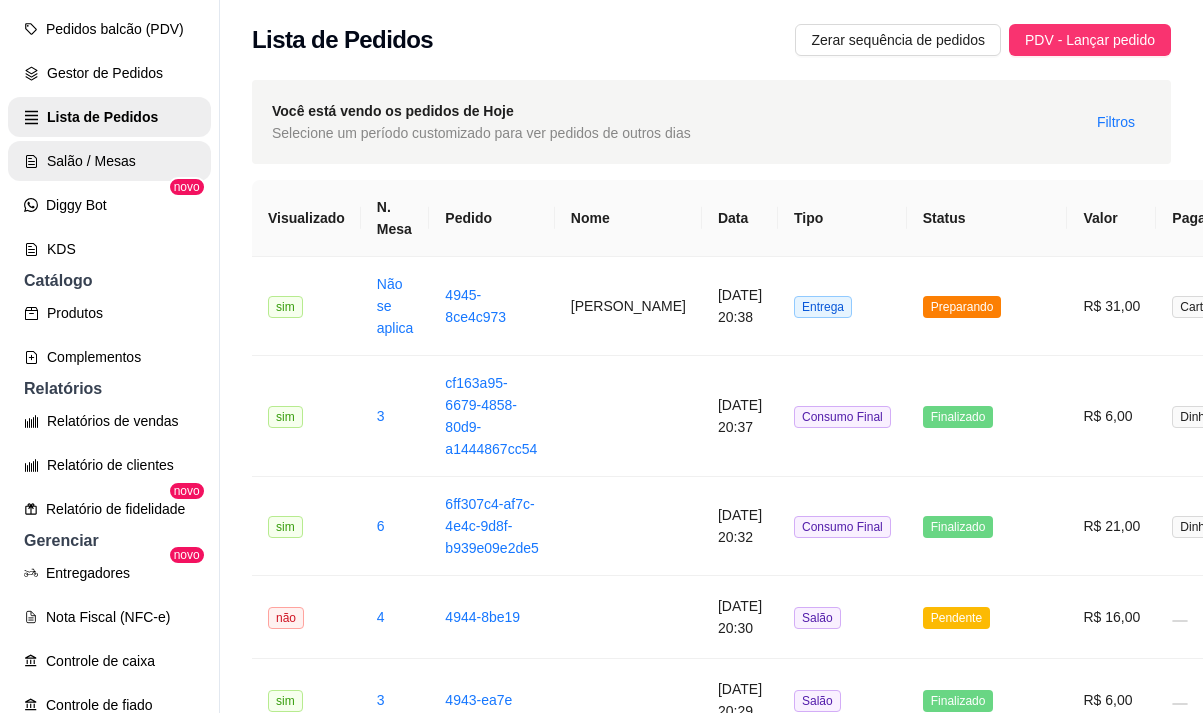 click on "Salão / Mesas" at bounding box center [109, 161] 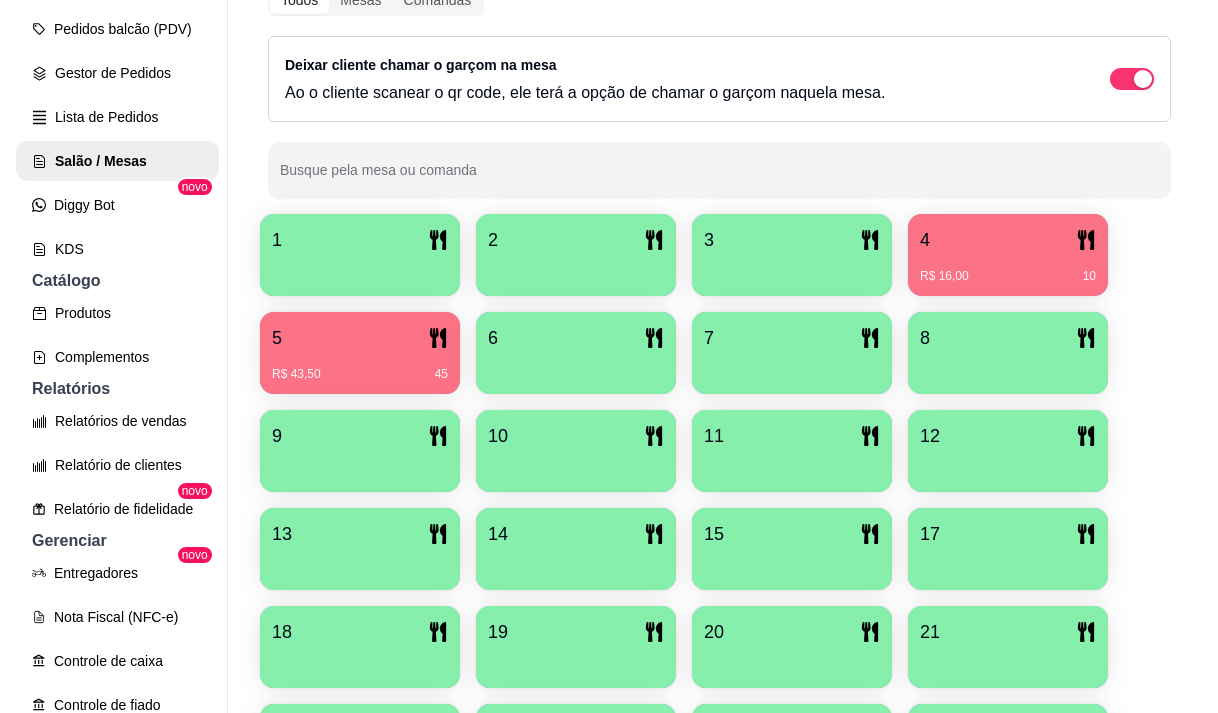 scroll, scrollTop: 300, scrollLeft: 0, axis: vertical 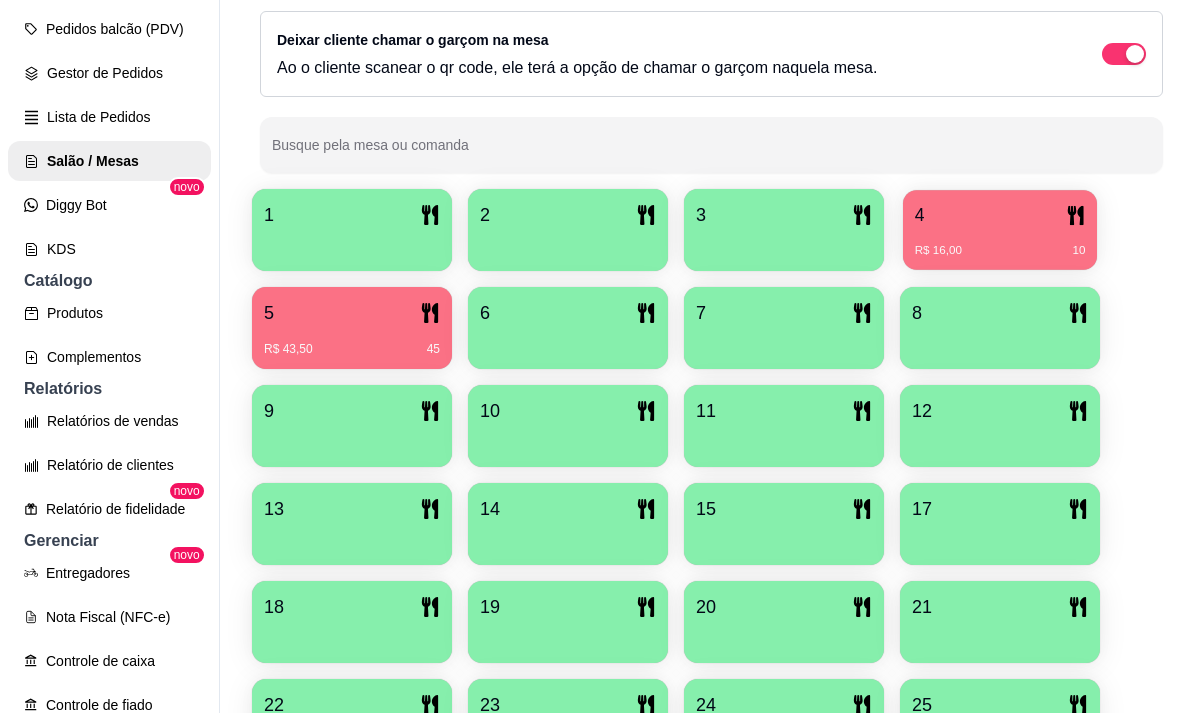 click on "4" at bounding box center (1000, 215) 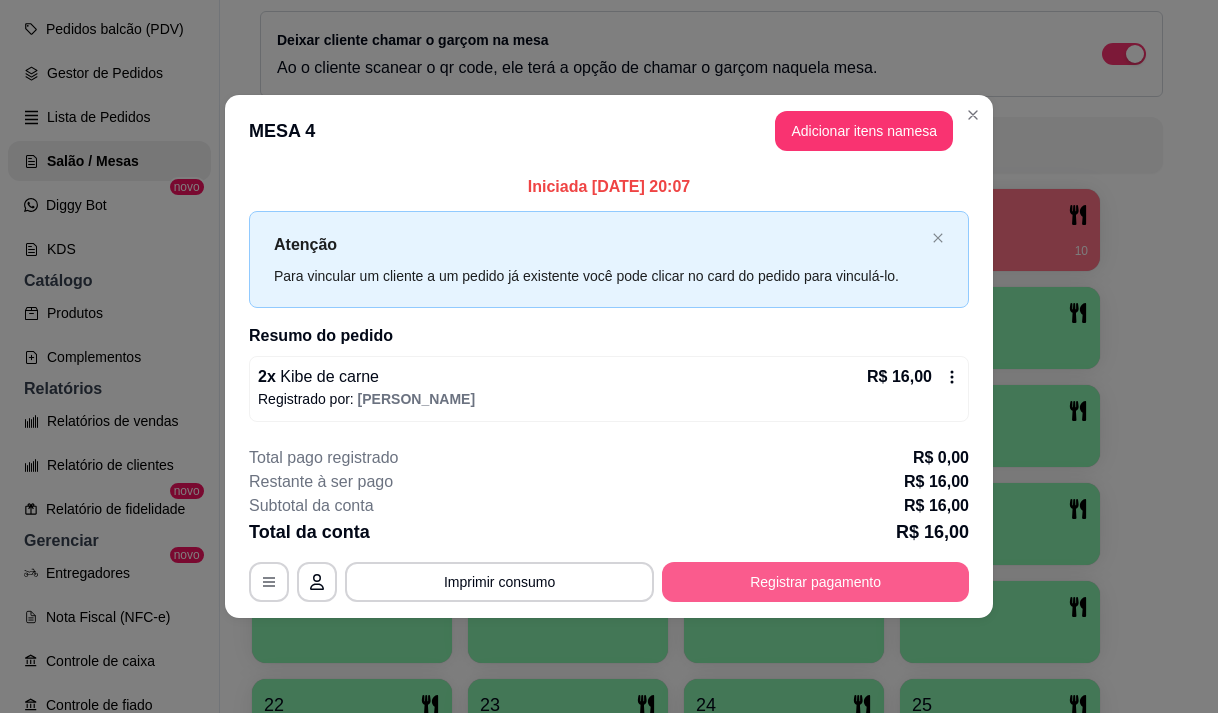 click on "Registrar pagamento" at bounding box center (815, 582) 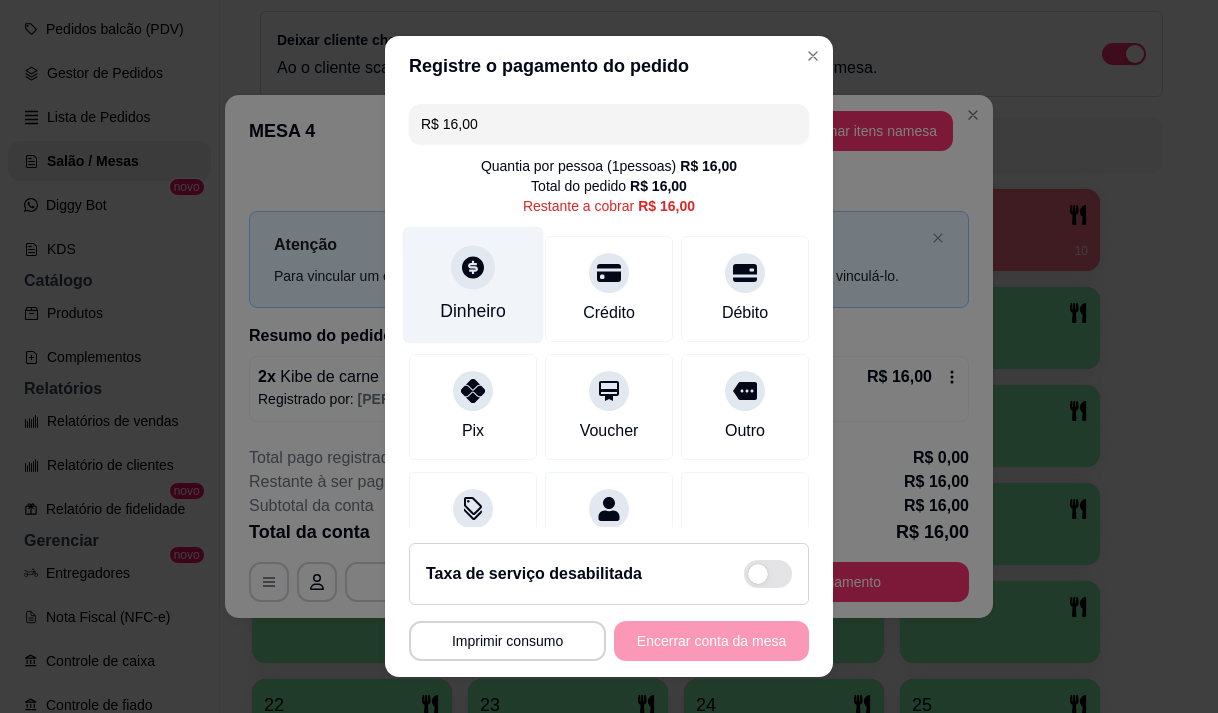 click on "Dinheiro" at bounding box center (473, 284) 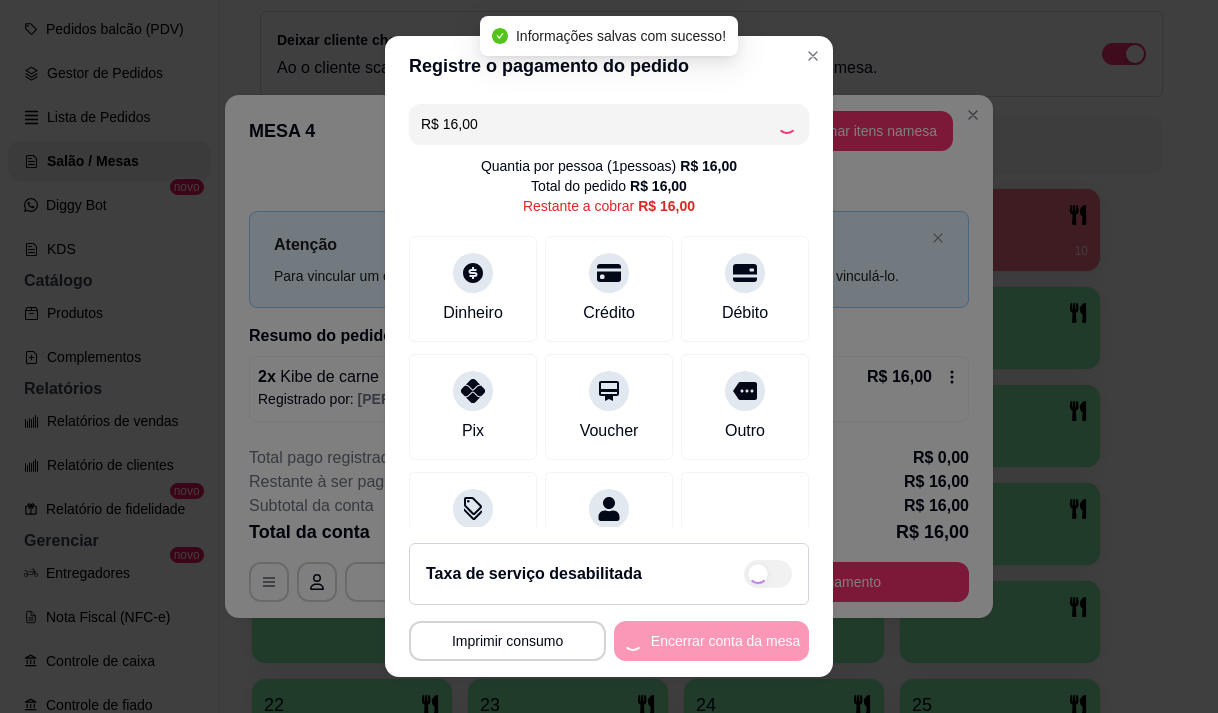 type on "R$ 0,00" 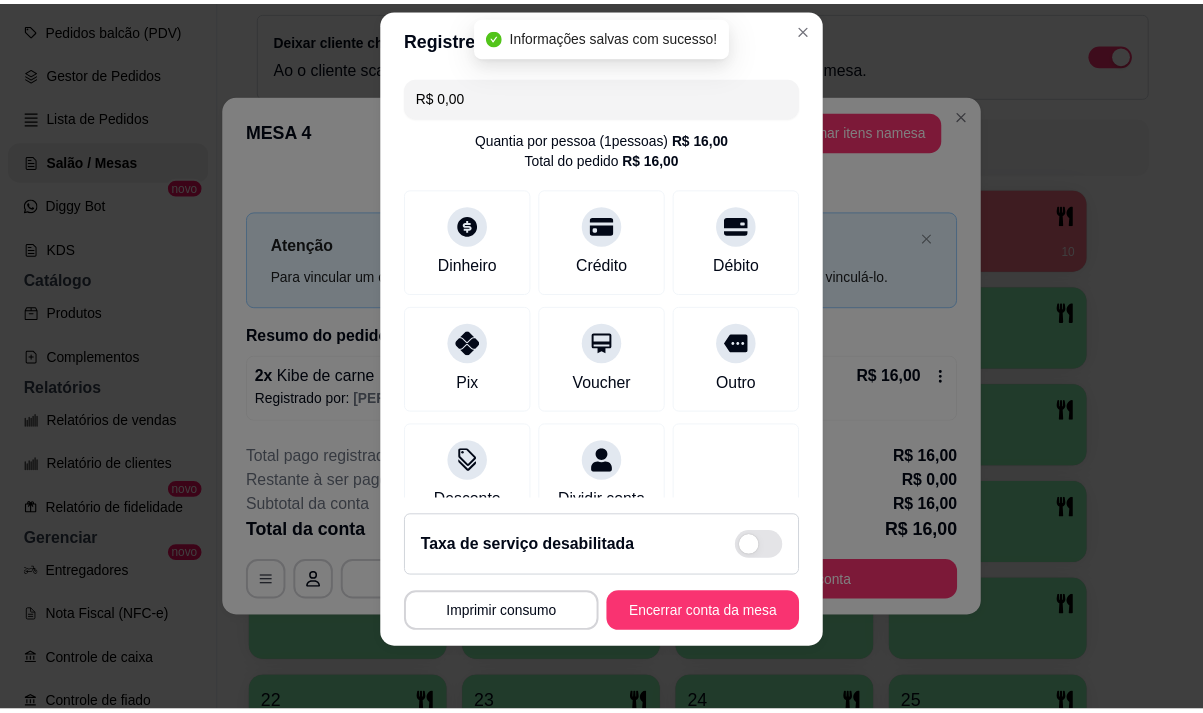 scroll, scrollTop: 28, scrollLeft: 0, axis: vertical 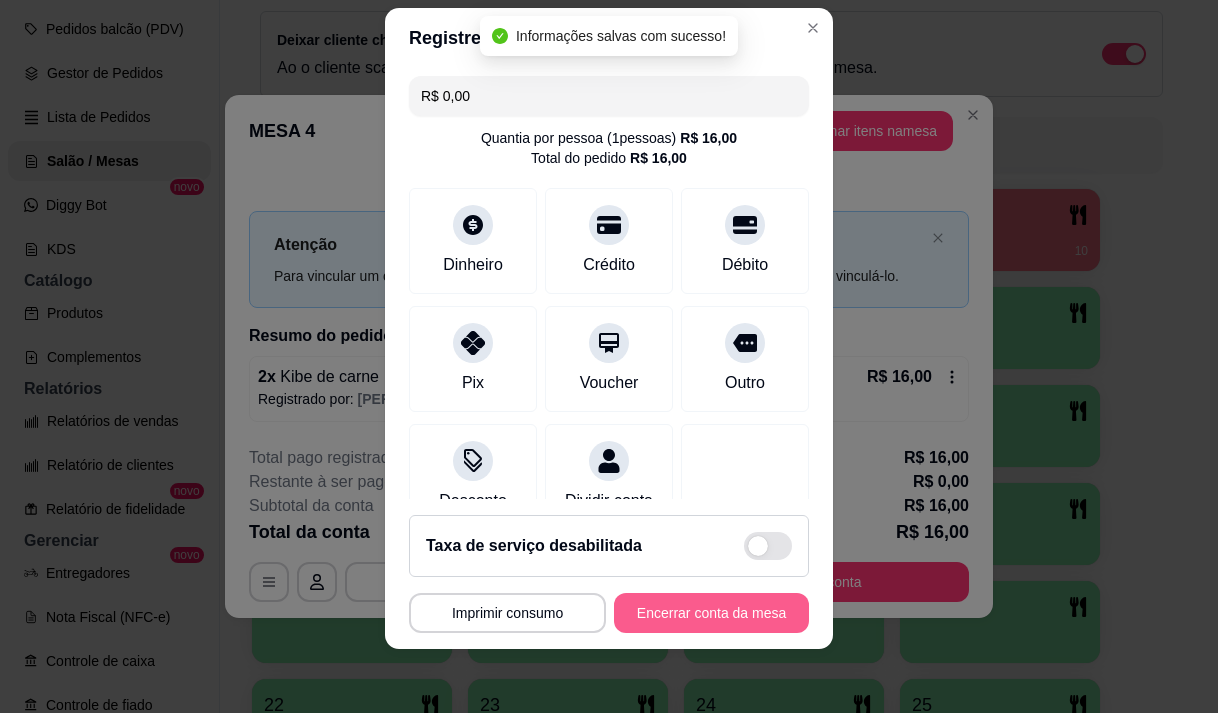 click on "Encerrar conta da mesa" at bounding box center (711, 613) 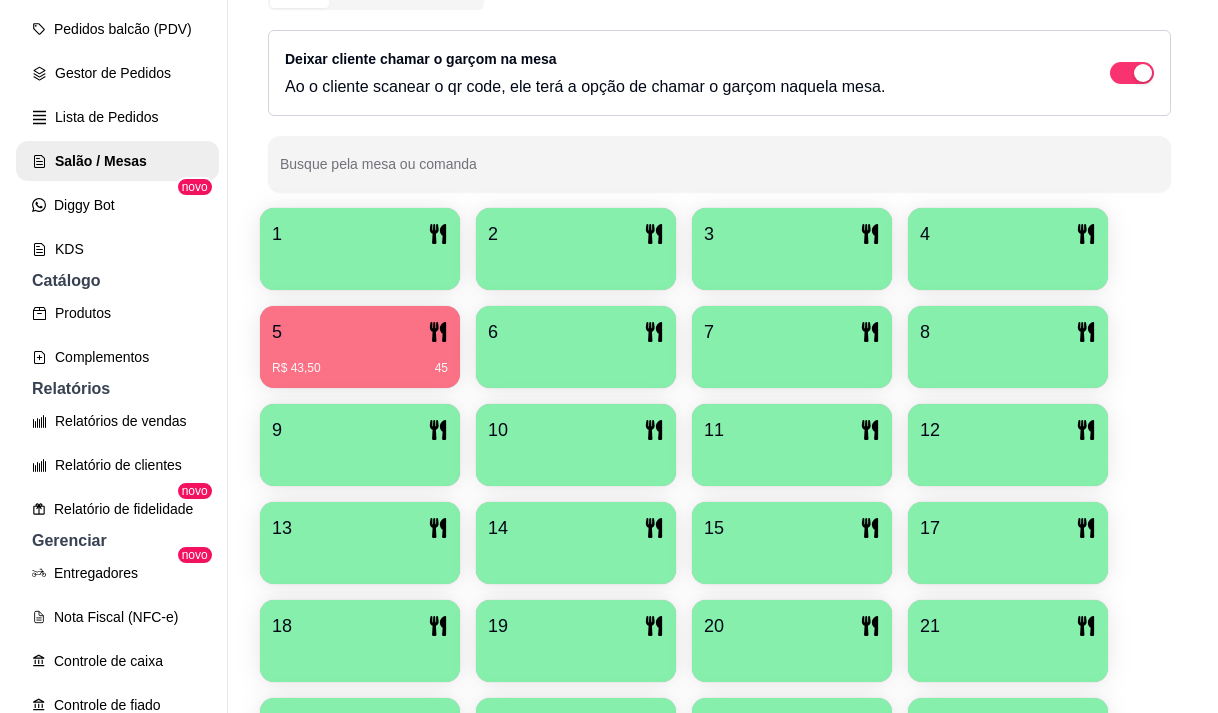 scroll, scrollTop: 300, scrollLeft: 0, axis: vertical 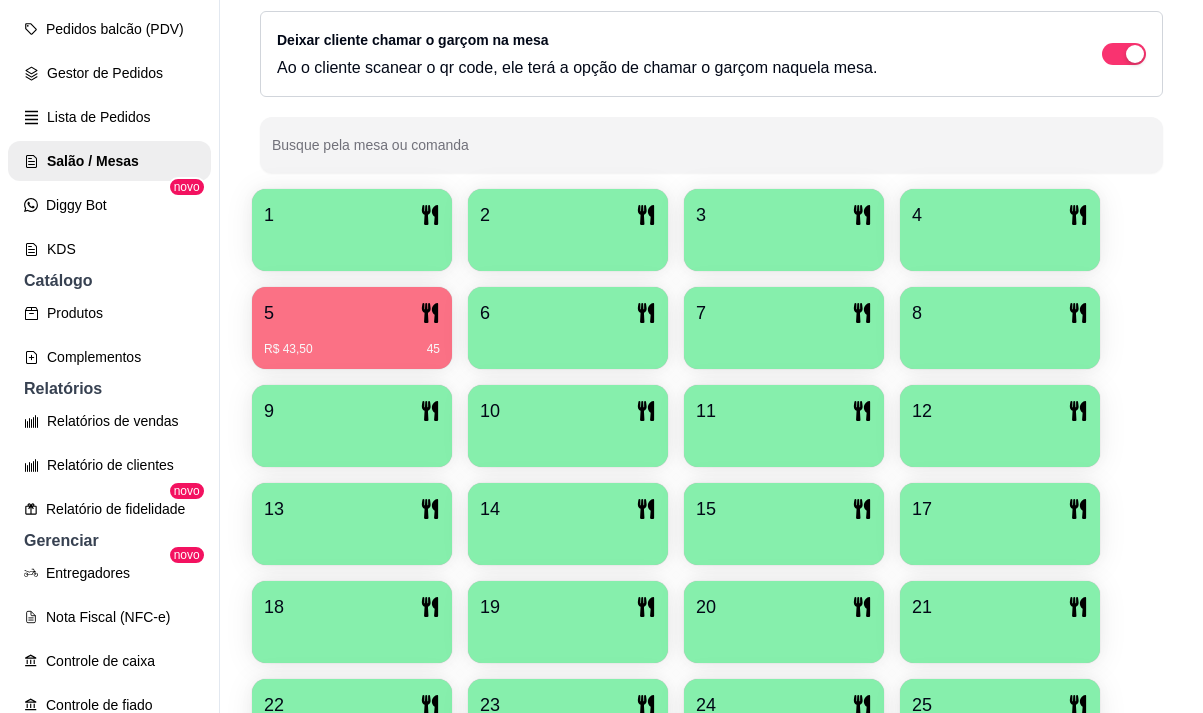 click on "5 R$ 43,50 45" at bounding box center (352, 328) 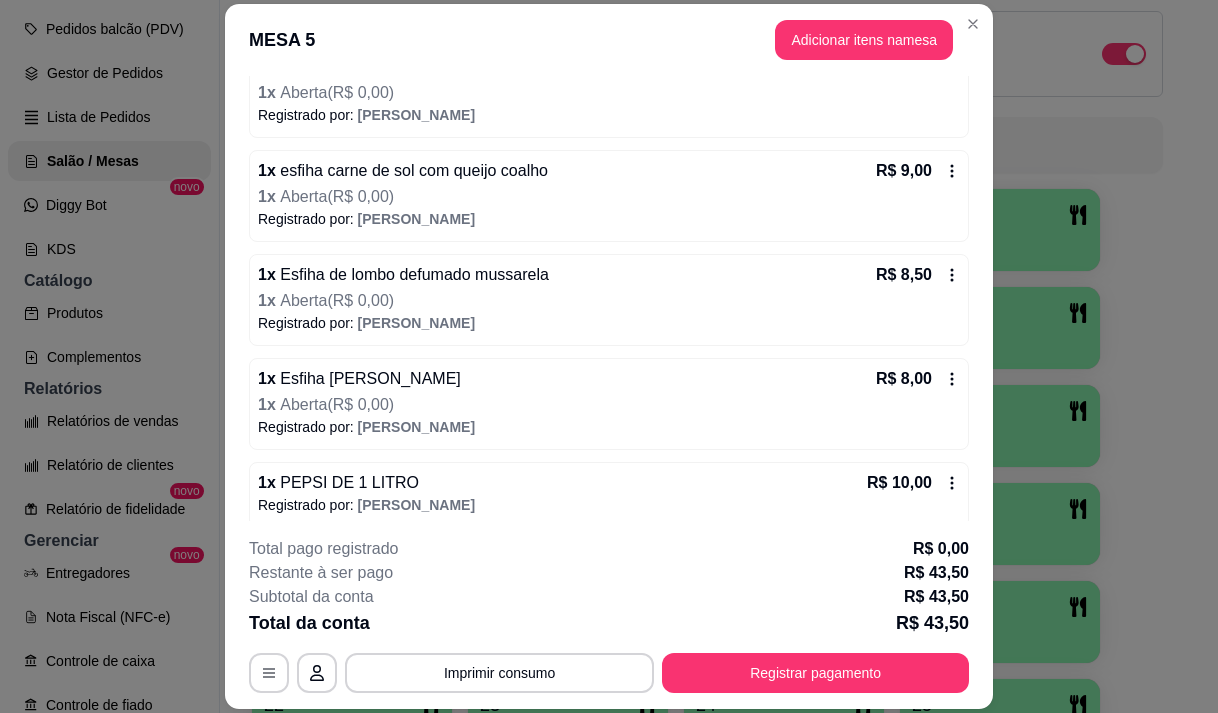 scroll, scrollTop: 233, scrollLeft: 0, axis: vertical 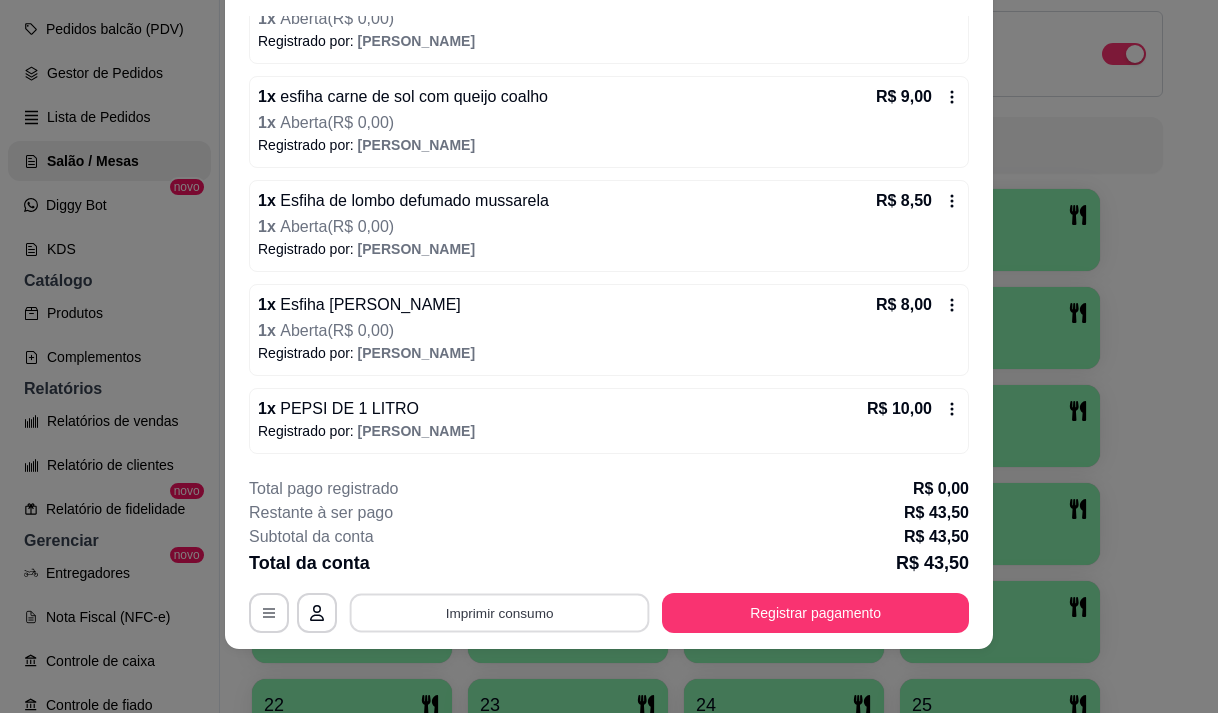 click on "Imprimir consumo" at bounding box center [500, 613] 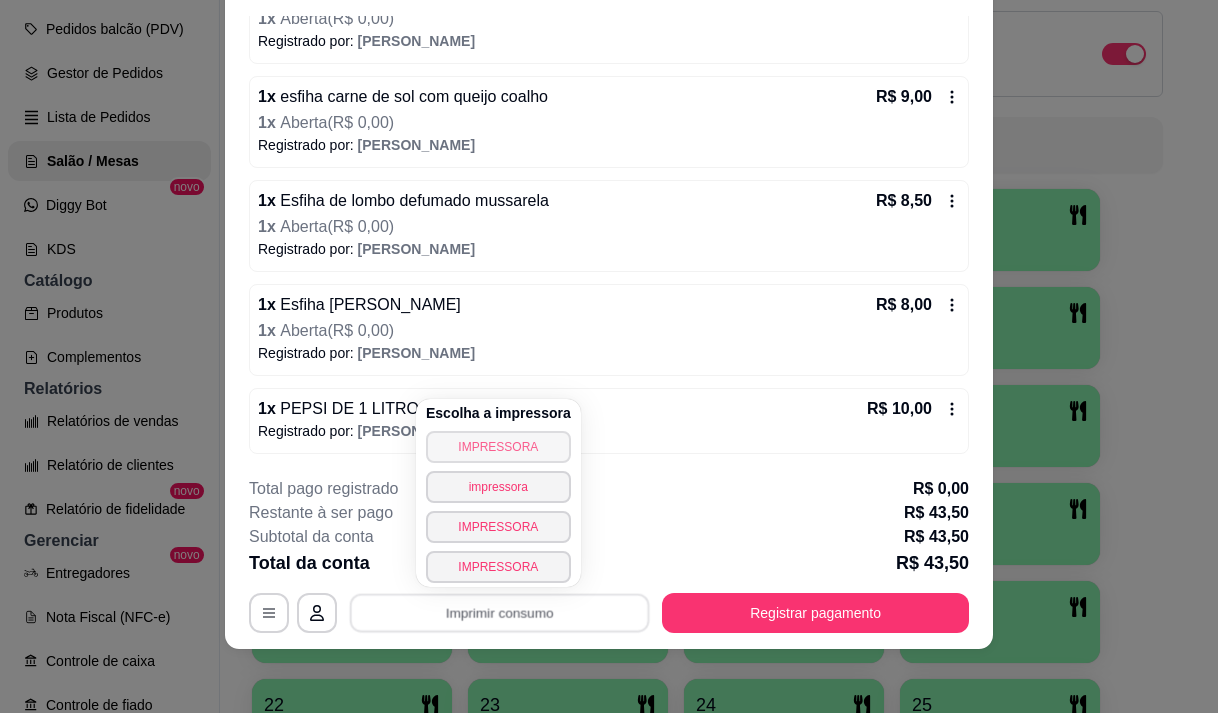 click on "IMPRESSORA" at bounding box center (498, 447) 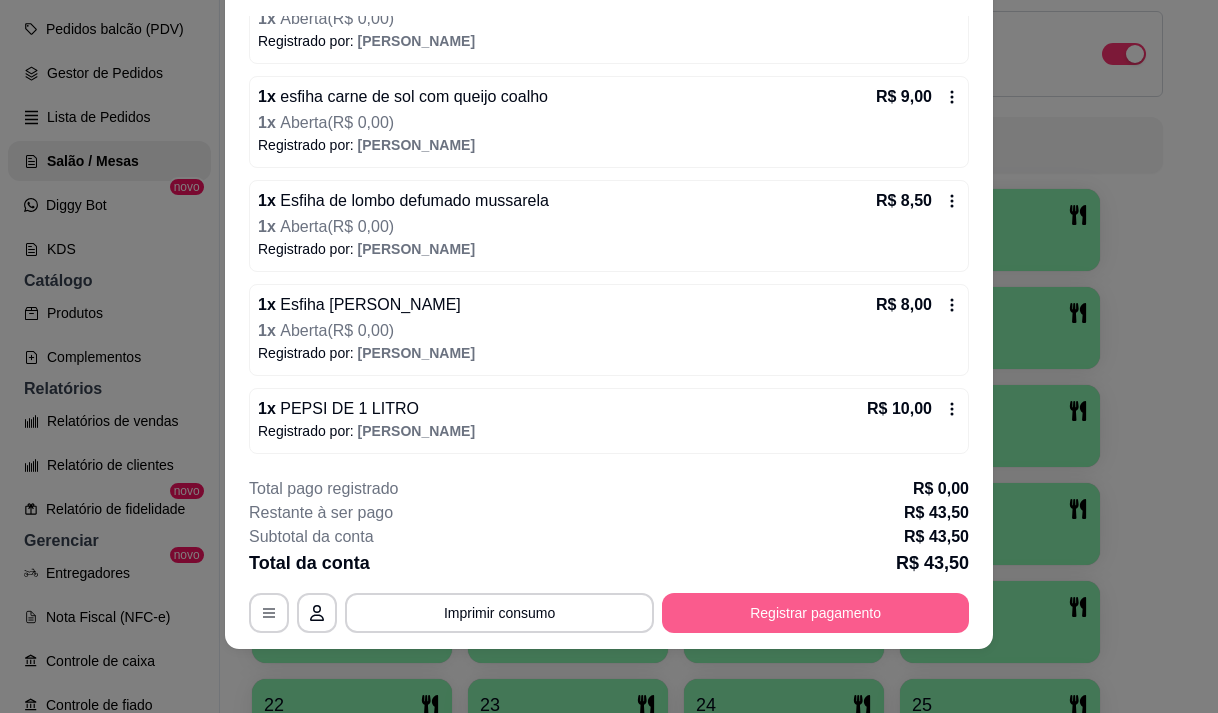 click on "Registrar pagamento" at bounding box center [815, 613] 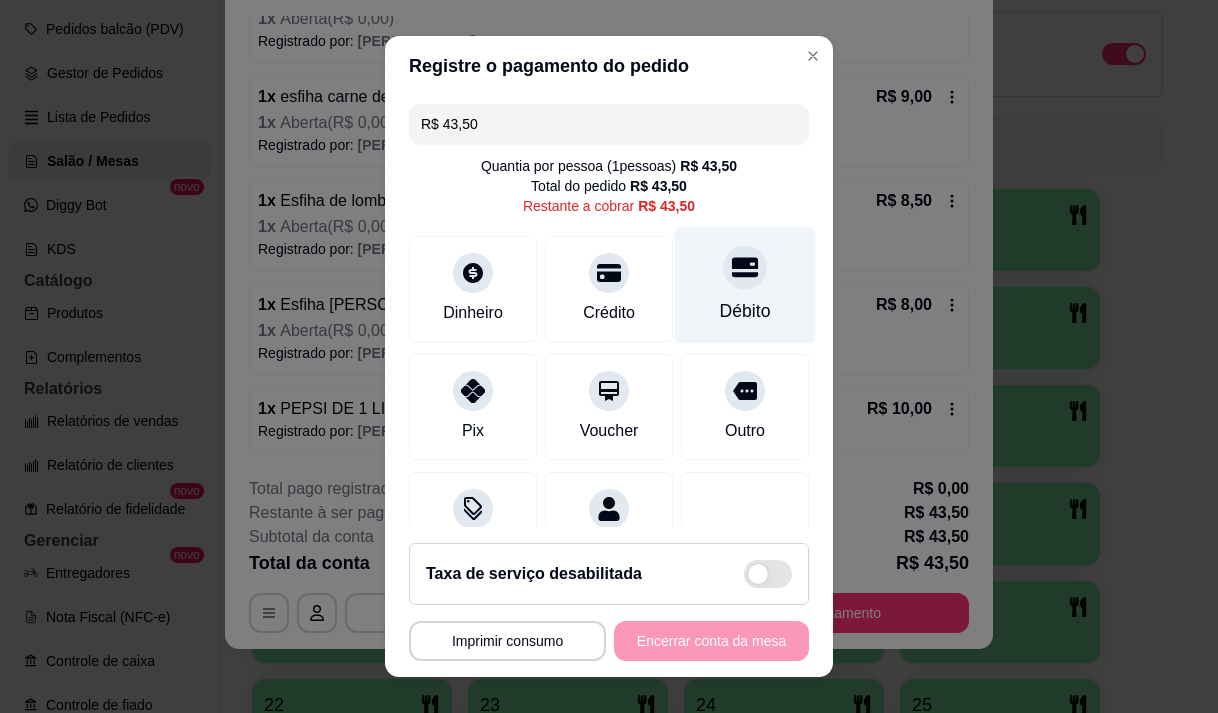 click on "Débito" at bounding box center (745, 284) 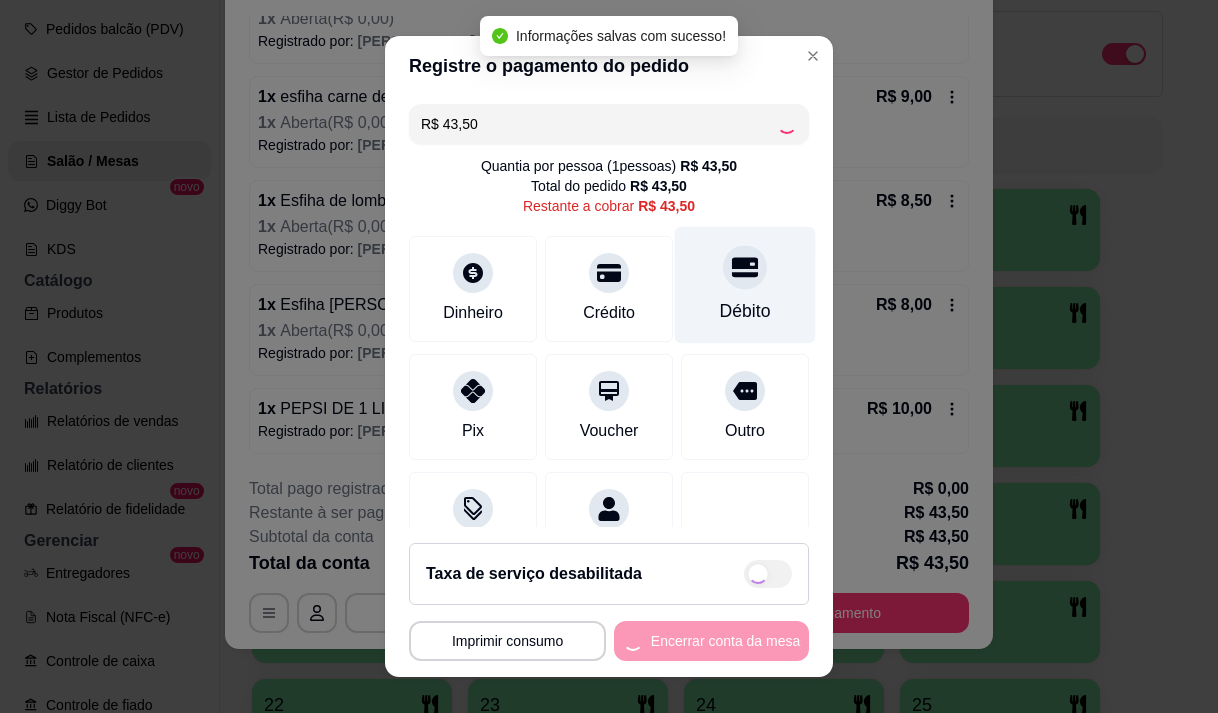 type on "R$ 0,00" 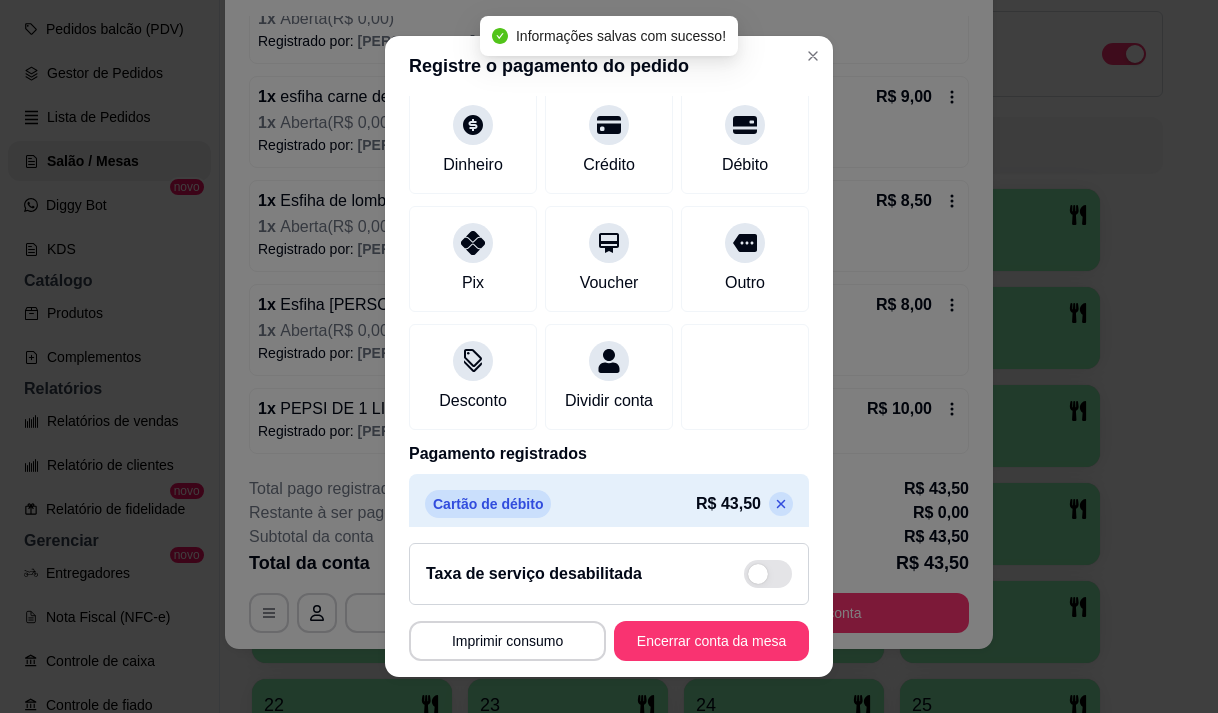 scroll, scrollTop: 166, scrollLeft: 0, axis: vertical 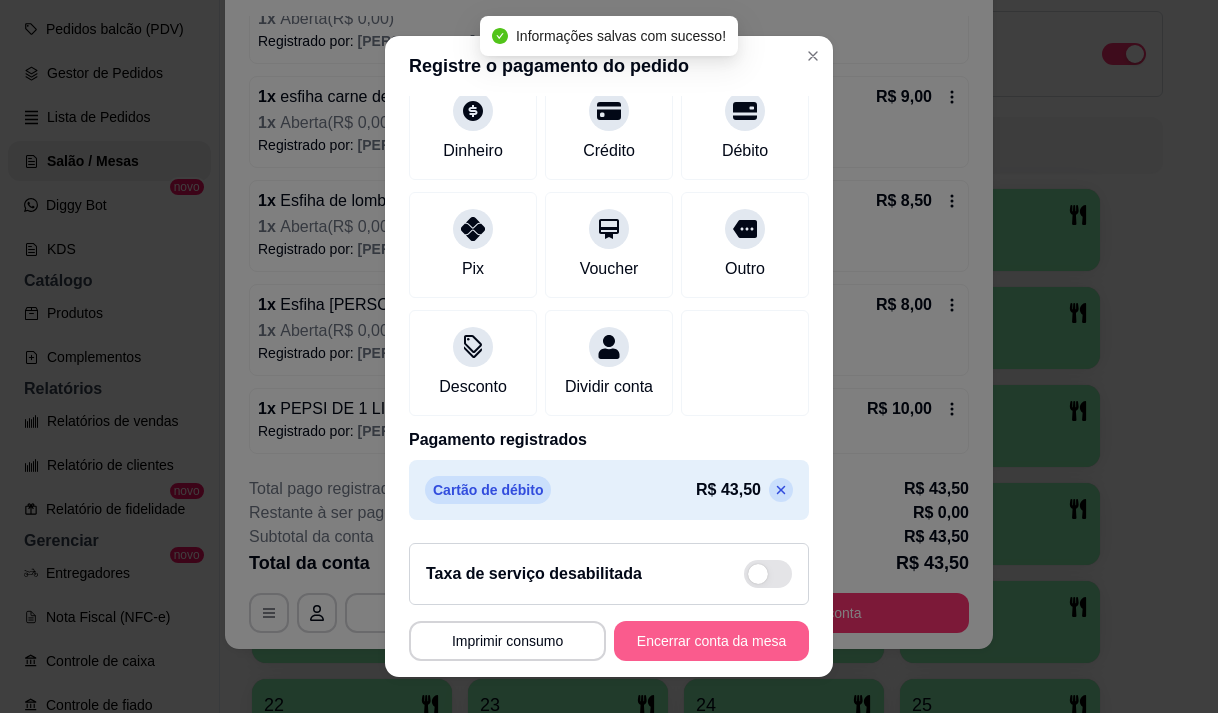 click on "Encerrar conta da mesa" at bounding box center [711, 641] 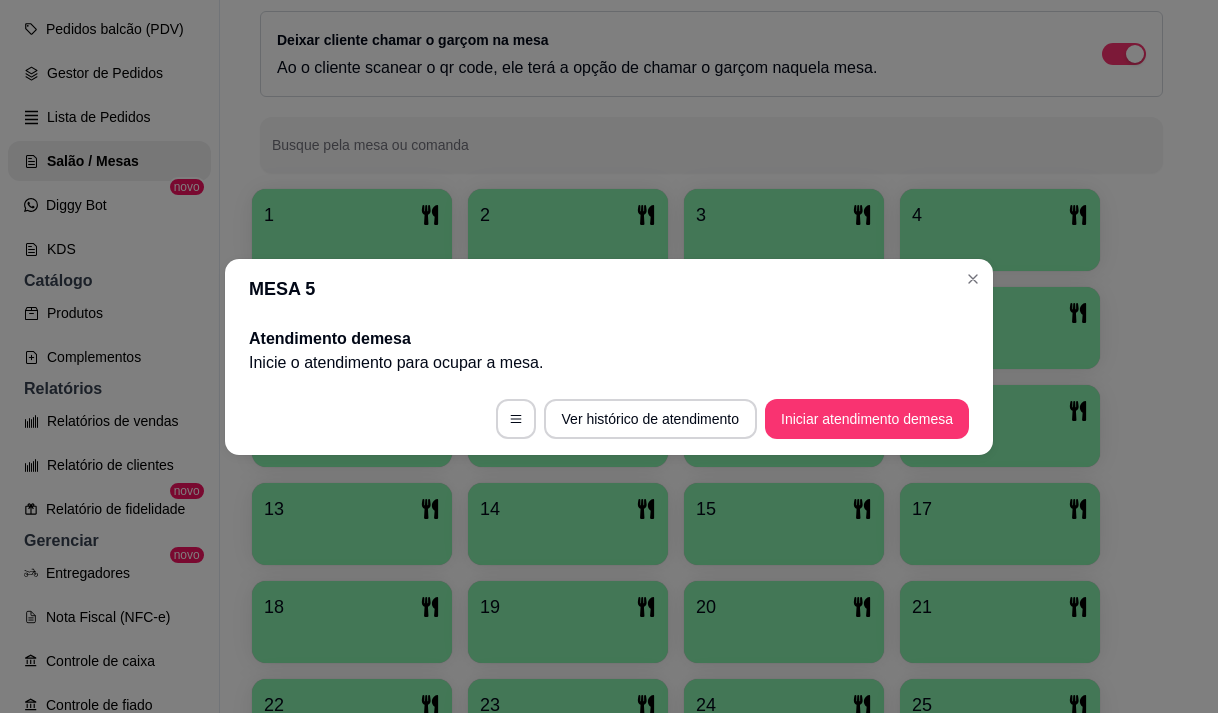 scroll, scrollTop: 0, scrollLeft: 0, axis: both 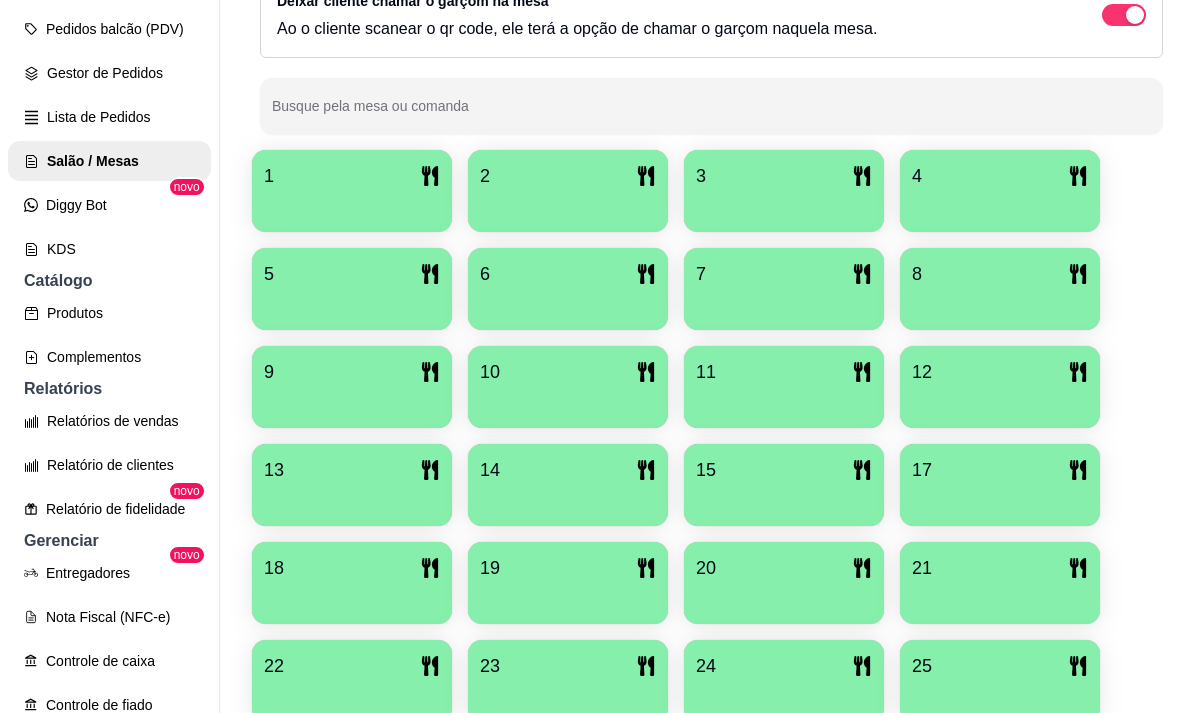 click at bounding box center [784, 401] 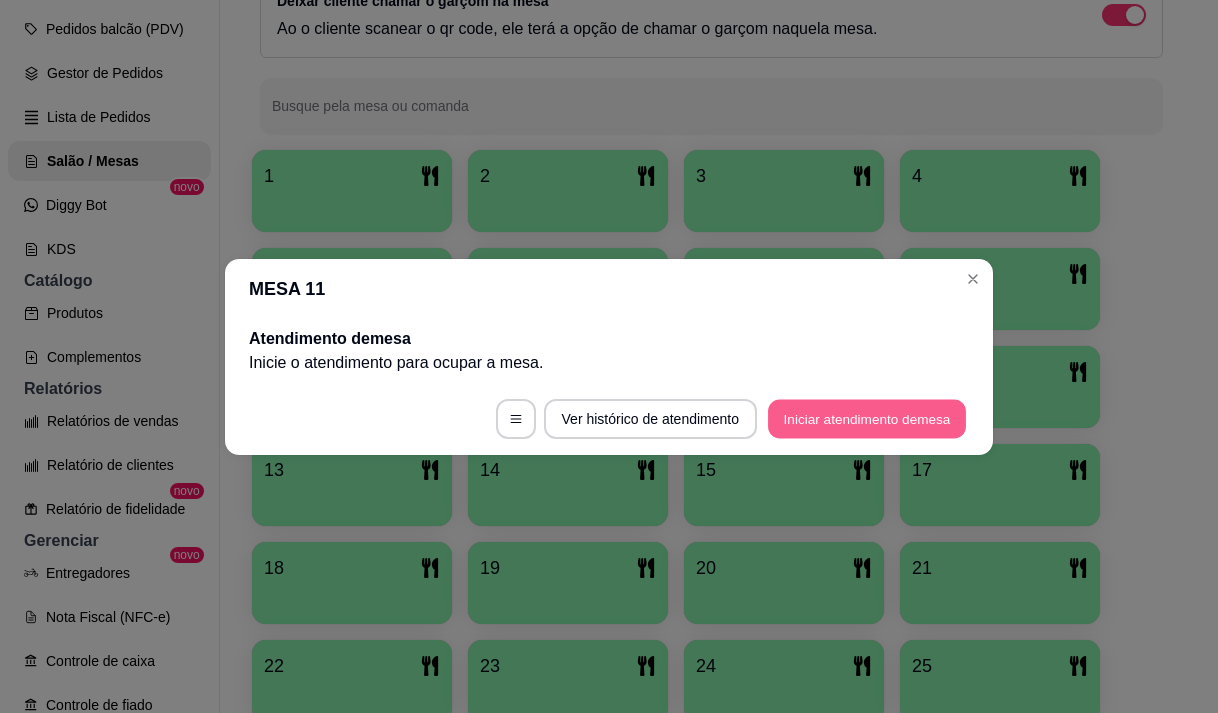 click on "Iniciar atendimento de  mesa" at bounding box center [867, 418] 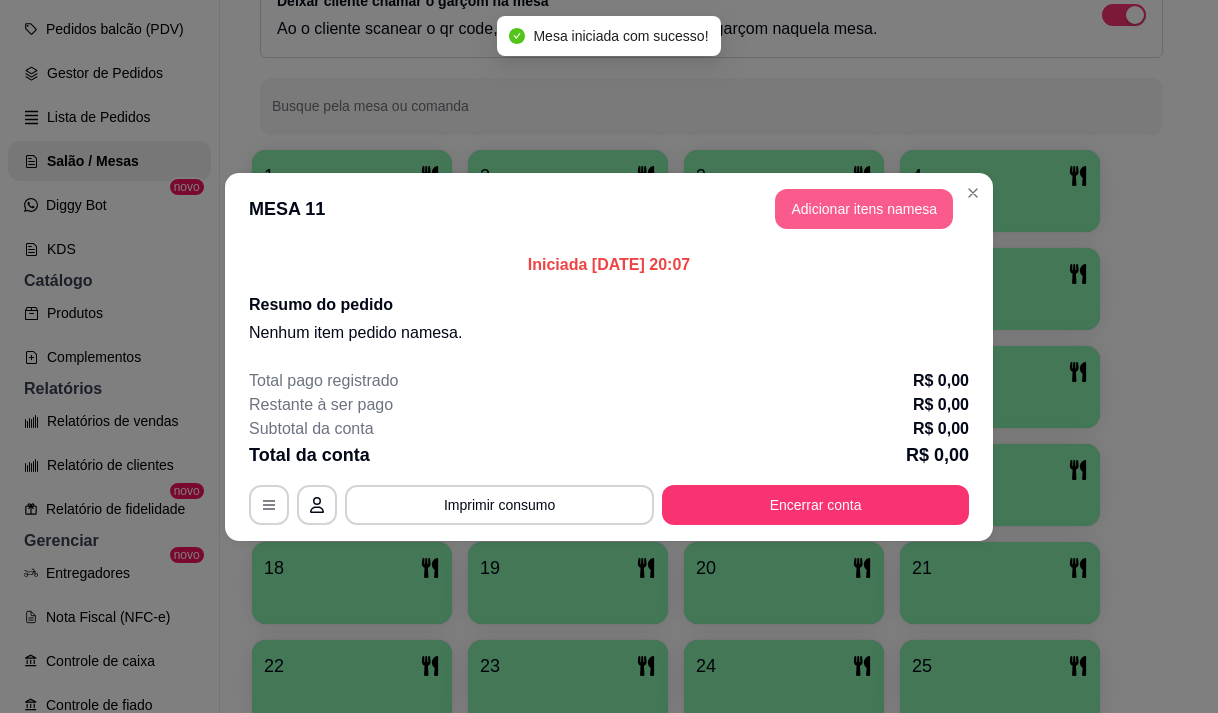 click on "Adicionar itens na  mesa" at bounding box center (864, 209) 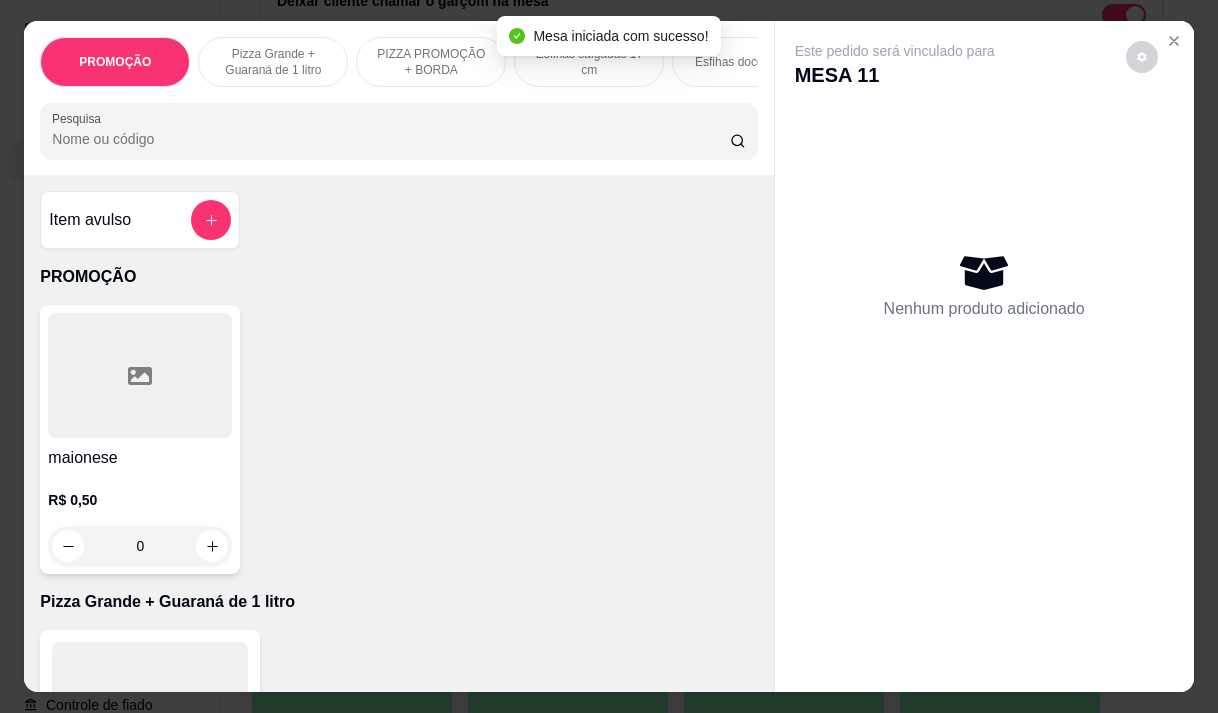 click on "Pesquisa" at bounding box center [391, 139] 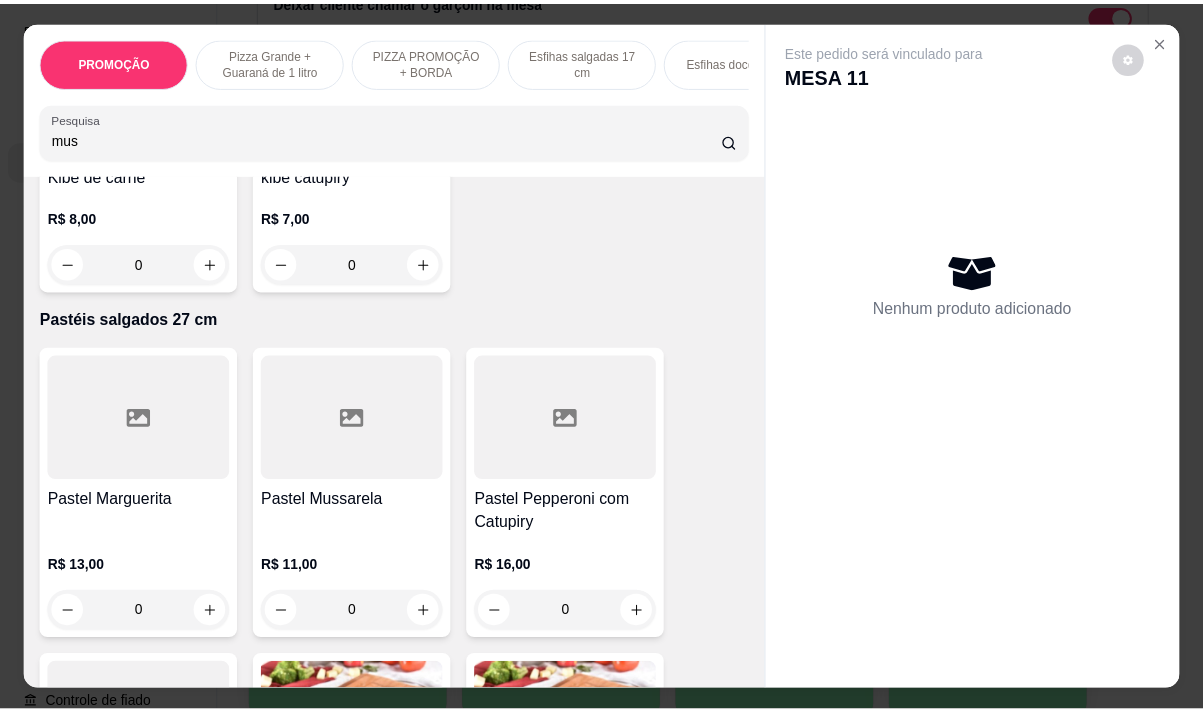 scroll, scrollTop: 11300, scrollLeft: 0, axis: vertical 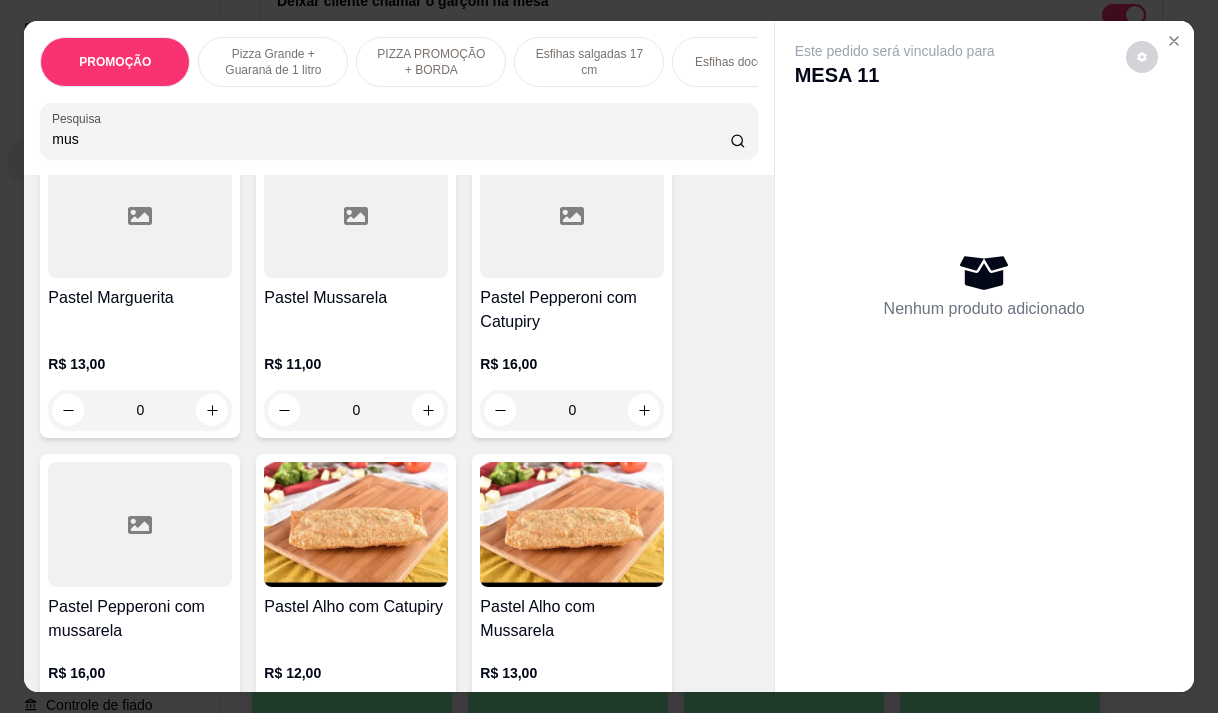 type on "mus" 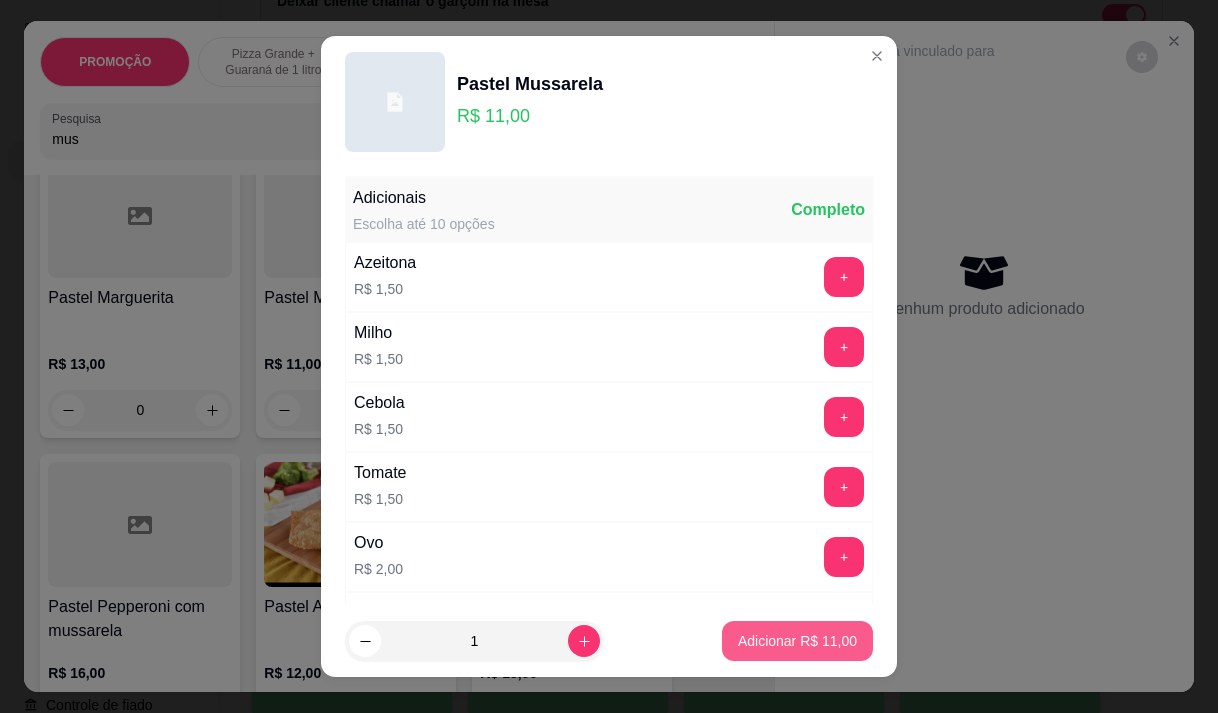 click on "Adicionar   R$ 11,00" at bounding box center (797, 641) 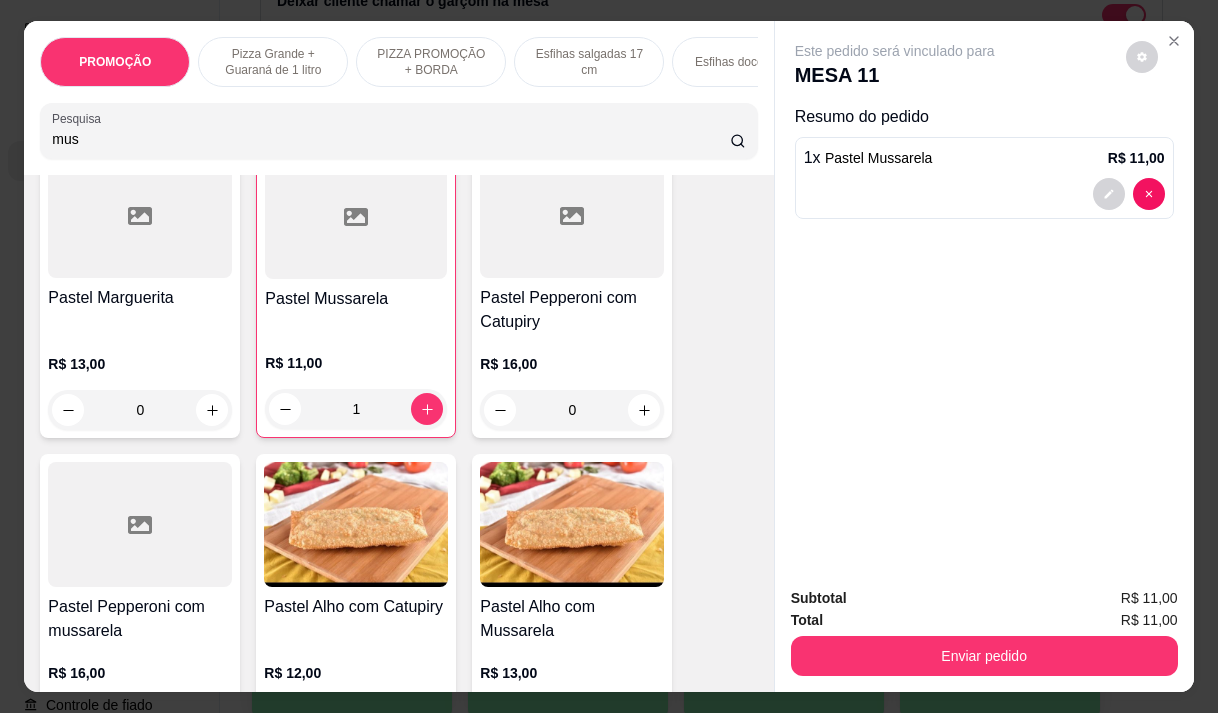 type on "1" 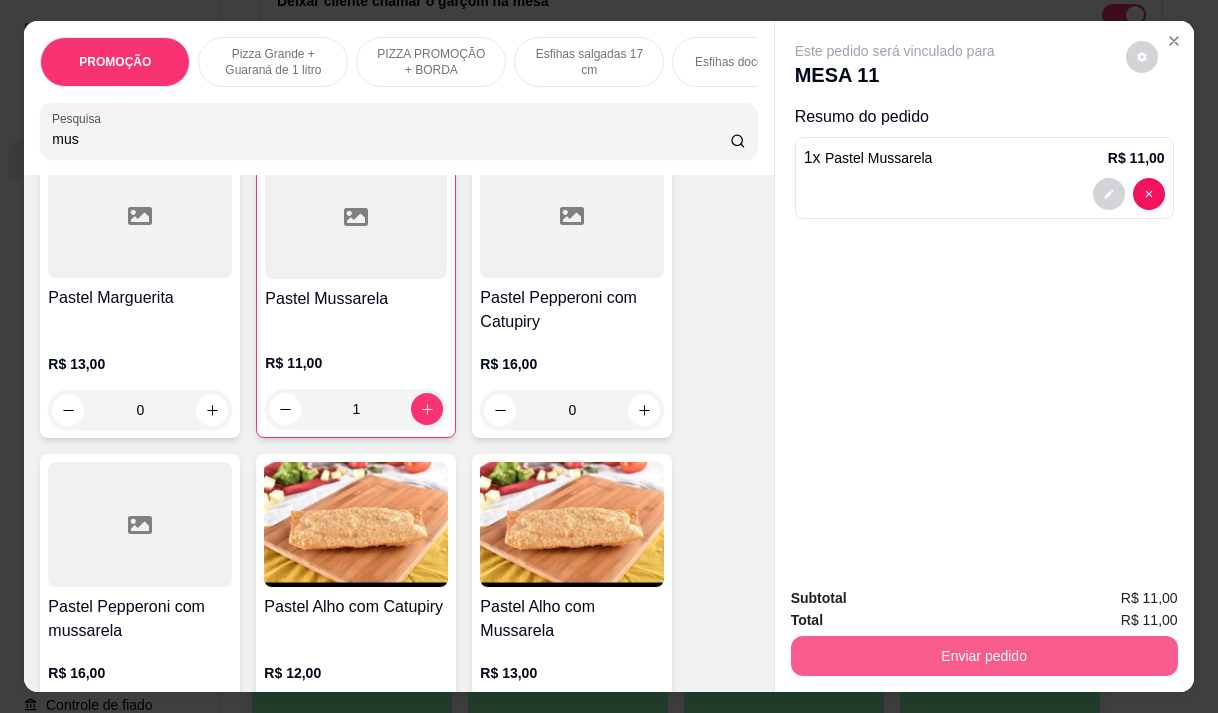 click on "Enviar pedido" at bounding box center [984, 656] 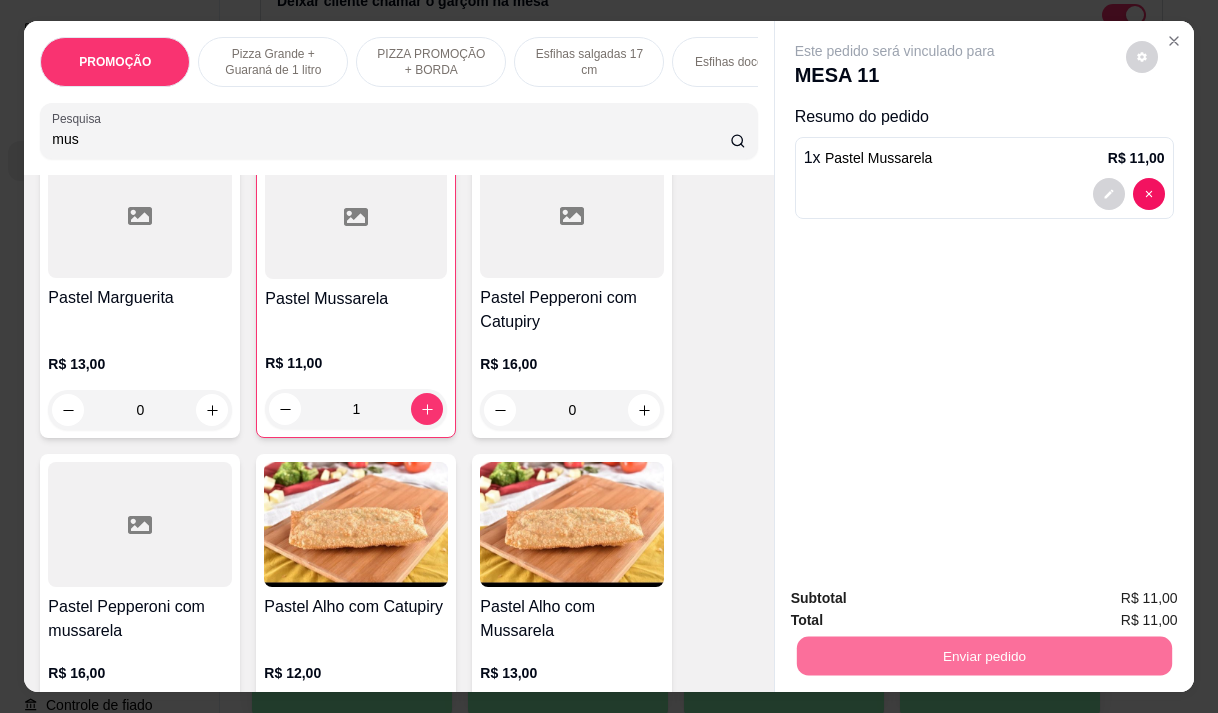 click on "Não registrar e enviar pedido" at bounding box center [918, 598] 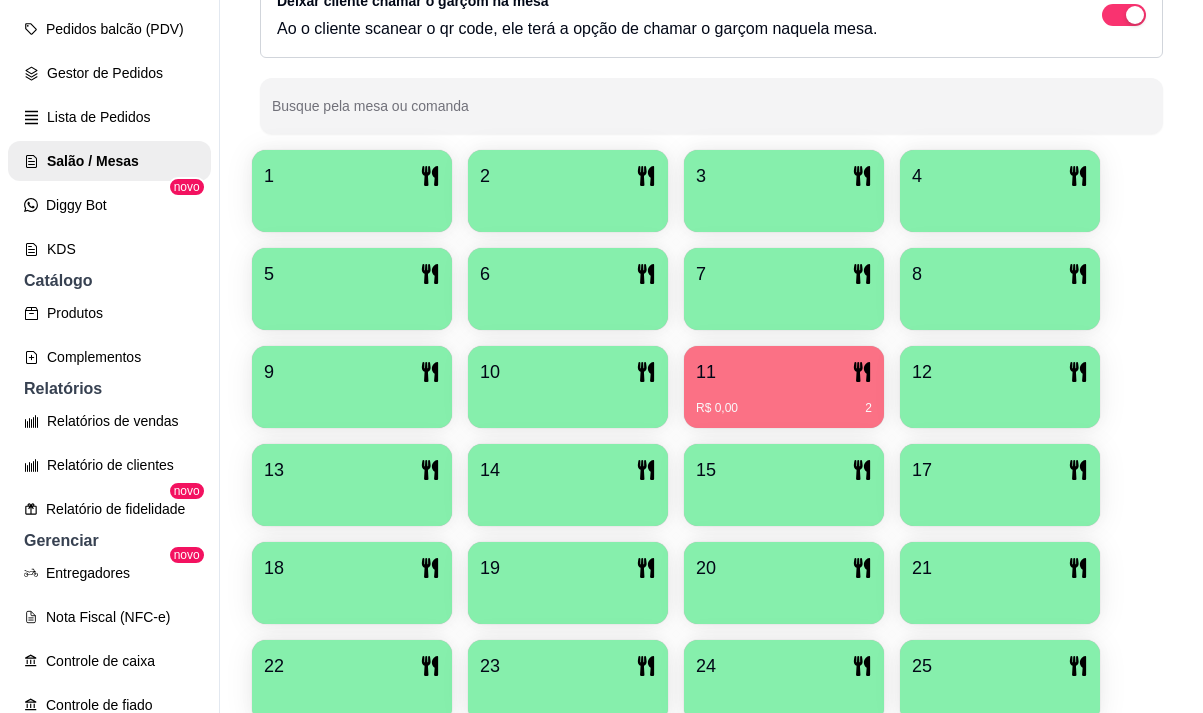 scroll, scrollTop: 639, scrollLeft: 0, axis: vertical 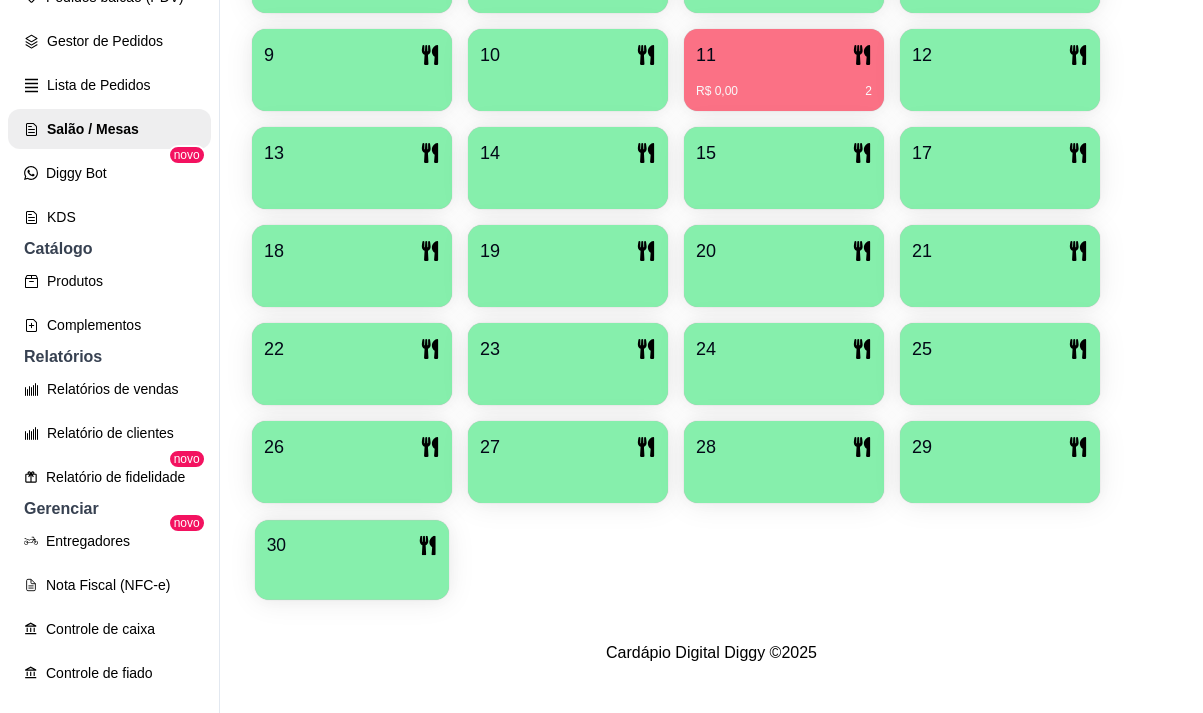 click at bounding box center (352, 573) 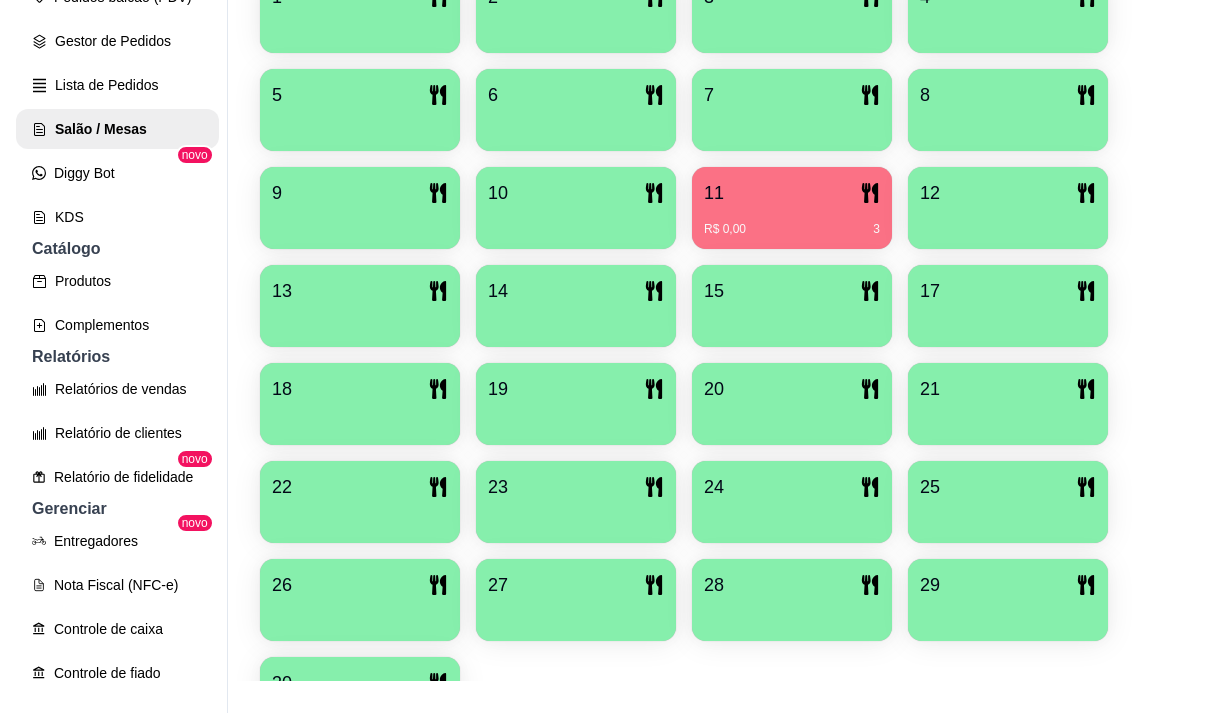 scroll, scrollTop: 439, scrollLeft: 0, axis: vertical 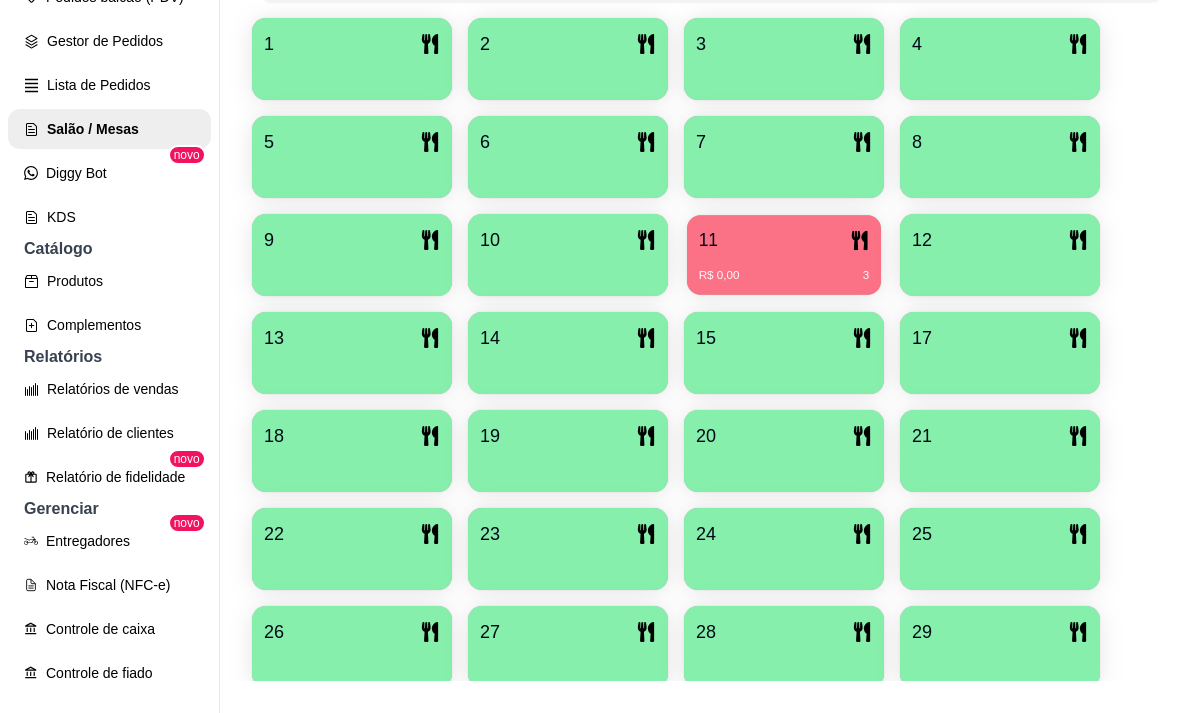 click on "R$ 0,00 3" at bounding box center (784, 268) 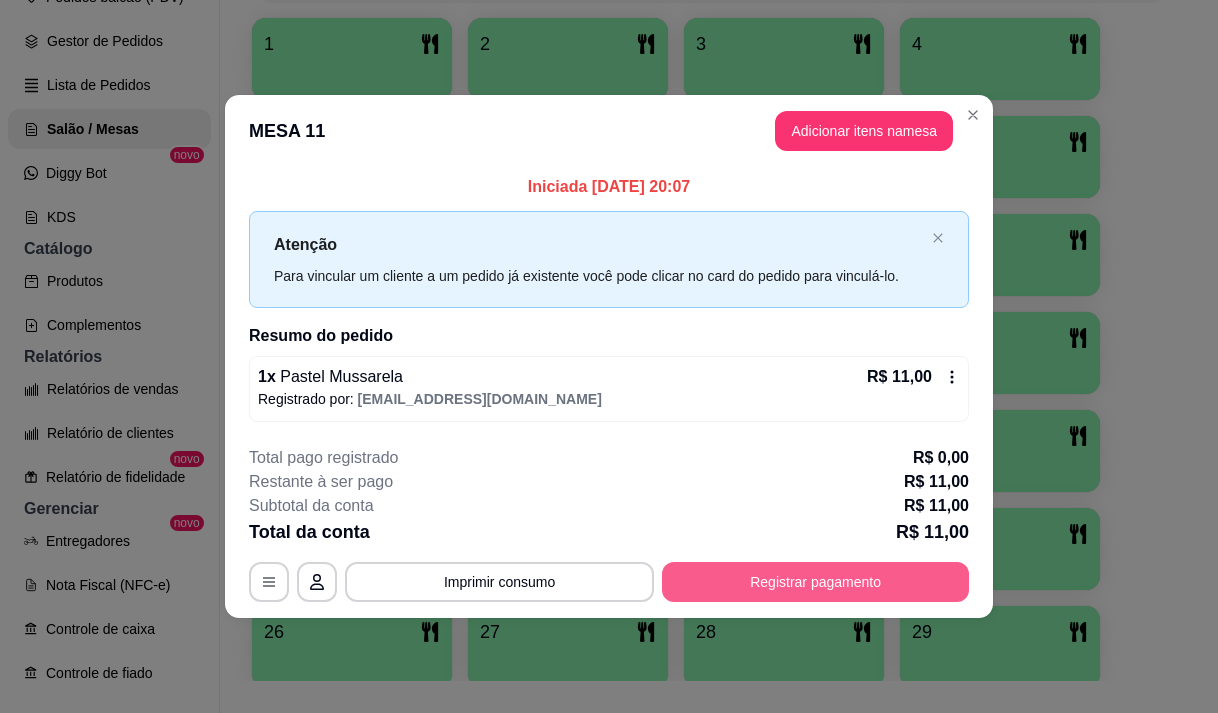 click on "Registrar pagamento" at bounding box center [815, 582] 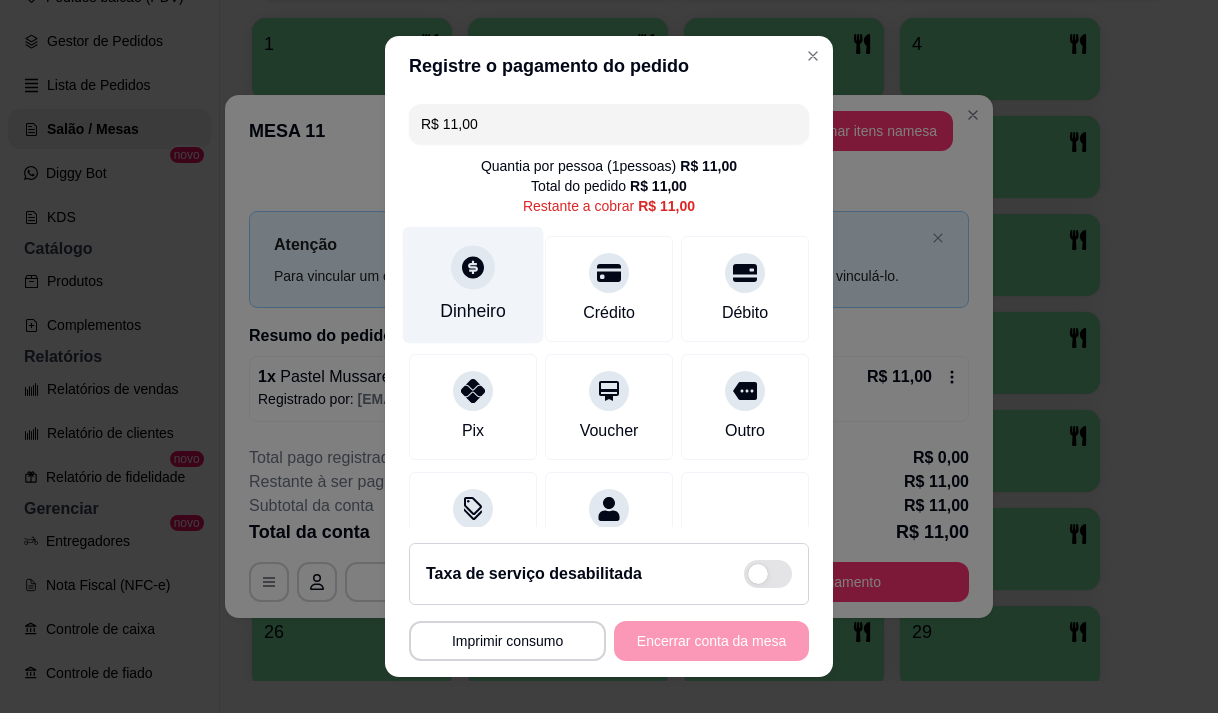 click 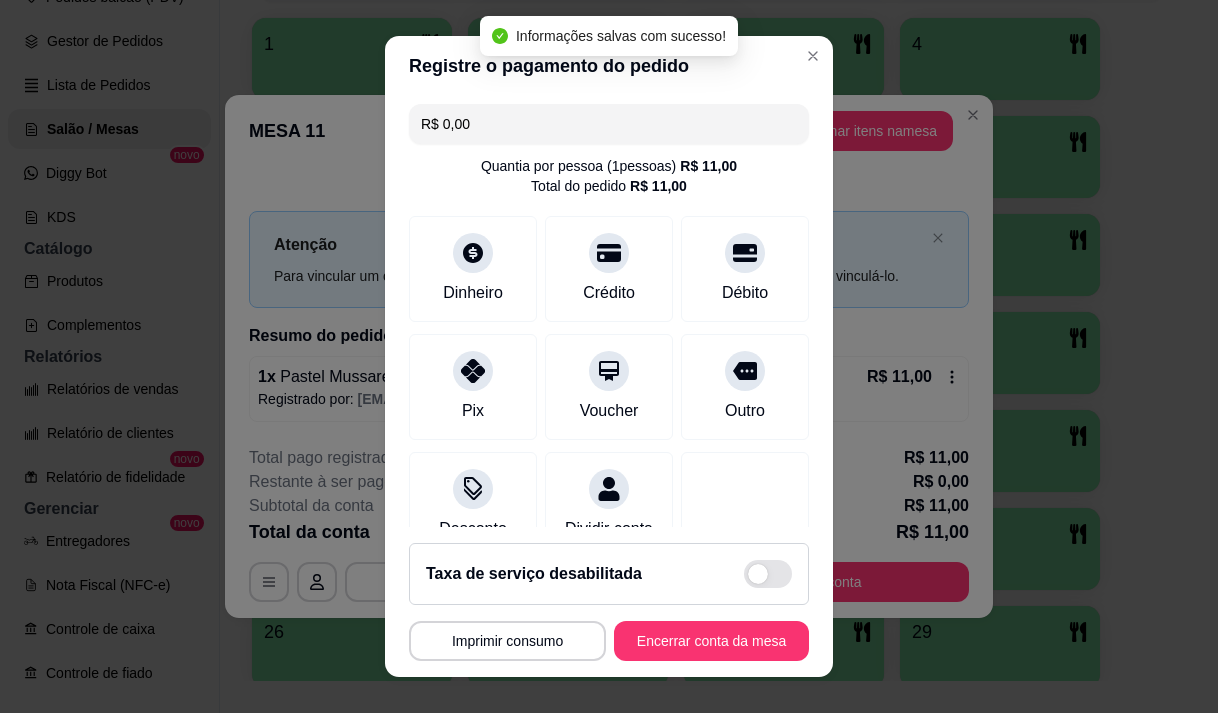 type on "R$ 0,00" 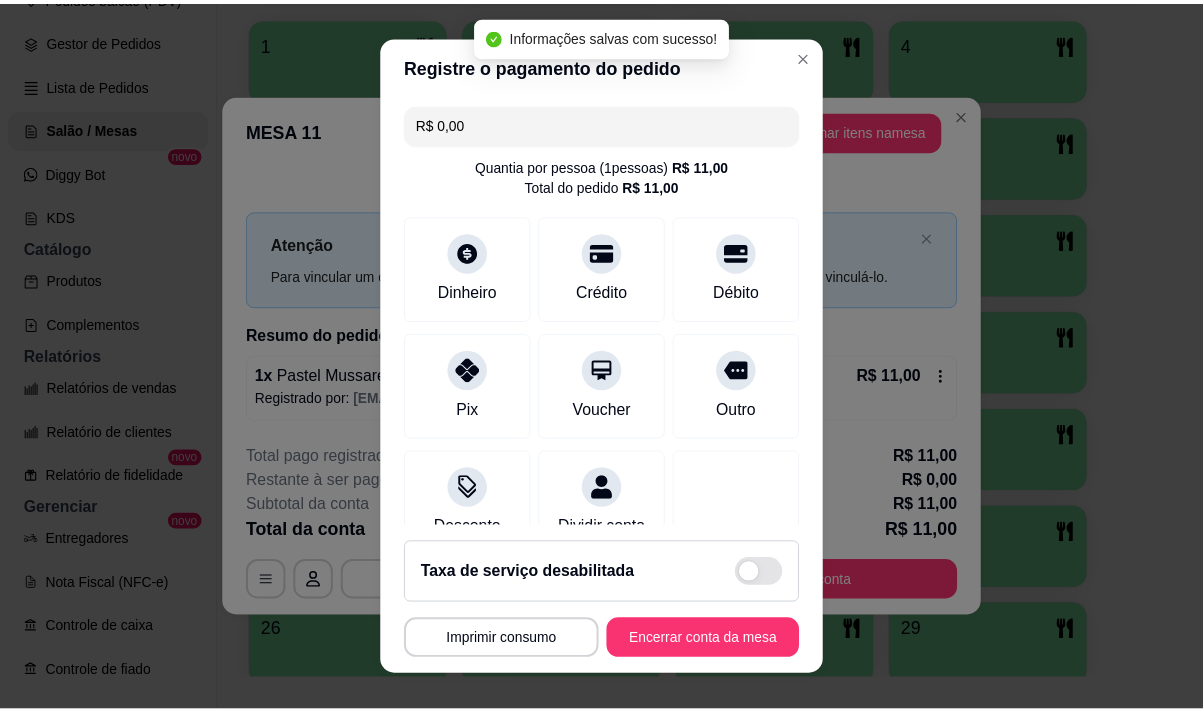 scroll, scrollTop: 28, scrollLeft: 0, axis: vertical 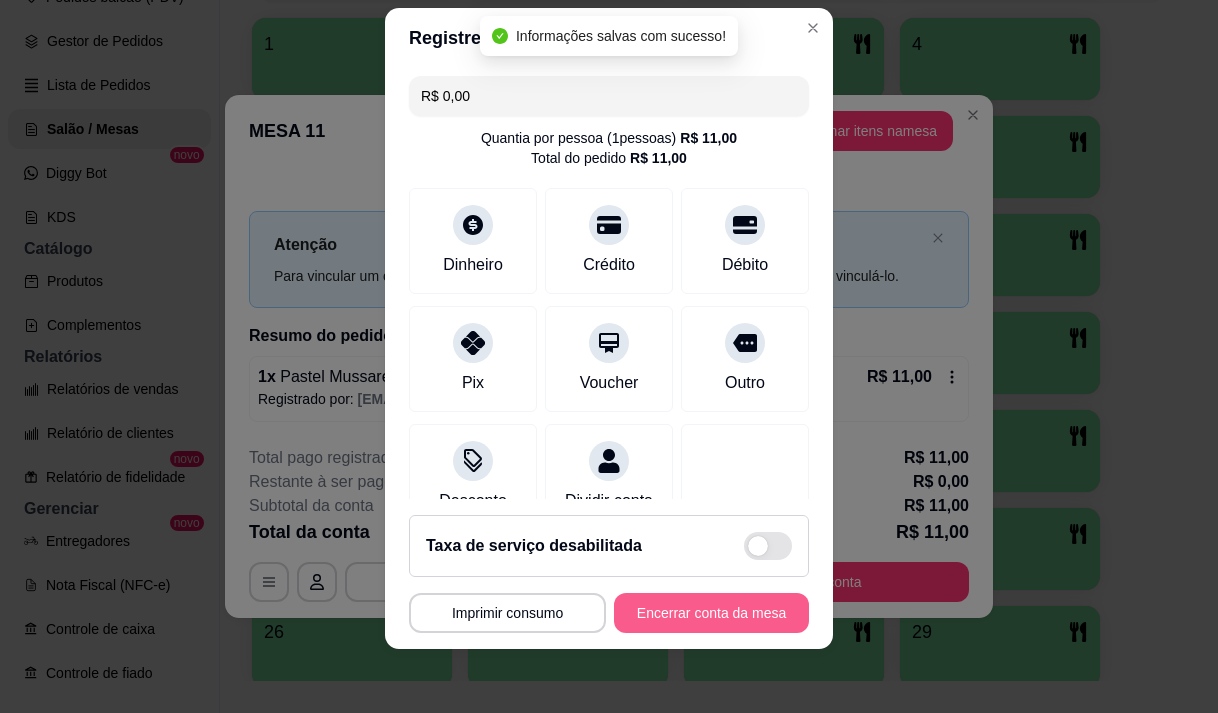 click on "Encerrar conta da mesa" at bounding box center (711, 613) 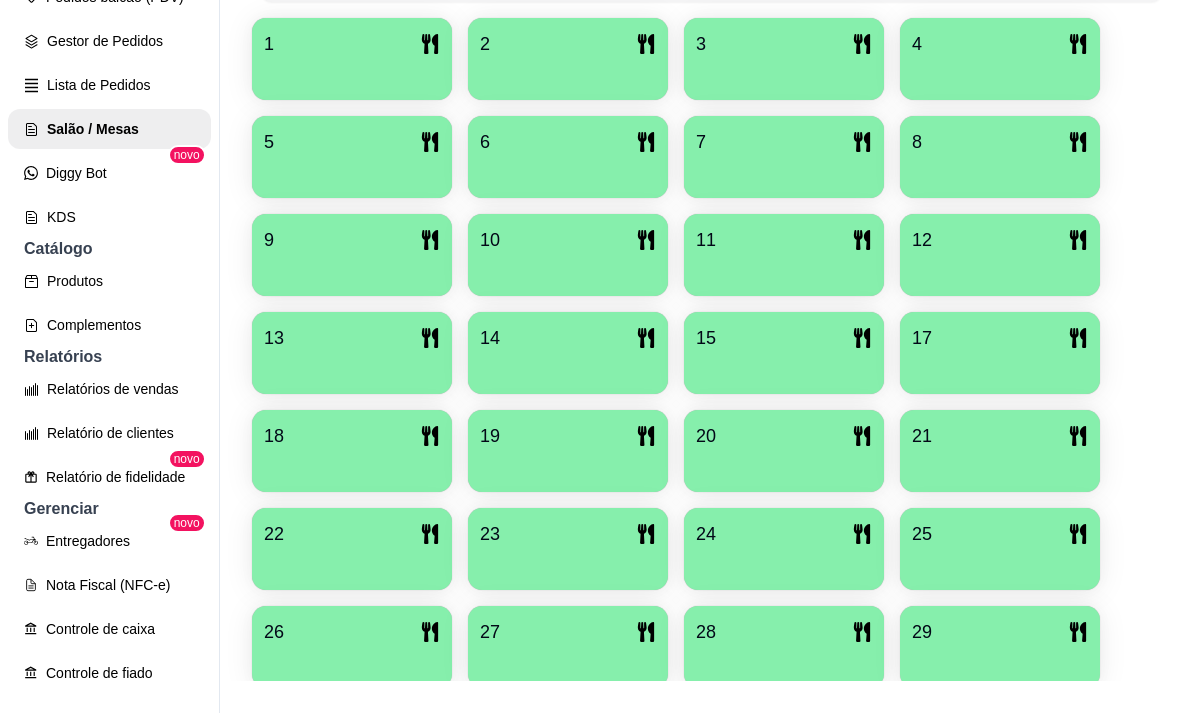 scroll, scrollTop: 139, scrollLeft: 0, axis: vertical 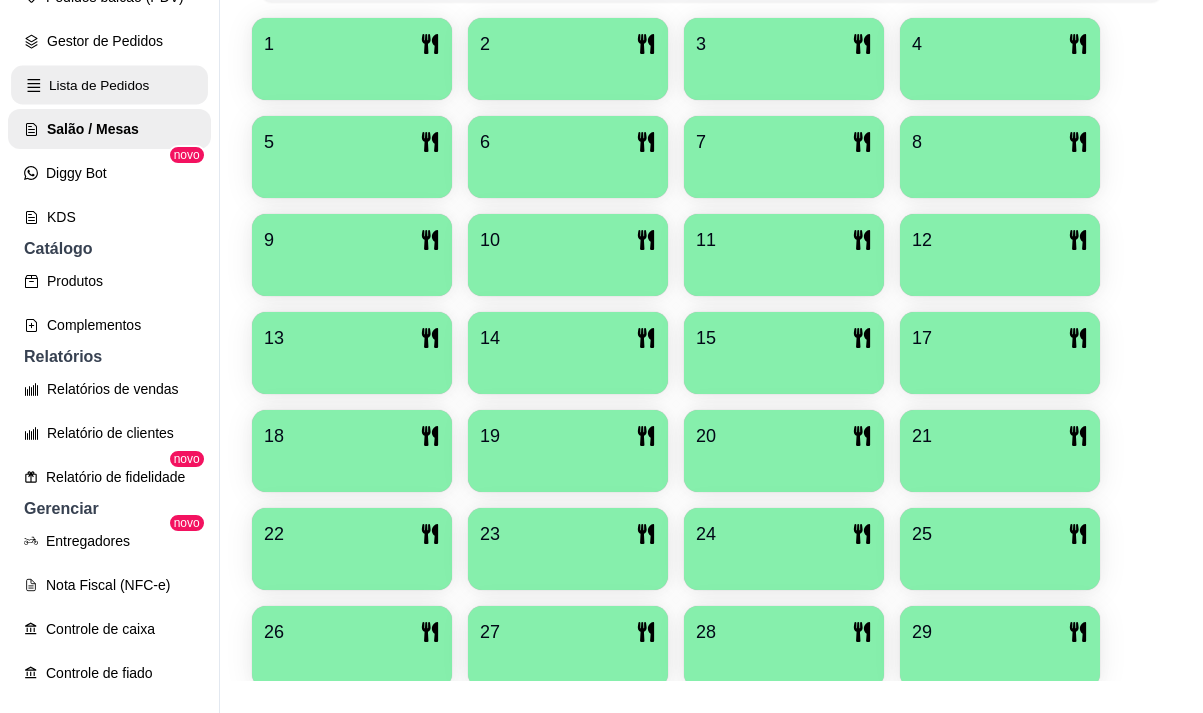 click on "Lista de Pedidos" at bounding box center (109, 85) 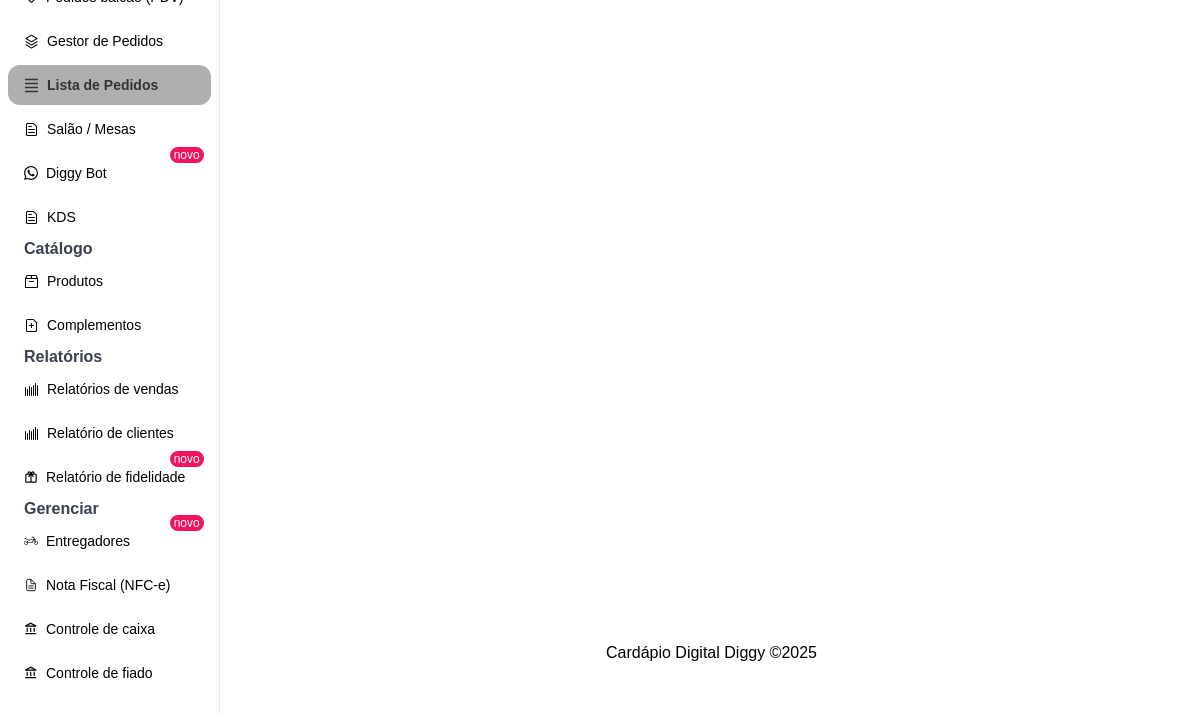 scroll, scrollTop: 0, scrollLeft: 0, axis: both 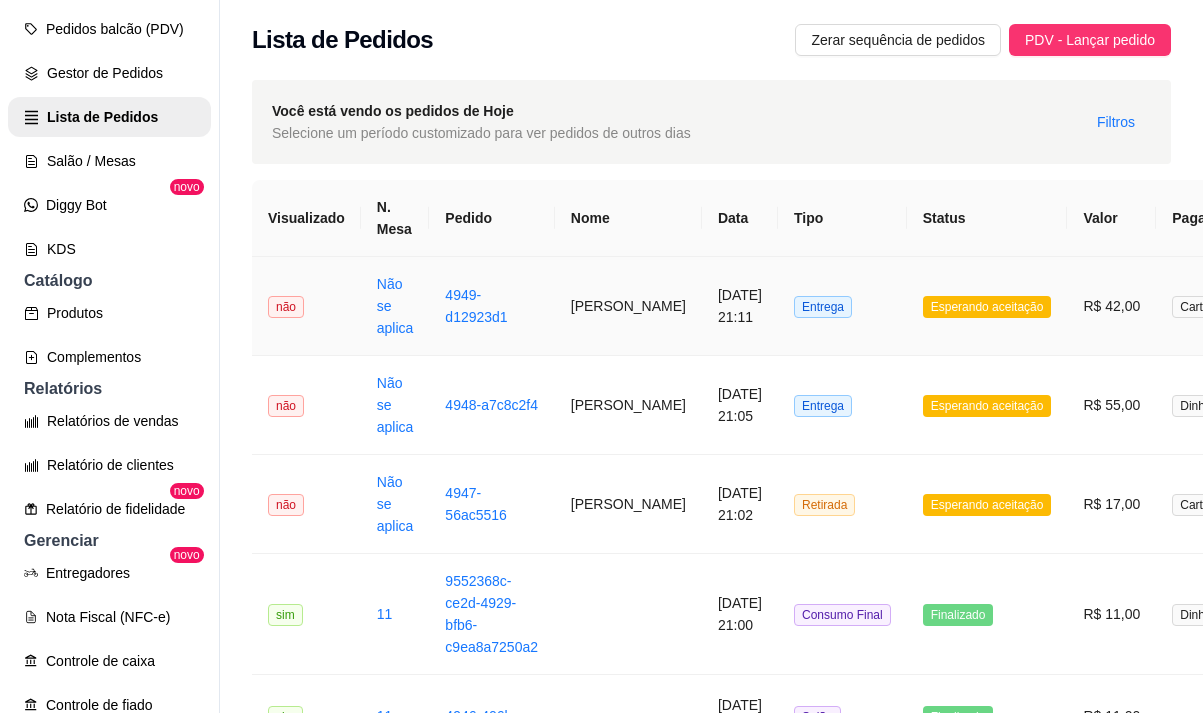 click on "[PERSON_NAME]" at bounding box center [628, 306] 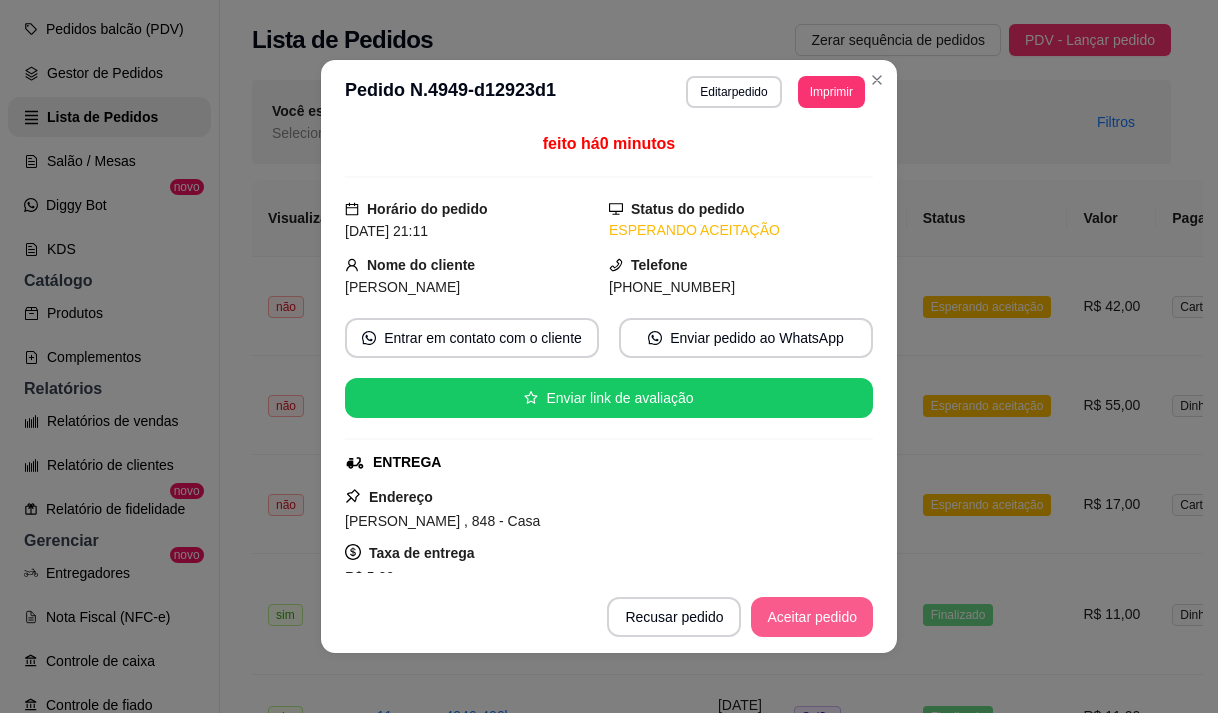 click on "Aceitar pedido" at bounding box center (812, 617) 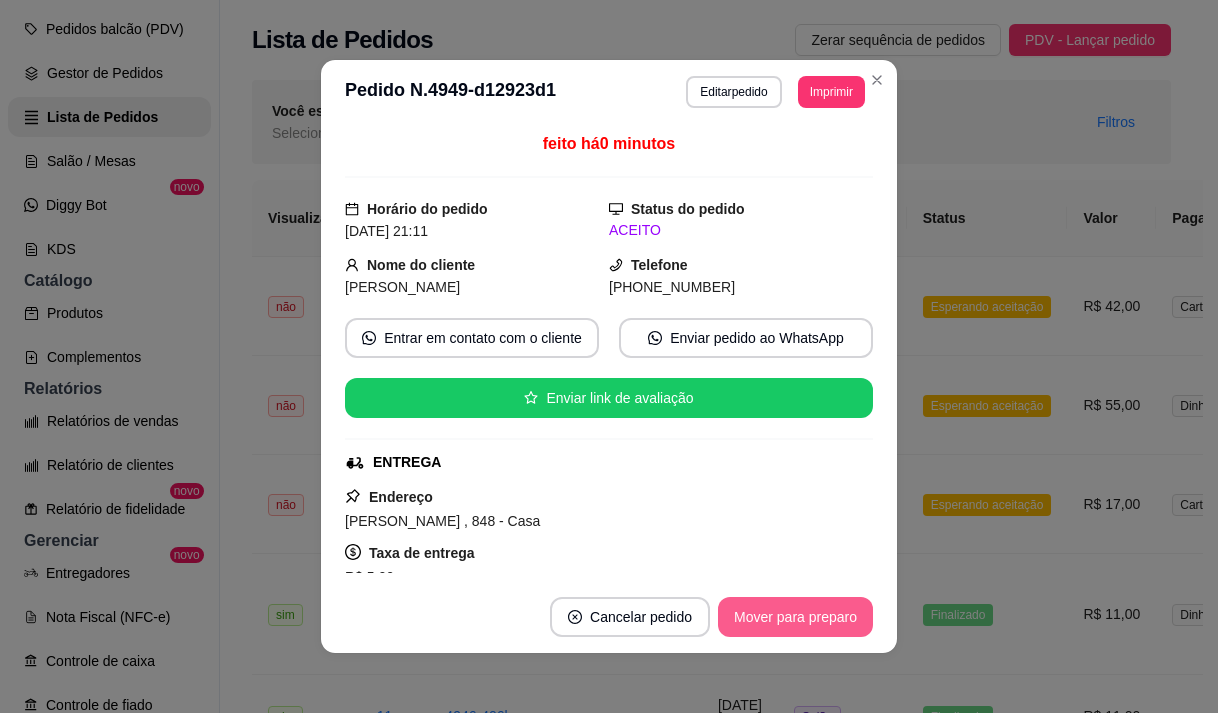 click on "Mover para preparo" at bounding box center (795, 617) 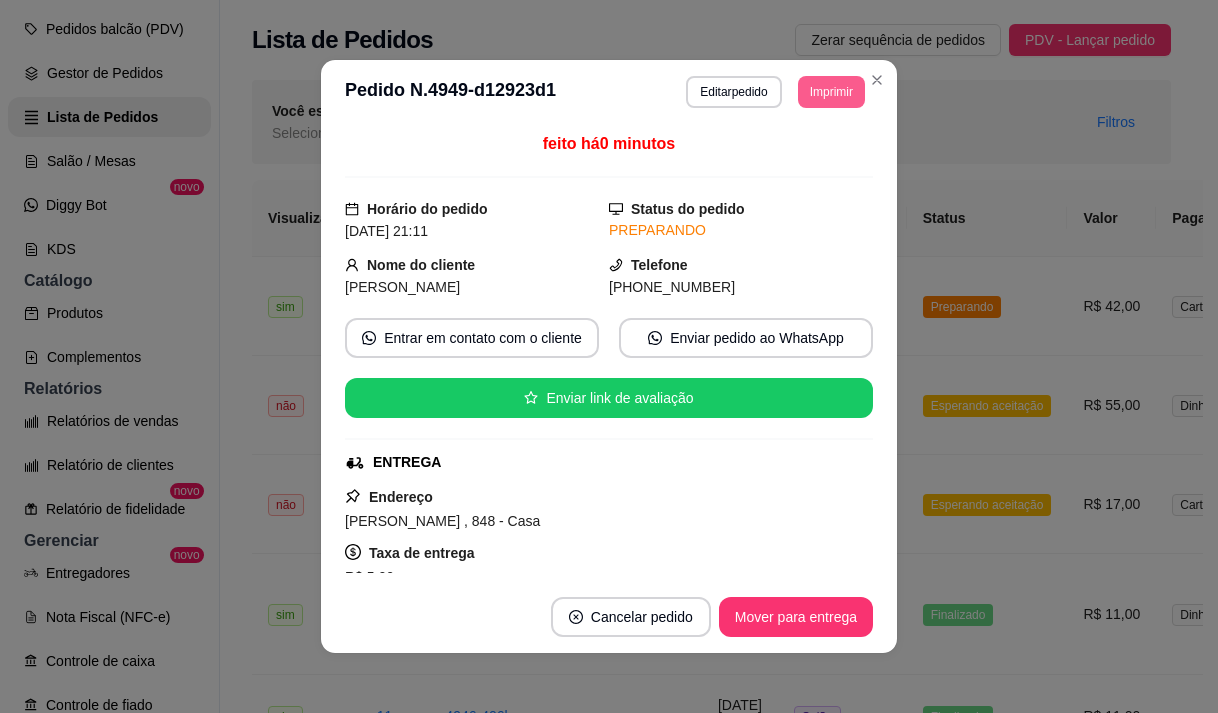 click on "Imprimir" at bounding box center [831, 92] 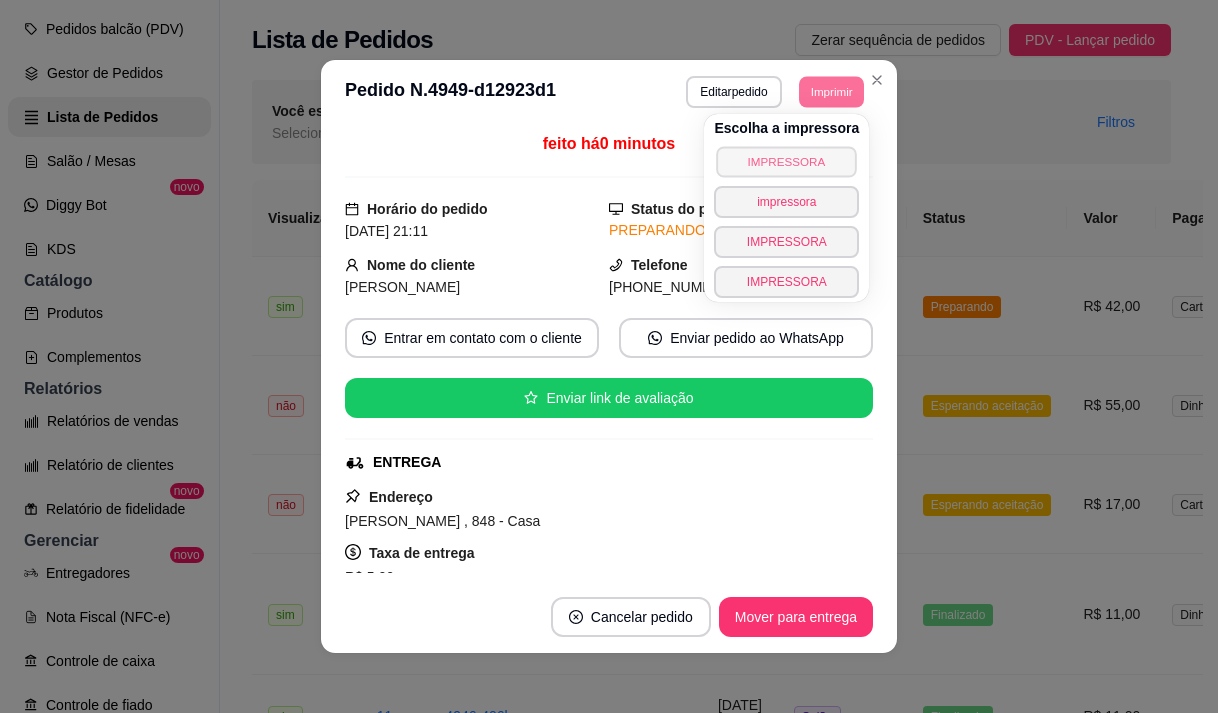 click on "IMPRESSORA" at bounding box center (787, 161) 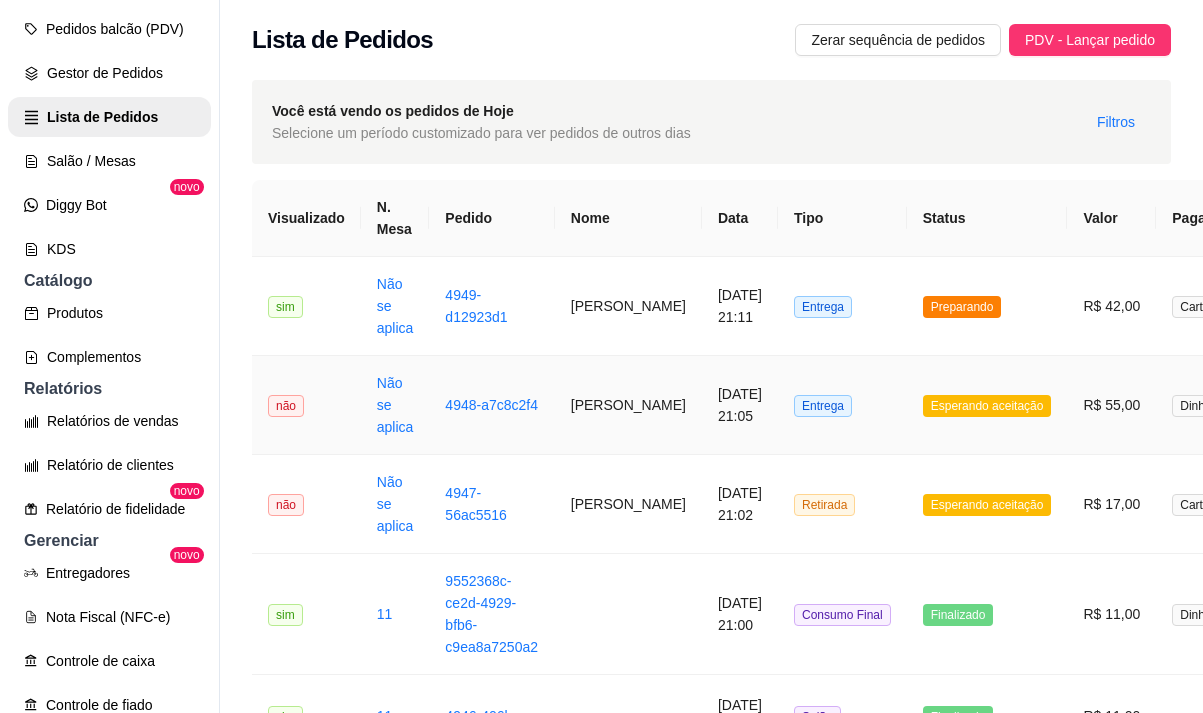 click on "[DATE] 21:05" at bounding box center (740, 405) 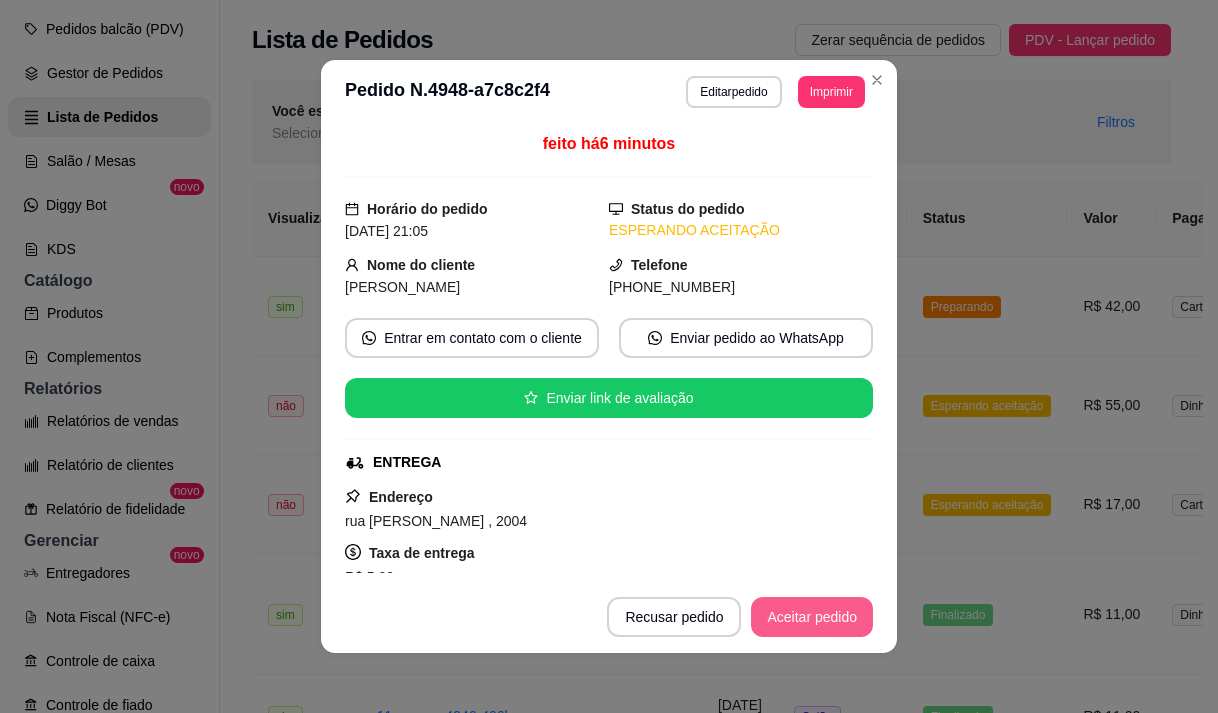 click on "Aceitar pedido" at bounding box center [812, 617] 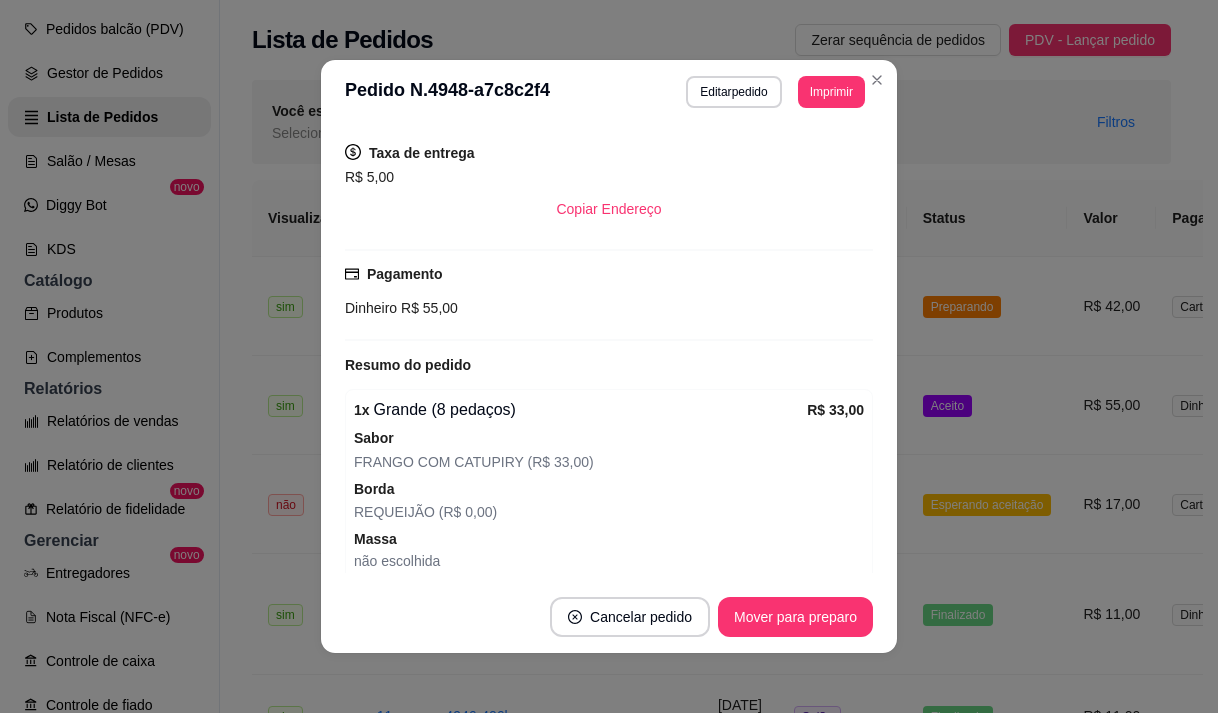 scroll, scrollTop: 574, scrollLeft: 0, axis: vertical 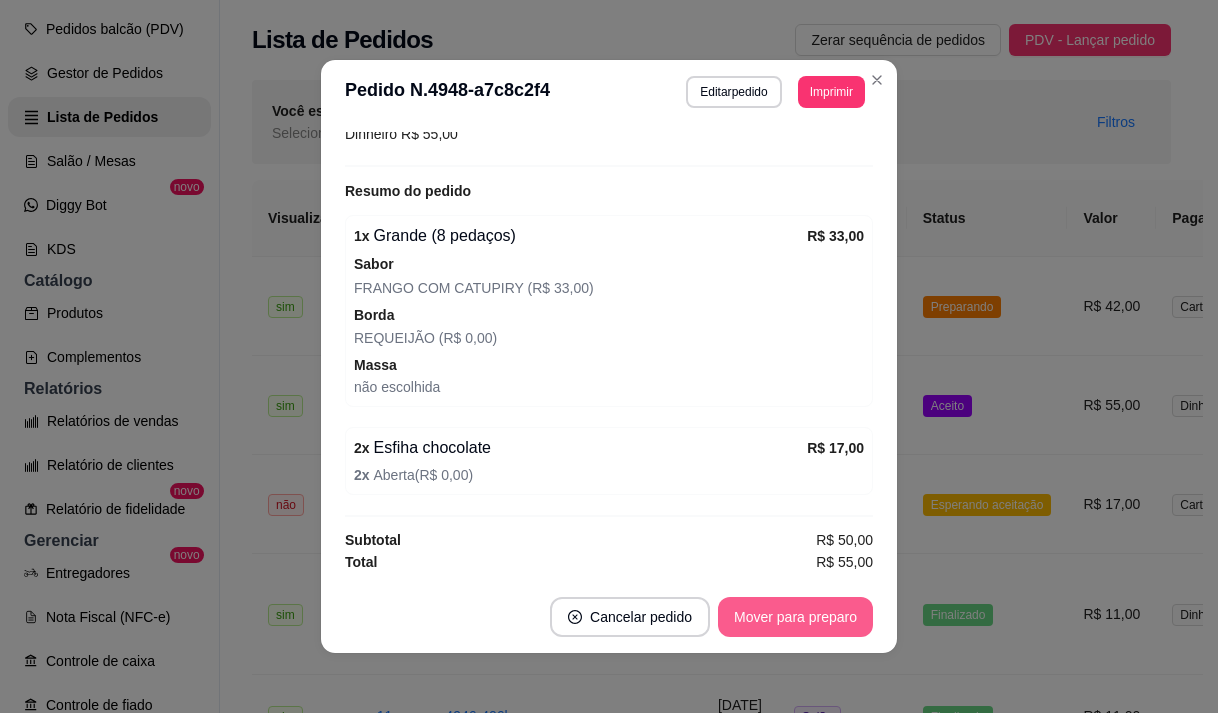 click on "Mover para preparo" at bounding box center (795, 617) 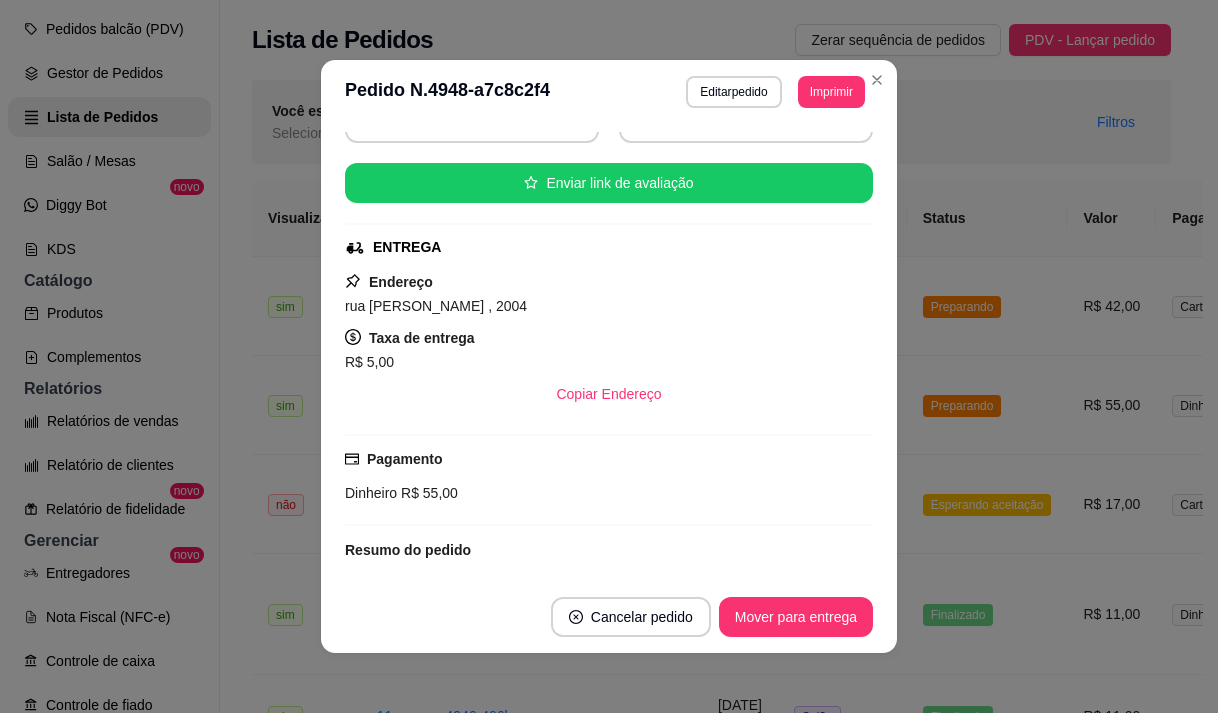 scroll, scrollTop: 300, scrollLeft: 0, axis: vertical 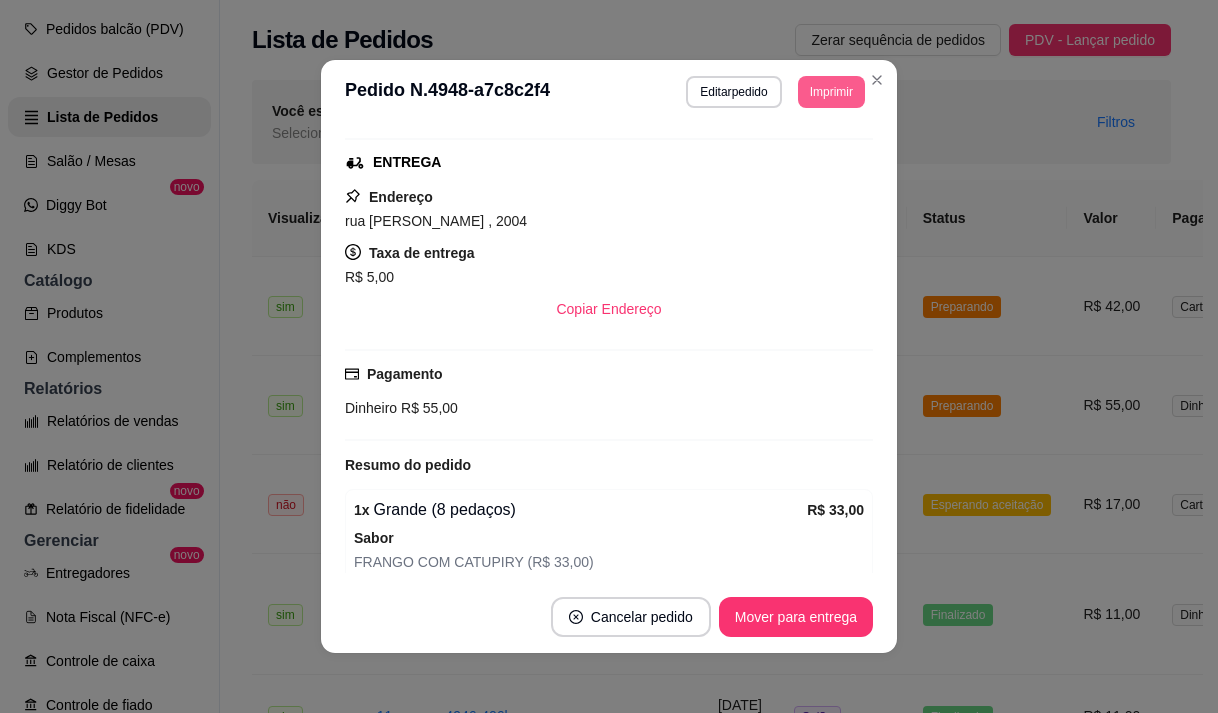 click on "Imprimir" at bounding box center (831, 92) 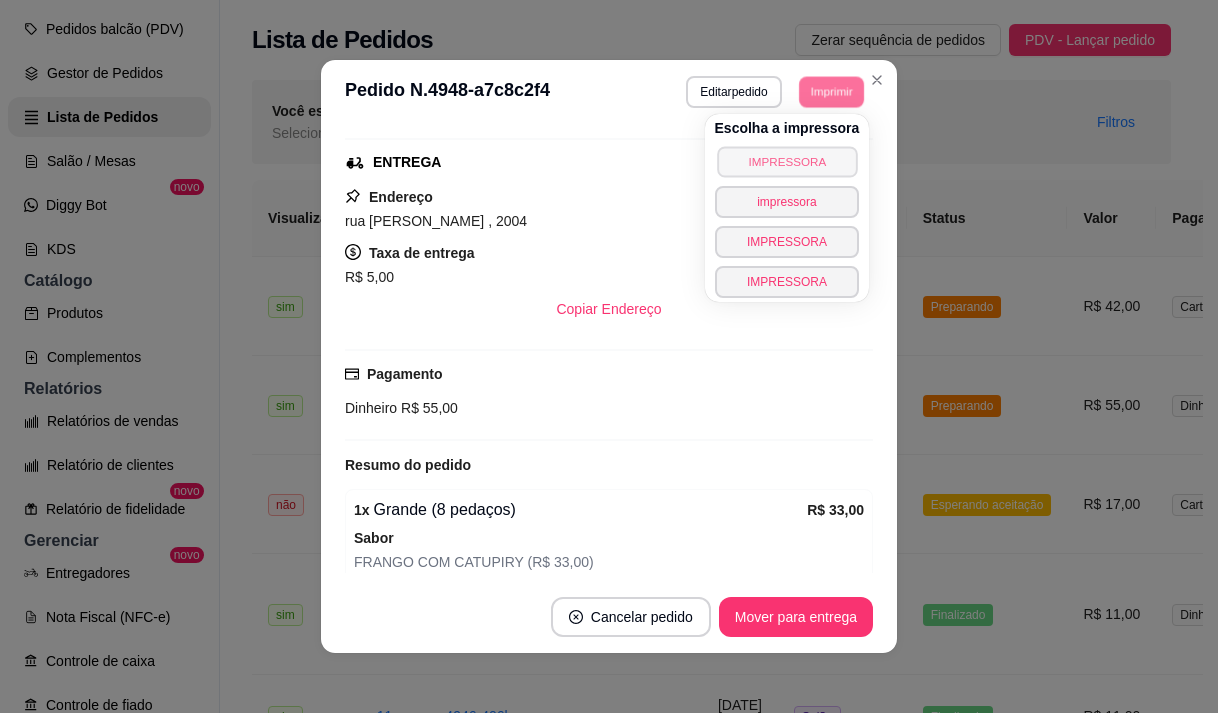 click on "IMPRESSORA" at bounding box center [787, 161] 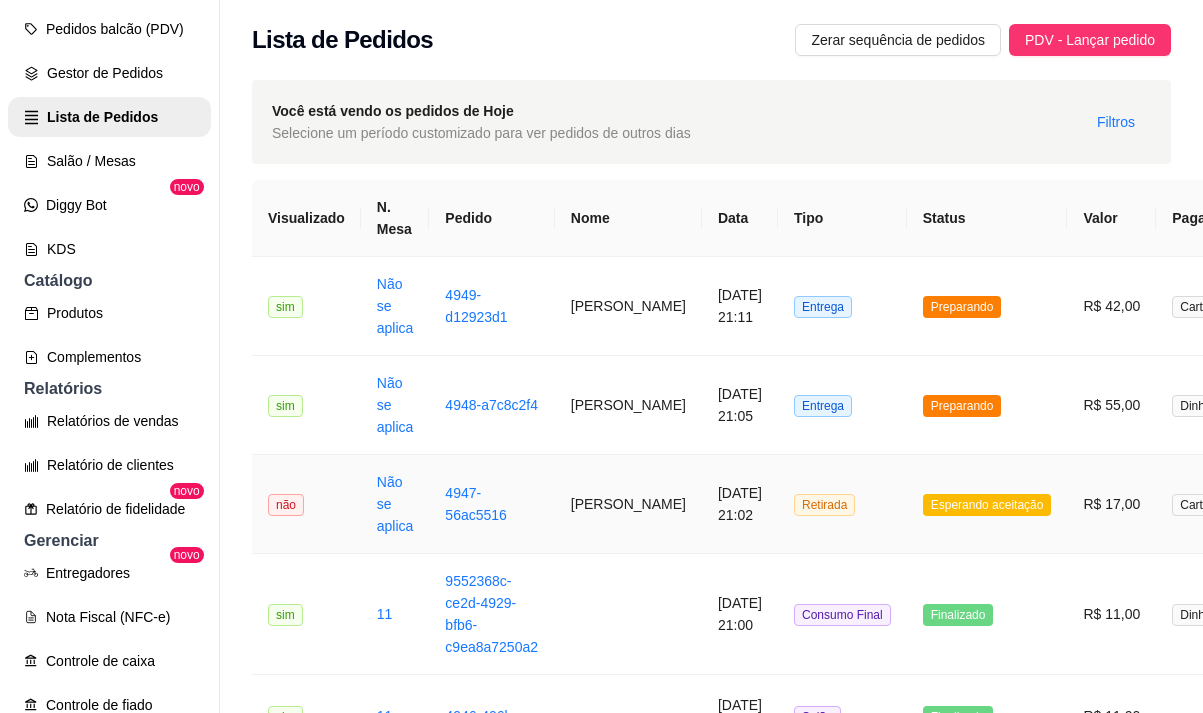 click on "[DATE] 21:02" at bounding box center (740, 504) 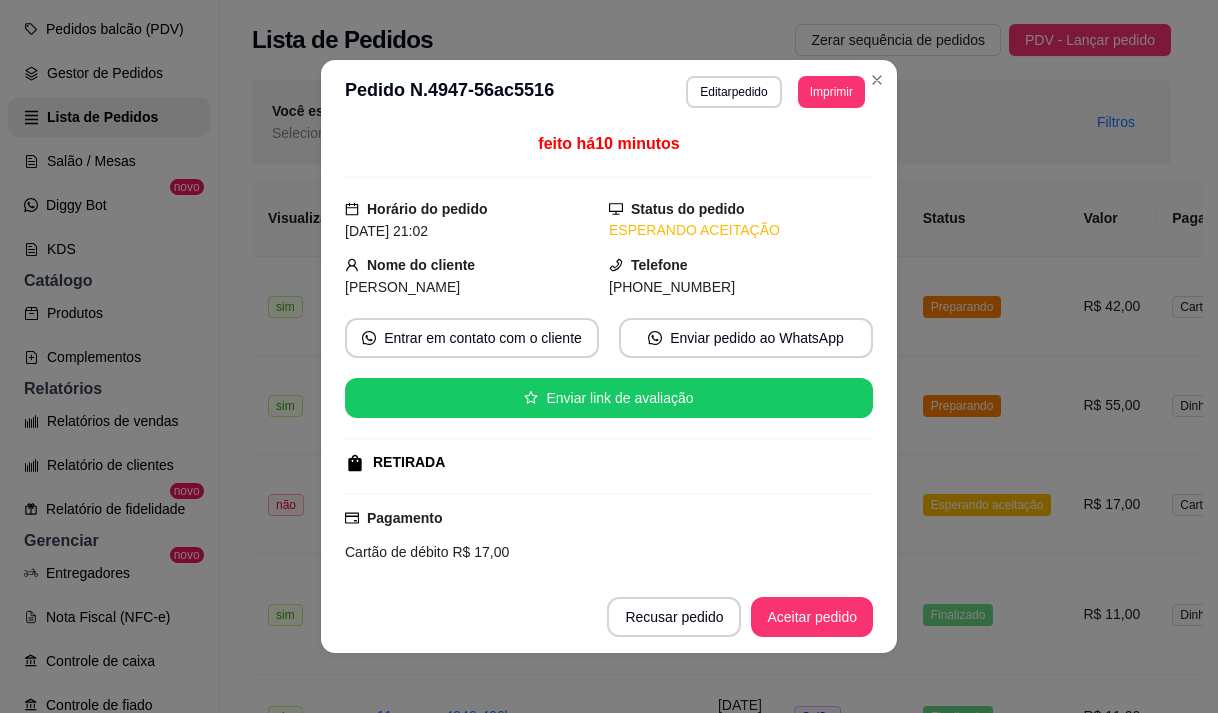 scroll, scrollTop: 206, scrollLeft: 0, axis: vertical 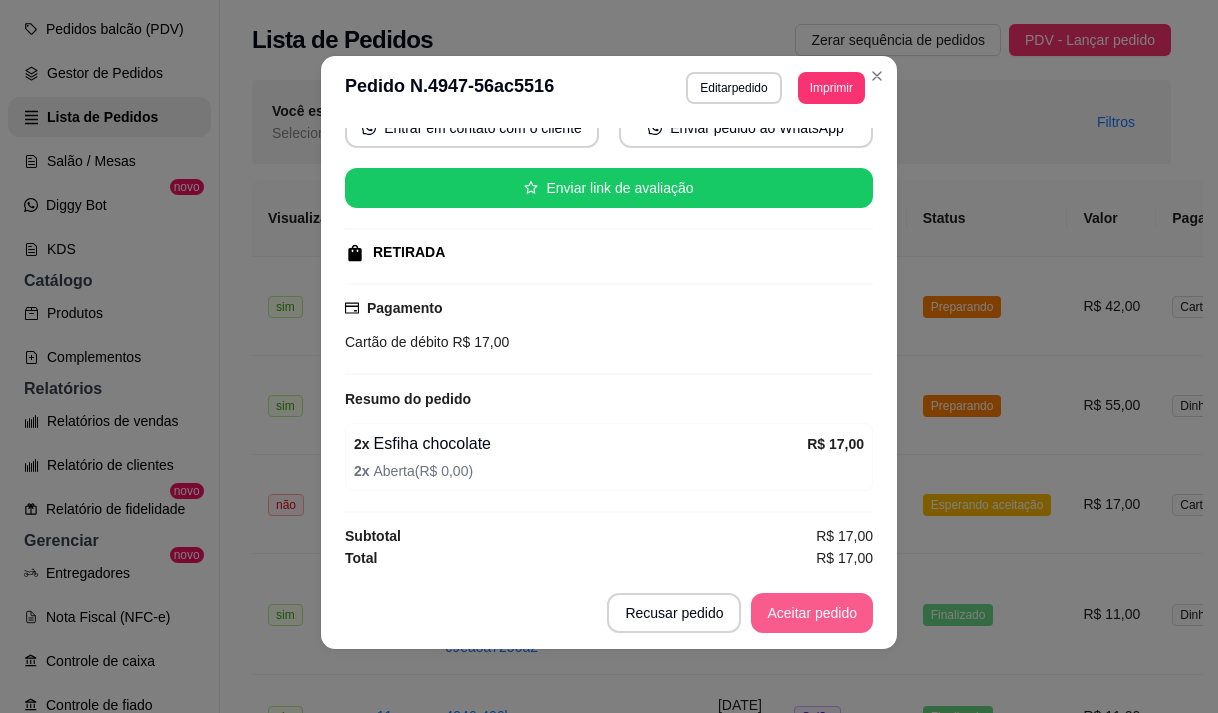 click on "Aceitar pedido" at bounding box center (812, 613) 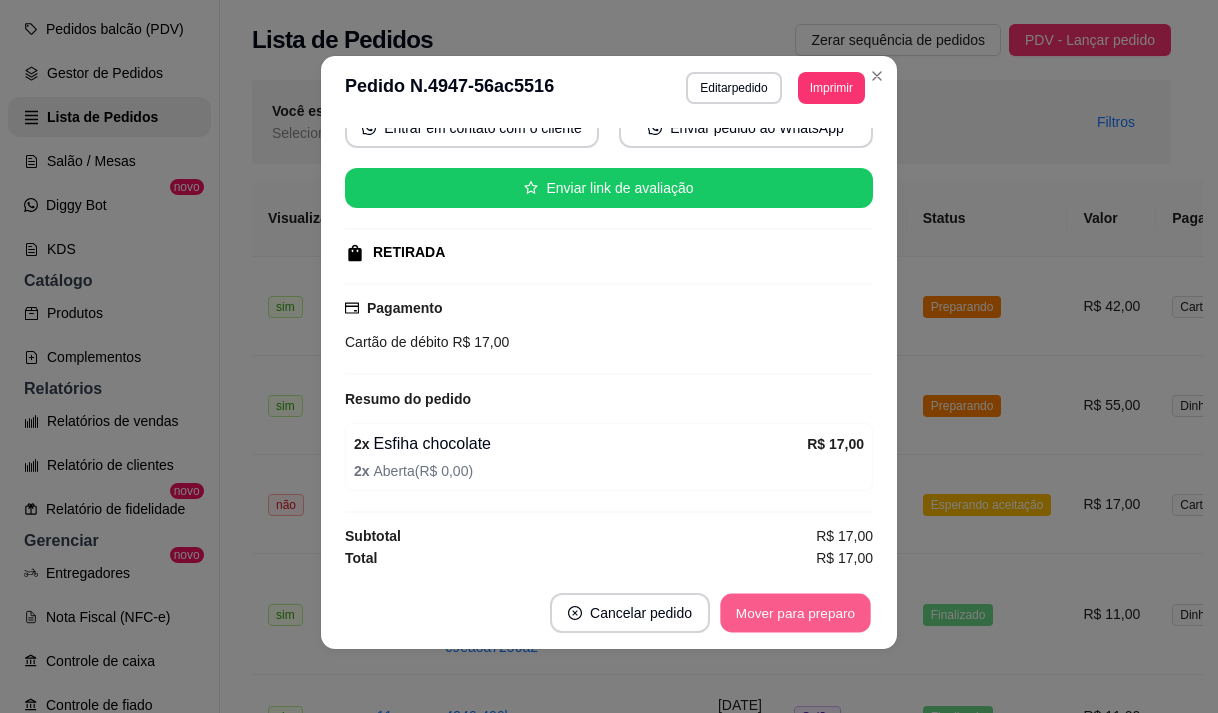 click on "Mover para preparo" at bounding box center [795, 613] 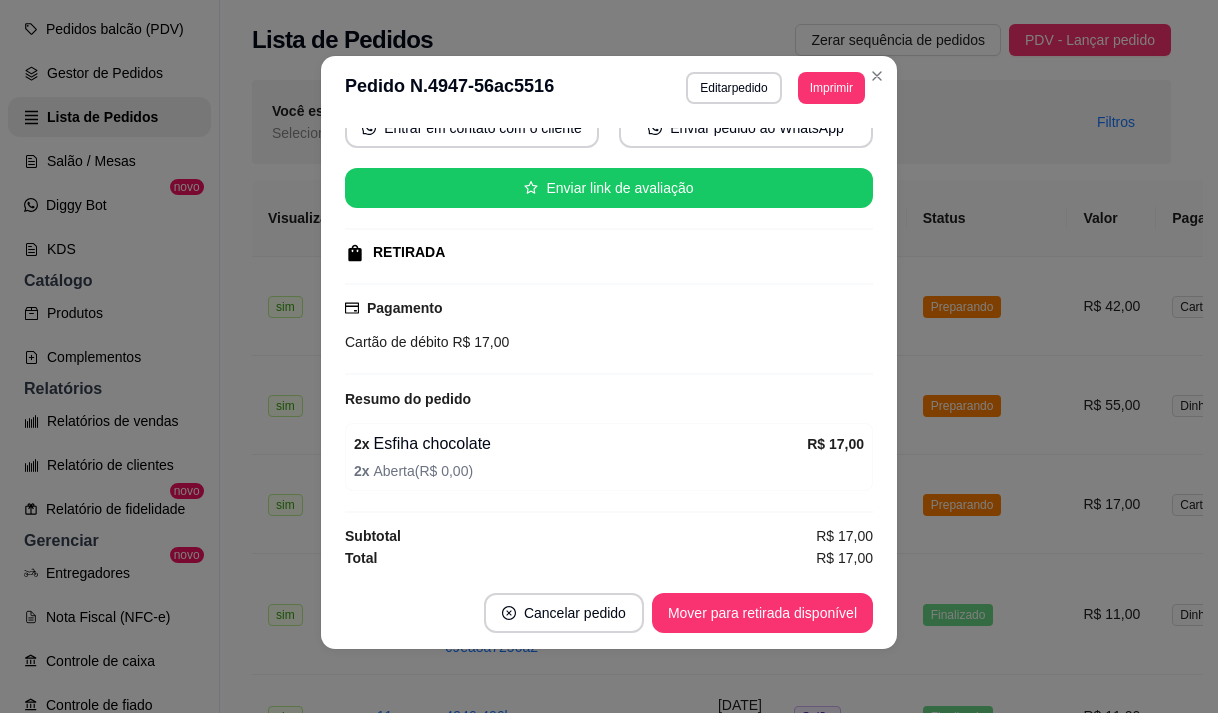 scroll, scrollTop: 0, scrollLeft: 0, axis: both 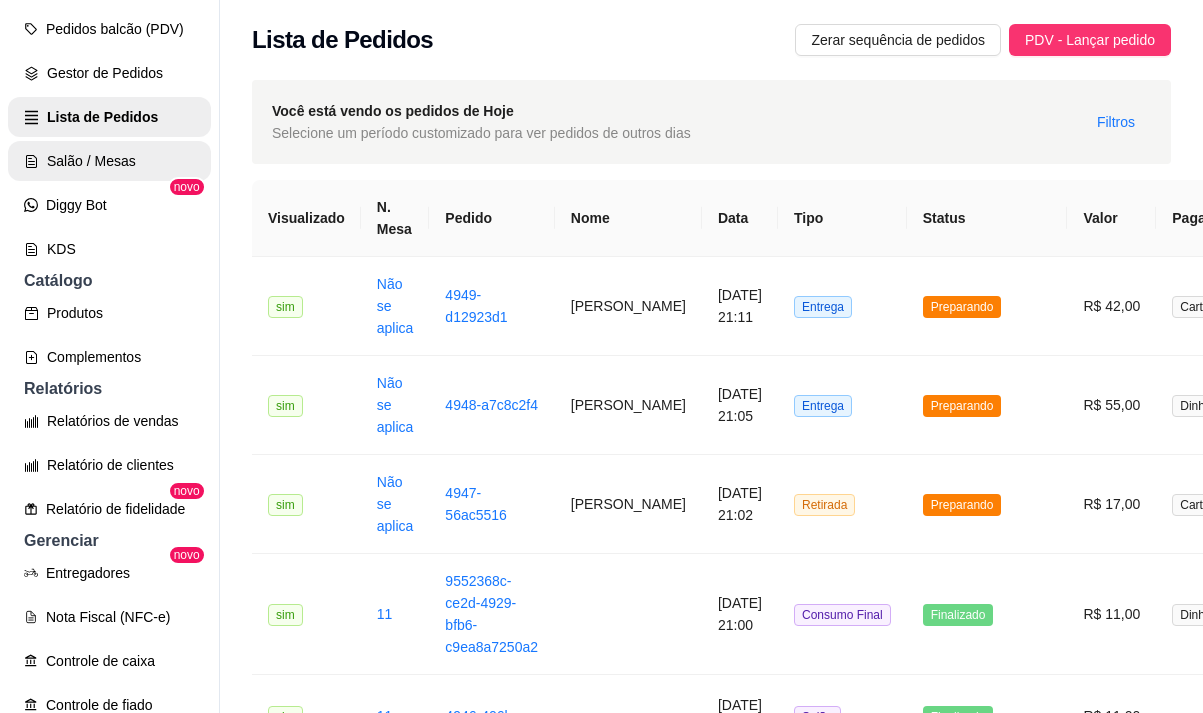 click on "Salão / Mesas" at bounding box center [109, 161] 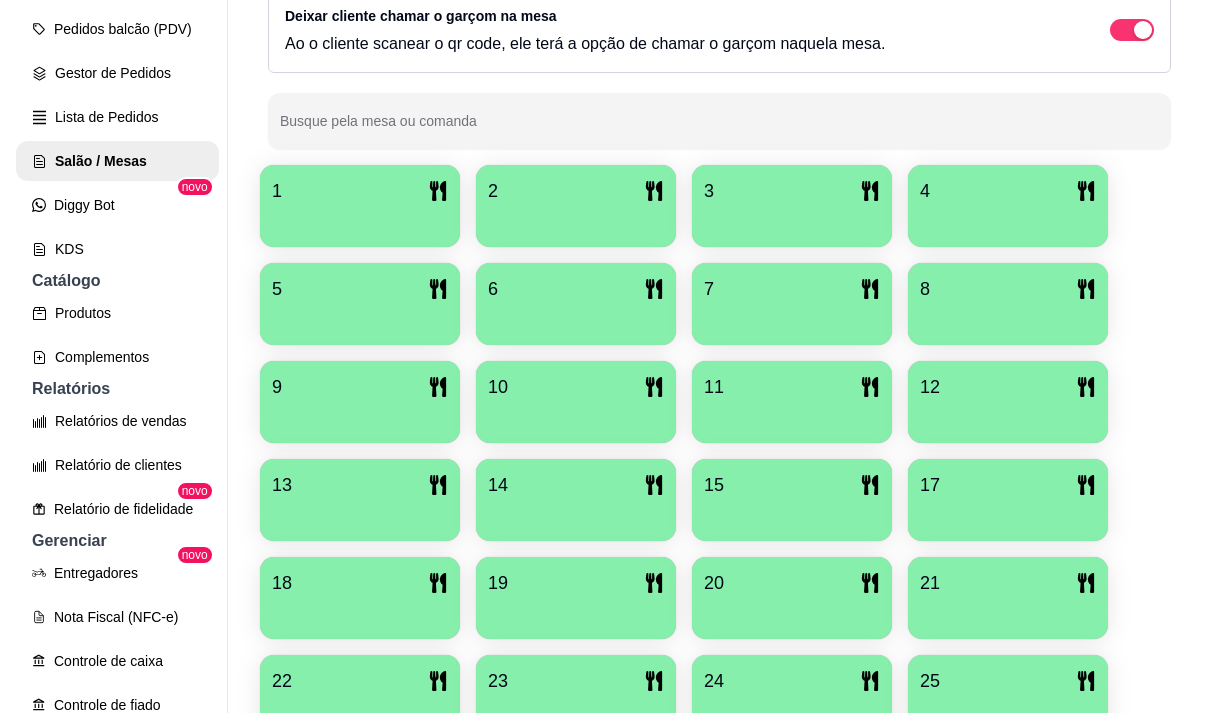 scroll, scrollTop: 400, scrollLeft: 0, axis: vertical 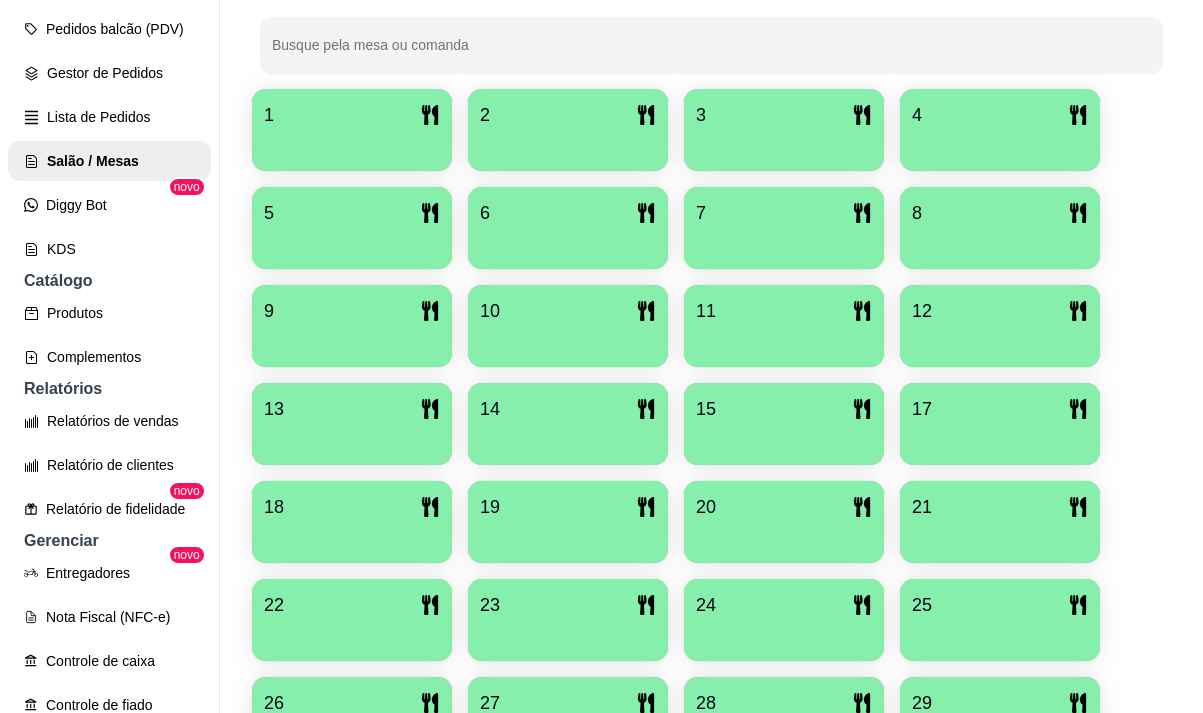 click at bounding box center (784, 340) 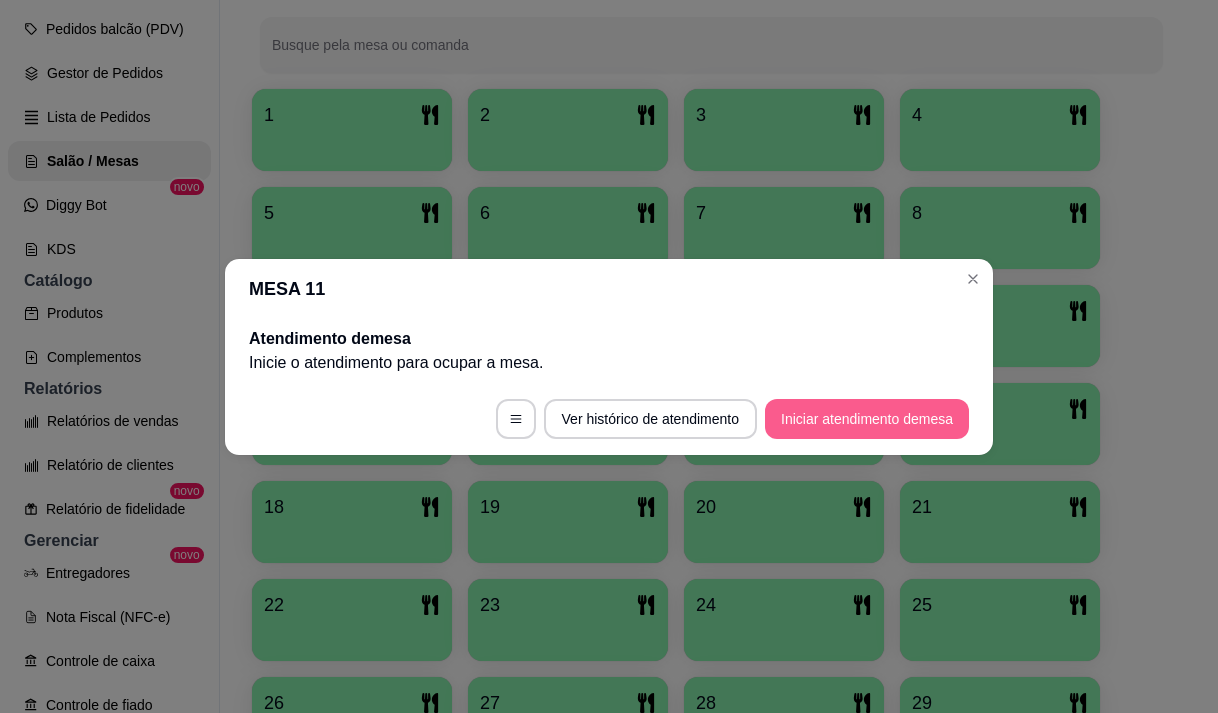 click on "Iniciar atendimento de  mesa" at bounding box center (867, 419) 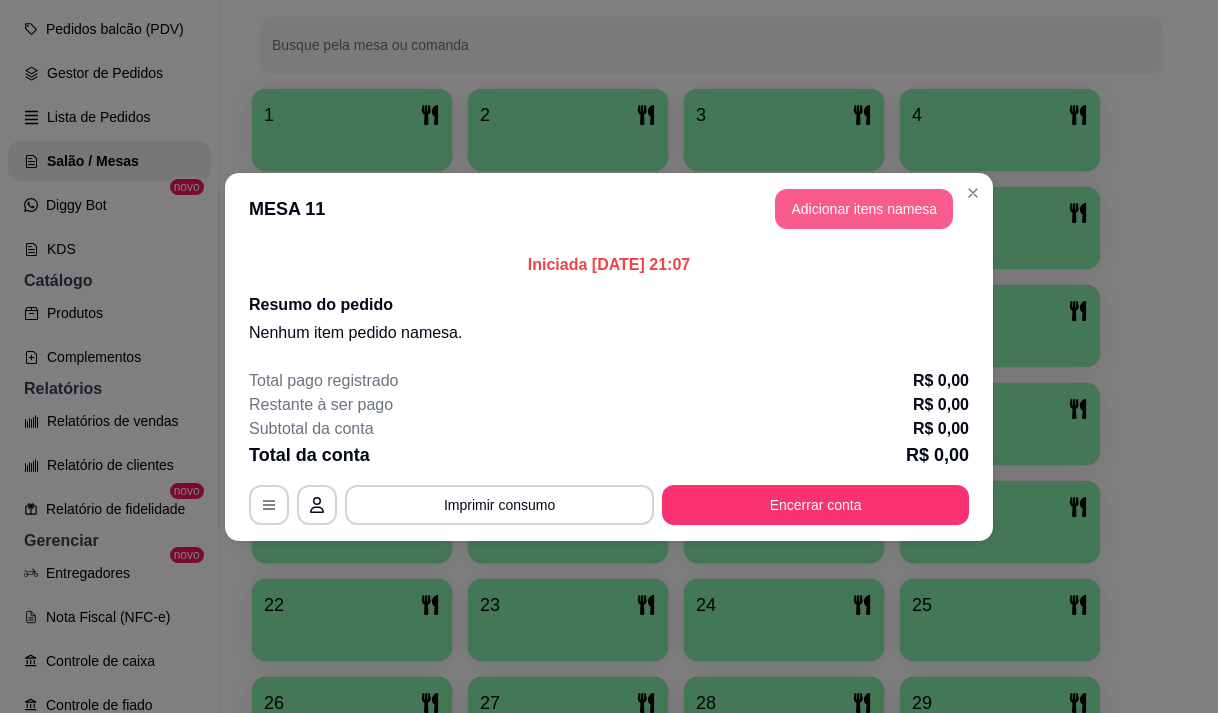 click on "Adicionar itens na  mesa" at bounding box center (864, 209) 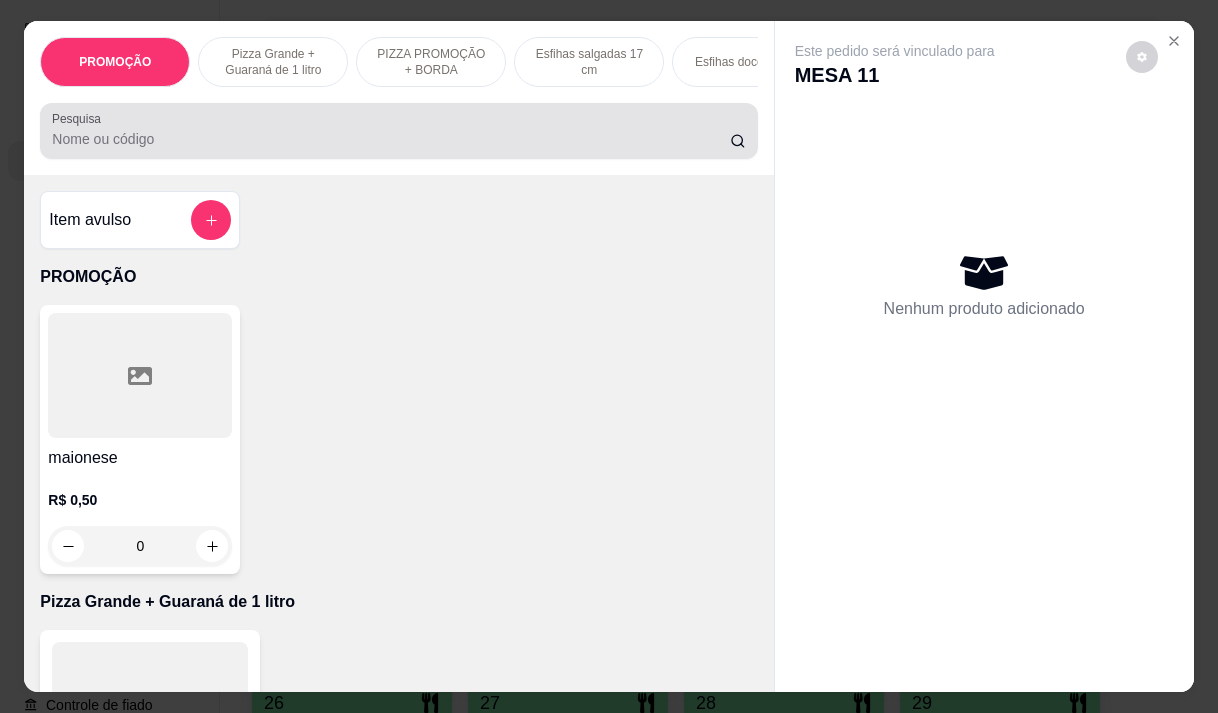 click on "Pesquisa" at bounding box center [391, 139] 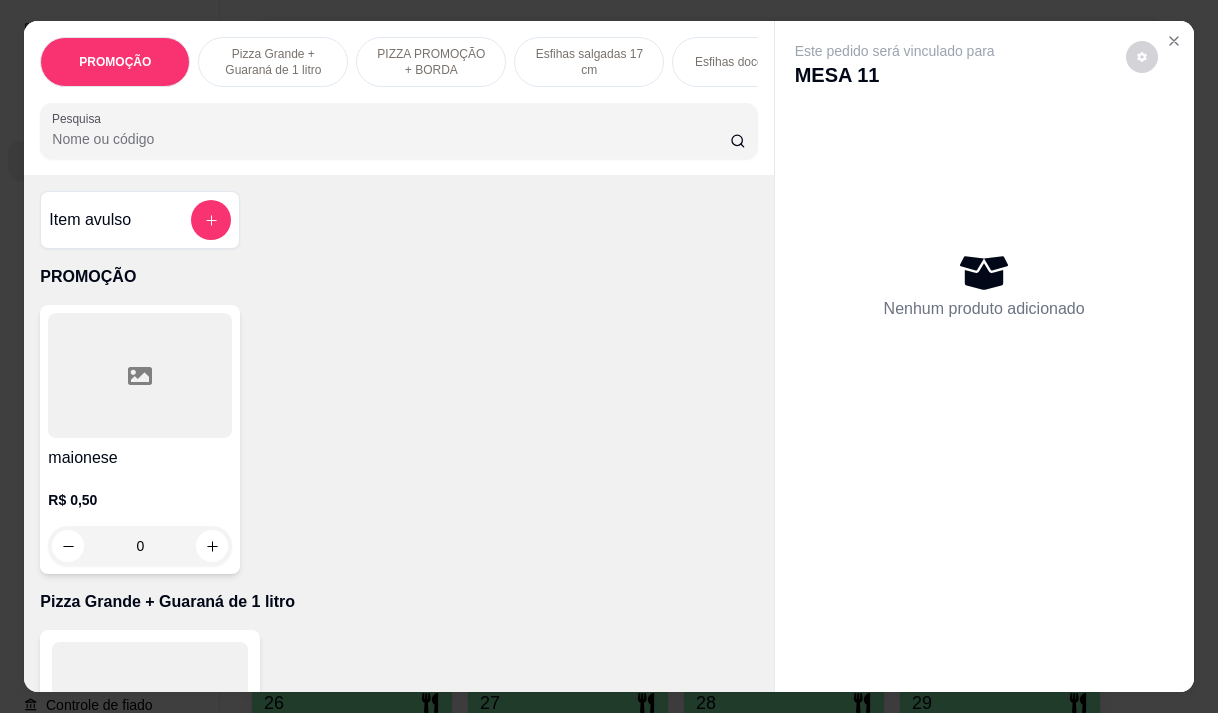 click on "Pesquisa" at bounding box center [391, 139] 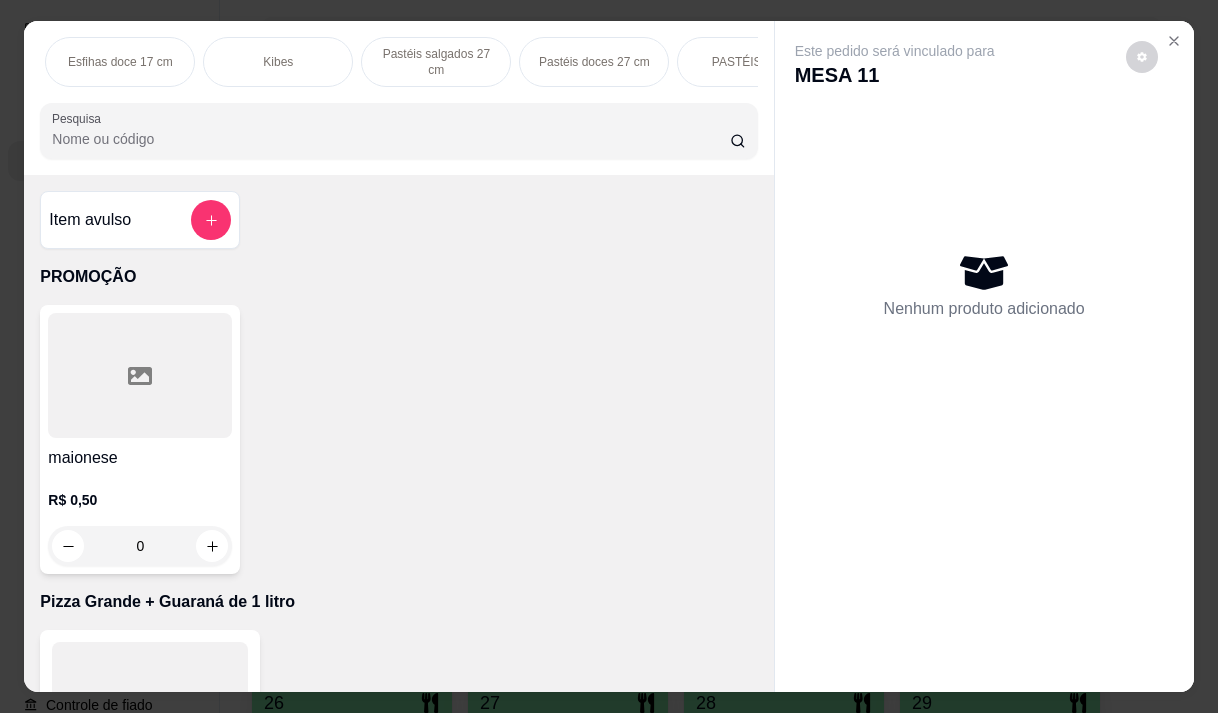 scroll, scrollTop: 0, scrollLeft: 0, axis: both 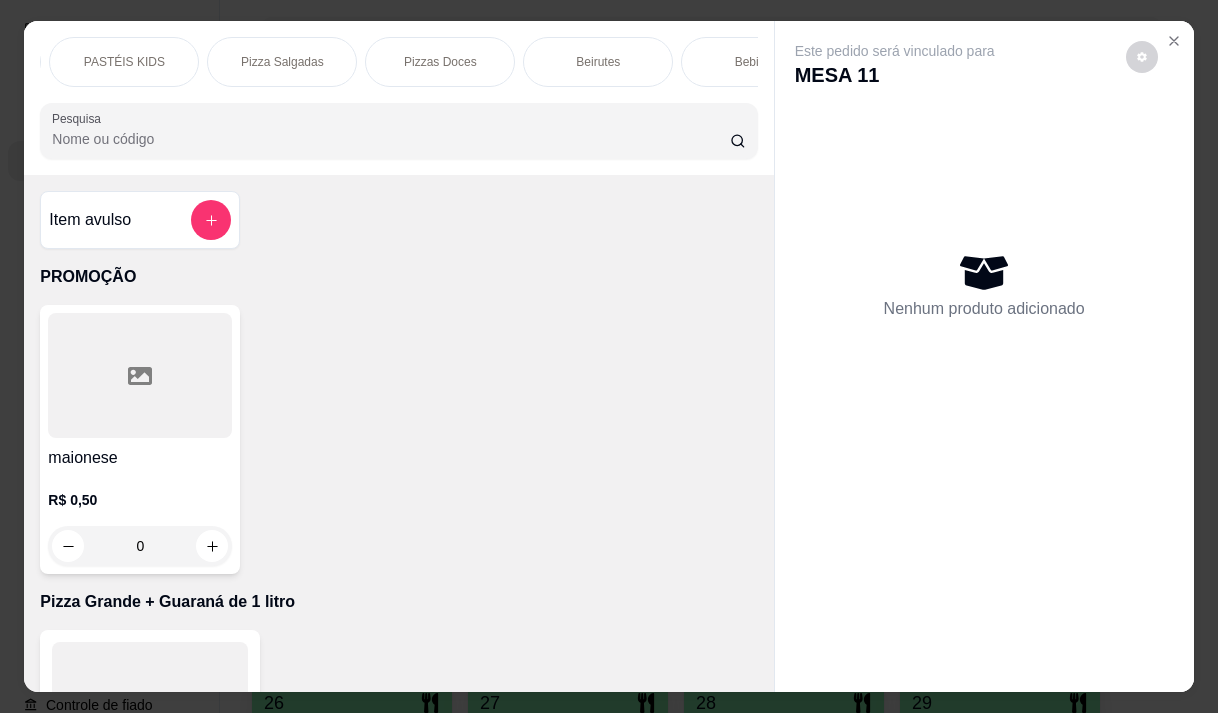 click on "Pizza Salgadas" at bounding box center [282, 62] 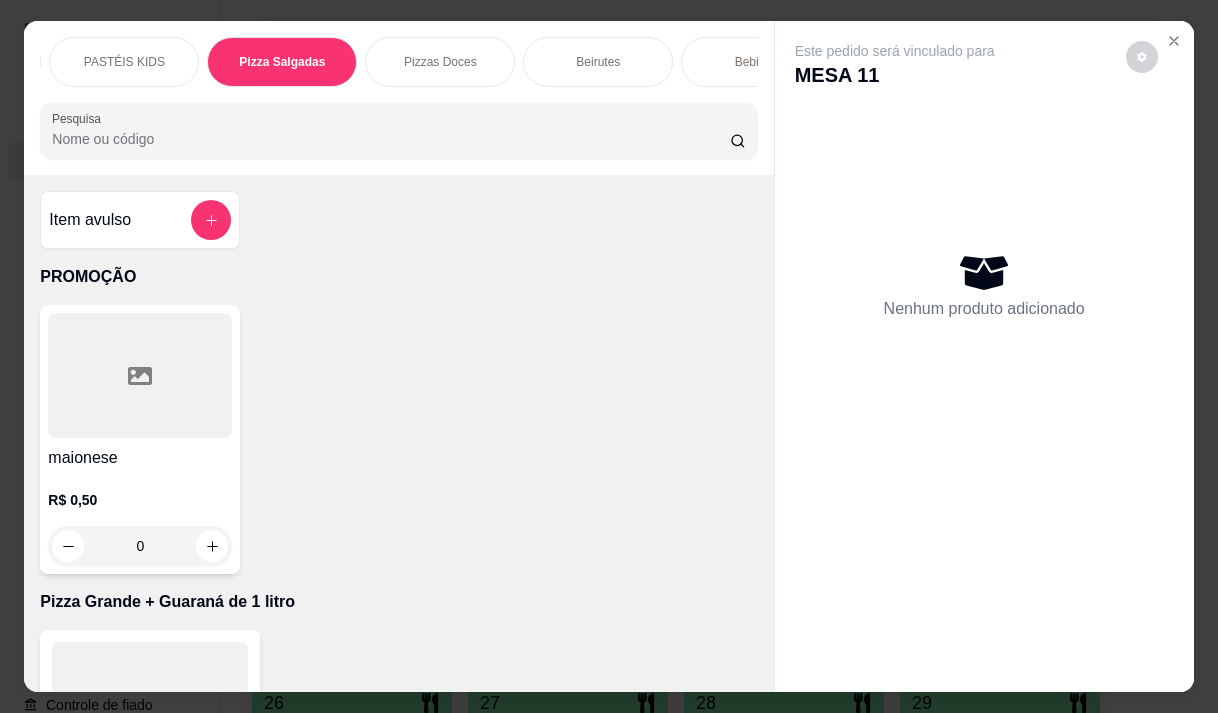 scroll, scrollTop: 15444, scrollLeft: 0, axis: vertical 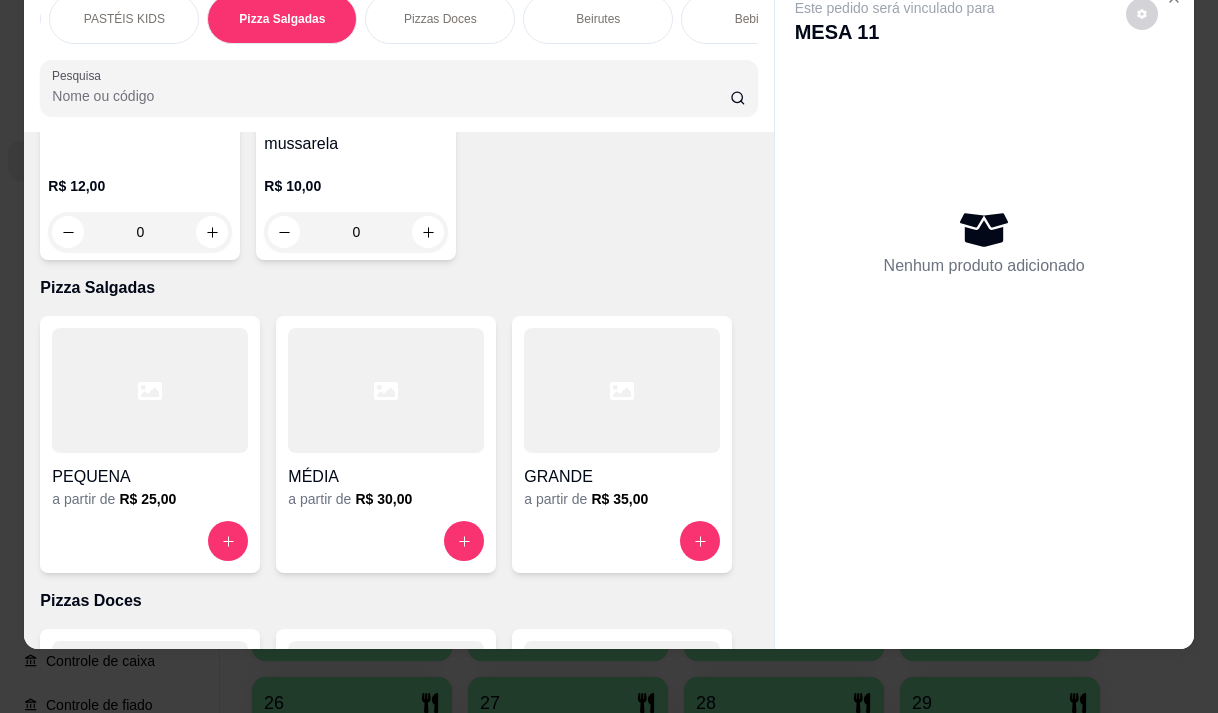 click at bounding box center (622, 390) 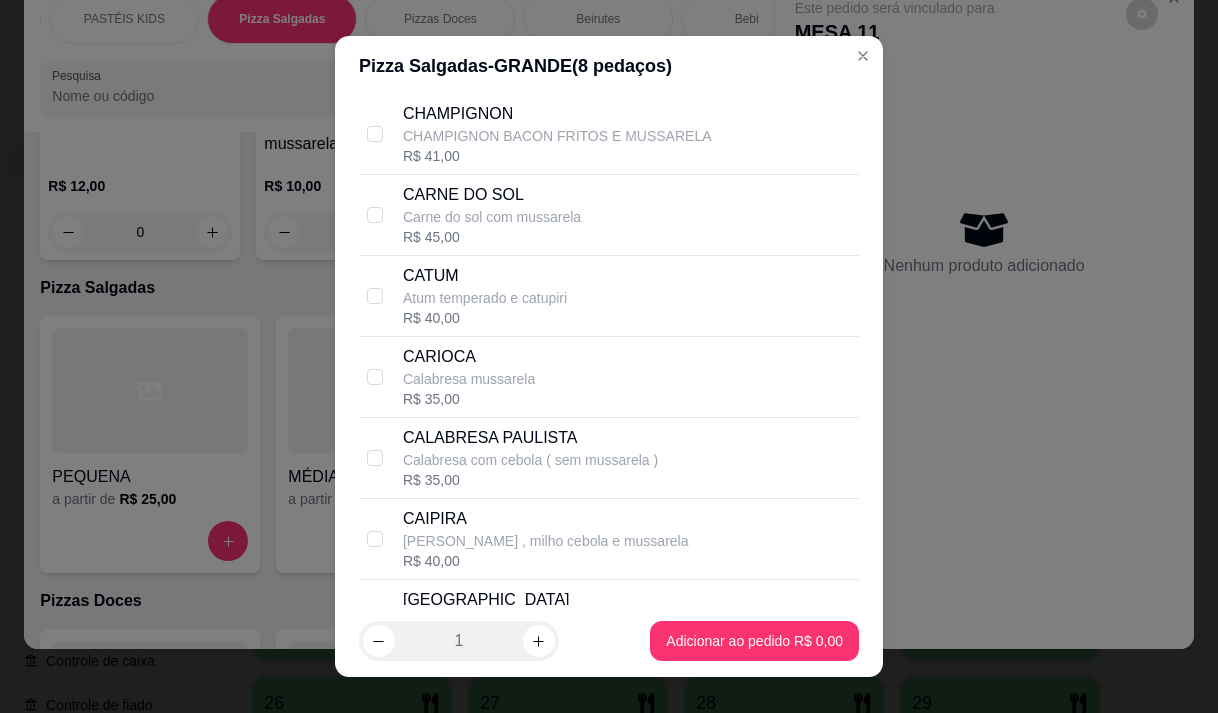 scroll, scrollTop: 1600, scrollLeft: 0, axis: vertical 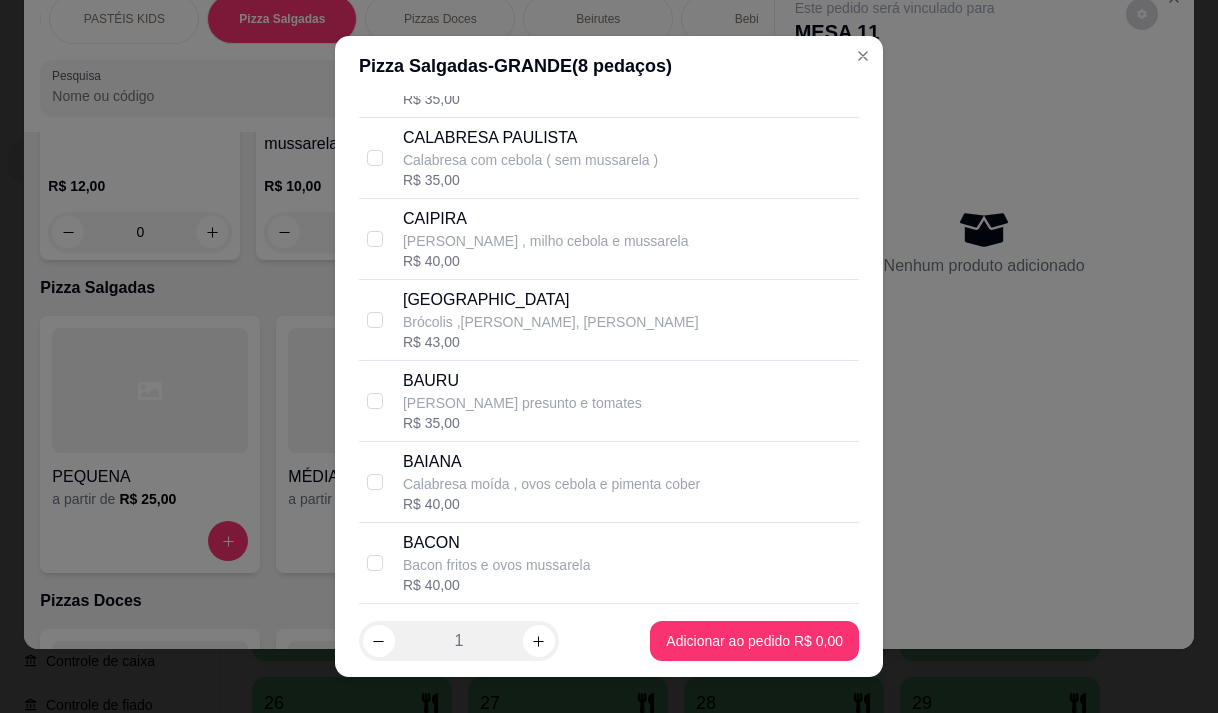 click on "[PERSON_NAME] , milho cebola e mussarela" at bounding box center [546, 241] 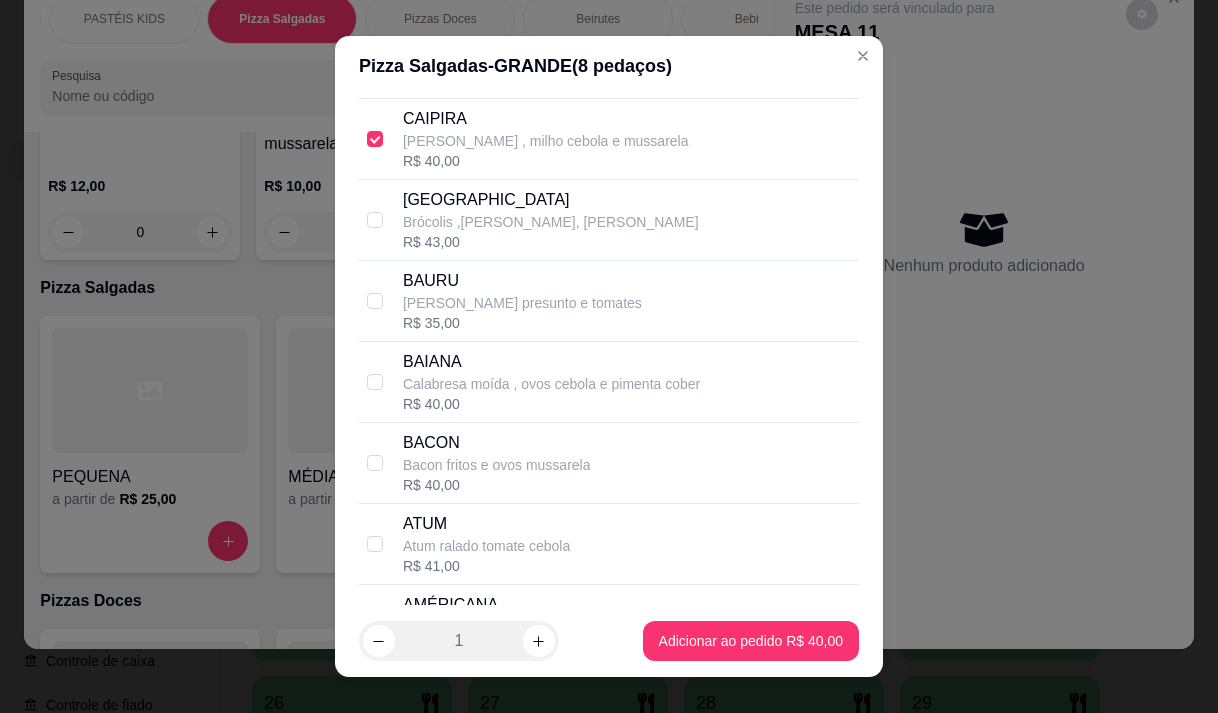 scroll, scrollTop: 1800, scrollLeft: 0, axis: vertical 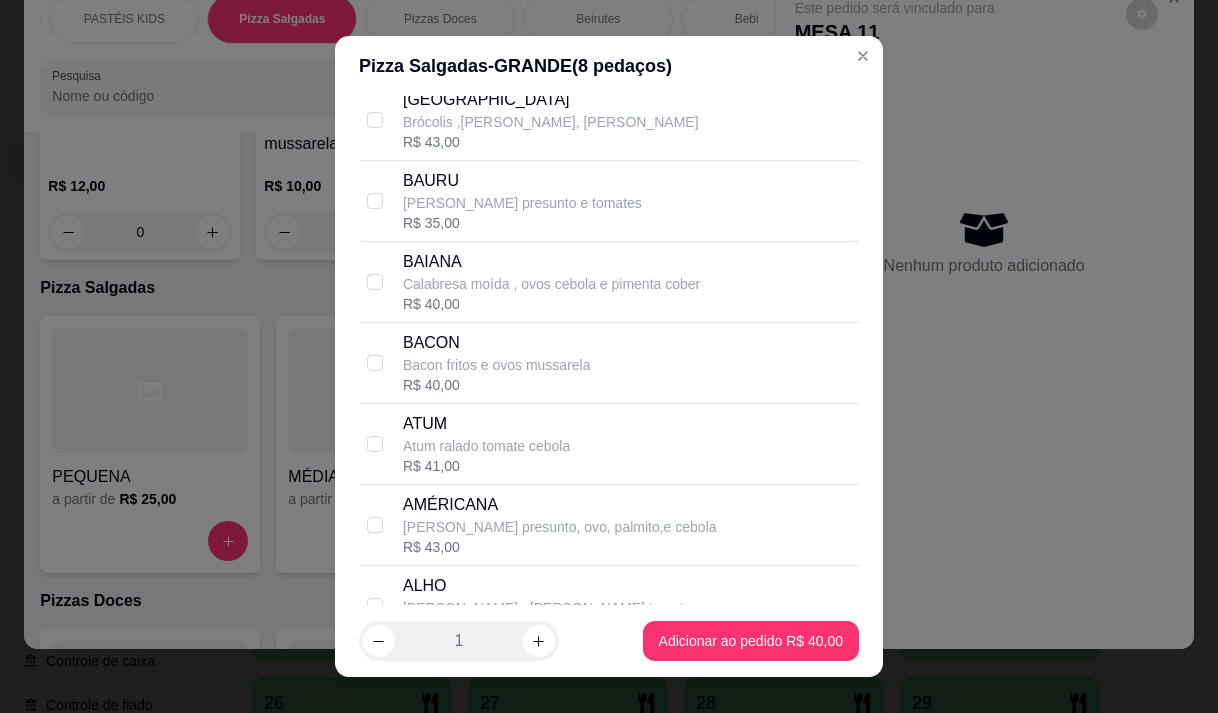 click on "R$ 40,00" at bounding box center (497, 385) 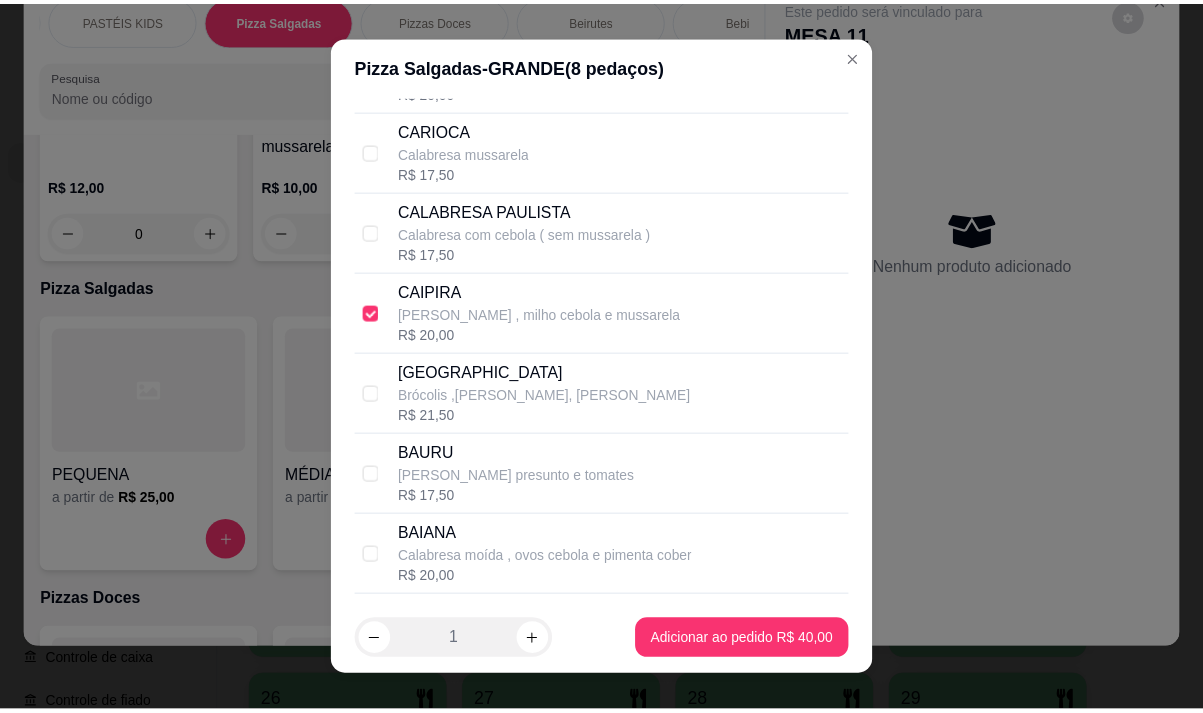 scroll, scrollTop: 1500, scrollLeft: 0, axis: vertical 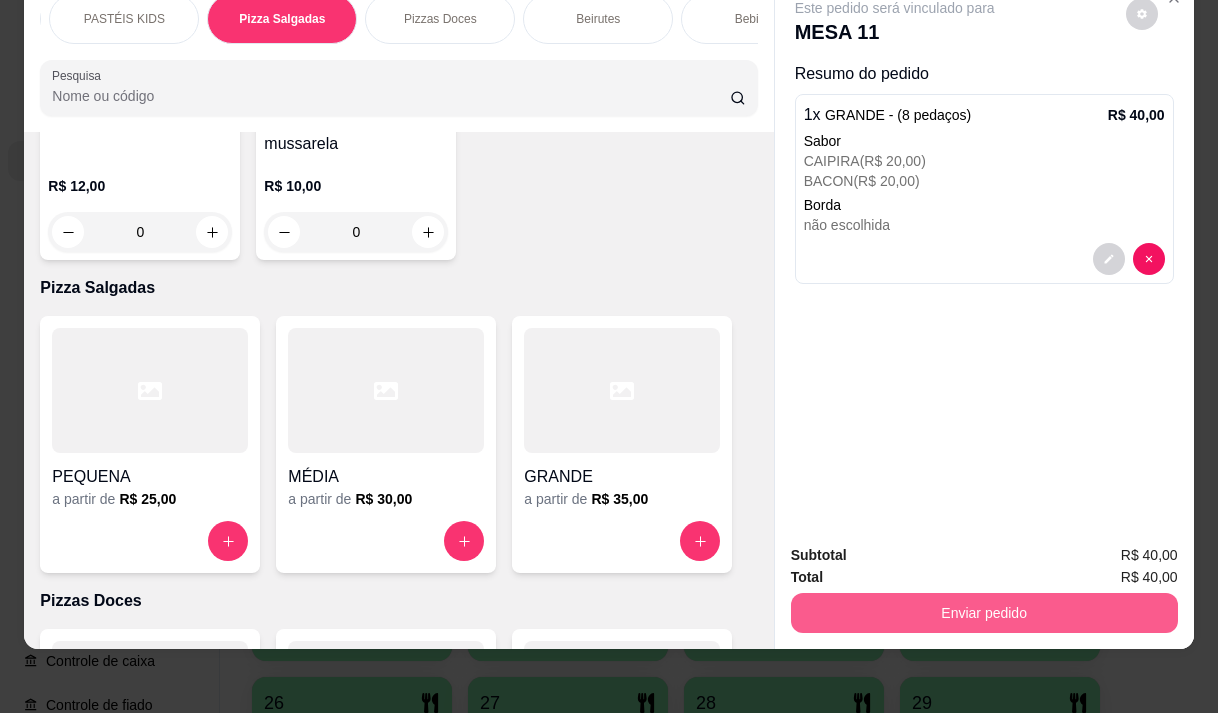 click on "Enviar pedido" at bounding box center (984, 613) 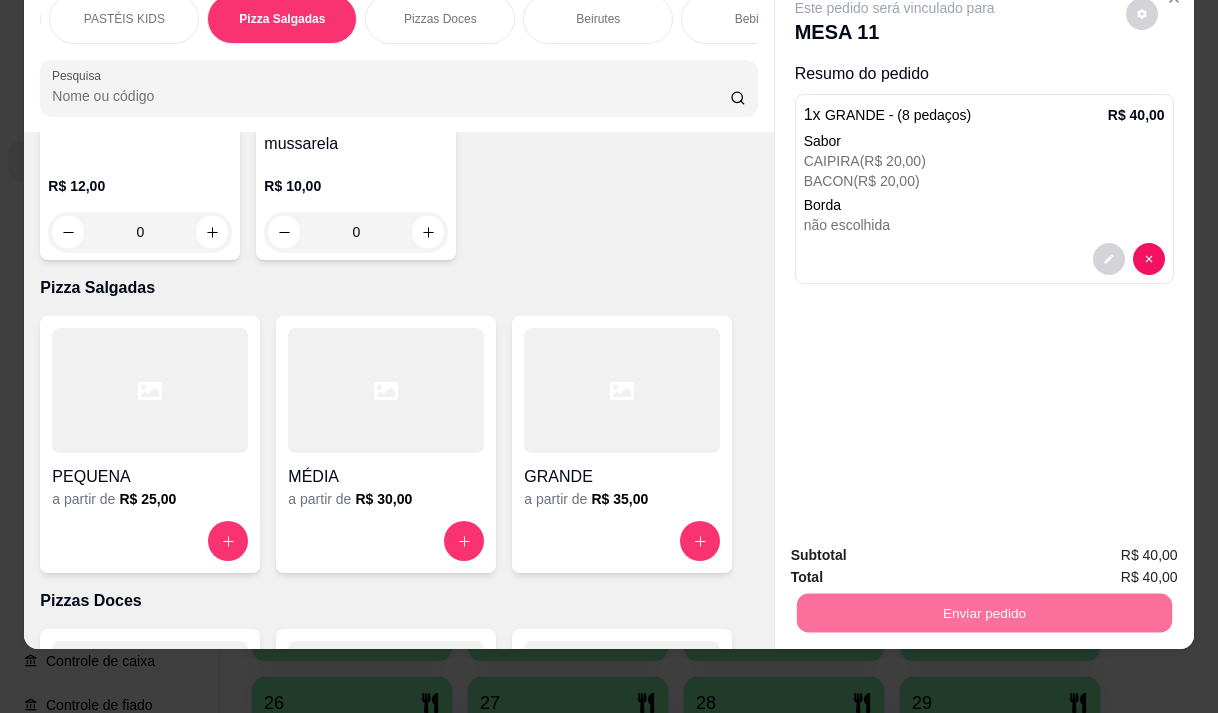 click on "Não registrar e enviar pedido" at bounding box center [918, 548] 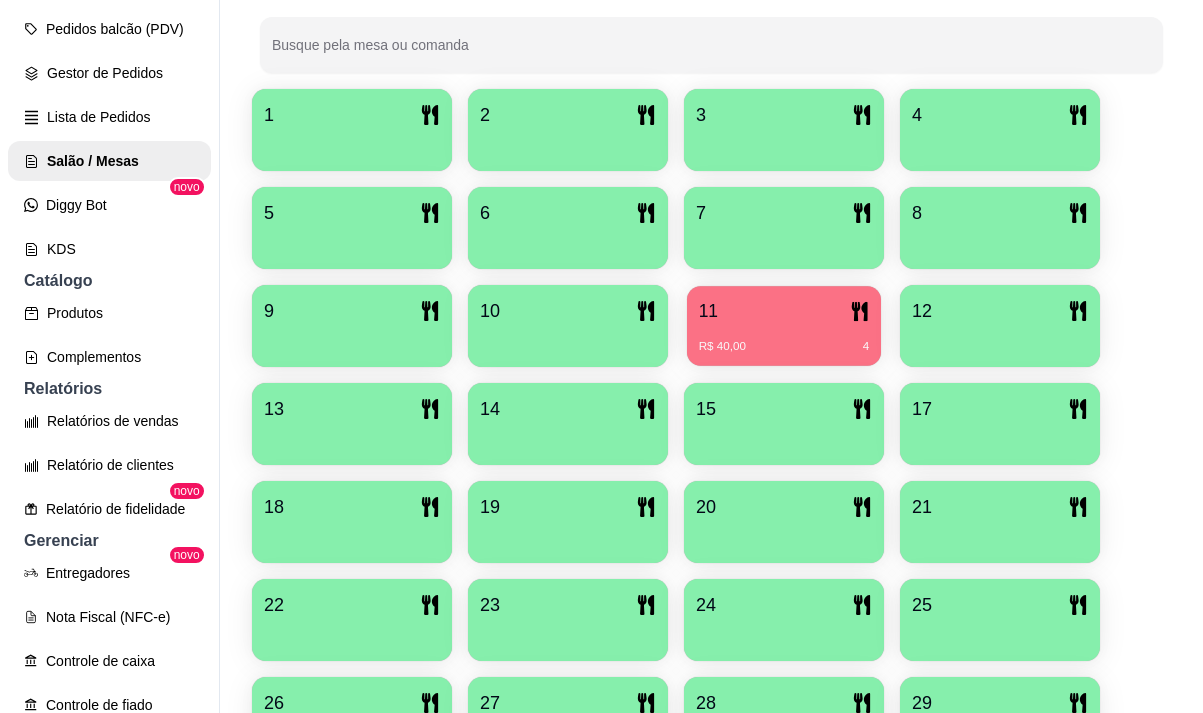 click on "R$ 40,00 4" at bounding box center [784, 339] 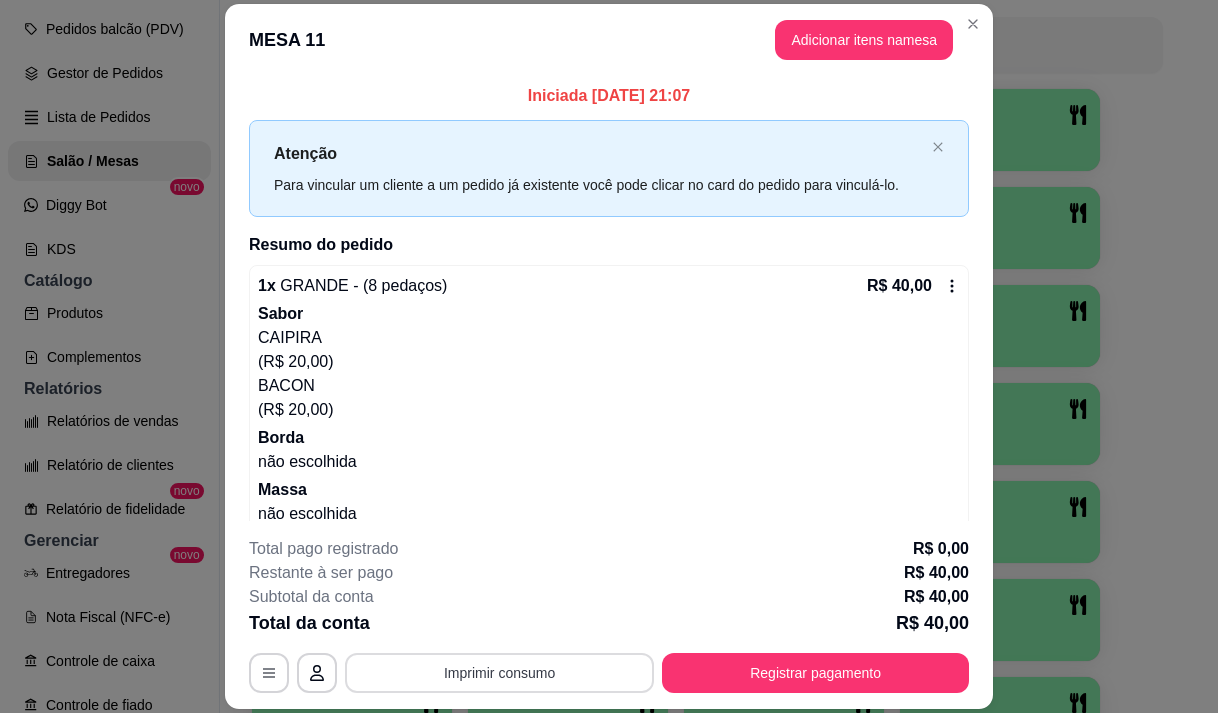 click on "Imprimir consumo" at bounding box center (499, 673) 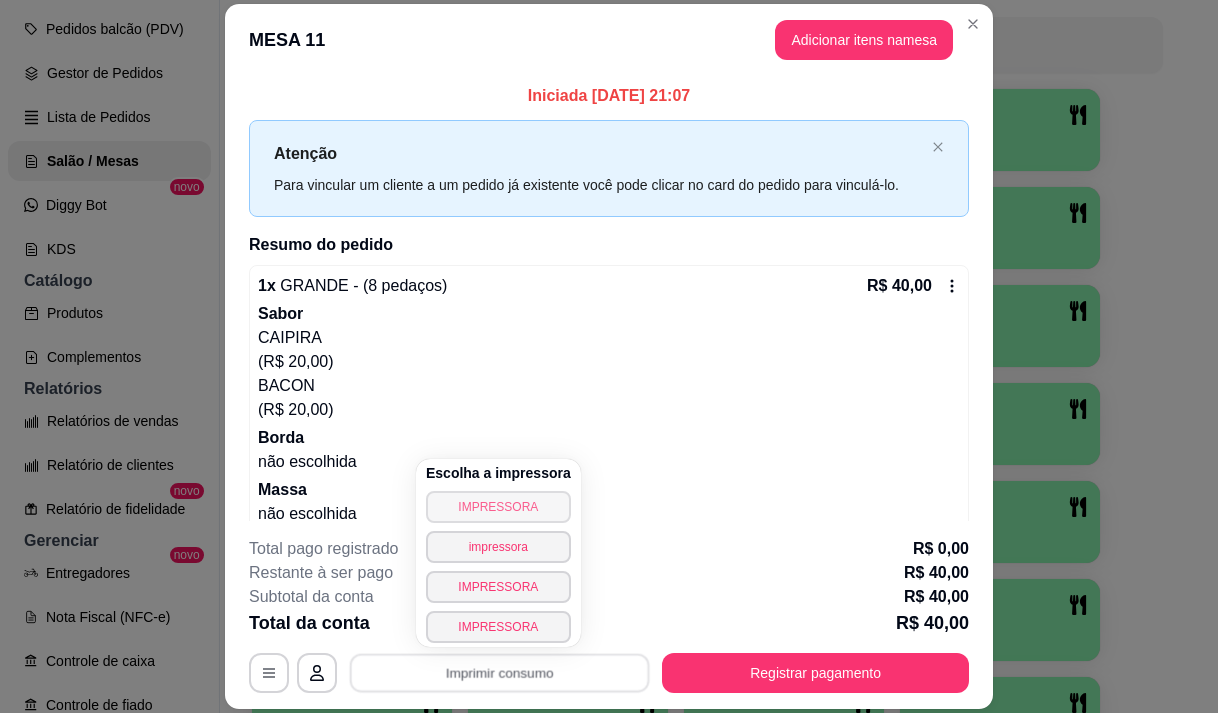 click on "IMPRESSORA" at bounding box center [498, 507] 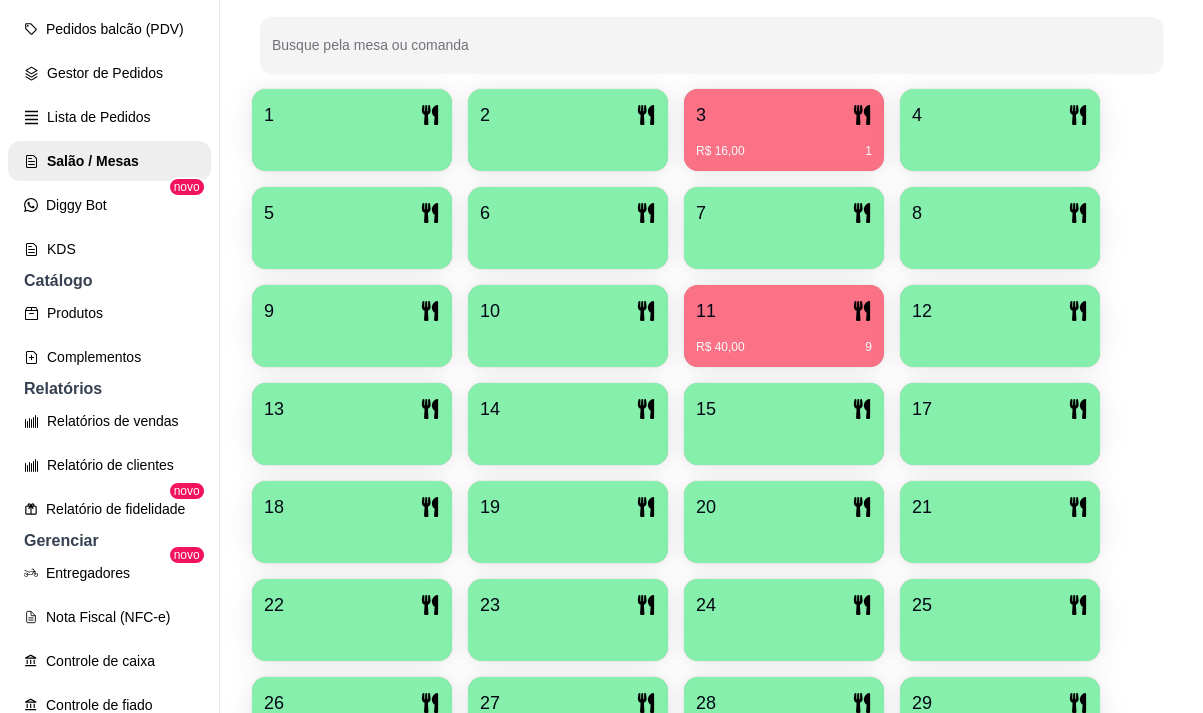 click on "Pedidos balcão (PDV) Gestor de Pedidos Lista de Pedidos Salão / Mesas Diggy Bot novo KDS" at bounding box center [109, 139] 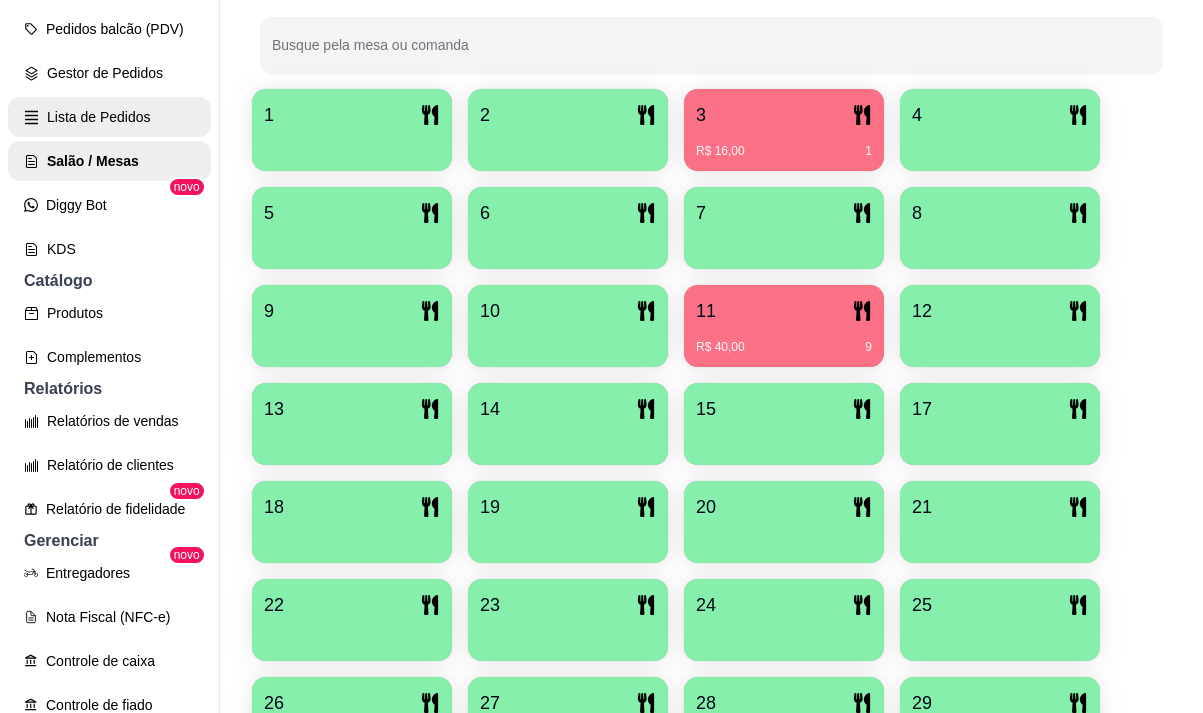 click on "Lista de Pedidos" at bounding box center [109, 117] 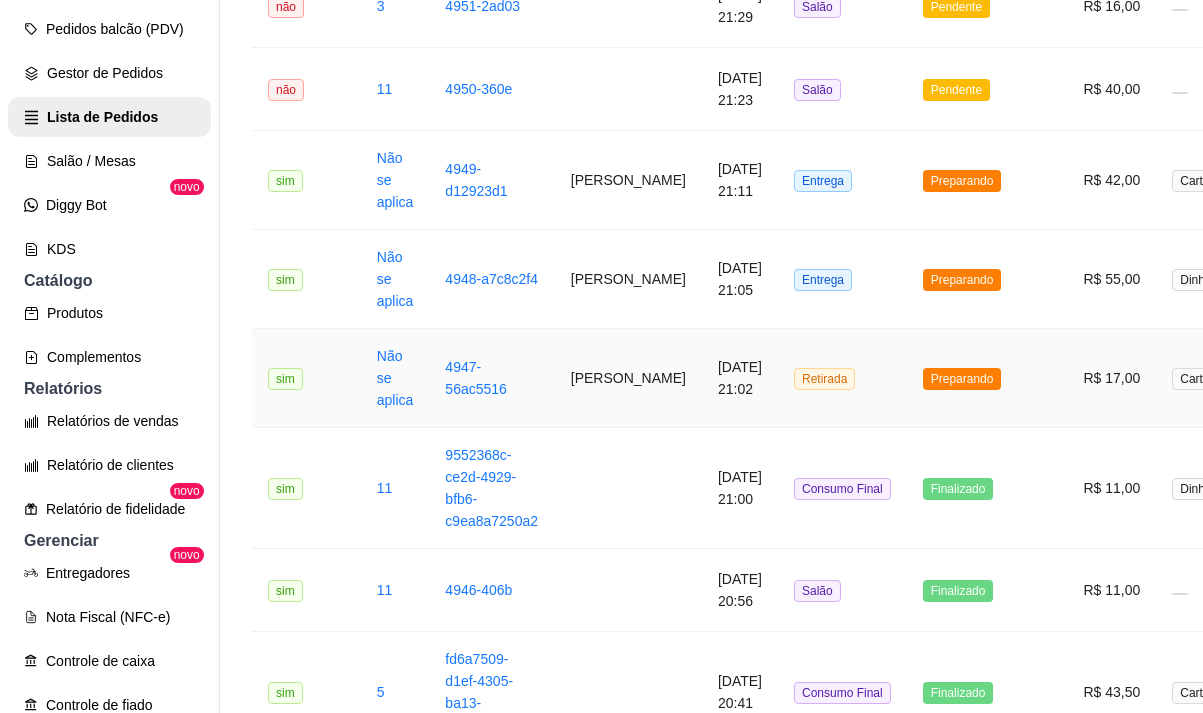 scroll, scrollTop: 300, scrollLeft: 0, axis: vertical 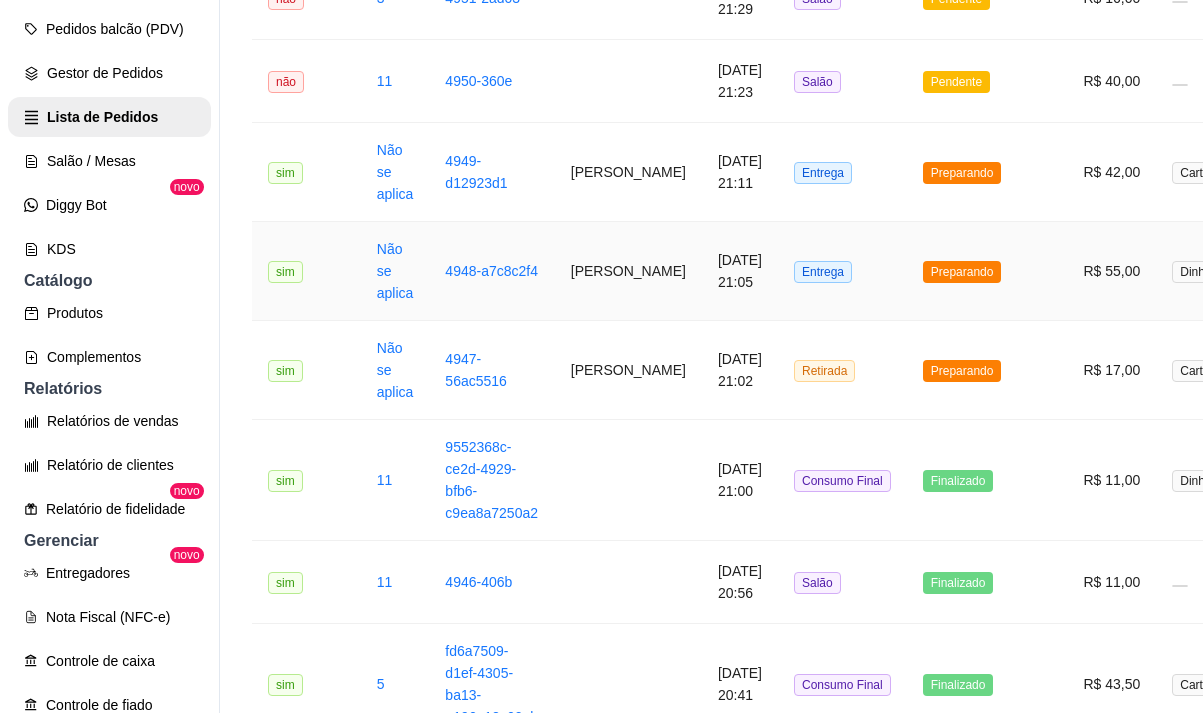 click on "[PERSON_NAME]" at bounding box center [628, 271] 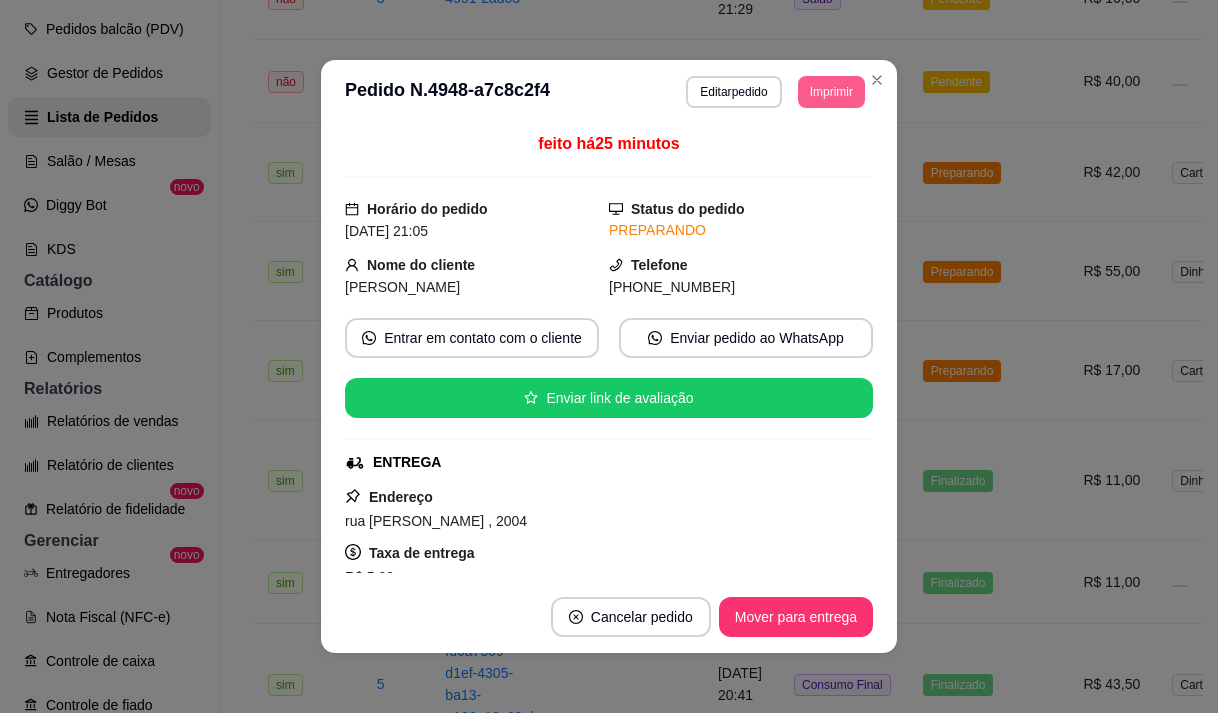 click on "Imprimir" at bounding box center (831, 92) 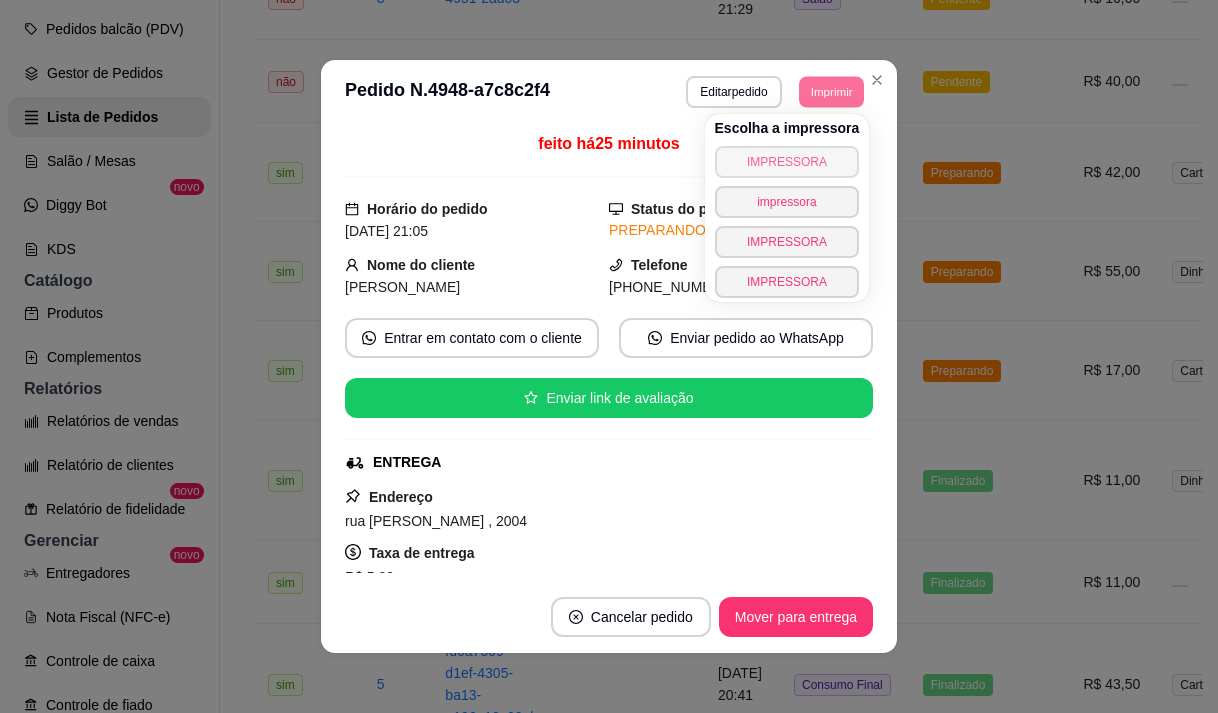 click on "IMPRESSORA" at bounding box center [787, 162] 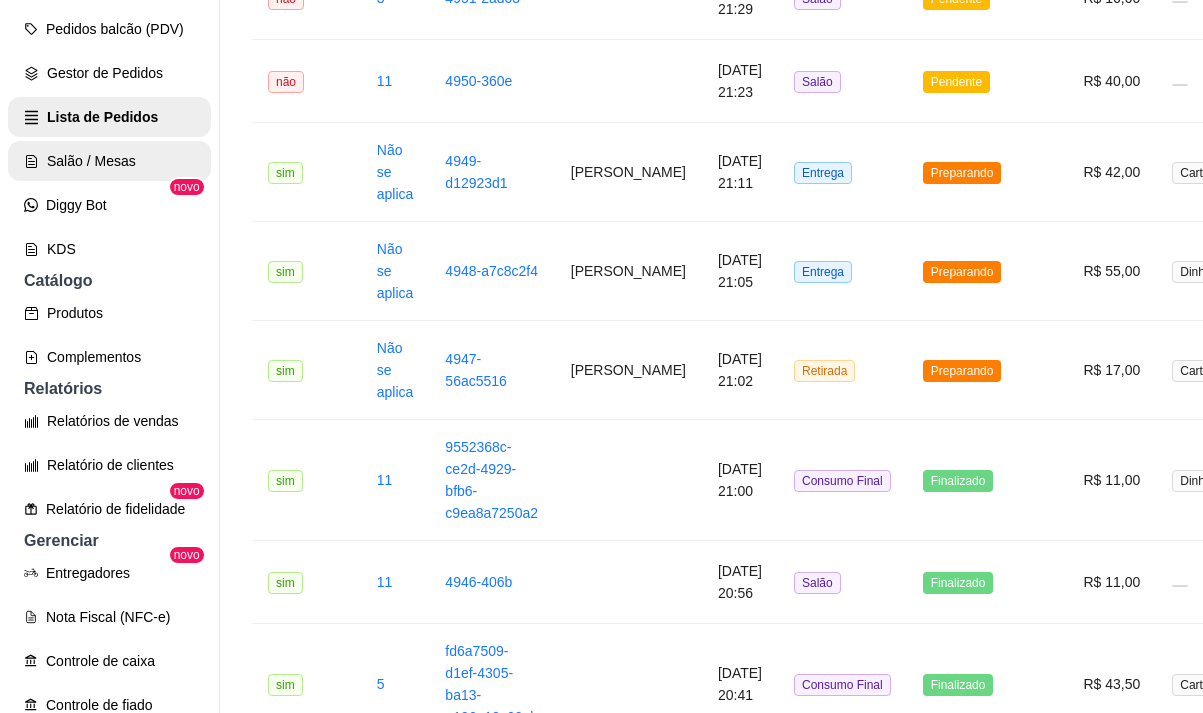 click on "Salão / Mesas" at bounding box center (109, 161) 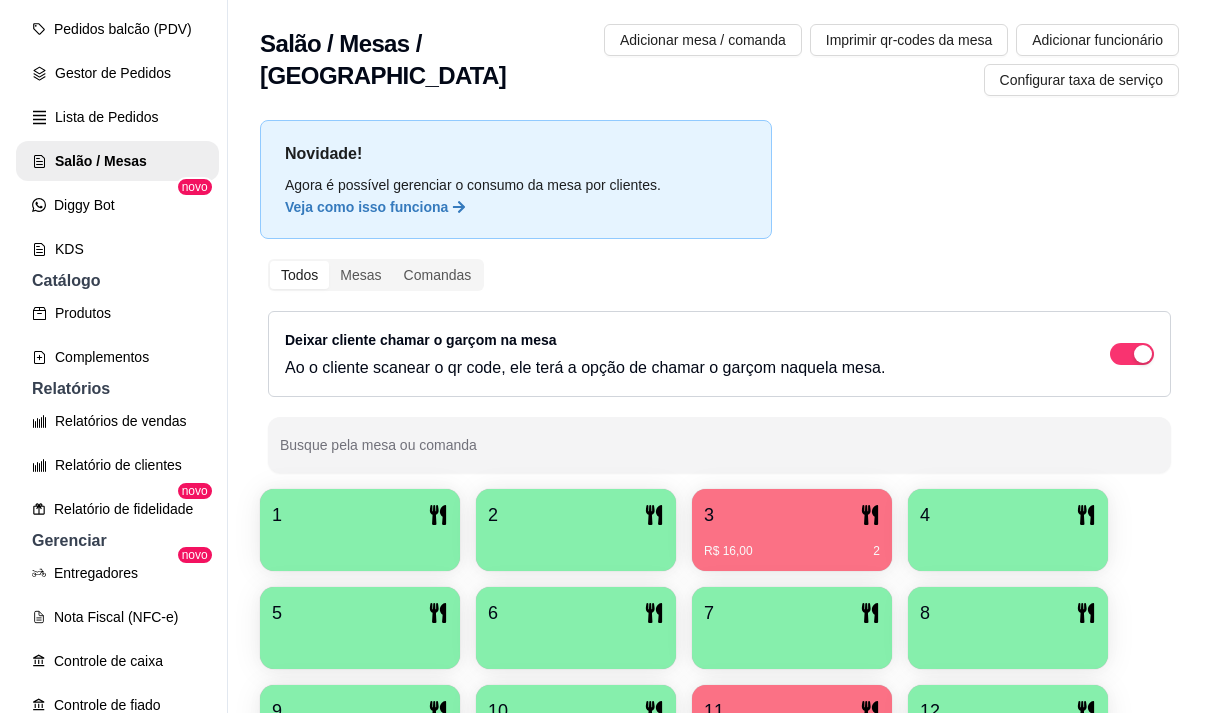 scroll, scrollTop: 300, scrollLeft: 0, axis: vertical 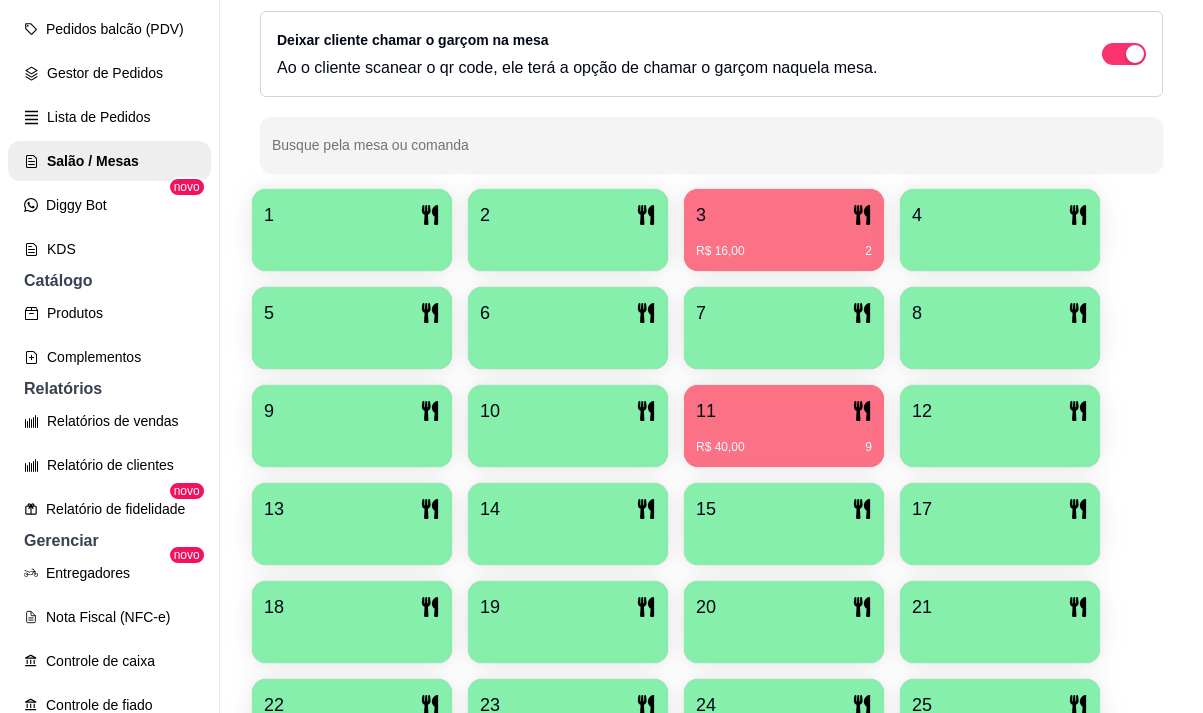 click on "11" at bounding box center (784, 411) 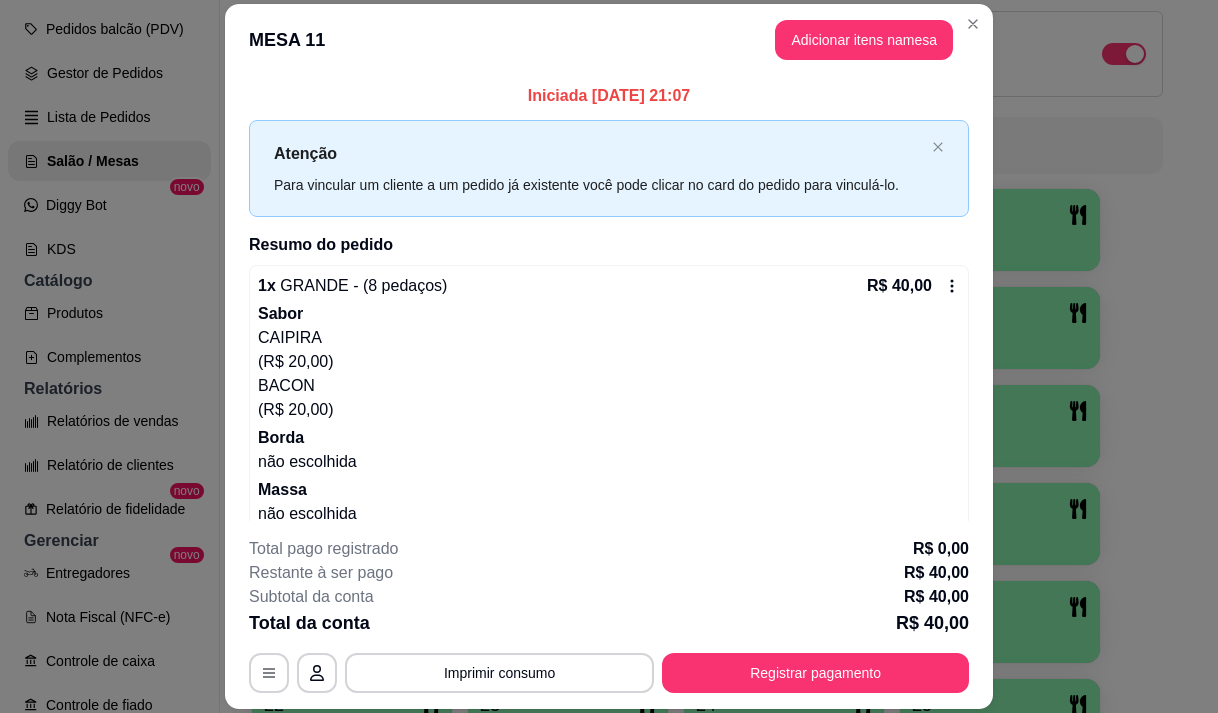 scroll, scrollTop: 45, scrollLeft: 0, axis: vertical 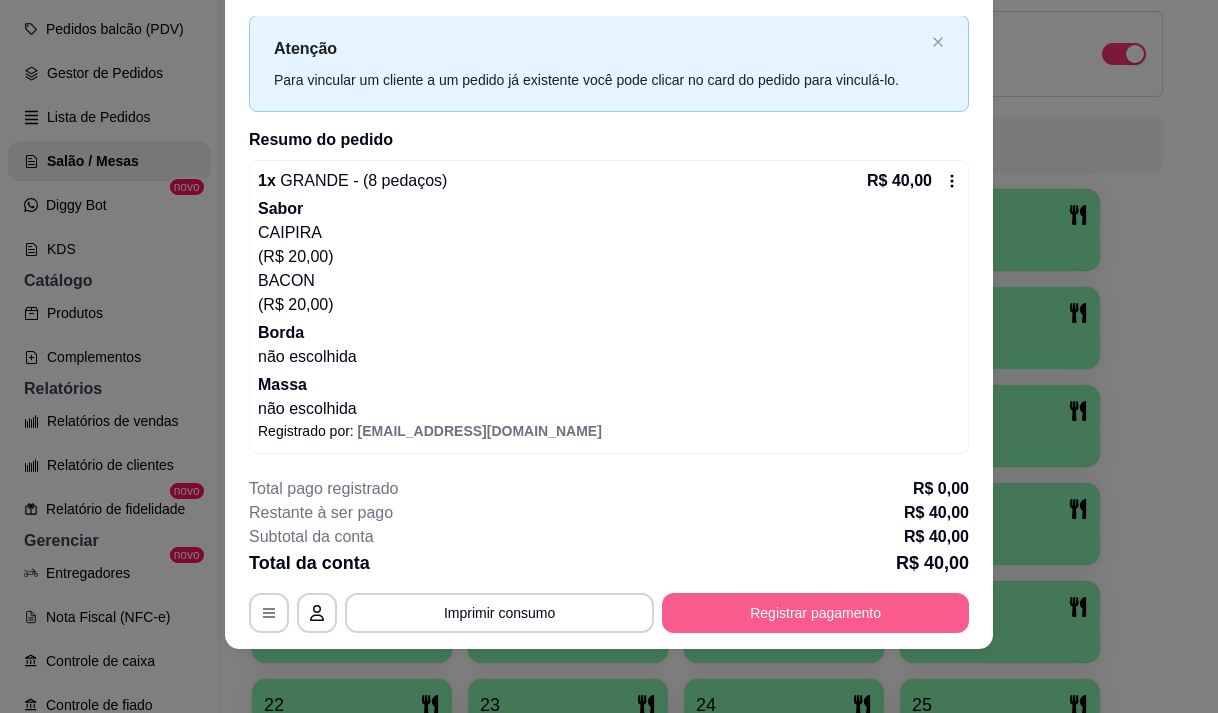 click on "Registrar pagamento" at bounding box center [815, 613] 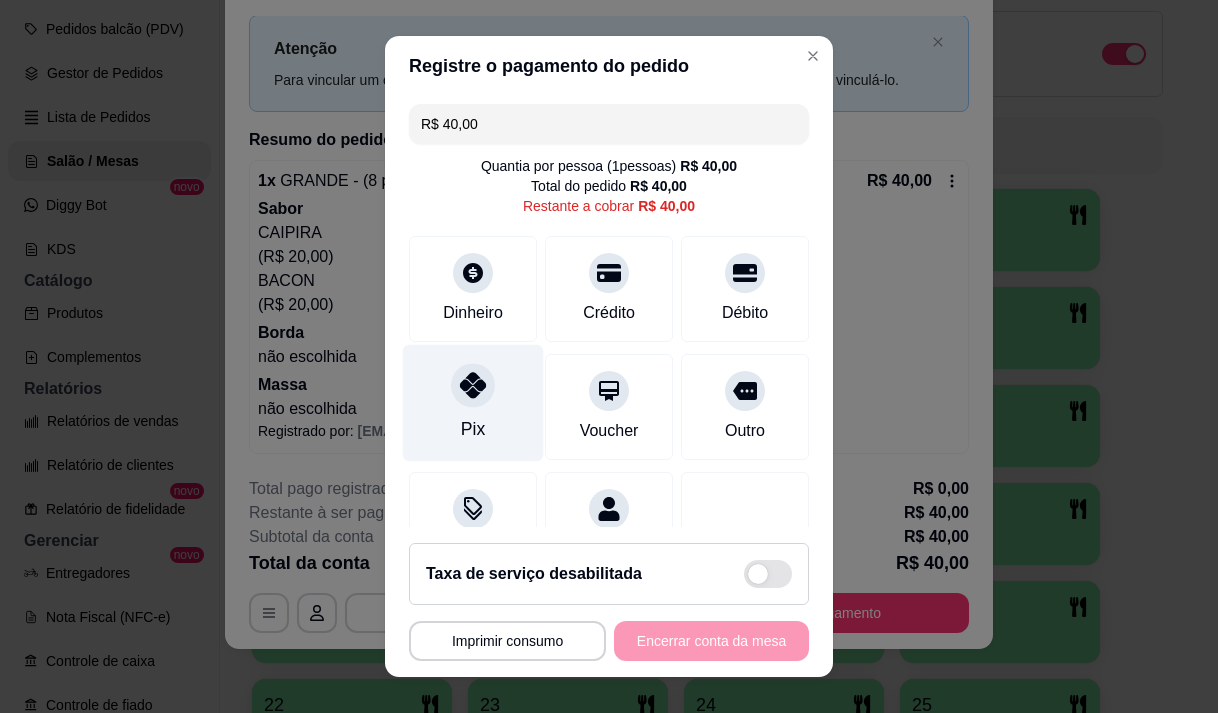 click on "Pix" at bounding box center [473, 402] 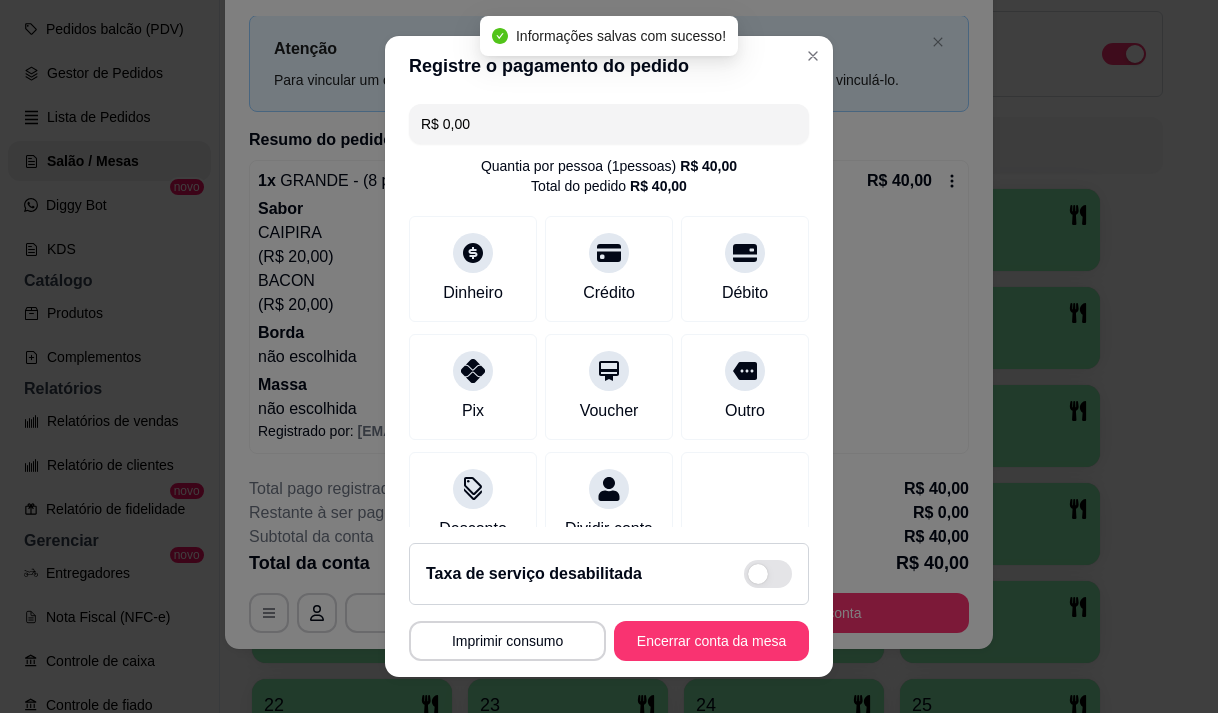 type on "R$ 0,00" 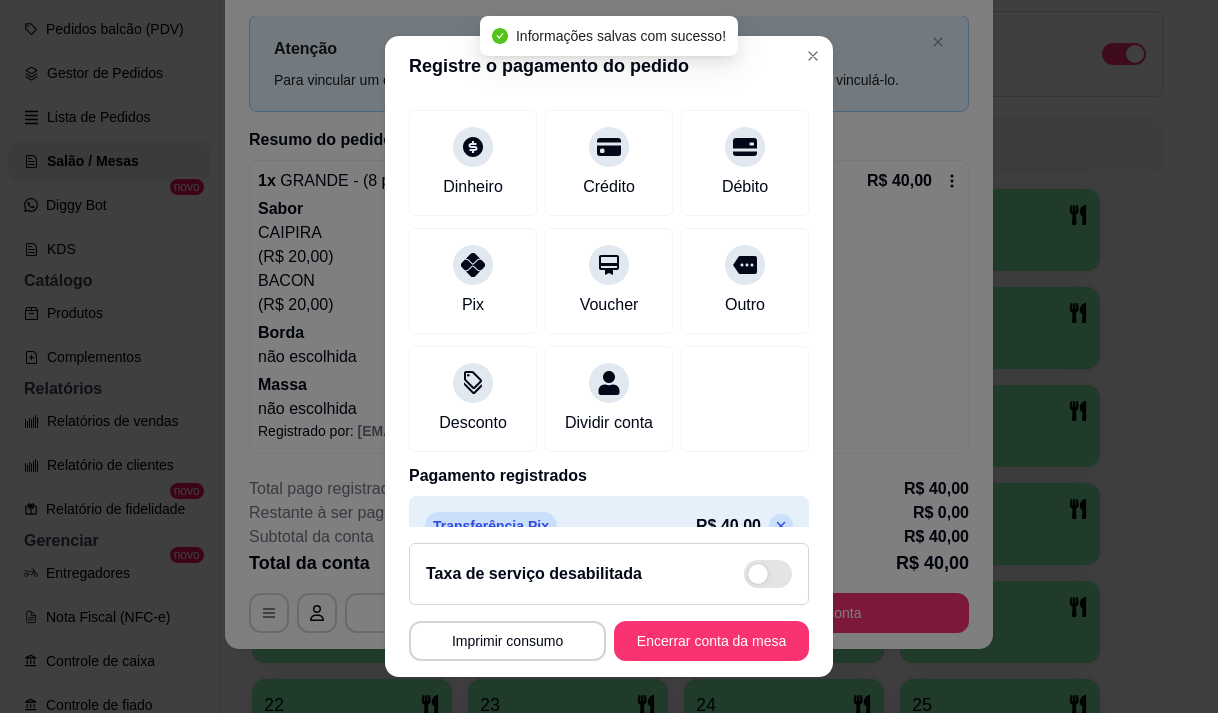 scroll, scrollTop: 166, scrollLeft: 0, axis: vertical 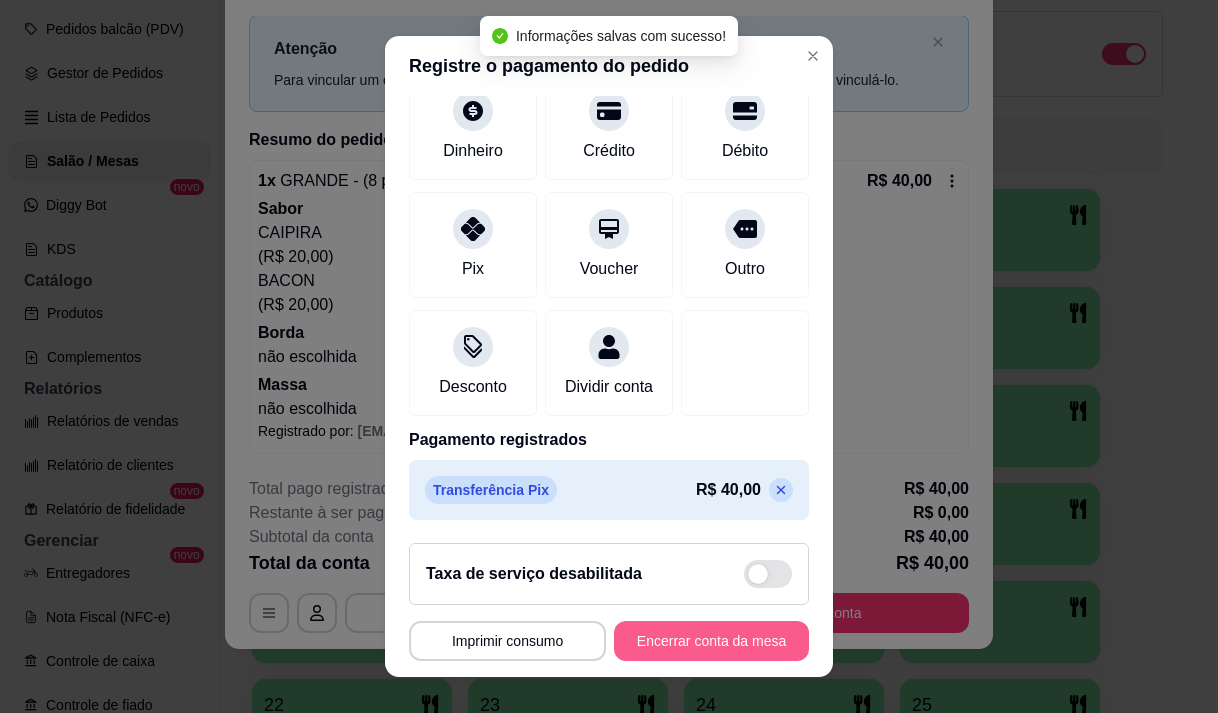click on "Encerrar conta da mesa" at bounding box center (711, 641) 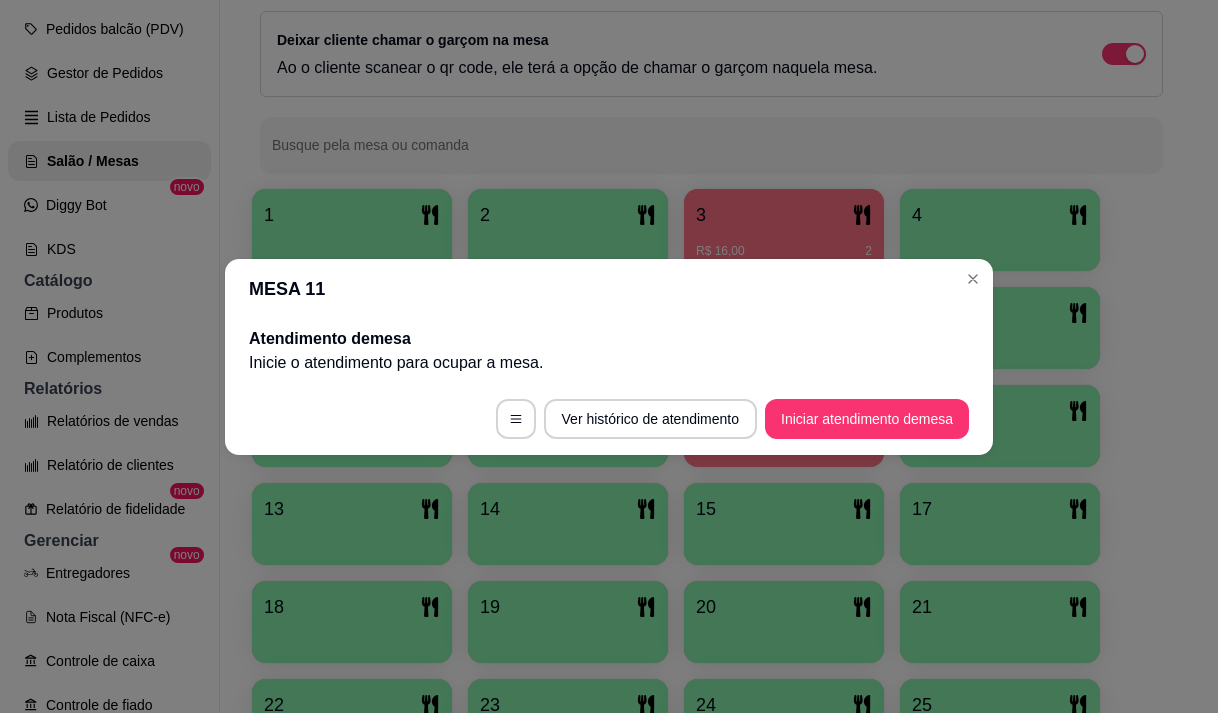 scroll, scrollTop: 0, scrollLeft: 0, axis: both 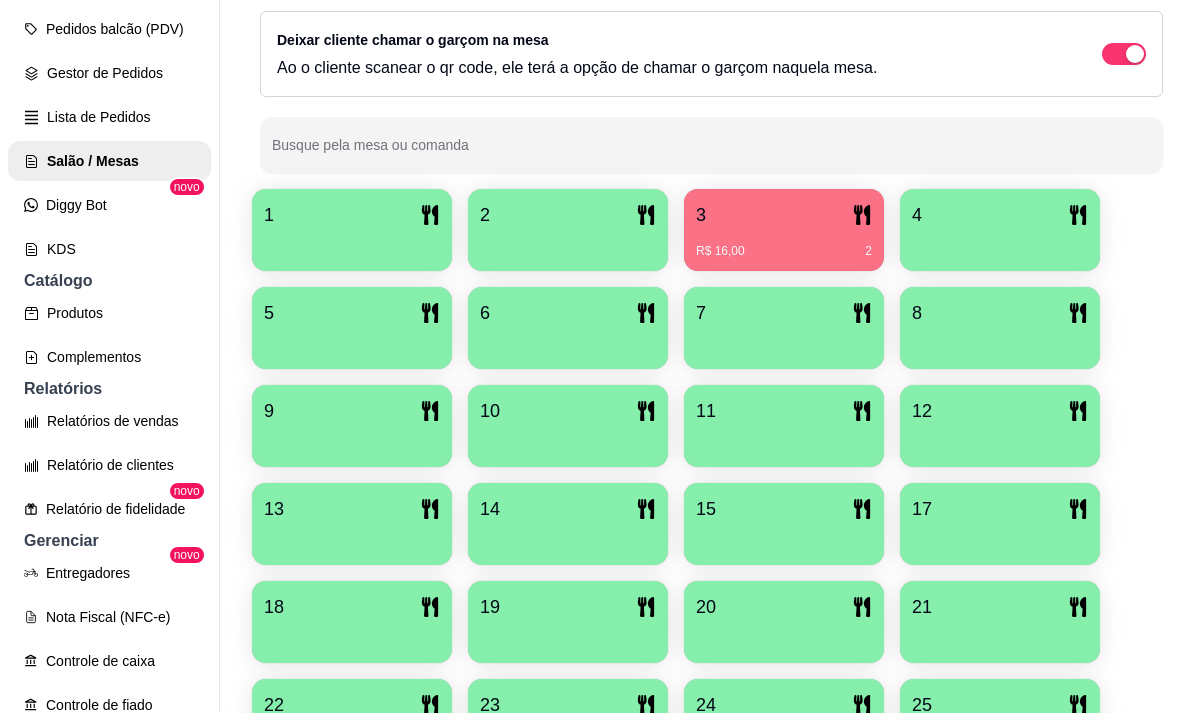 click on "R$ 16,00 2" at bounding box center [784, 244] 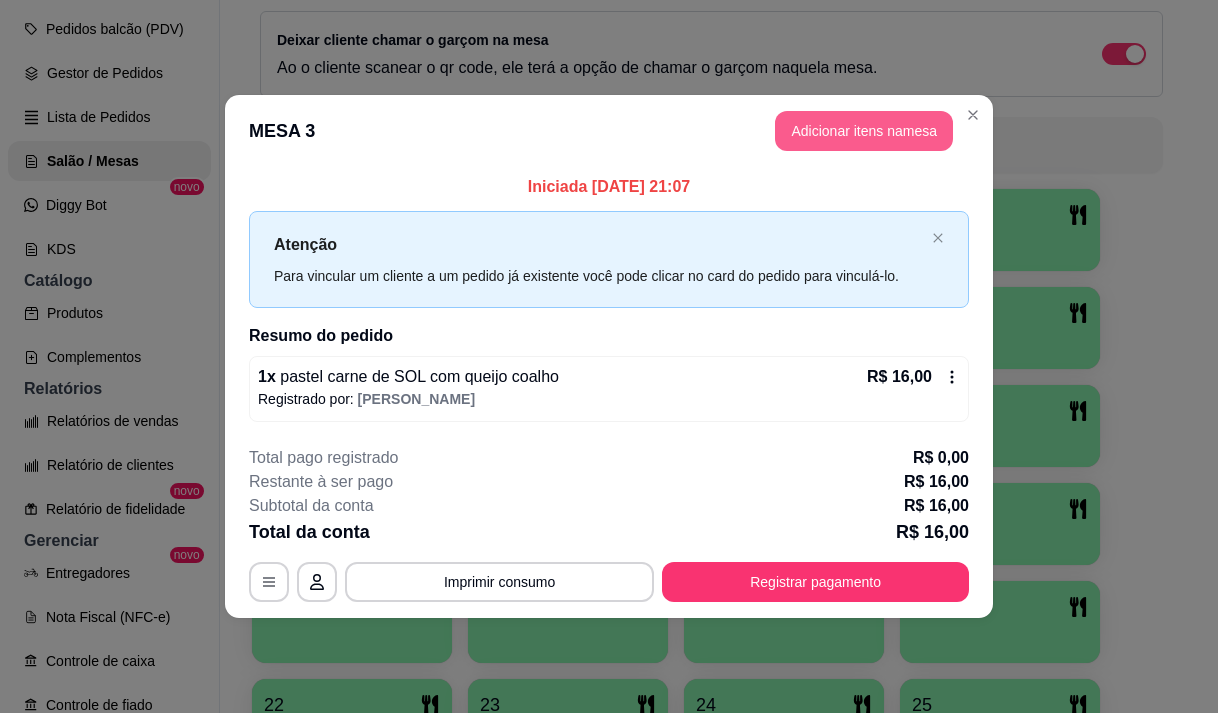 click on "Adicionar itens na  mesa" at bounding box center (864, 131) 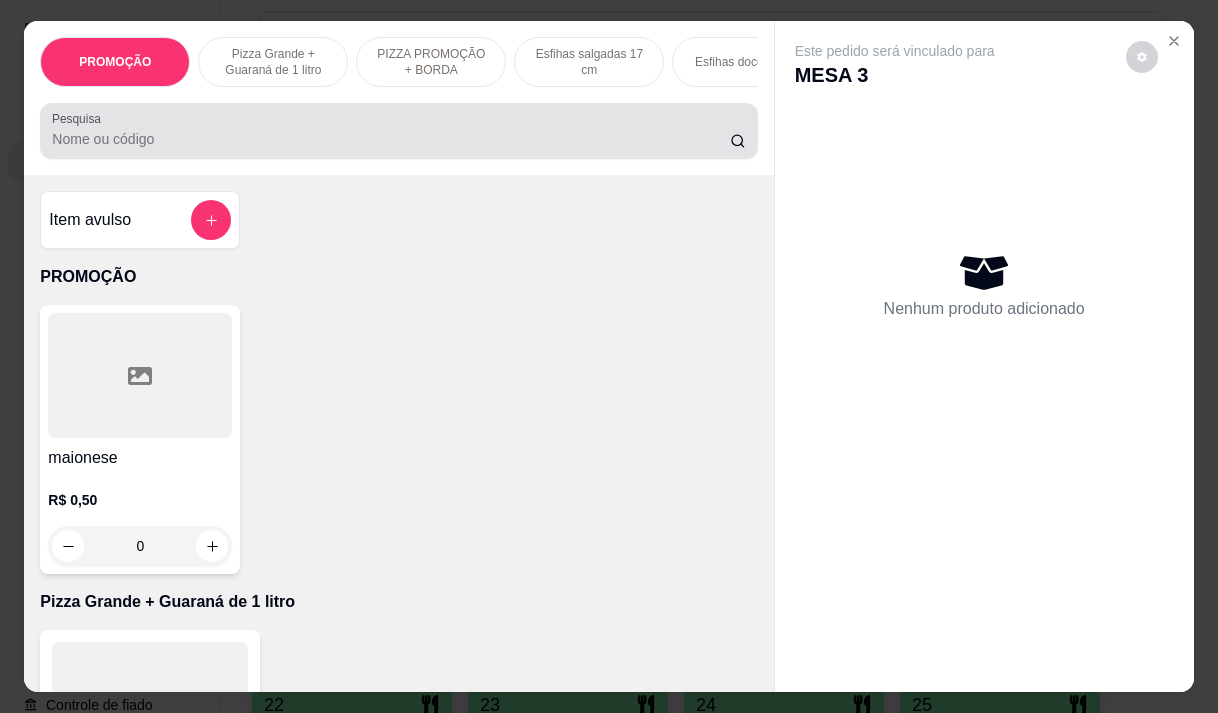 click on "Pesquisa" at bounding box center [391, 139] 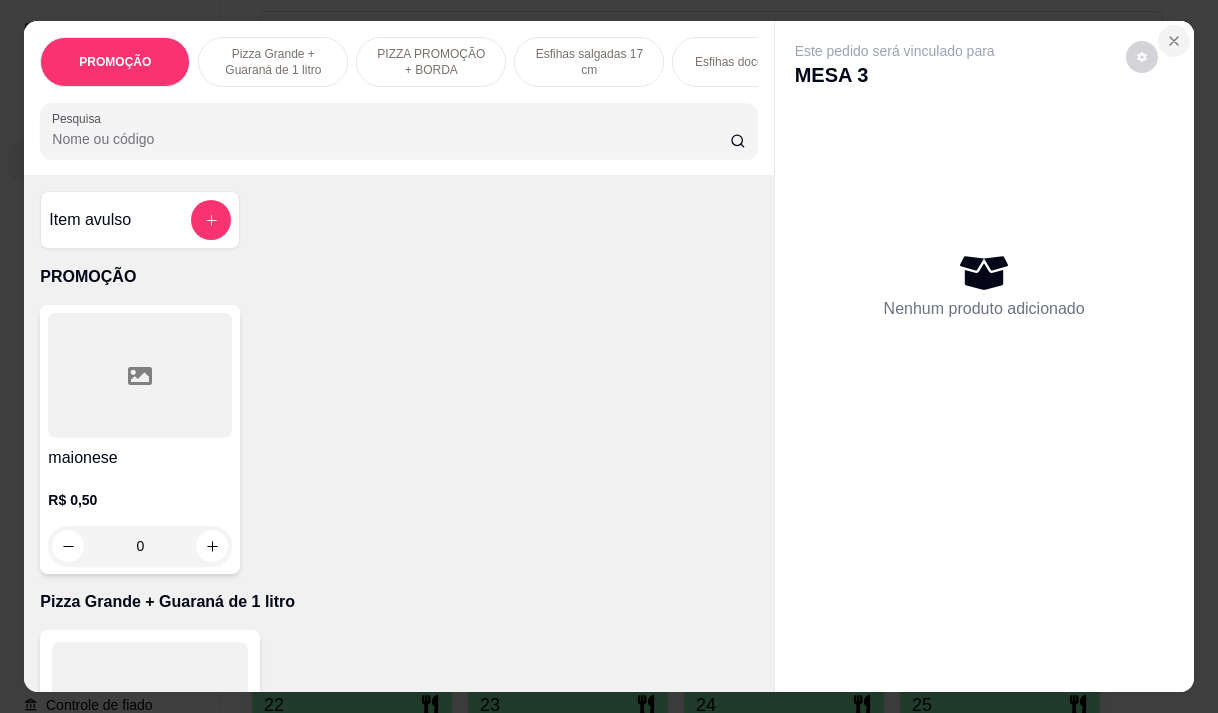 click at bounding box center (1174, 41) 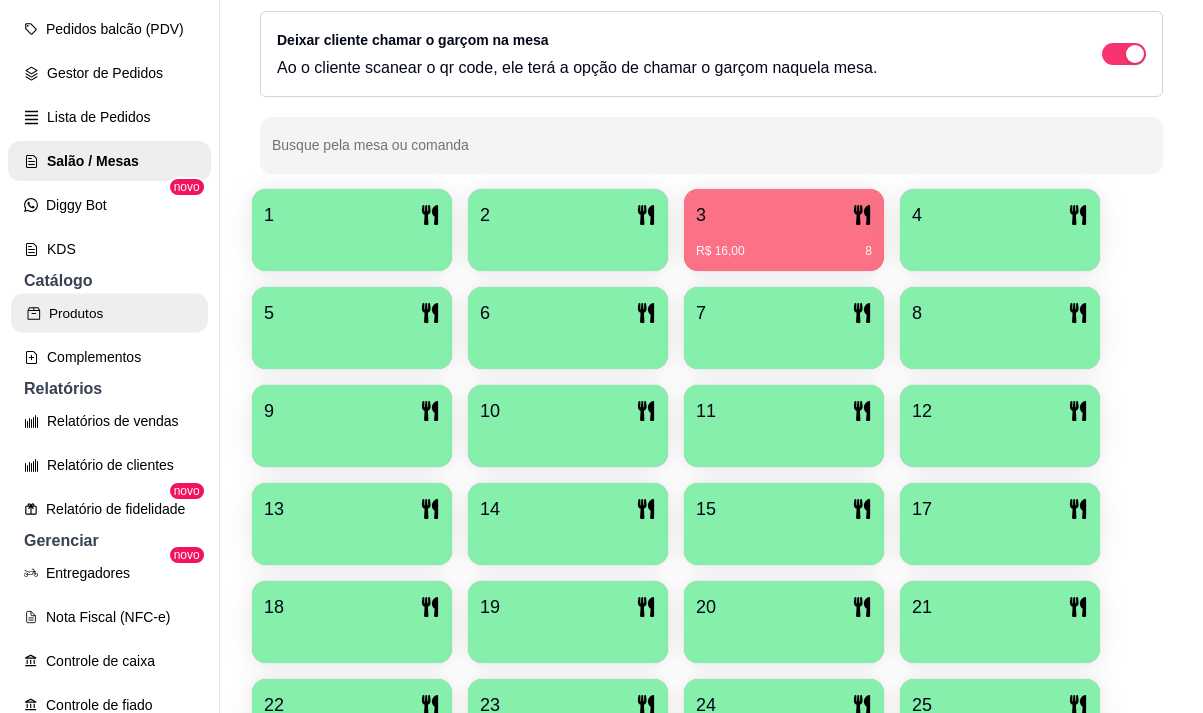 click on "Produtos" at bounding box center (109, 313) 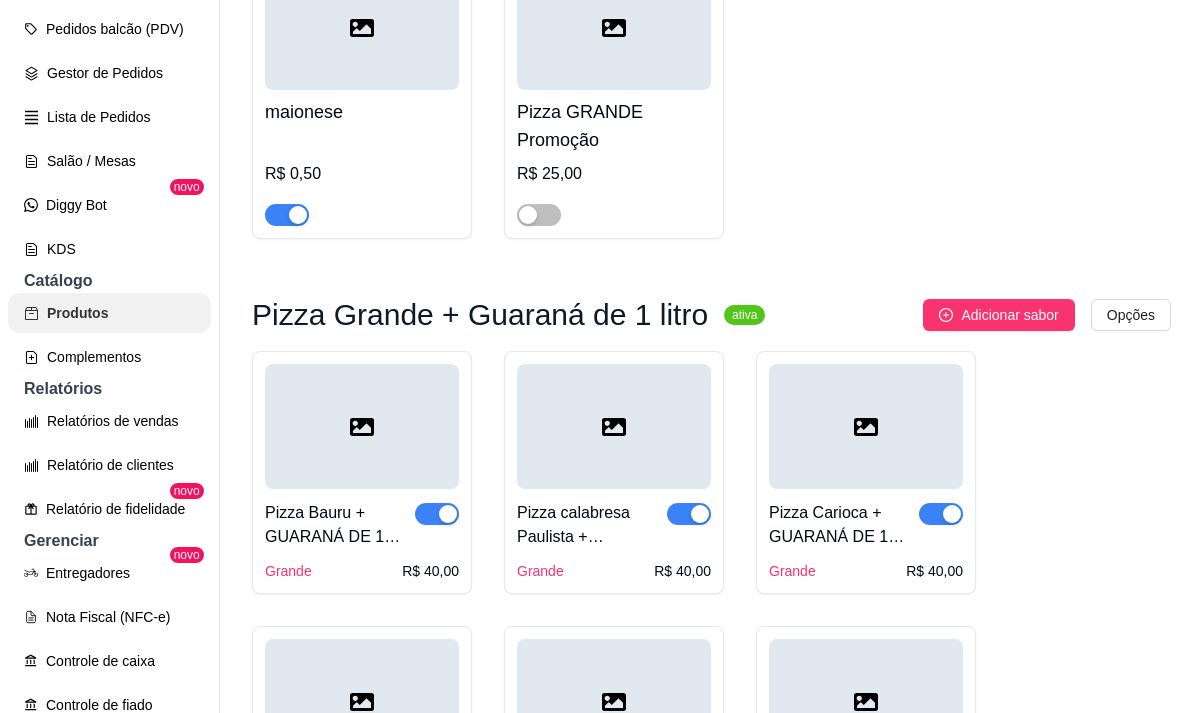 scroll, scrollTop: 0, scrollLeft: 0, axis: both 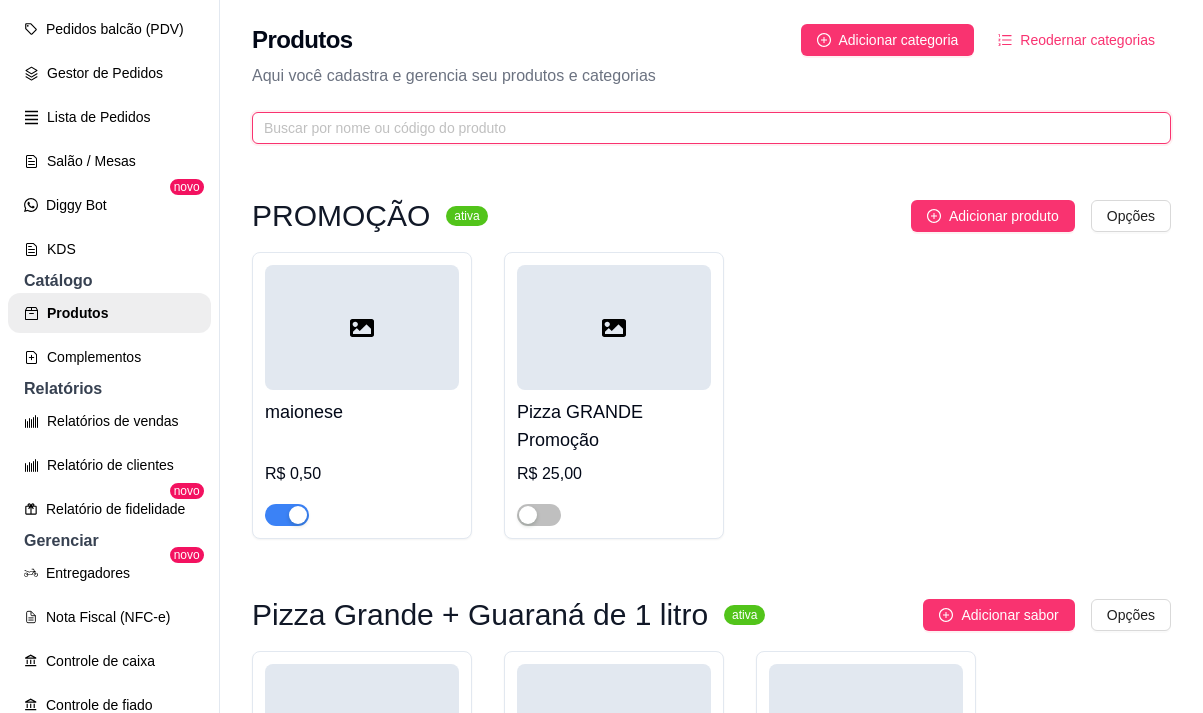 click at bounding box center [703, 128] 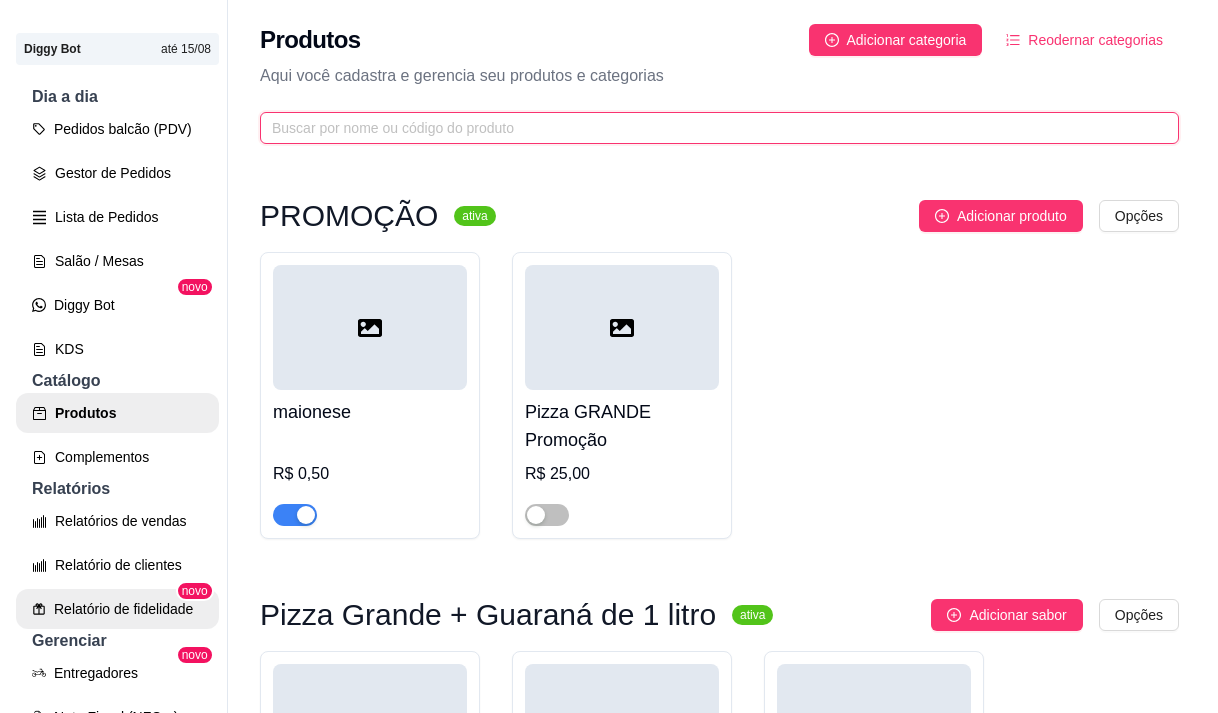 scroll, scrollTop: 57, scrollLeft: 0, axis: vertical 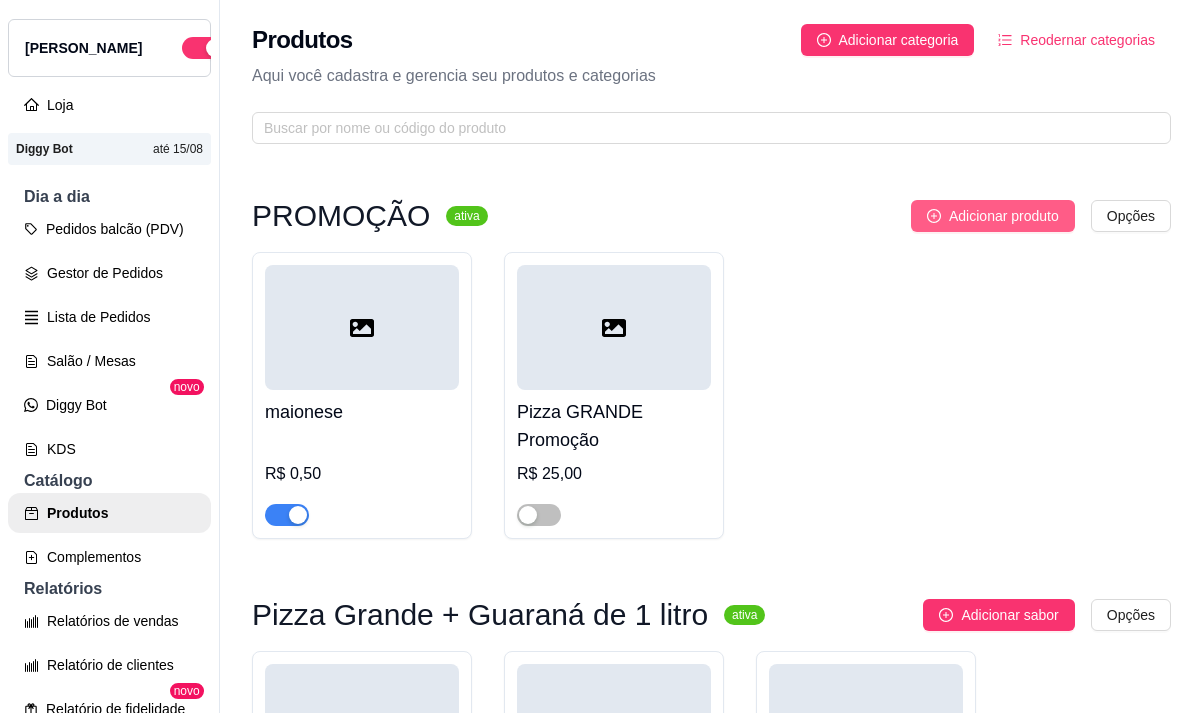 click on "Adicionar produto" at bounding box center [1004, 216] 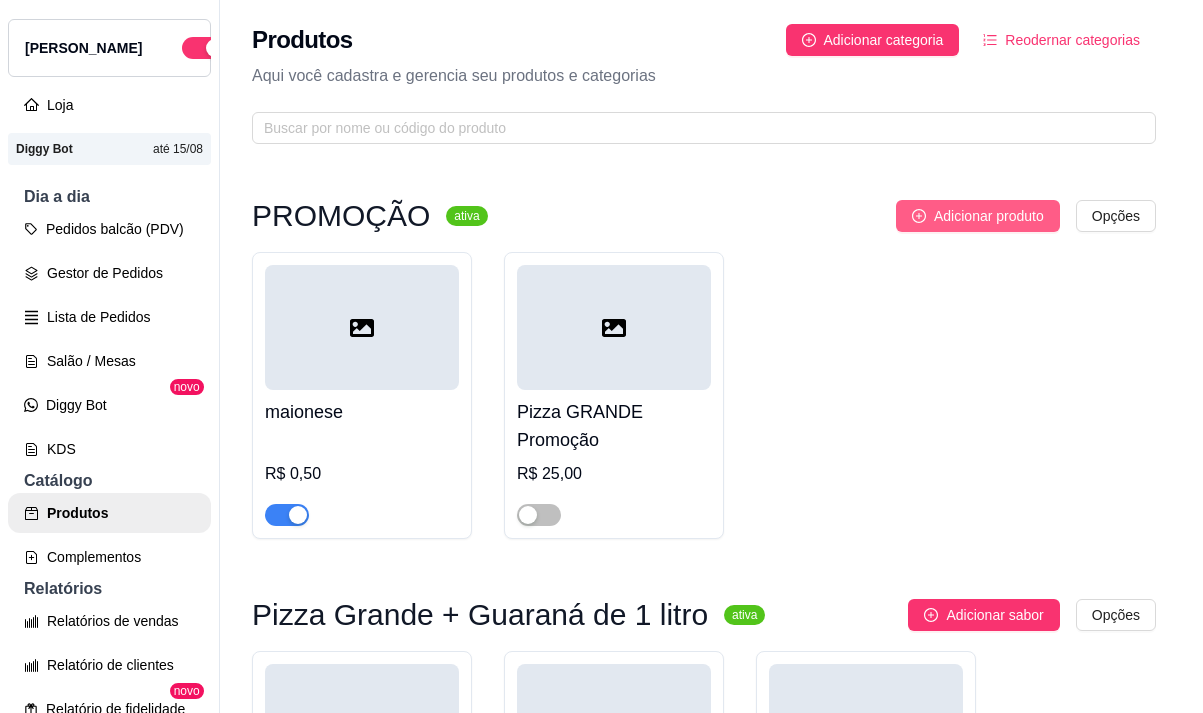 type 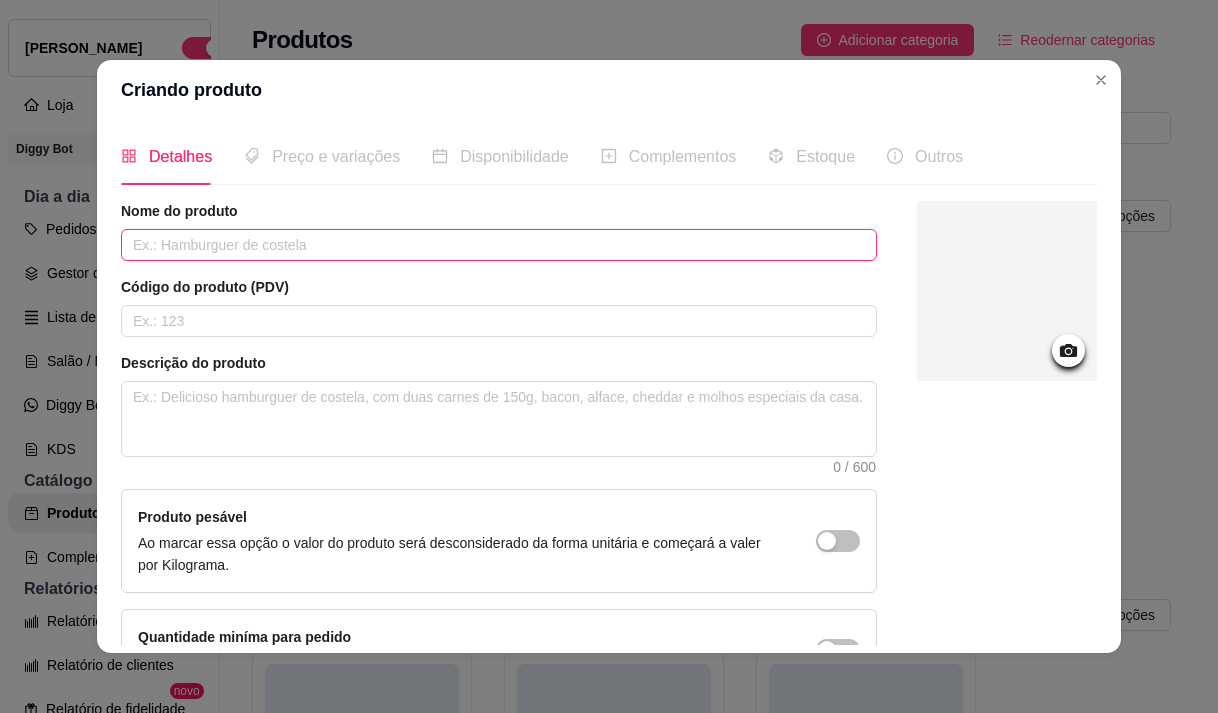 click at bounding box center [499, 245] 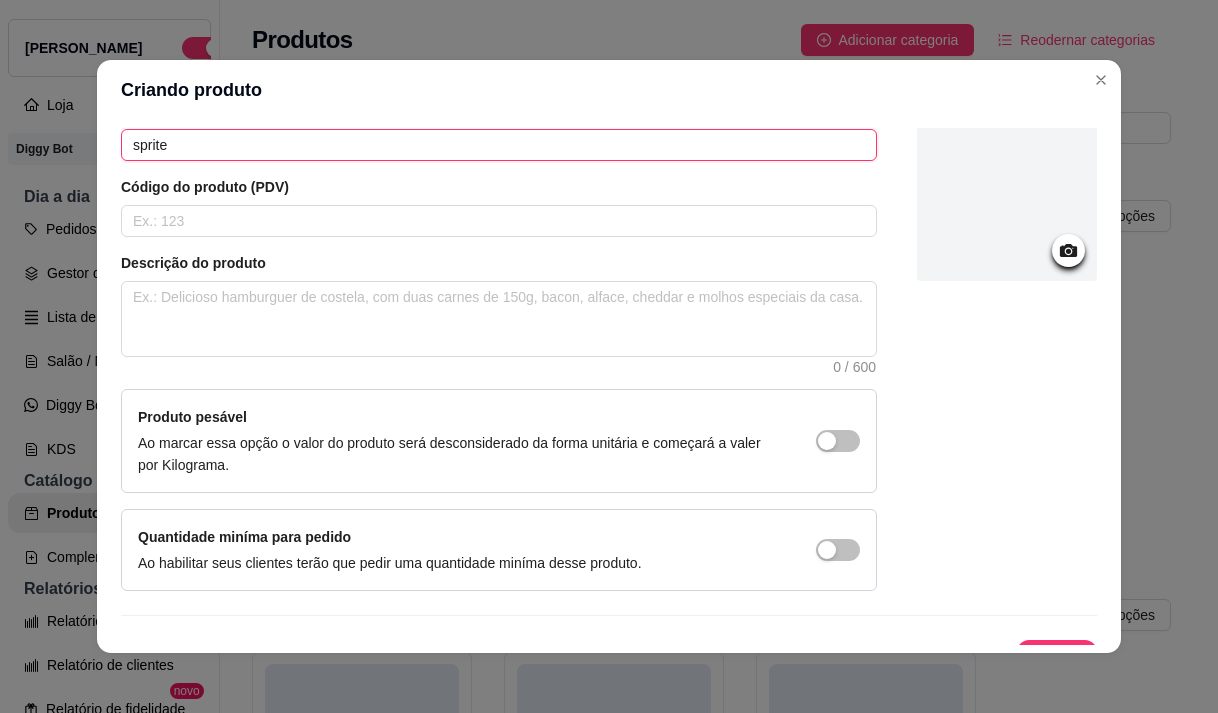 scroll, scrollTop: 135, scrollLeft: 0, axis: vertical 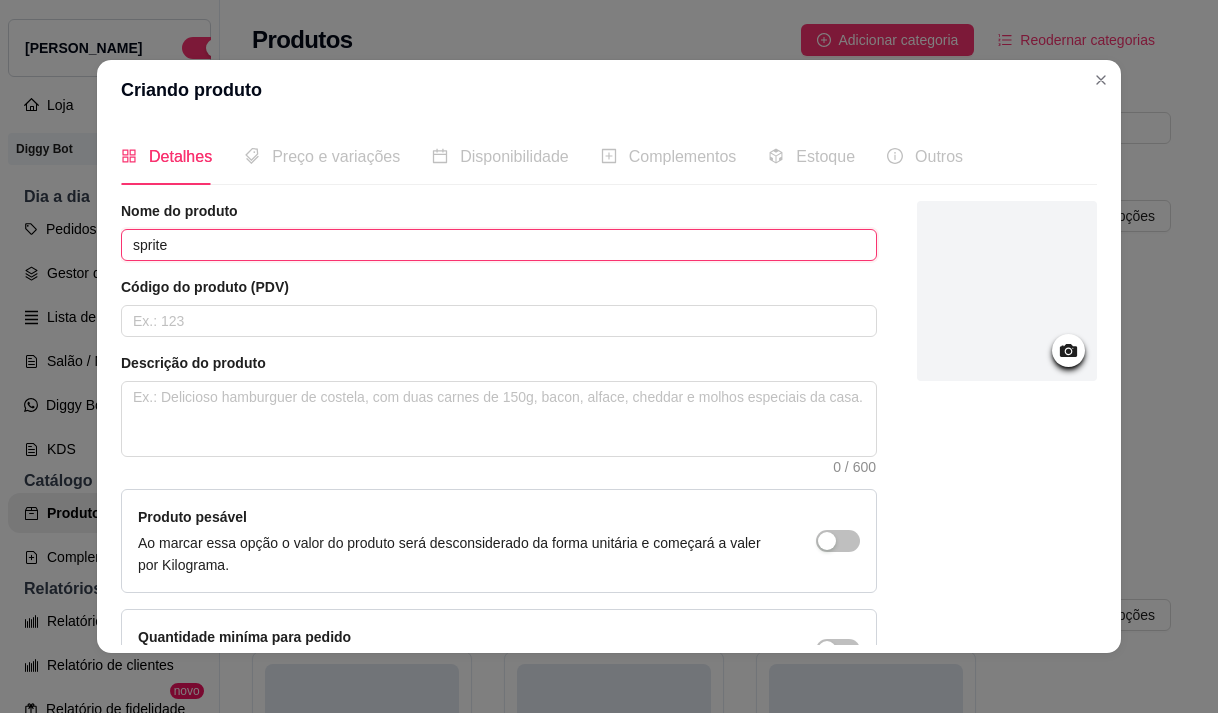 type on "sprite" 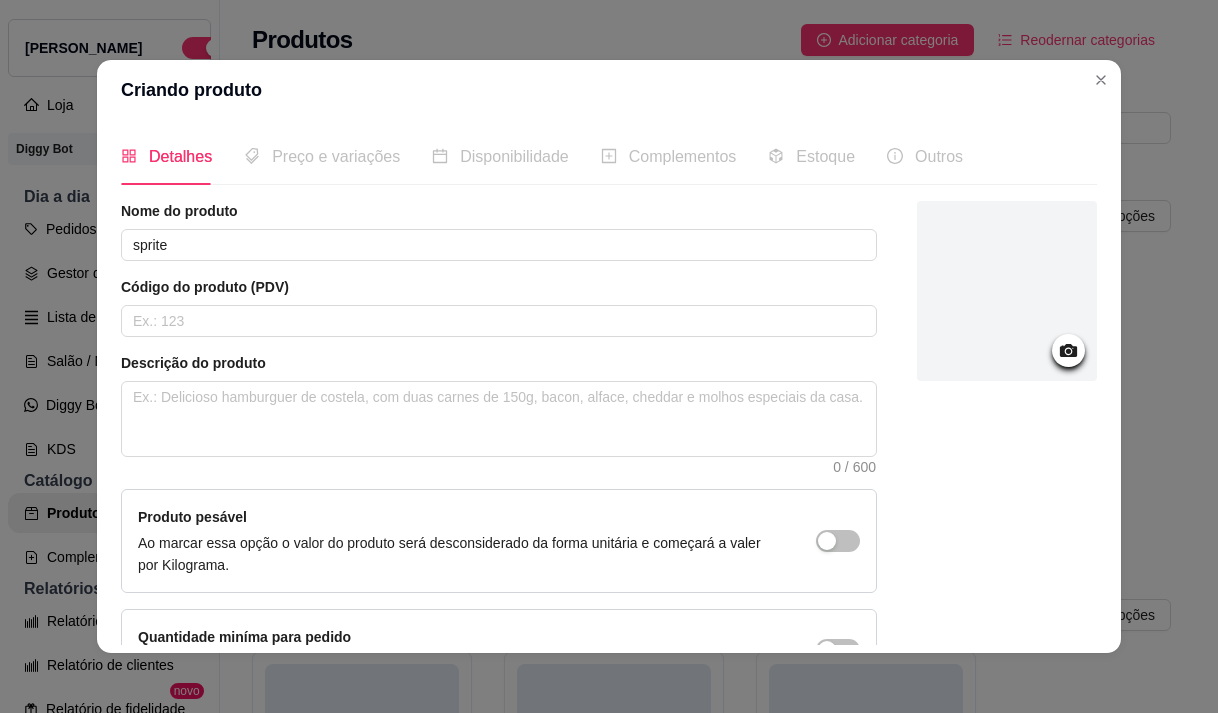 click on "Preço e variações" at bounding box center [322, 156] 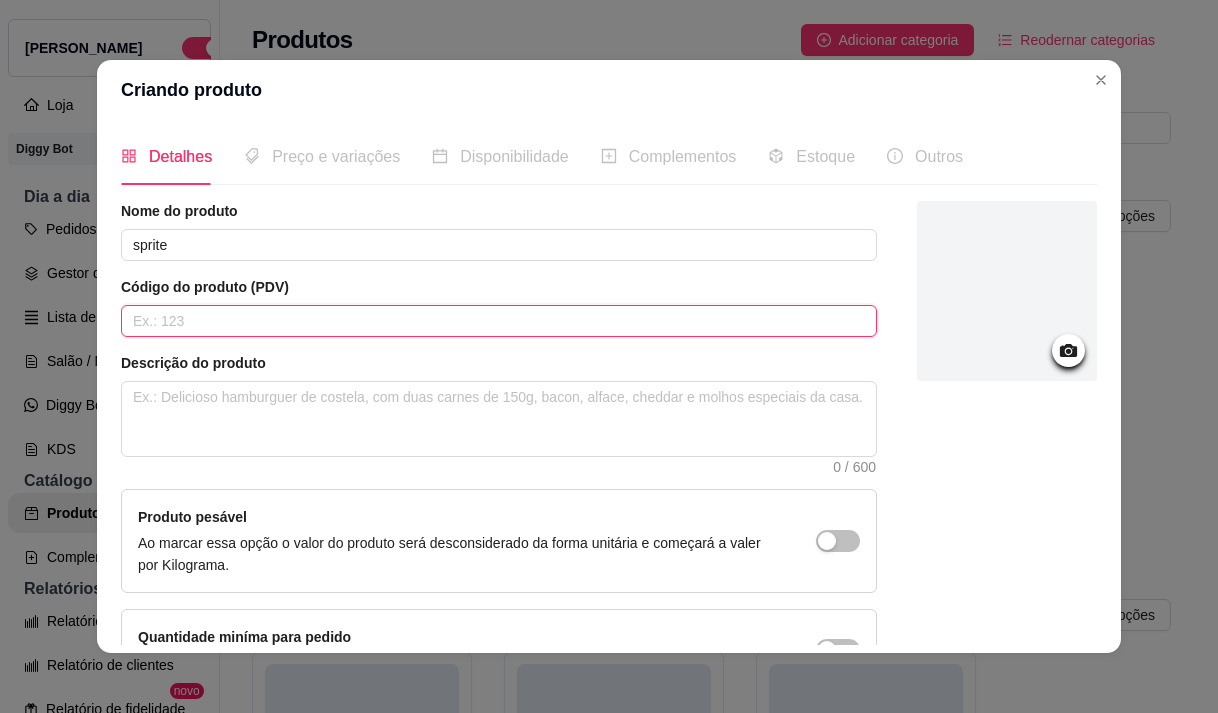 click at bounding box center (499, 321) 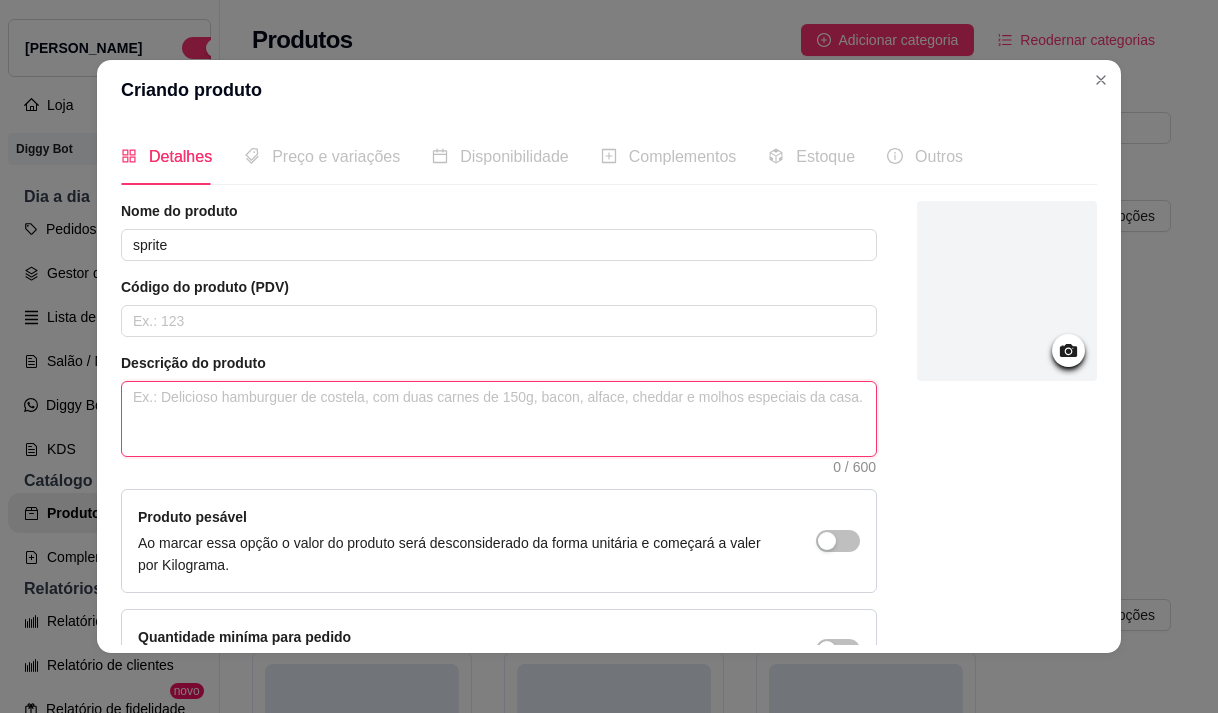 click at bounding box center (499, 419) 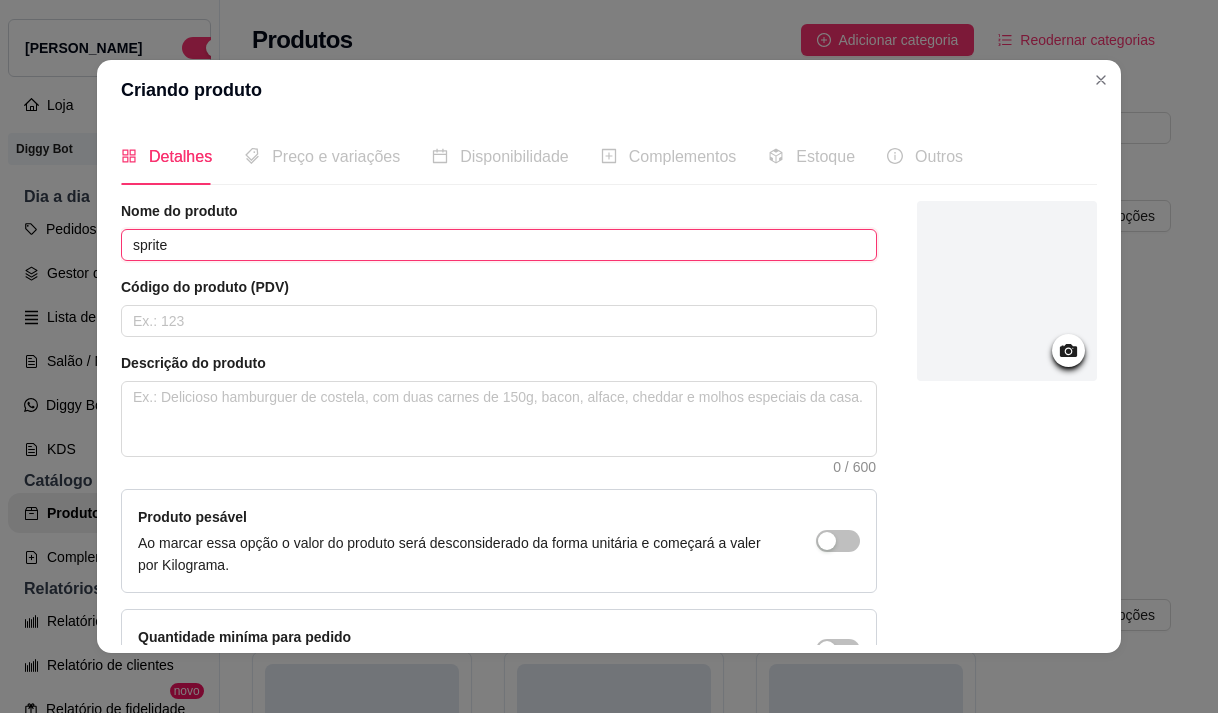 click on "sprite" at bounding box center [499, 245] 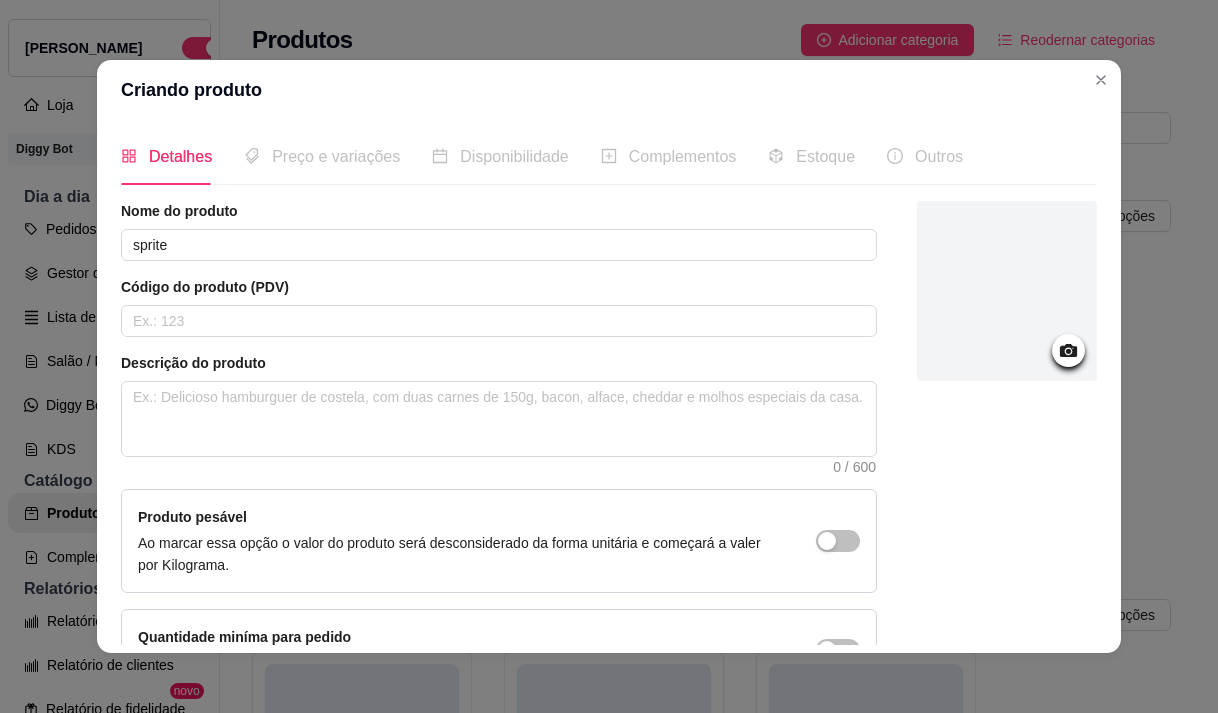 click on "Preço e variações" at bounding box center [336, 156] 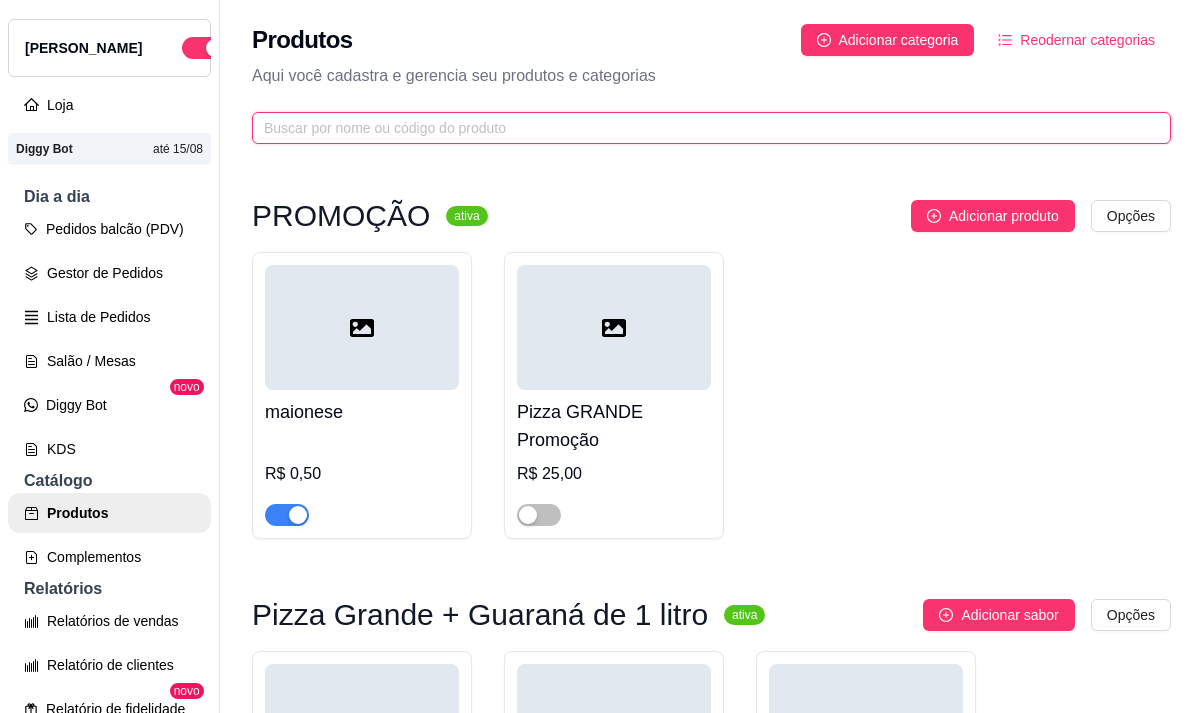 click at bounding box center (703, 128) 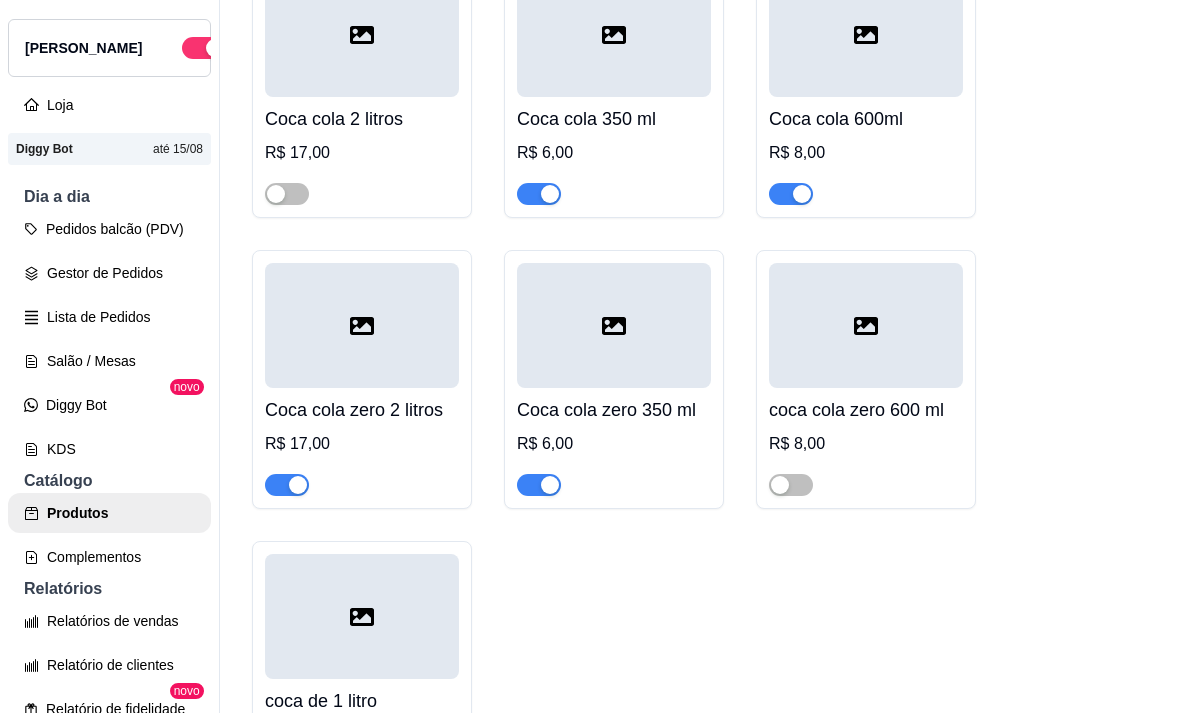 scroll, scrollTop: 300, scrollLeft: 0, axis: vertical 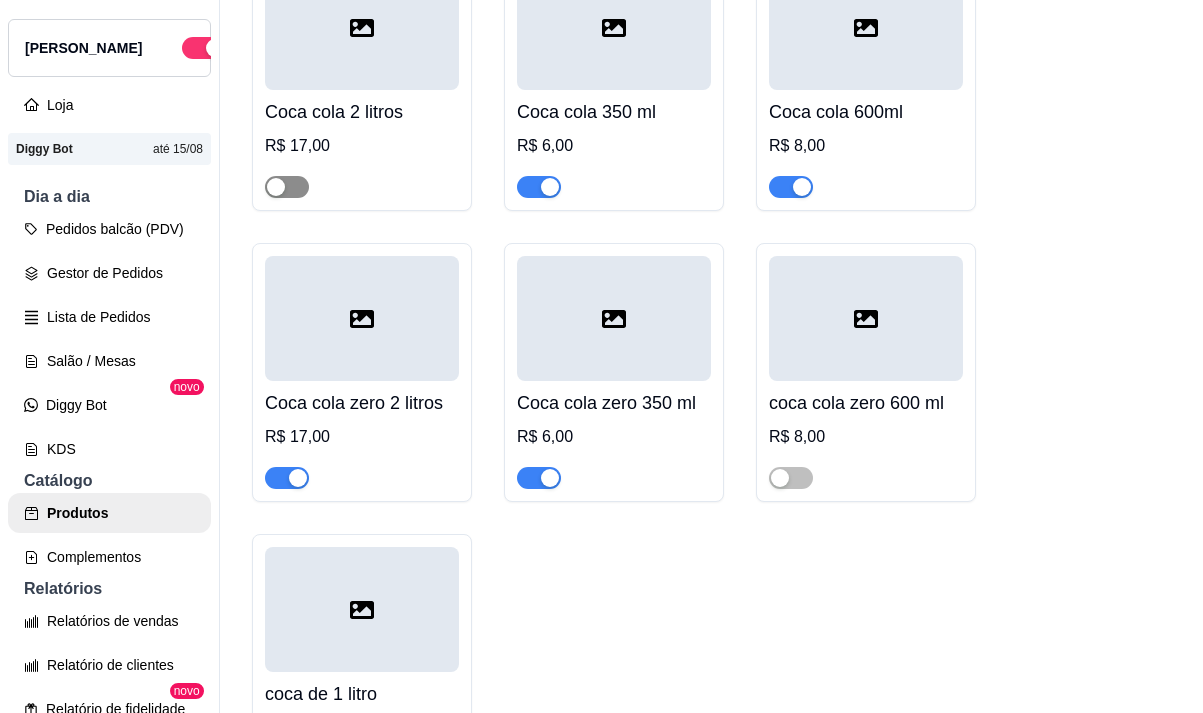 click at bounding box center (287, 187) 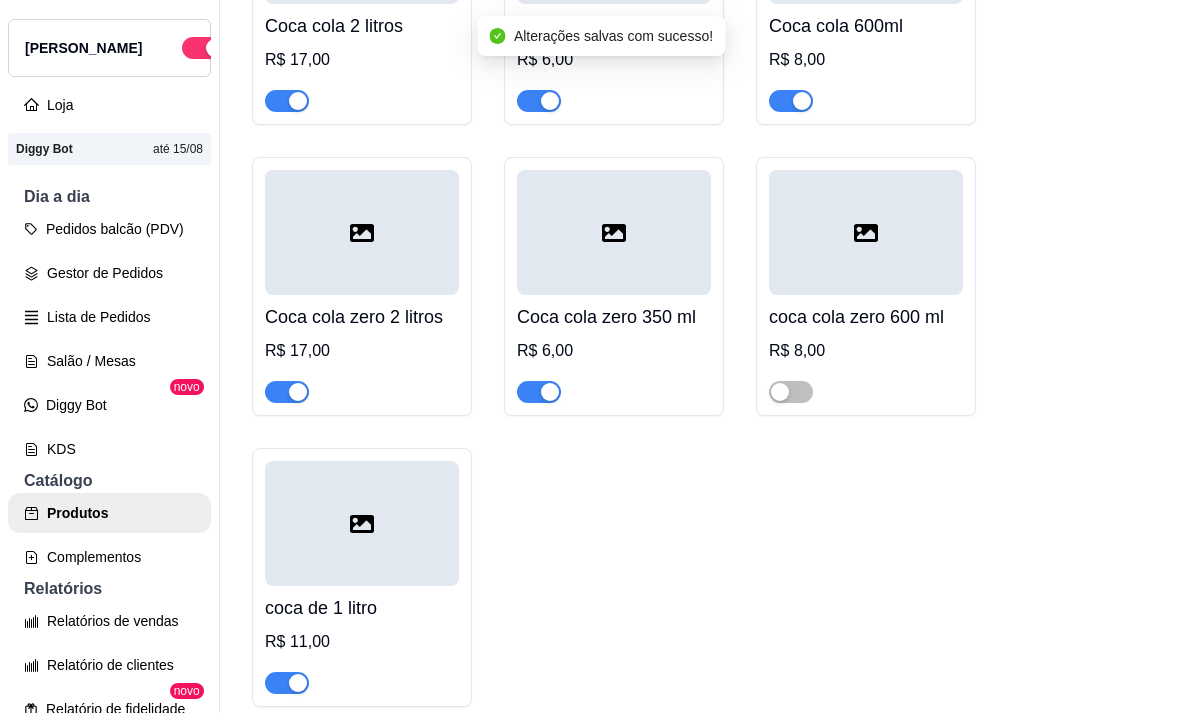 scroll, scrollTop: 498, scrollLeft: 0, axis: vertical 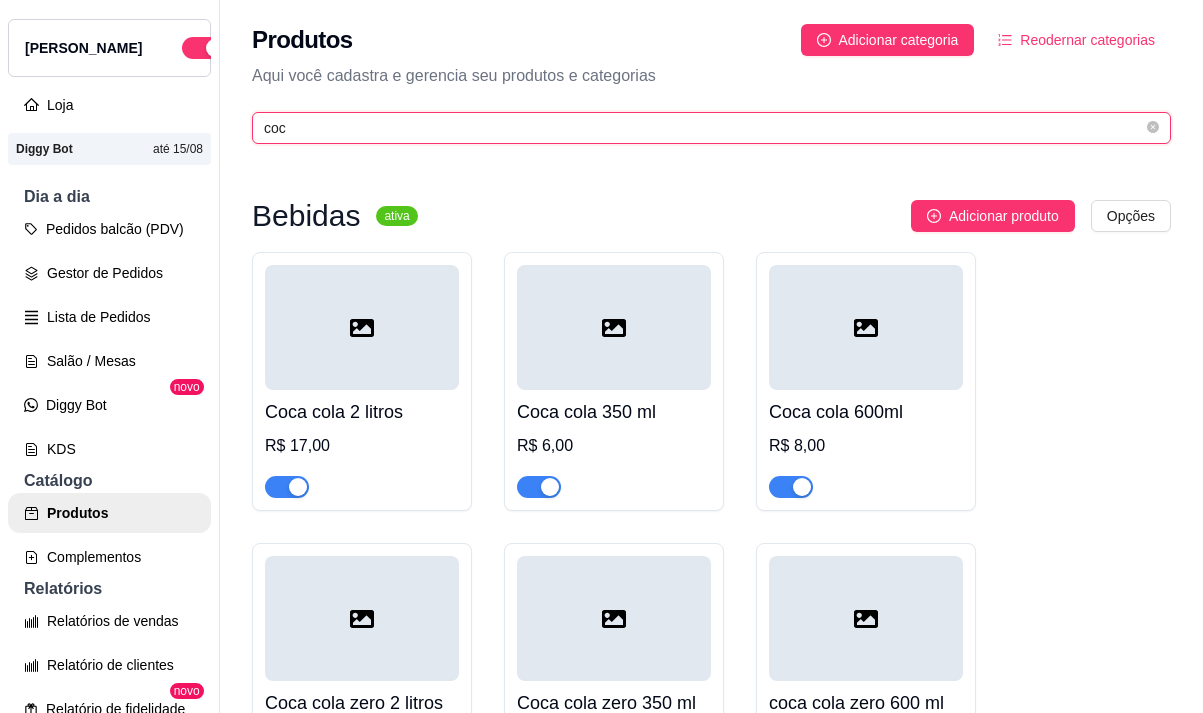 click on "coc" at bounding box center (703, 128) 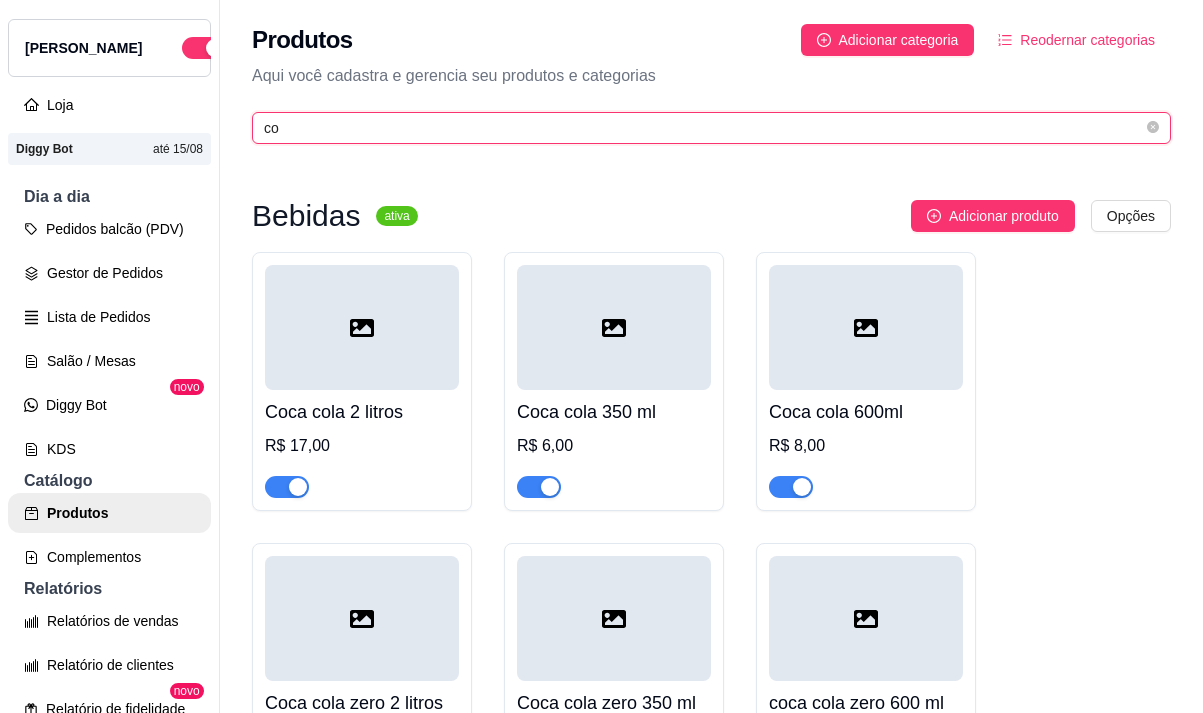 type on "c" 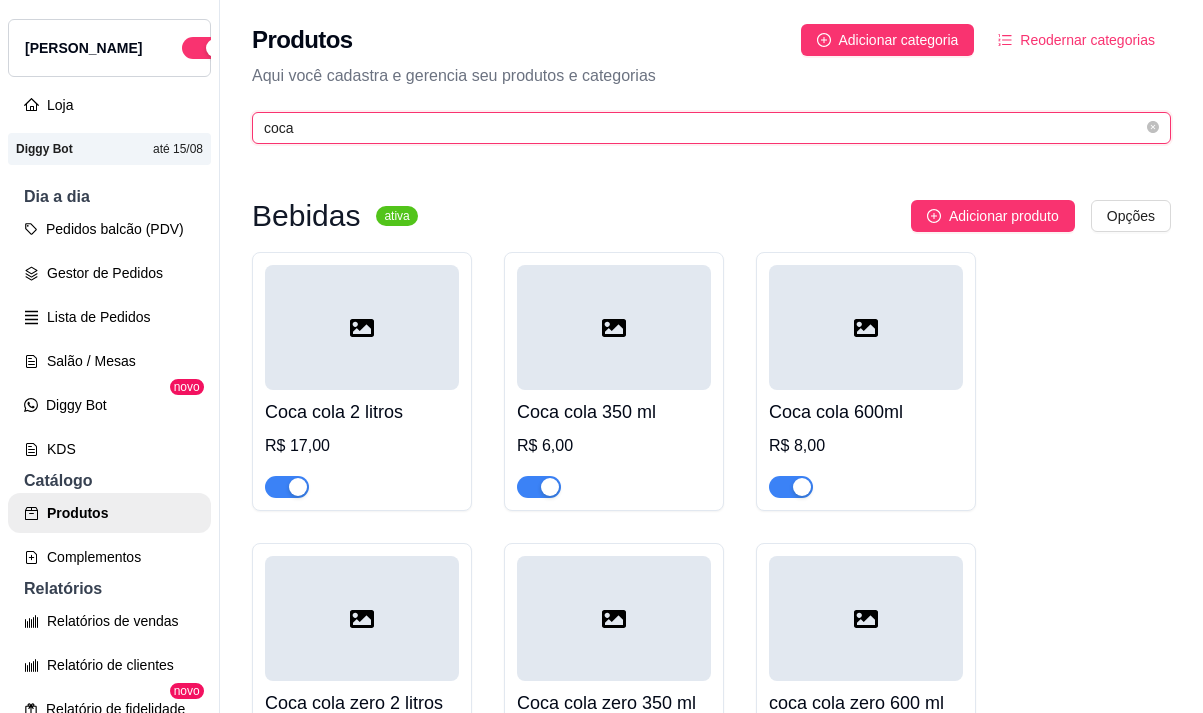 type on "coca" 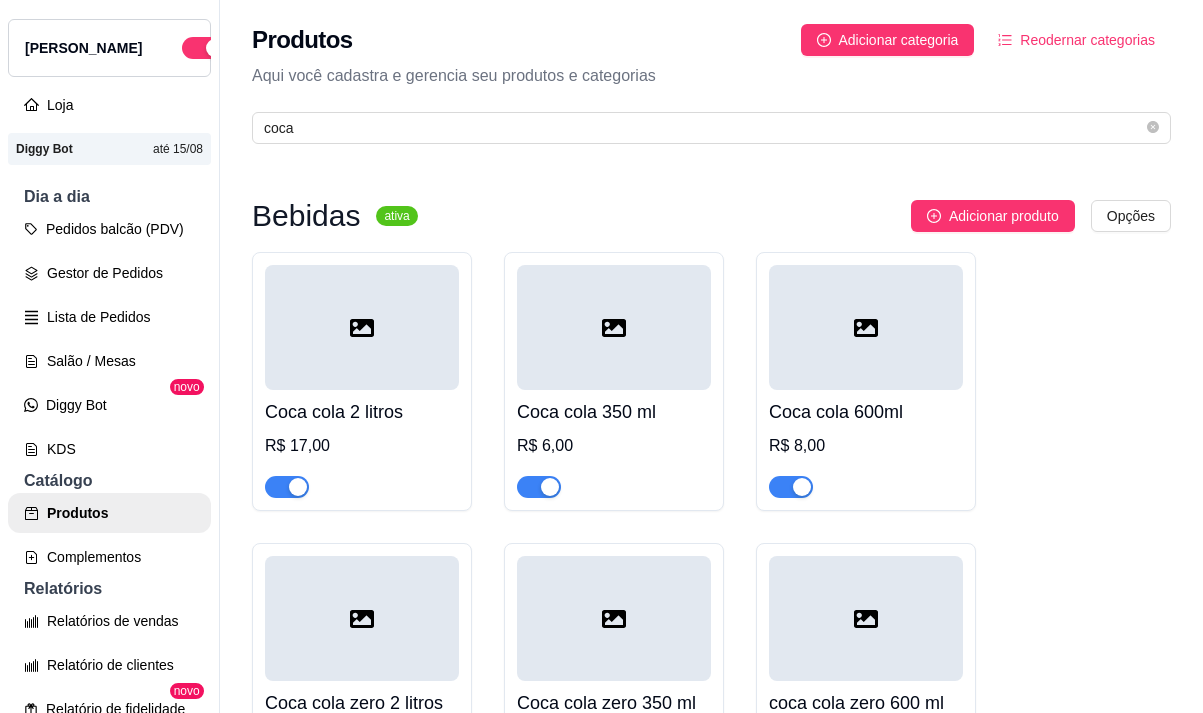 click at bounding box center (614, 327) 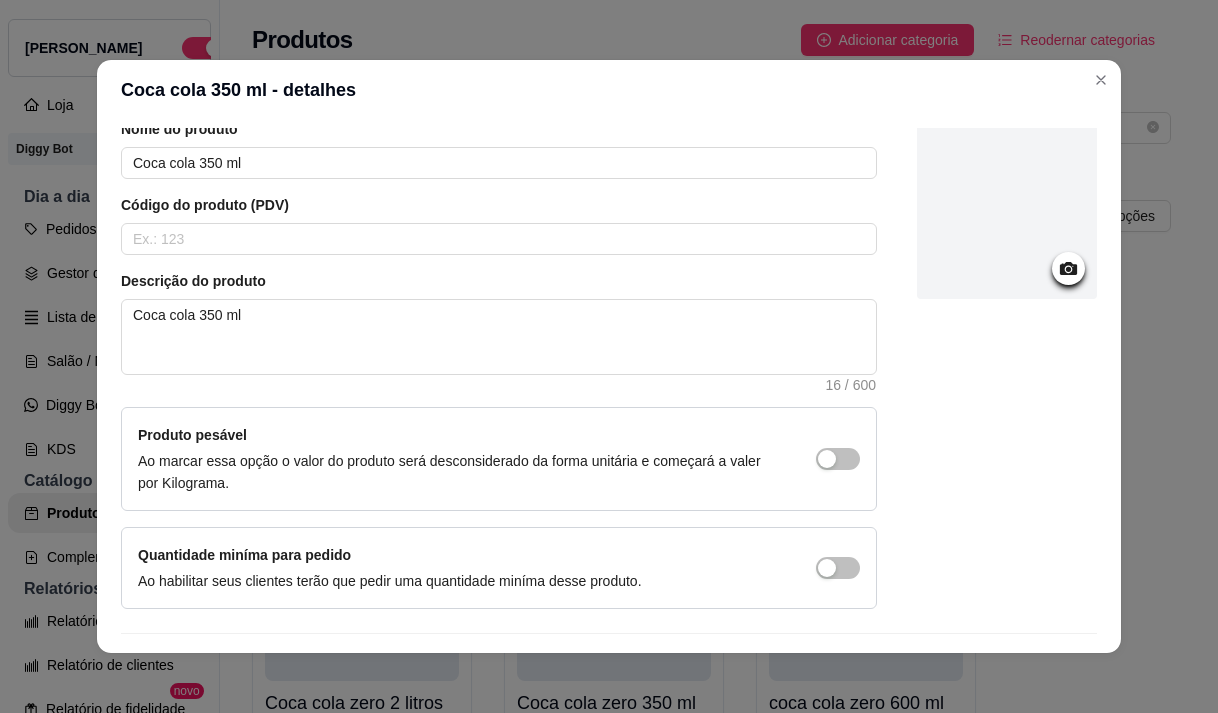 scroll, scrollTop: 0, scrollLeft: 0, axis: both 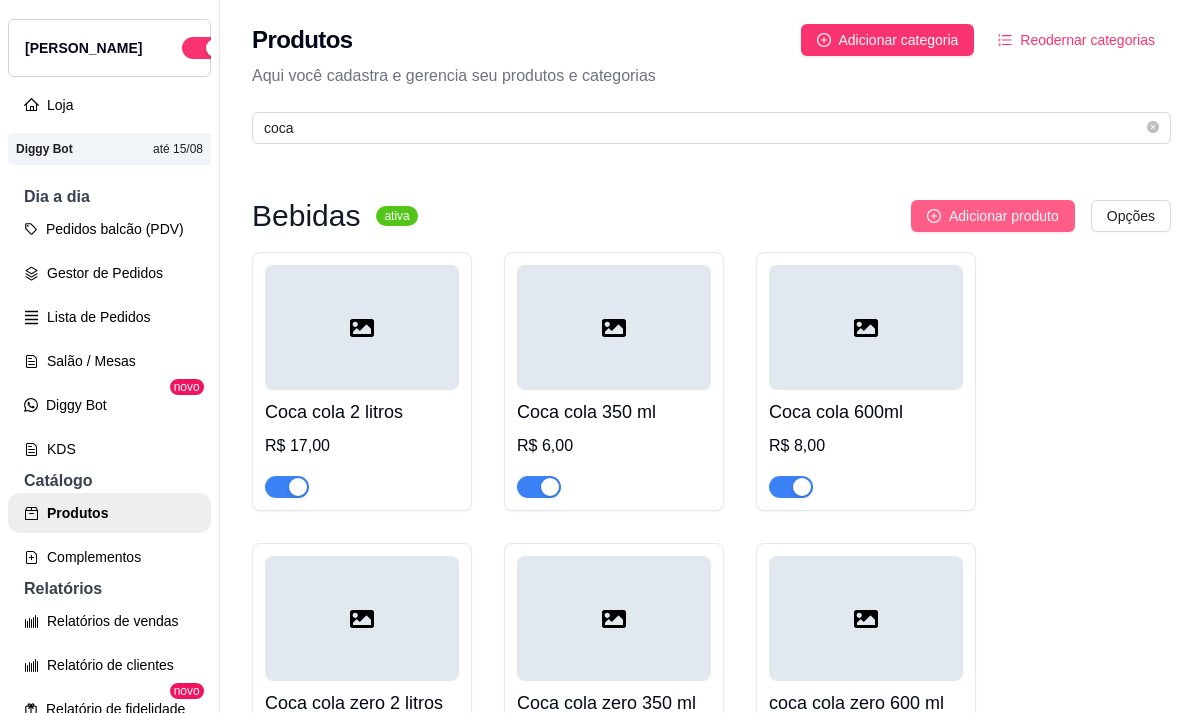 click on "Adicionar produto" at bounding box center (1004, 216) 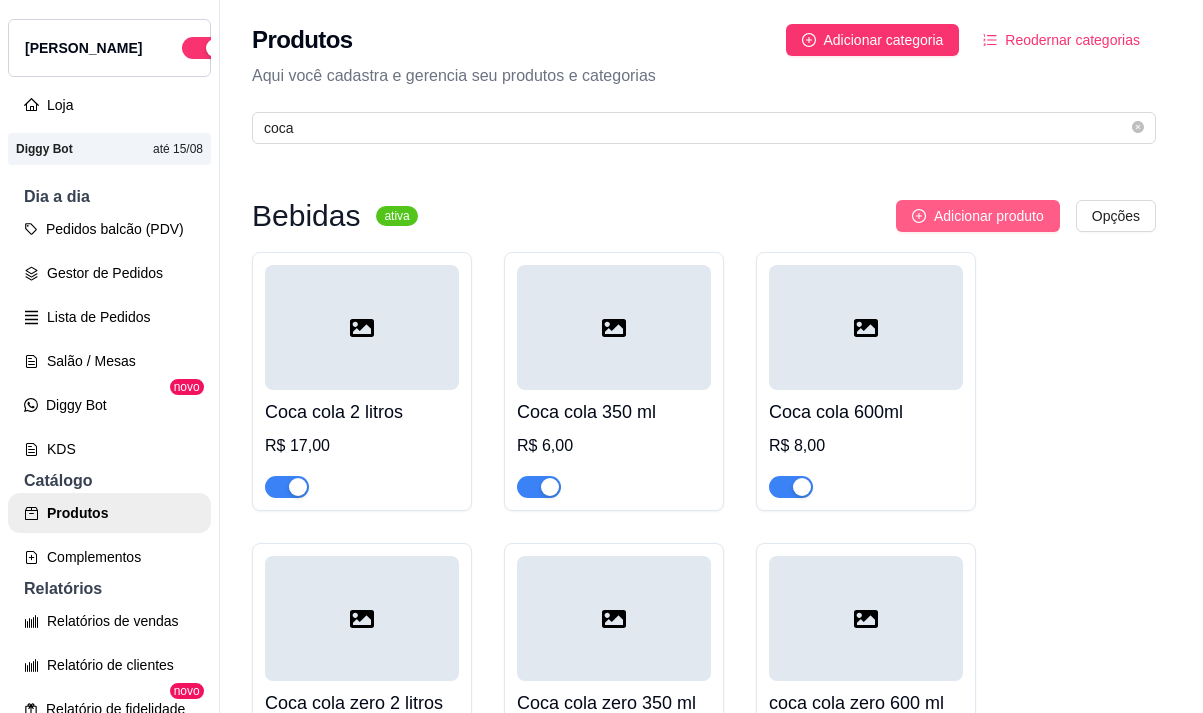type 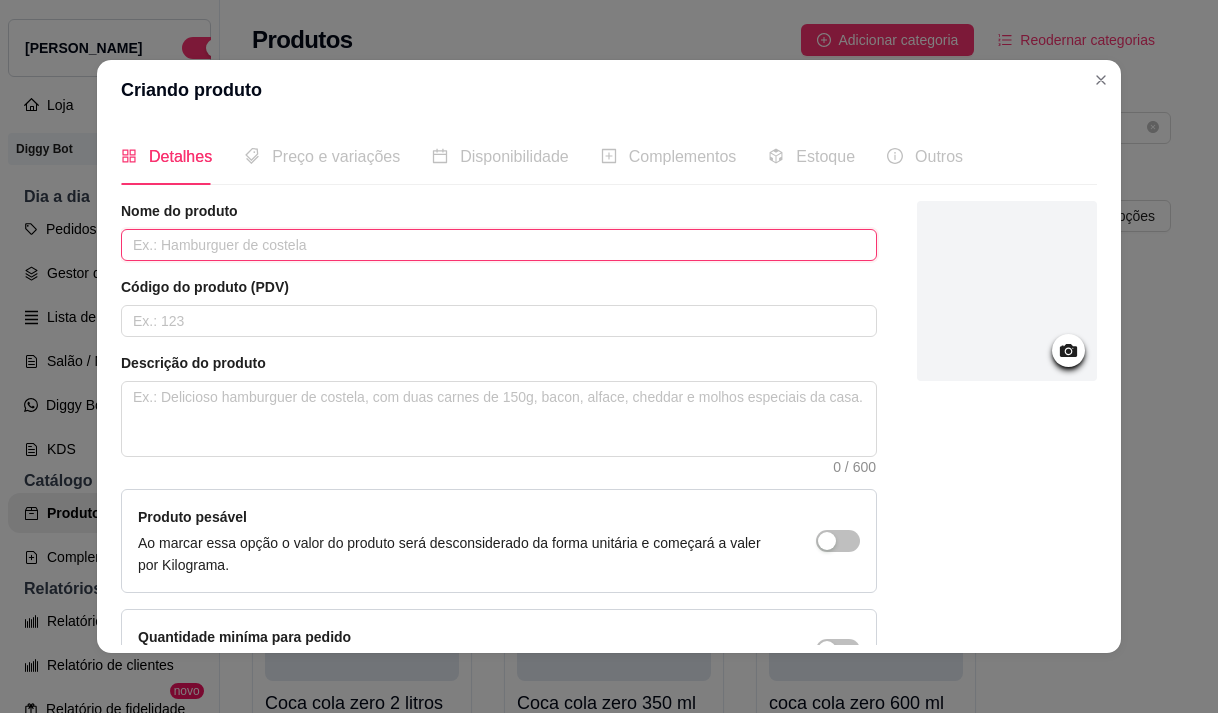 click at bounding box center [499, 245] 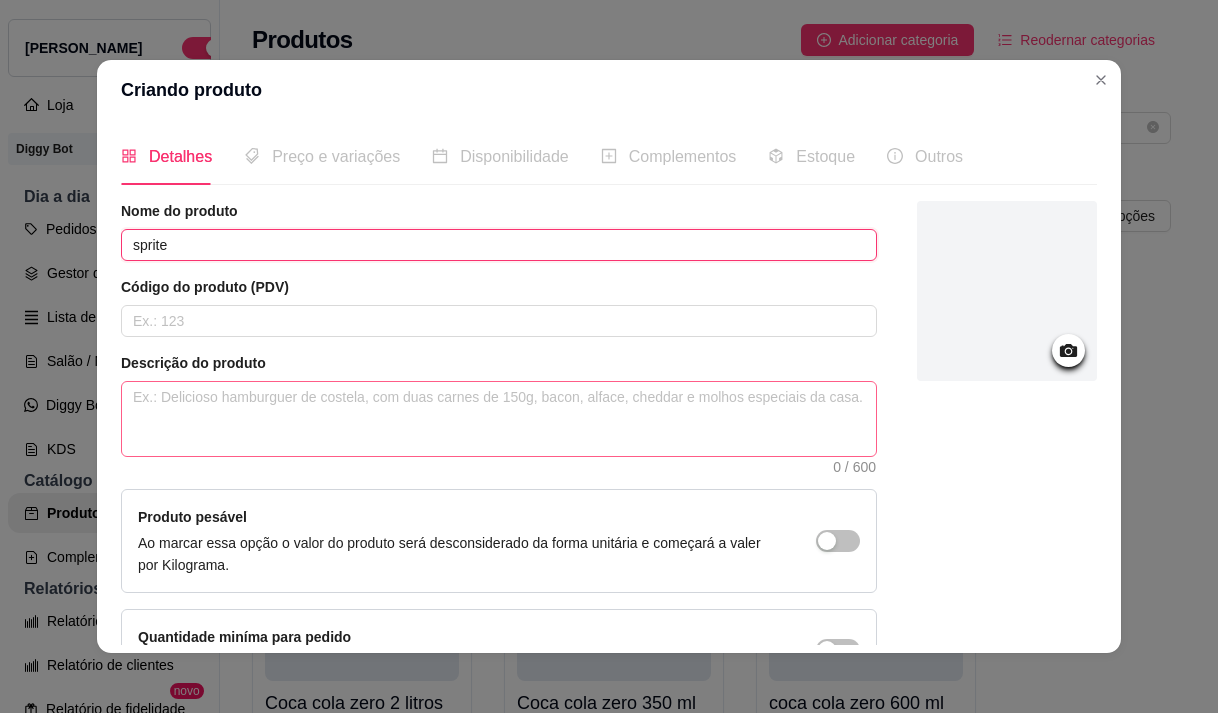 type on "sprite" 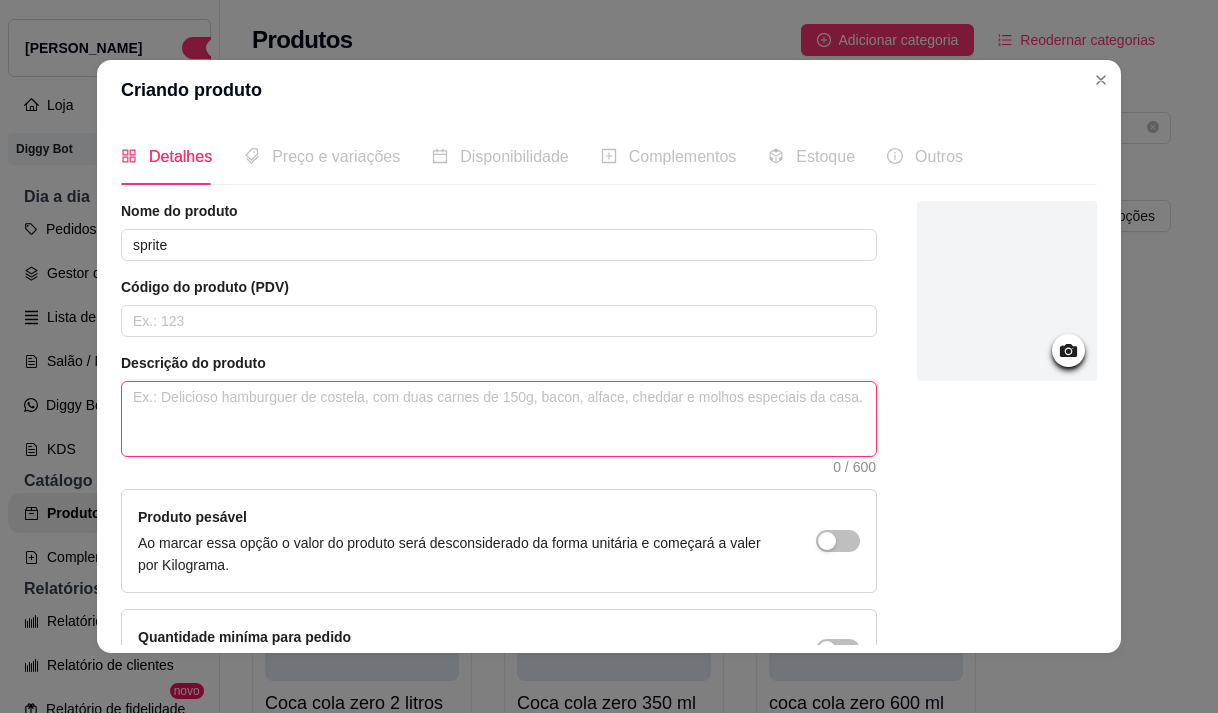 click at bounding box center [499, 419] 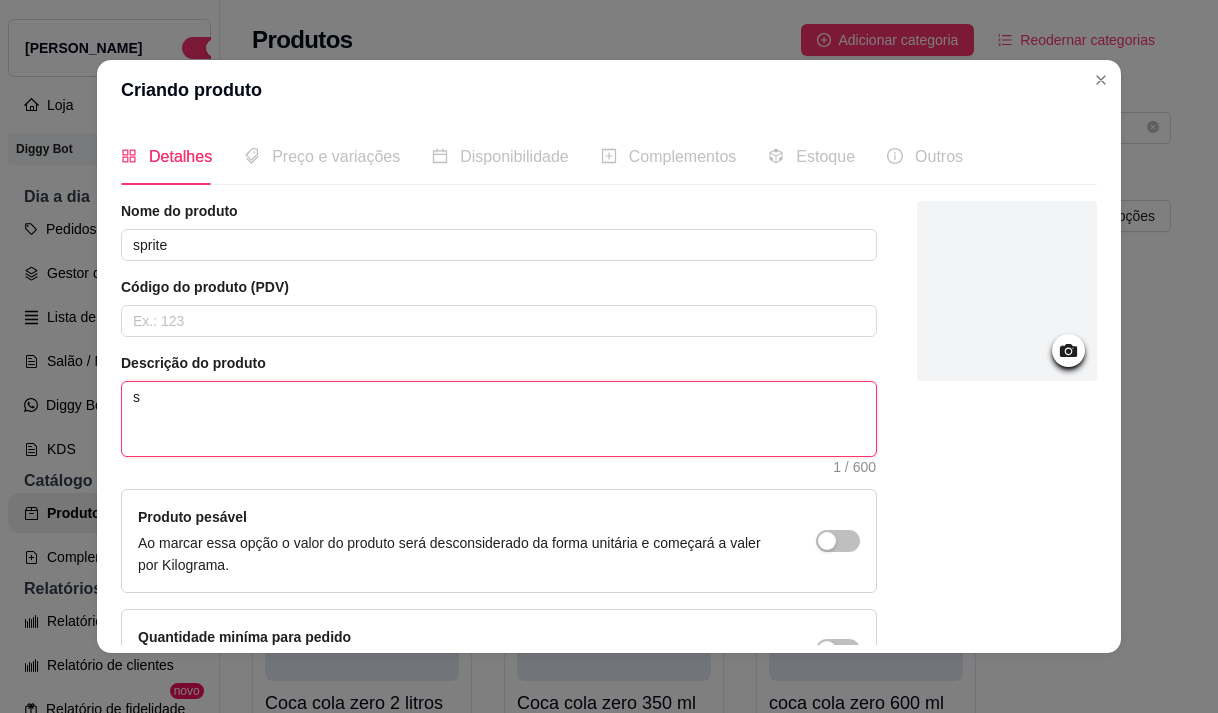 type 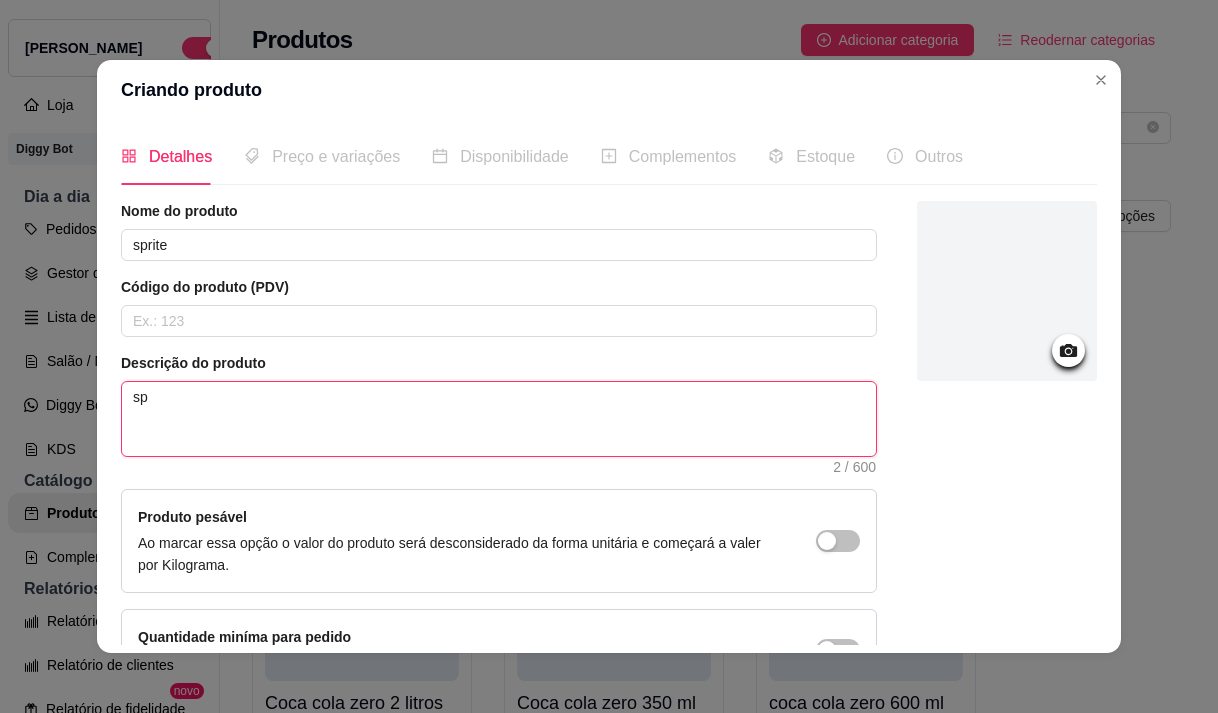 type 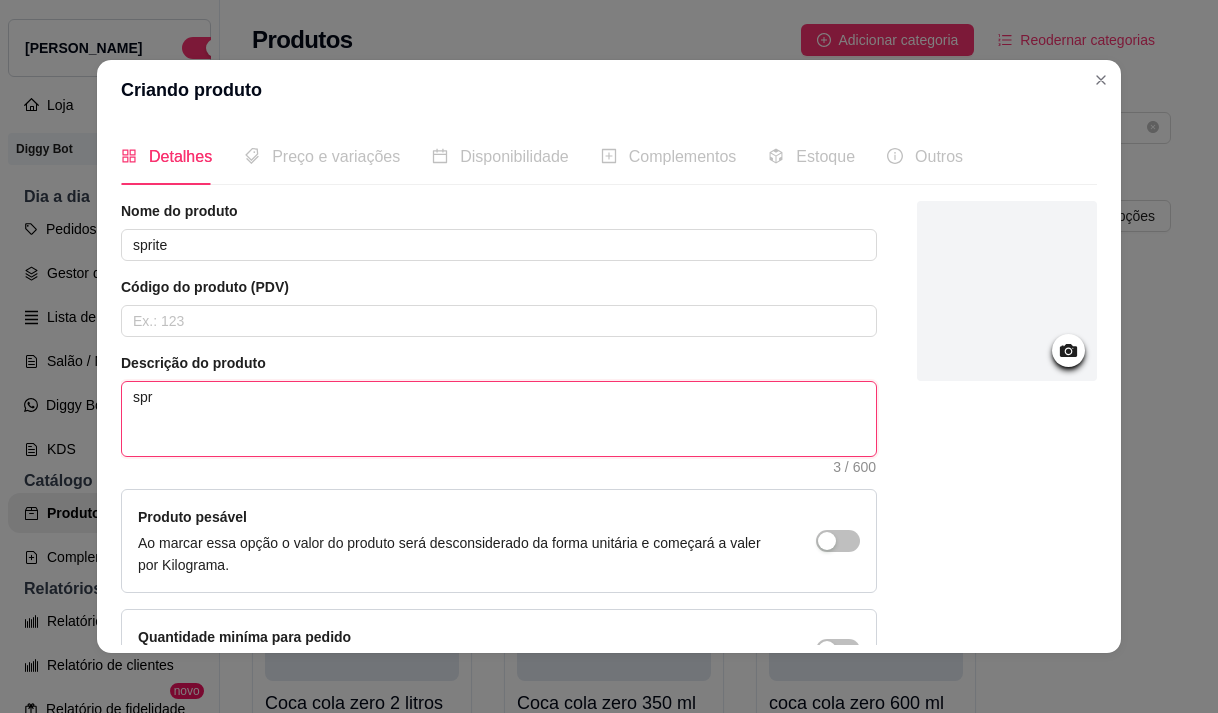 type 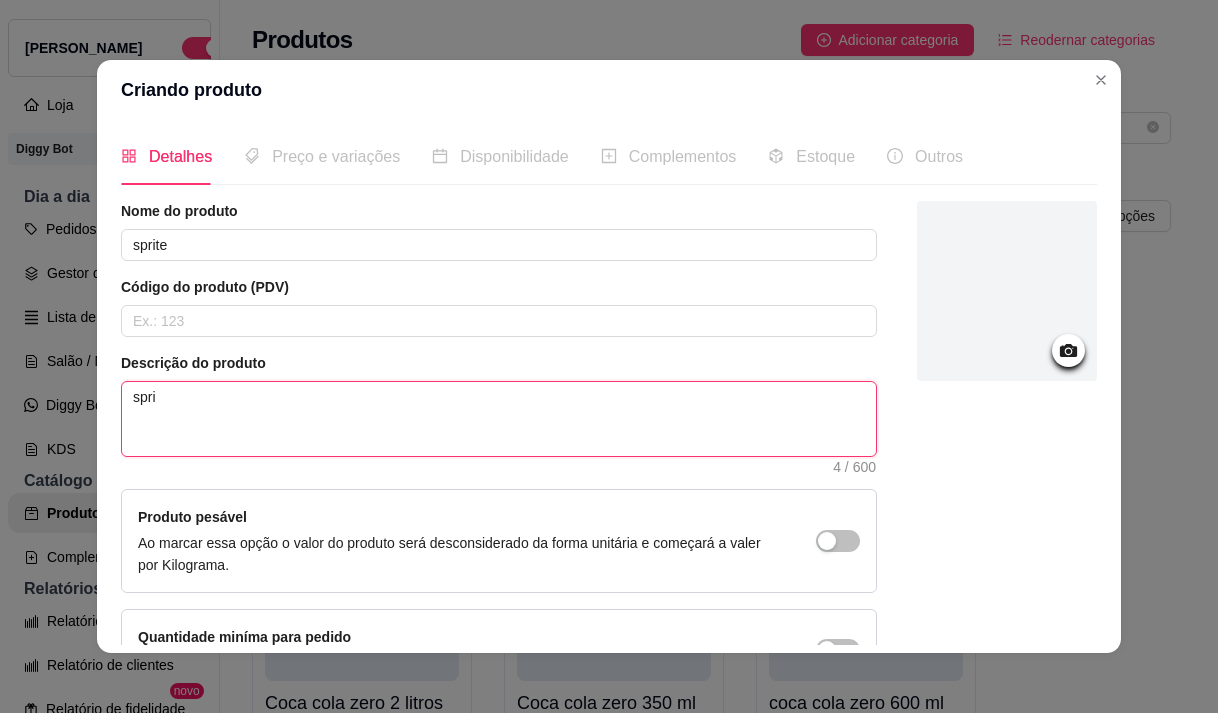type 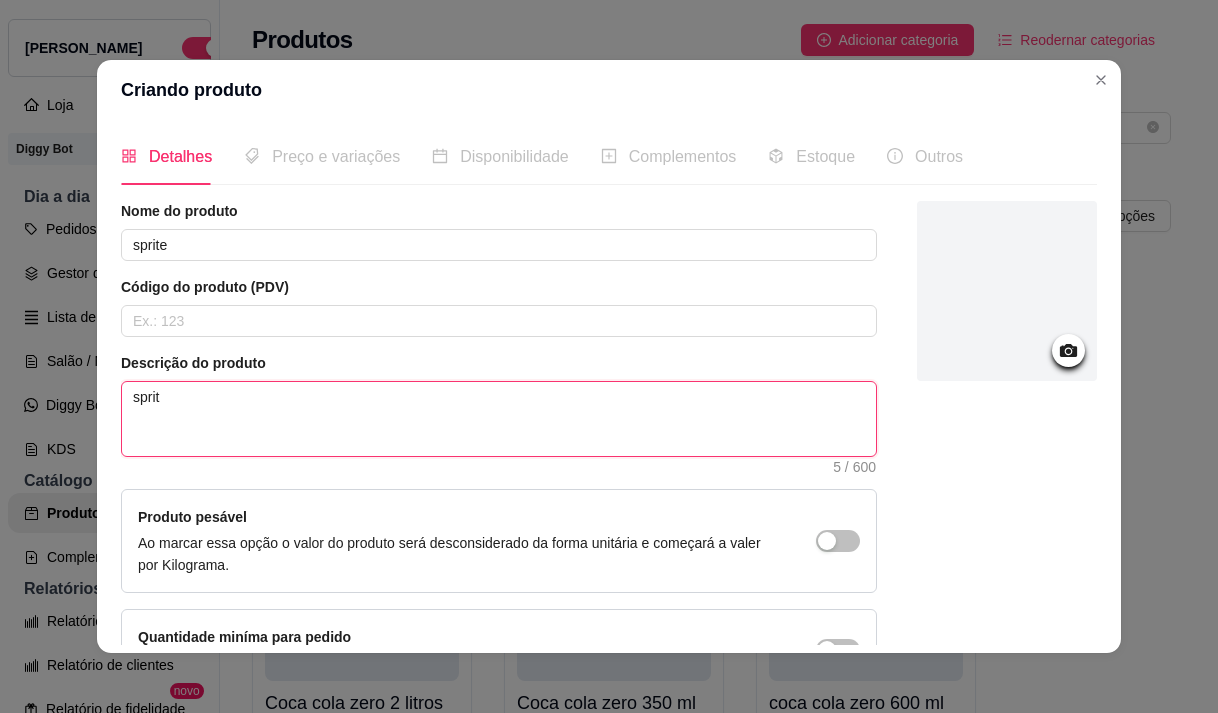 type 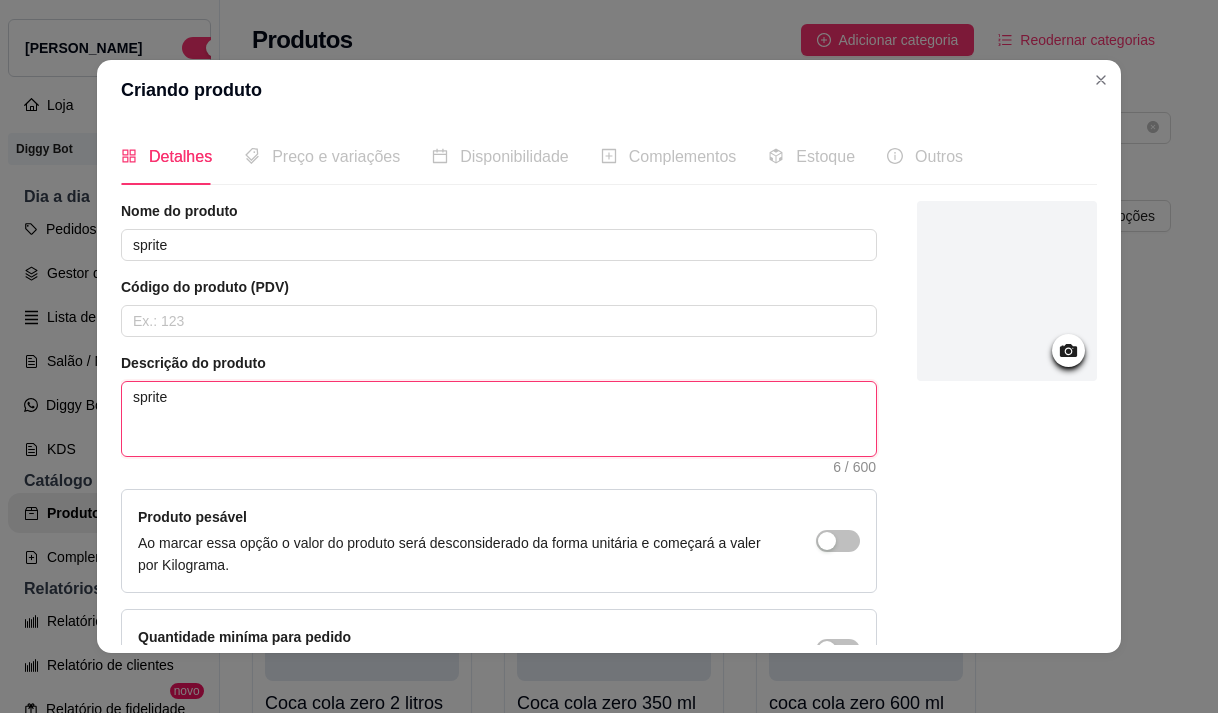 type 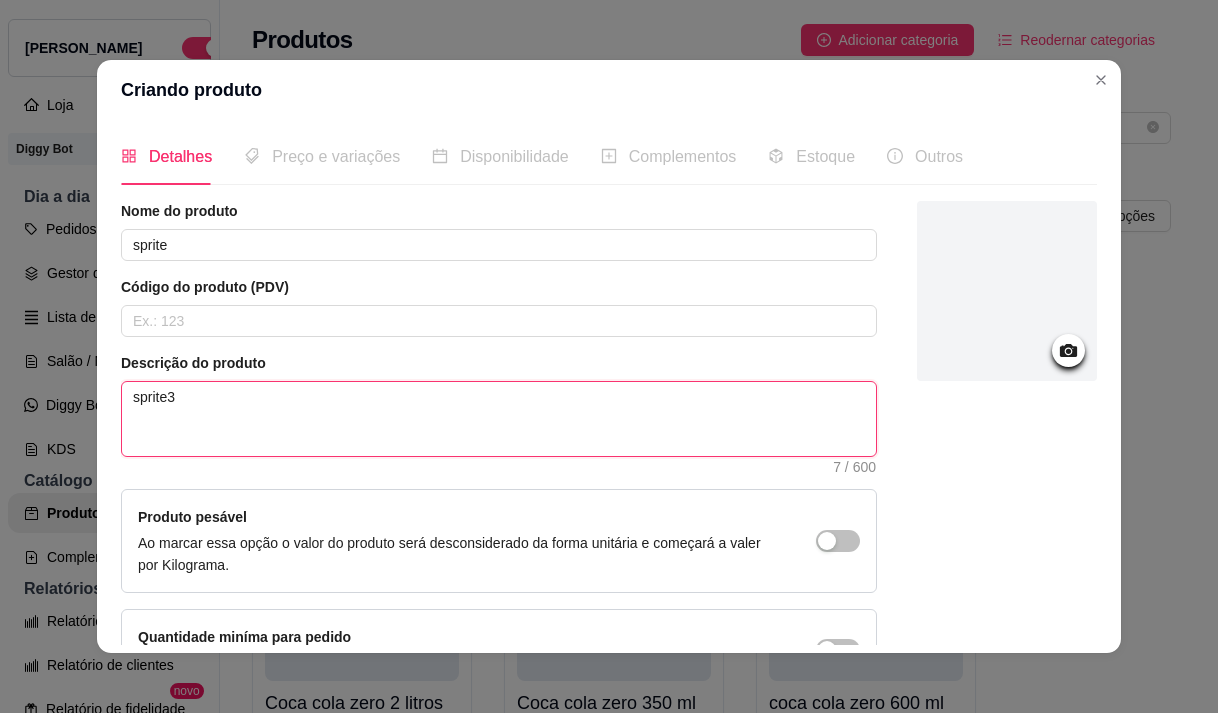 type 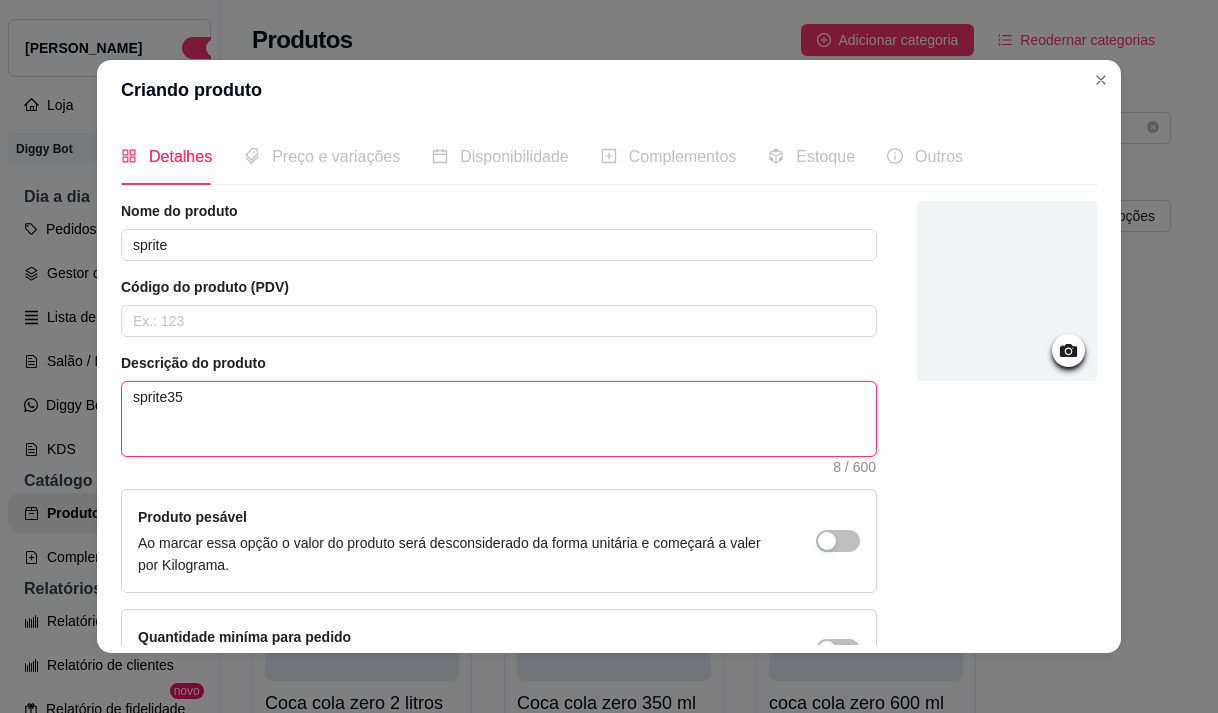 type 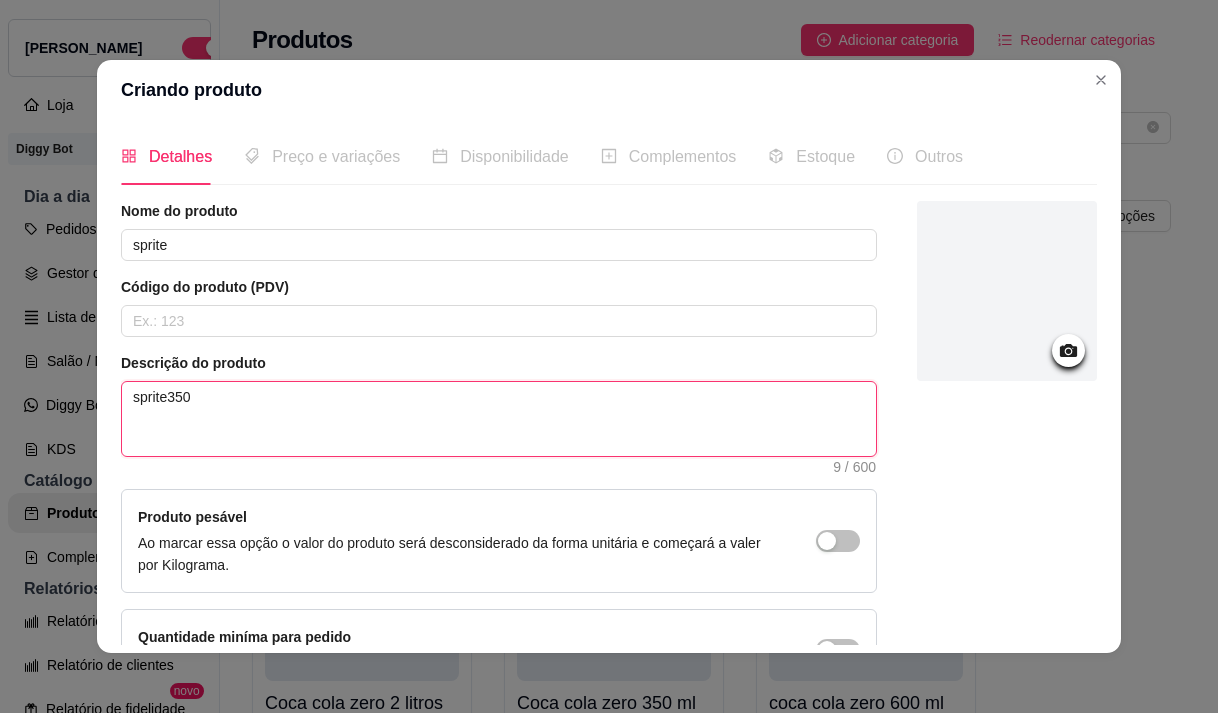 type 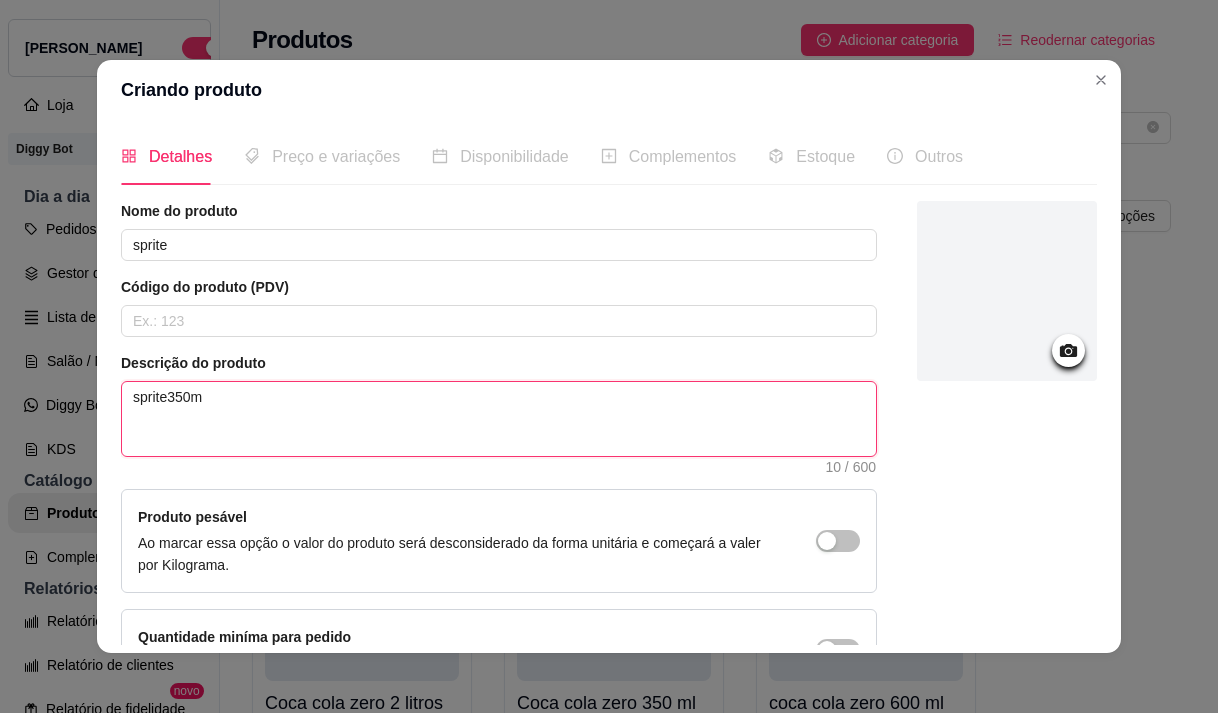 type 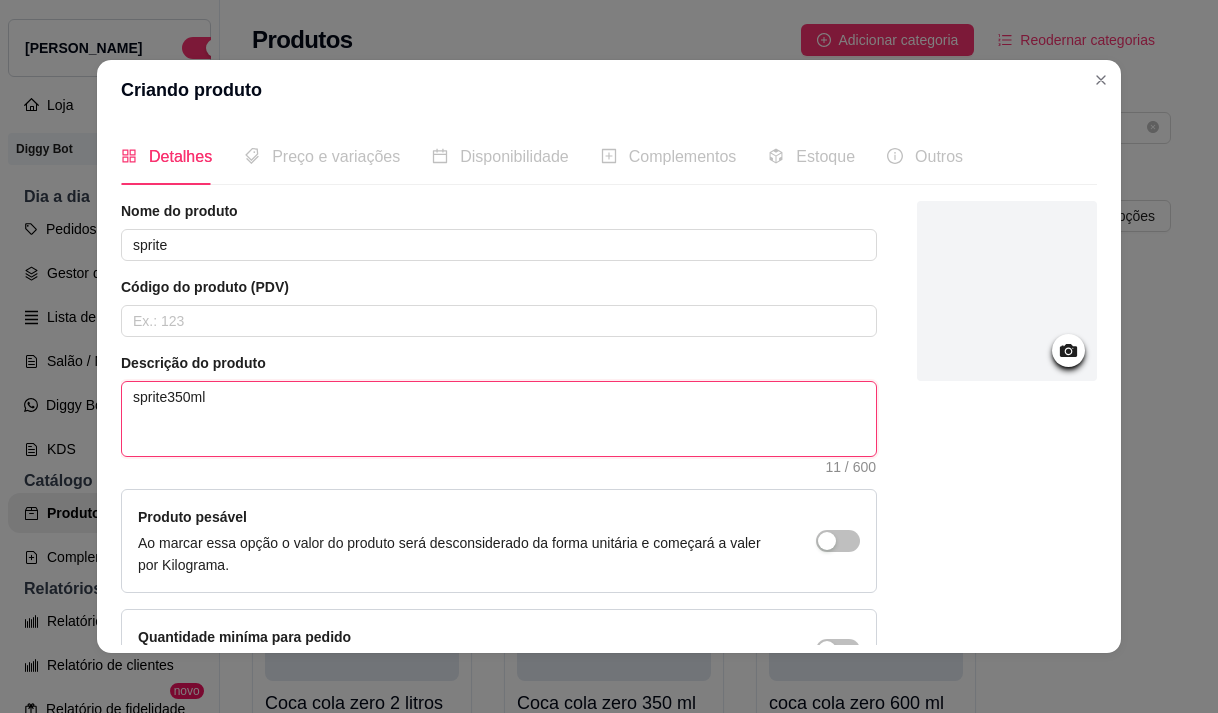 type on "sprite350ml" 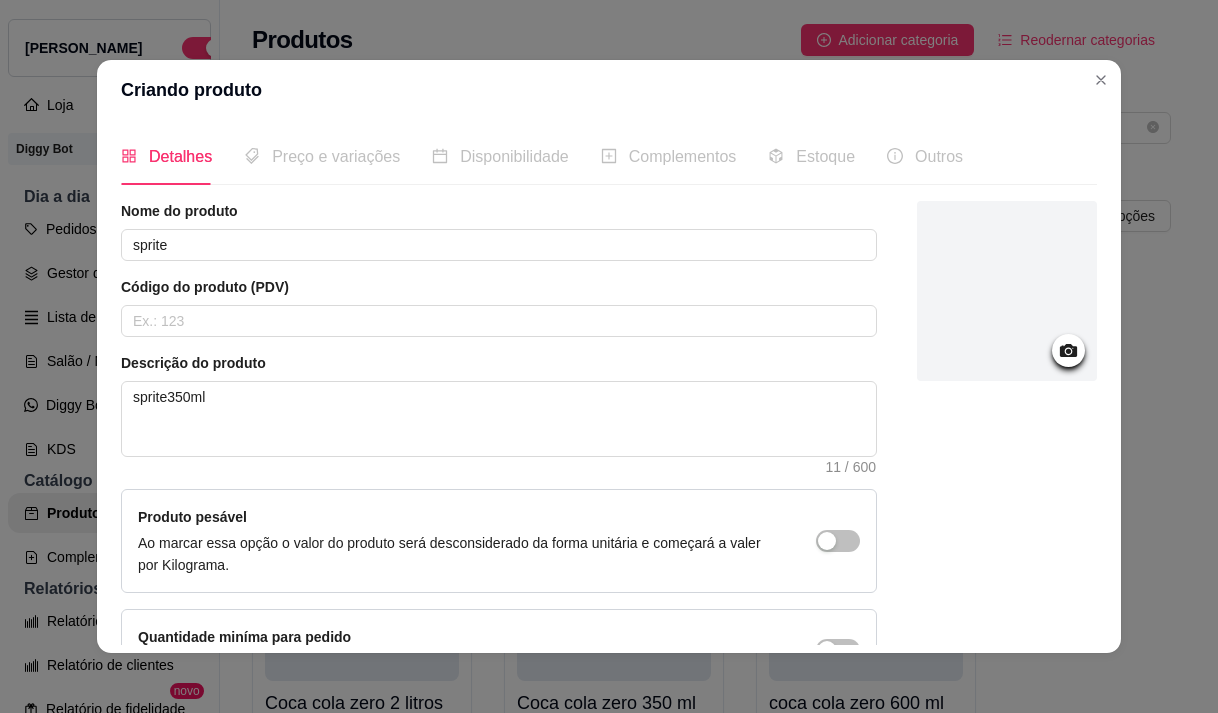 click on "Preço e variações" at bounding box center (336, 156) 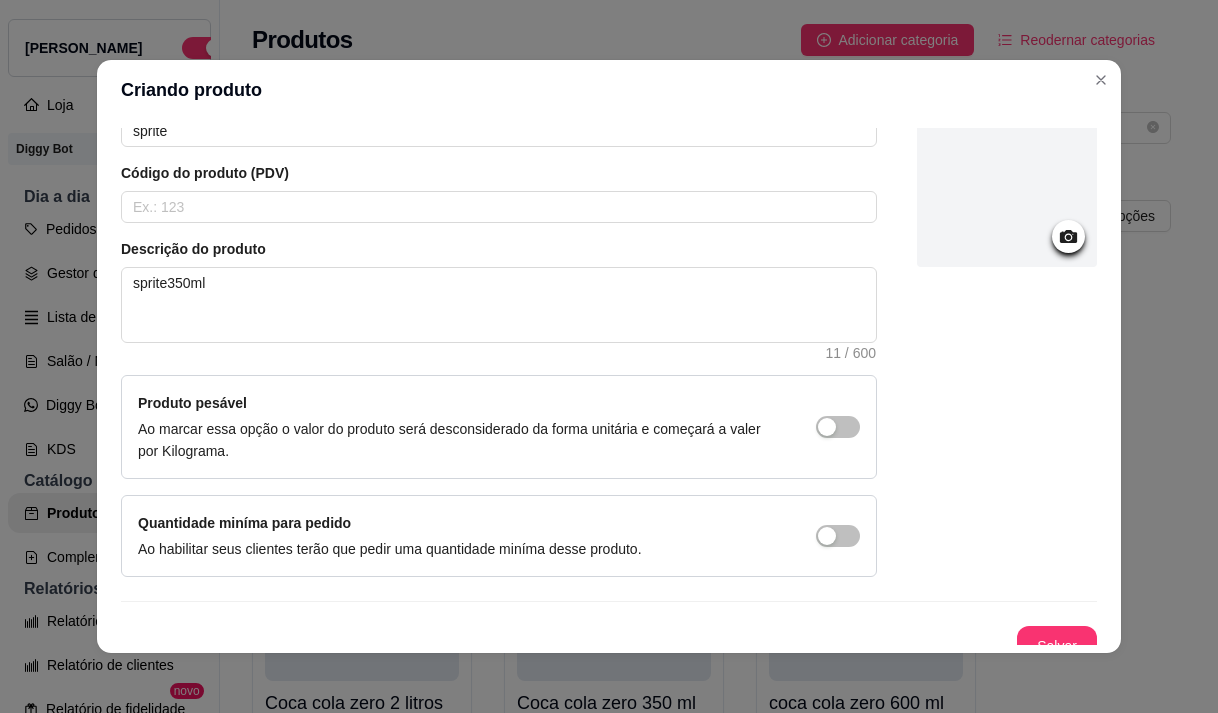 scroll, scrollTop: 135, scrollLeft: 0, axis: vertical 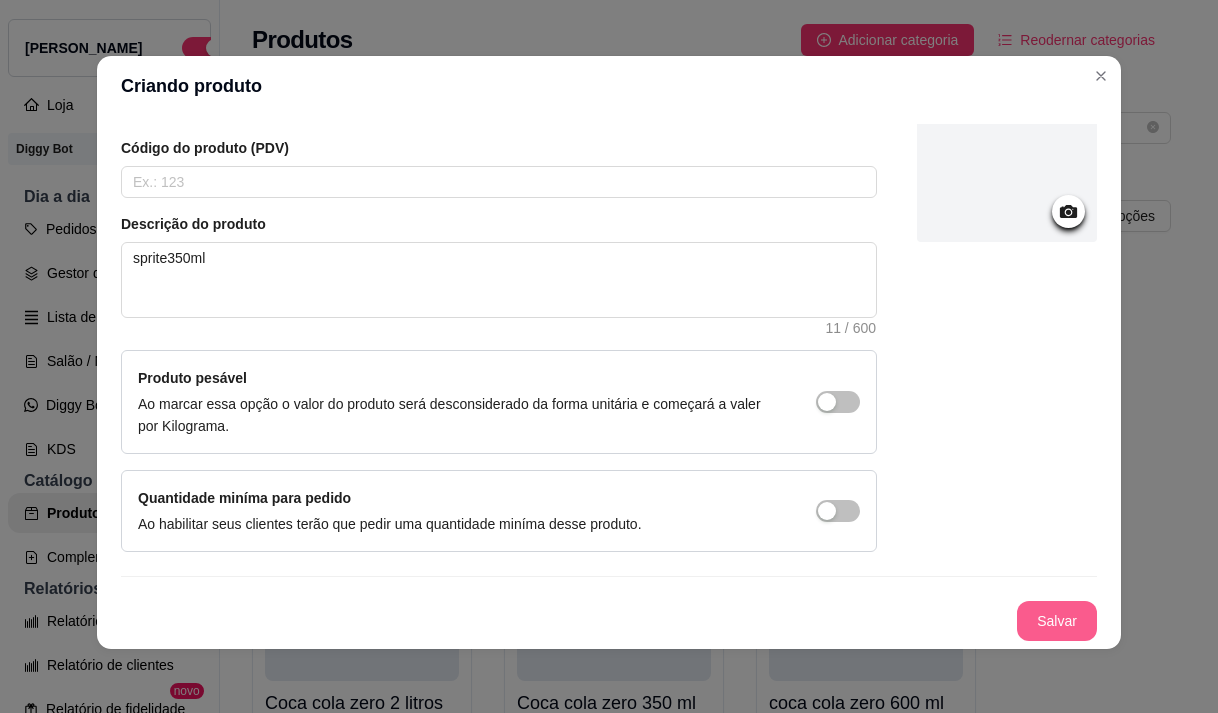 click on "Salvar" at bounding box center [1057, 621] 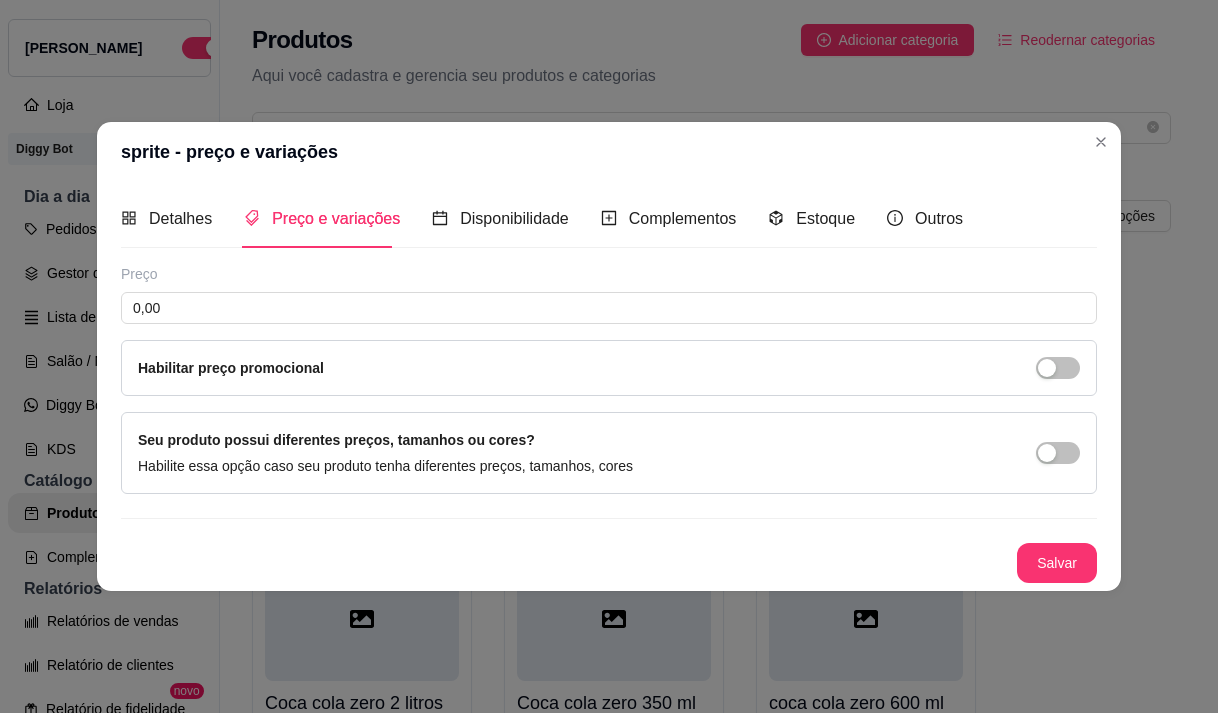 type 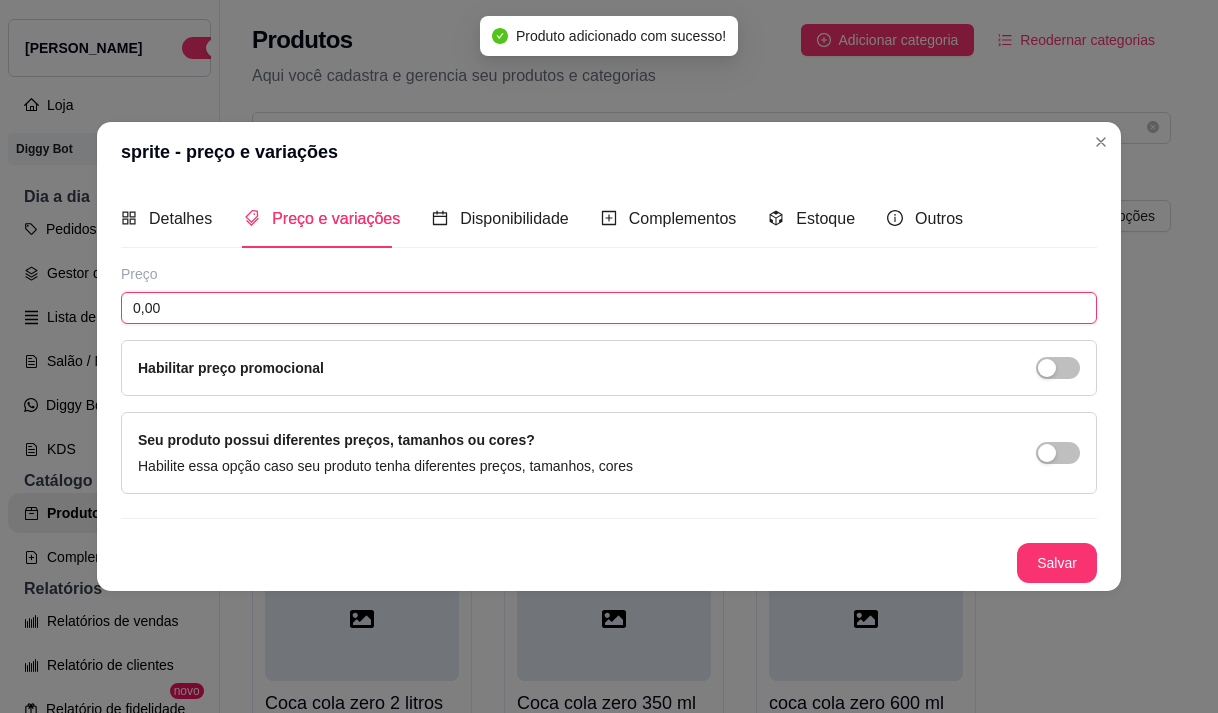 click on "0,00" at bounding box center (609, 308) 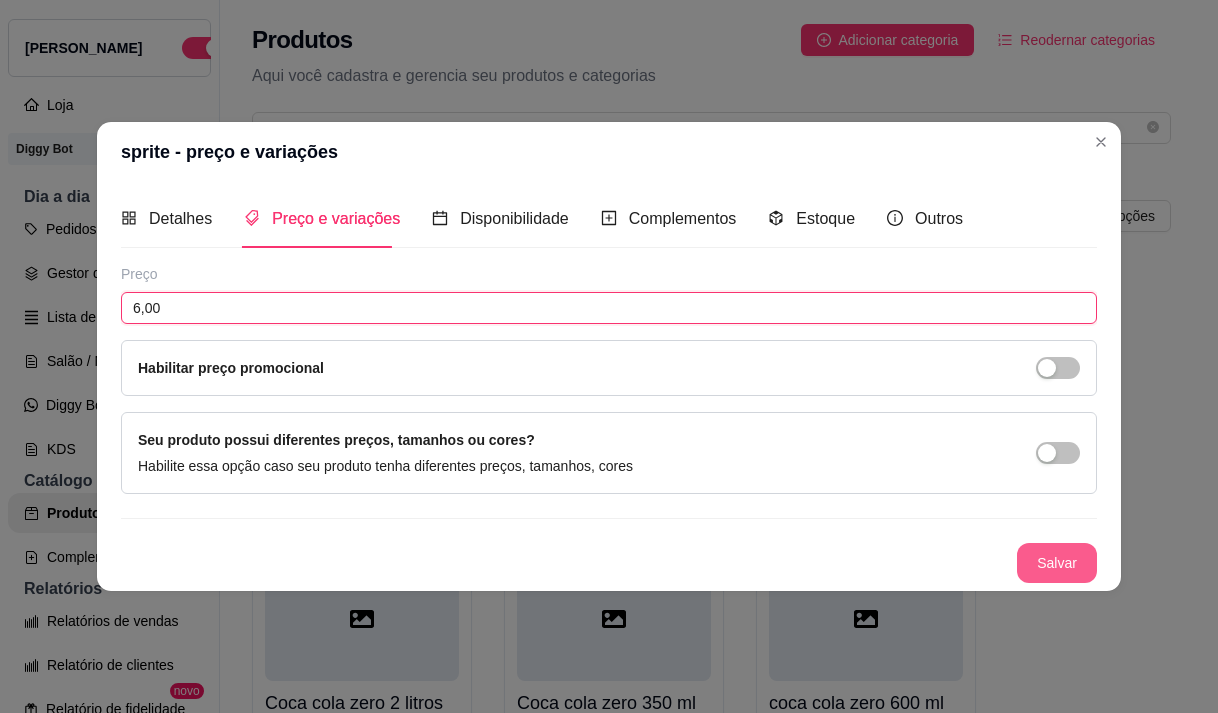 type on "6,00" 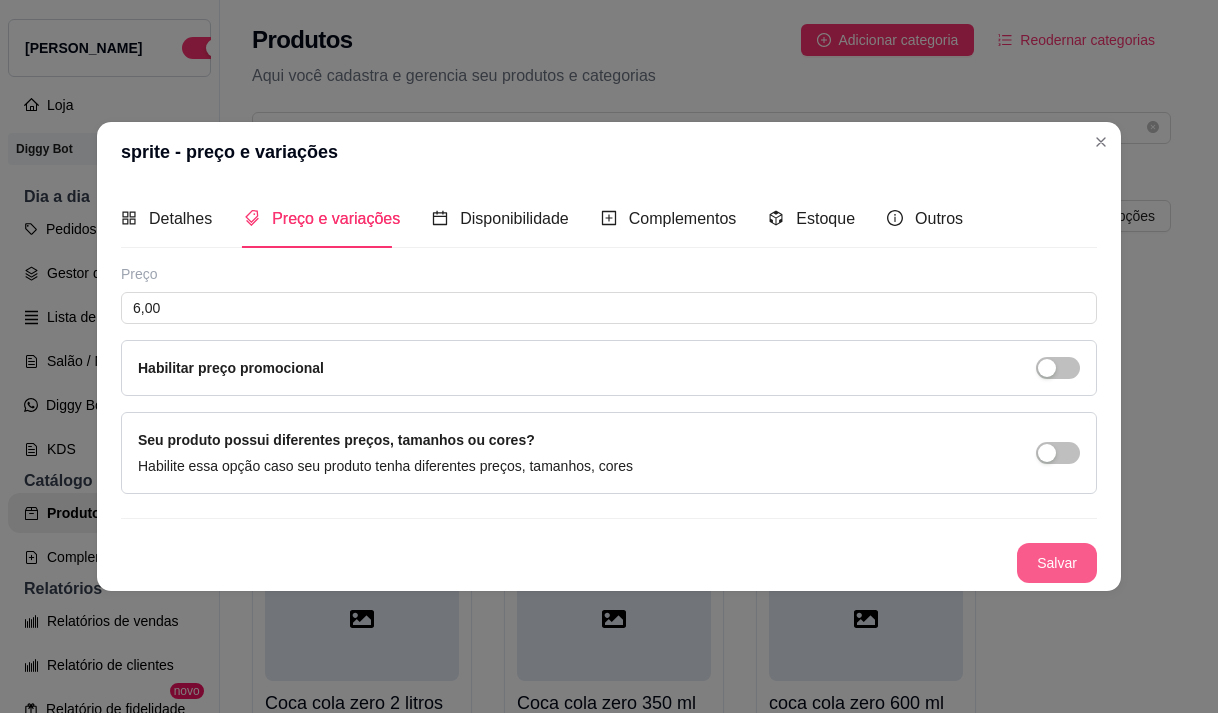 click on "Salvar" at bounding box center (1057, 563) 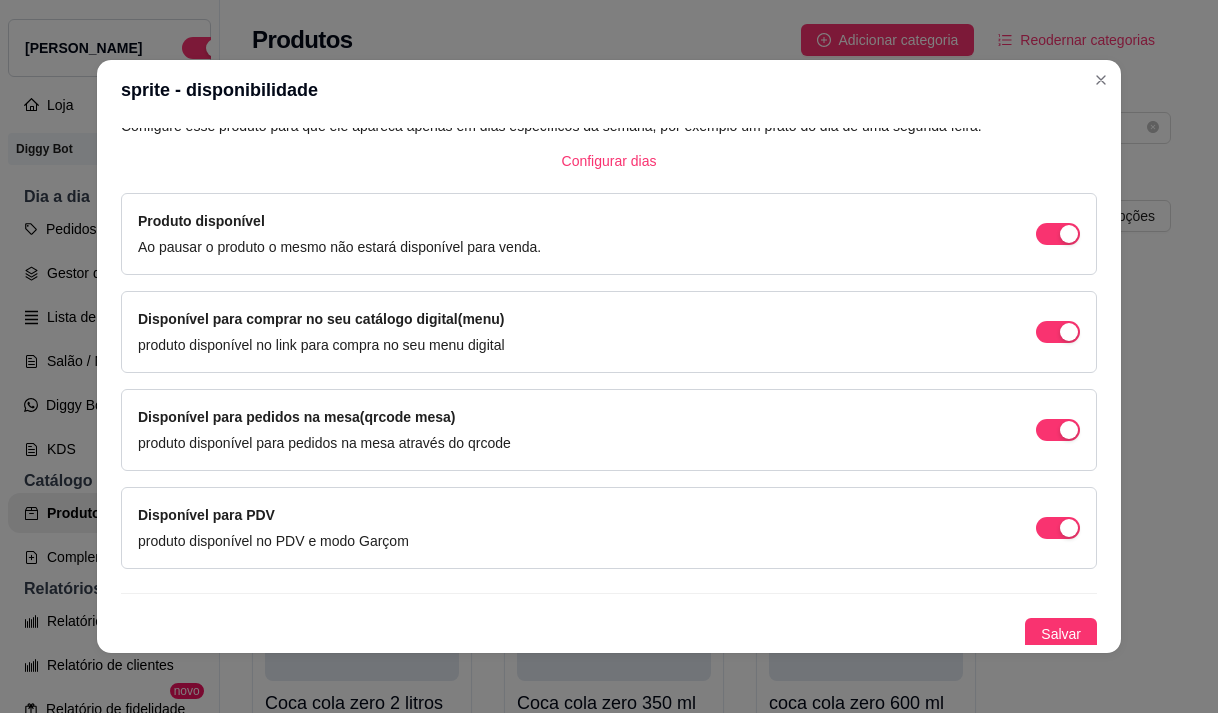 scroll, scrollTop: 133, scrollLeft: 0, axis: vertical 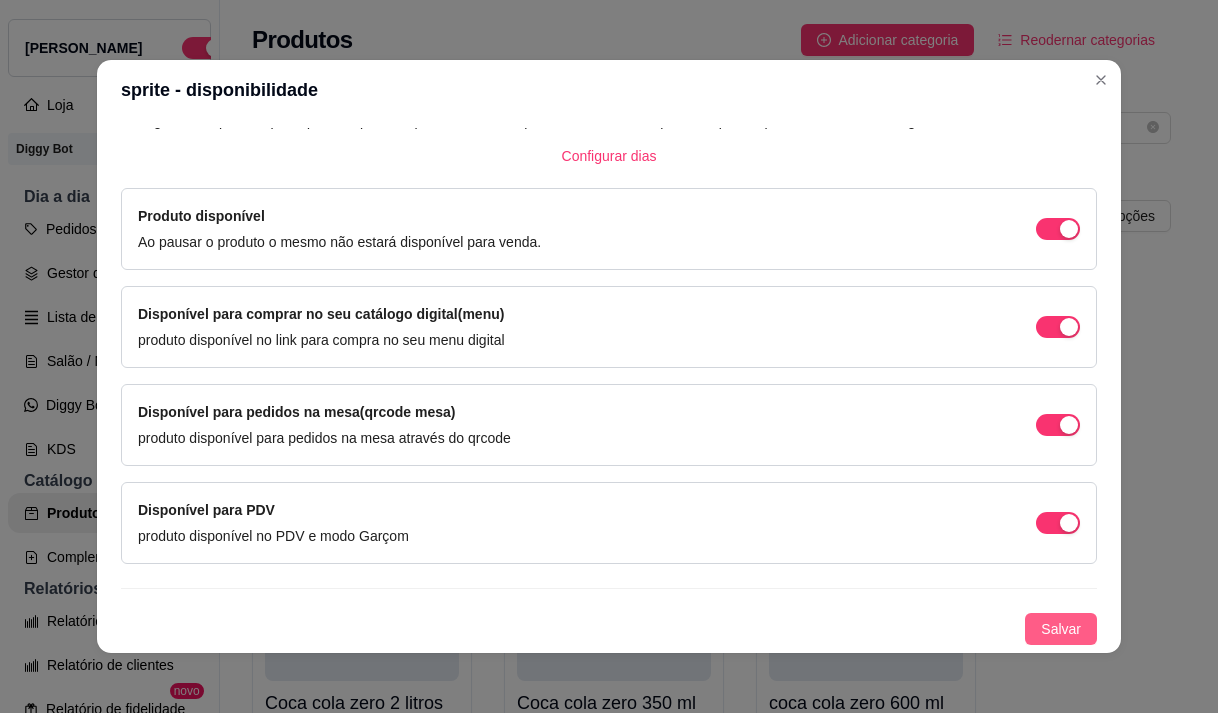 click on "Salvar" at bounding box center [1061, 629] 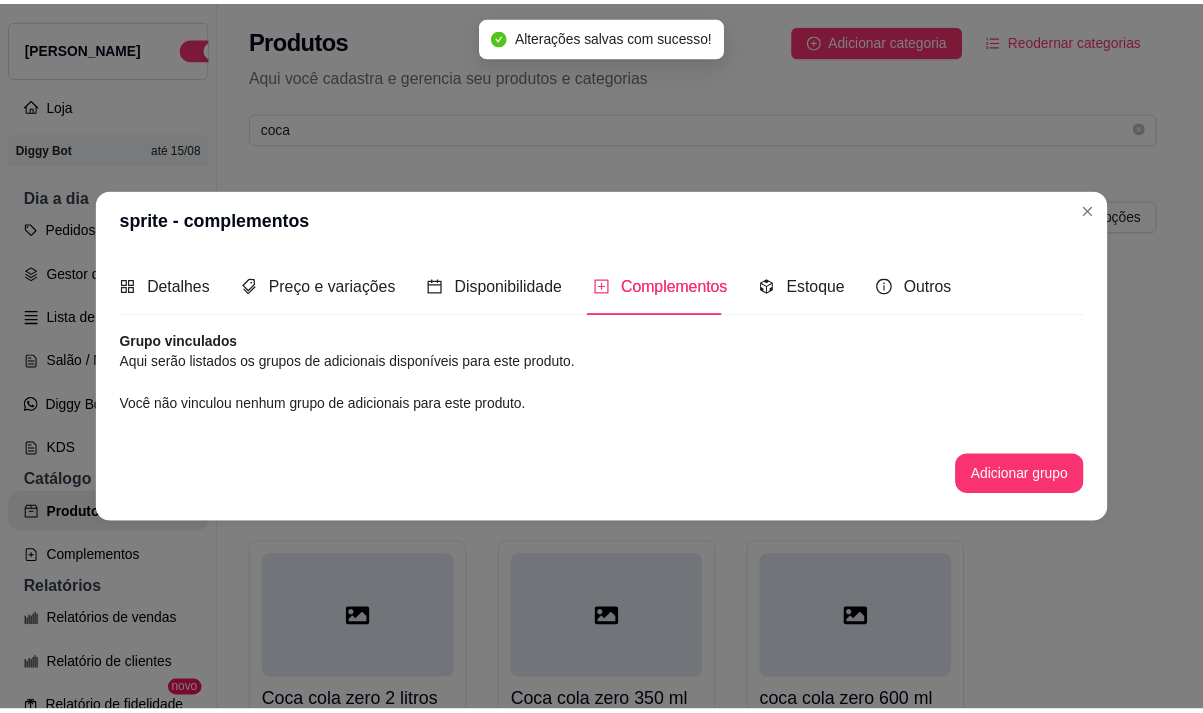 scroll, scrollTop: 0, scrollLeft: 0, axis: both 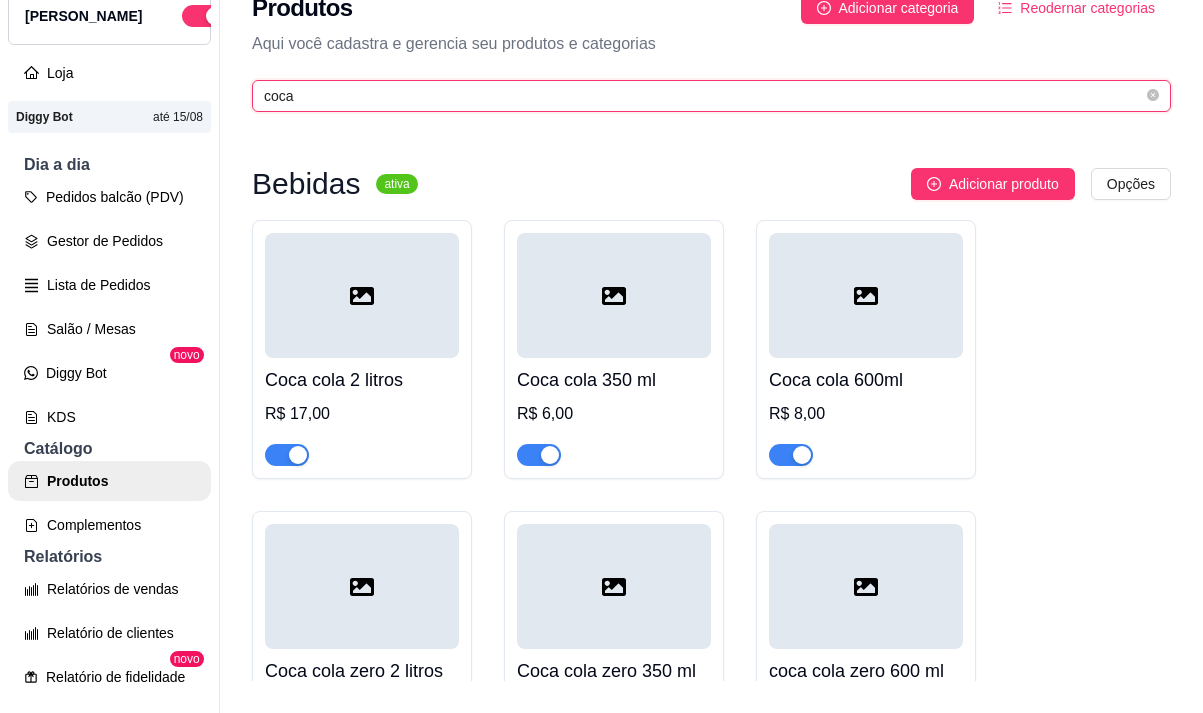 click on "coca" at bounding box center [703, 96] 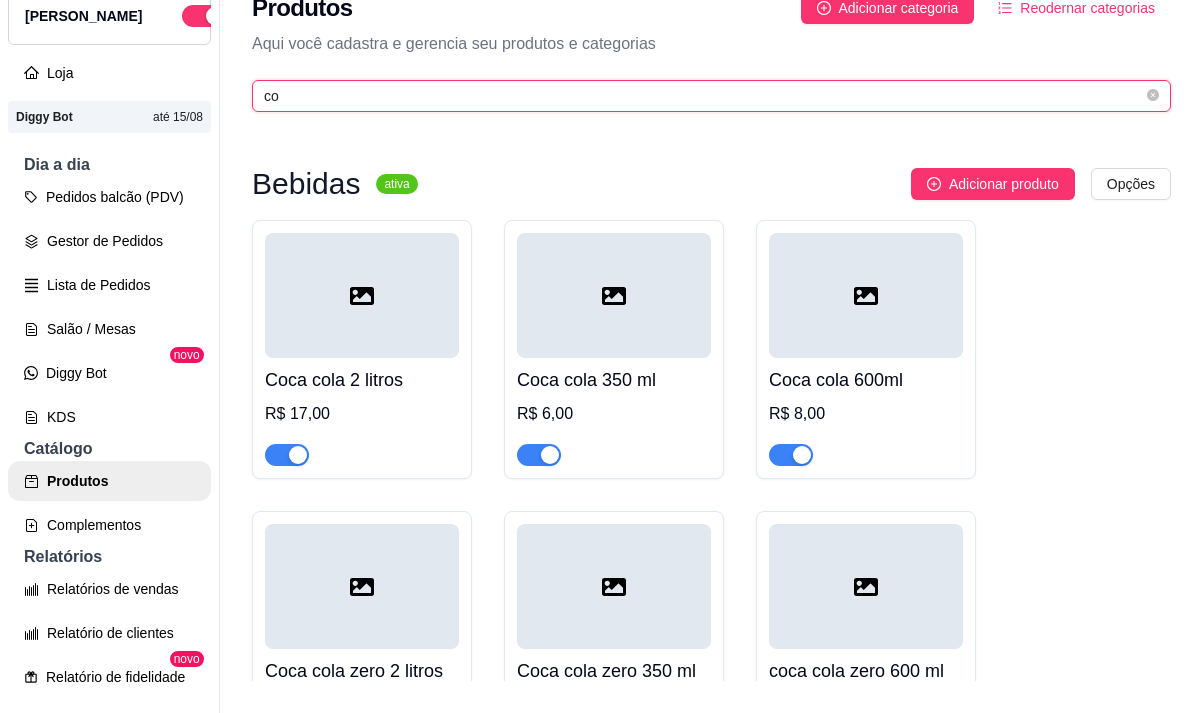 type on "c" 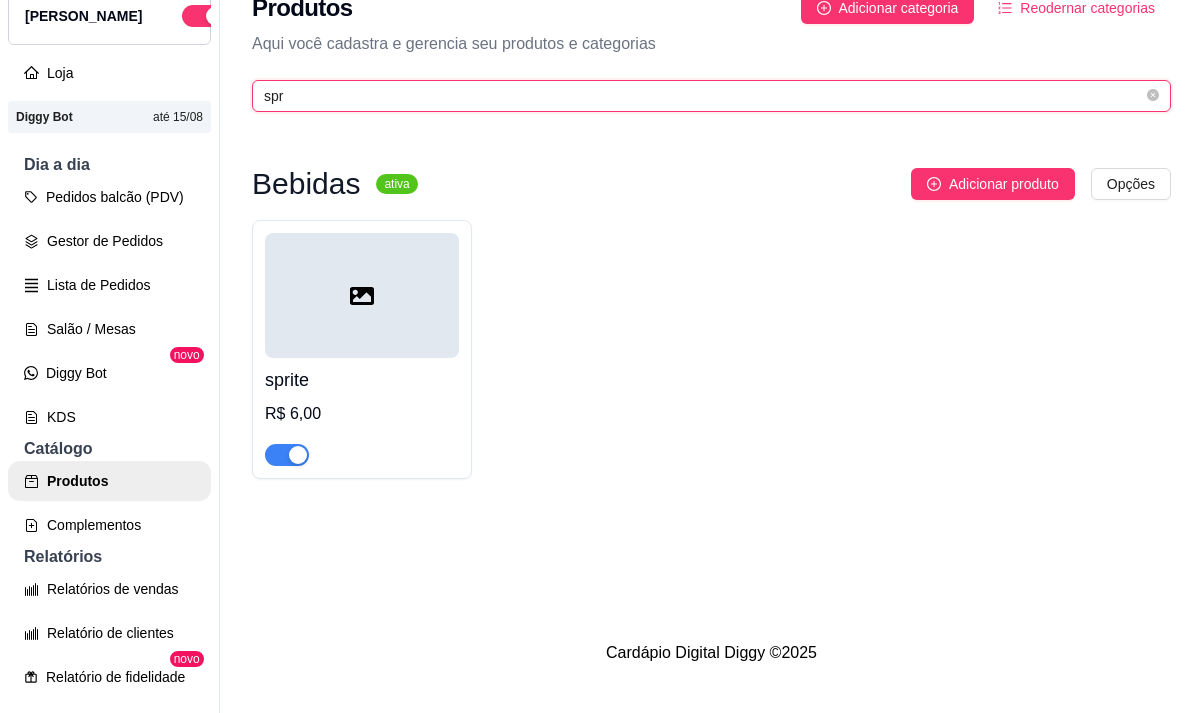type on "spr" 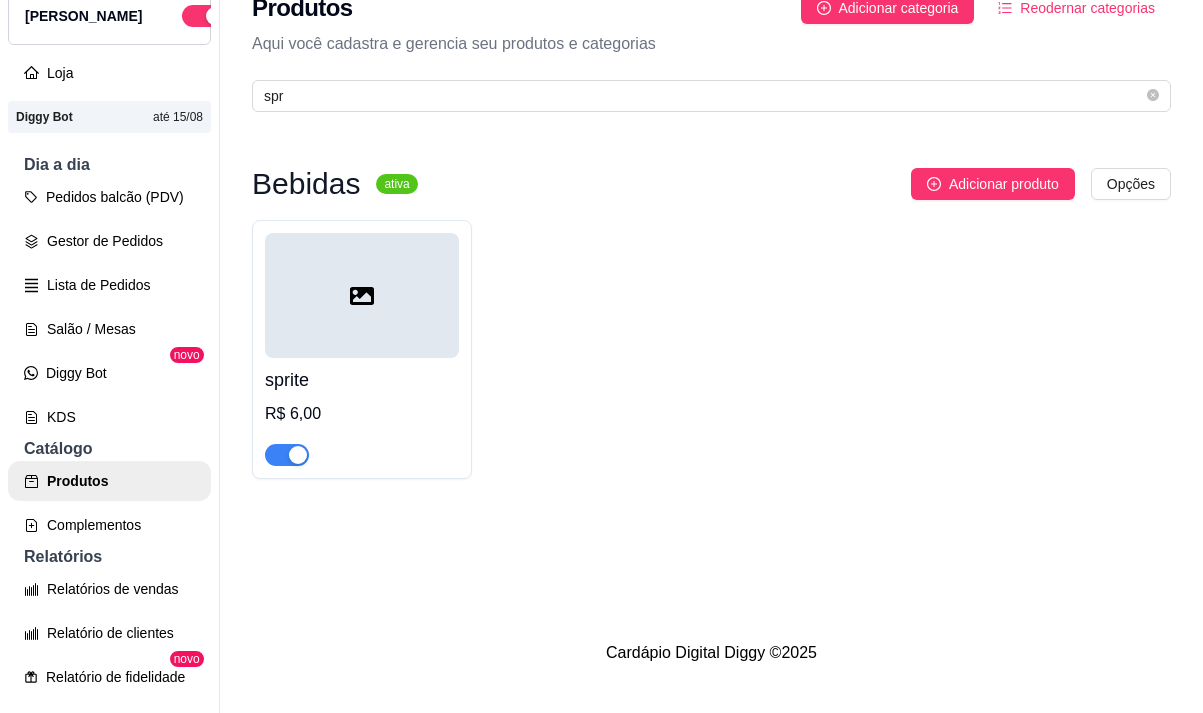click on "sprite" at bounding box center [362, 380] 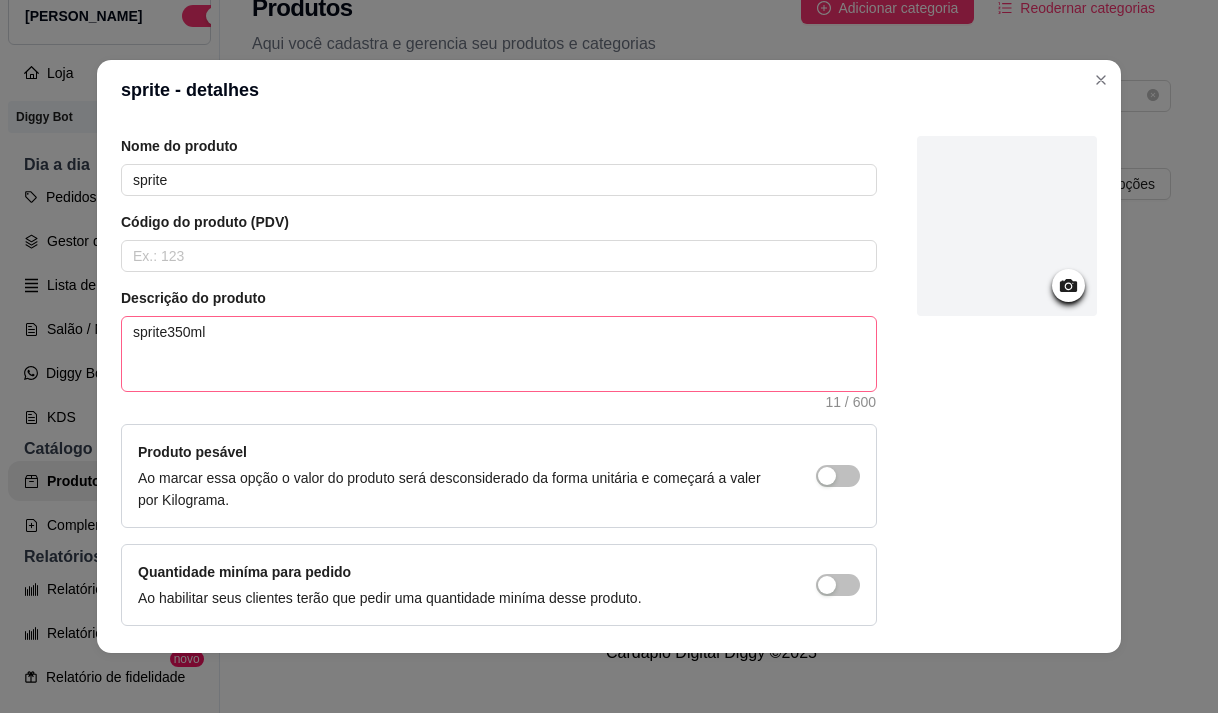scroll, scrollTop: 135, scrollLeft: 0, axis: vertical 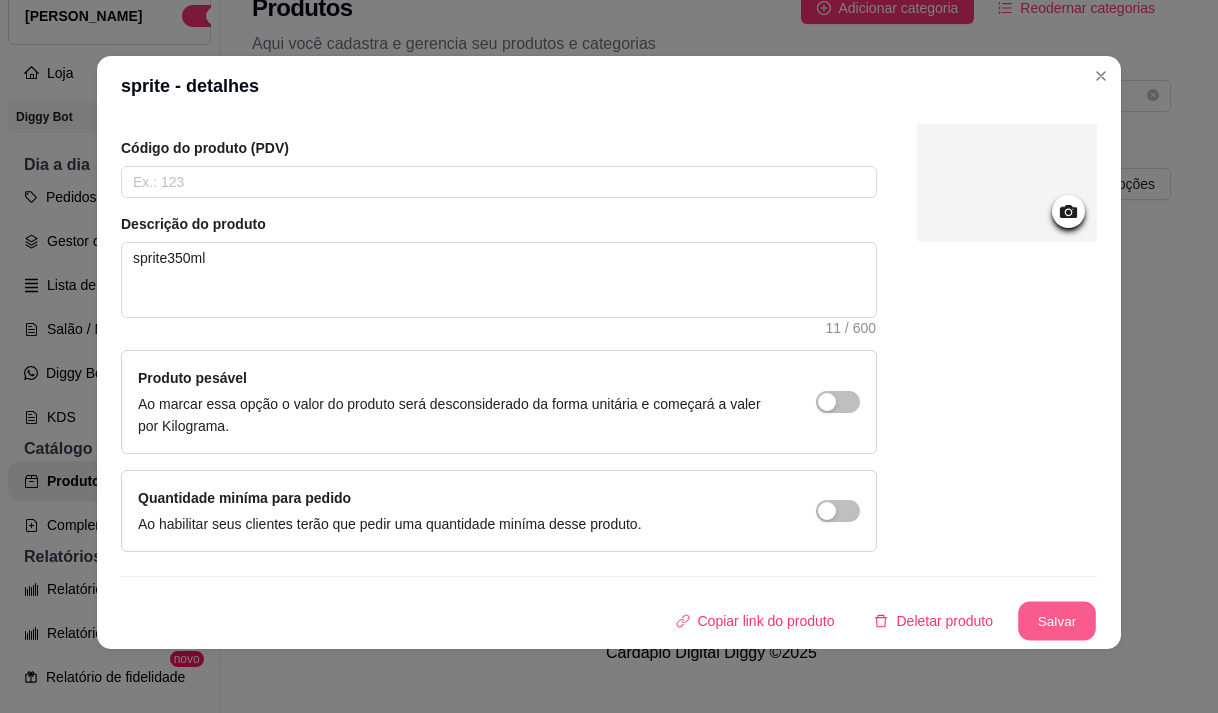 click on "Salvar" at bounding box center (1057, 621) 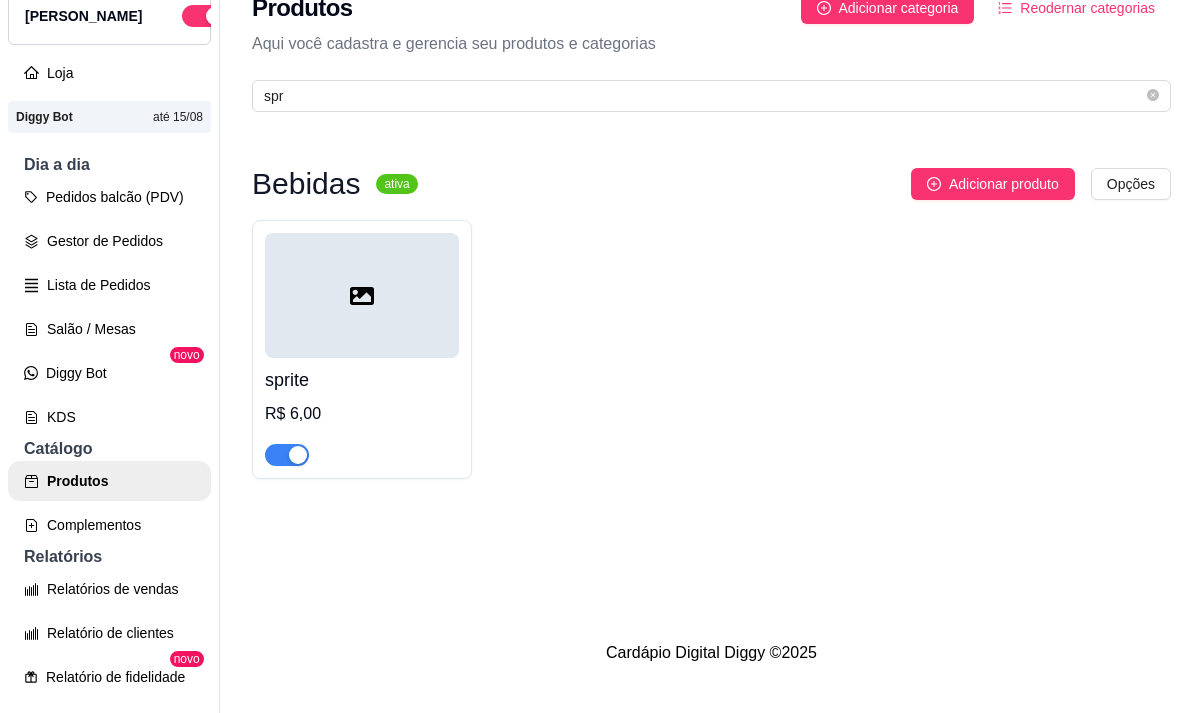 click on "R$ 6,00" at bounding box center [362, 414] 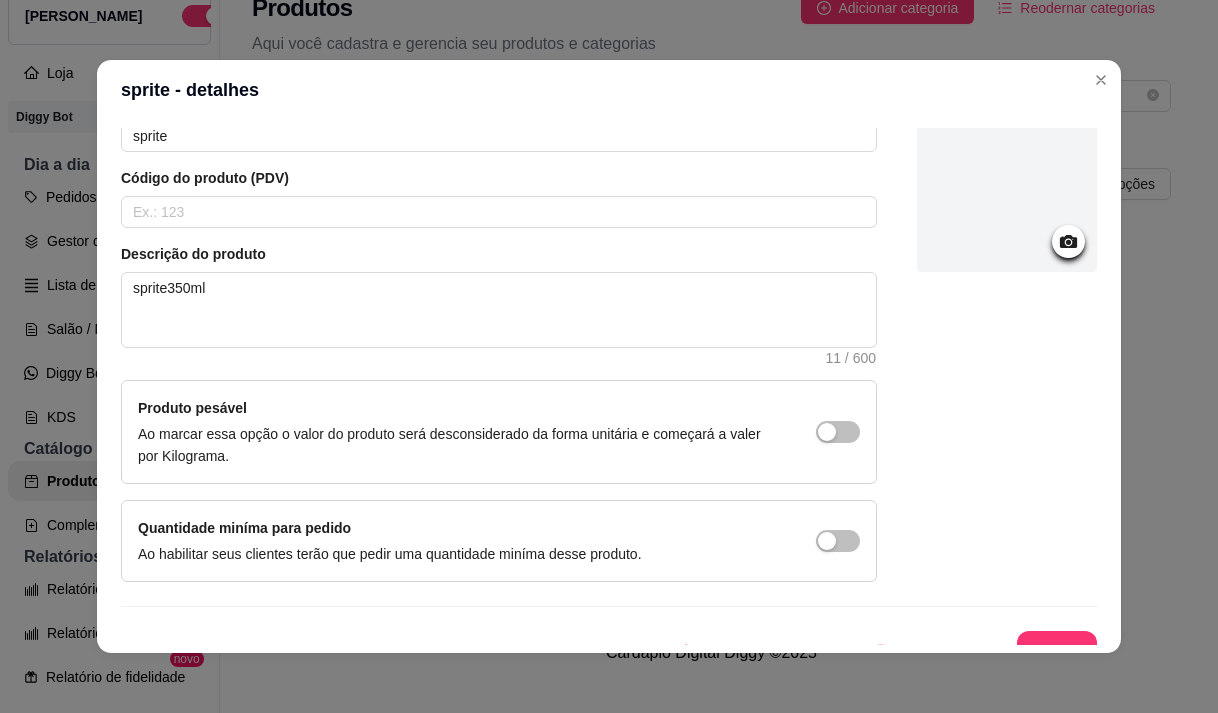 scroll, scrollTop: 135, scrollLeft: 0, axis: vertical 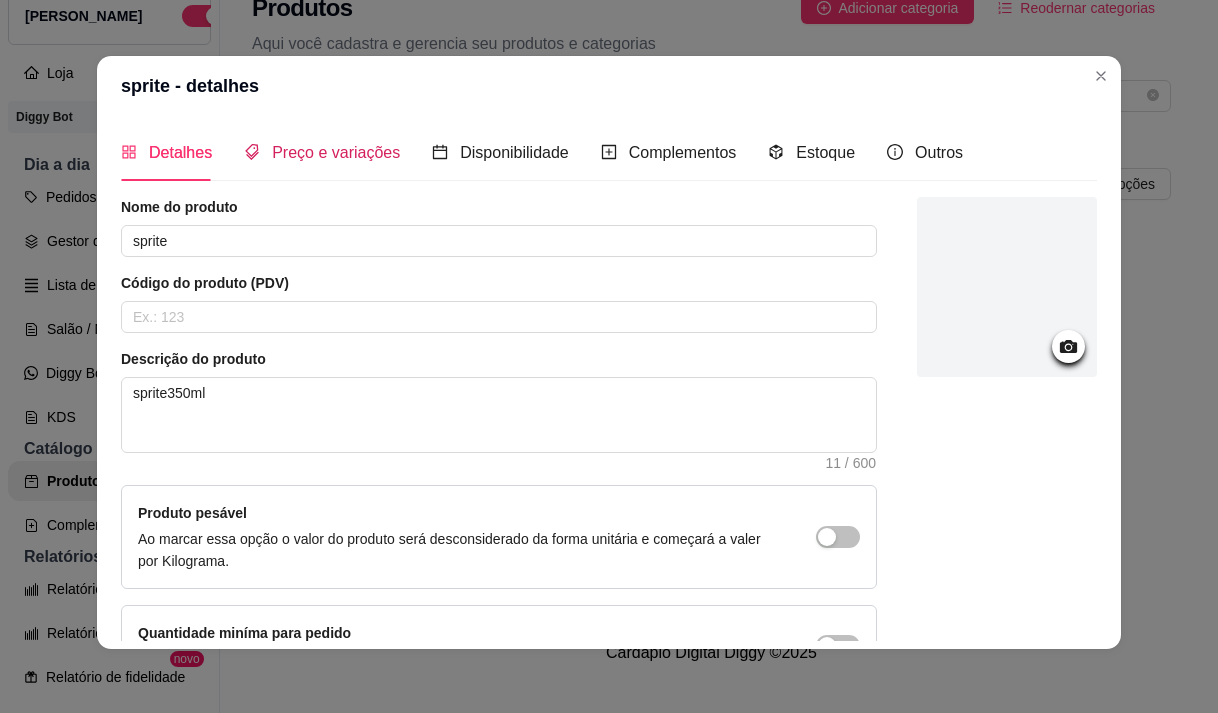 click on "Preço e variações" at bounding box center (336, 152) 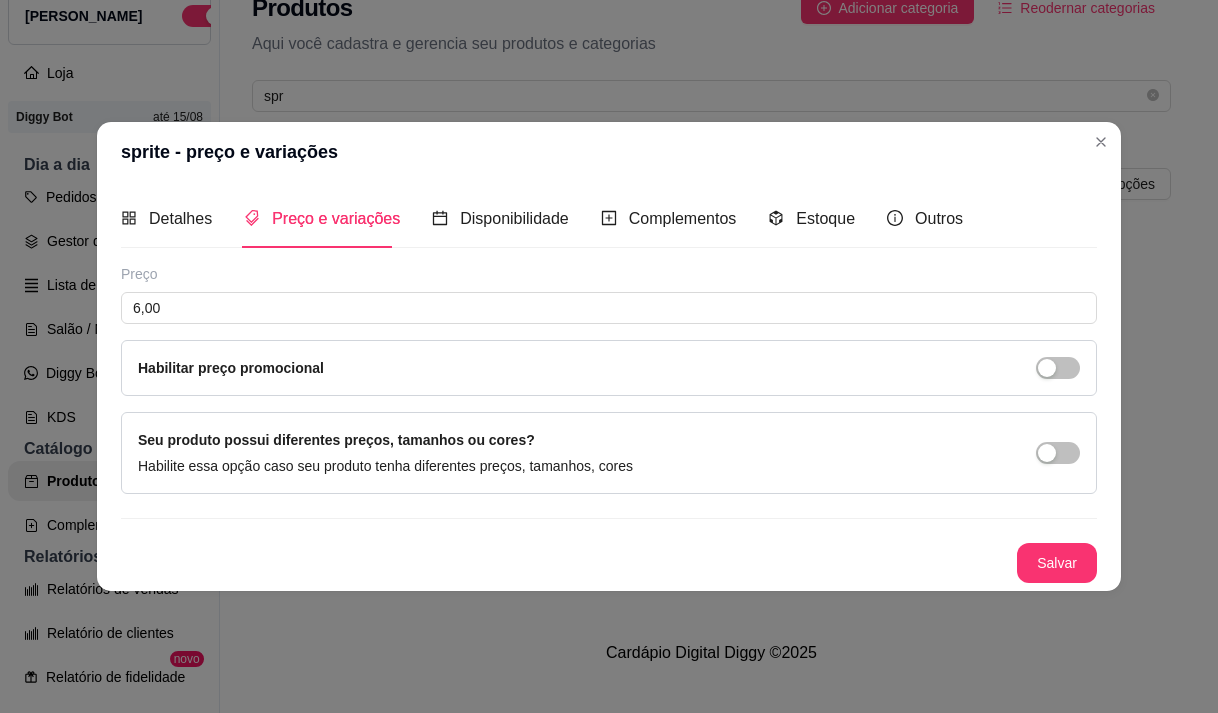 type 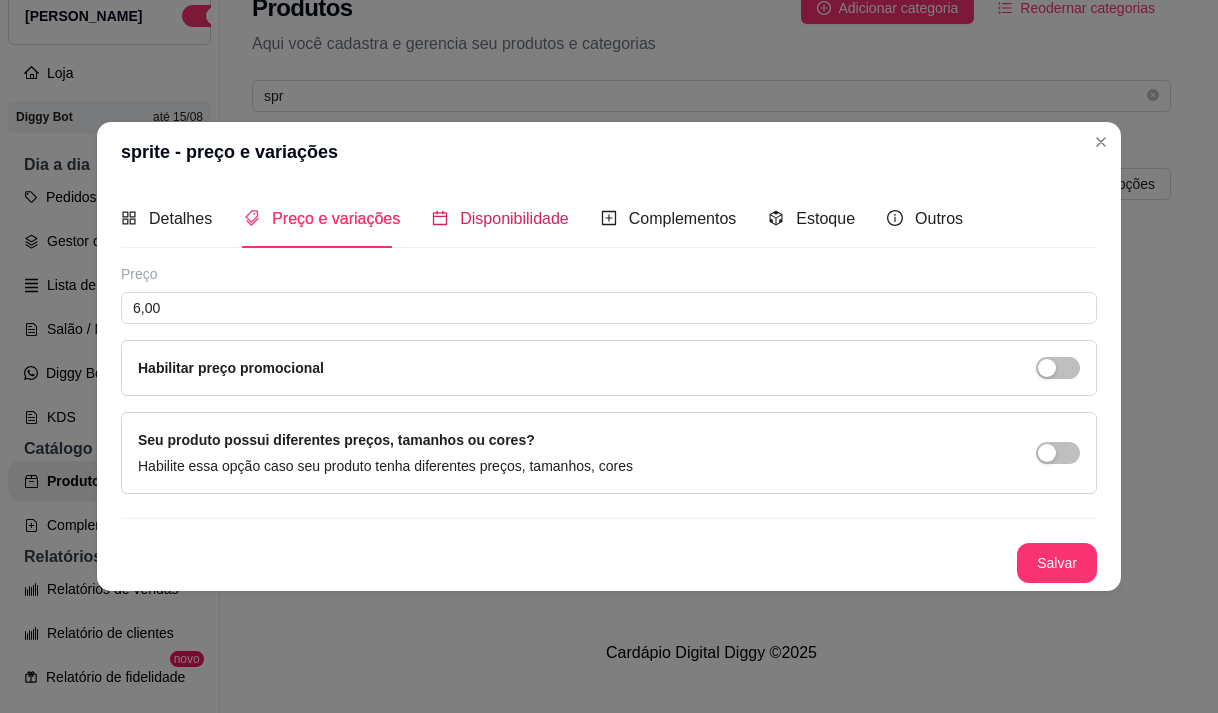 click on "Disponibilidade" at bounding box center (514, 218) 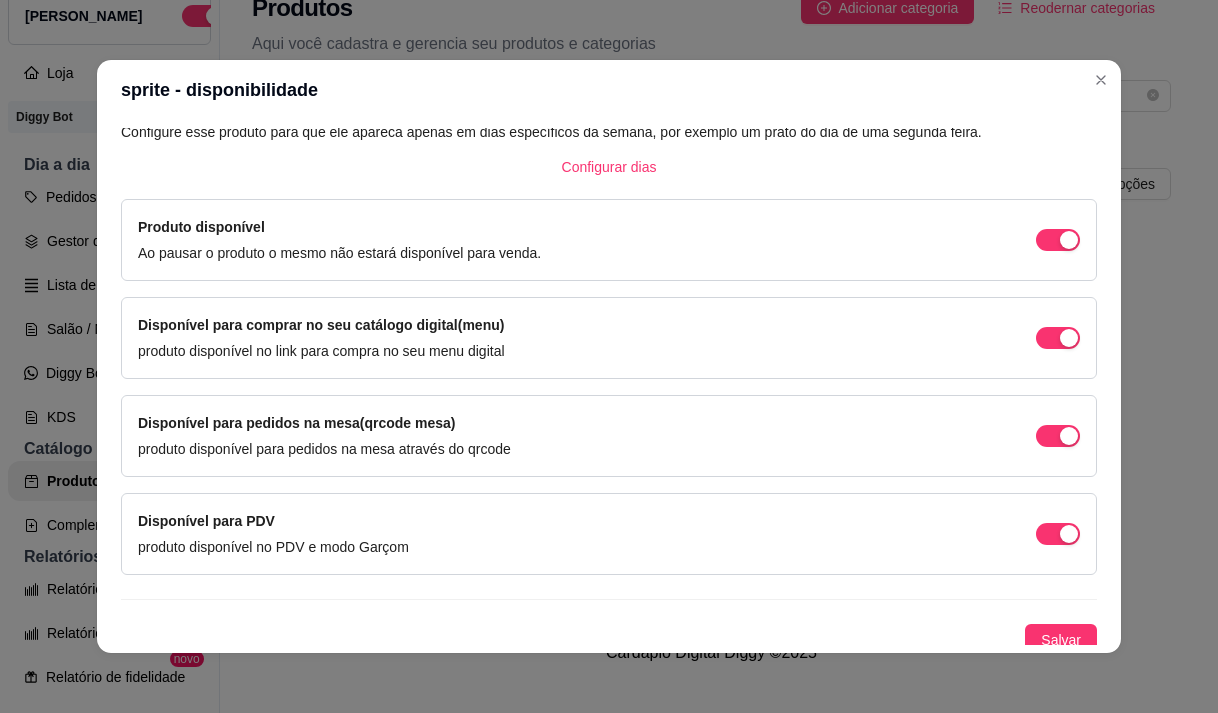 scroll, scrollTop: 133, scrollLeft: 0, axis: vertical 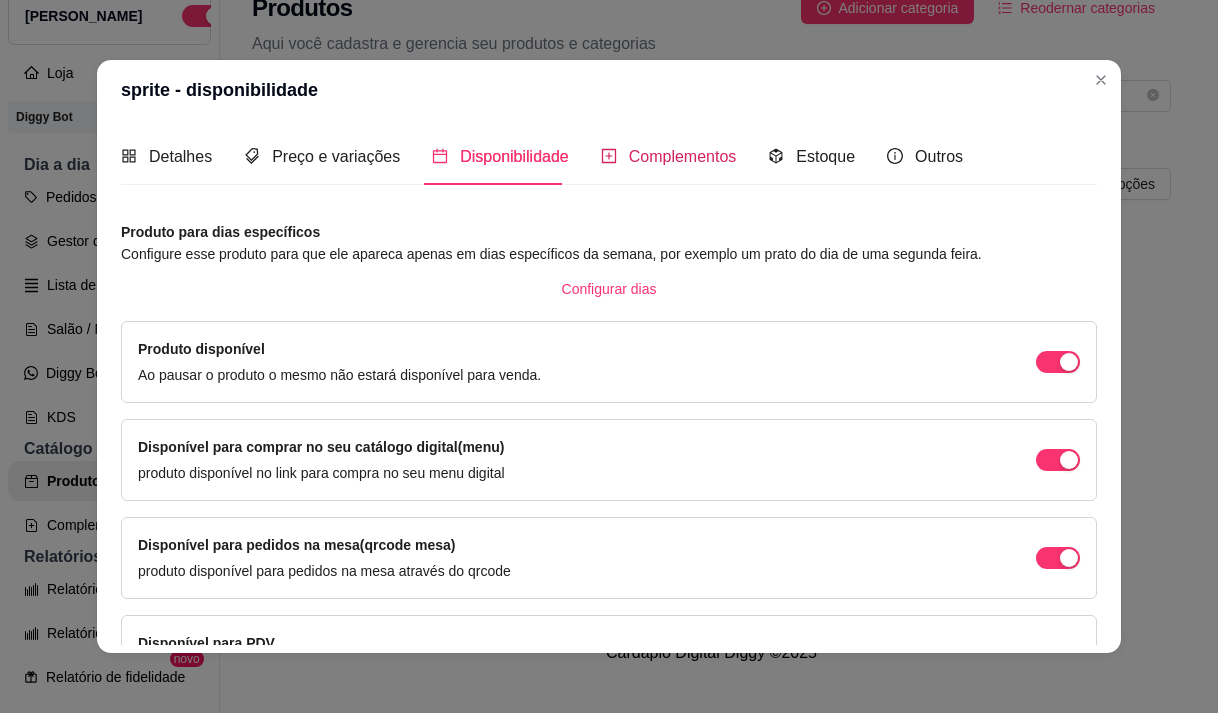 click on "Complementos" at bounding box center [683, 156] 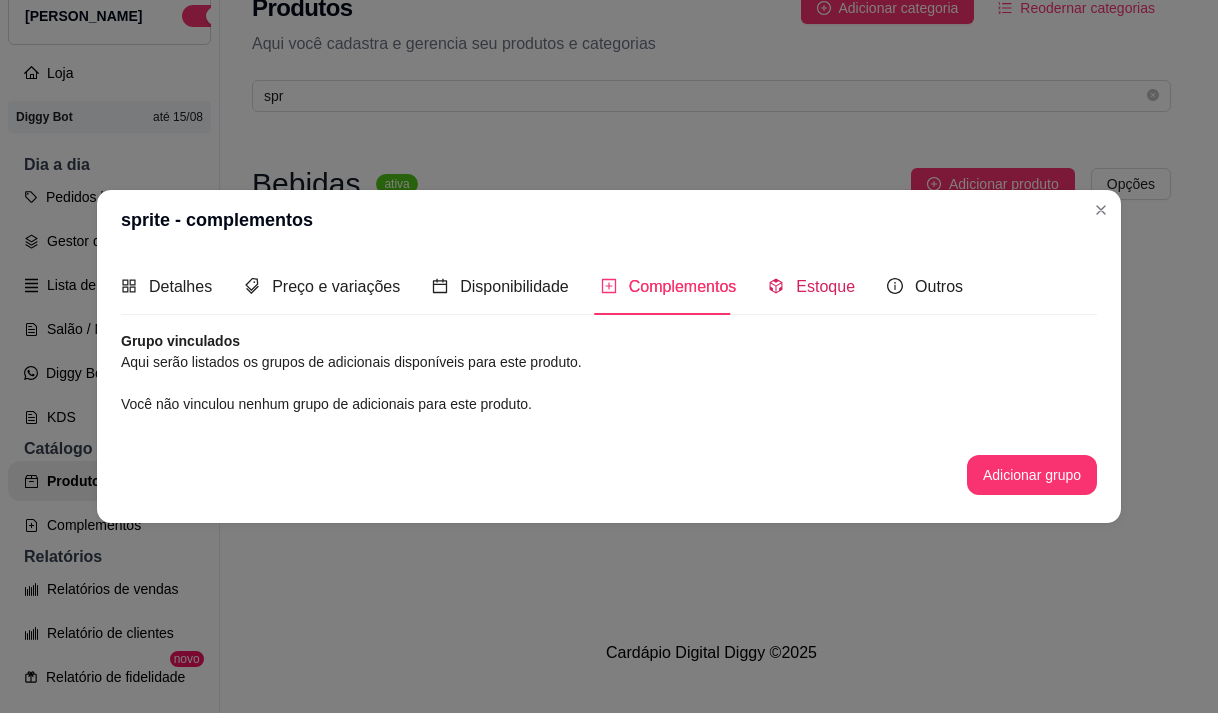 click on "Estoque" at bounding box center [825, 286] 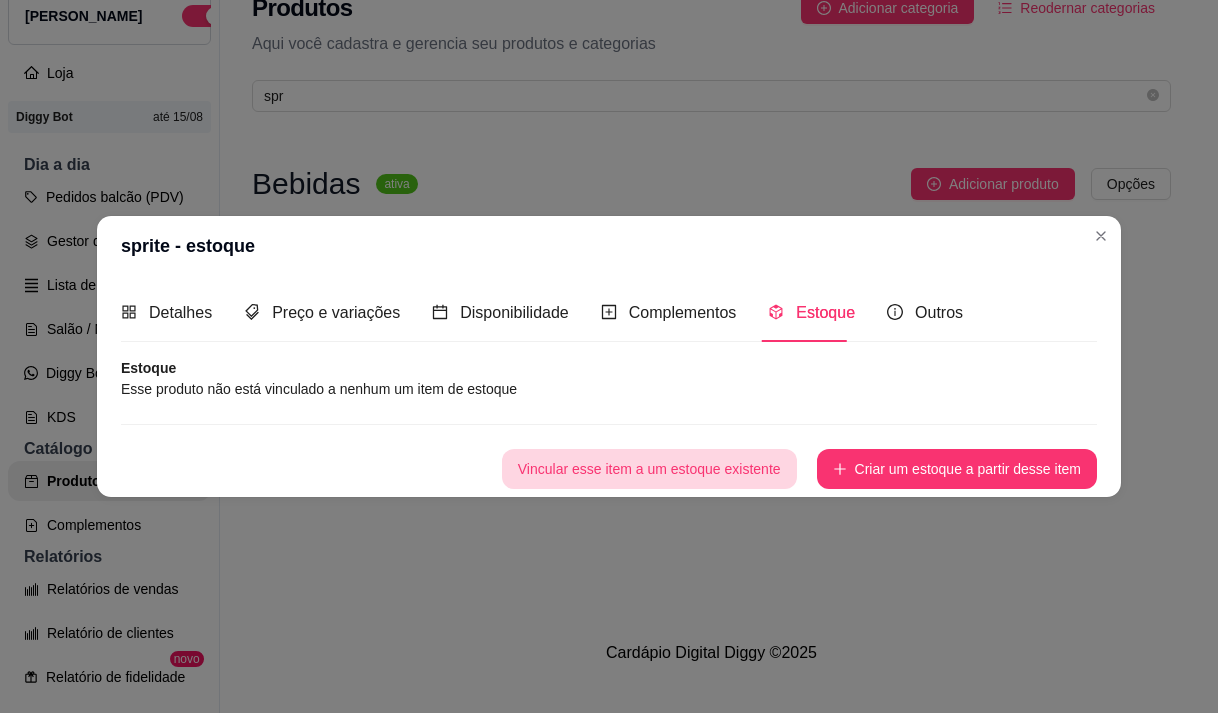 click on "Vincular esse item a um estoque existente" at bounding box center [649, 469] 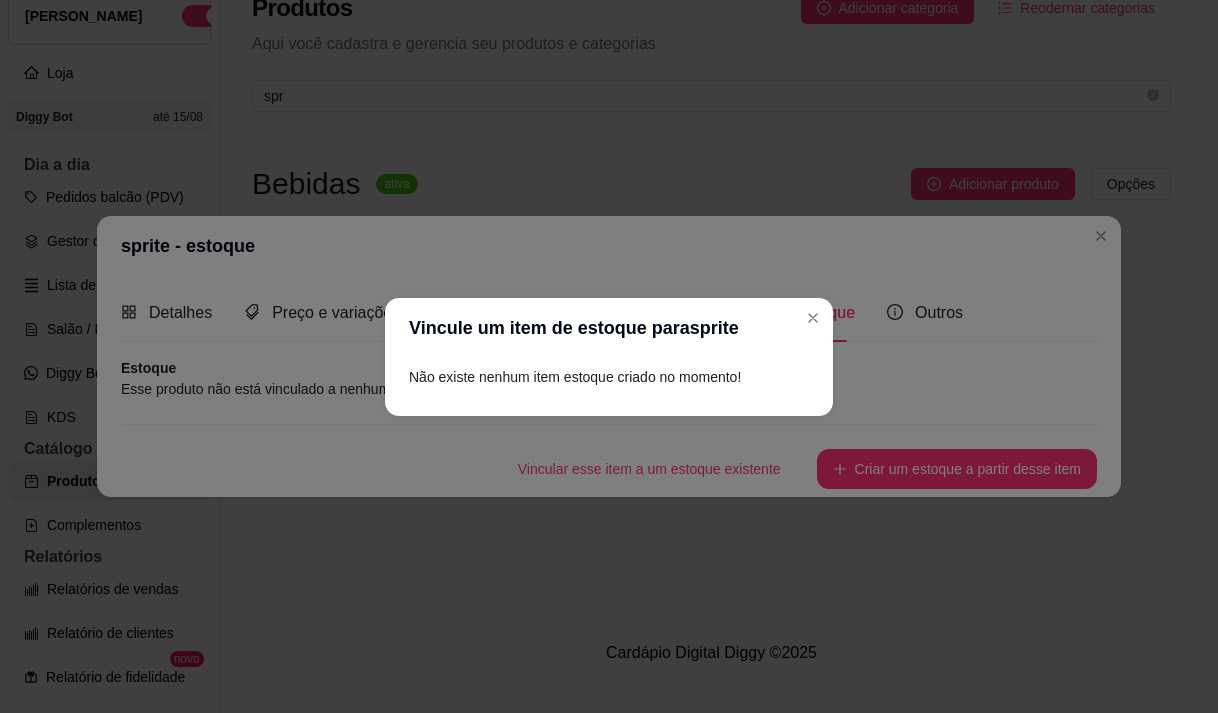 click on "Não existe nenhum item estoque criado no momento!" at bounding box center (609, 377) 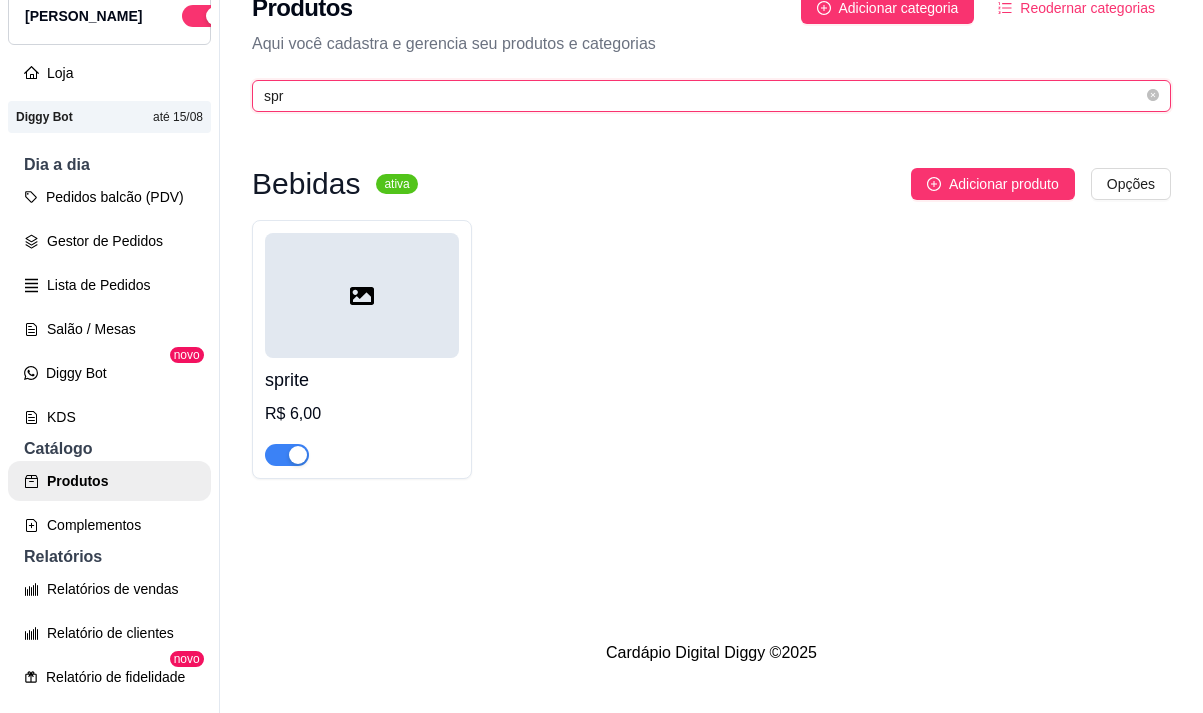 click on "spr" at bounding box center (703, 96) 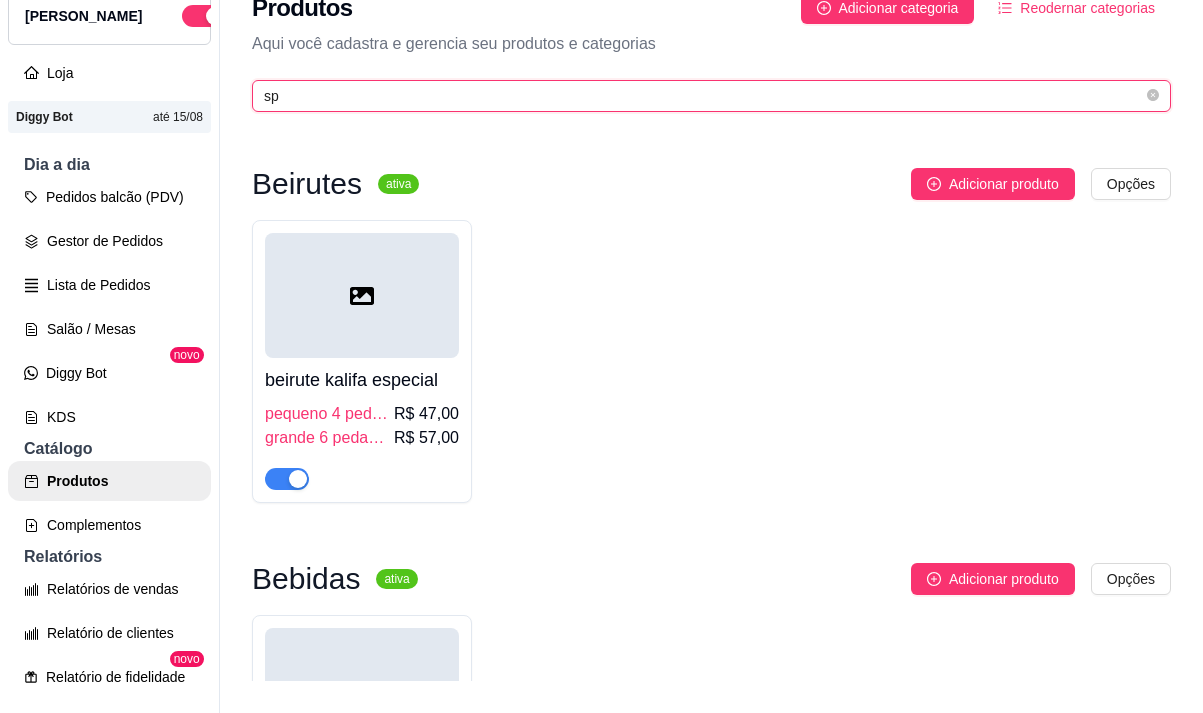 type on "s" 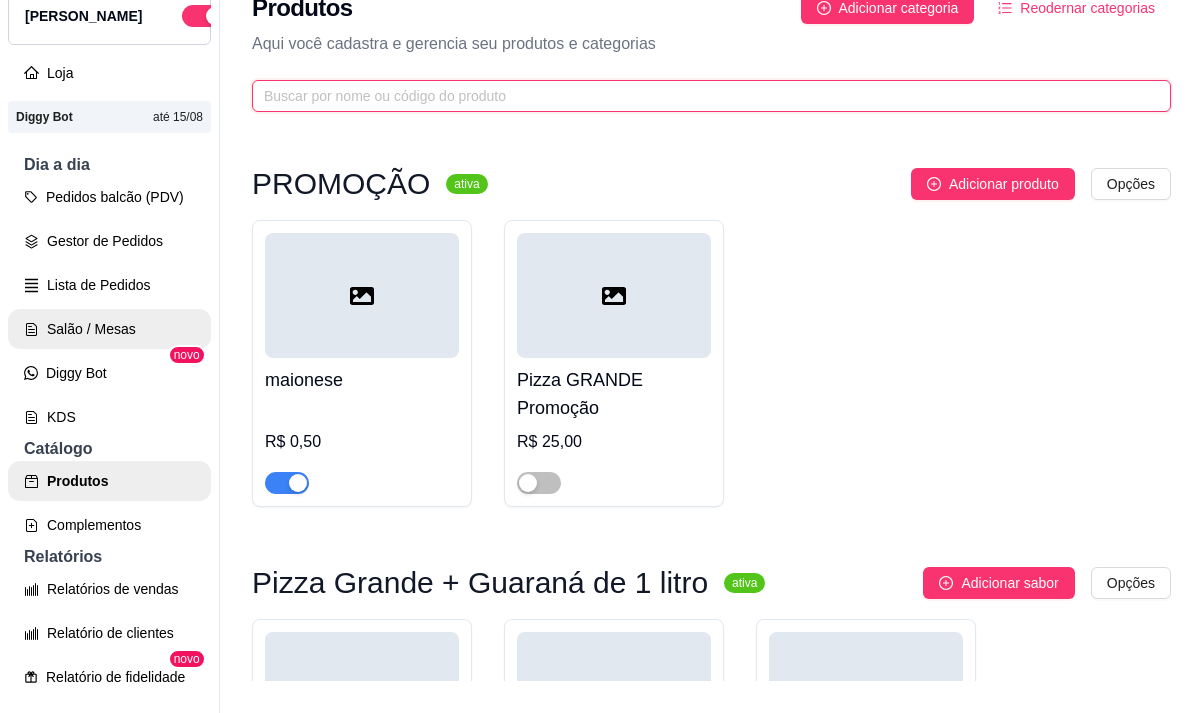 type 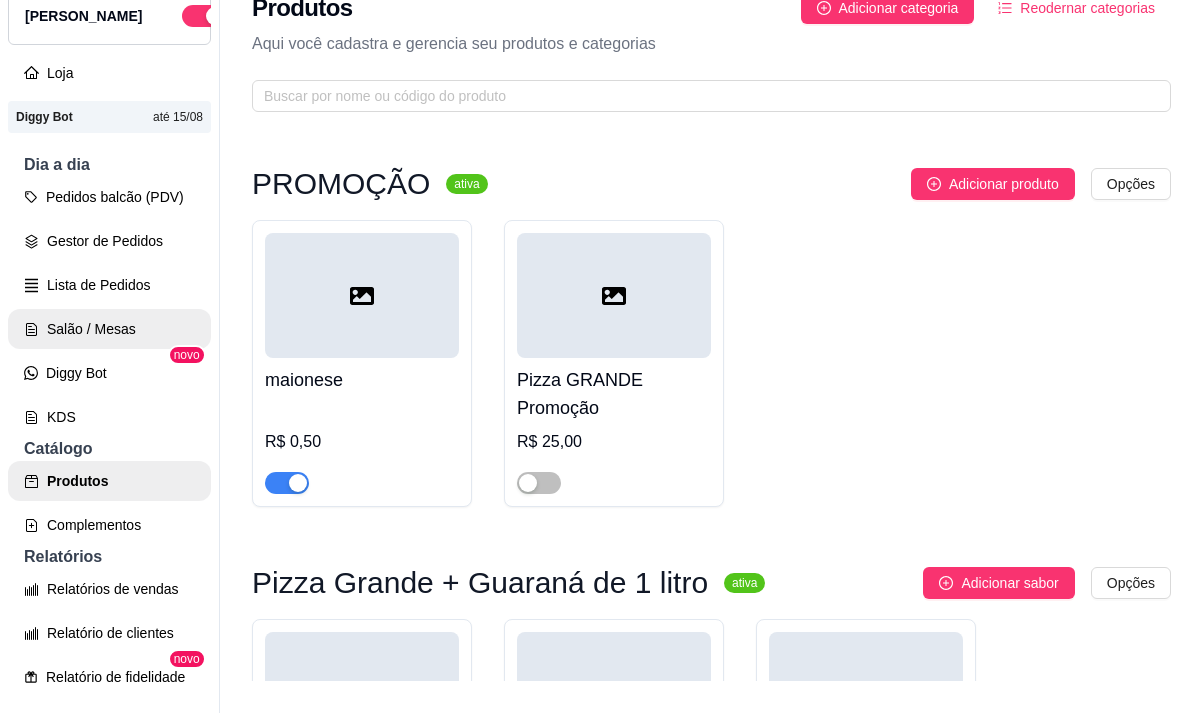 click on "Salão / Mesas" at bounding box center [109, 329] 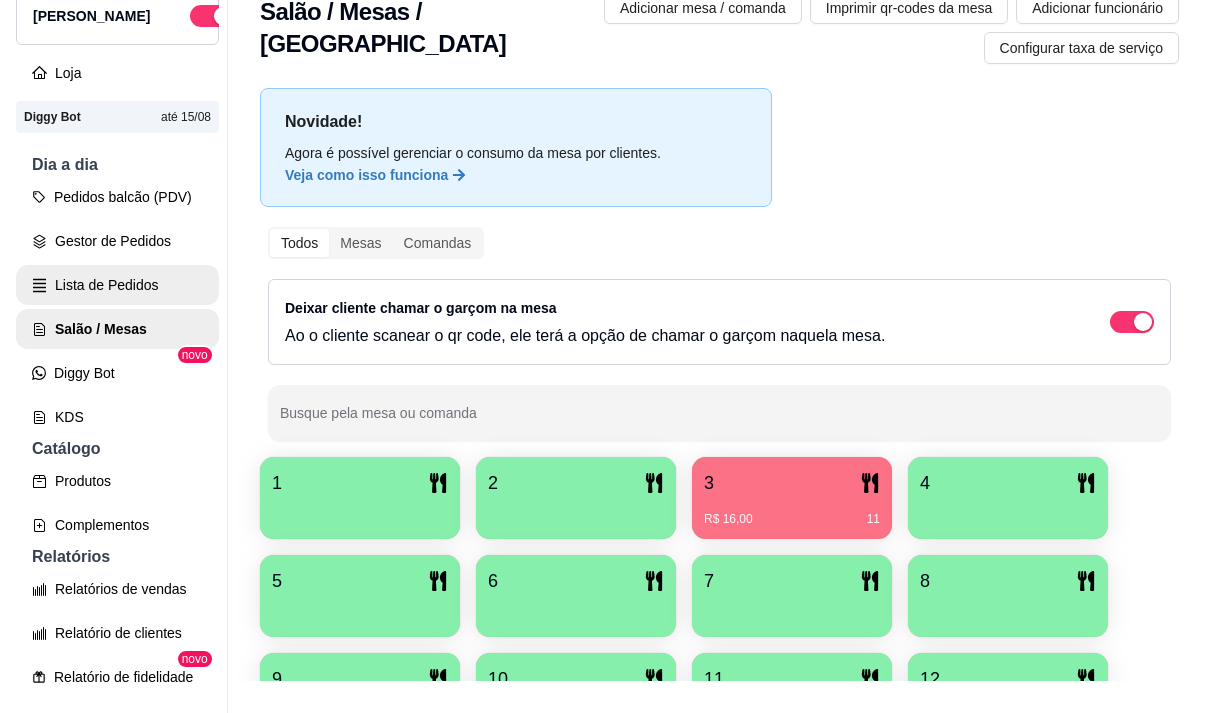 scroll, scrollTop: 0, scrollLeft: 0, axis: both 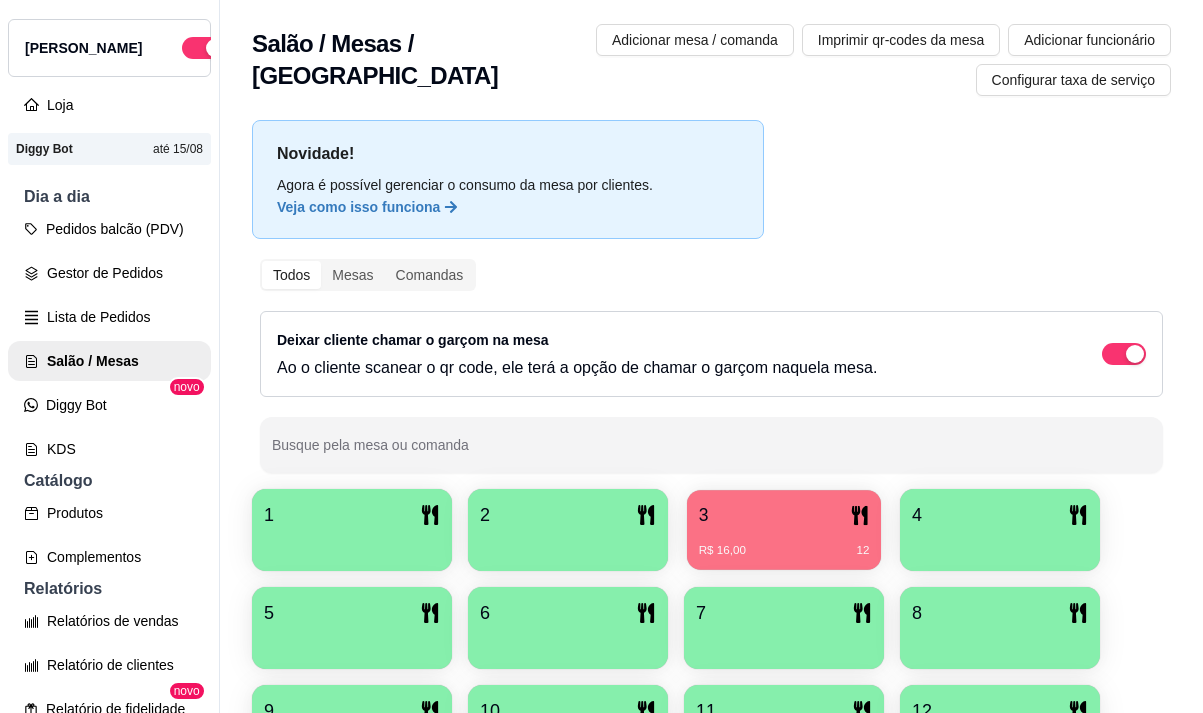 click on "R$ 16,00 12" at bounding box center [784, 543] 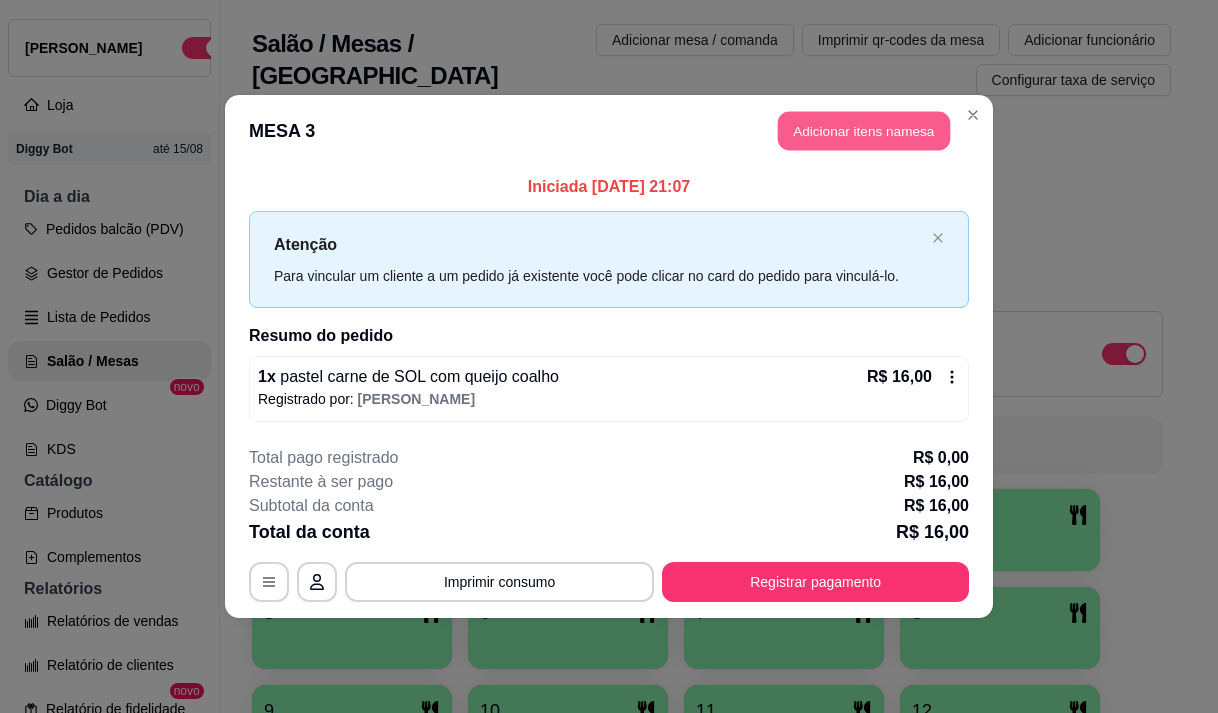 click on "Adicionar itens na  mesa" at bounding box center [864, 131] 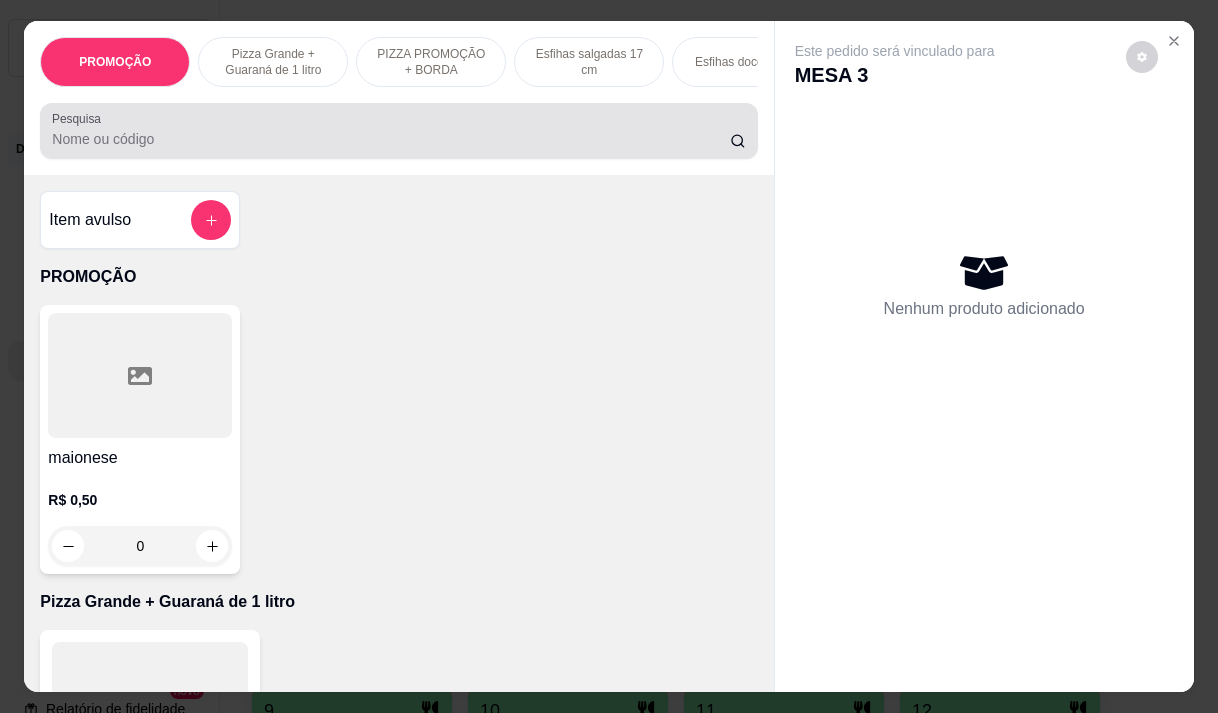 click at bounding box center [398, 131] 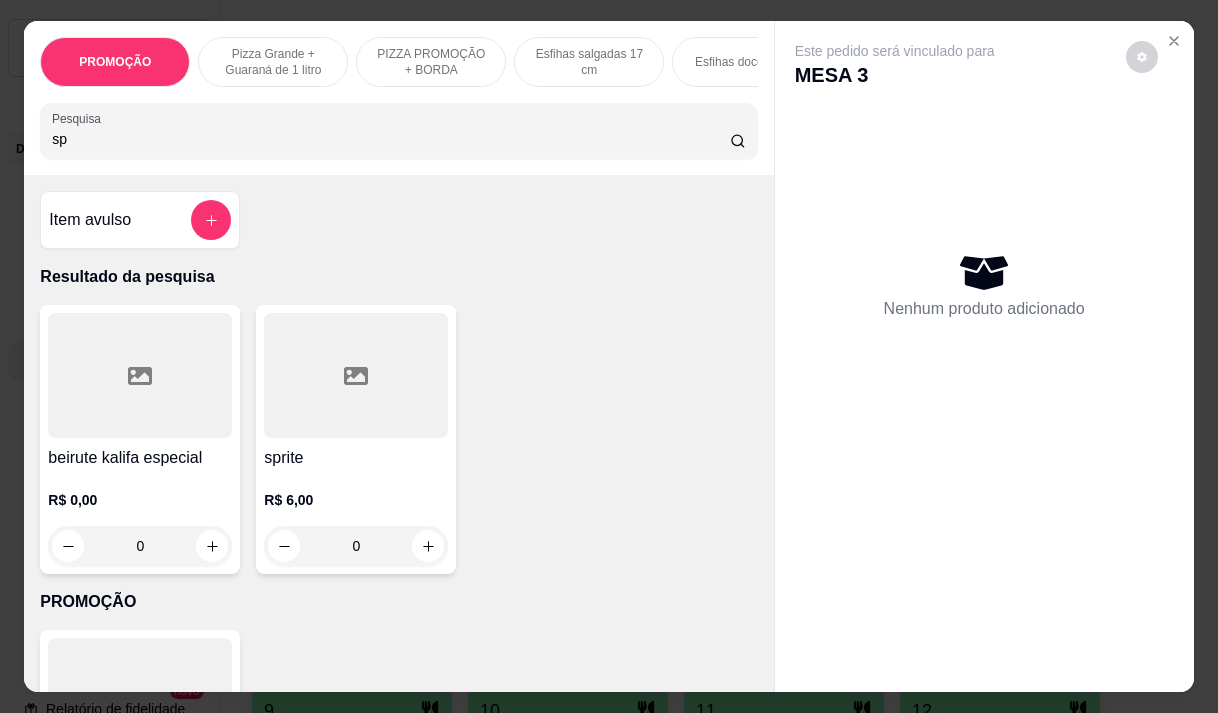 type on "sp" 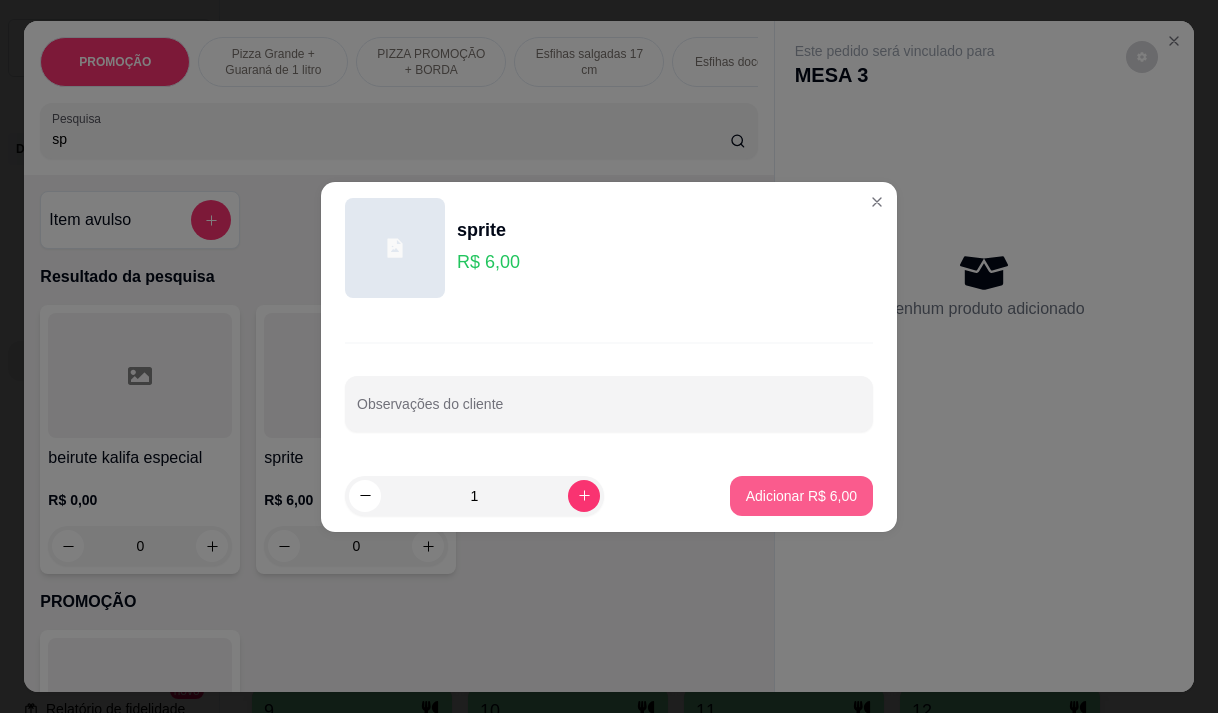 click on "Adicionar   R$ 6,00" at bounding box center (801, 496) 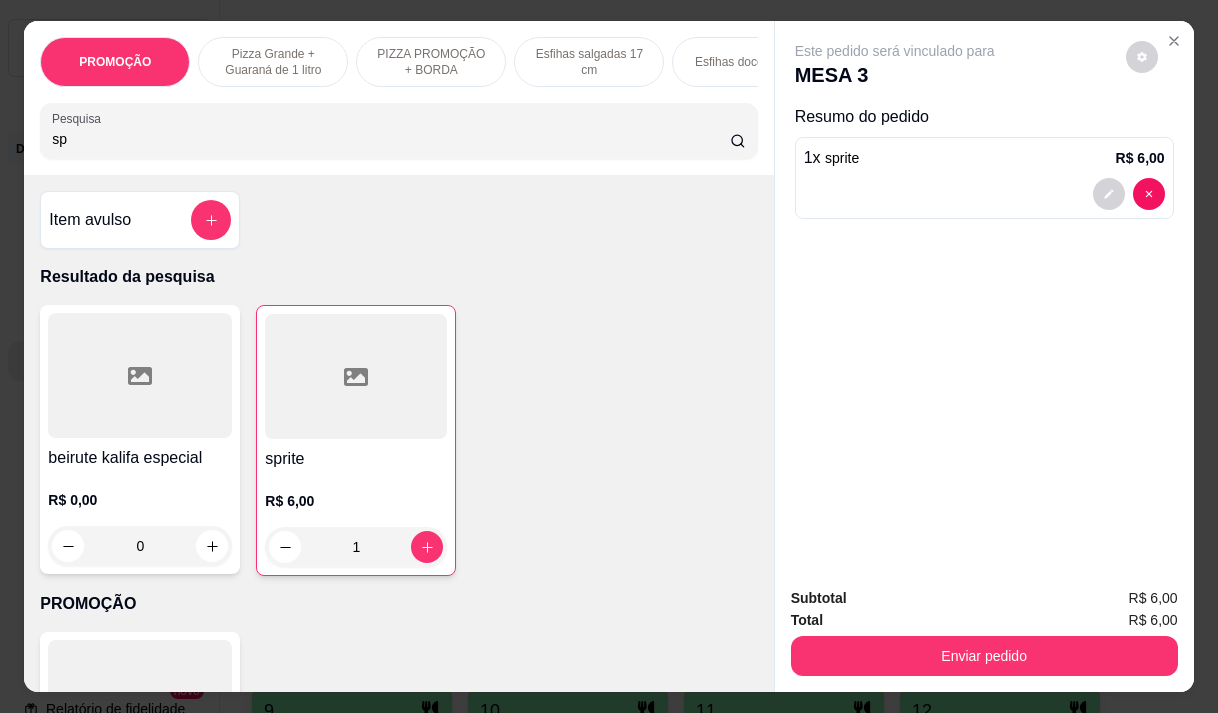 type on "1" 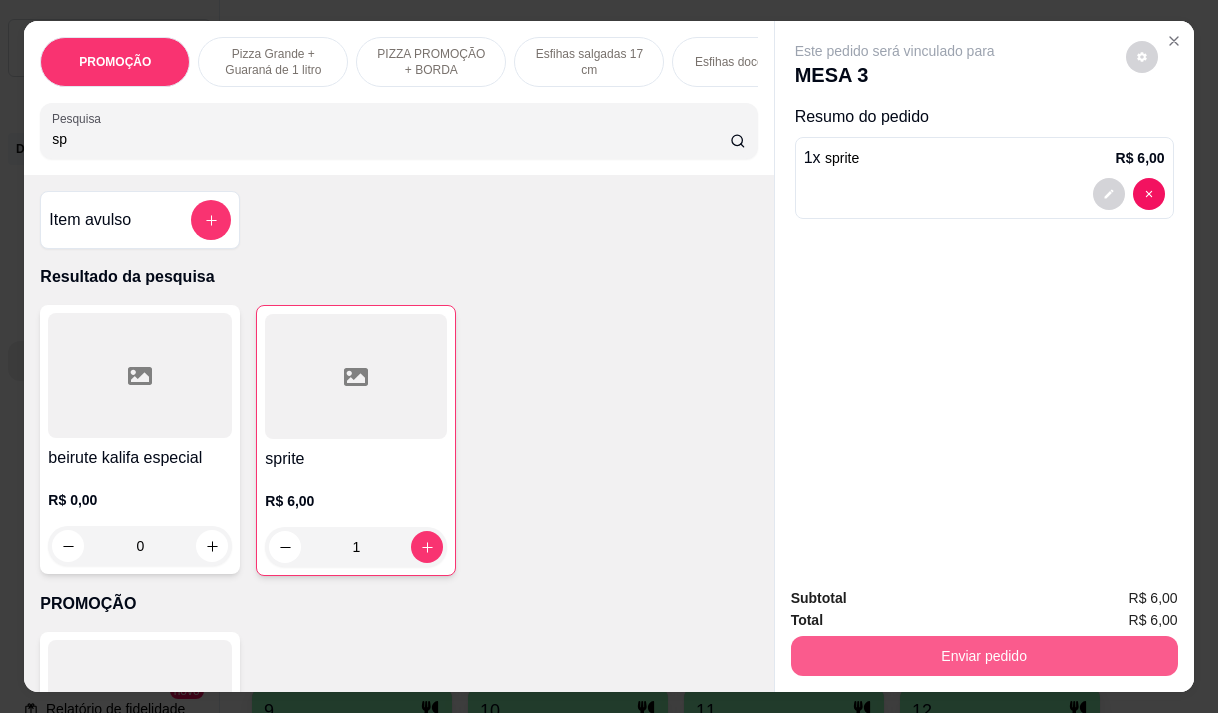 click on "Enviar pedido" at bounding box center (984, 656) 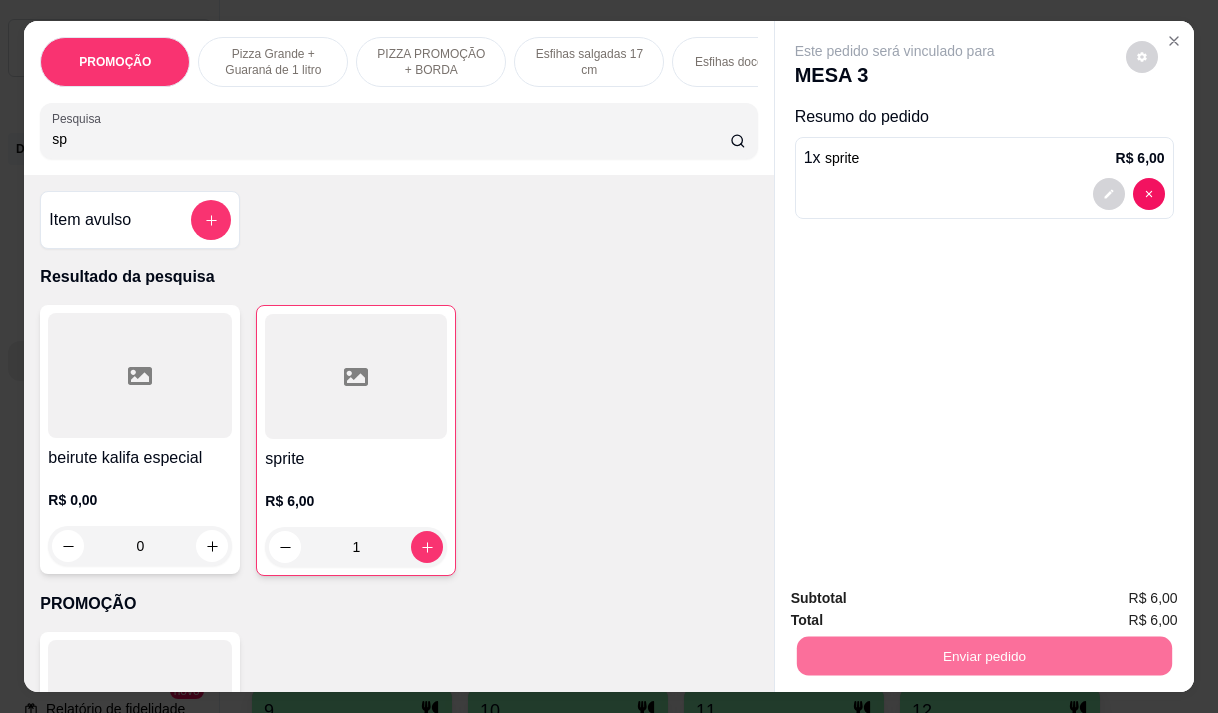 click on "Não registrar e enviar pedido" at bounding box center [918, 598] 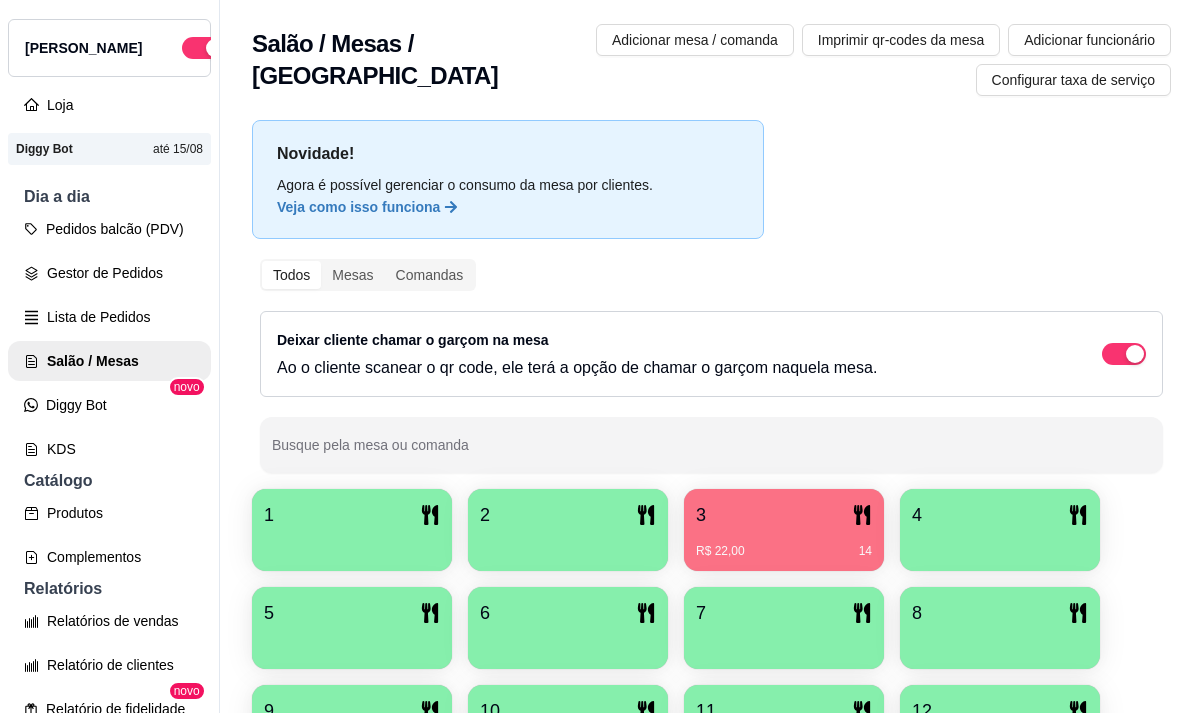 click on "R$ 22,00 14" at bounding box center (784, 544) 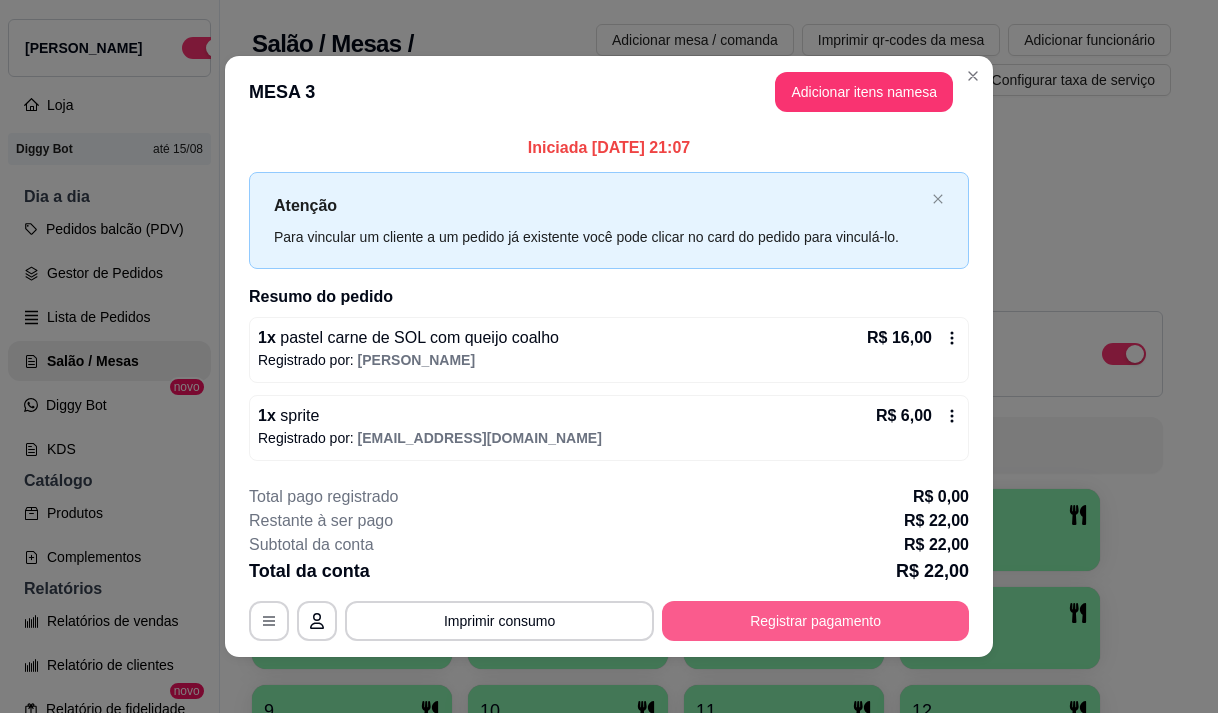 click on "Registrar pagamento" at bounding box center (815, 621) 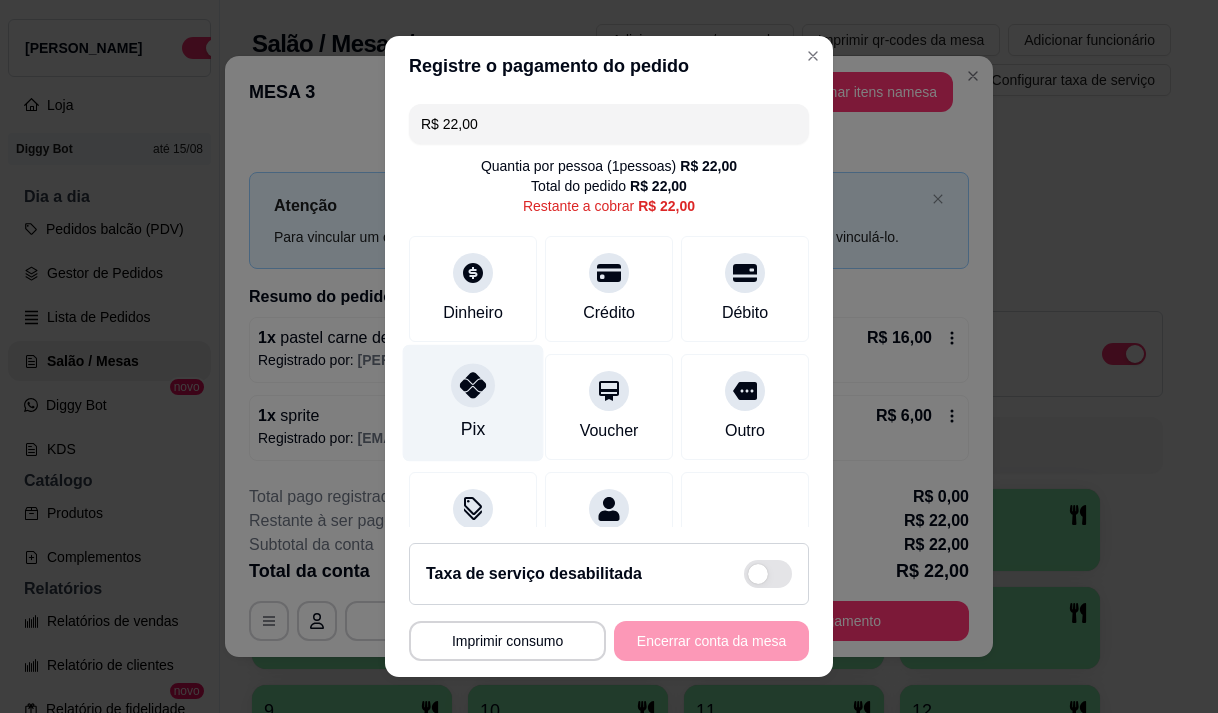 click 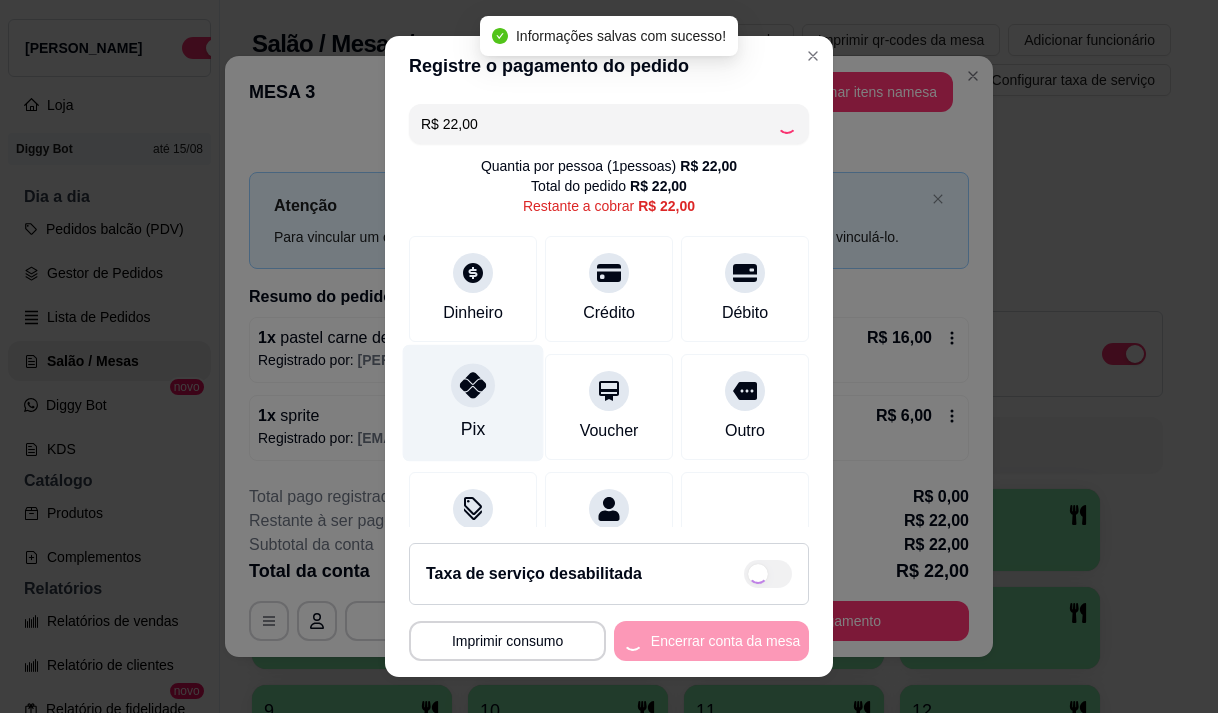 type on "R$ 0,00" 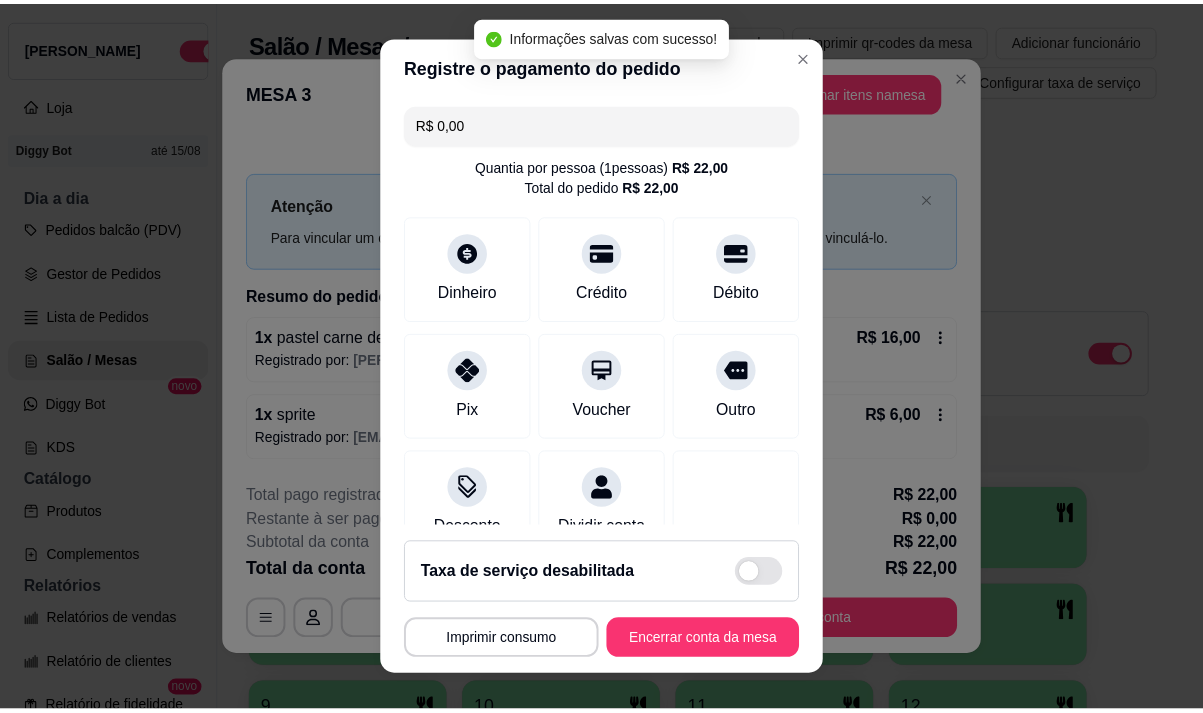 scroll, scrollTop: 166, scrollLeft: 0, axis: vertical 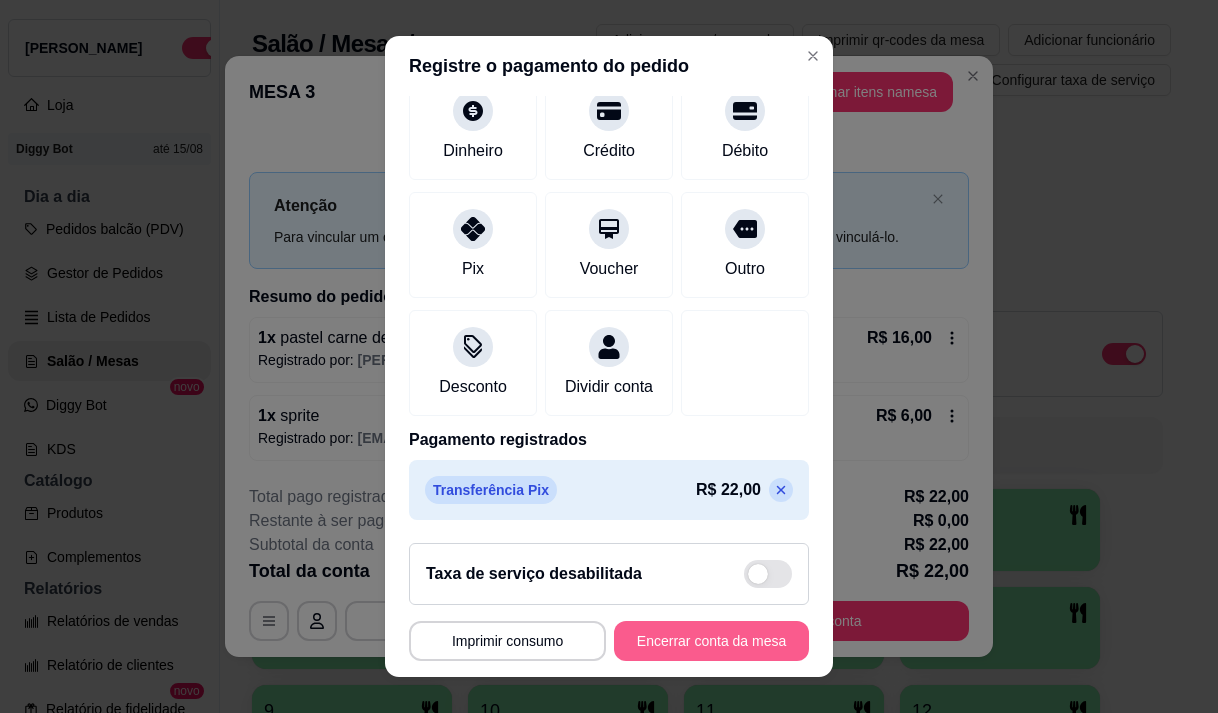 click on "Encerrar conta da mesa" at bounding box center (711, 641) 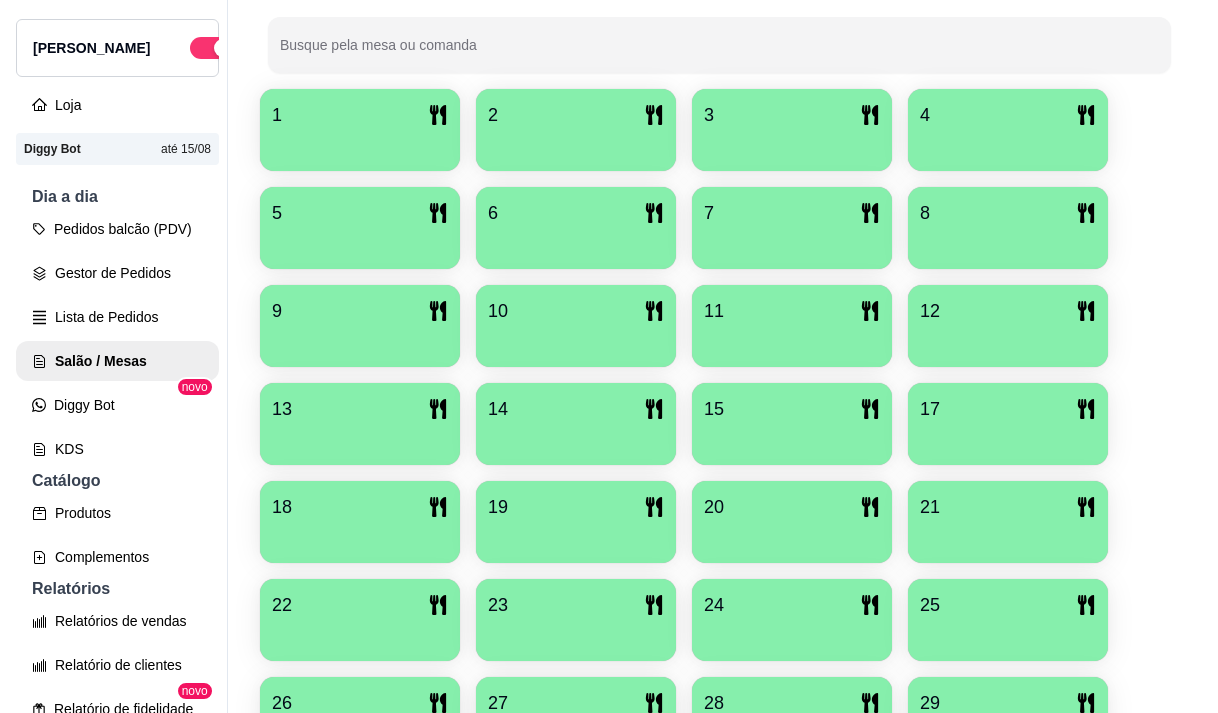 scroll, scrollTop: 639, scrollLeft: 0, axis: vertical 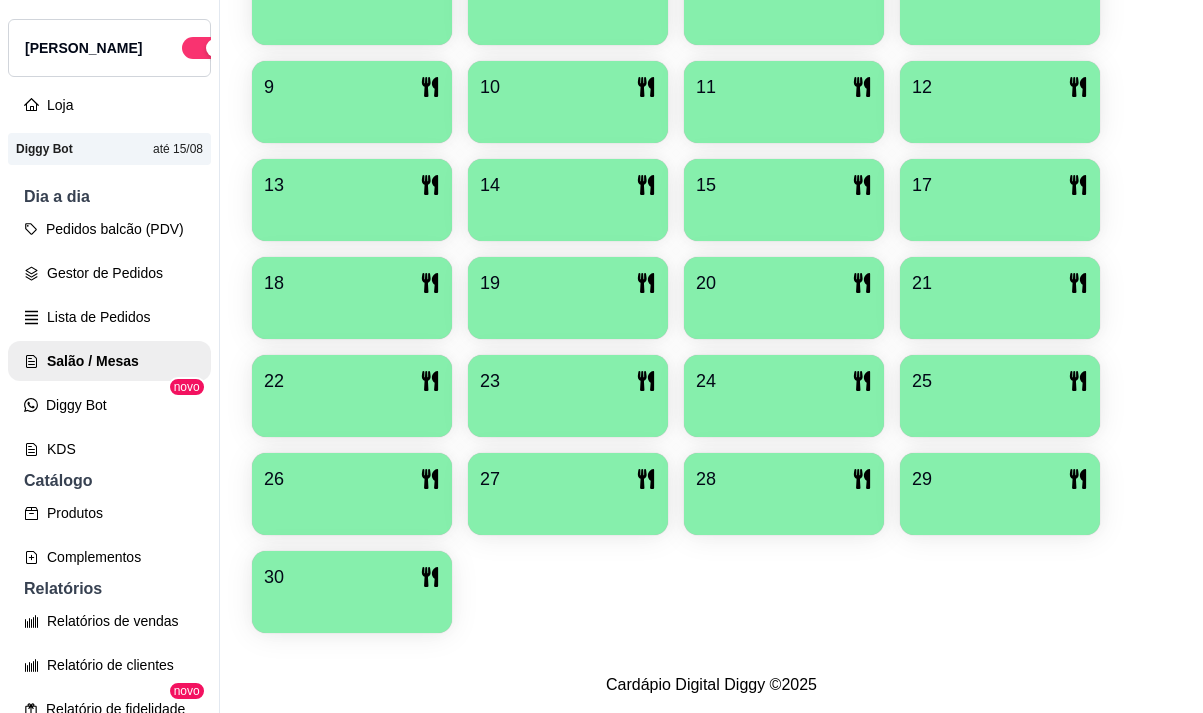 click at bounding box center (352, 606) 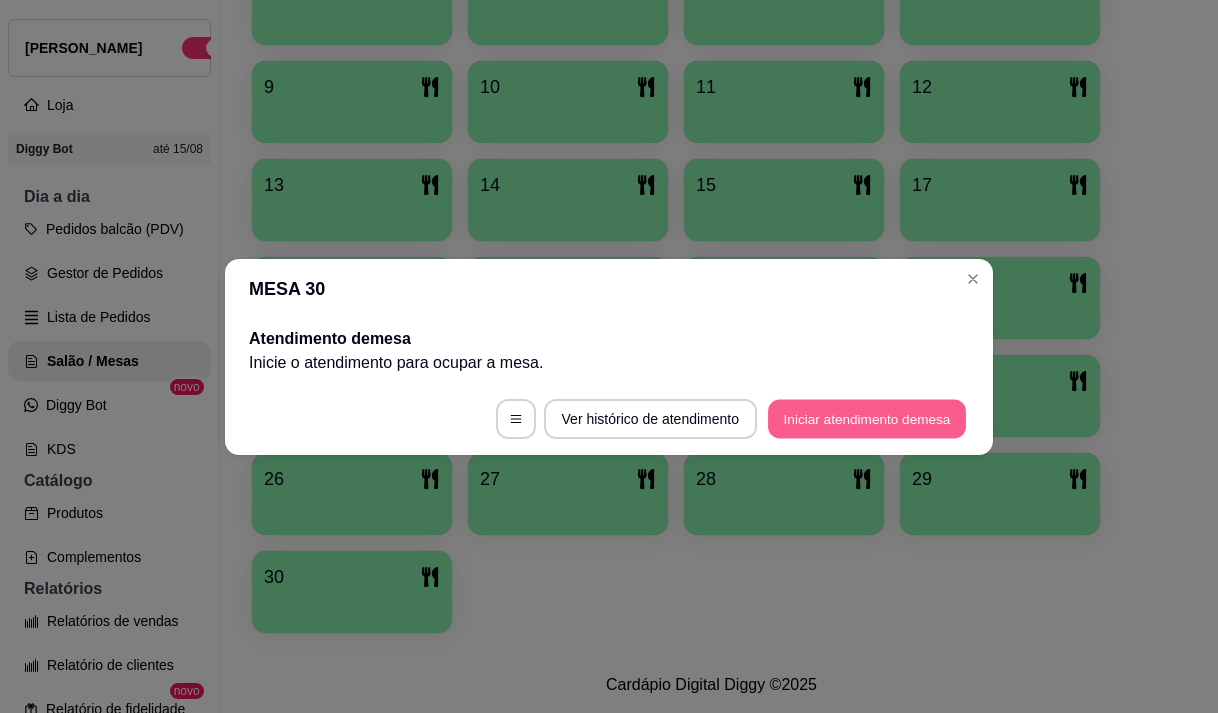 click on "Iniciar atendimento de  mesa" at bounding box center [867, 418] 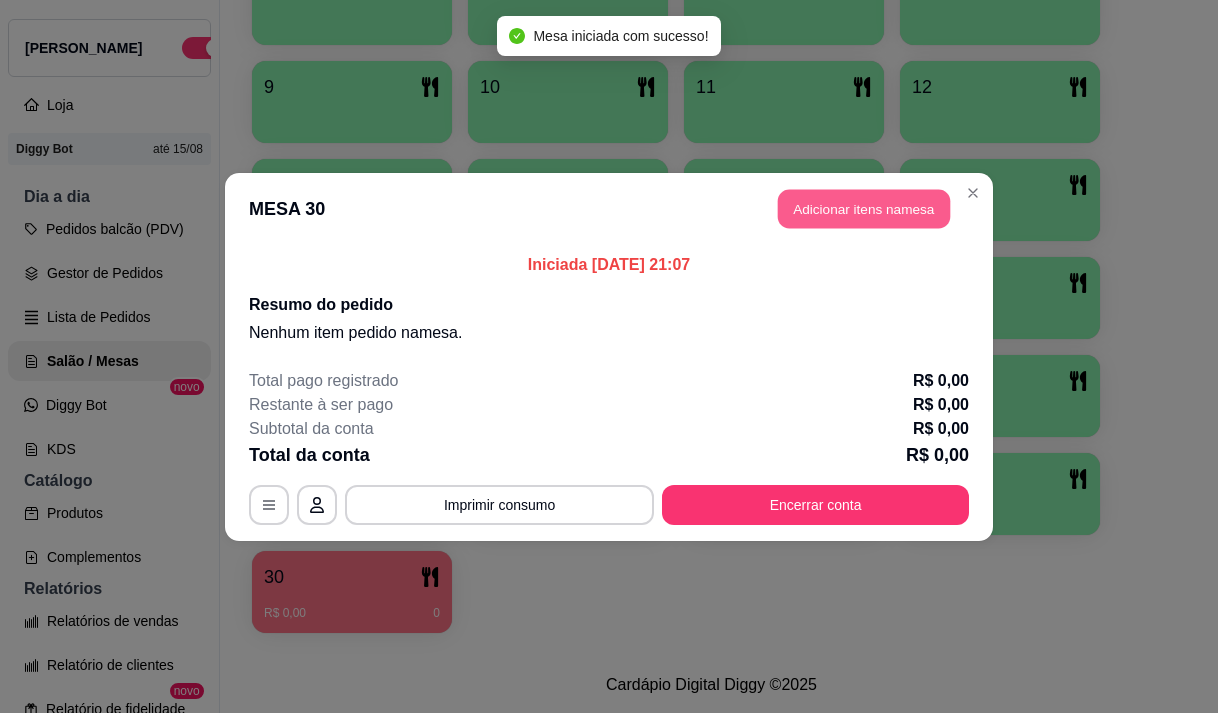 click on "Adicionar itens na  mesa" at bounding box center (864, 208) 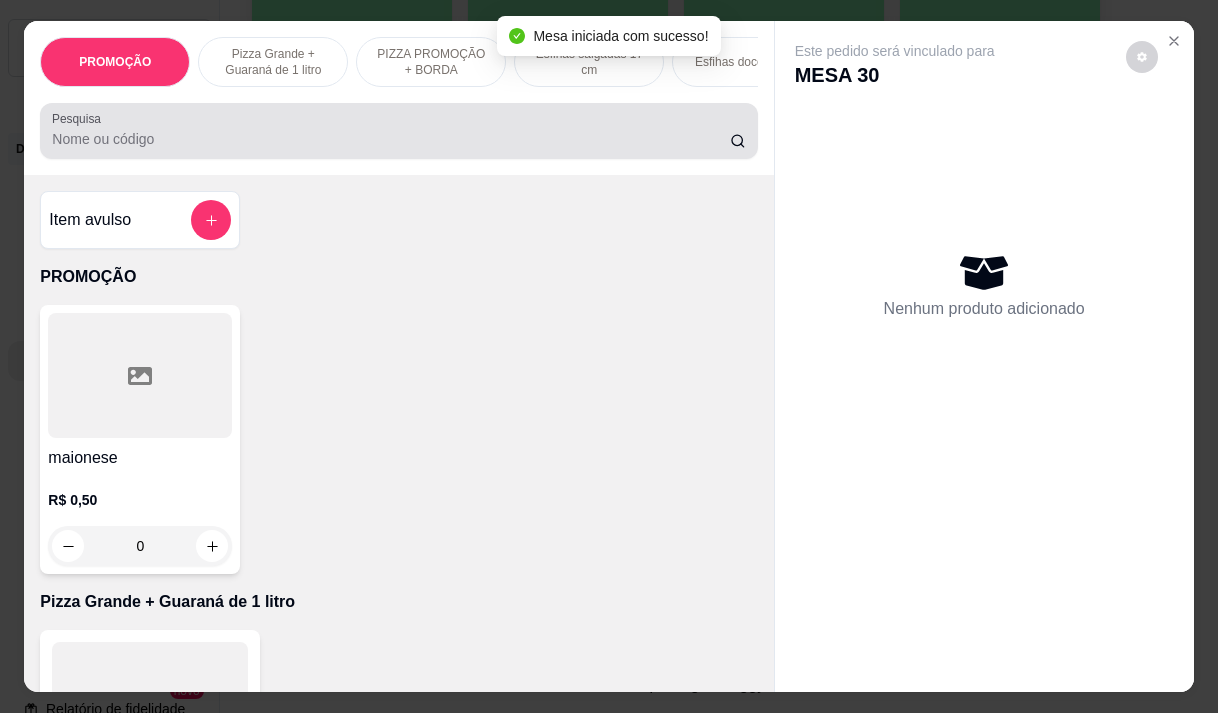 click on "Pesquisa" at bounding box center (391, 139) 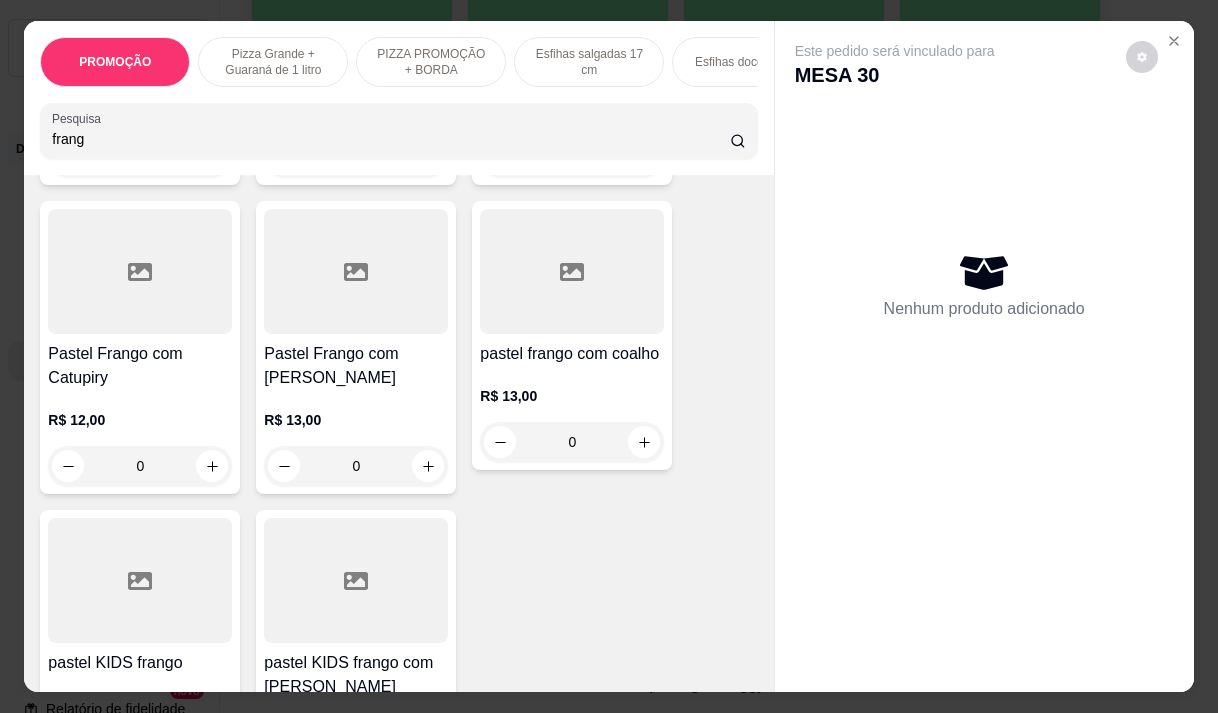 scroll, scrollTop: 700, scrollLeft: 0, axis: vertical 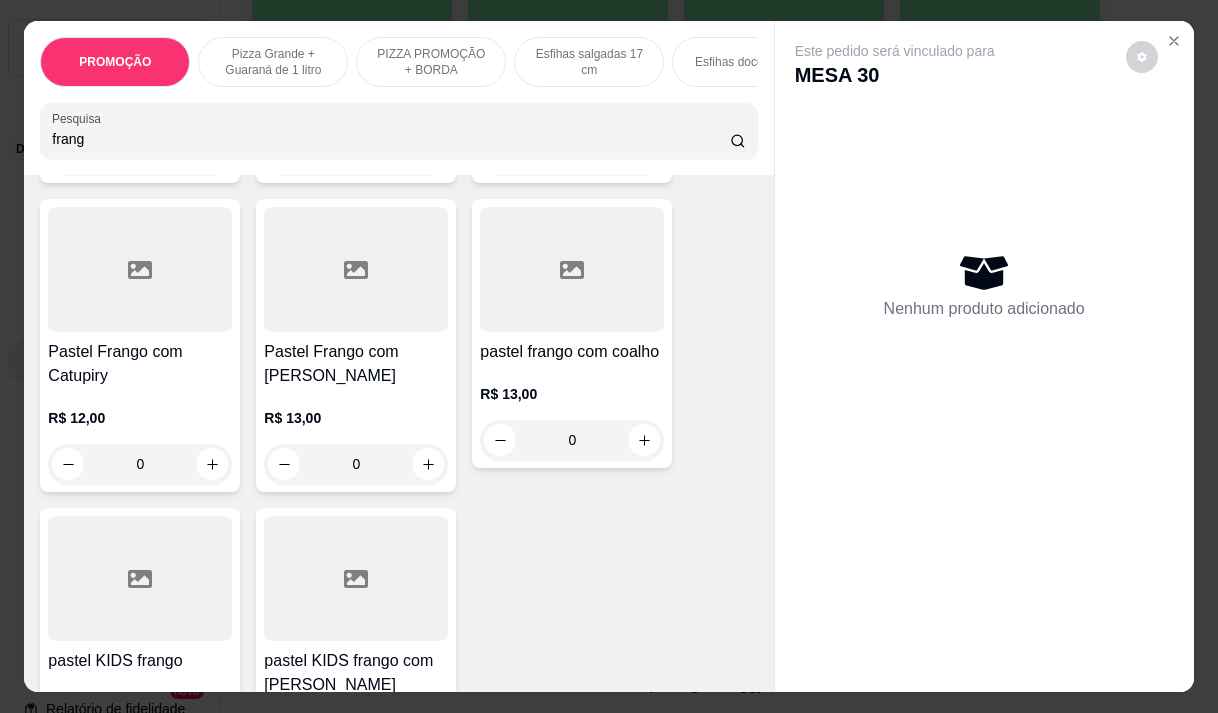 type on "frang" 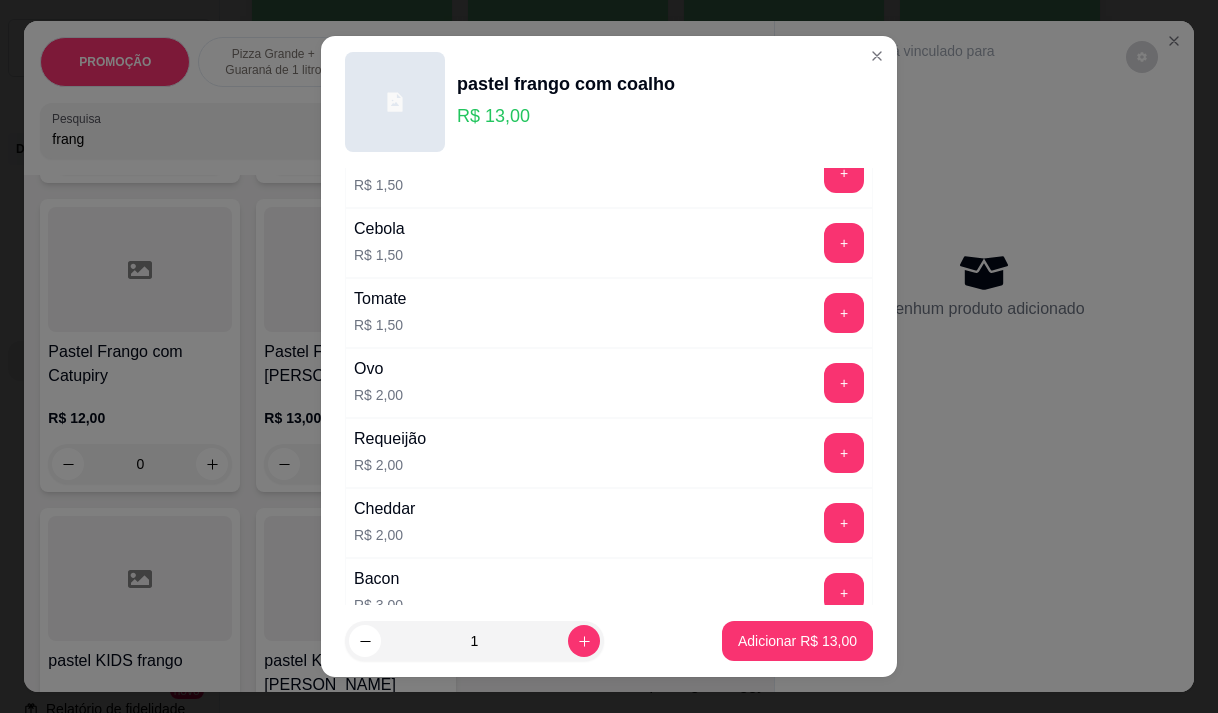 scroll, scrollTop: 200, scrollLeft: 0, axis: vertical 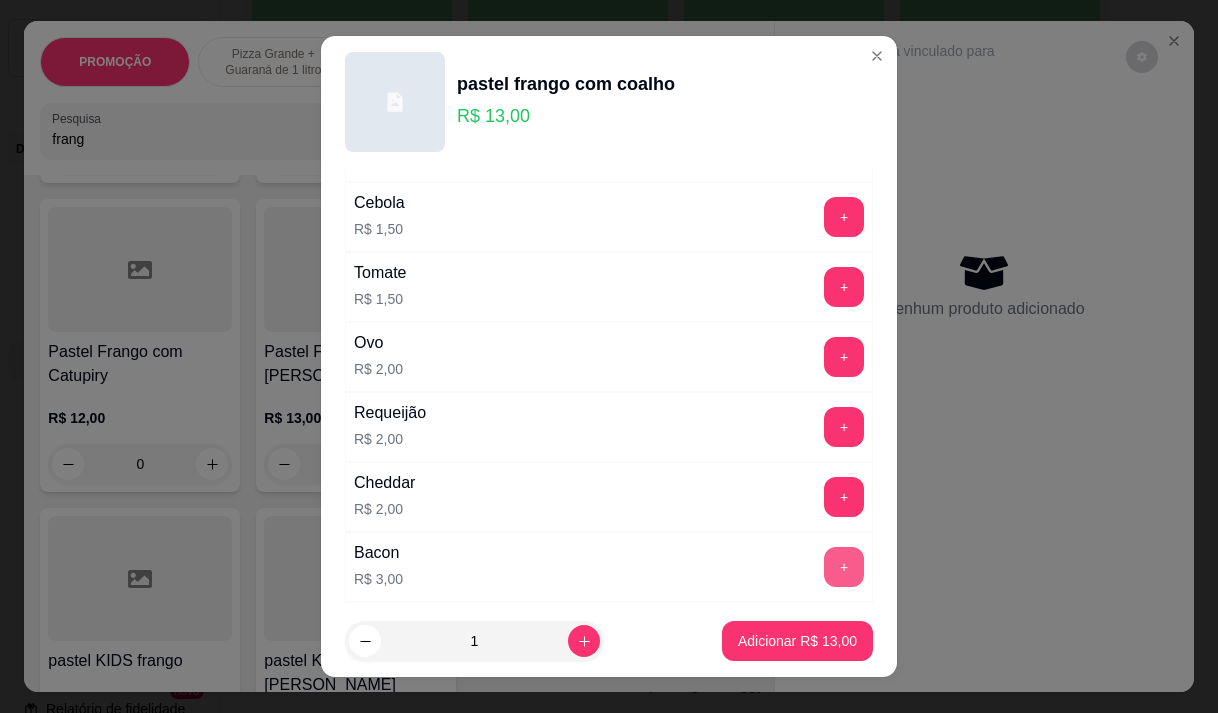 click on "+" at bounding box center (844, 567) 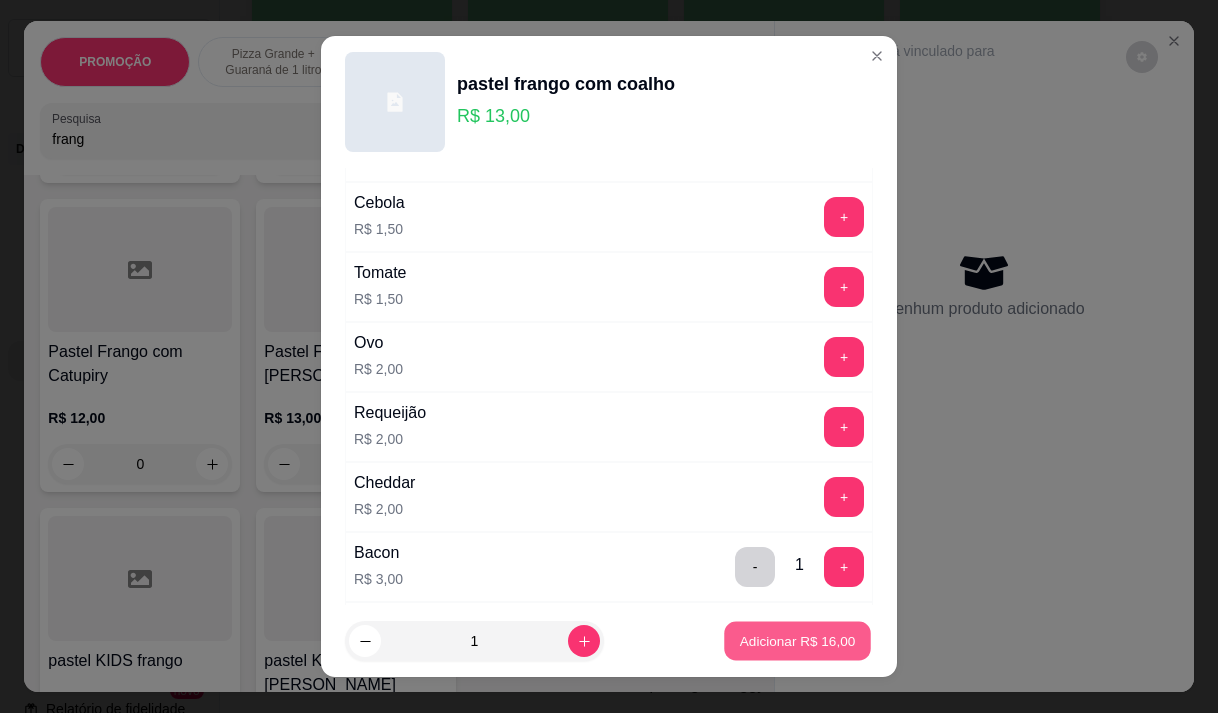click on "Adicionar   R$ 16,00" at bounding box center [798, 641] 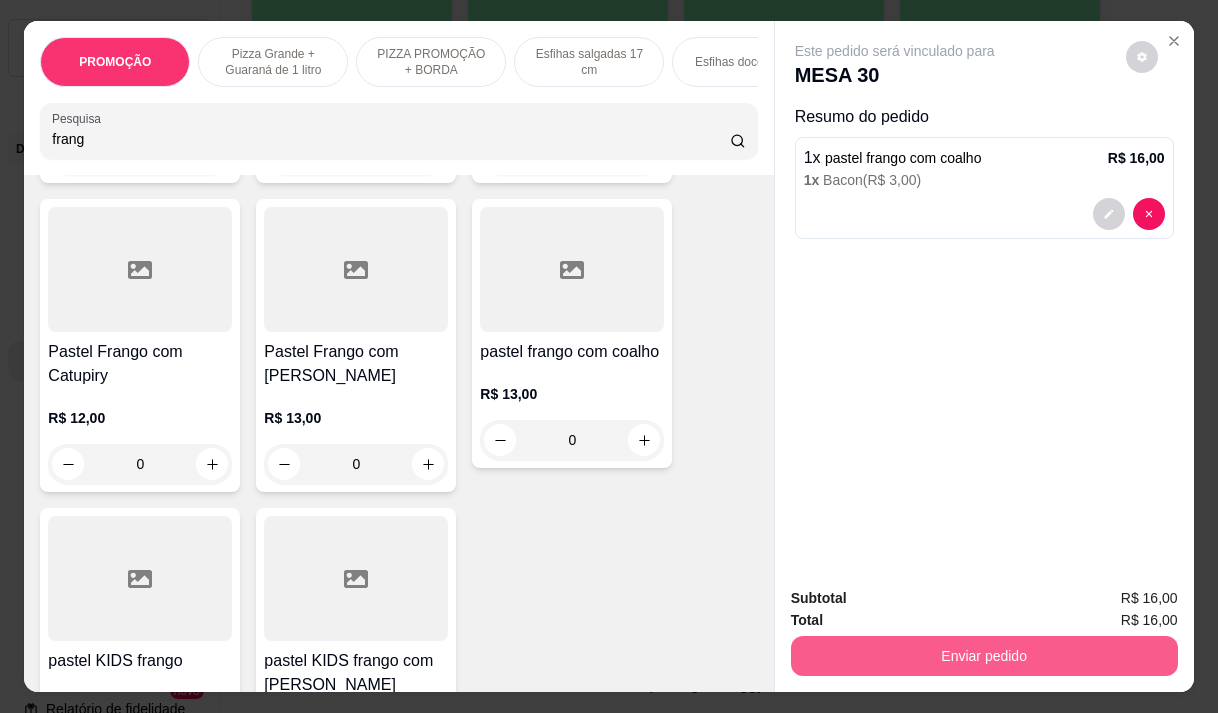 click on "Enviar pedido" at bounding box center (984, 656) 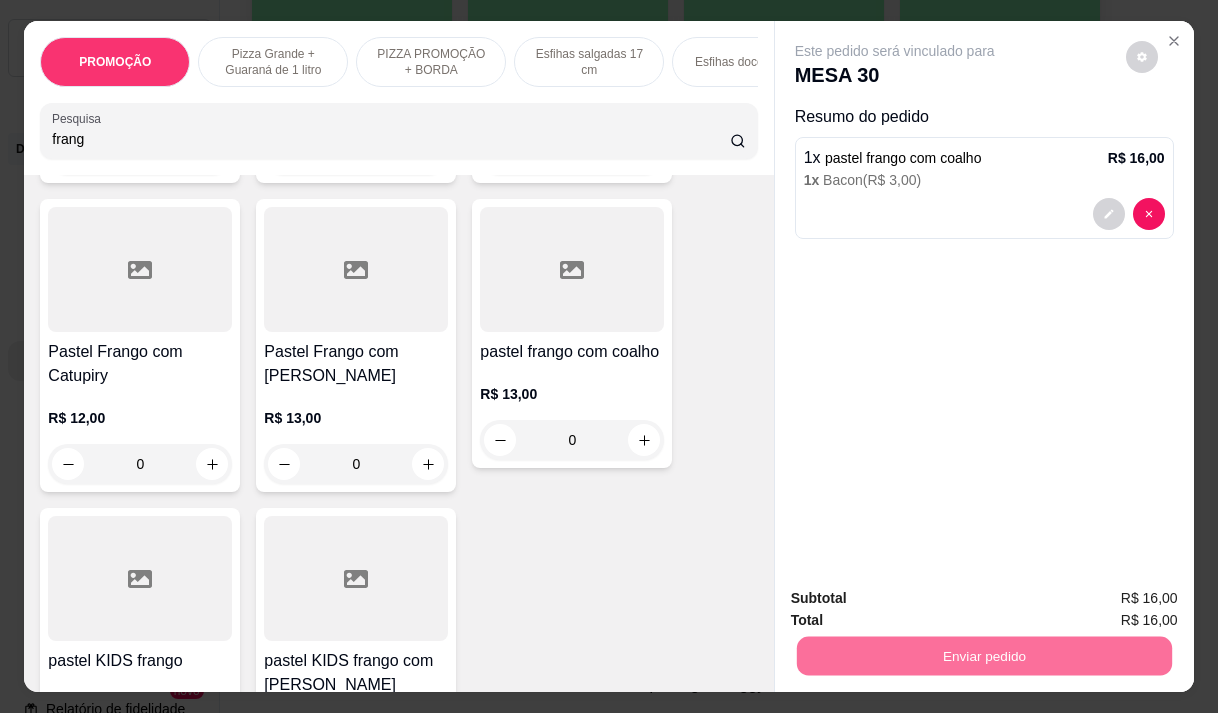 click on "Não registrar e enviar pedido" at bounding box center [918, 598] 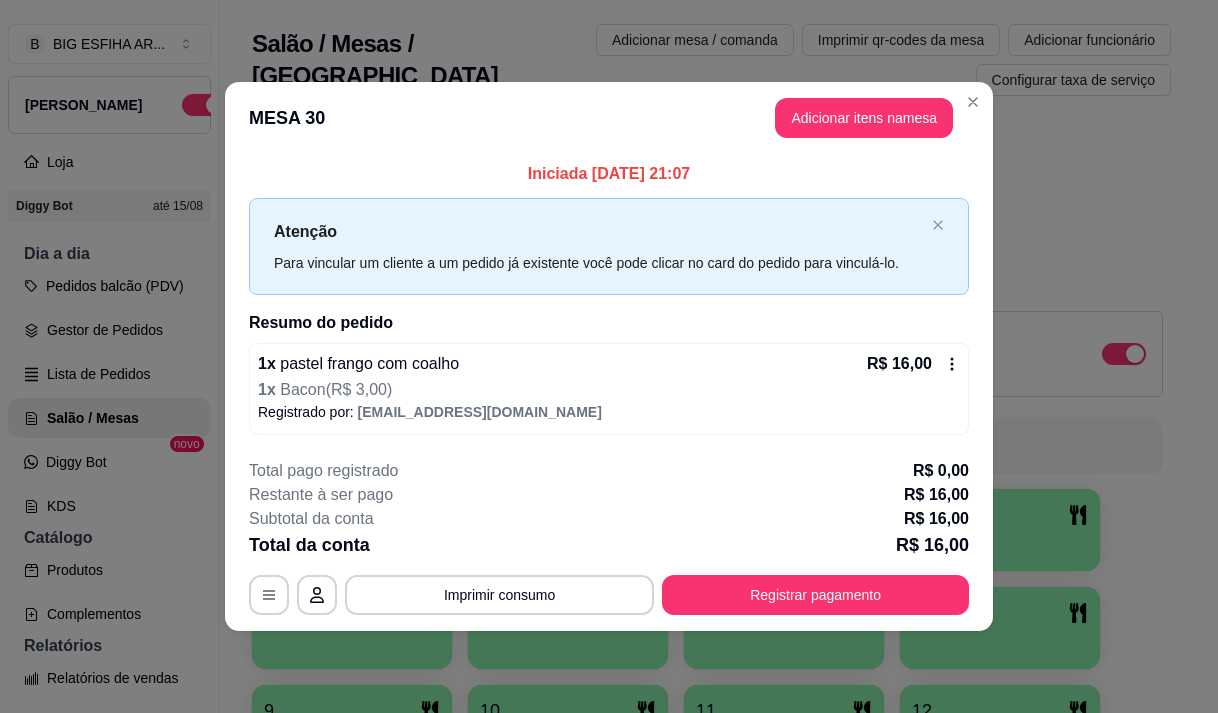 scroll, scrollTop: 0, scrollLeft: 0, axis: both 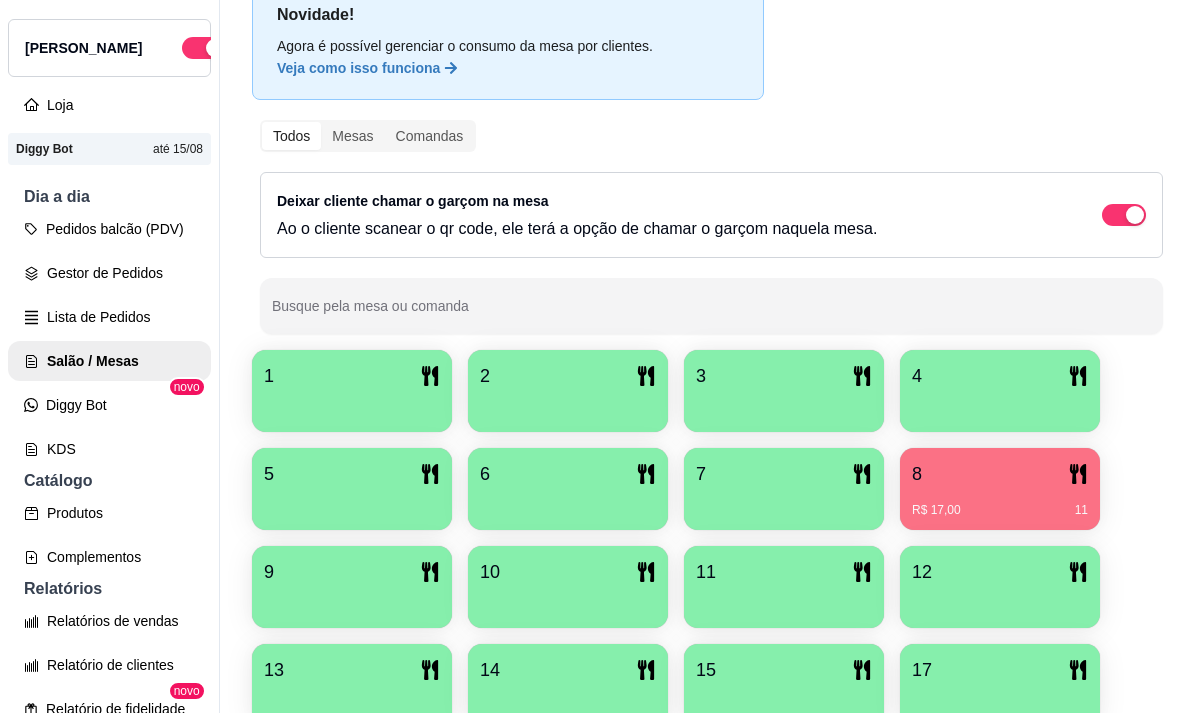 click on "R$ 17,00 11" at bounding box center [1000, 503] 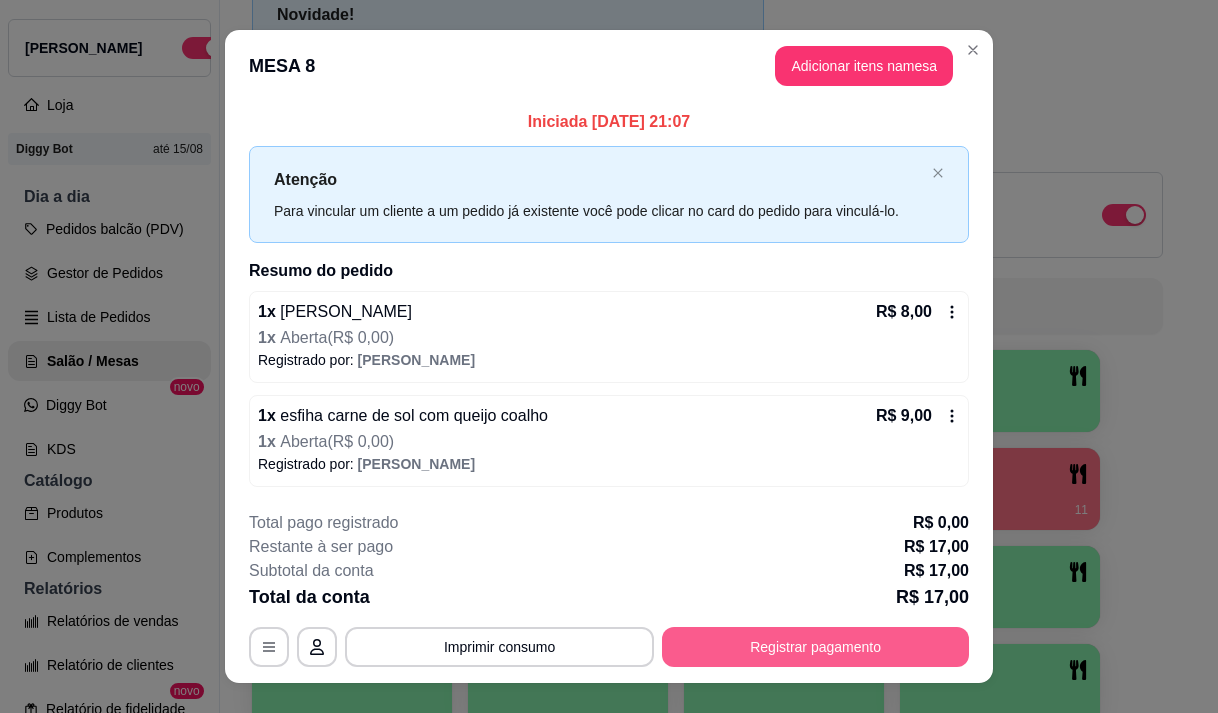 click on "Registrar pagamento" at bounding box center [815, 647] 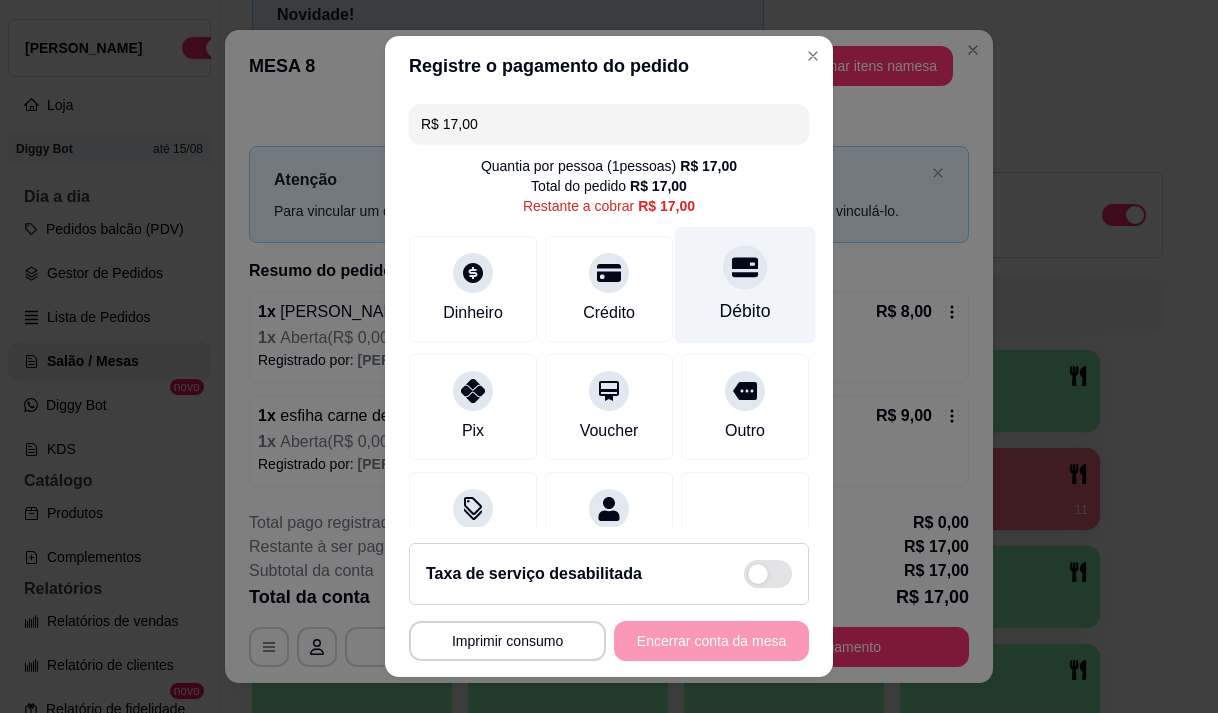 click on "Débito" at bounding box center (745, 284) 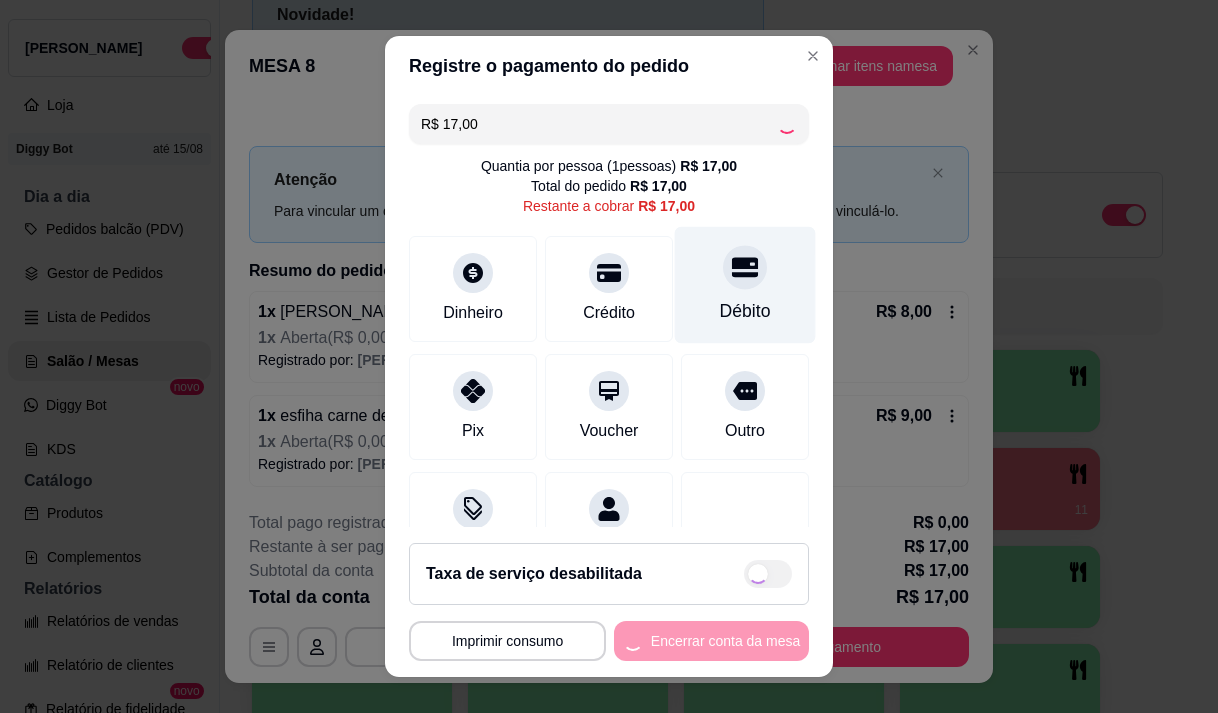 type on "R$ 0,00" 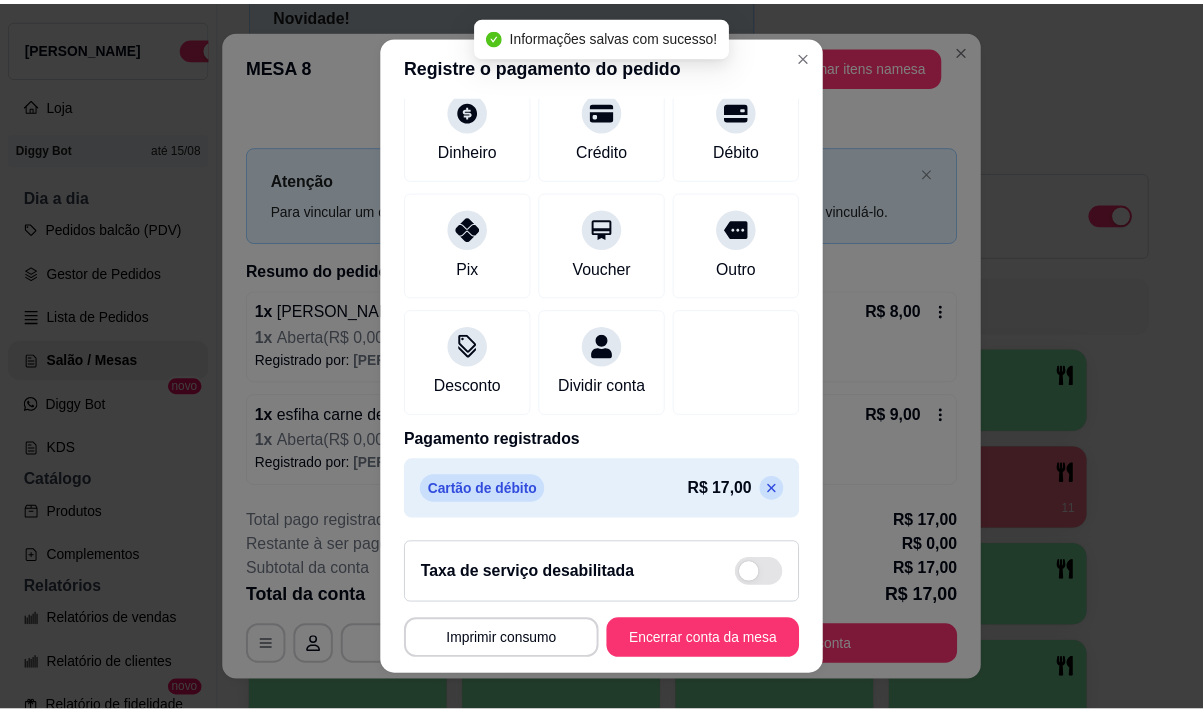 scroll, scrollTop: 166, scrollLeft: 0, axis: vertical 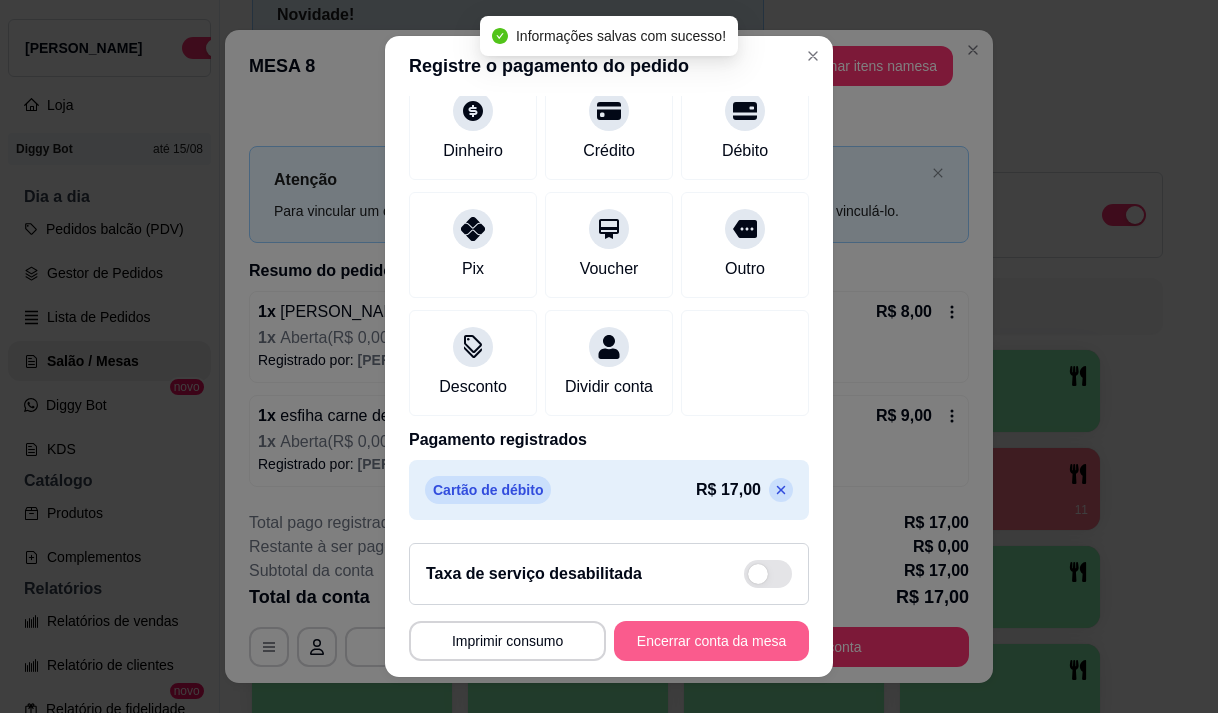 click on "Encerrar conta da mesa" at bounding box center [711, 641] 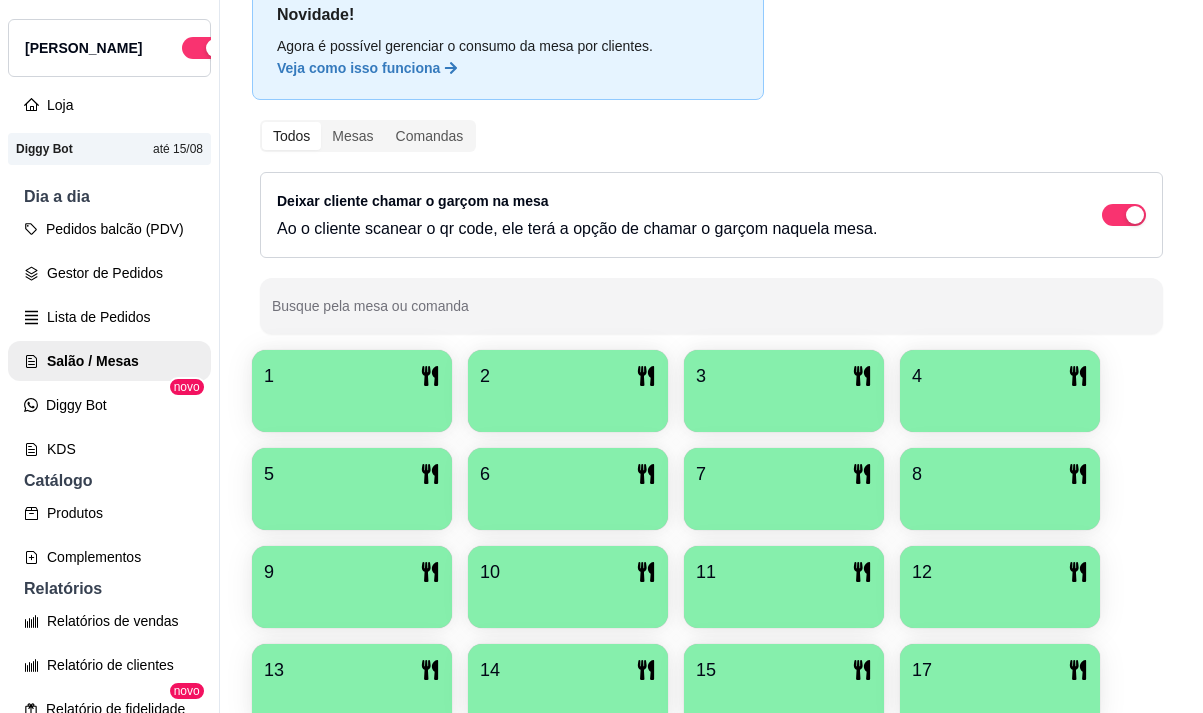 scroll, scrollTop: 639, scrollLeft: 0, axis: vertical 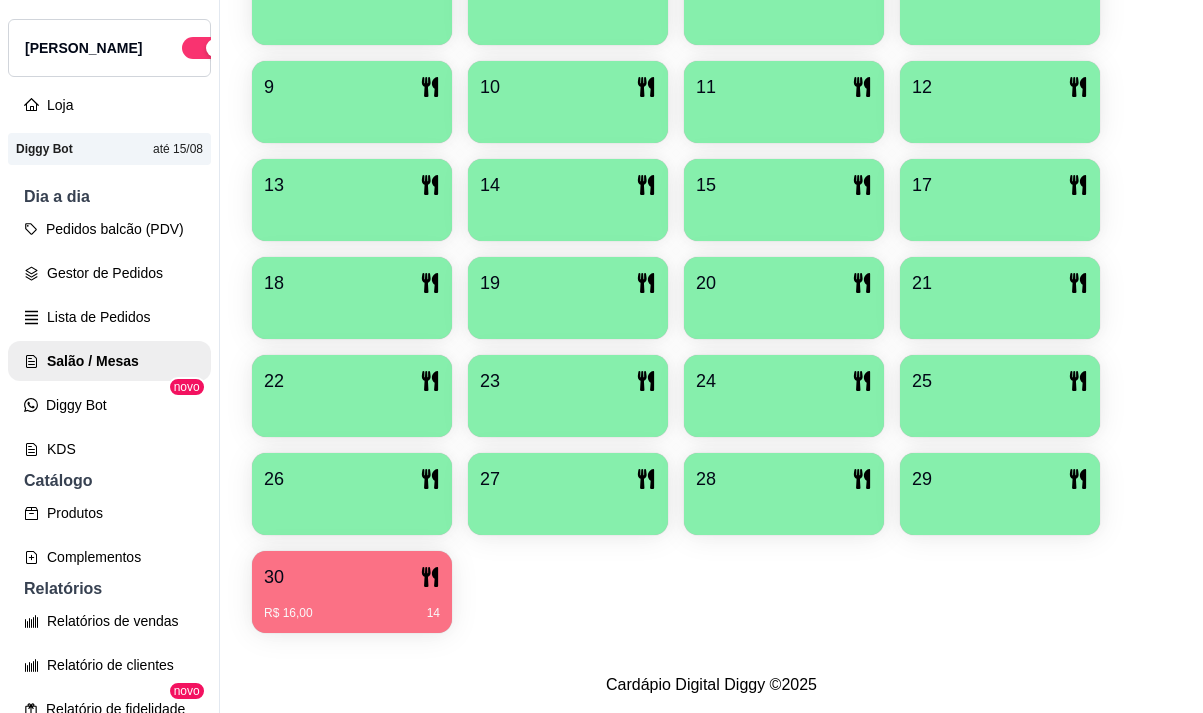 click on "30" at bounding box center (352, 577) 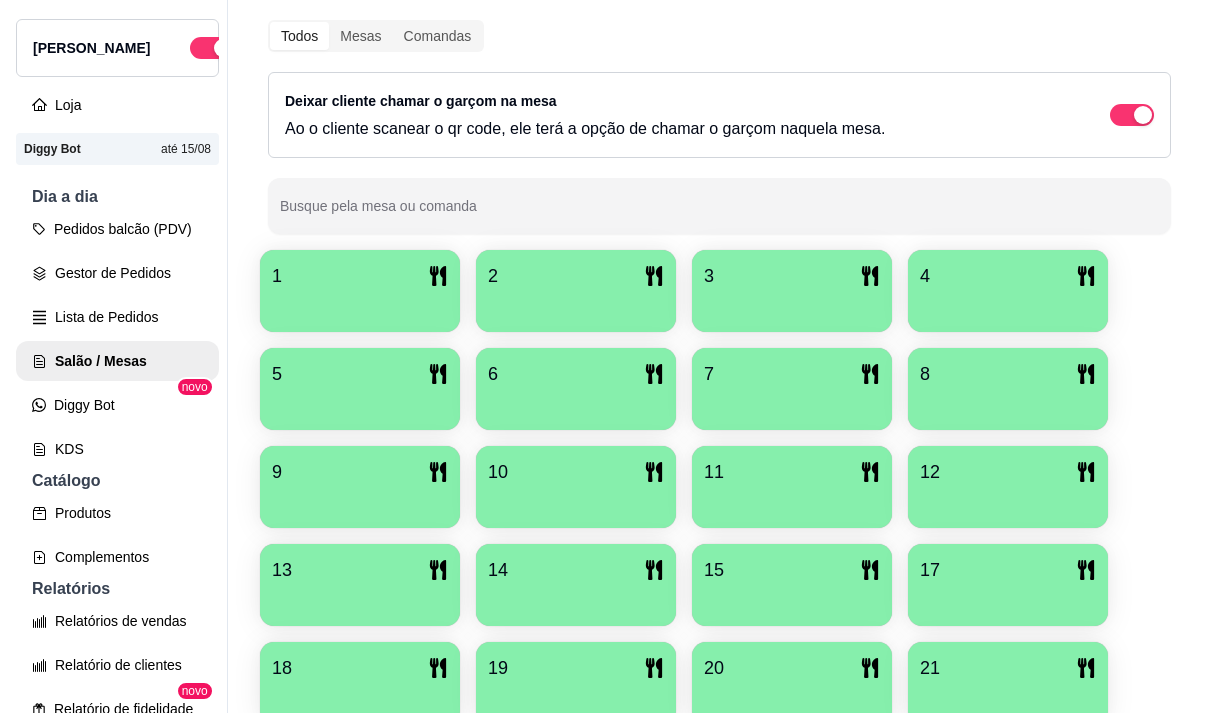 scroll, scrollTop: 539, scrollLeft: 0, axis: vertical 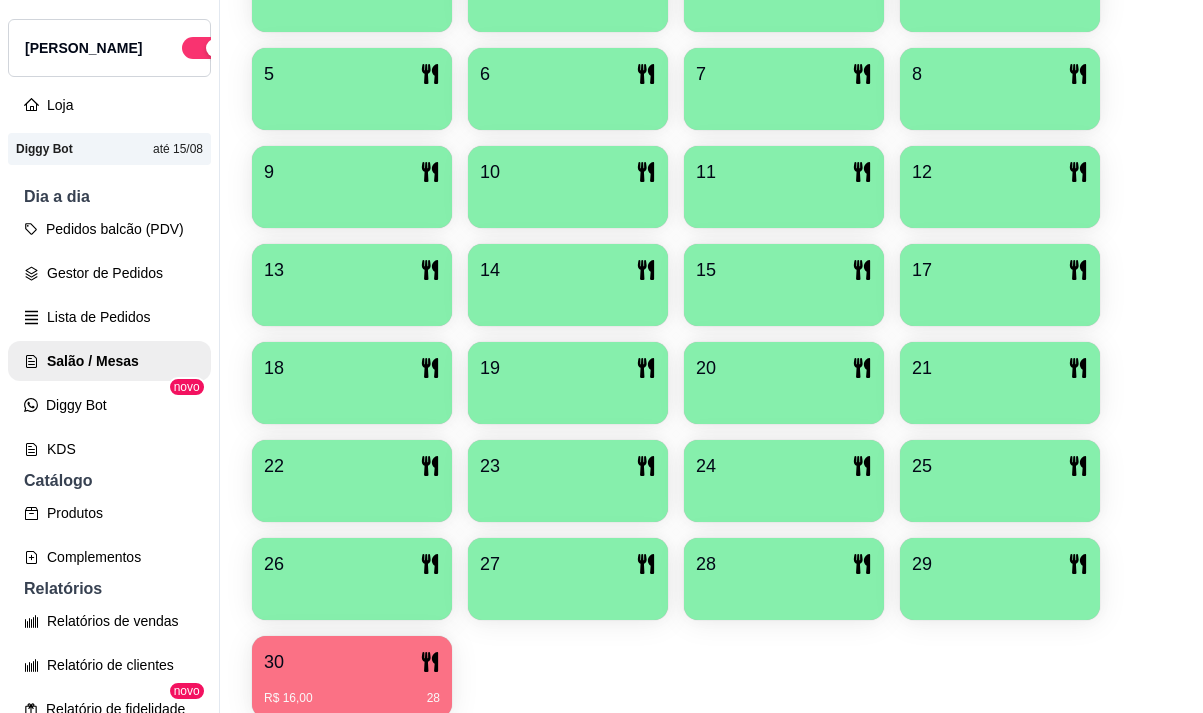 click on "20" at bounding box center [784, 368] 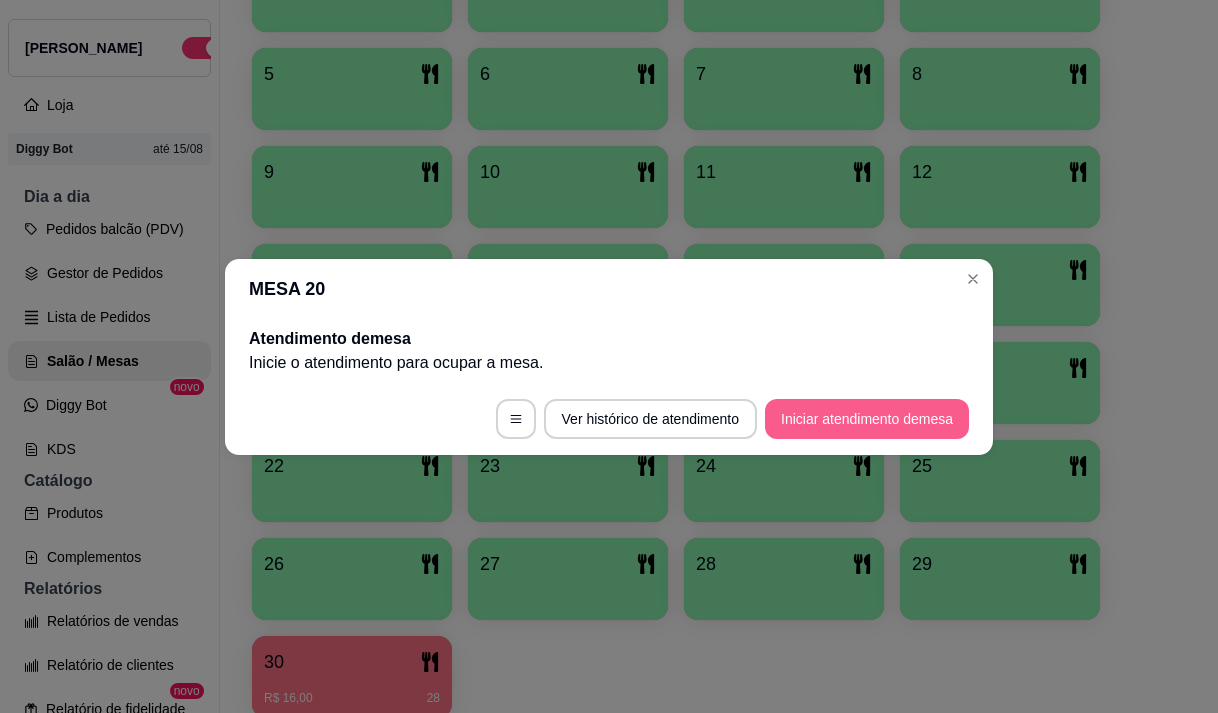 click on "Iniciar atendimento de  mesa" at bounding box center (867, 419) 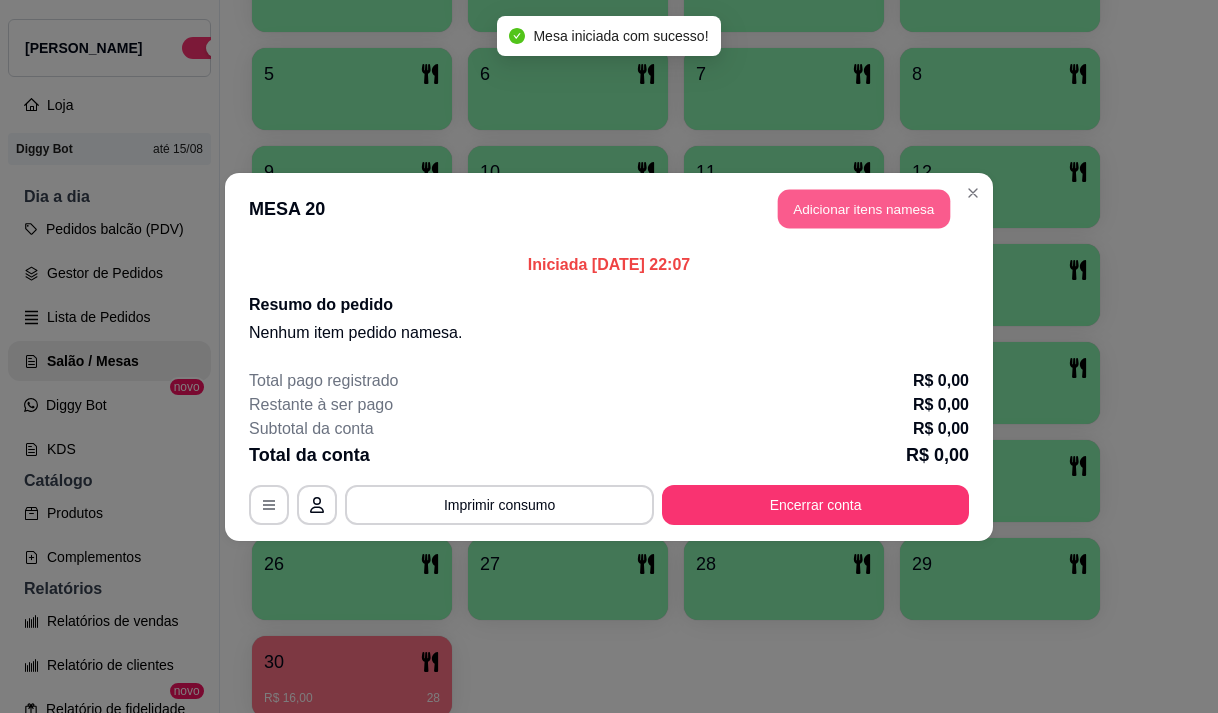 click on "Adicionar itens na  mesa" at bounding box center (864, 208) 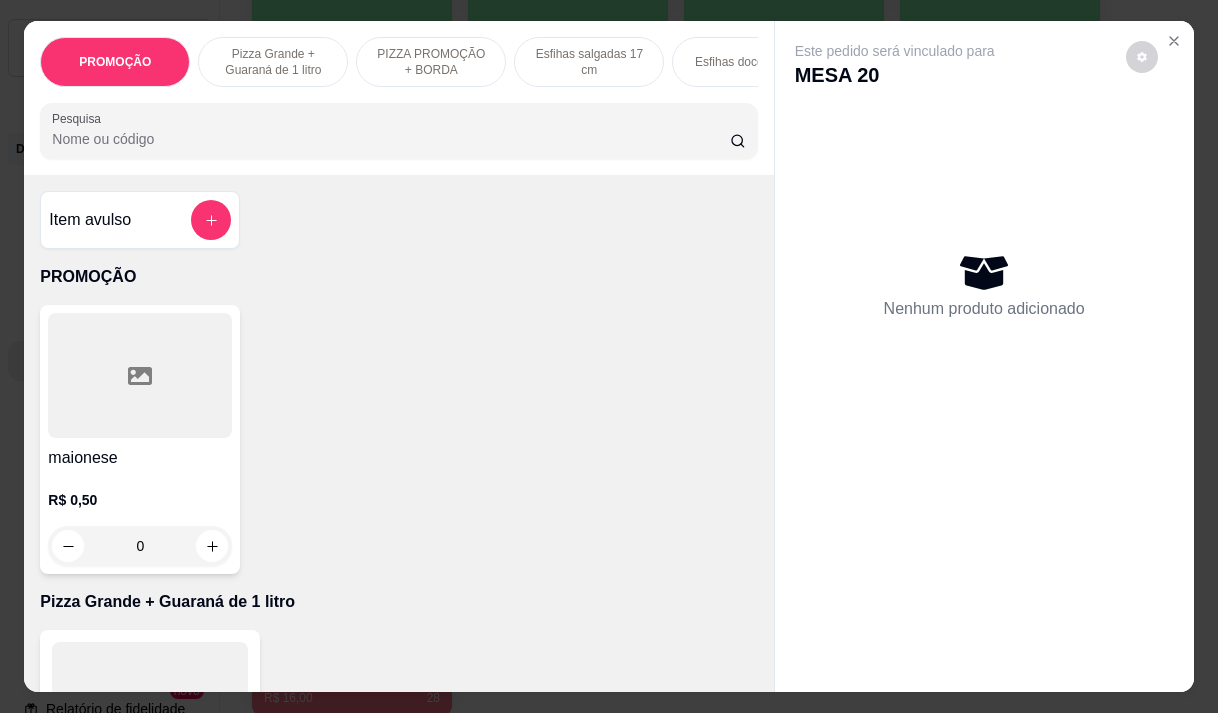 click on "PIZZA PROMOÇÃO + BORDA" at bounding box center (431, 62) 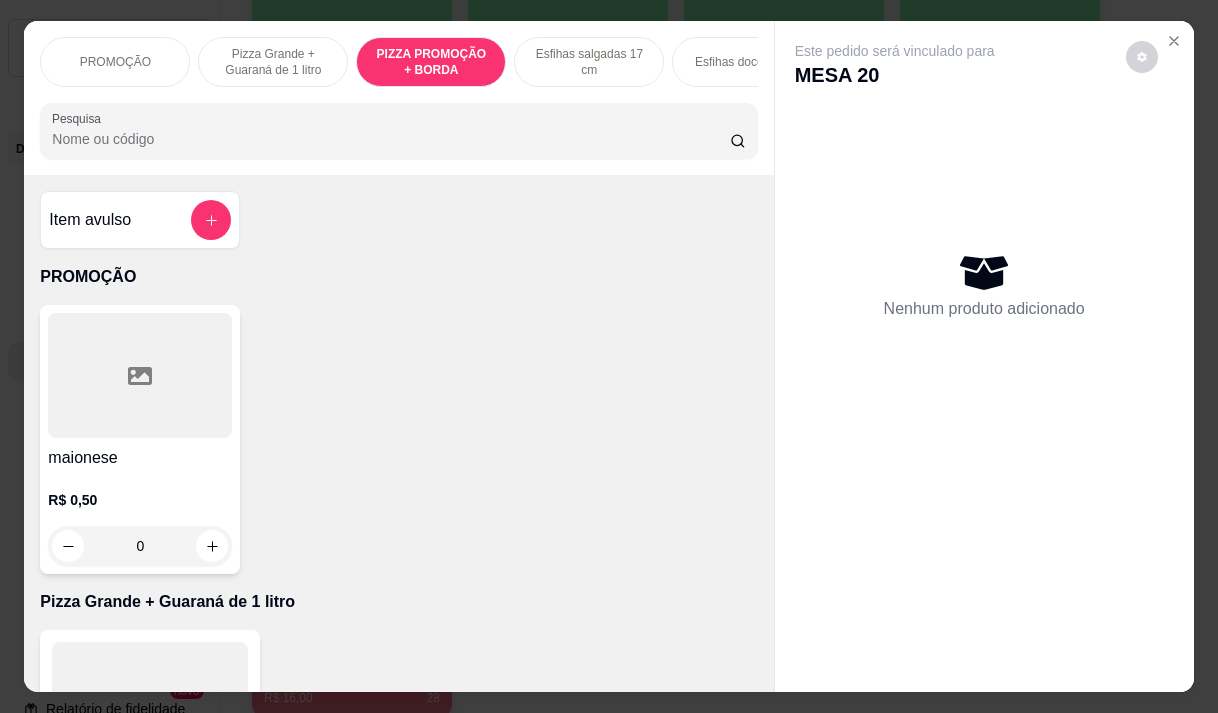 scroll, scrollTop: 728, scrollLeft: 0, axis: vertical 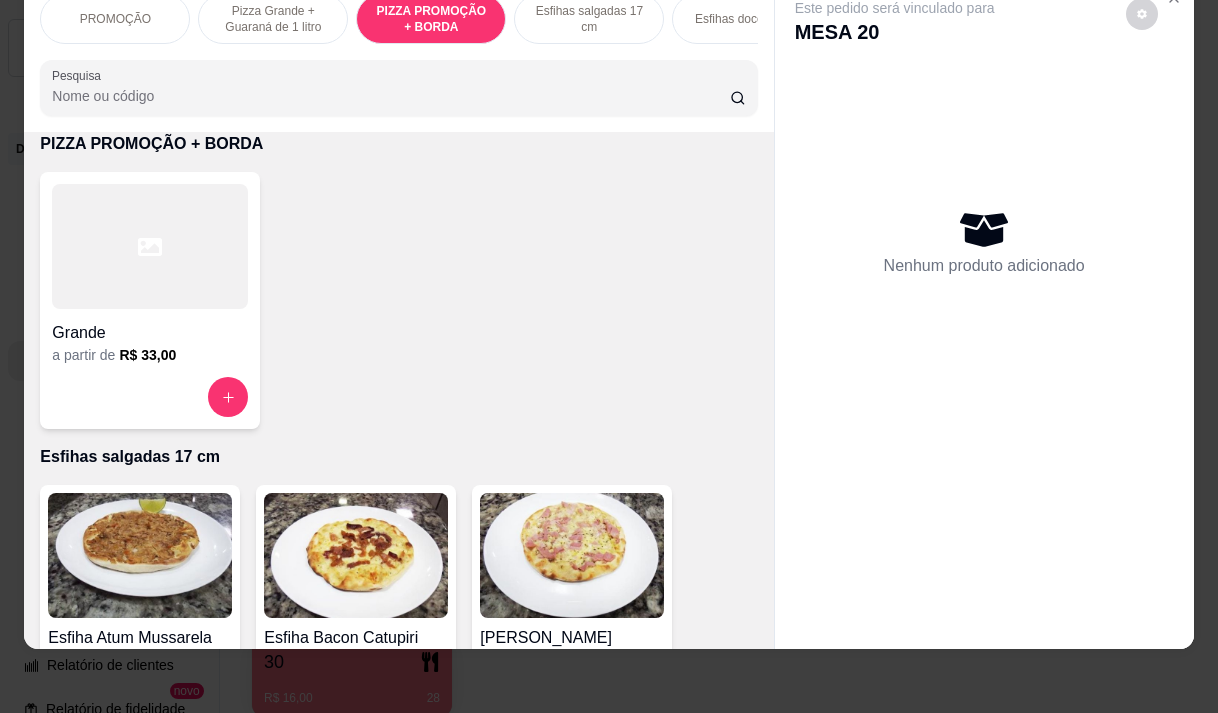 click on "Grande" at bounding box center (150, 327) 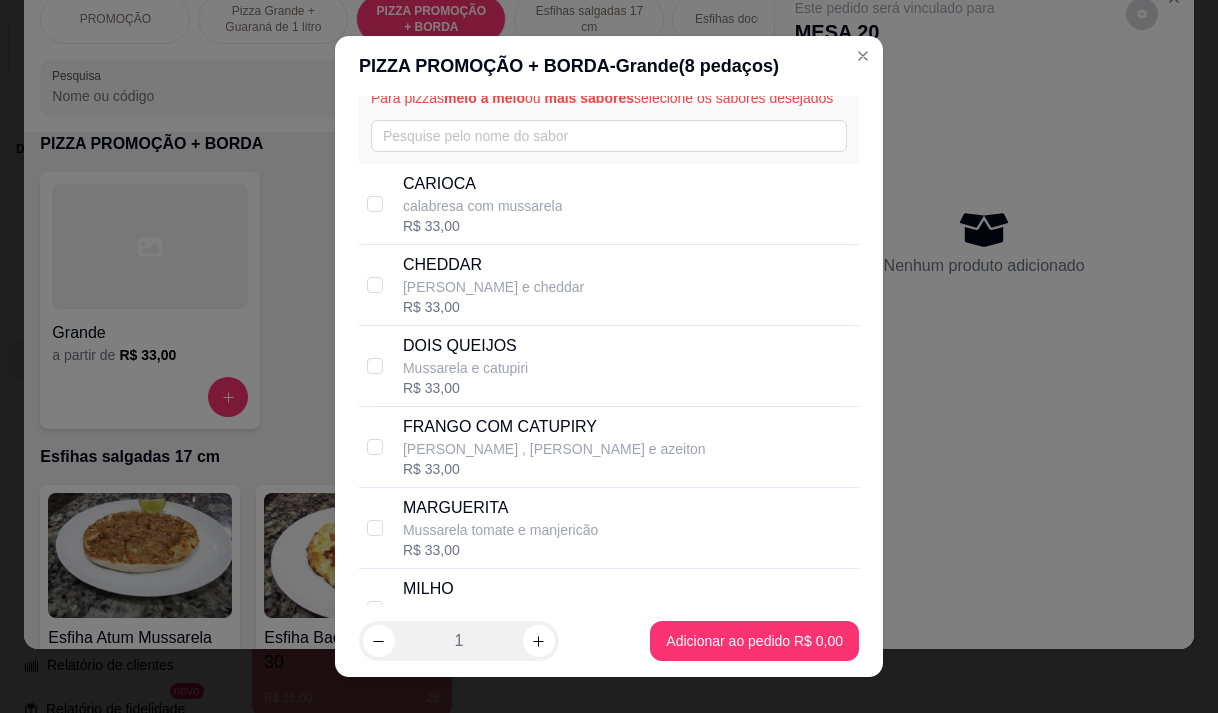 scroll, scrollTop: 100, scrollLeft: 0, axis: vertical 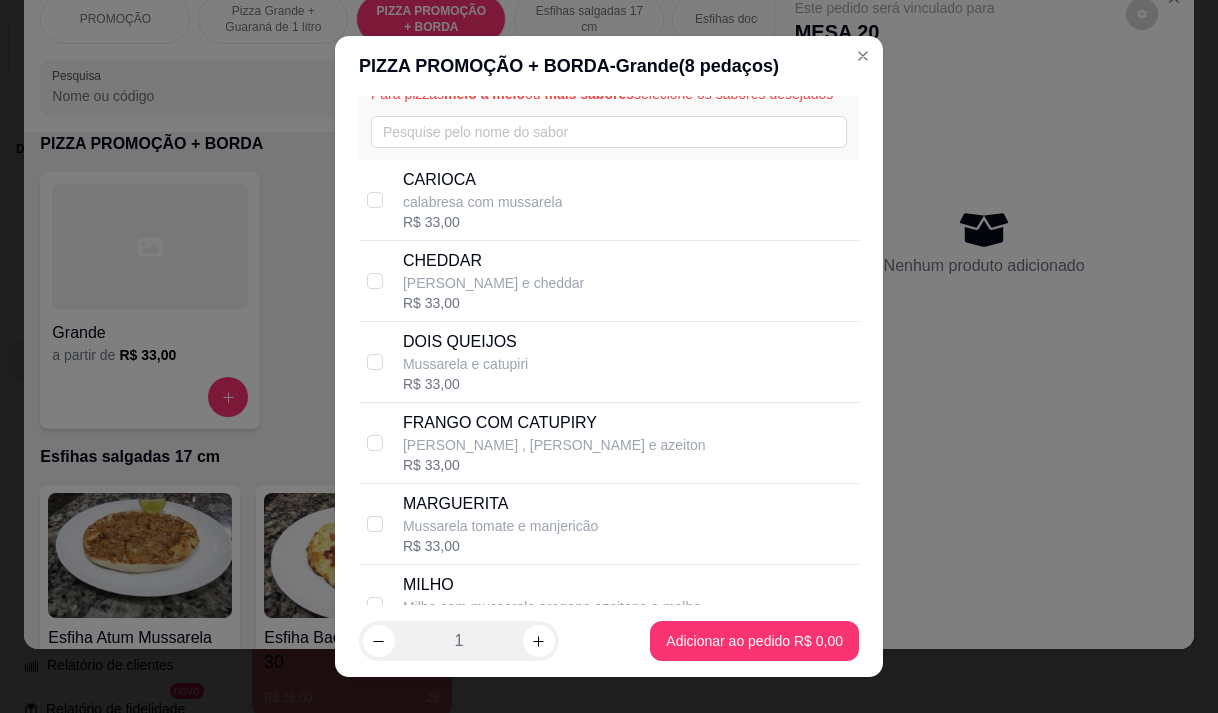 click on "FRANGO COM CATUPIRY" at bounding box center (554, 423) 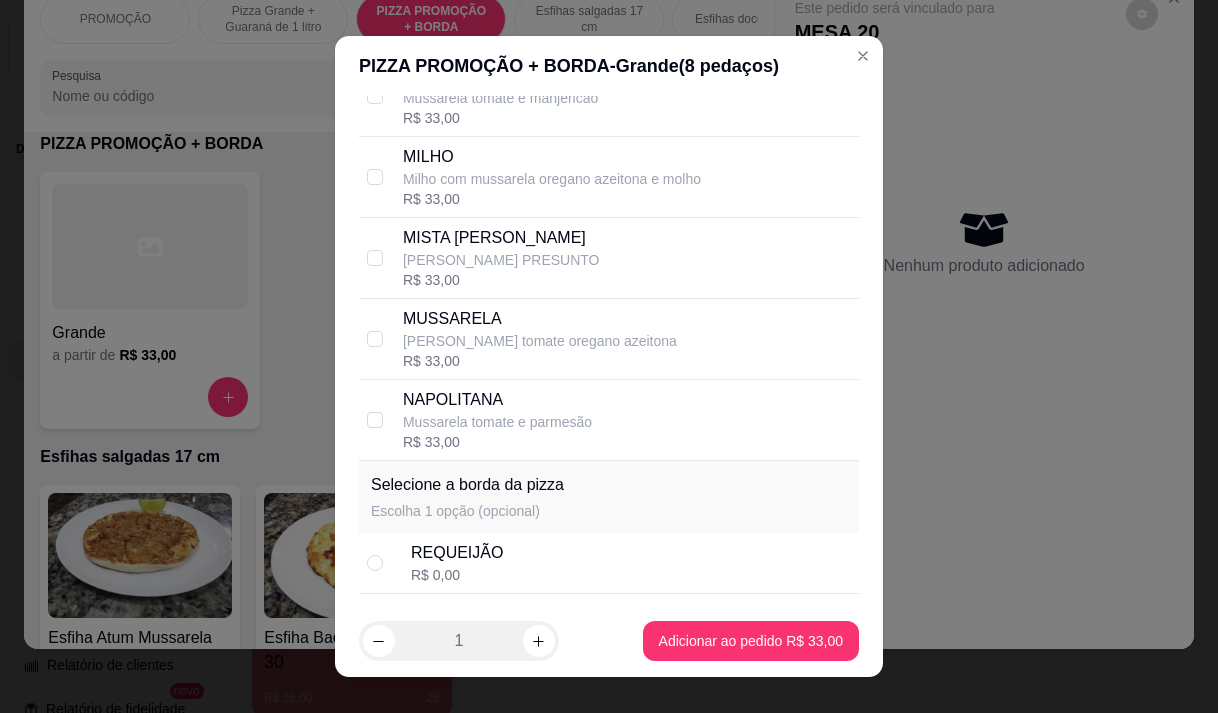 scroll, scrollTop: 685, scrollLeft: 0, axis: vertical 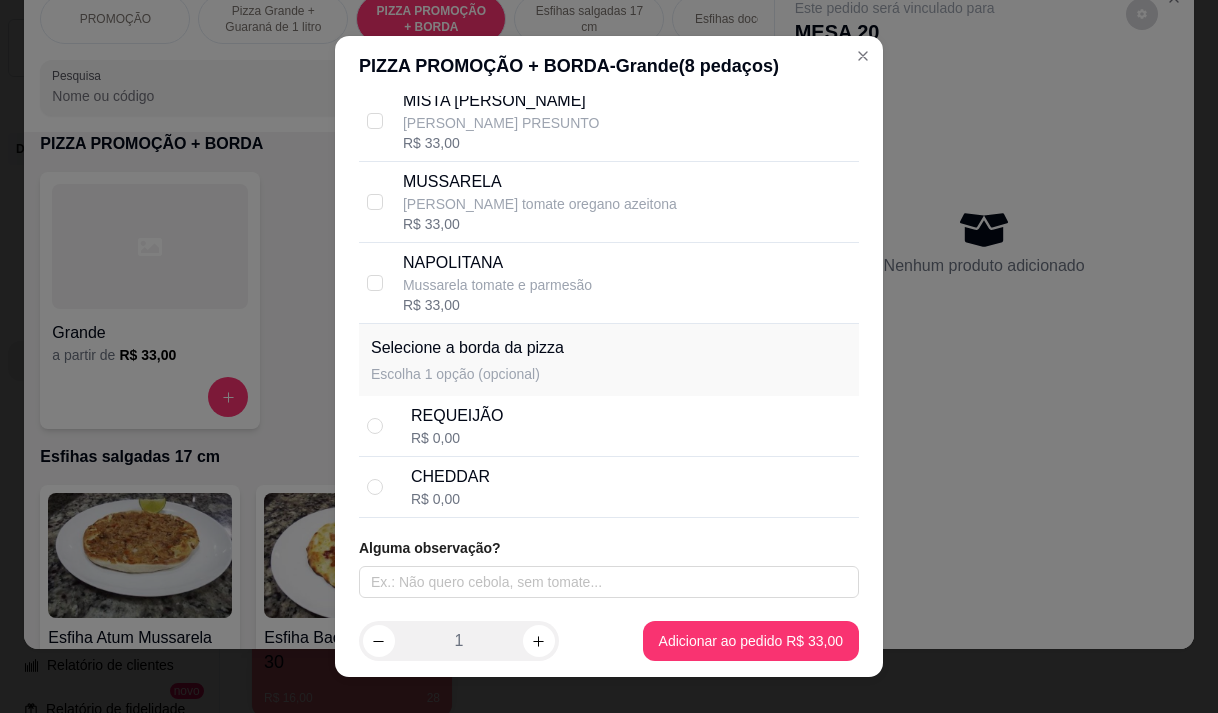 click on "MUSSARELA" at bounding box center [540, 182] 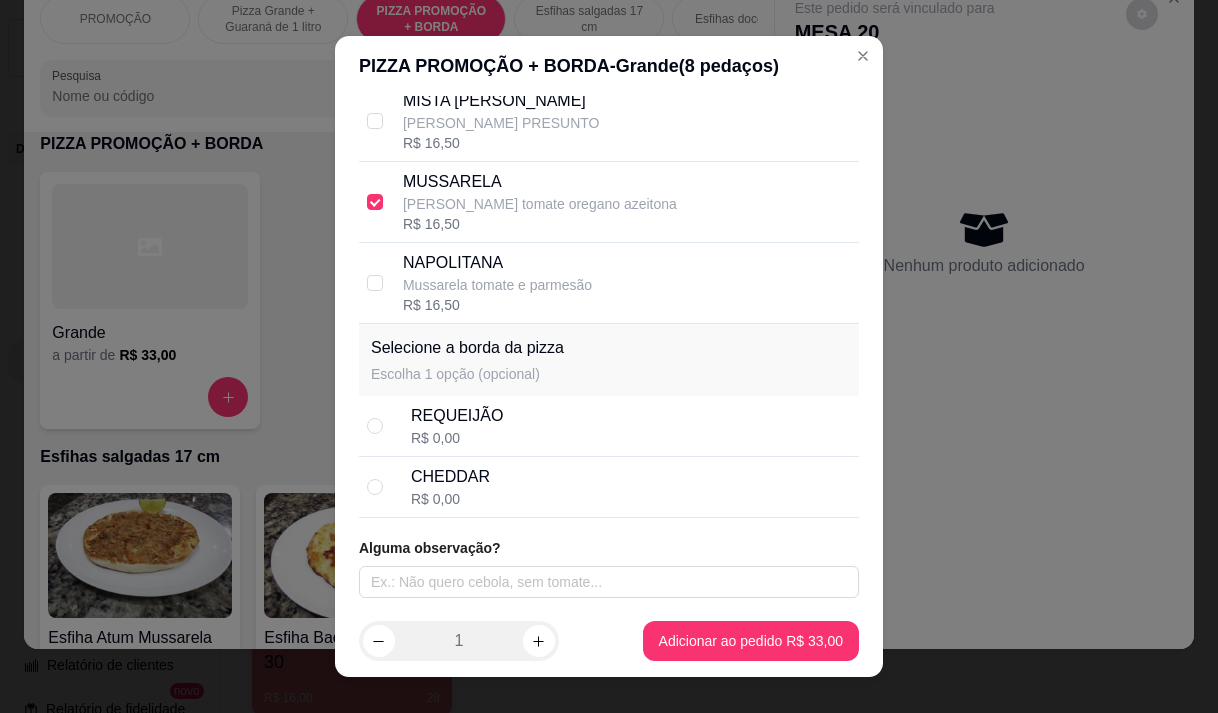 click on "REQUEIJÃO R$ 0,00" at bounding box center [631, 426] 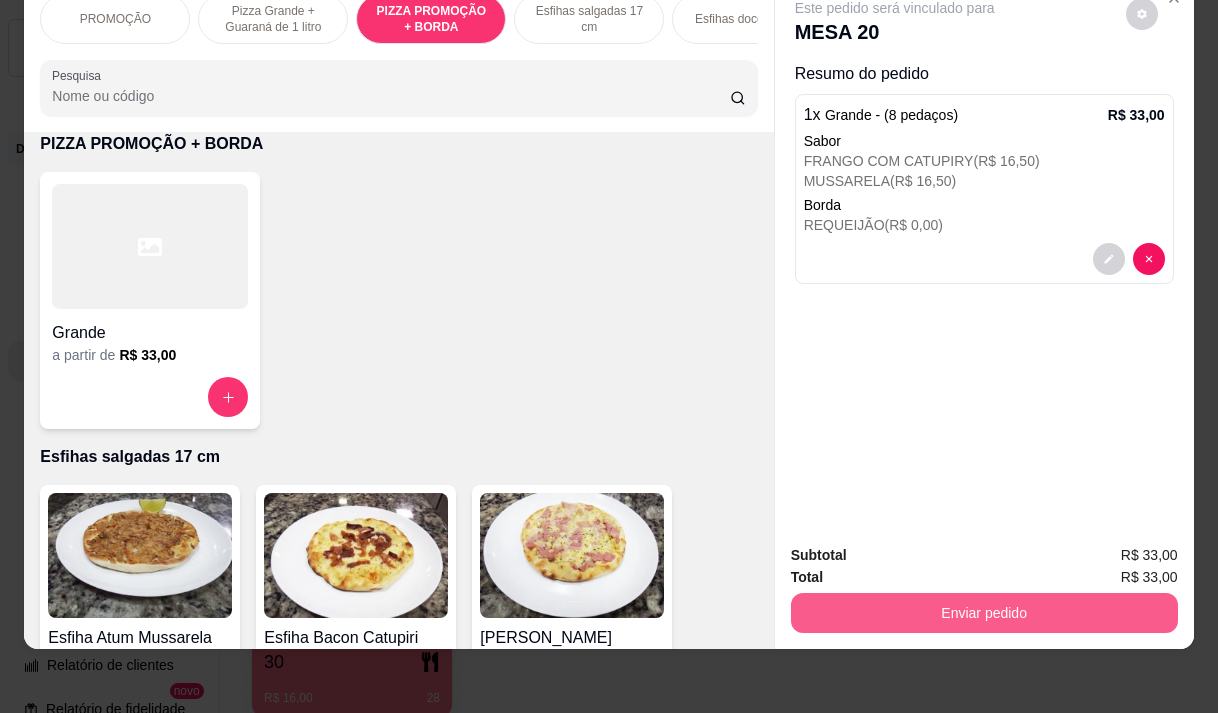 click on "Enviar pedido" at bounding box center (984, 613) 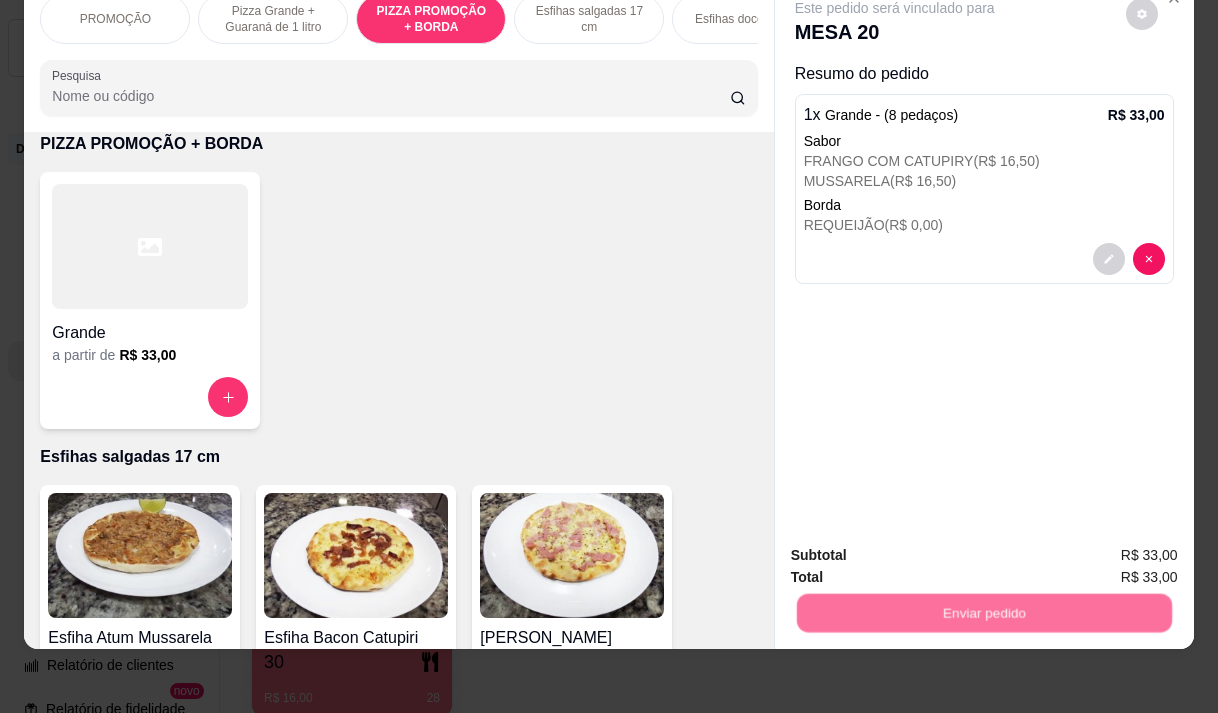 click on "Não registrar e enviar pedido" at bounding box center (918, 549) 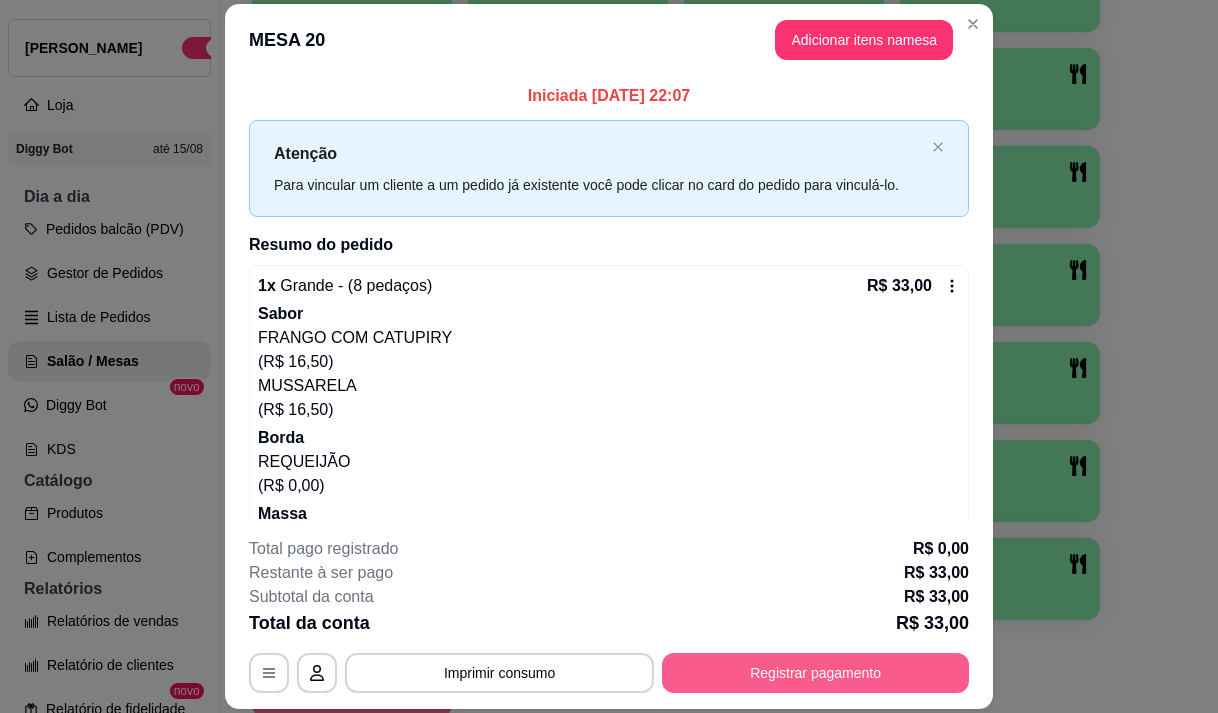 click on "Registrar pagamento" at bounding box center (815, 673) 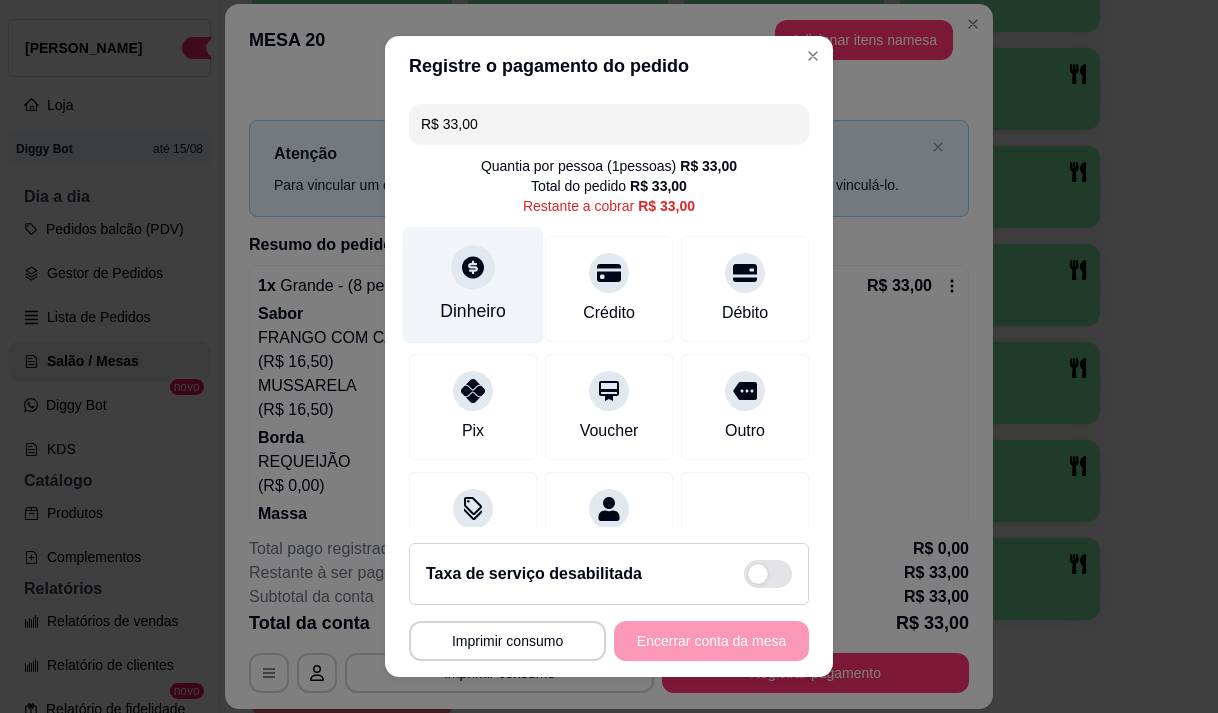 click on "Dinheiro" at bounding box center (473, 284) 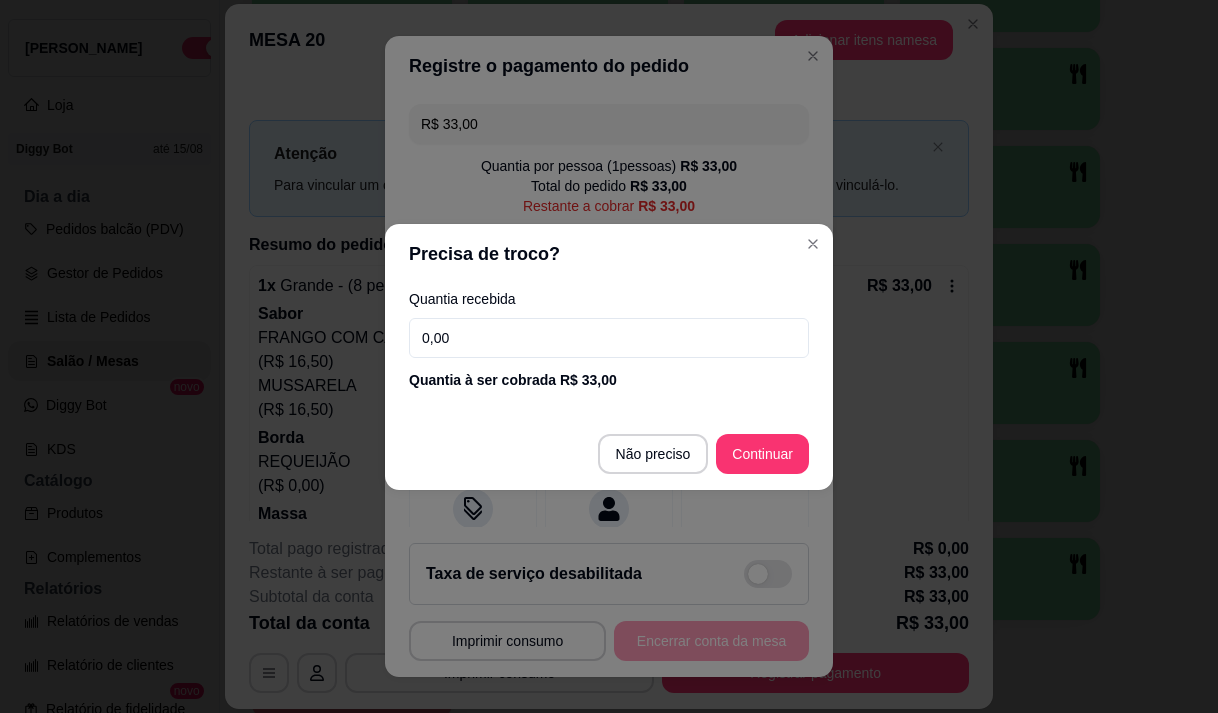 click on "0,00" at bounding box center [609, 338] 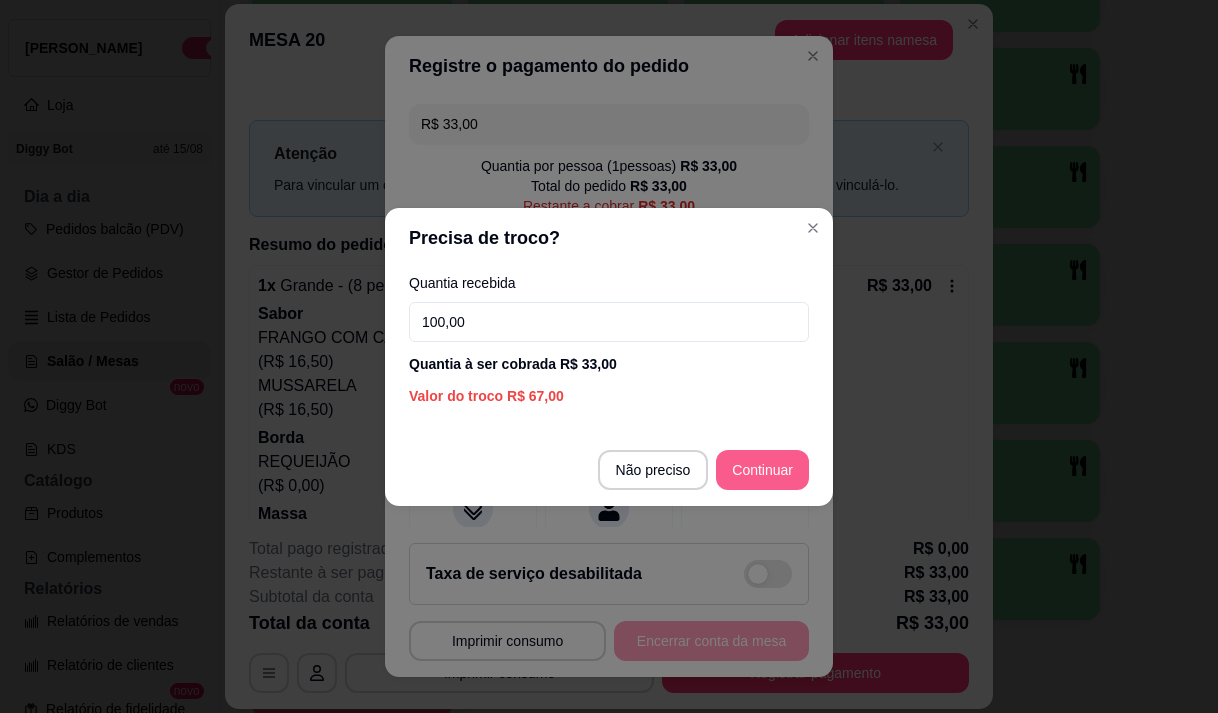 type on "100,00" 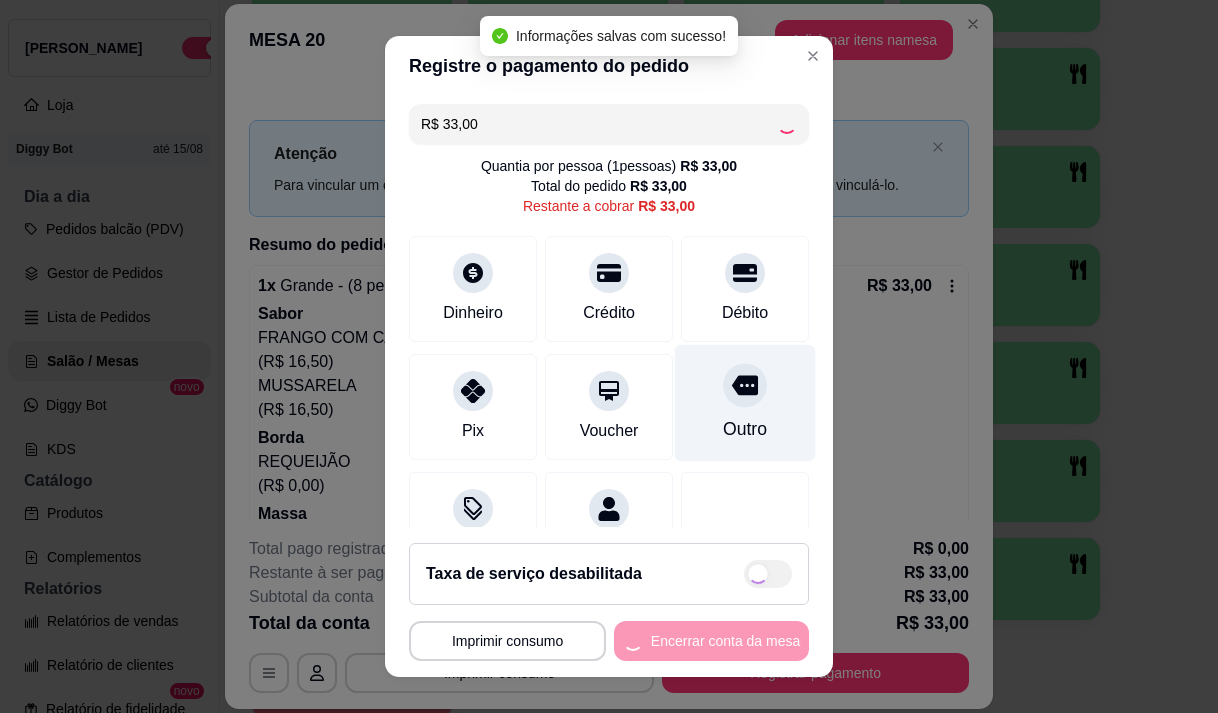 type on "R$ 0,00" 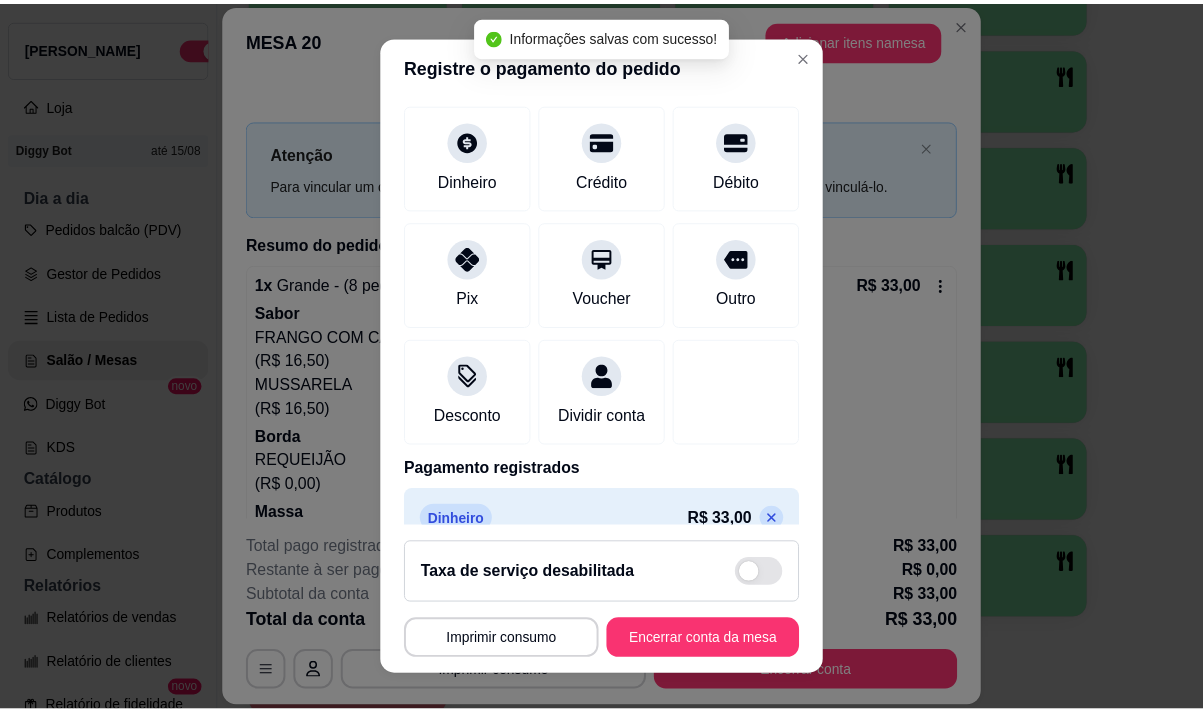 scroll, scrollTop: 166, scrollLeft: 0, axis: vertical 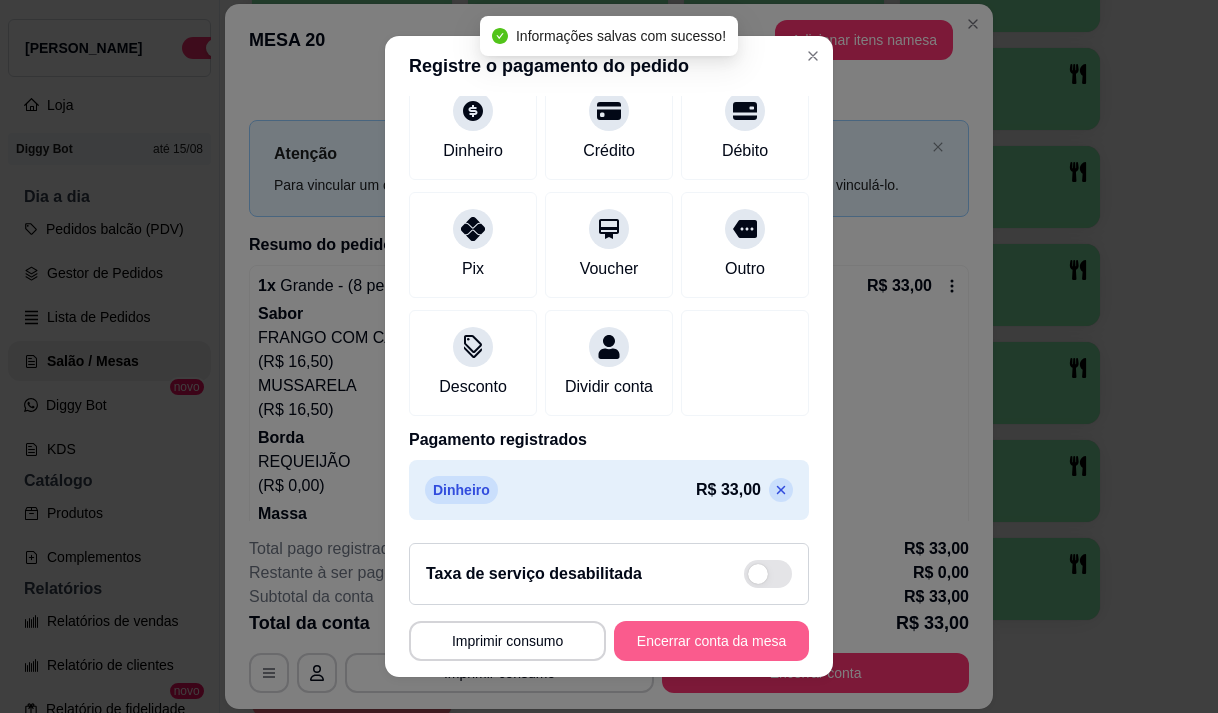 click on "Encerrar conta da mesa" at bounding box center (711, 641) 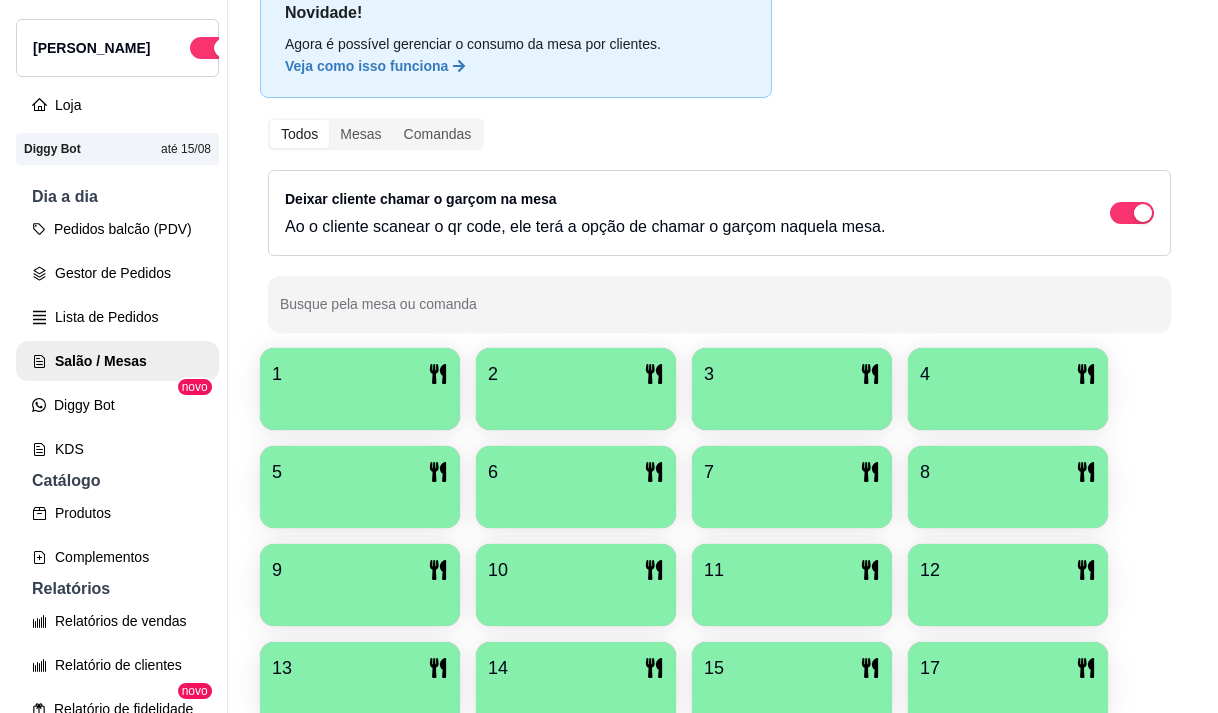 scroll, scrollTop: 139, scrollLeft: 0, axis: vertical 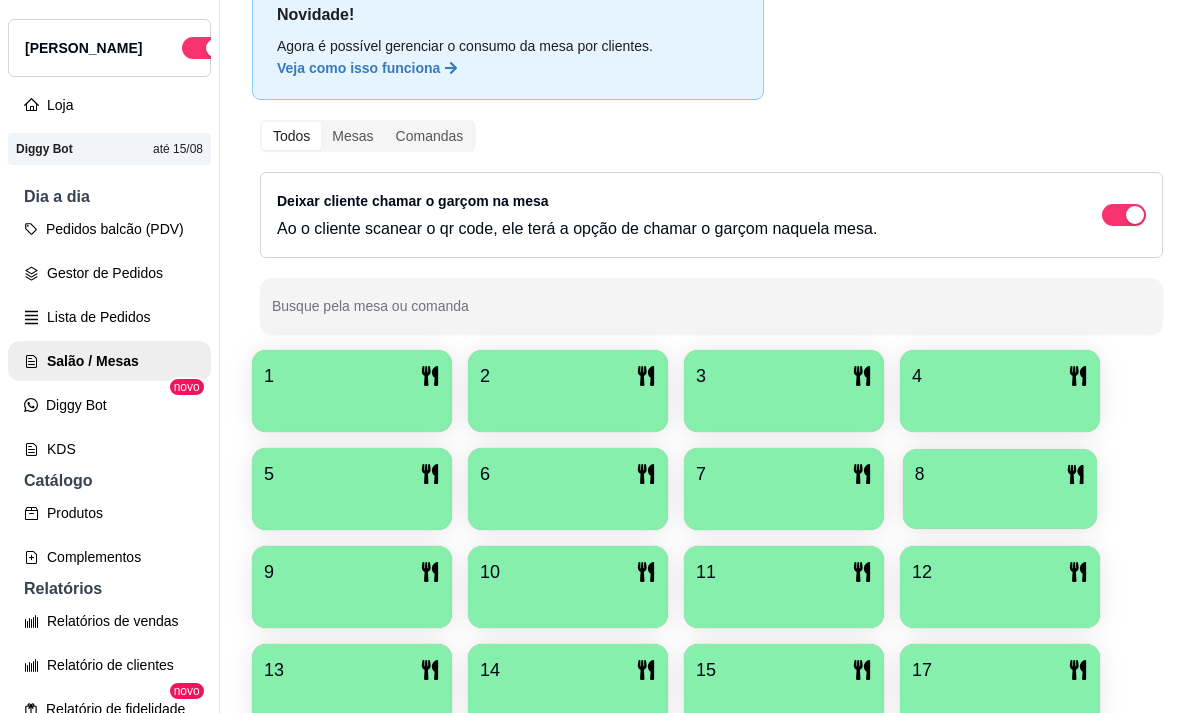 click at bounding box center [1000, 502] 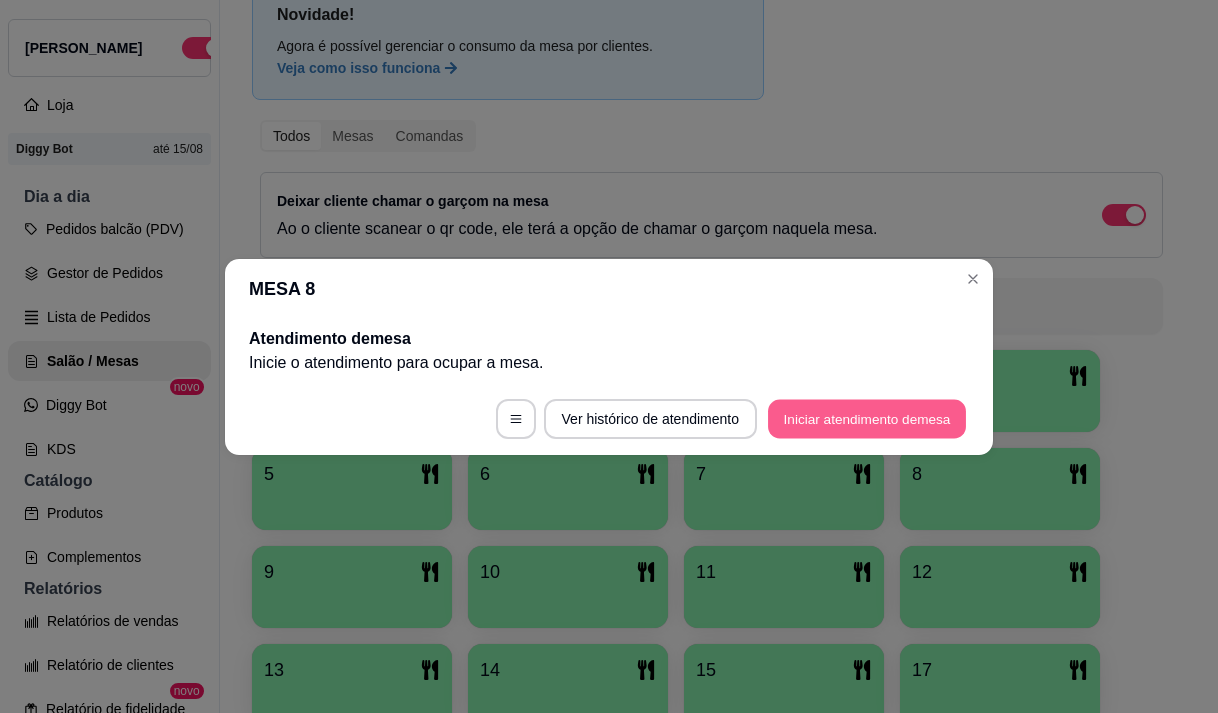 click on "Iniciar atendimento de  mesa" at bounding box center (867, 418) 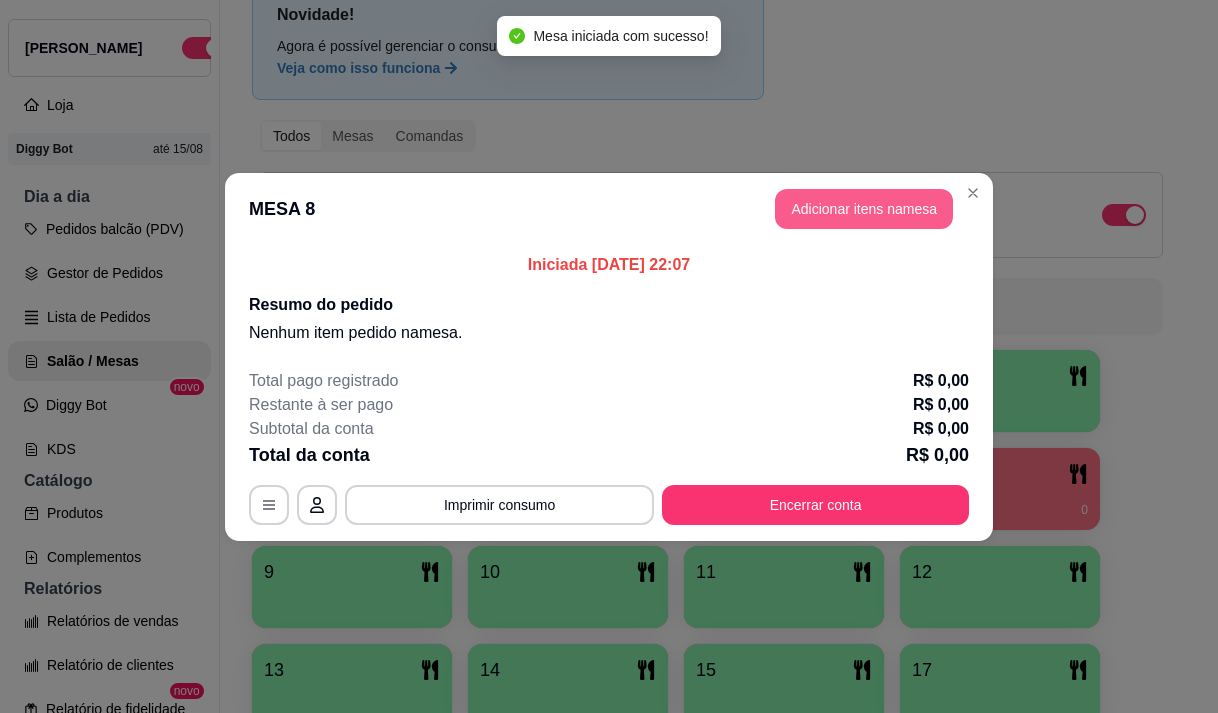 click on "Adicionar itens na  mesa" at bounding box center (864, 209) 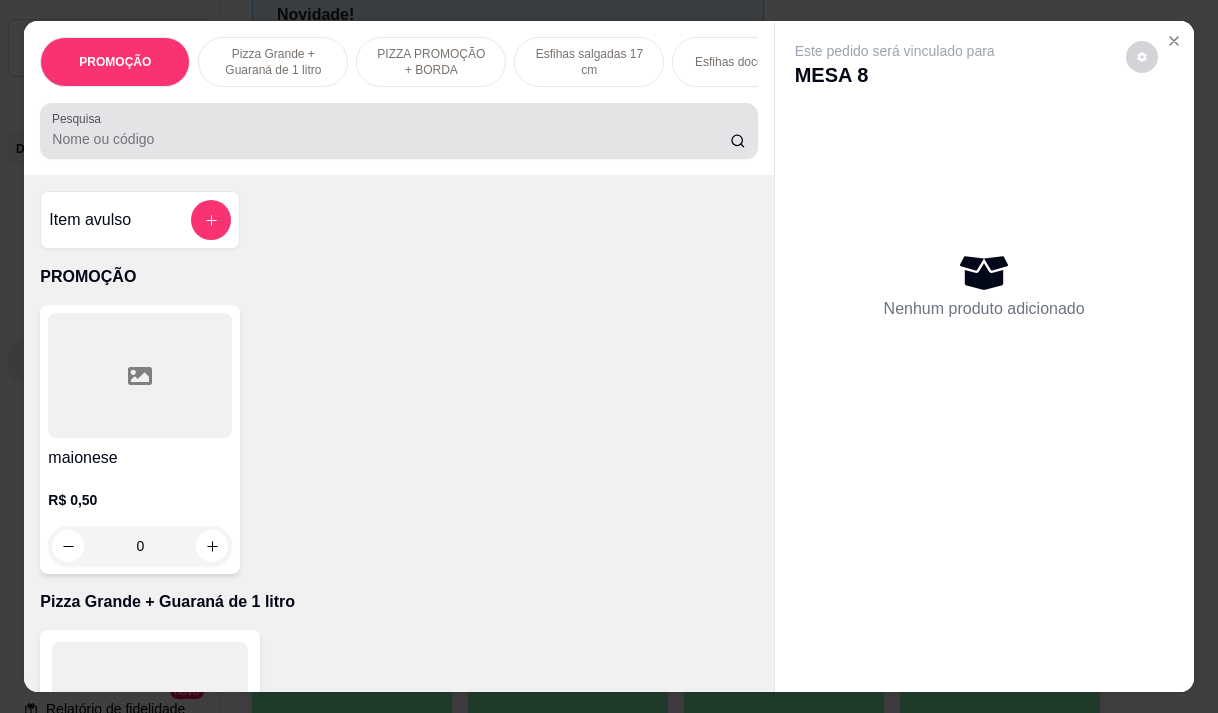 click on "Pesquisa" at bounding box center [391, 139] 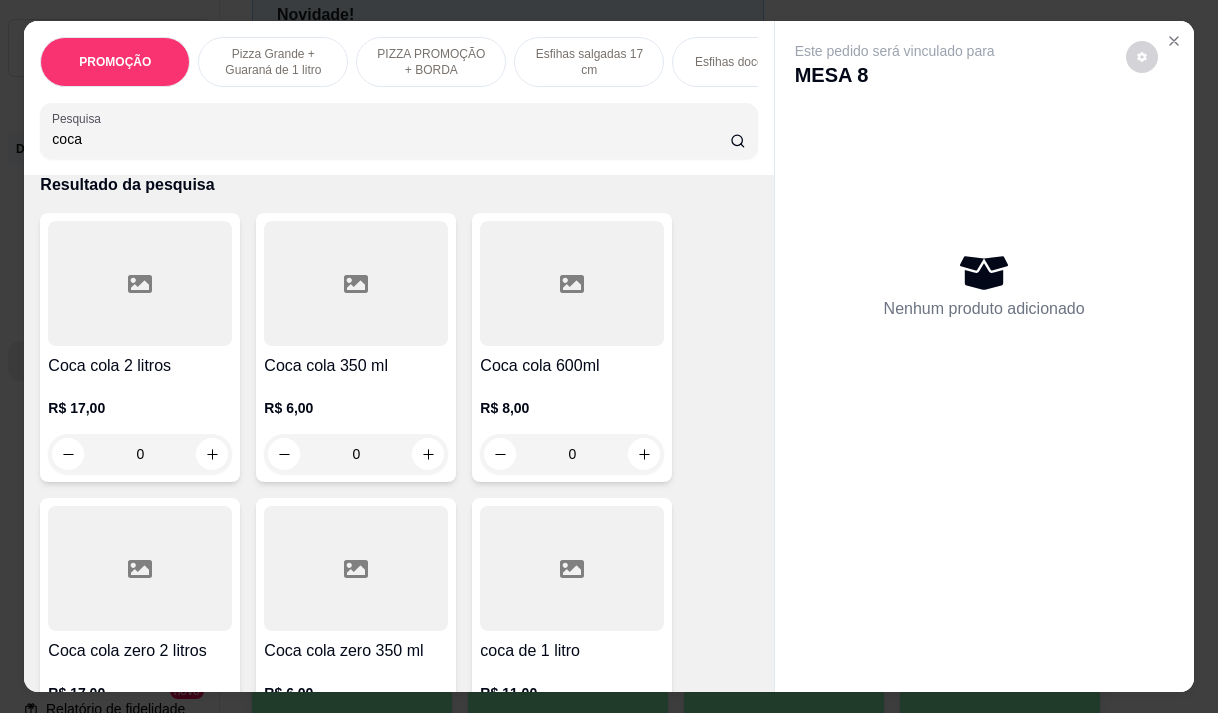 scroll, scrollTop: 100, scrollLeft: 0, axis: vertical 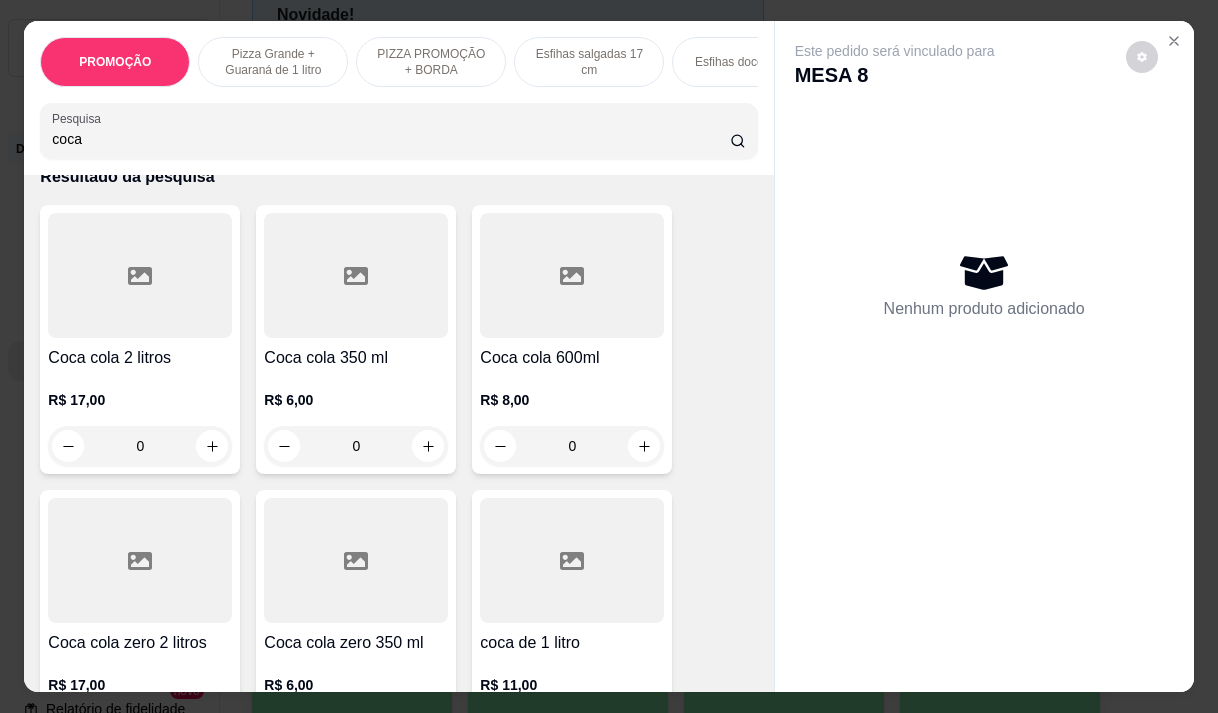 type on "coca" 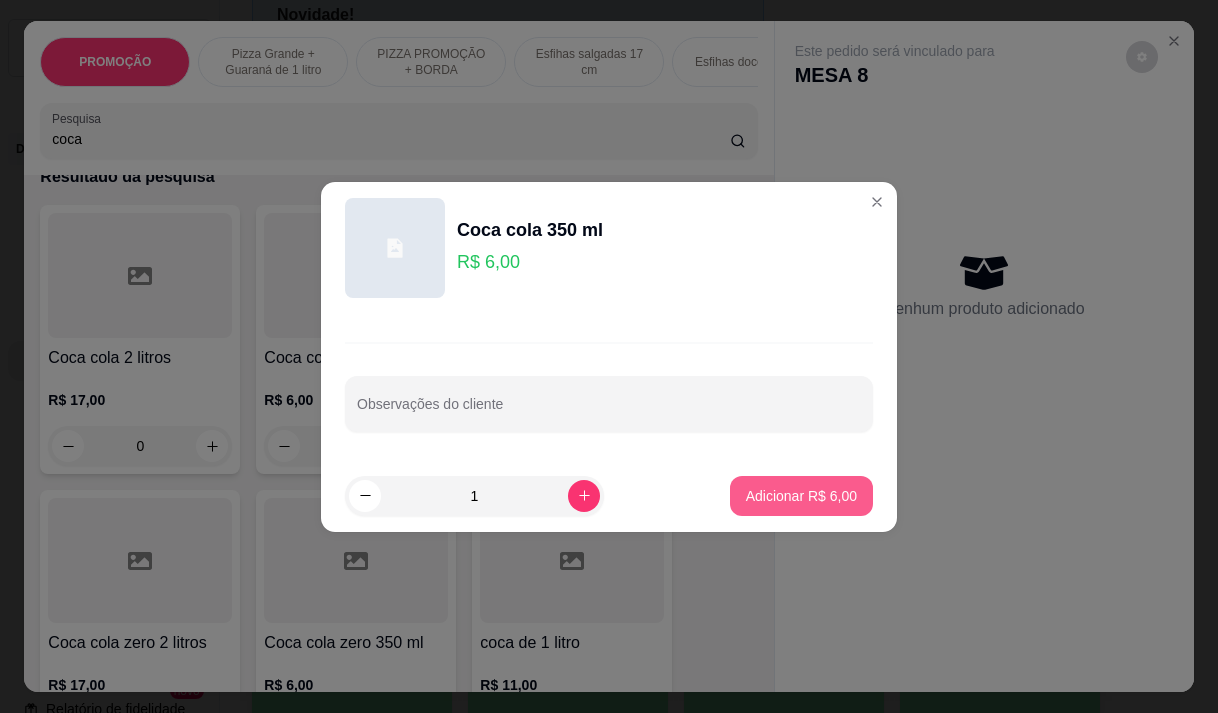 click on "Adicionar   R$ 6,00" at bounding box center (801, 496) 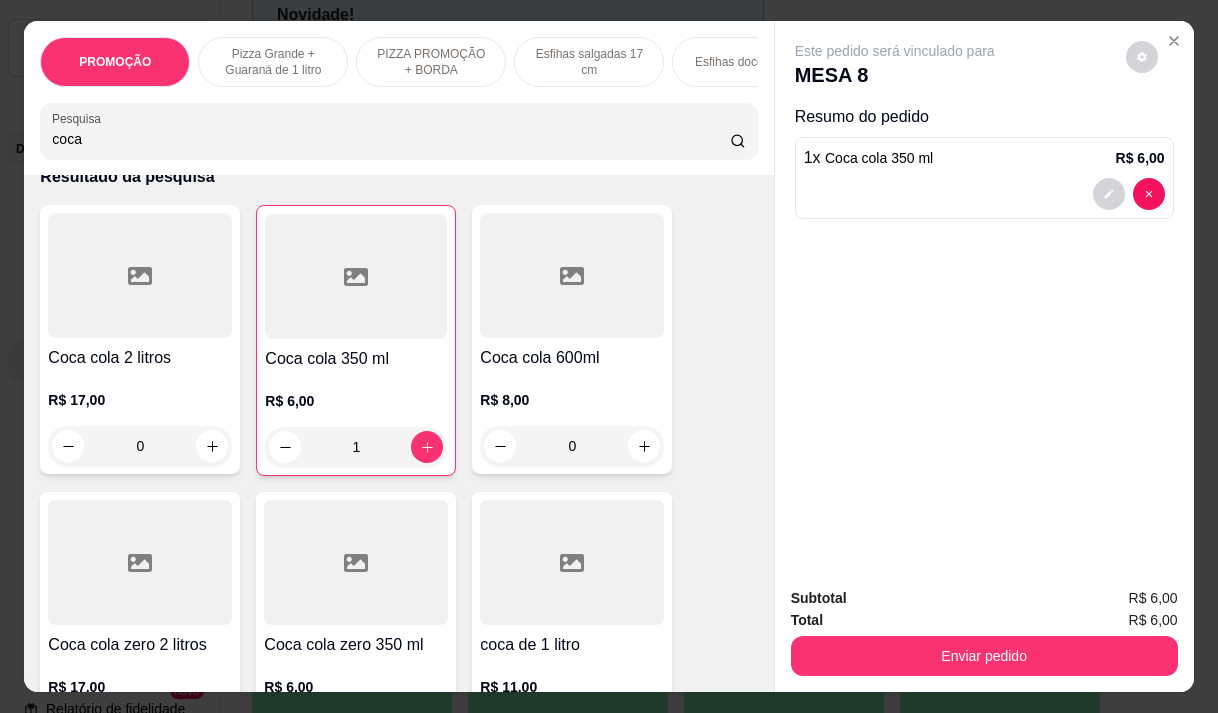 type on "1" 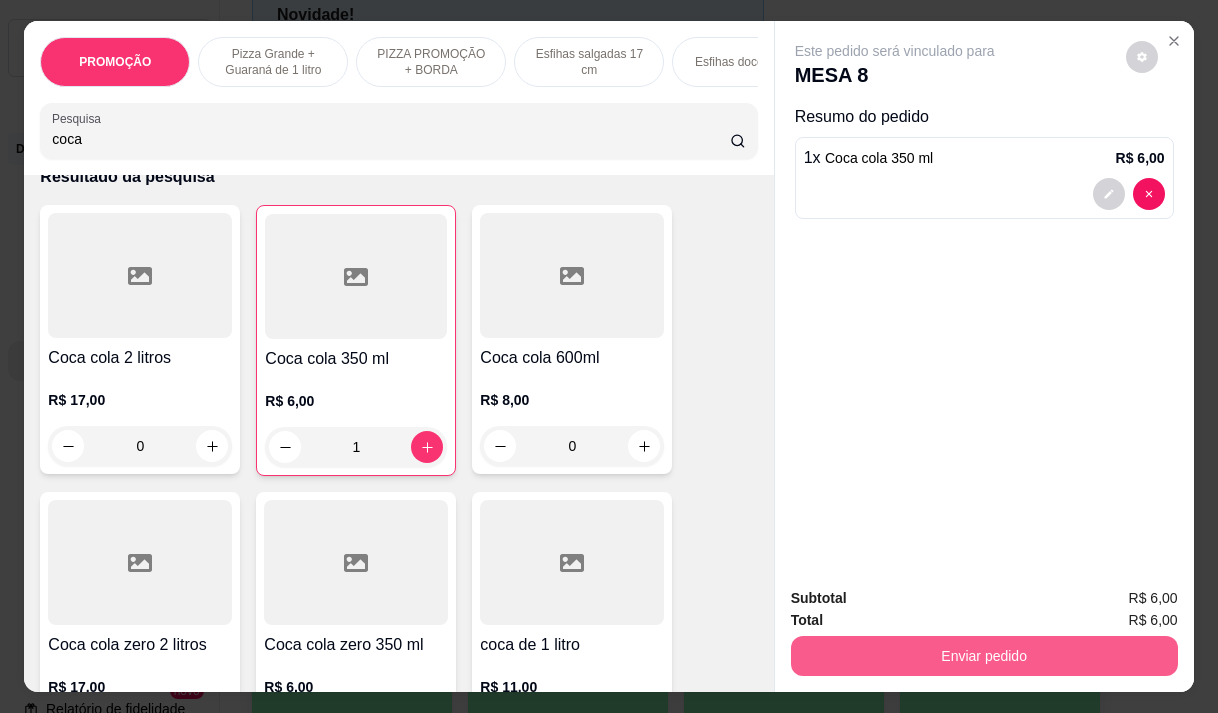 click on "Enviar pedido" at bounding box center [984, 656] 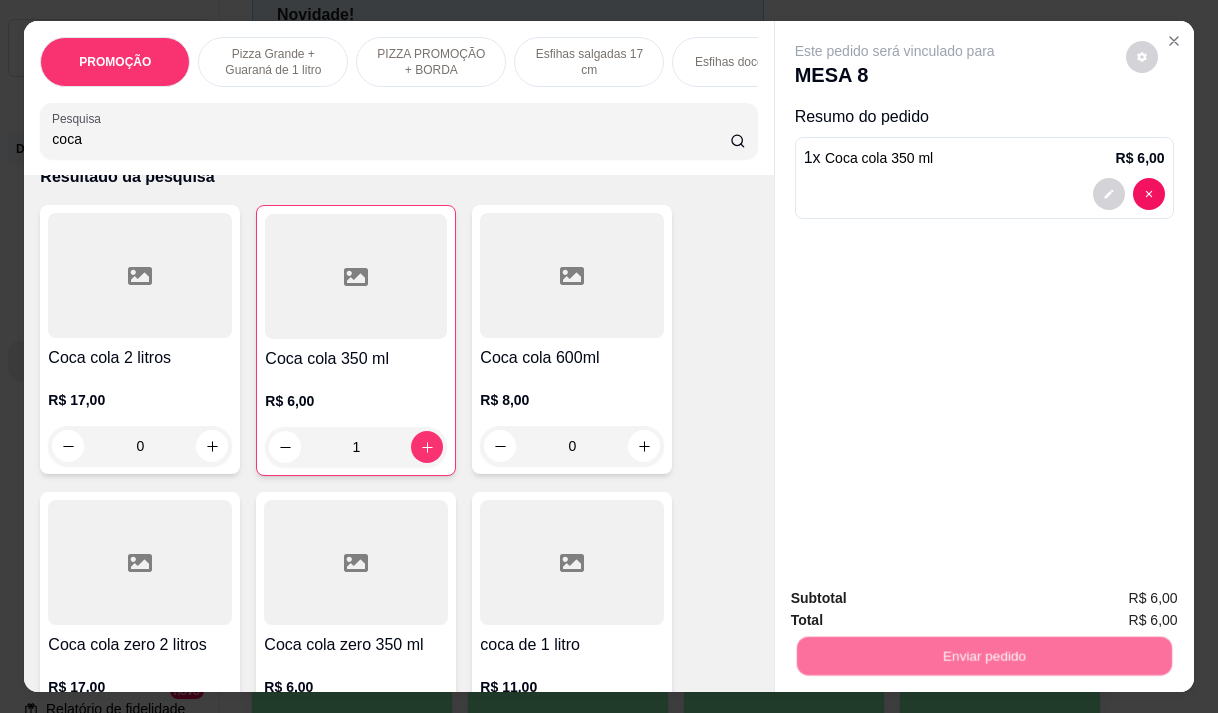 click on "Não registrar e enviar pedido" at bounding box center (918, 598) 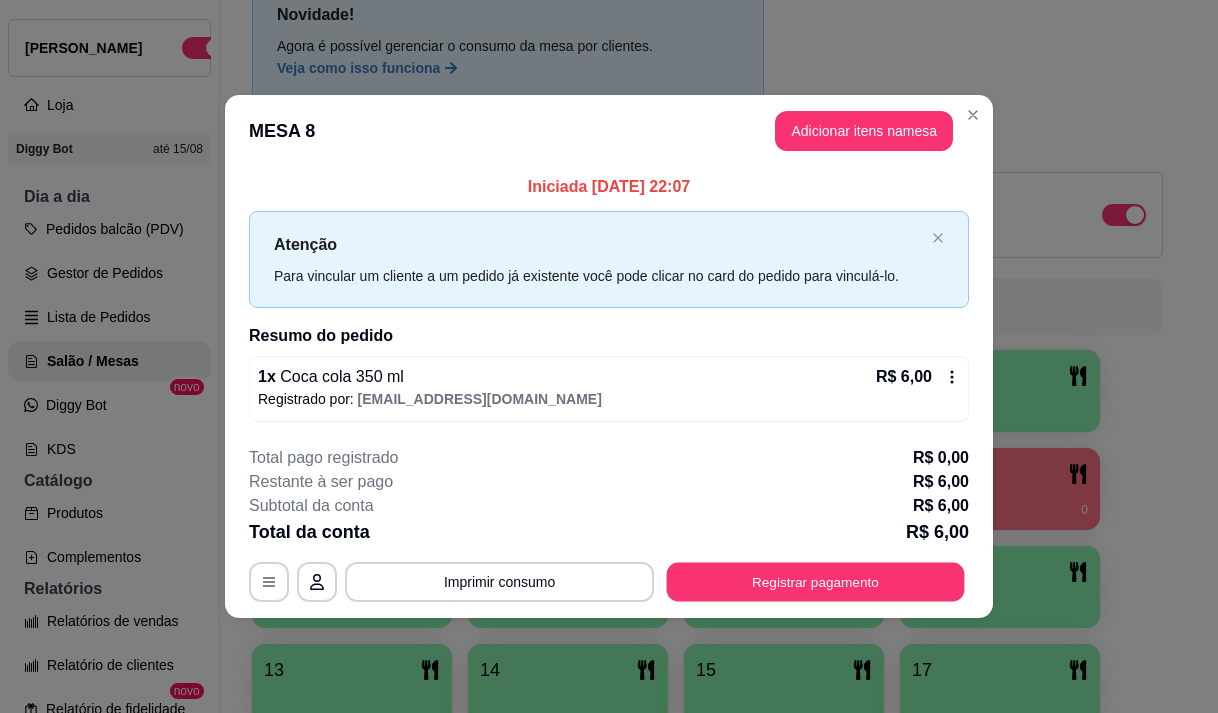 click on "Registrar pagamento" at bounding box center (816, 582) 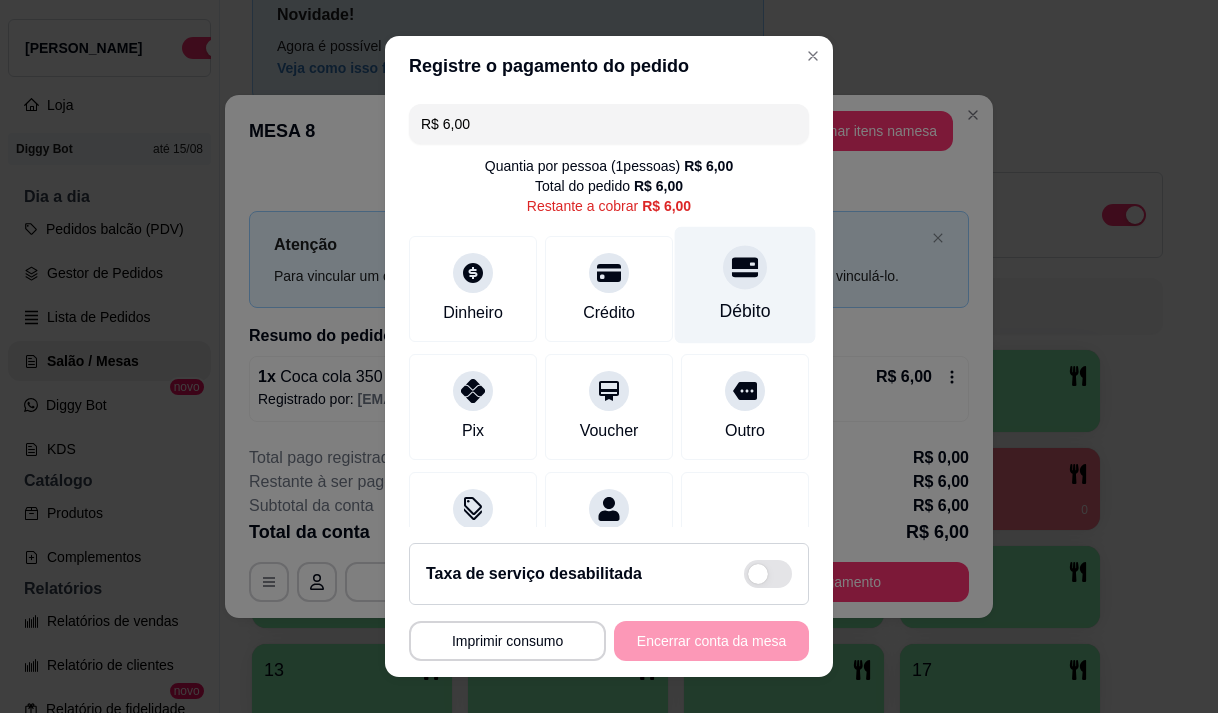 click on "Débito" at bounding box center [745, 311] 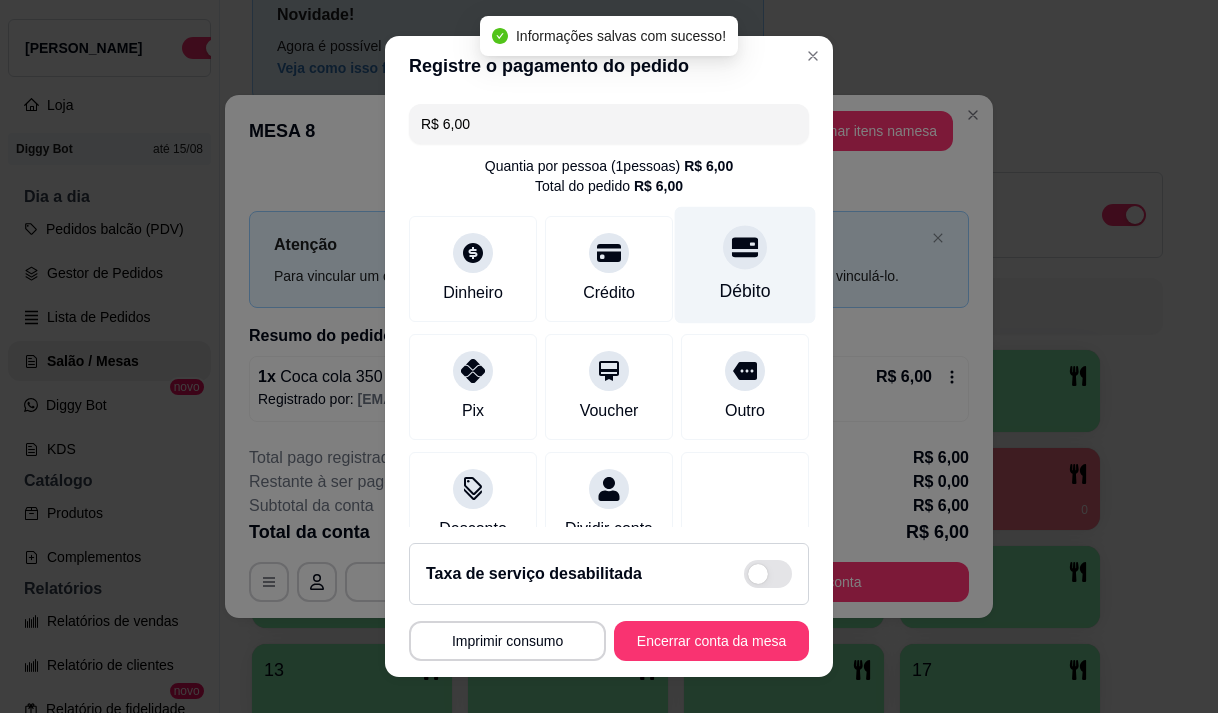 type on "R$ 0,00" 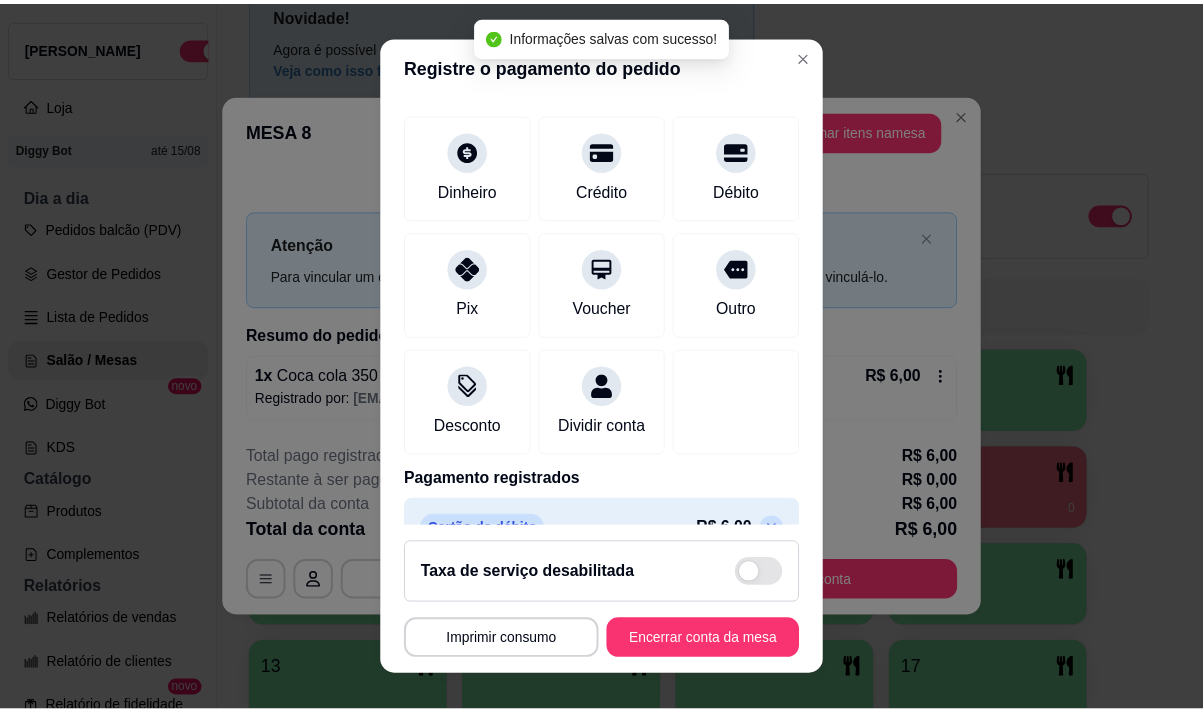 scroll, scrollTop: 166, scrollLeft: 0, axis: vertical 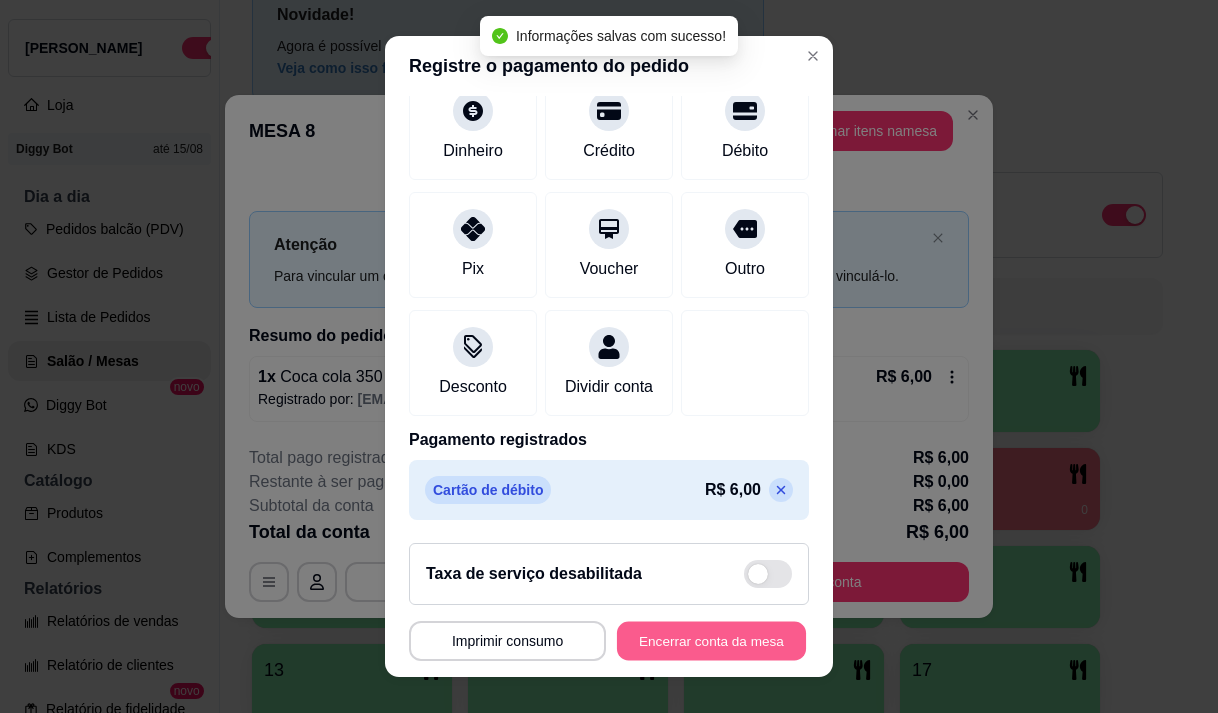 click on "Encerrar conta da mesa" at bounding box center [711, 641] 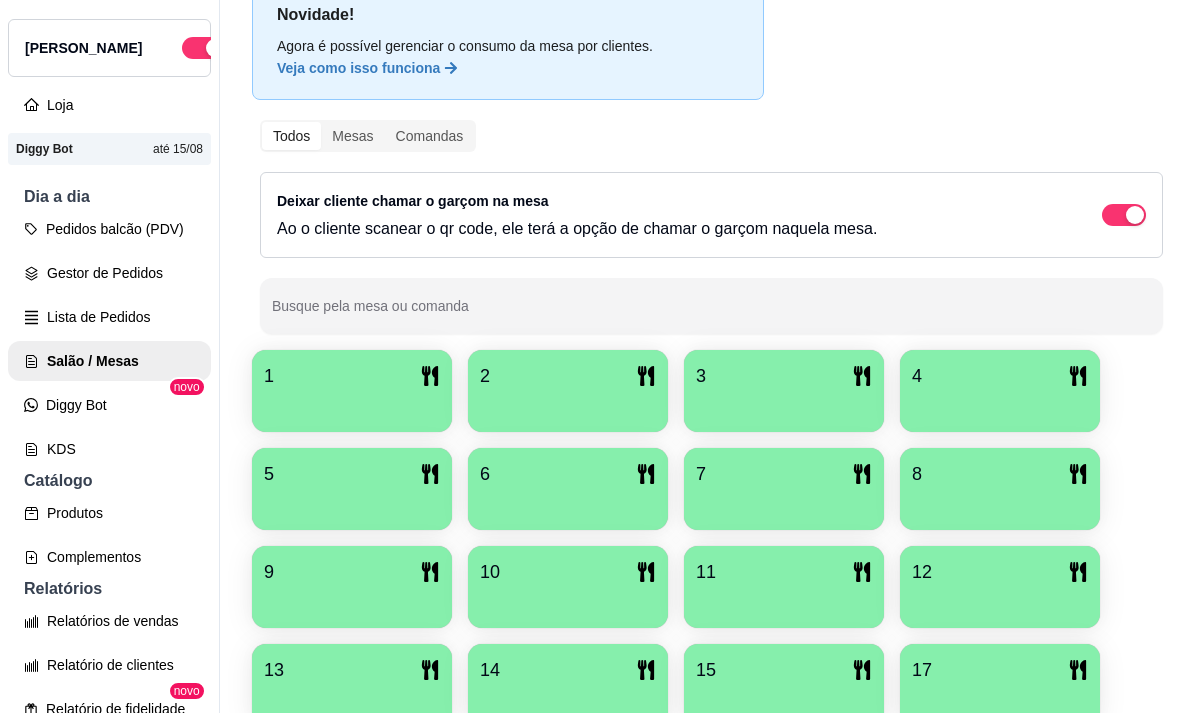 scroll, scrollTop: 439, scrollLeft: 0, axis: vertical 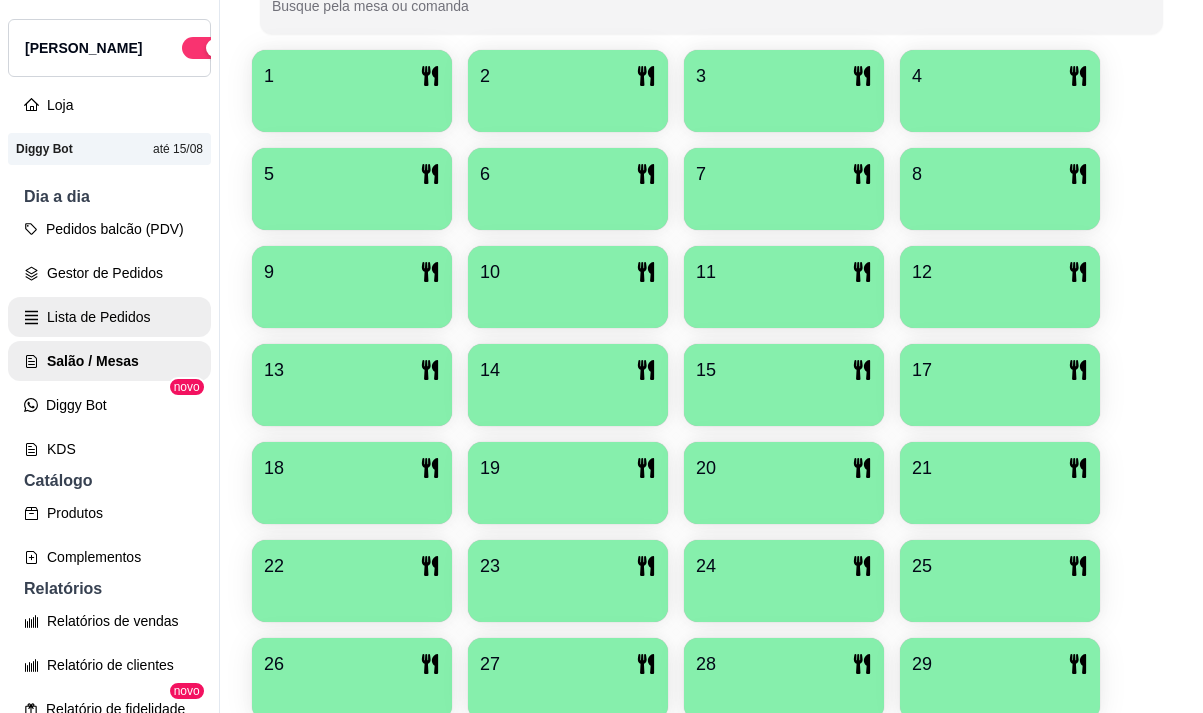 click on "Lista de Pedidos" at bounding box center [109, 317] 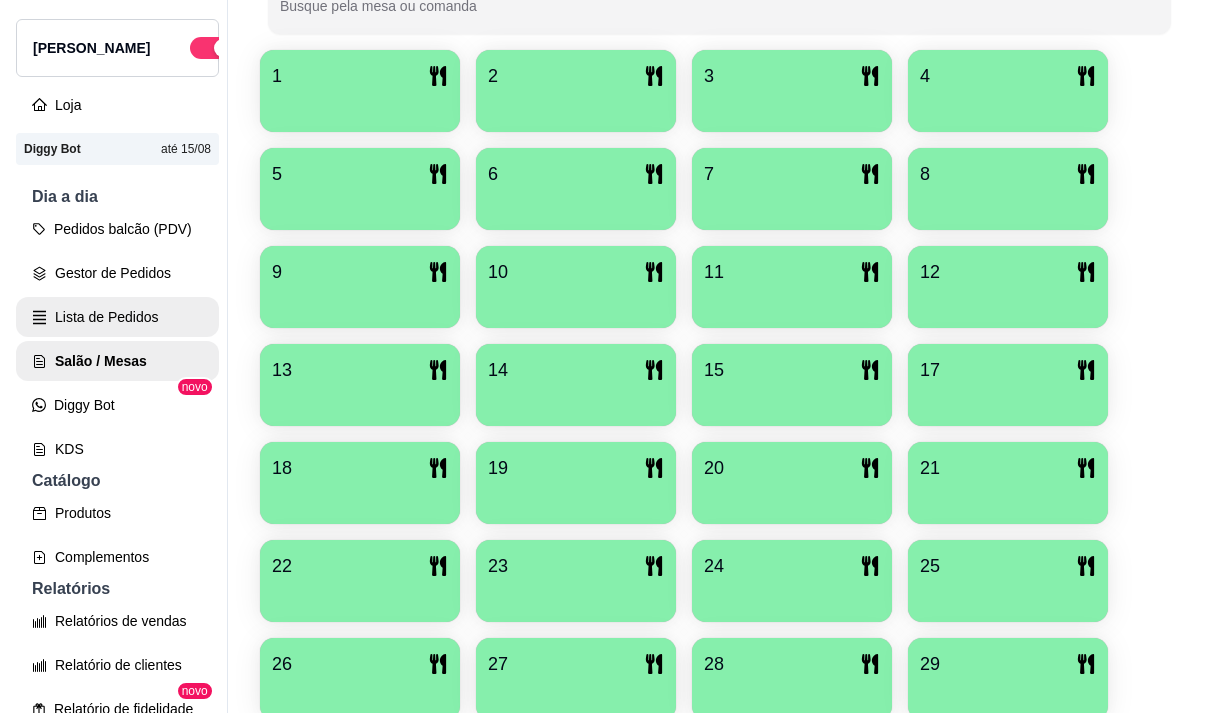 scroll, scrollTop: 0, scrollLeft: 0, axis: both 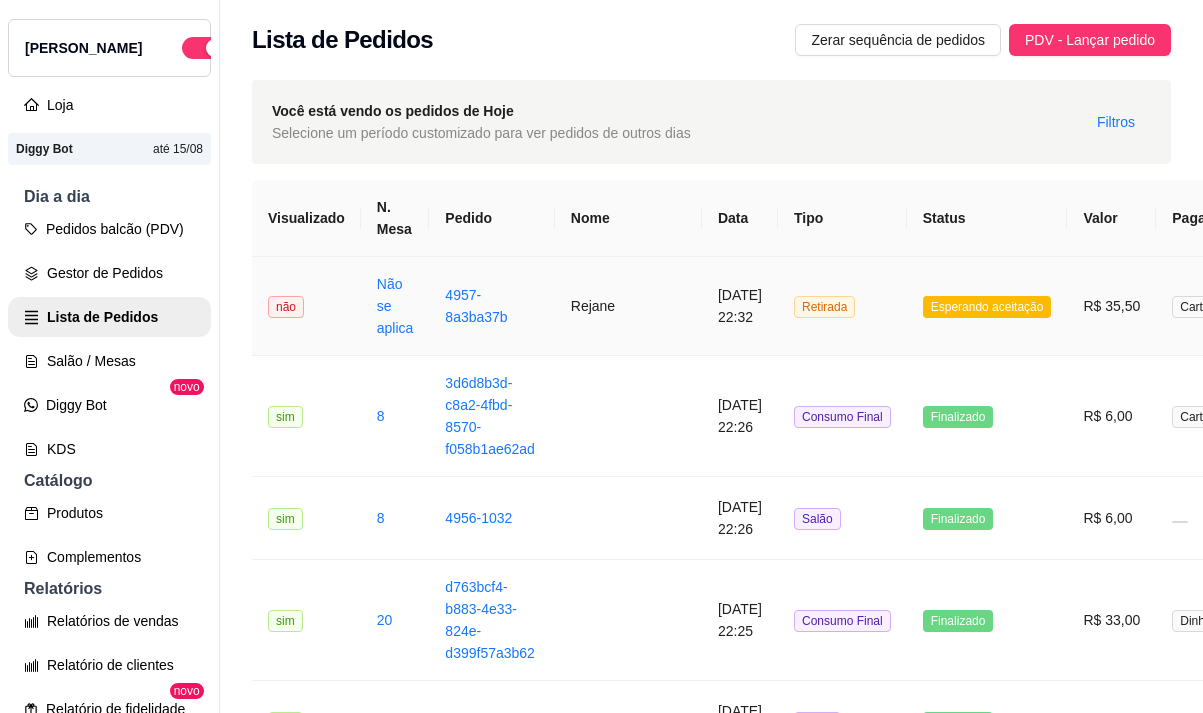 click on "Rejane" at bounding box center (628, 306) 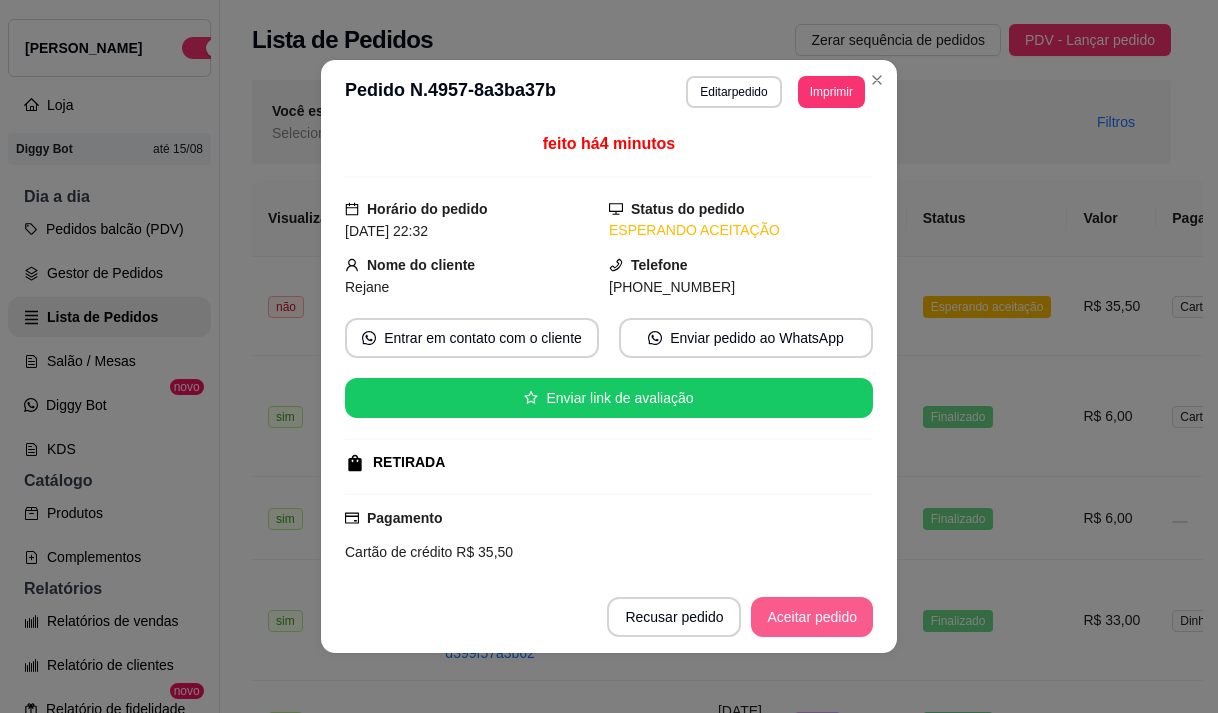 click on "Aceitar pedido" at bounding box center (812, 617) 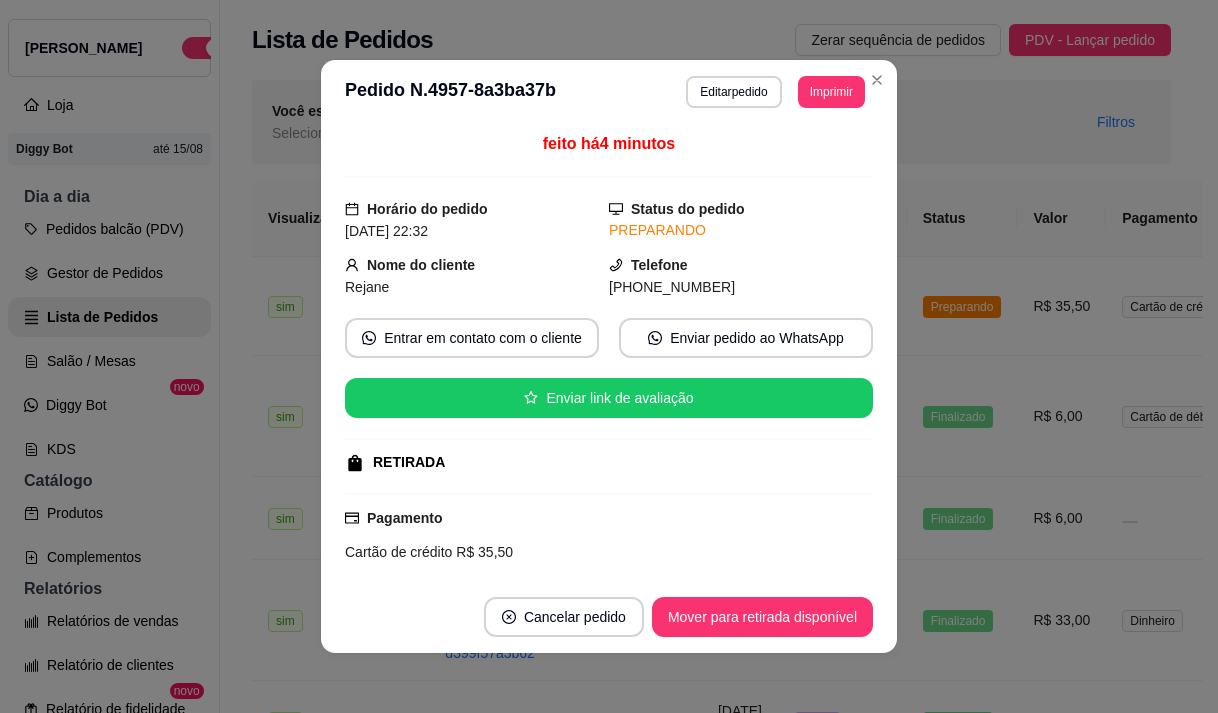 scroll, scrollTop: 392, scrollLeft: 0, axis: vertical 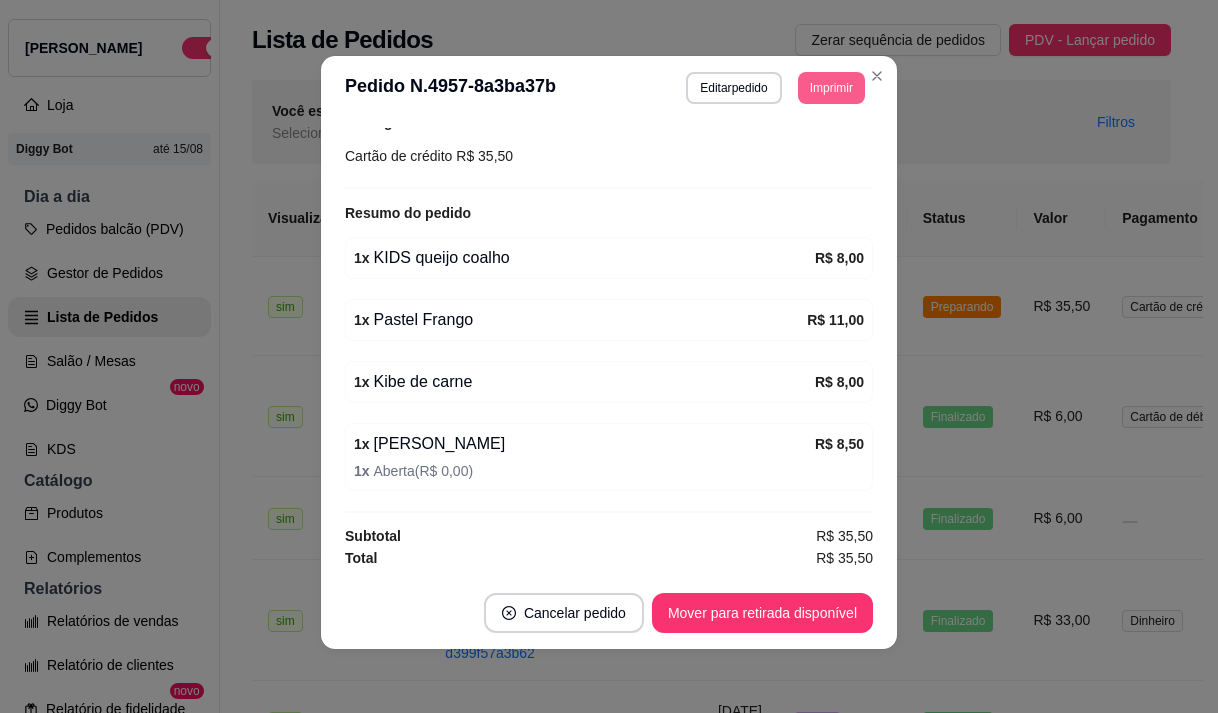 click on "Imprimir" at bounding box center (831, 88) 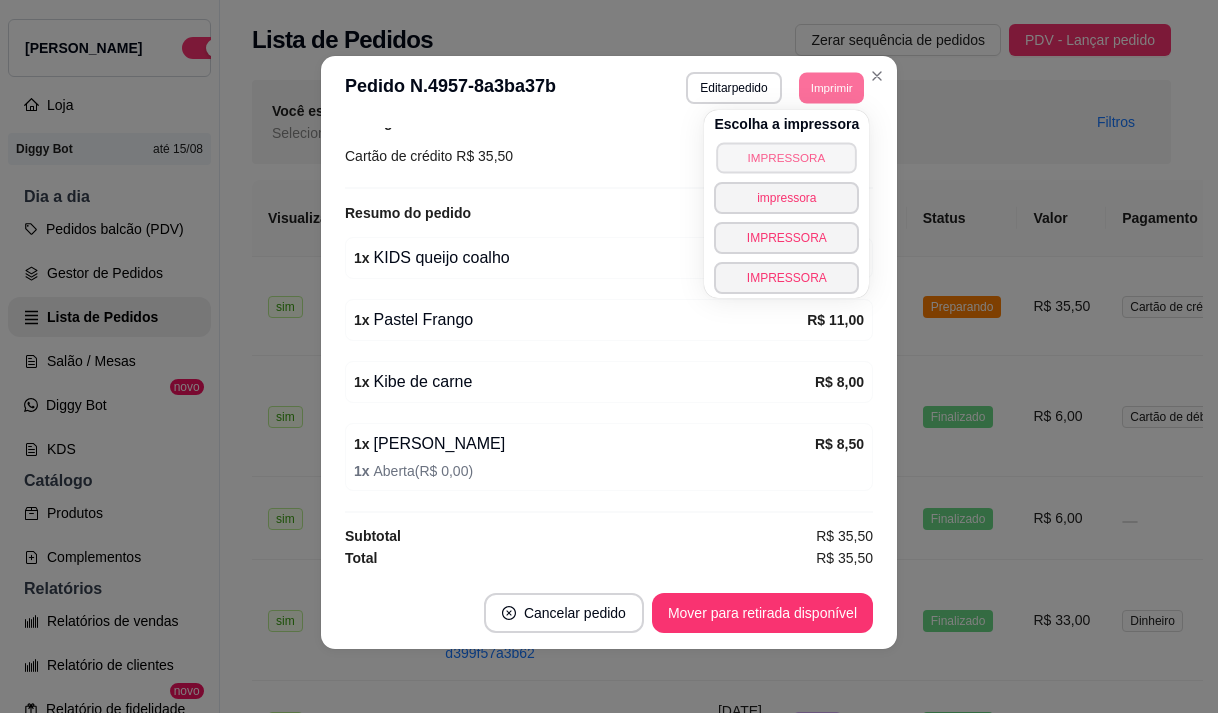 click on "IMPRESSORA" at bounding box center [787, 157] 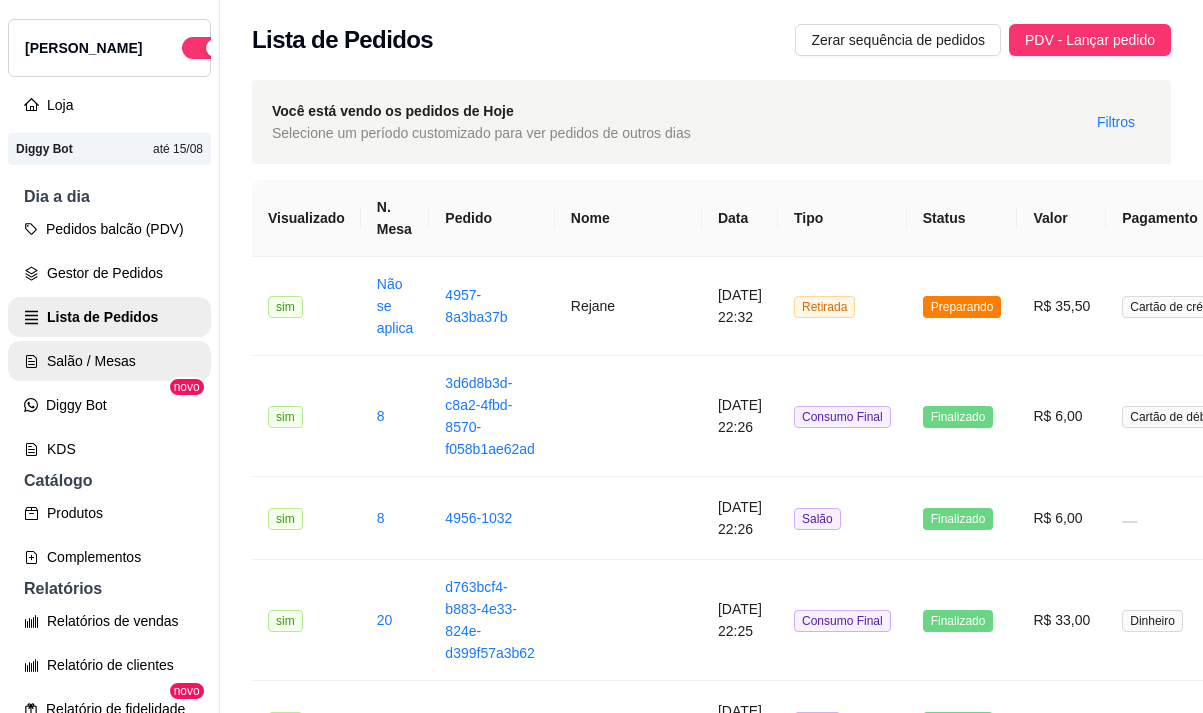 click on "Salão / Mesas" at bounding box center [109, 361] 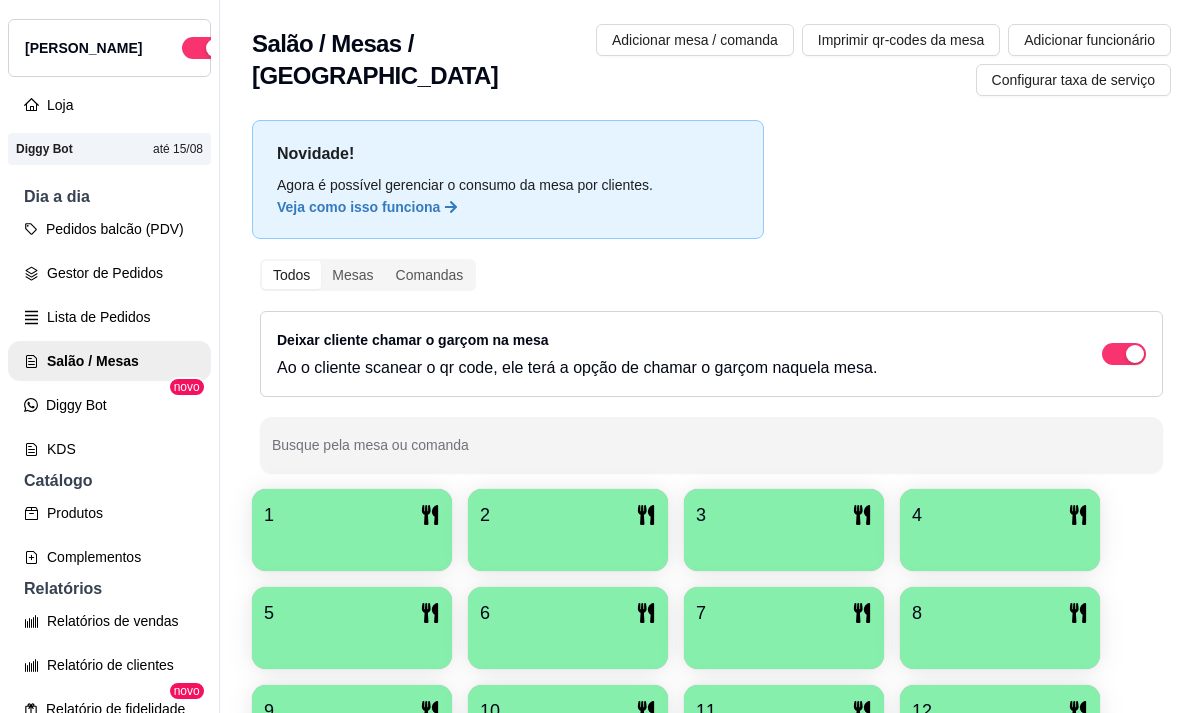 scroll, scrollTop: 400, scrollLeft: 0, axis: vertical 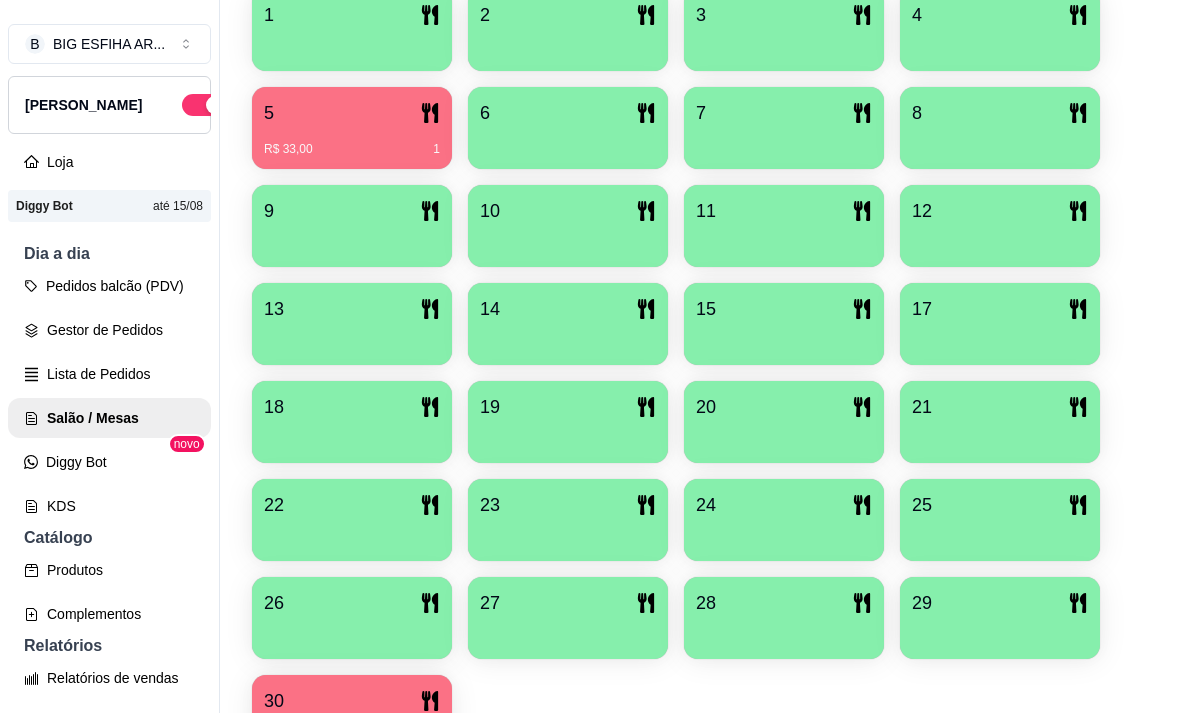 click on "5" at bounding box center (352, 113) 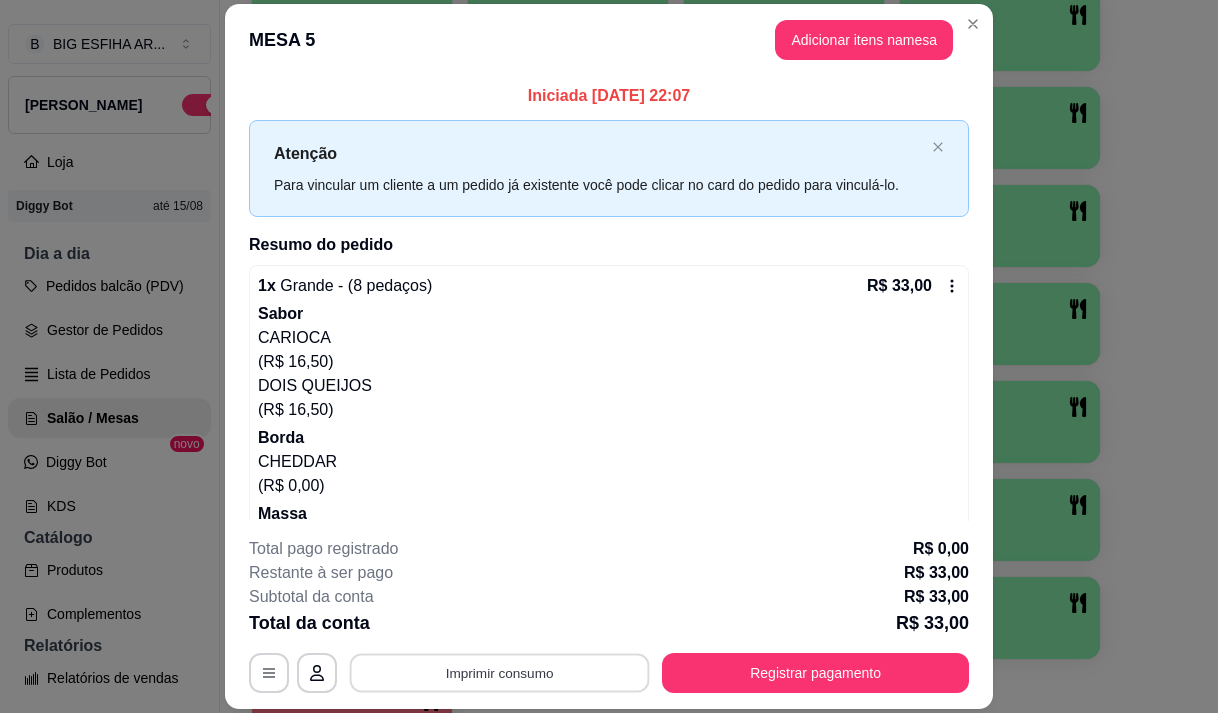 click on "Imprimir consumo" at bounding box center [500, 673] 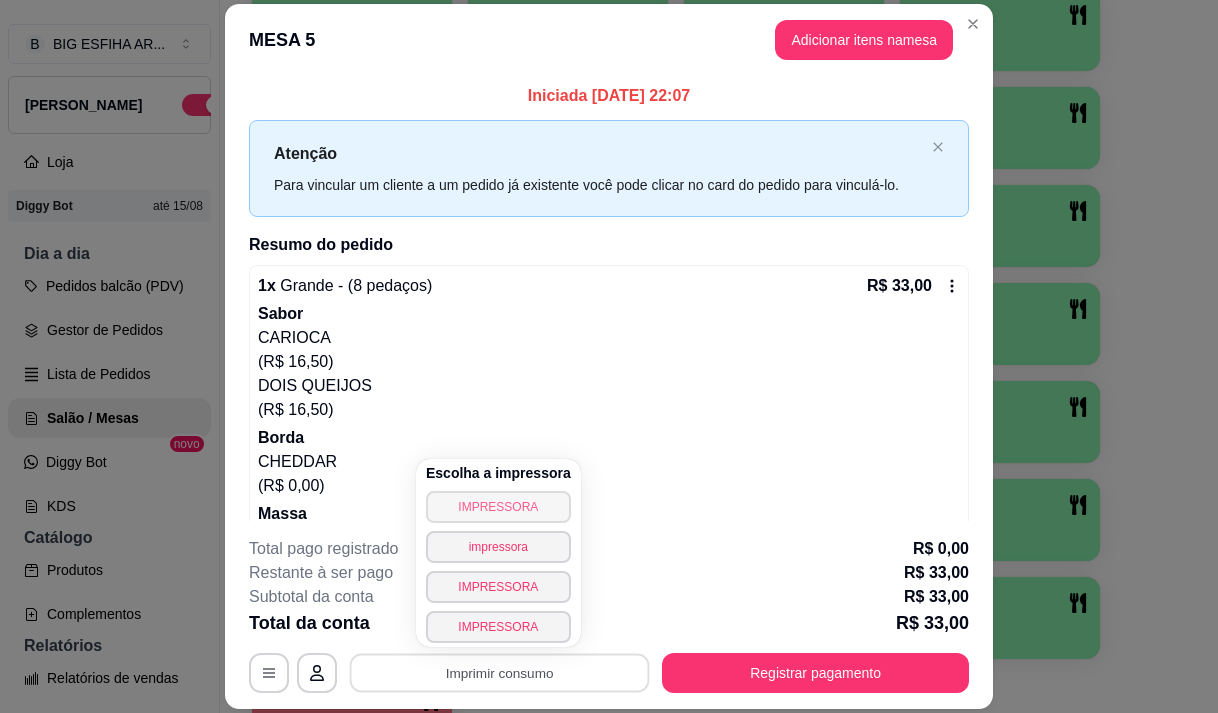 click on "IMPRESSORA" at bounding box center [498, 507] 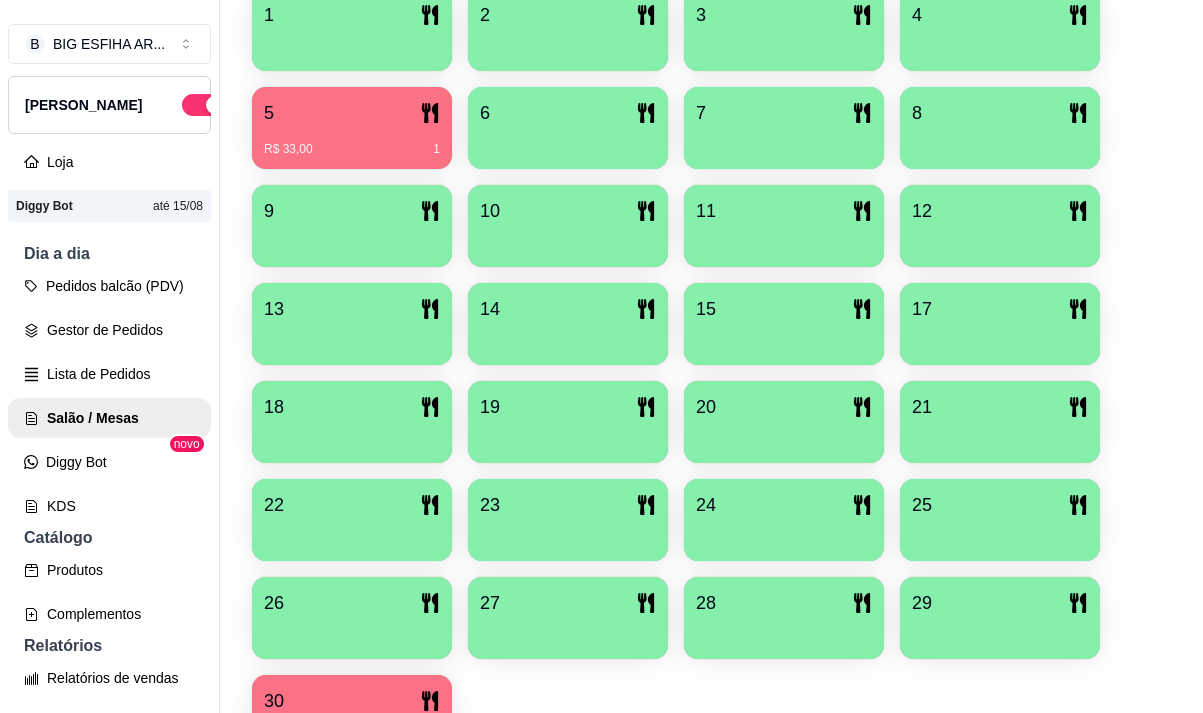 scroll, scrollTop: 639, scrollLeft: 0, axis: vertical 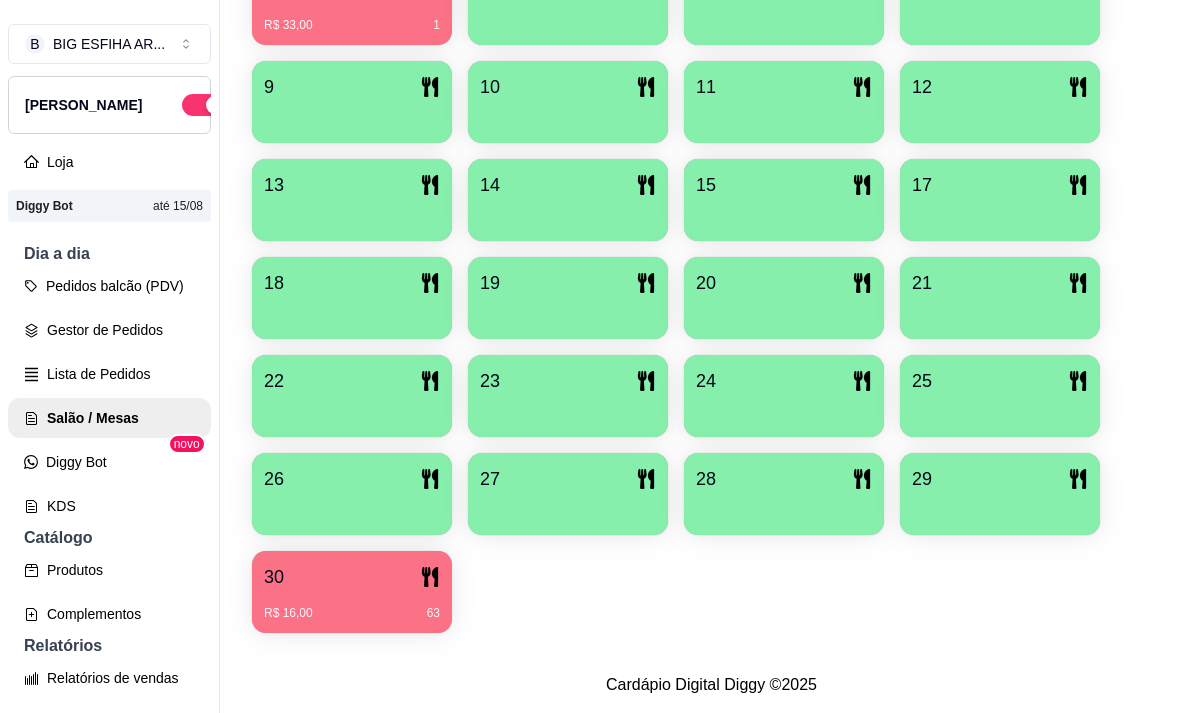 click on "R$ 16,00 63" at bounding box center (352, 613) 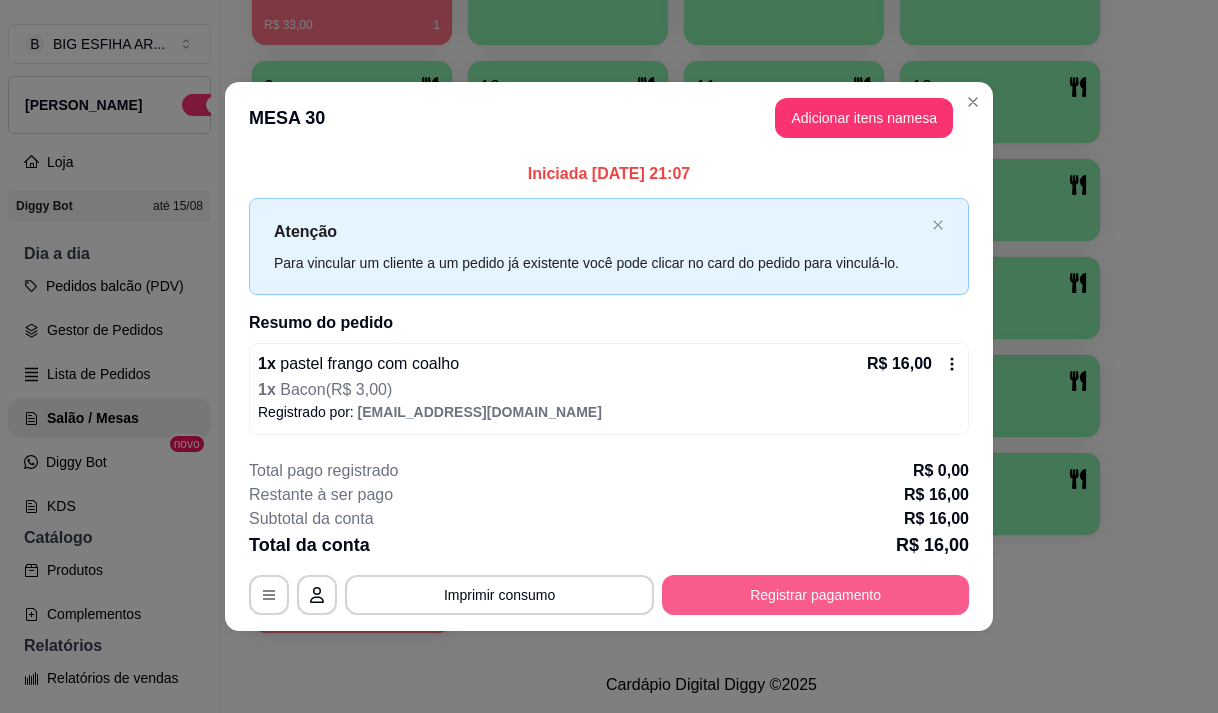 click on "Registrar pagamento" at bounding box center (815, 595) 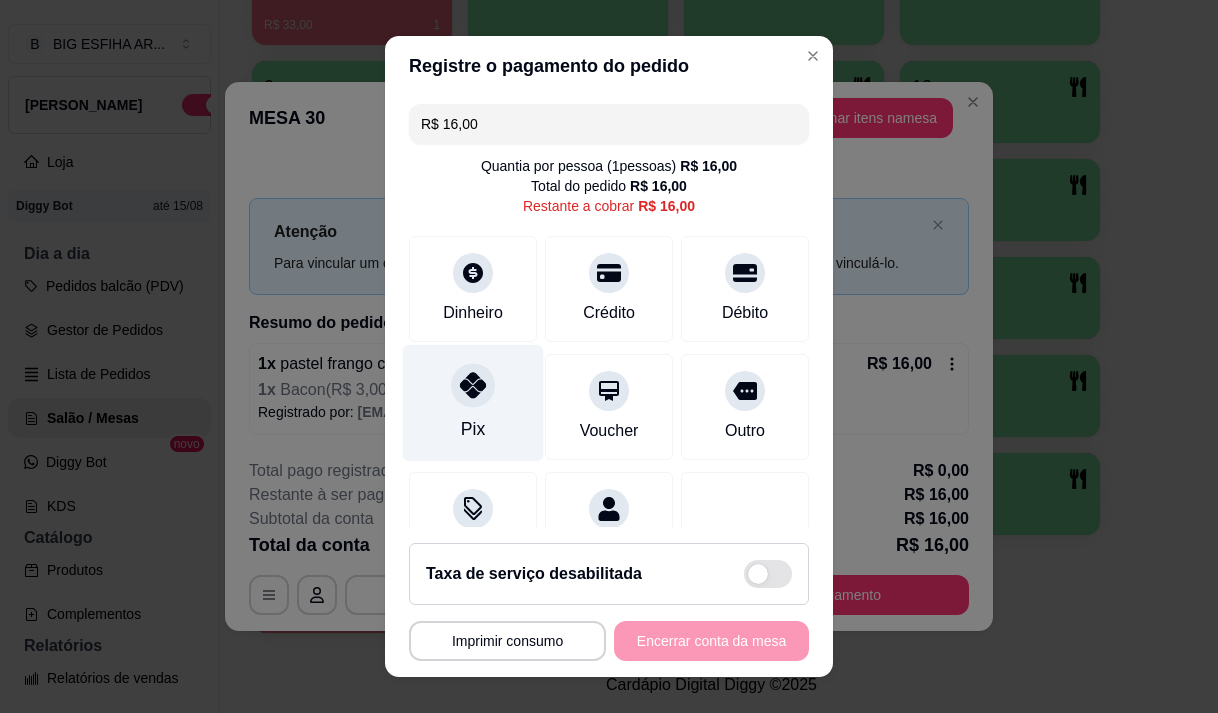 click on "Pix" at bounding box center (473, 402) 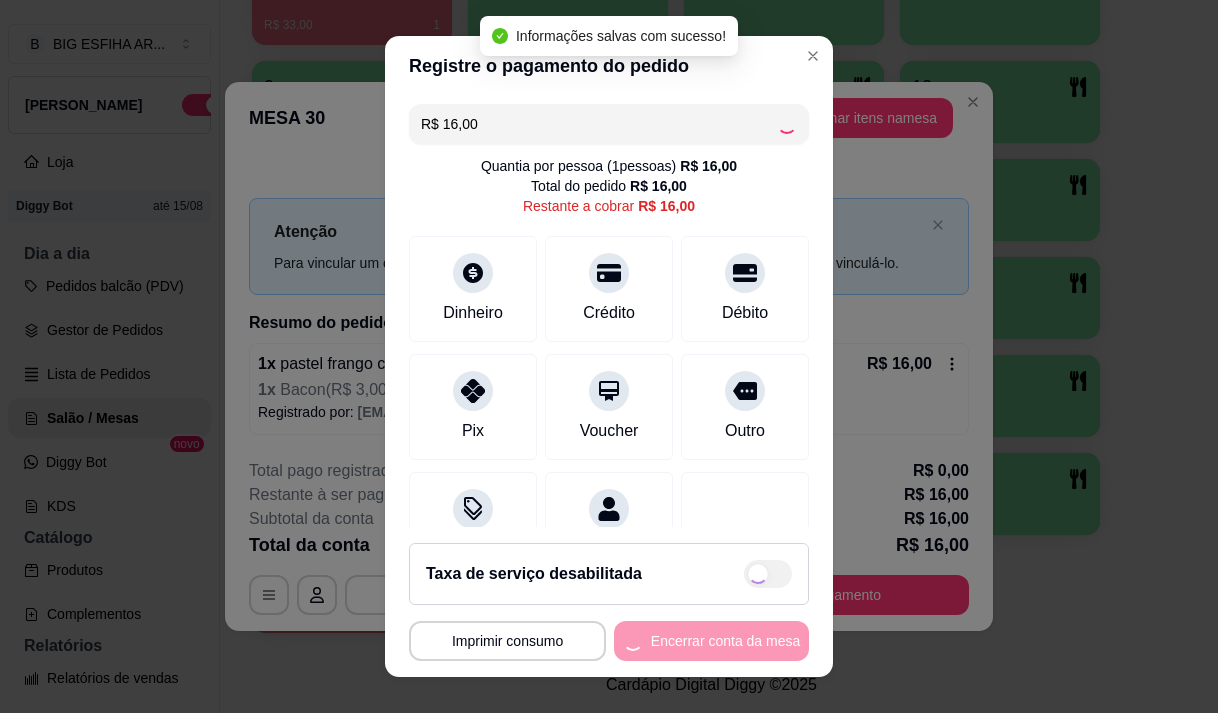 type on "R$ 0,00" 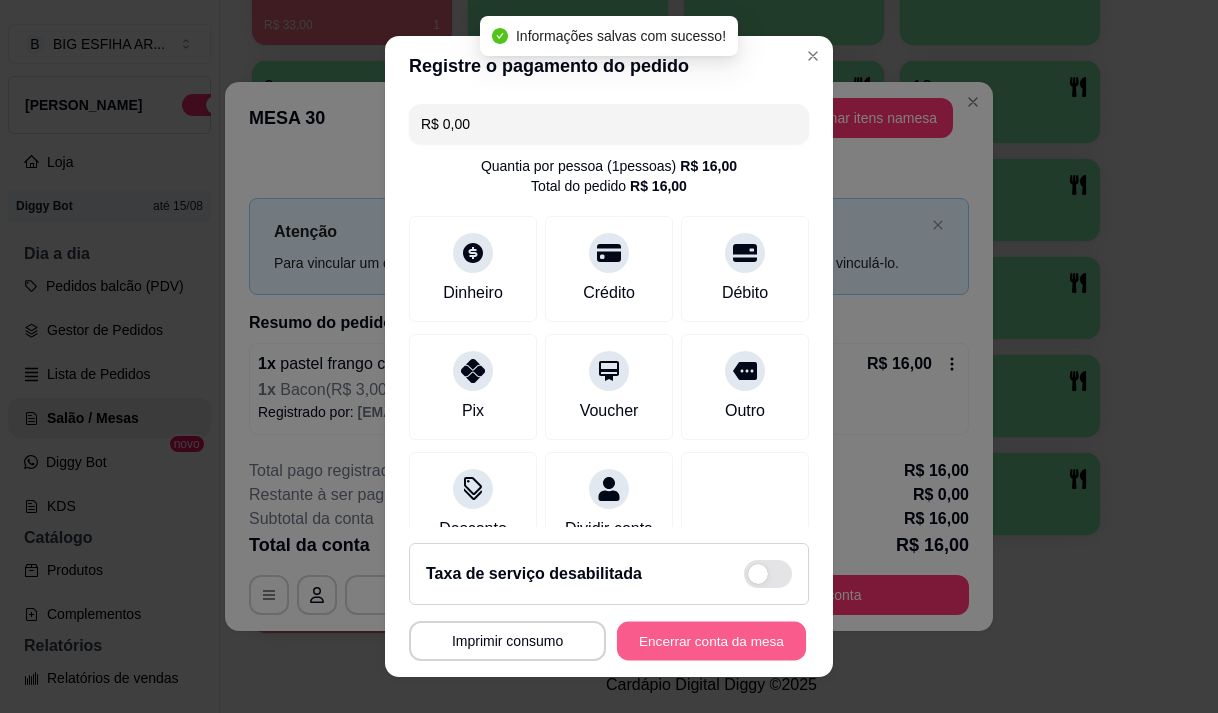 click on "Encerrar conta da mesa" at bounding box center [711, 641] 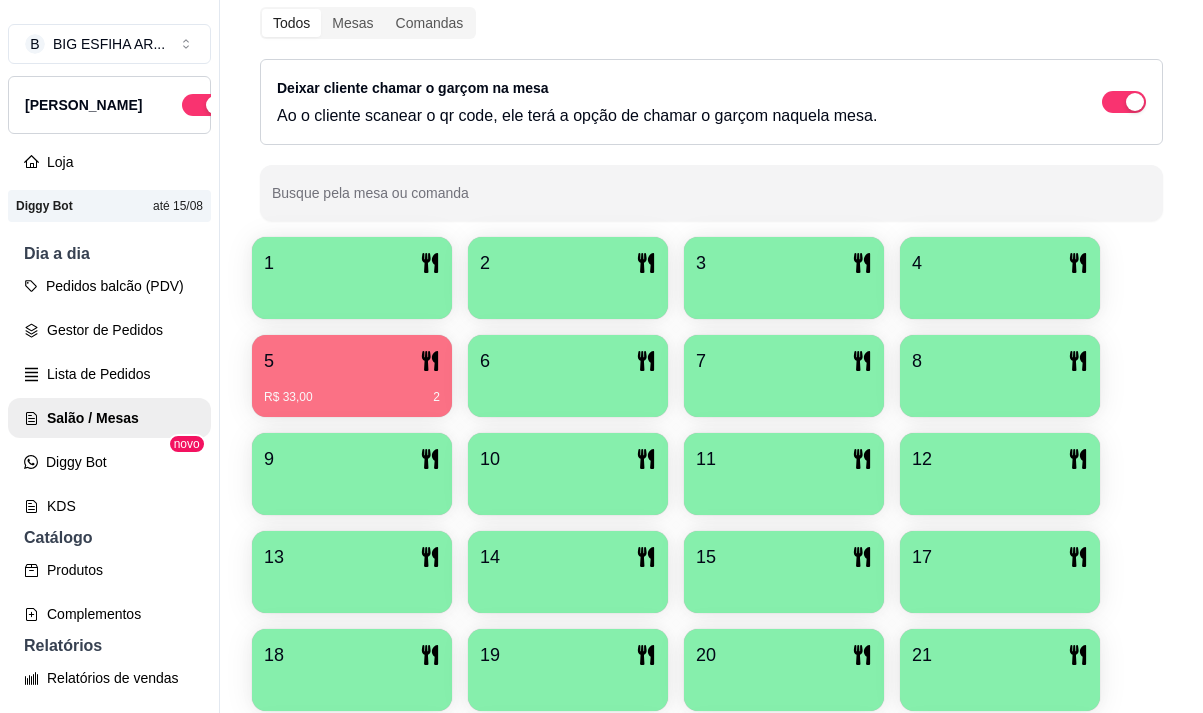 scroll, scrollTop: 239, scrollLeft: 0, axis: vertical 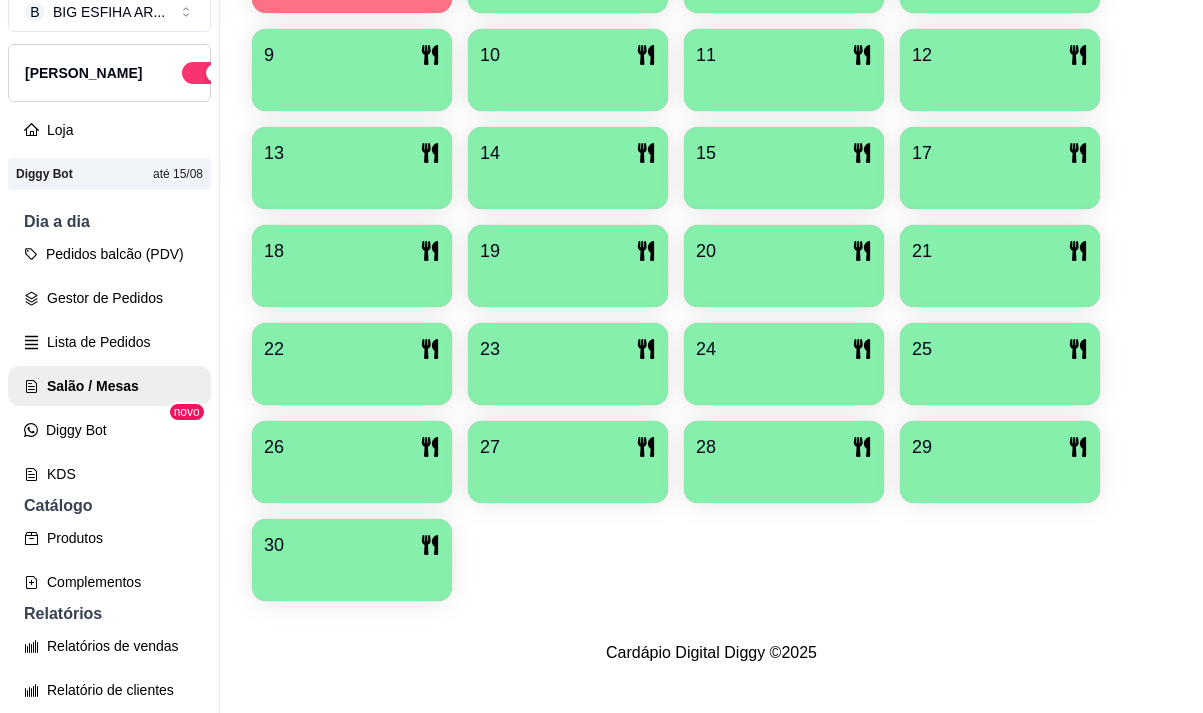 click at bounding box center [352, 574] 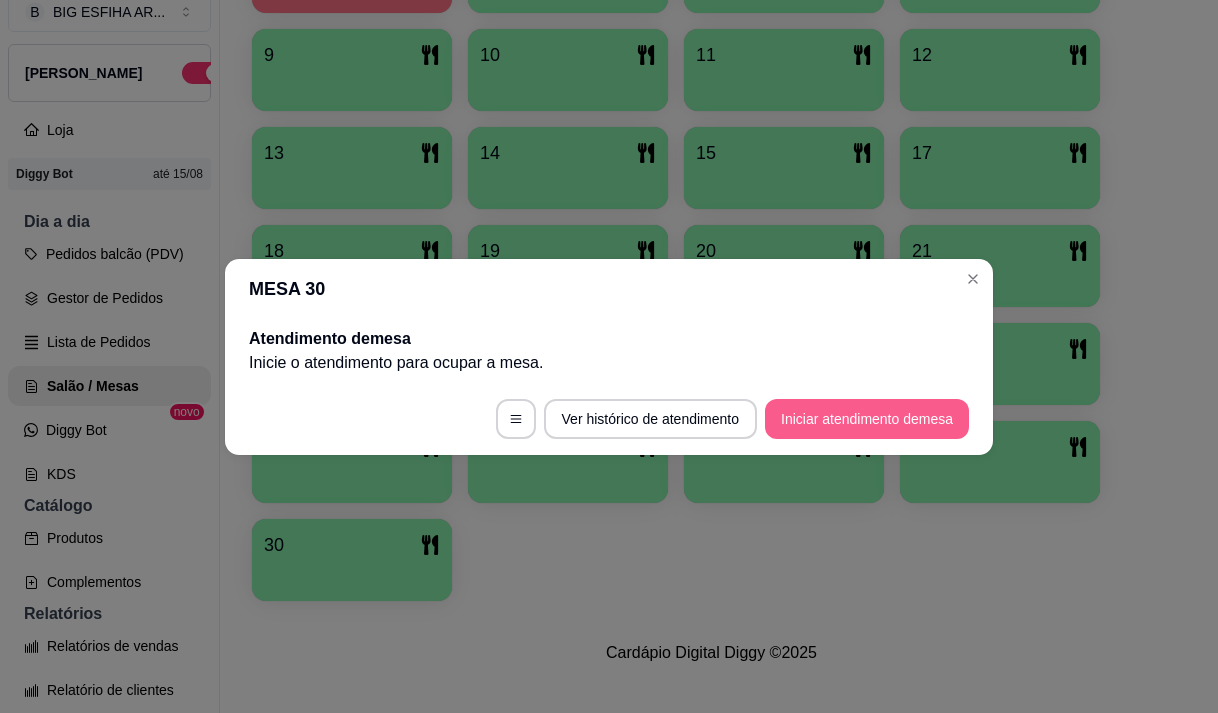 click on "Iniciar atendimento de  mesa" at bounding box center (867, 419) 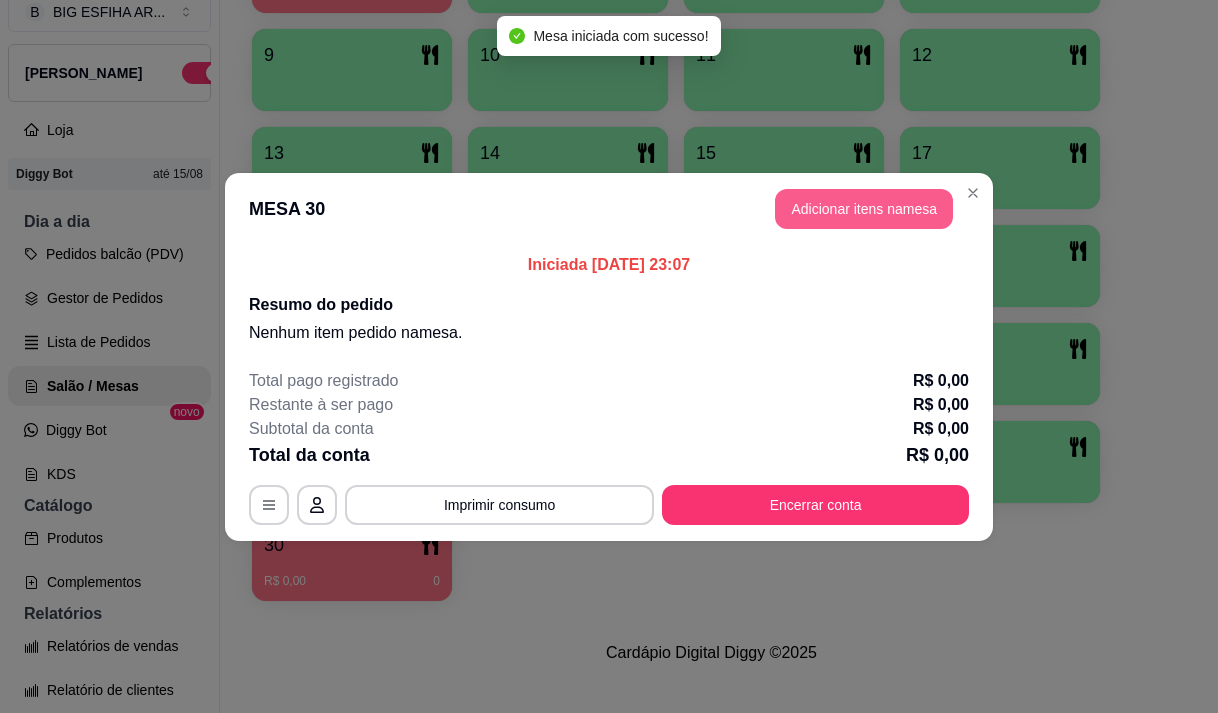 click on "Adicionar itens na  mesa" at bounding box center [864, 209] 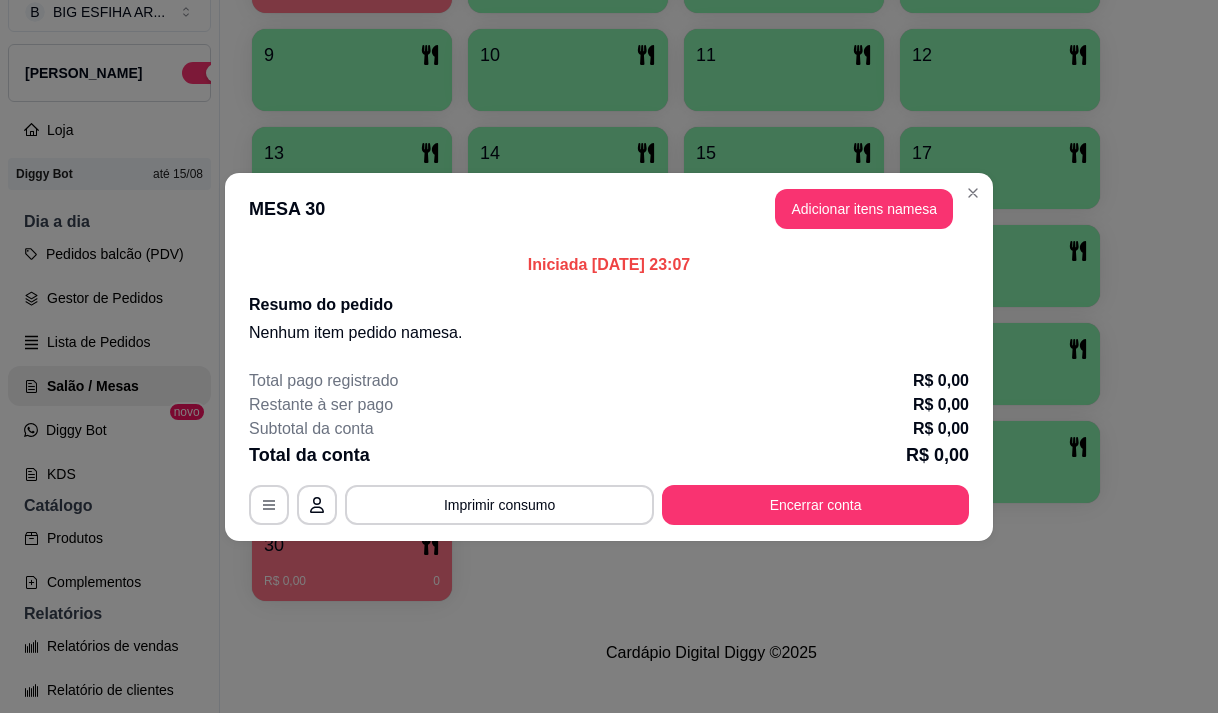 click on "Pesquisa" at bounding box center [391, 139] 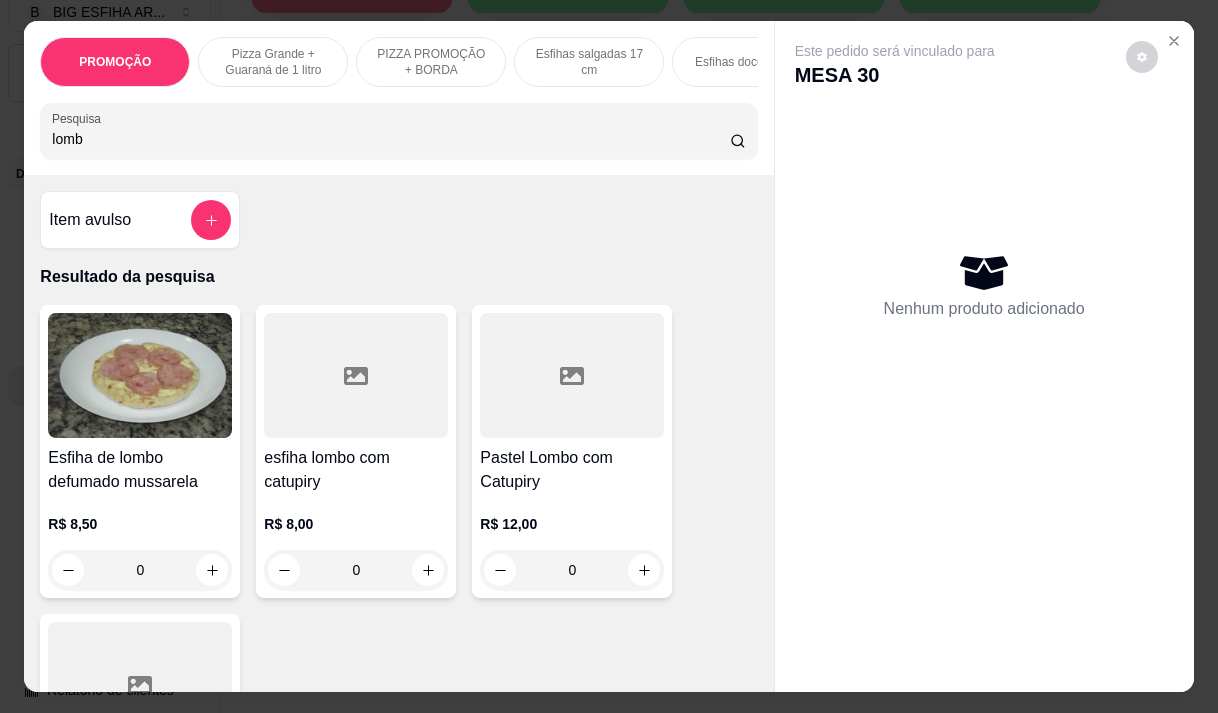 click on "Esfiha de lombo defumado mussarela" at bounding box center [140, 470] 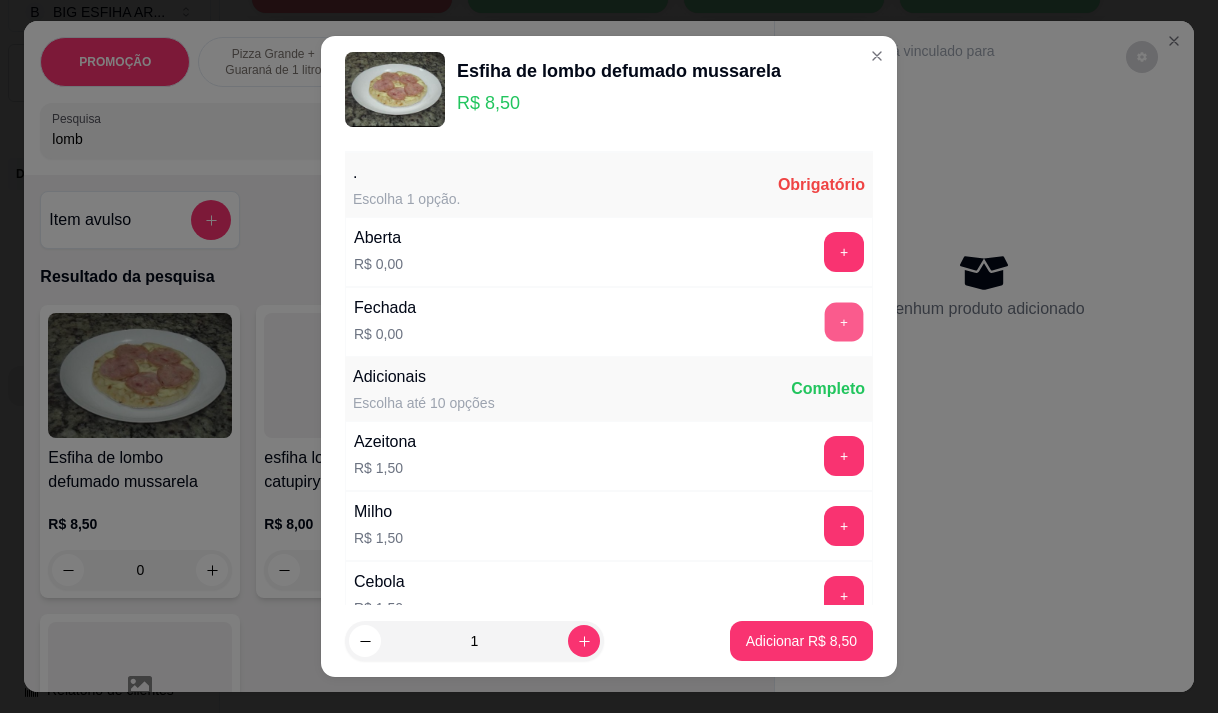 click on "+" at bounding box center (844, 321) 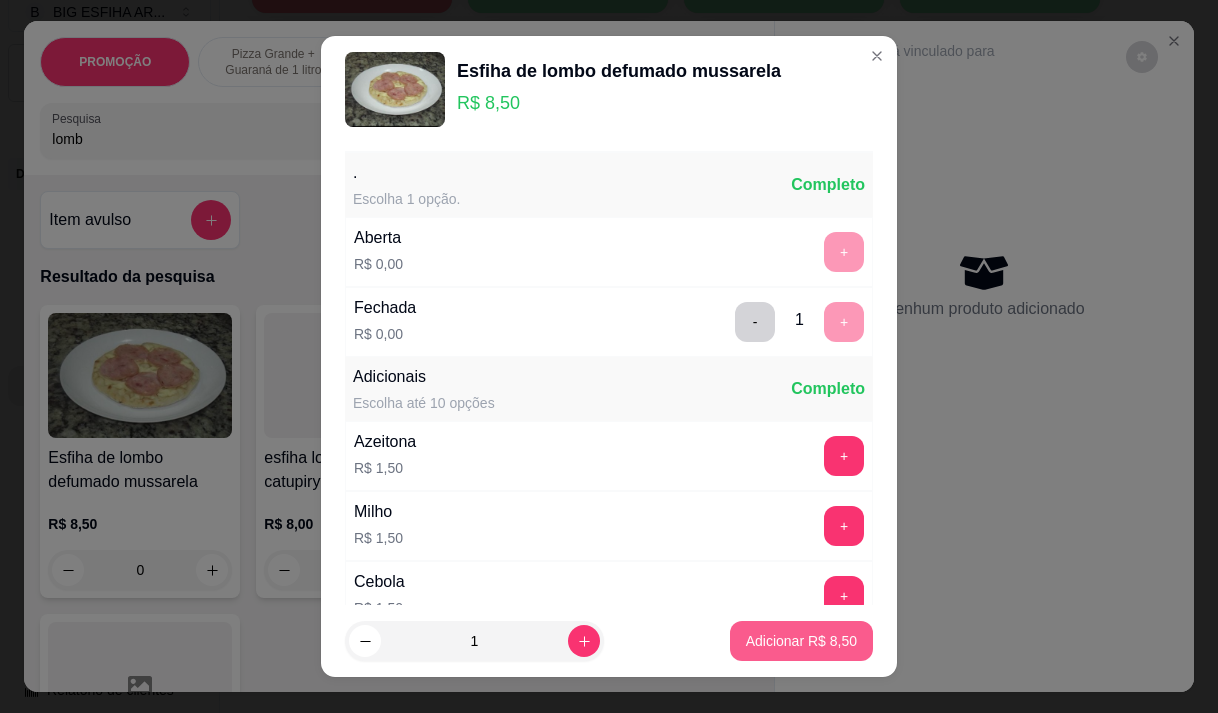 click on "Adicionar   R$ 8,50" at bounding box center (801, 641) 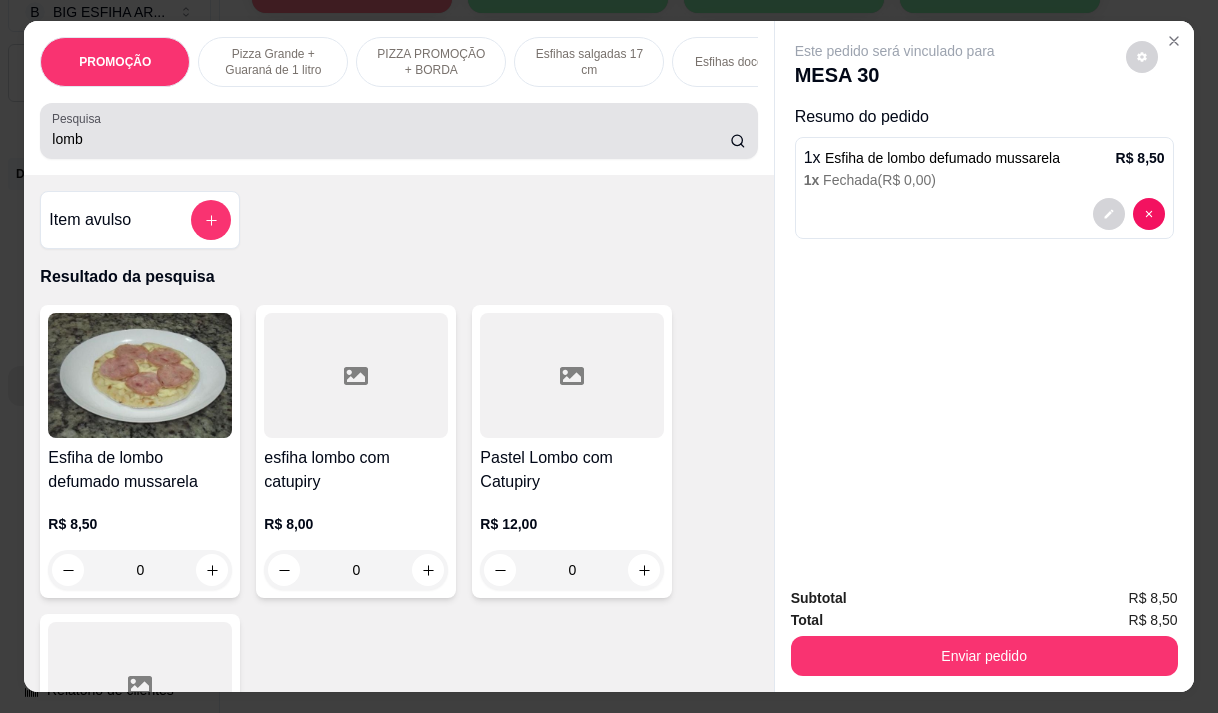 drag, startPoint x: 124, startPoint y: 126, endPoint x: 124, endPoint y: 137, distance: 11 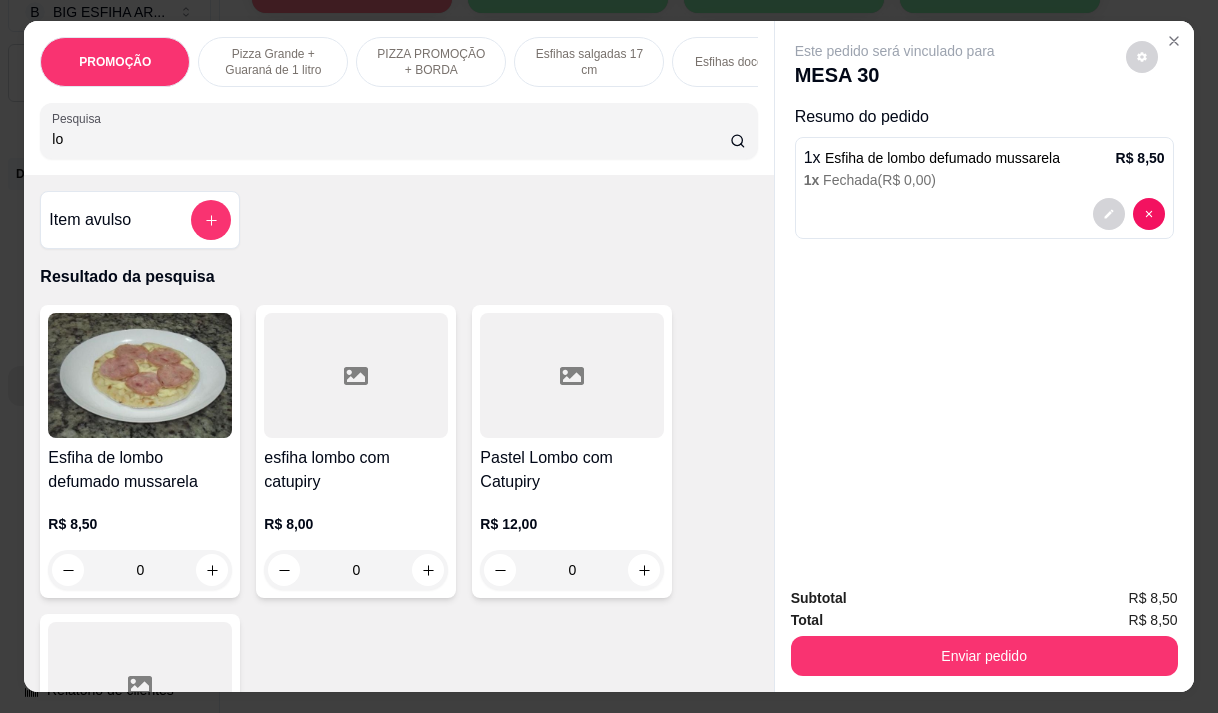 type on "l" 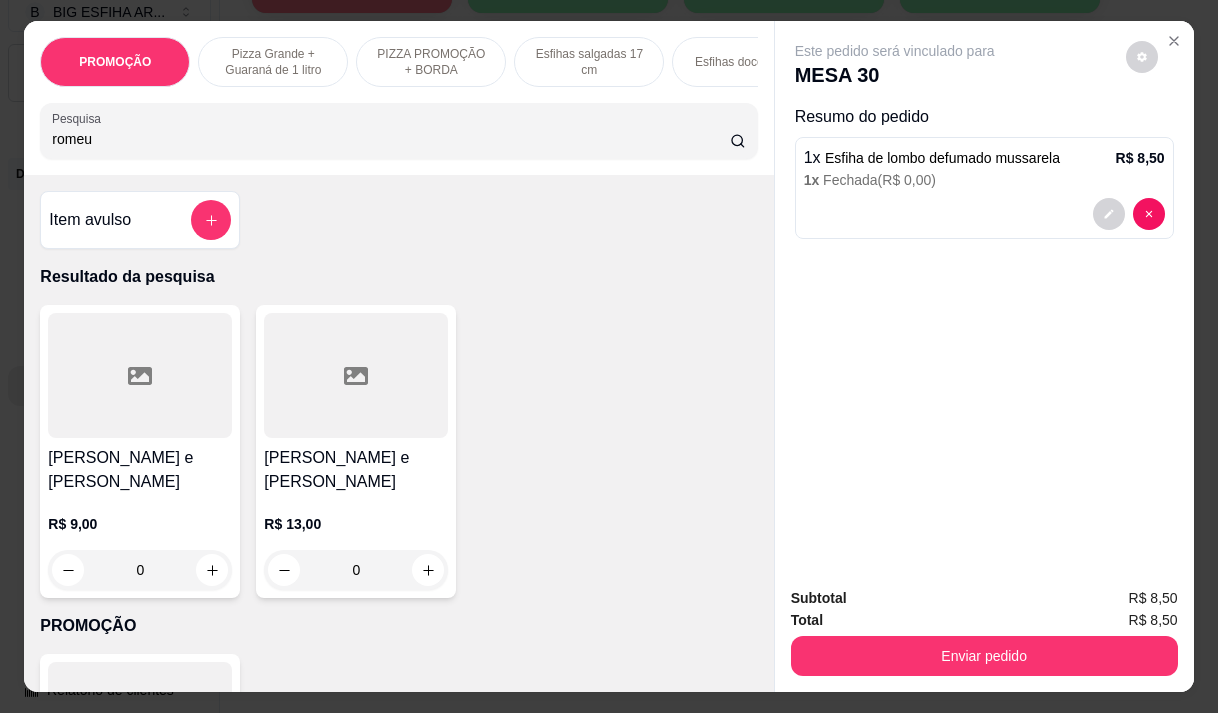 type on "romeu" 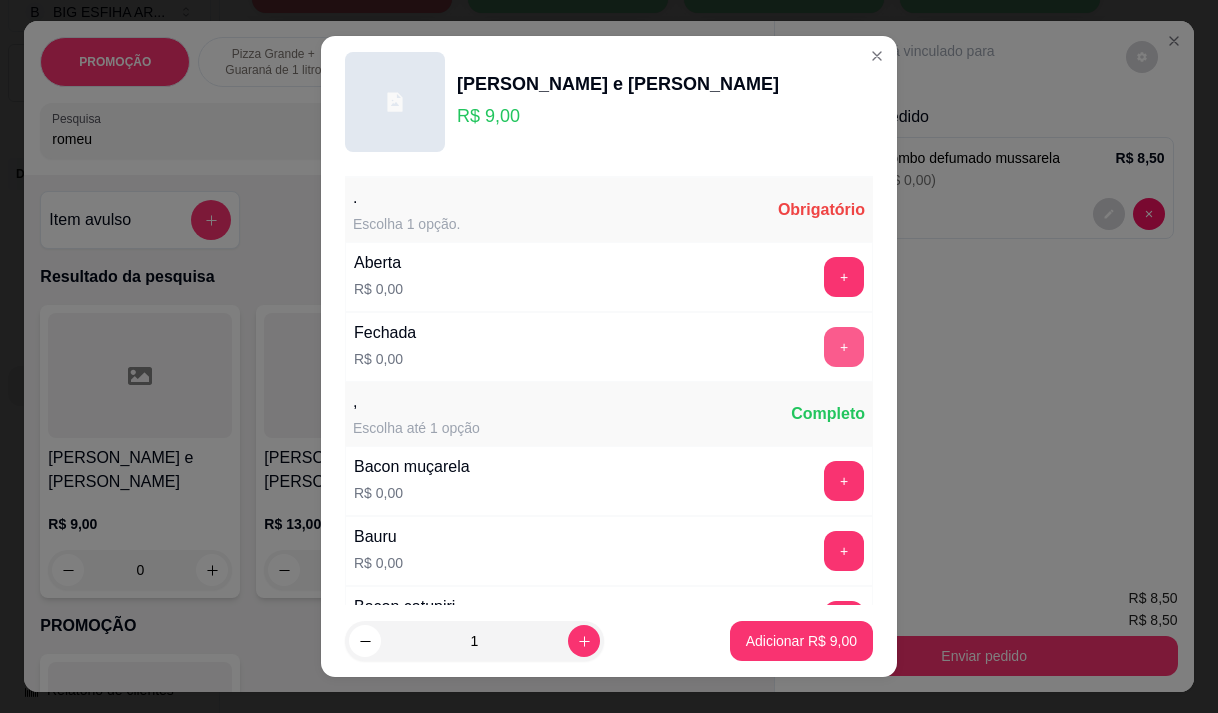 click on "+" at bounding box center (844, 347) 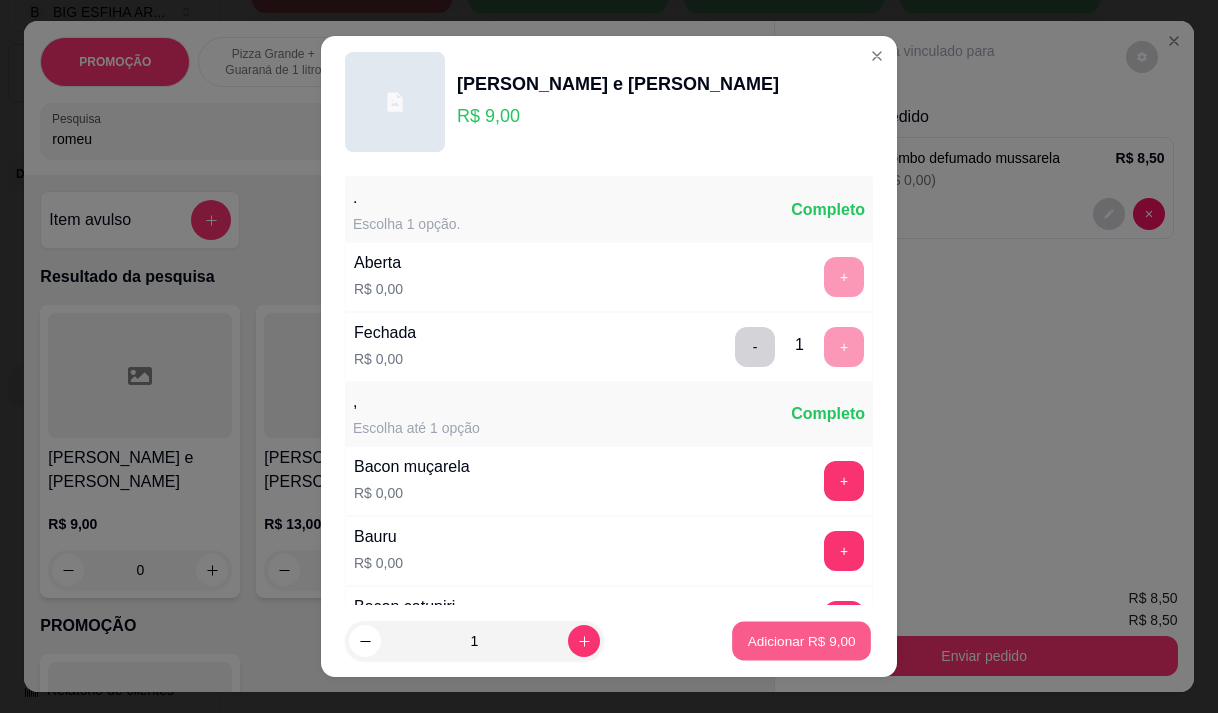 click on "Adicionar   R$ 9,00" at bounding box center [801, 641] 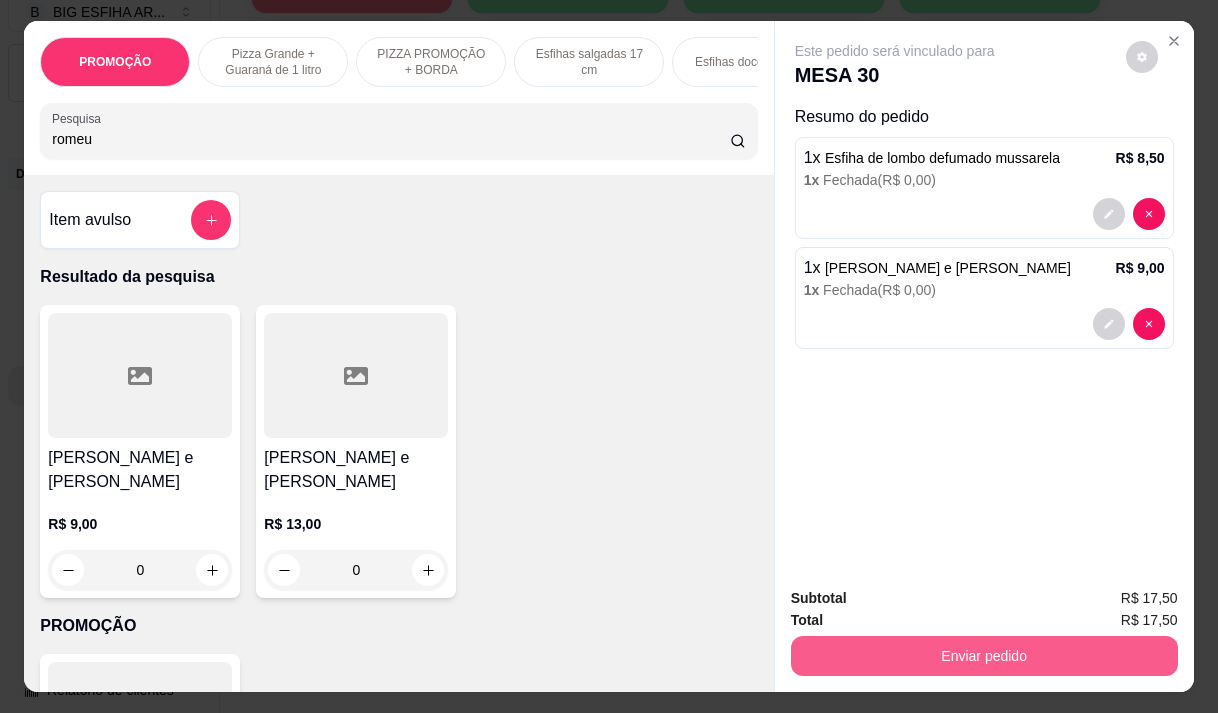 click on "Enviar pedido" at bounding box center (984, 656) 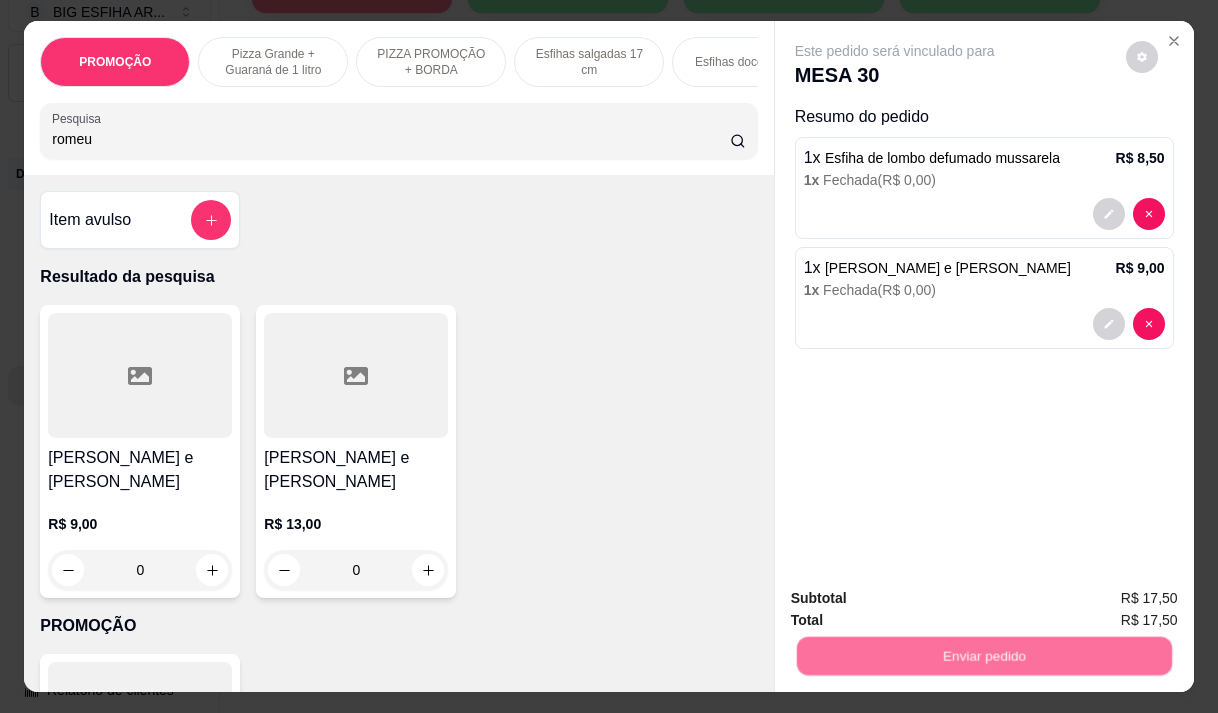 click on "Não registrar e enviar pedido" at bounding box center [918, 599] 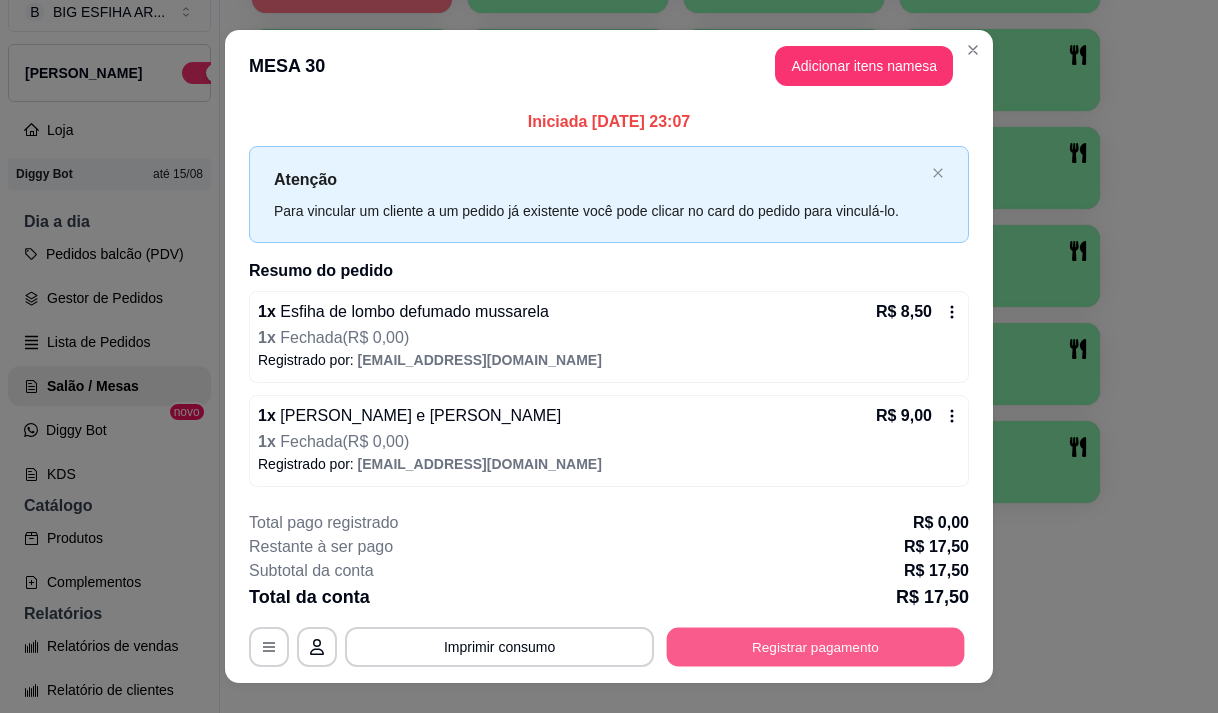 click on "Registrar pagamento" at bounding box center (816, 647) 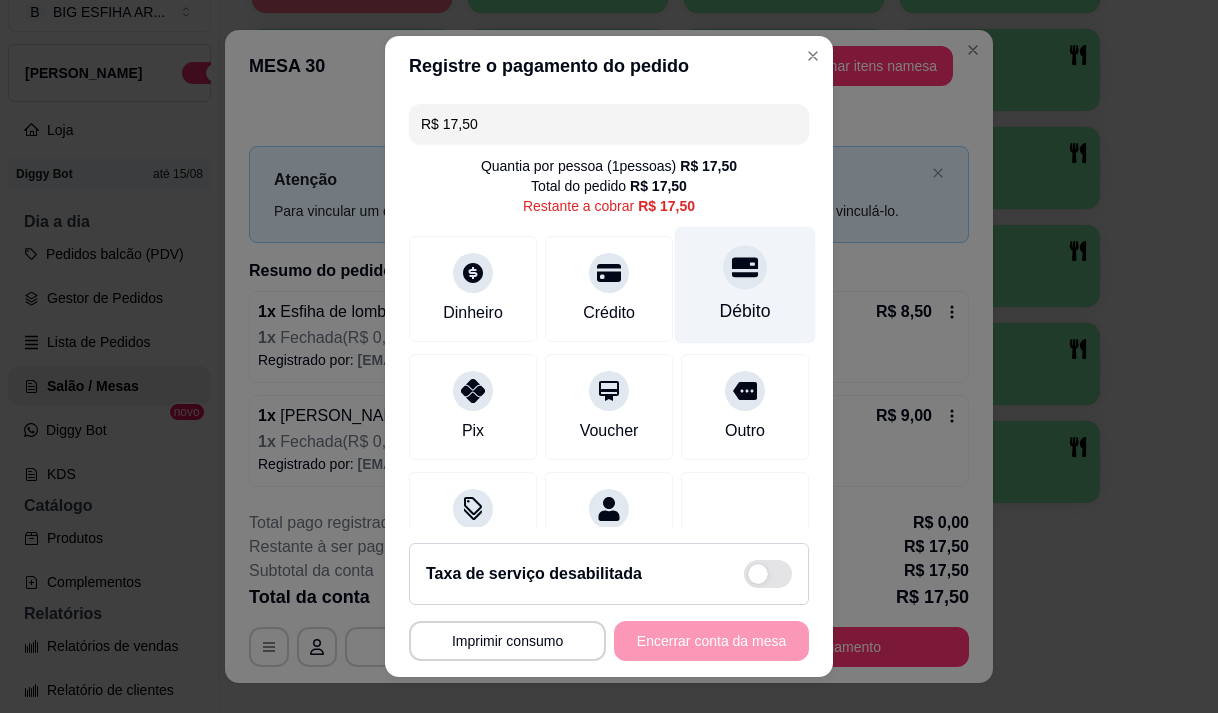 click on "Débito" at bounding box center [745, 284] 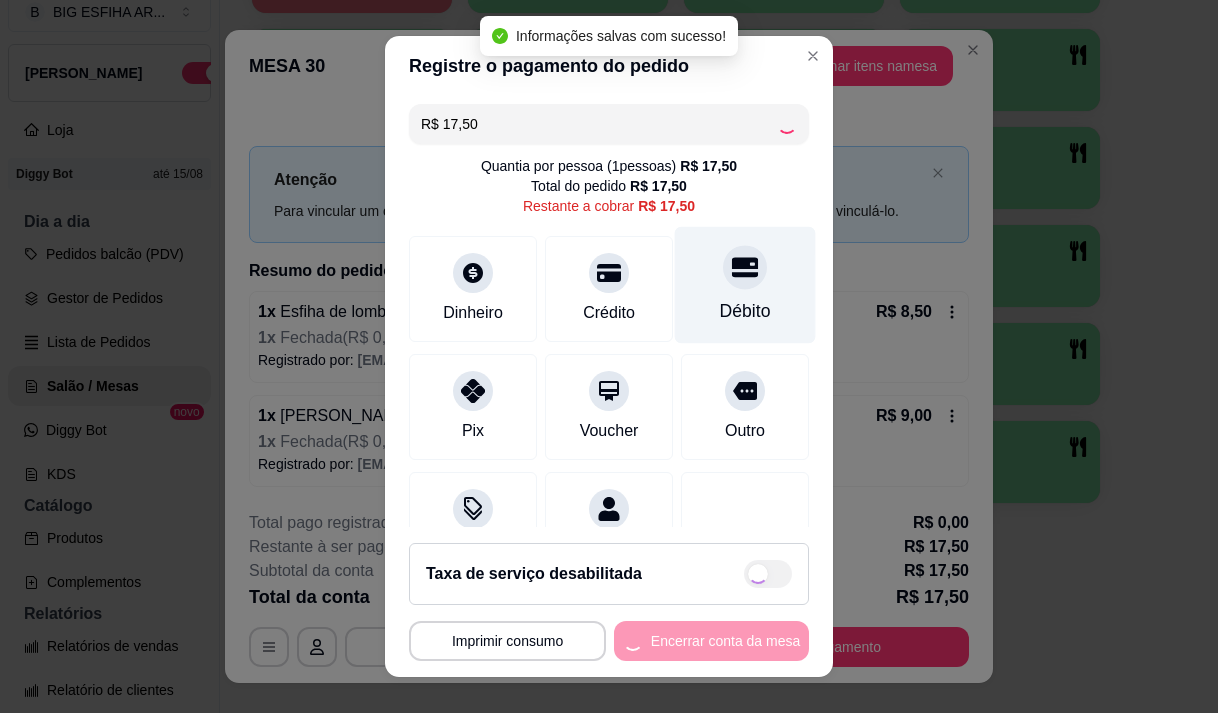 type on "R$ 0,00" 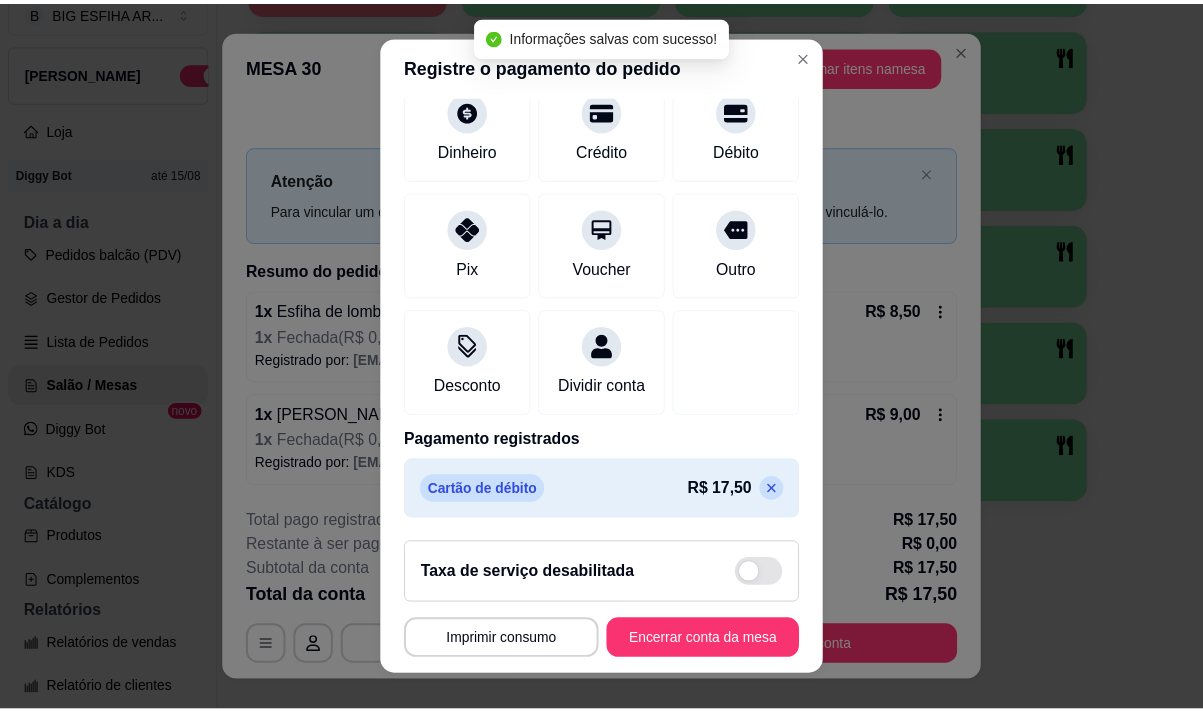 scroll, scrollTop: 166, scrollLeft: 0, axis: vertical 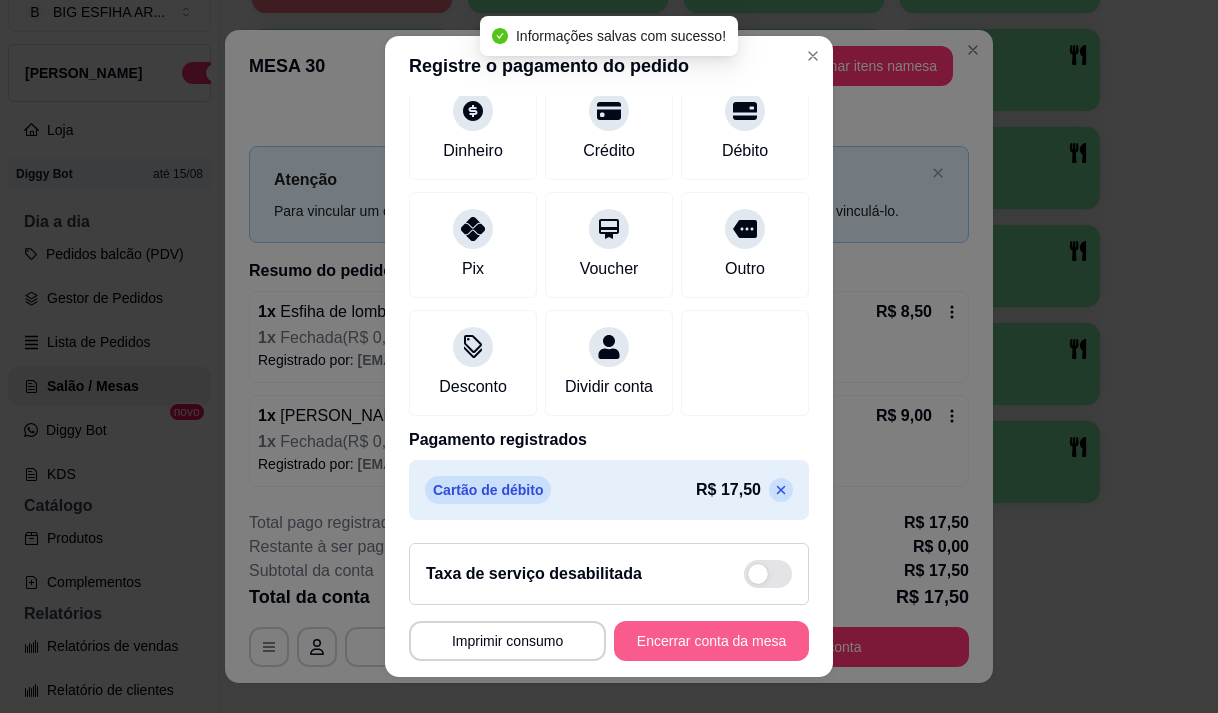 click on "Encerrar conta da mesa" at bounding box center [711, 641] 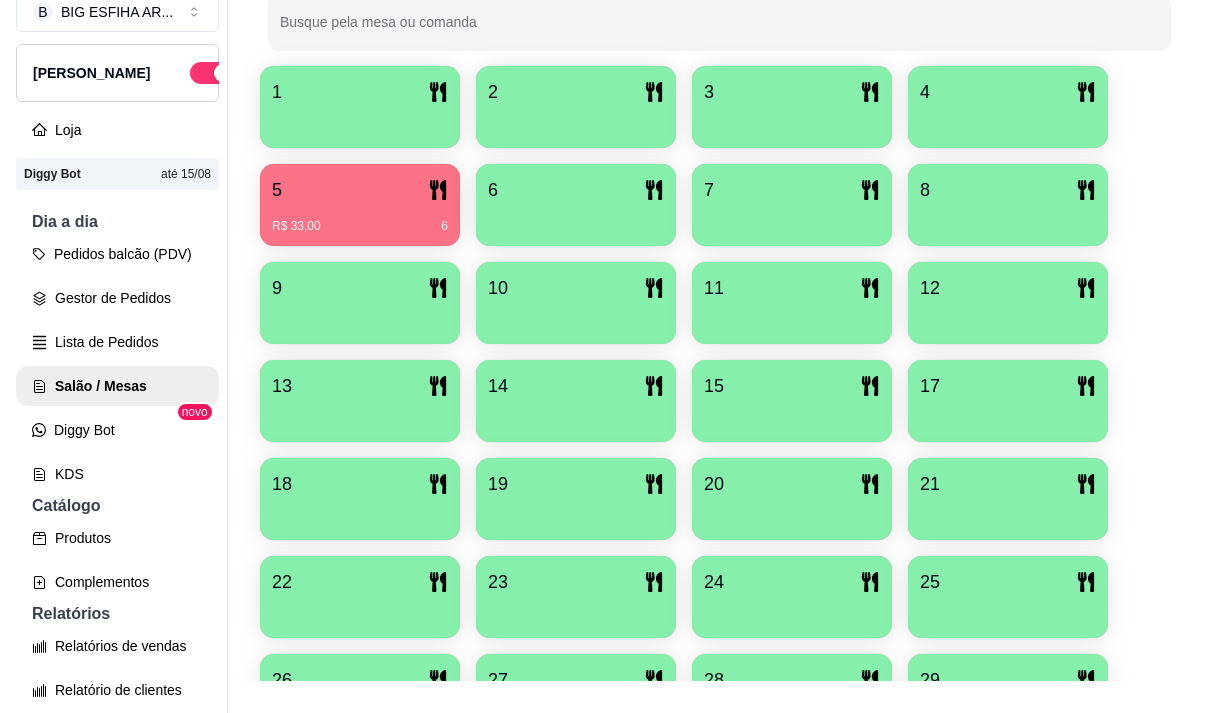 scroll, scrollTop: 439, scrollLeft: 0, axis: vertical 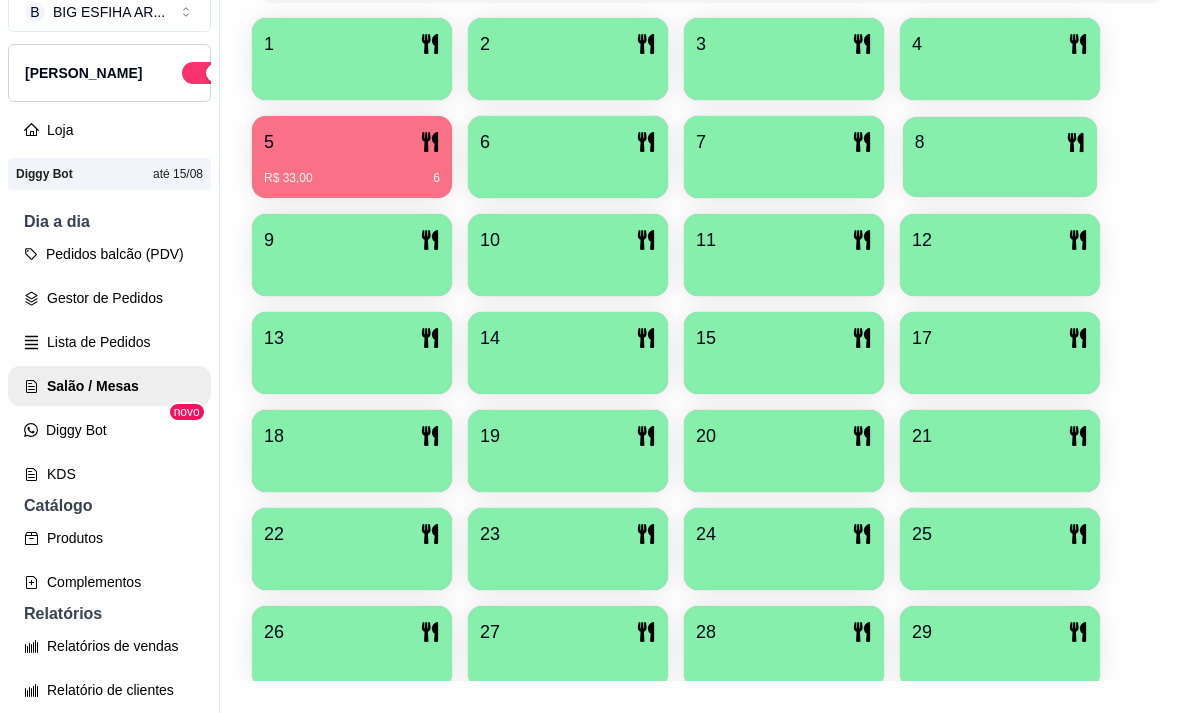 click on "8" at bounding box center (1000, 142) 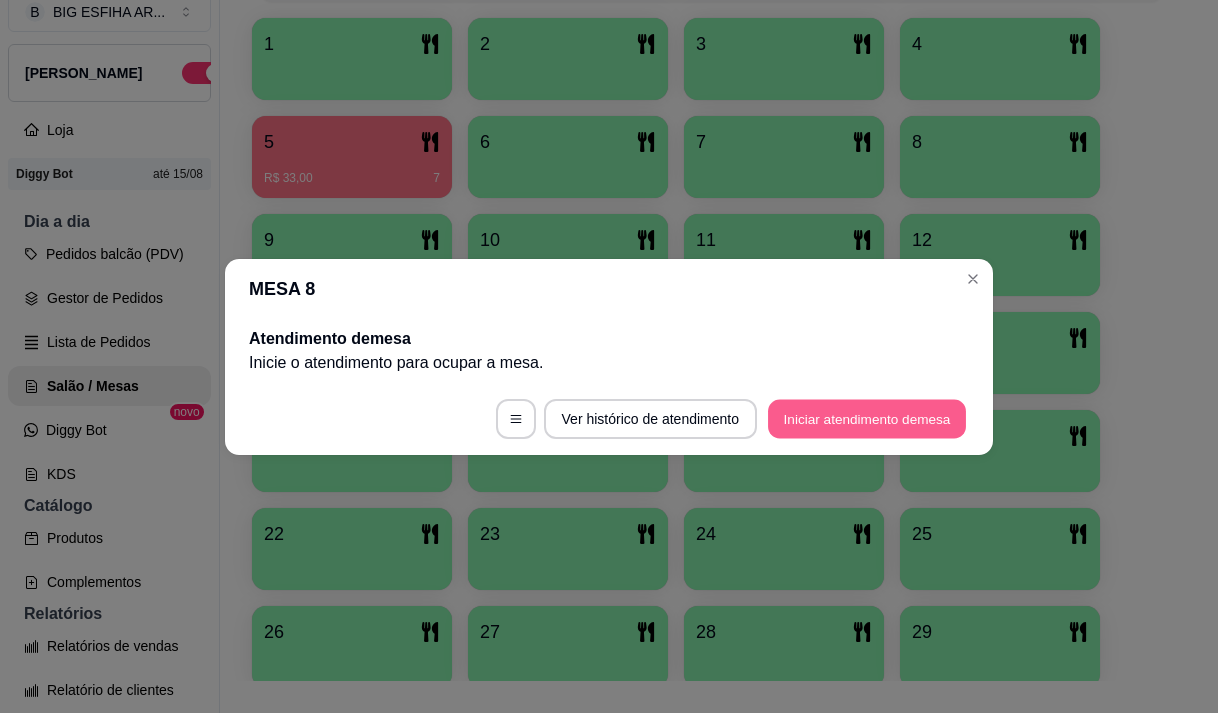 click on "Iniciar atendimento de  mesa" at bounding box center [867, 418] 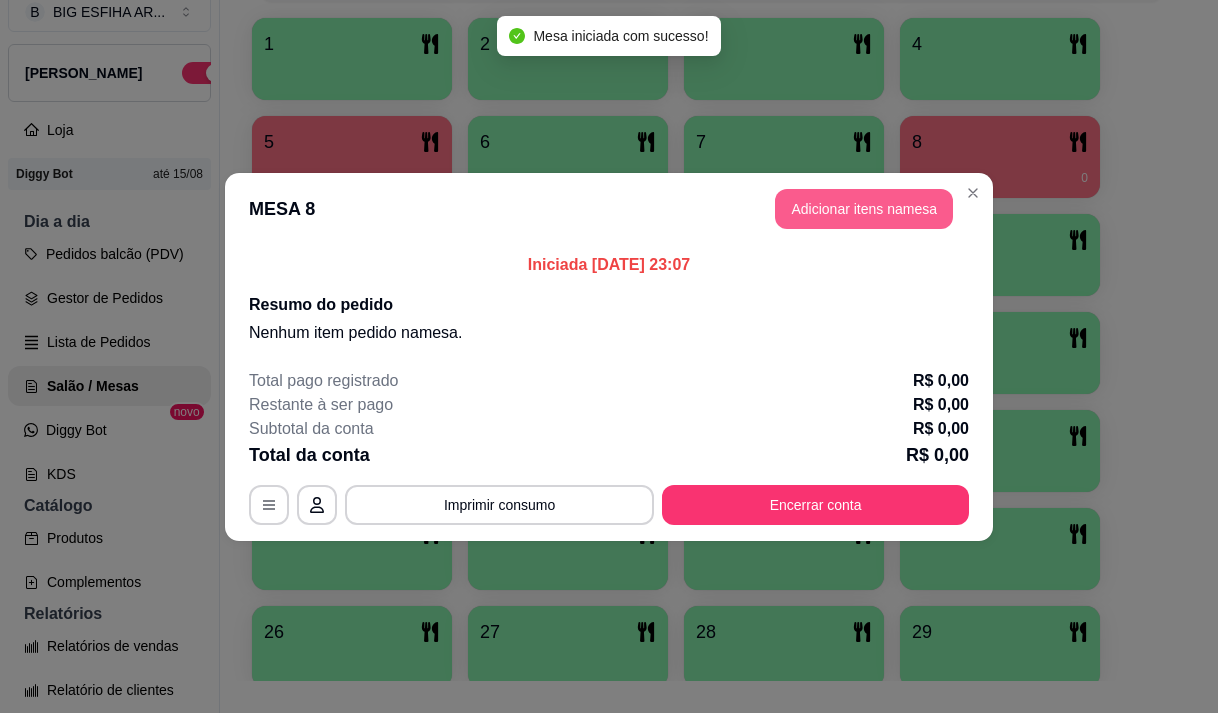 click on "Adicionar itens na  mesa" at bounding box center [864, 209] 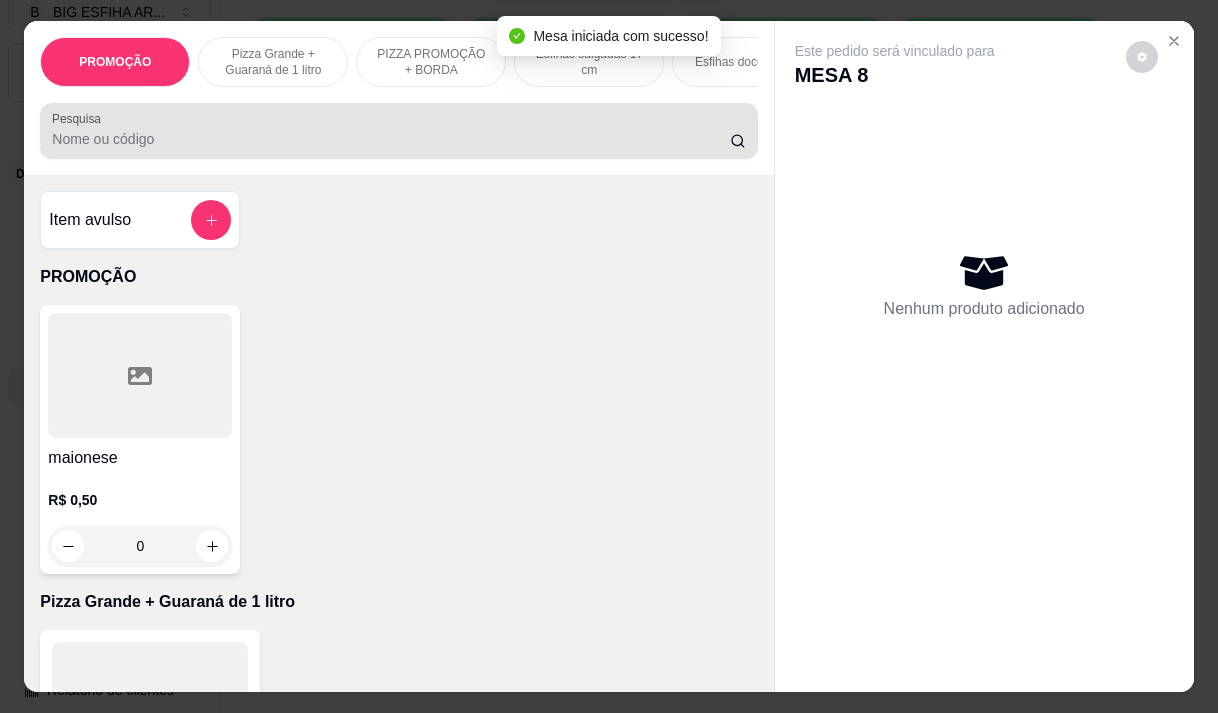 click at bounding box center (398, 131) 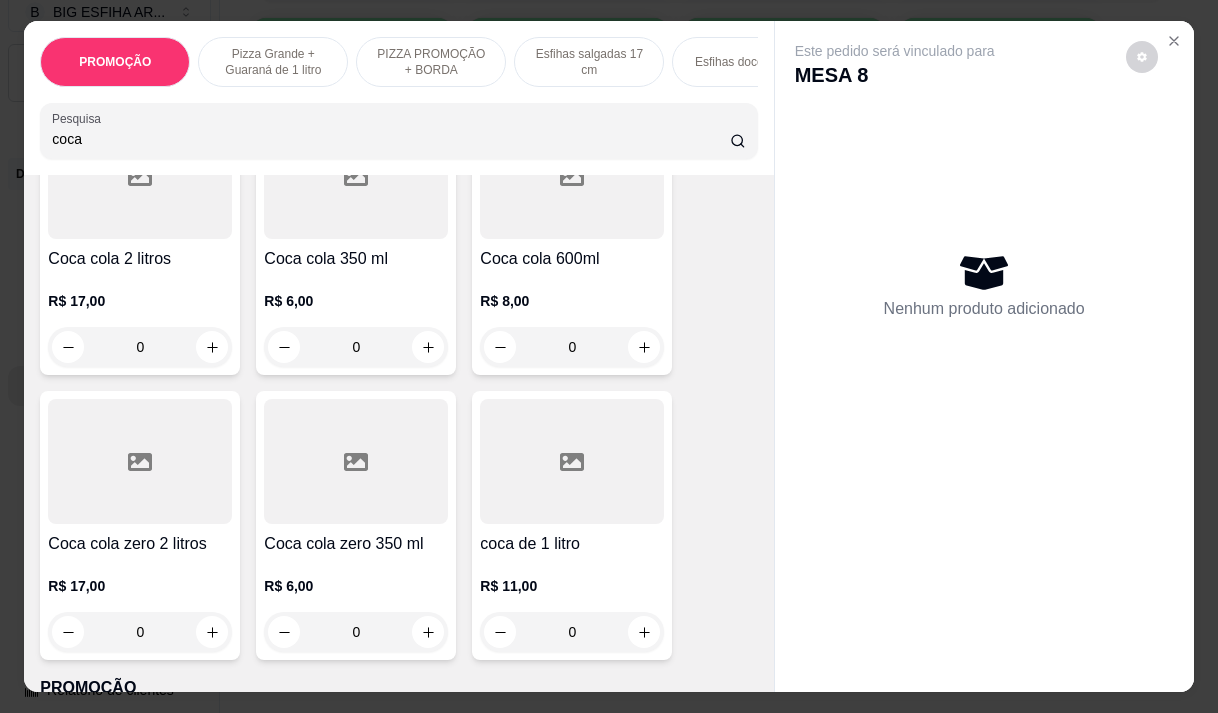 scroll, scrollTop: 200, scrollLeft: 0, axis: vertical 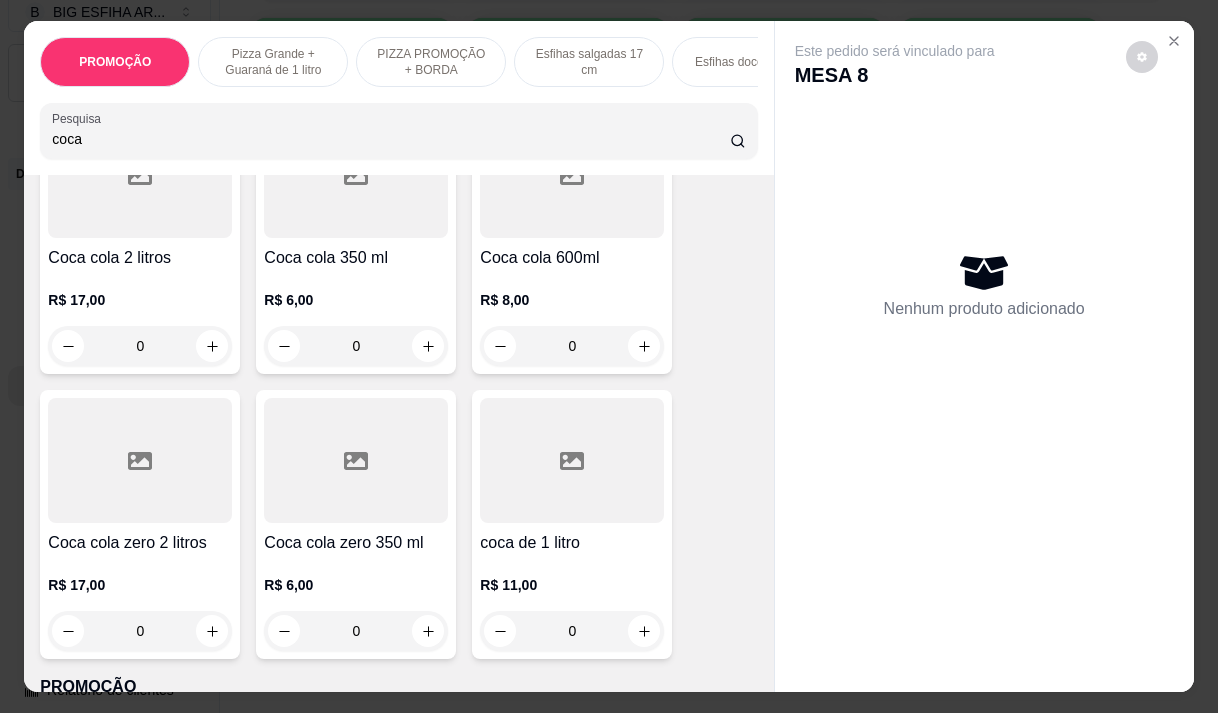 type on "coca" 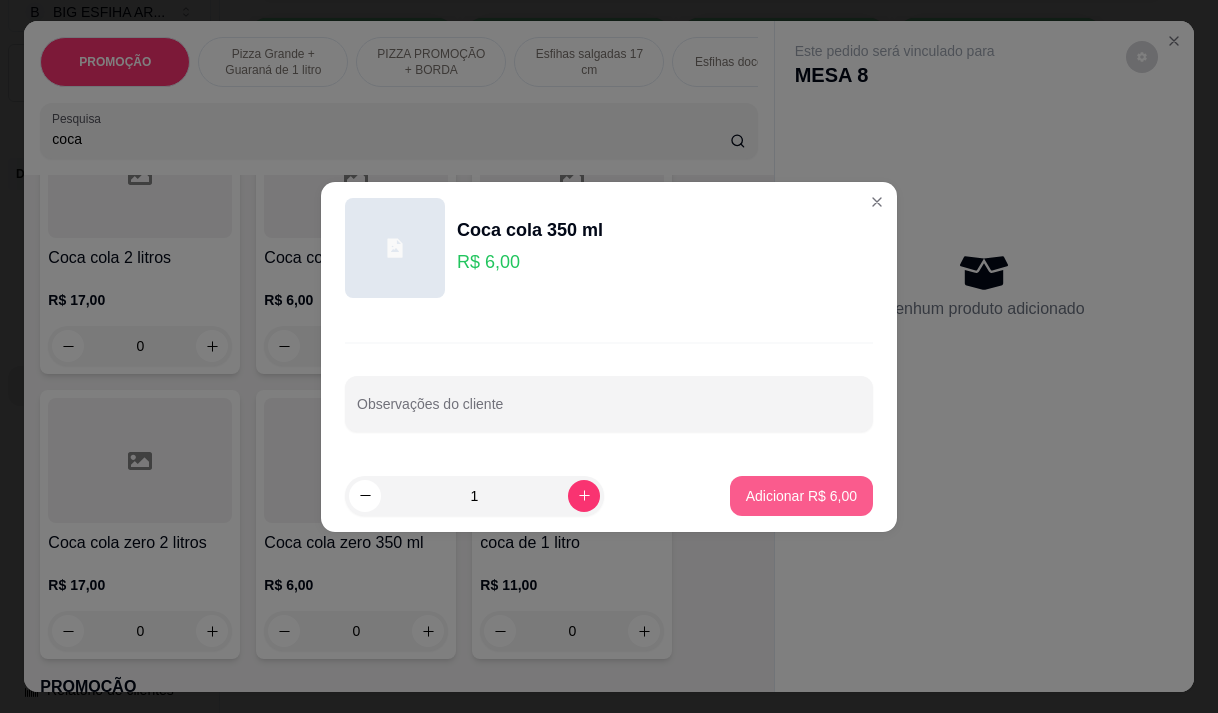 click on "Adicionar   R$ 6,00" at bounding box center [801, 496] 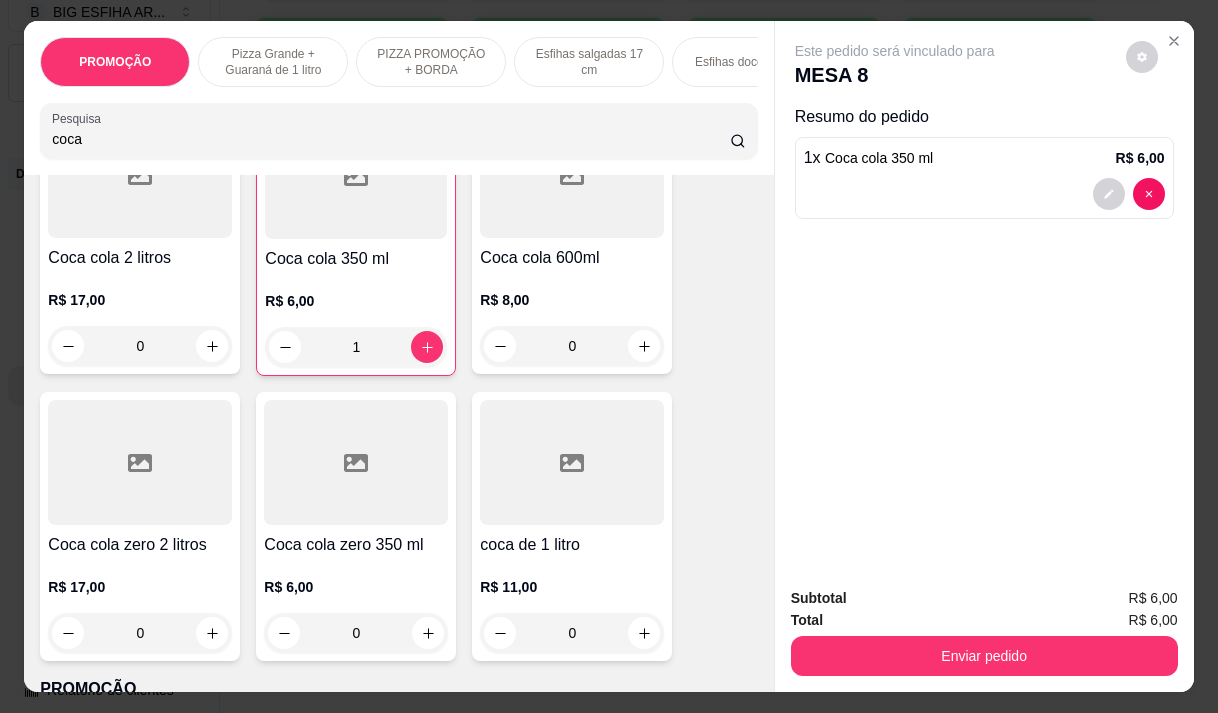 type on "1" 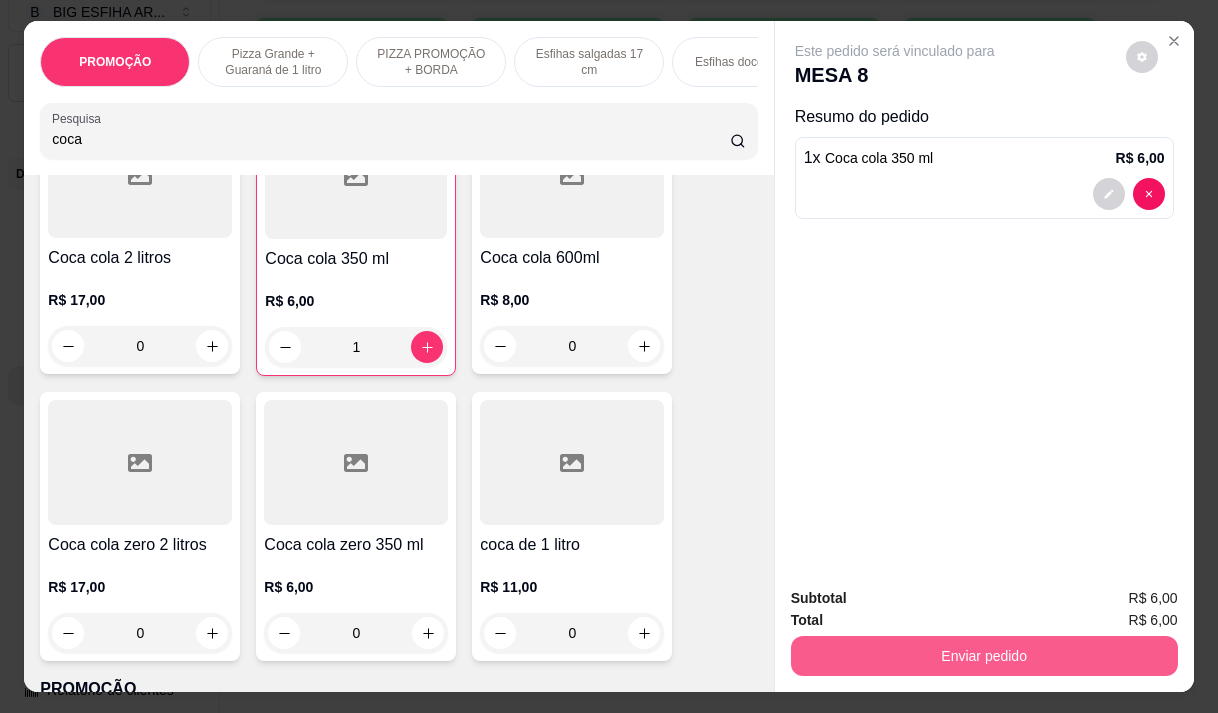 click on "Enviar pedido" at bounding box center [984, 656] 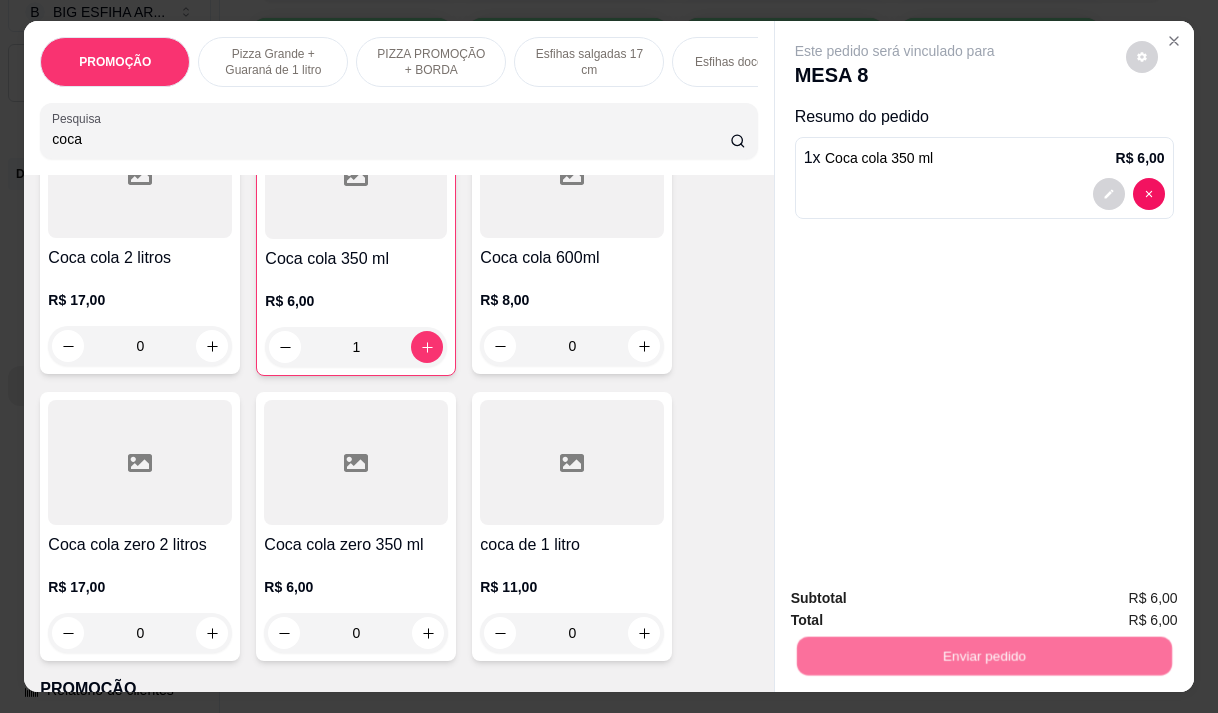 click on "Não registrar e enviar pedido" at bounding box center [918, 599] 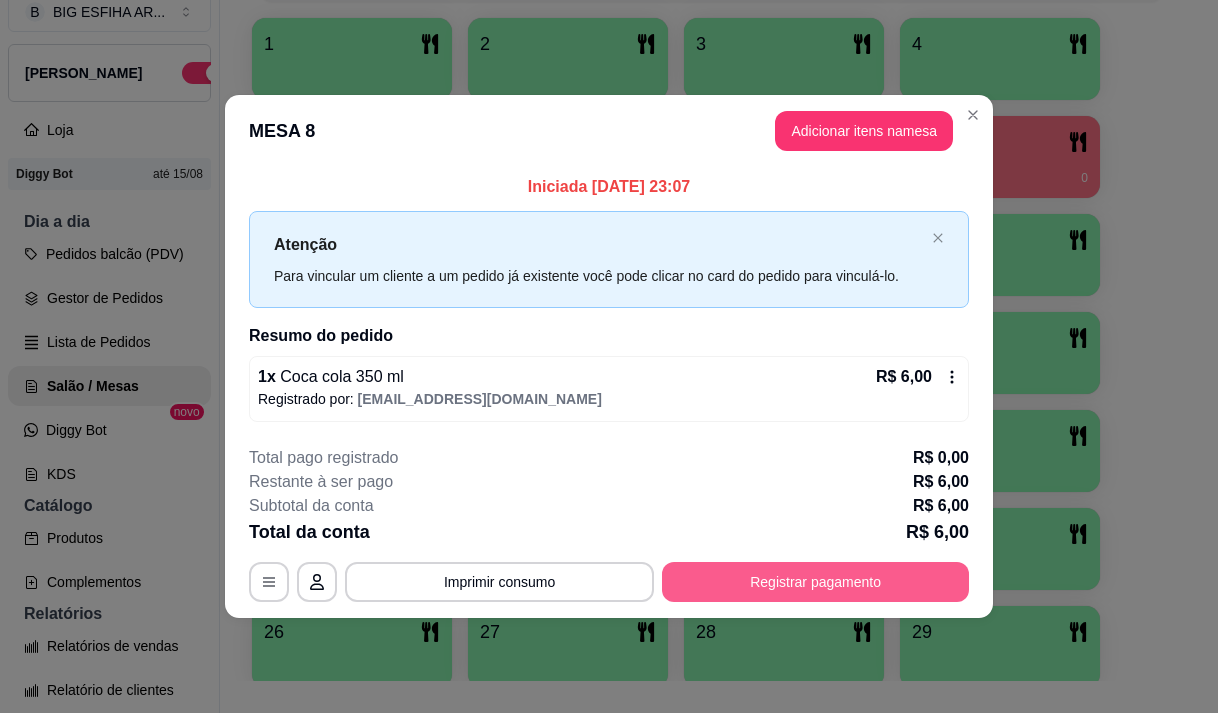 click on "Registrar pagamento" at bounding box center (815, 582) 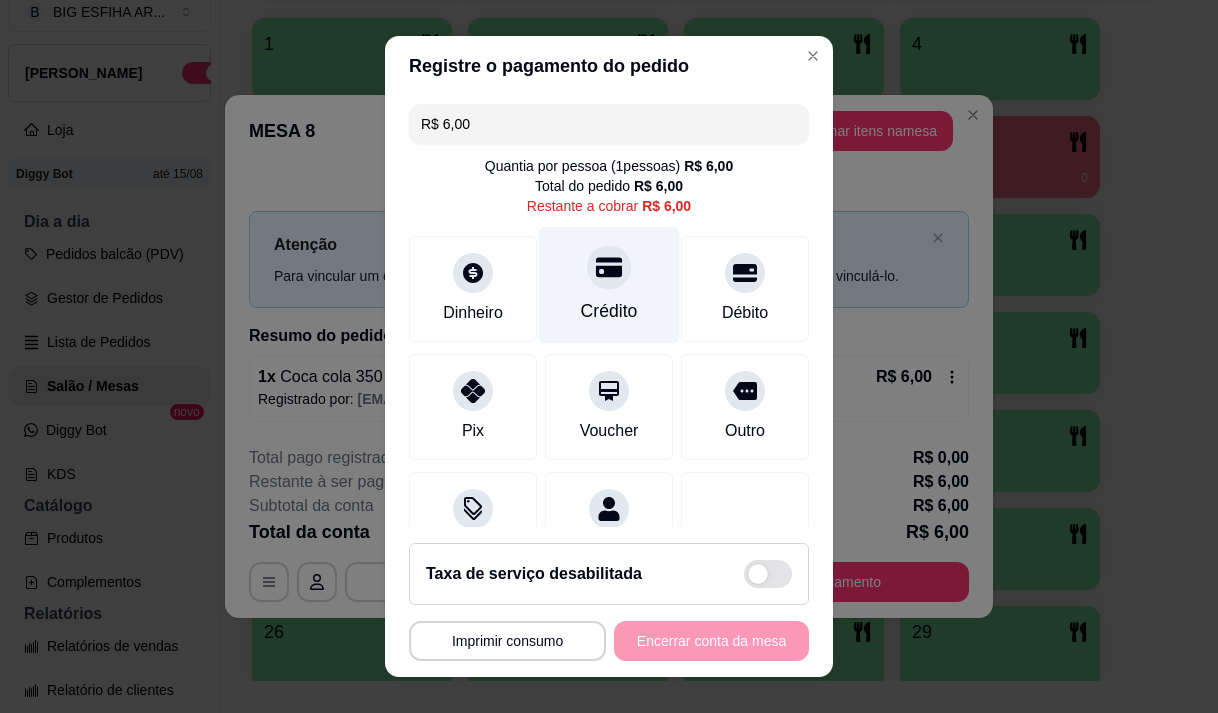 click on "Crédito" at bounding box center (609, 284) 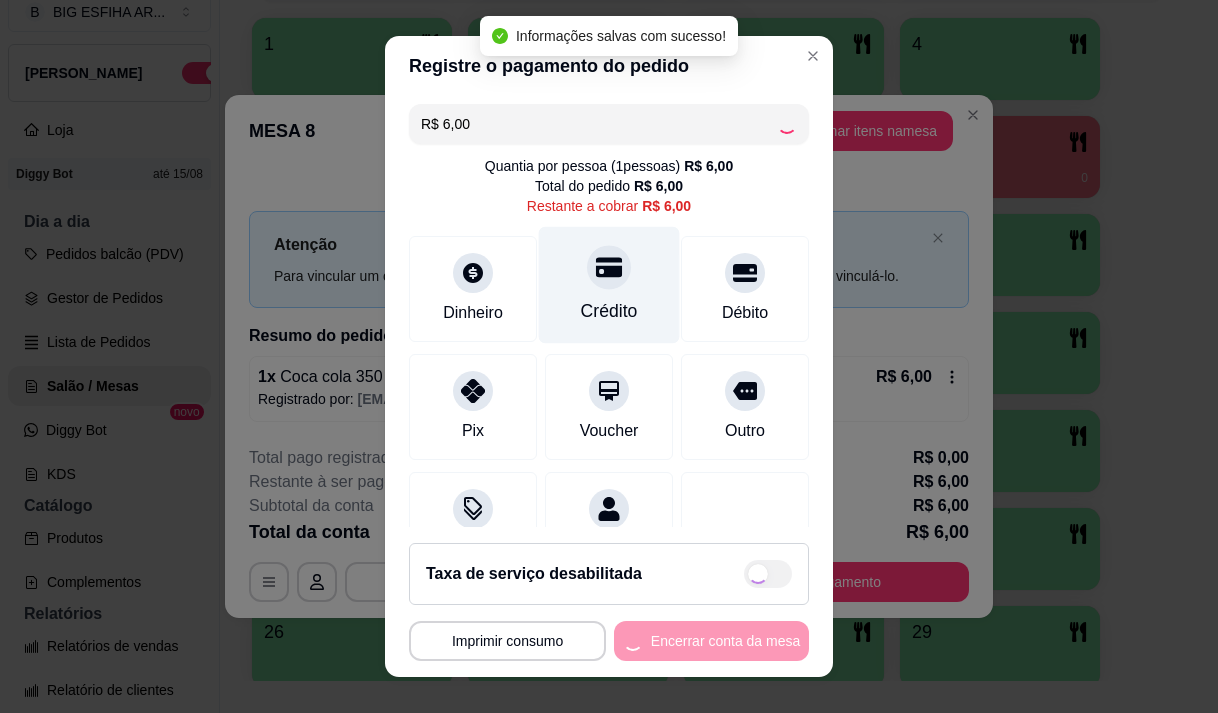 type on "R$ 0,00" 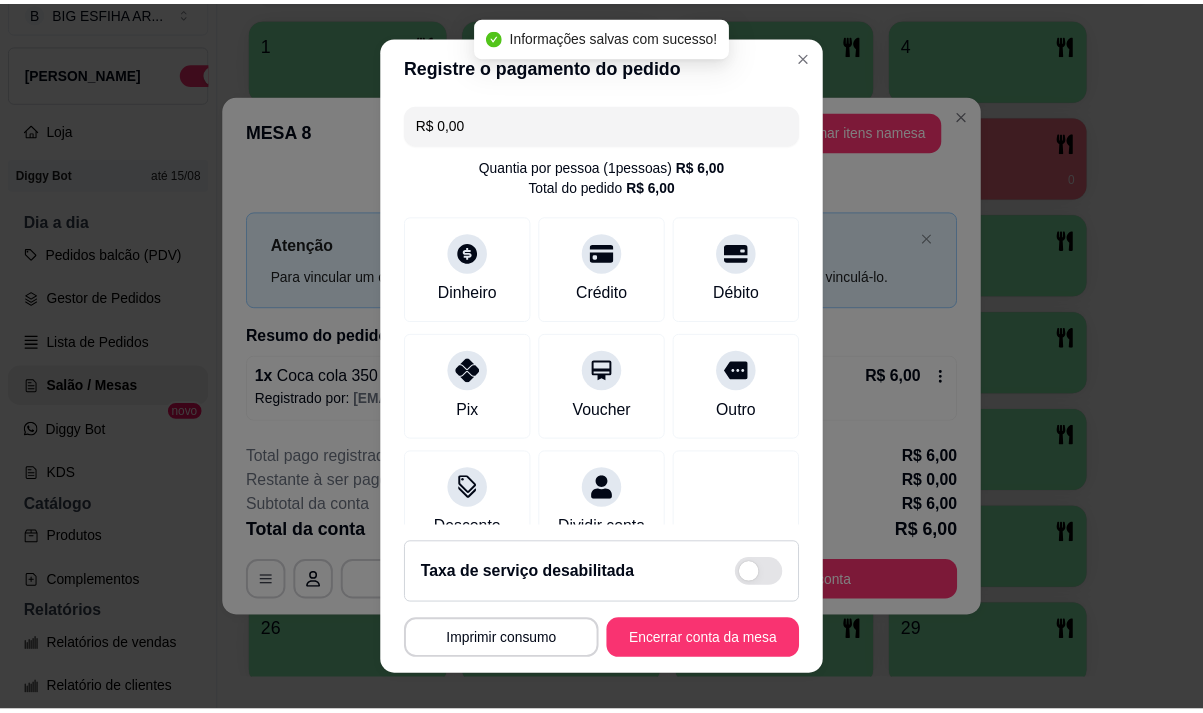 scroll, scrollTop: 166, scrollLeft: 0, axis: vertical 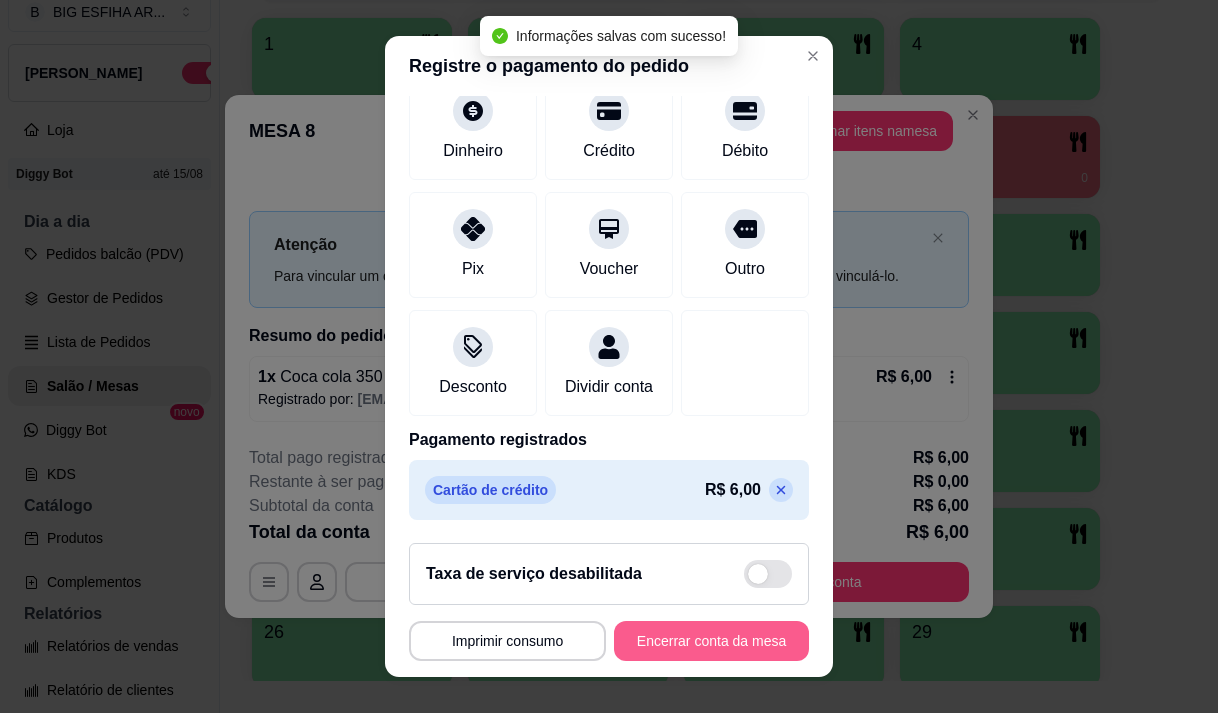 click on "Encerrar conta da mesa" at bounding box center [711, 641] 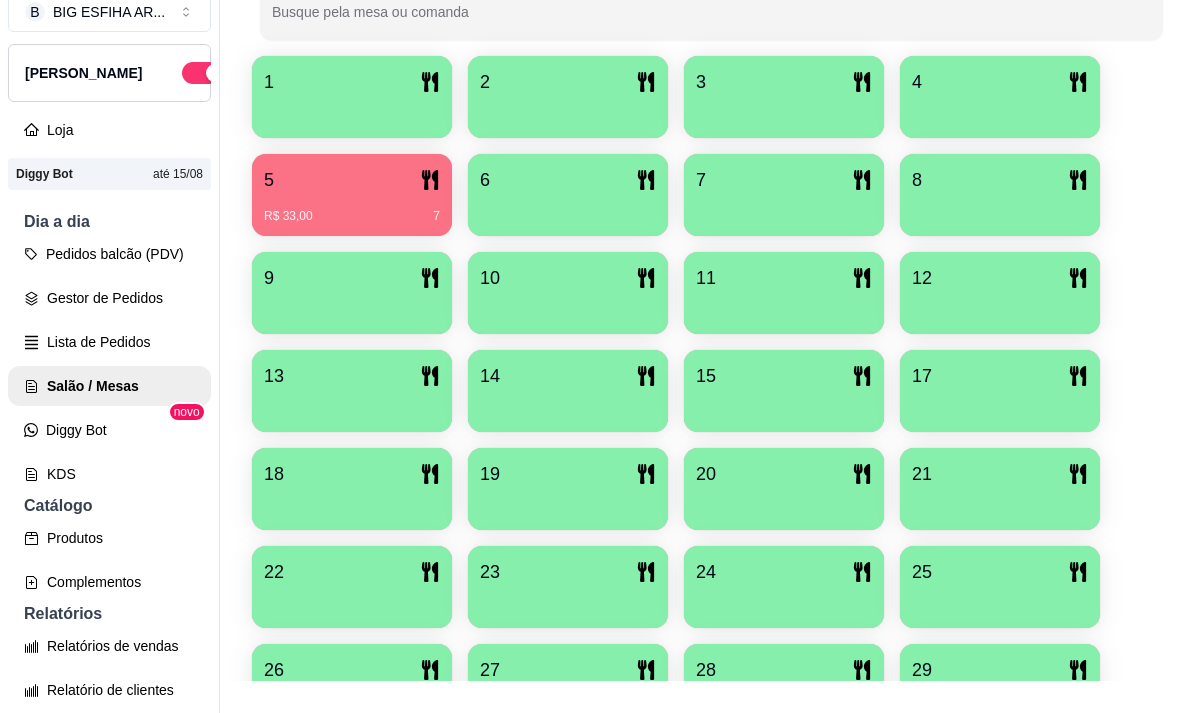 scroll, scrollTop: 339, scrollLeft: 0, axis: vertical 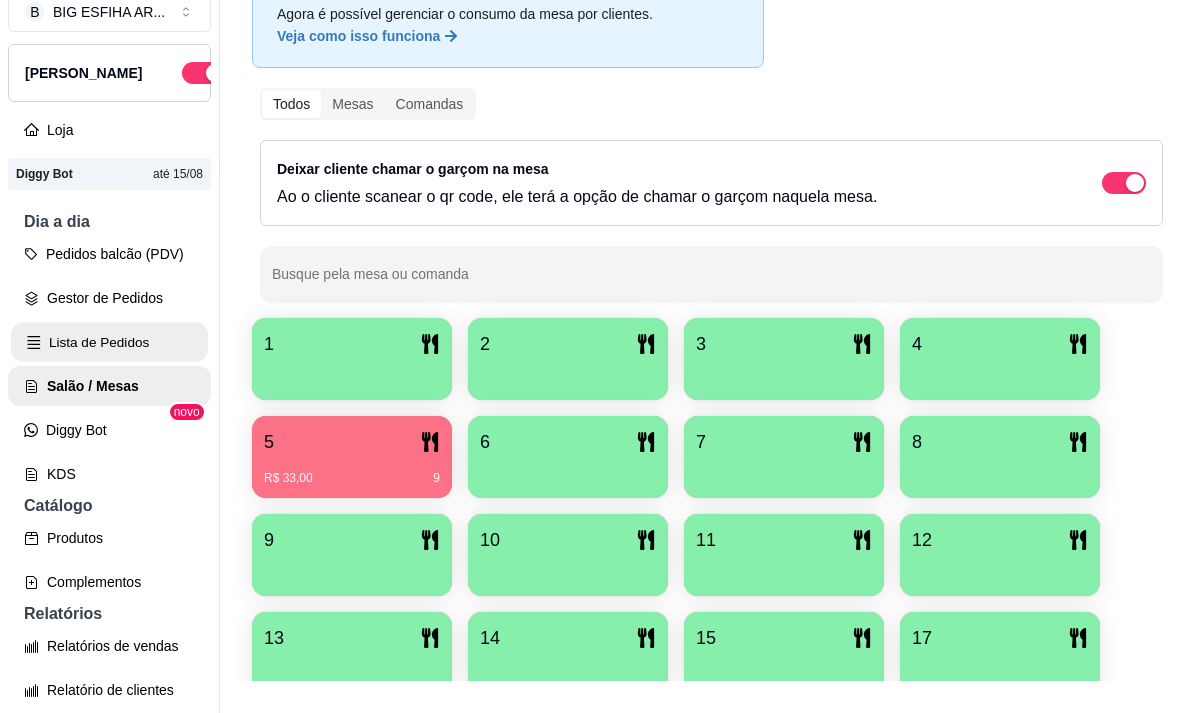 click on "Lista de Pedidos" at bounding box center (109, 342) 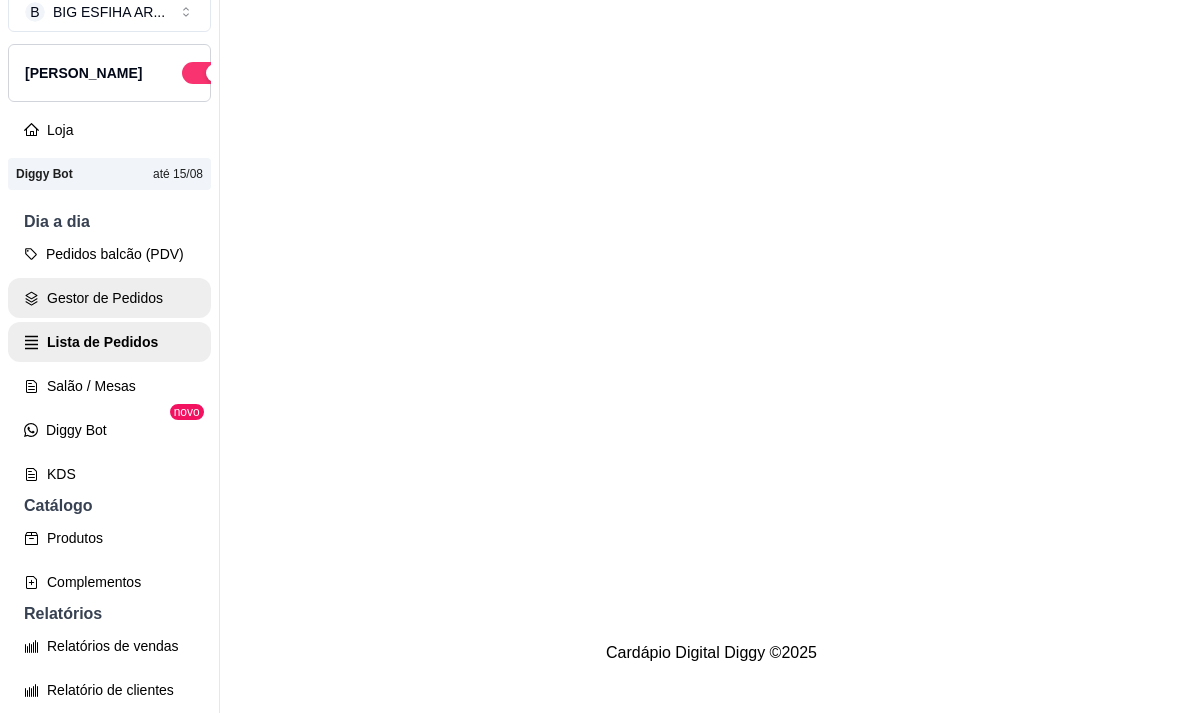 scroll, scrollTop: 0, scrollLeft: 0, axis: both 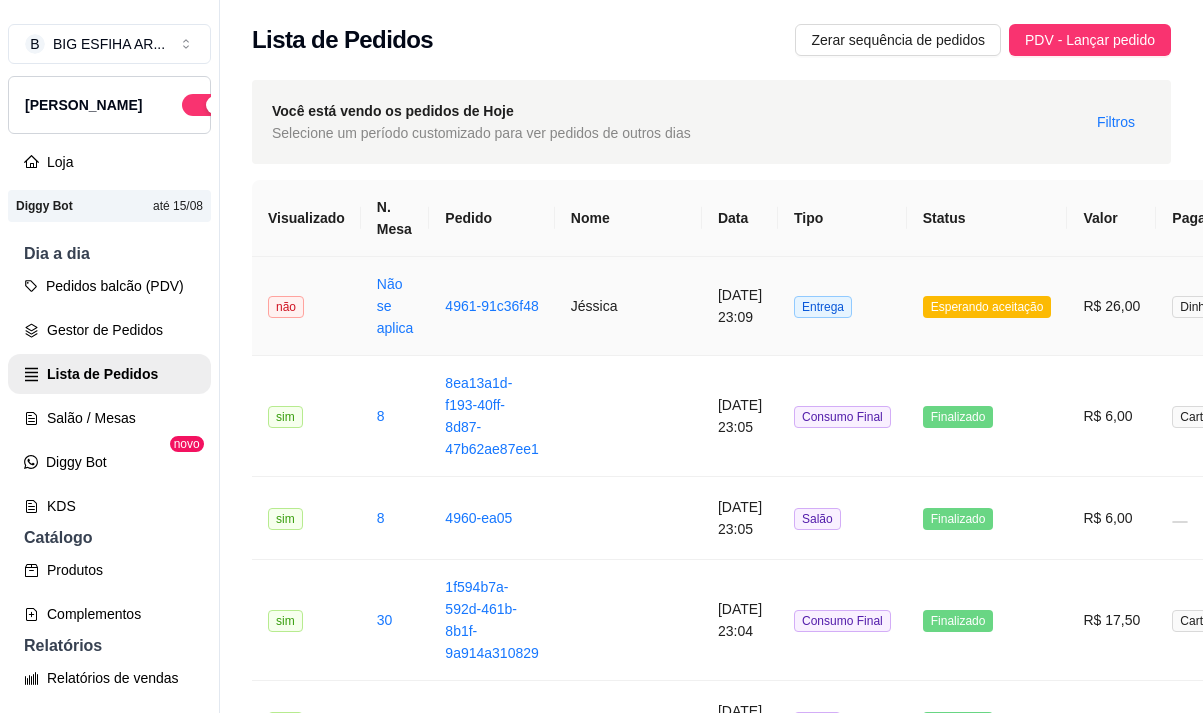 click on "Jéssica" at bounding box center [628, 306] 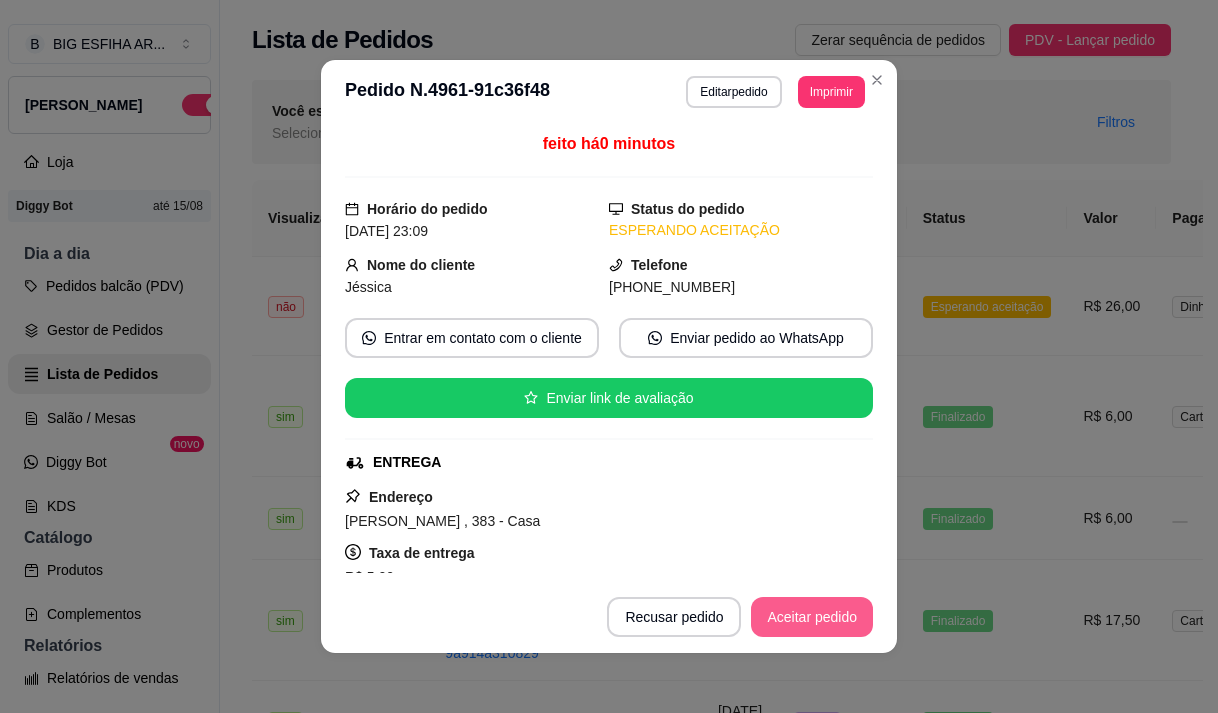 click on "Aceitar pedido" at bounding box center (812, 617) 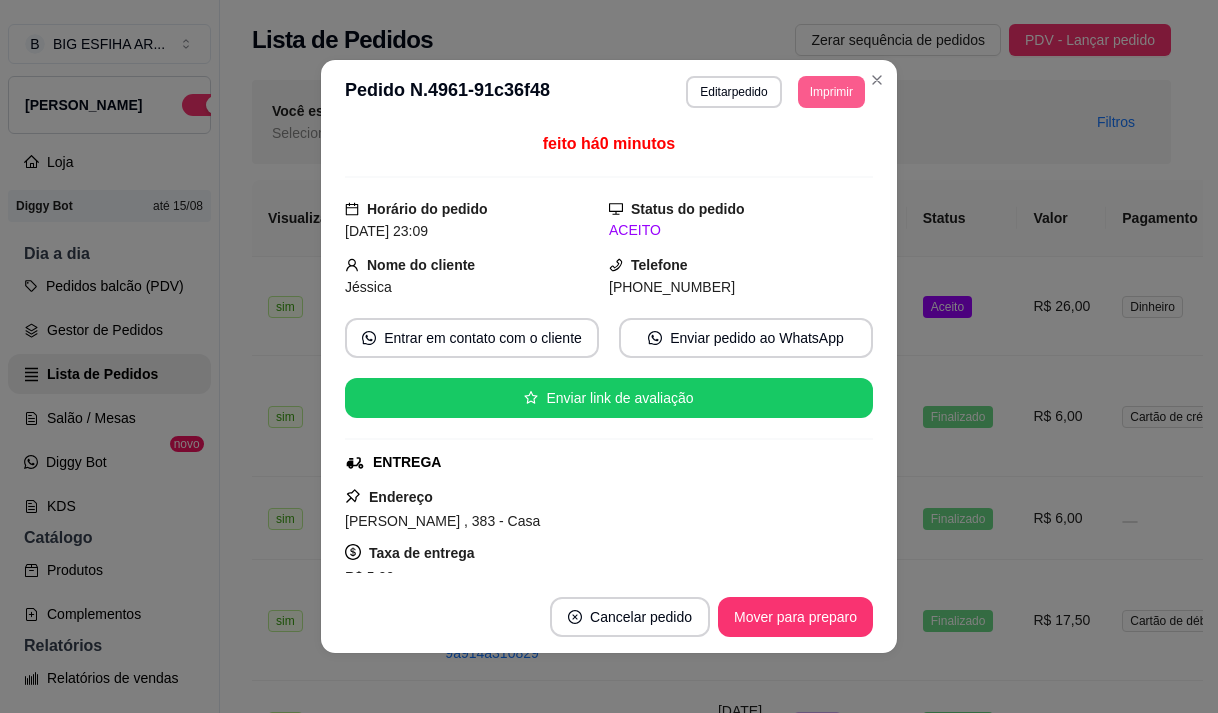 click on "Imprimir" at bounding box center [831, 92] 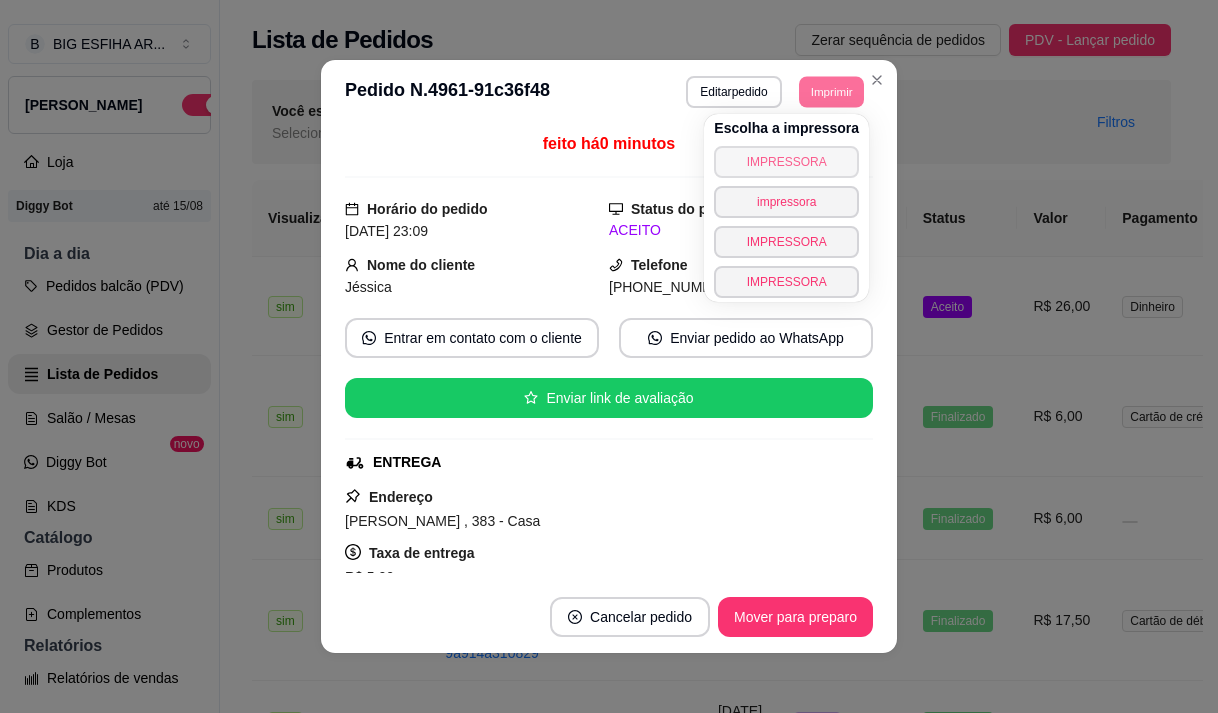 click on "IMPRESSORA" at bounding box center [786, 162] 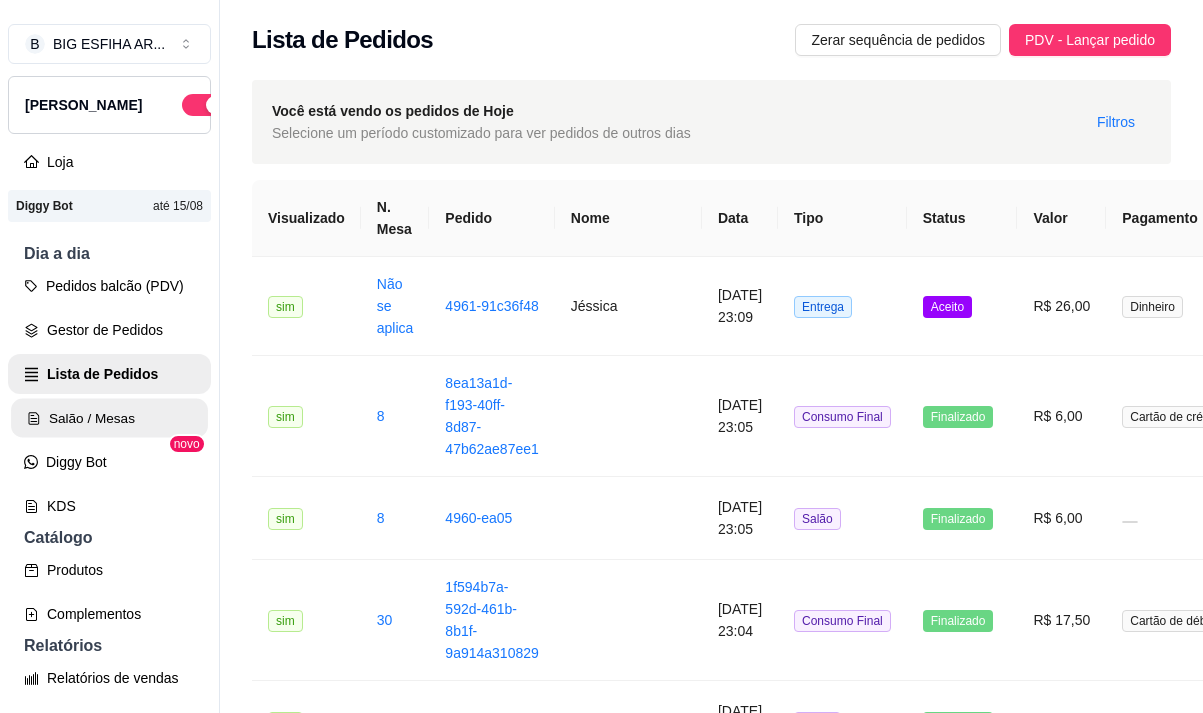 click on "Salão / Mesas" at bounding box center (109, 418) 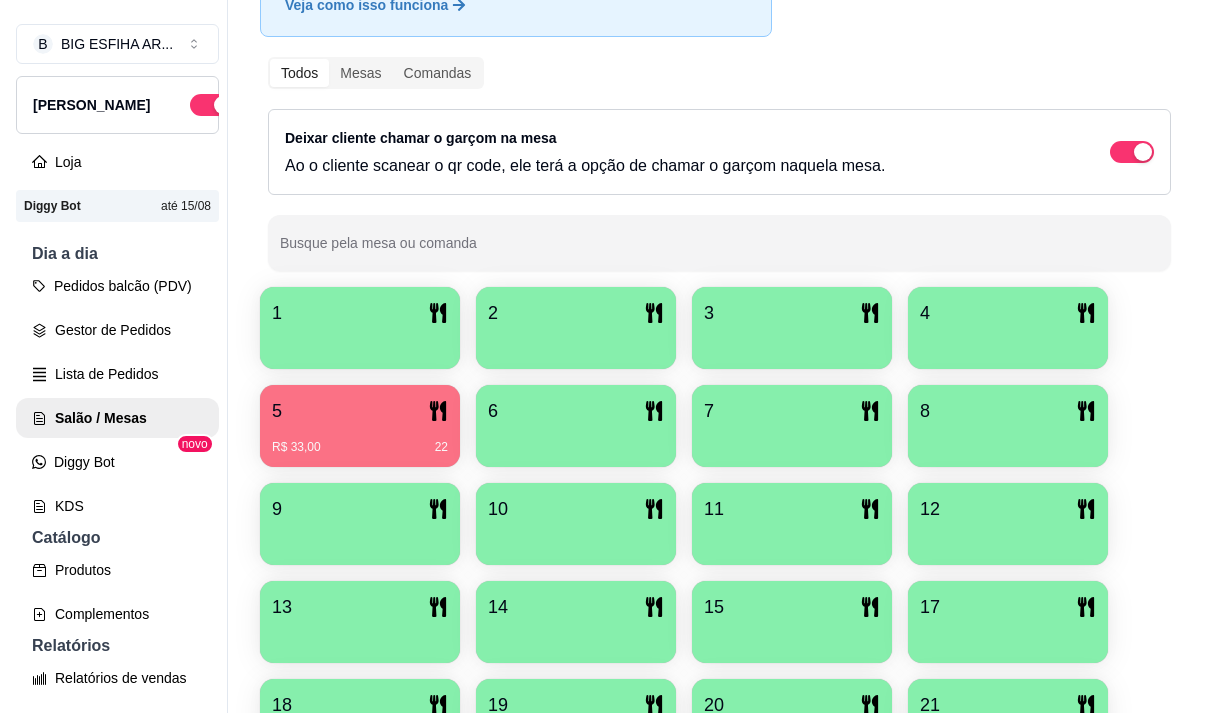 scroll, scrollTop: 400, scrollLeft: 0, axis: vertical 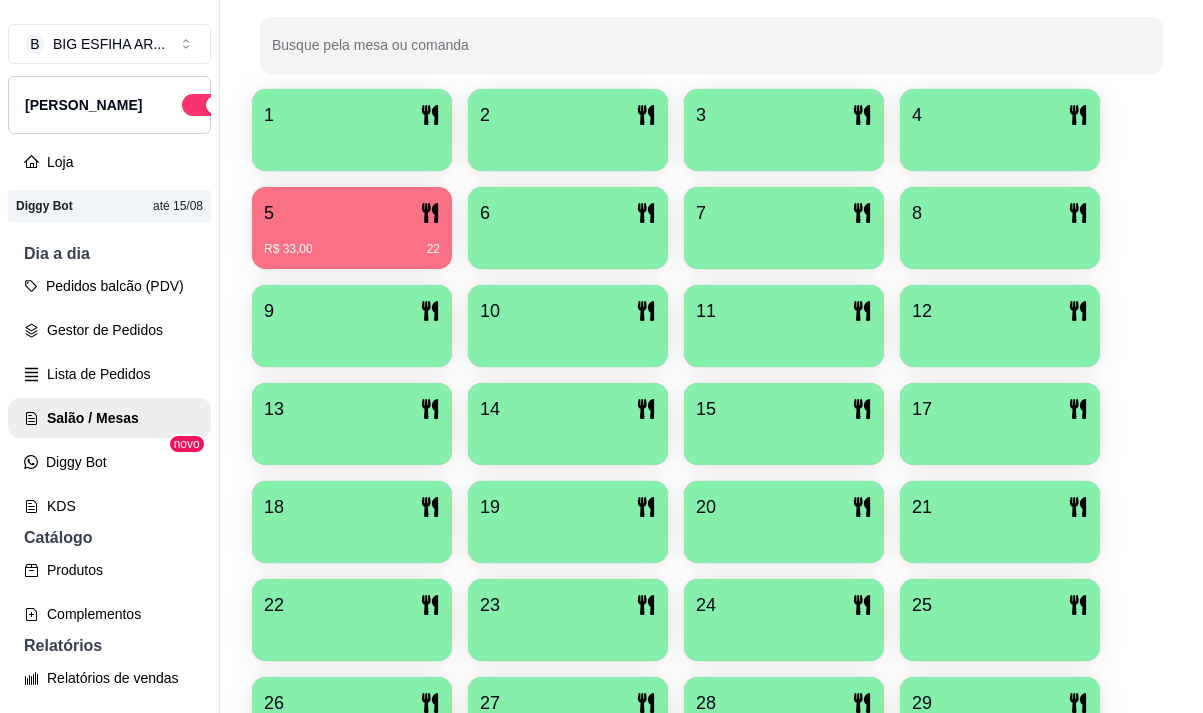 click on "R$ 33,00 22" at bounding box center [352, 242] 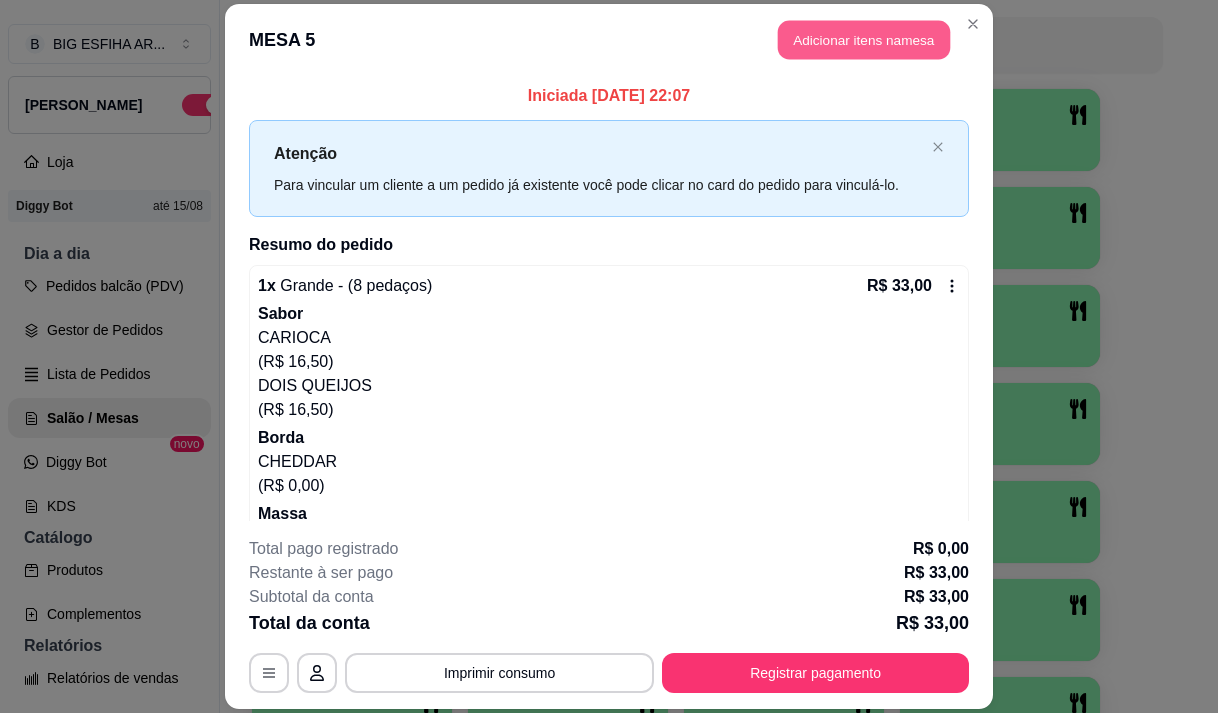 click on "Adicionar itens na  mesa" at bounding box center [864, 39] 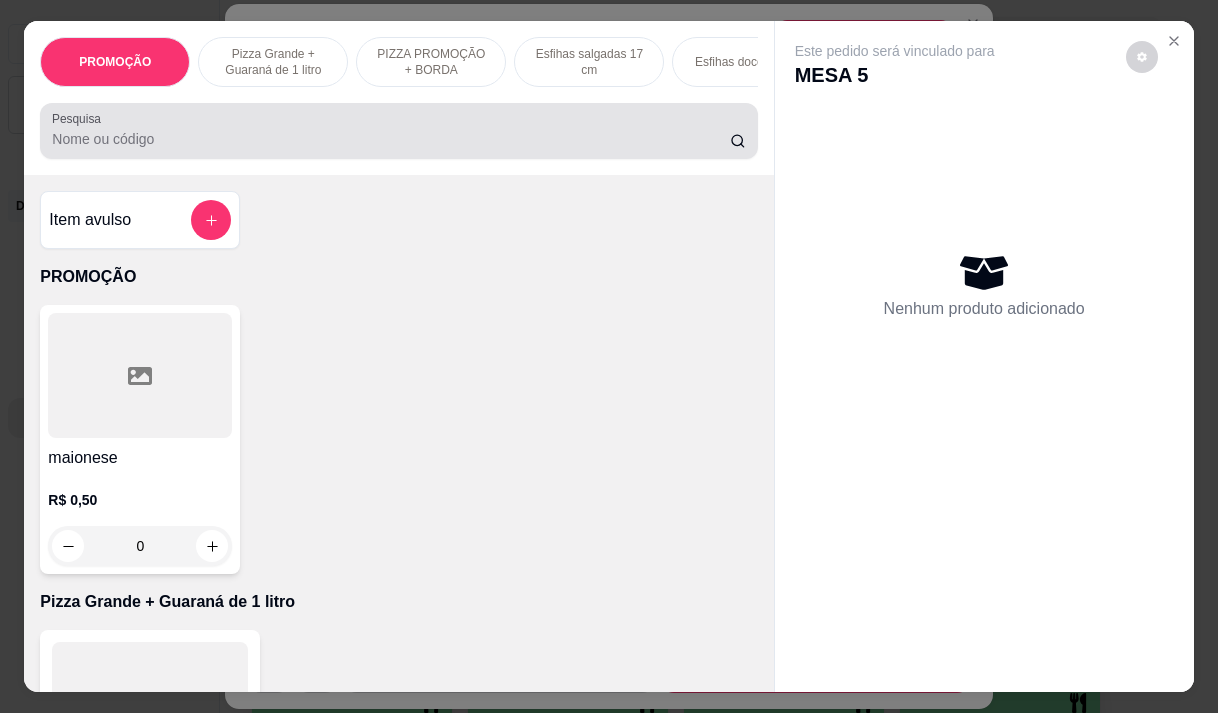 click on "Pesquisa" at bounding box center (391, 139) 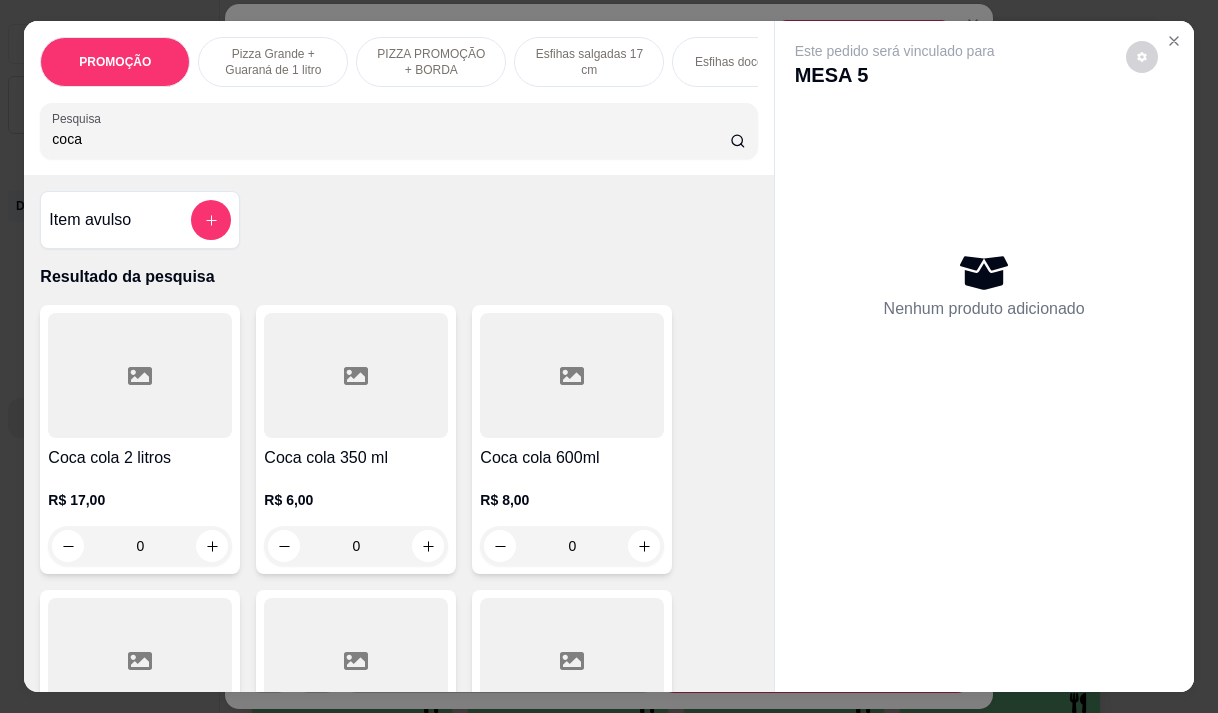 scroll, scrollTop: 500, scrollLeft: 0, axis: vertical 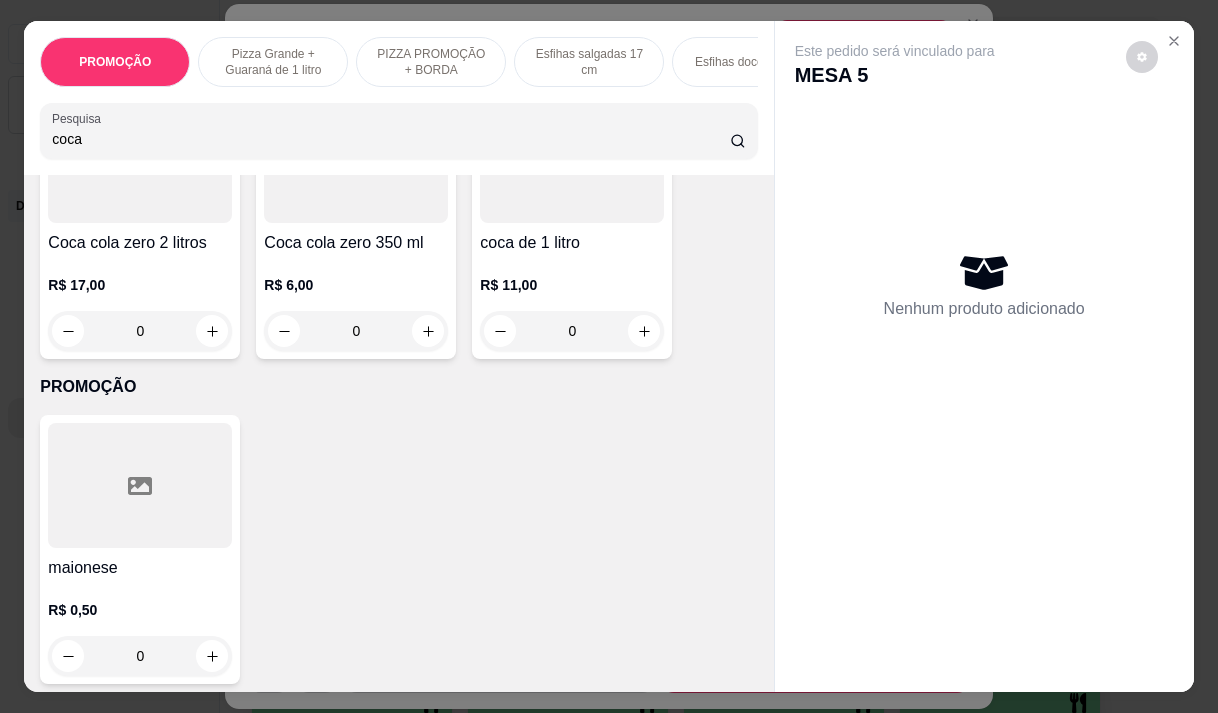 type on "coca" 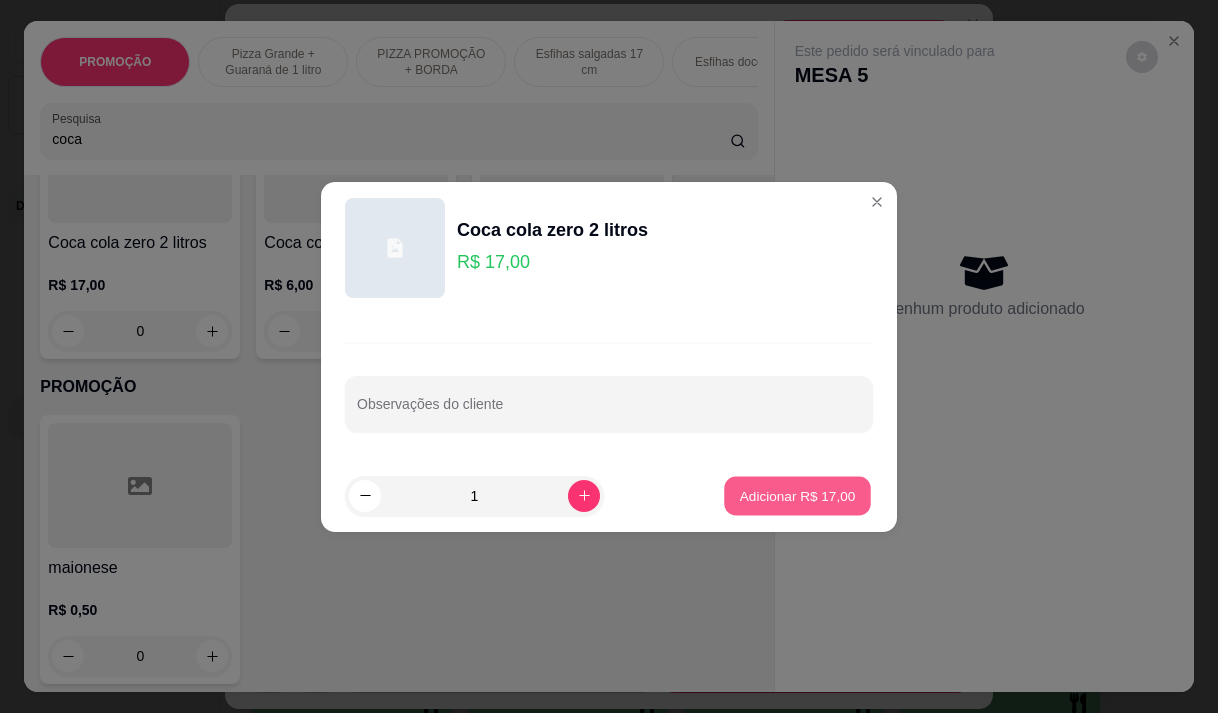 click on "Adicionar   R$ 17,00" at bounding box center [798, 495] 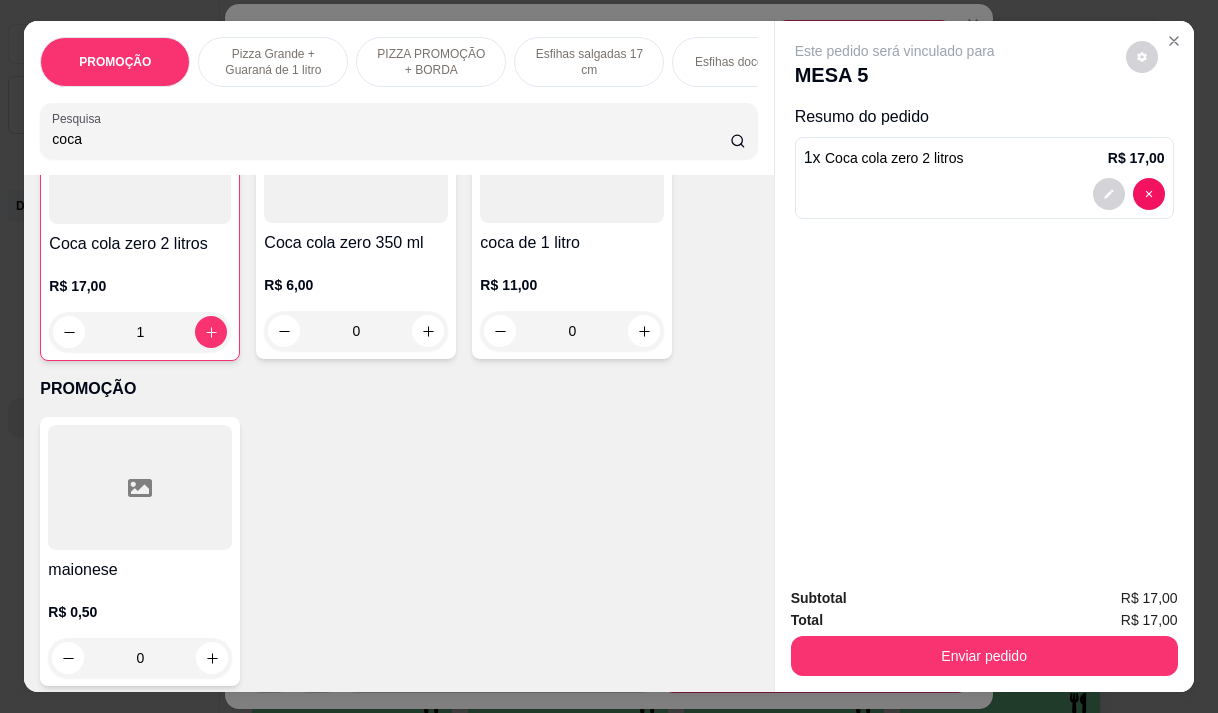 scroll, scrollTop: 501, scrollLeft: 0, axis: vertical 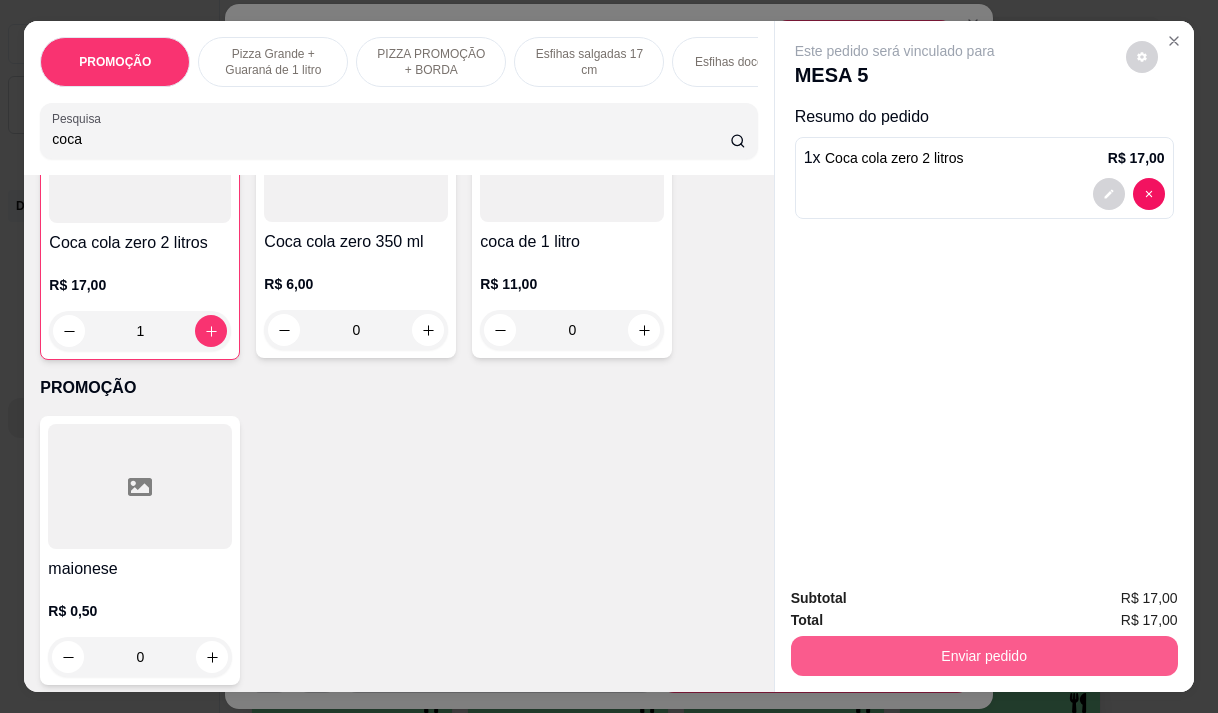 click on "Enviar pedido" at bounding box center [984, 656] 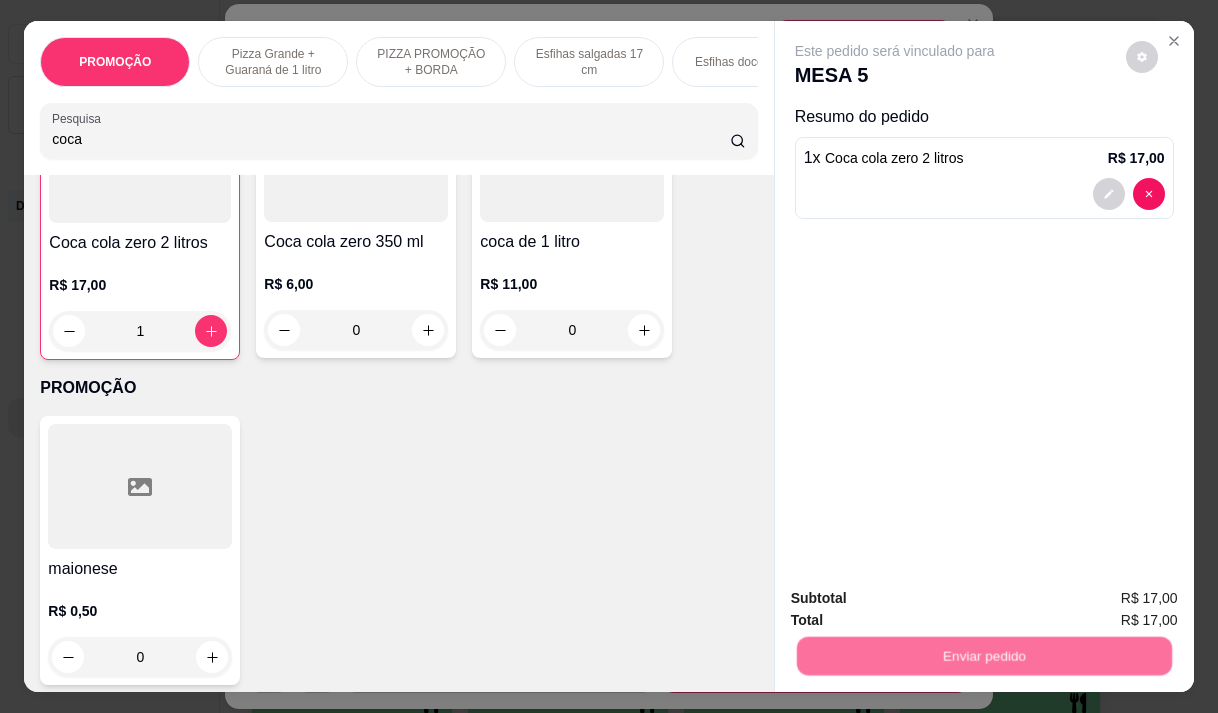 click on "Não registrar e enviar pedido" at bounding box center (918, 599) 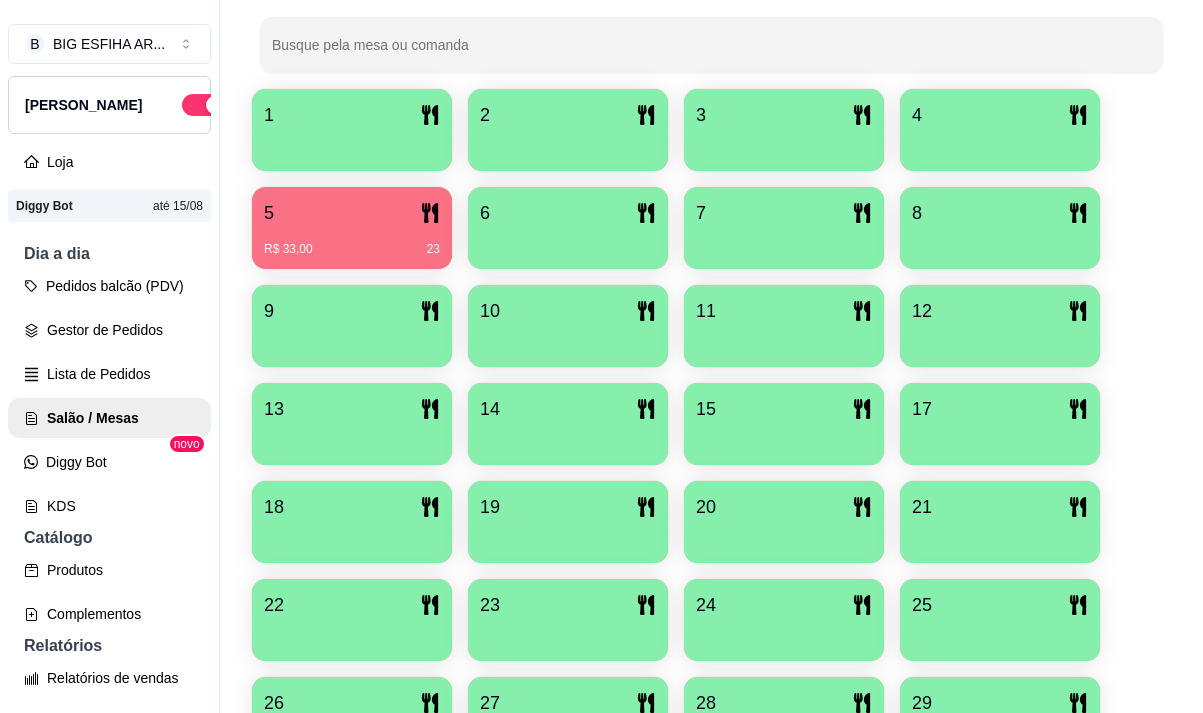 click on "5" at bounding box center [352, 213] 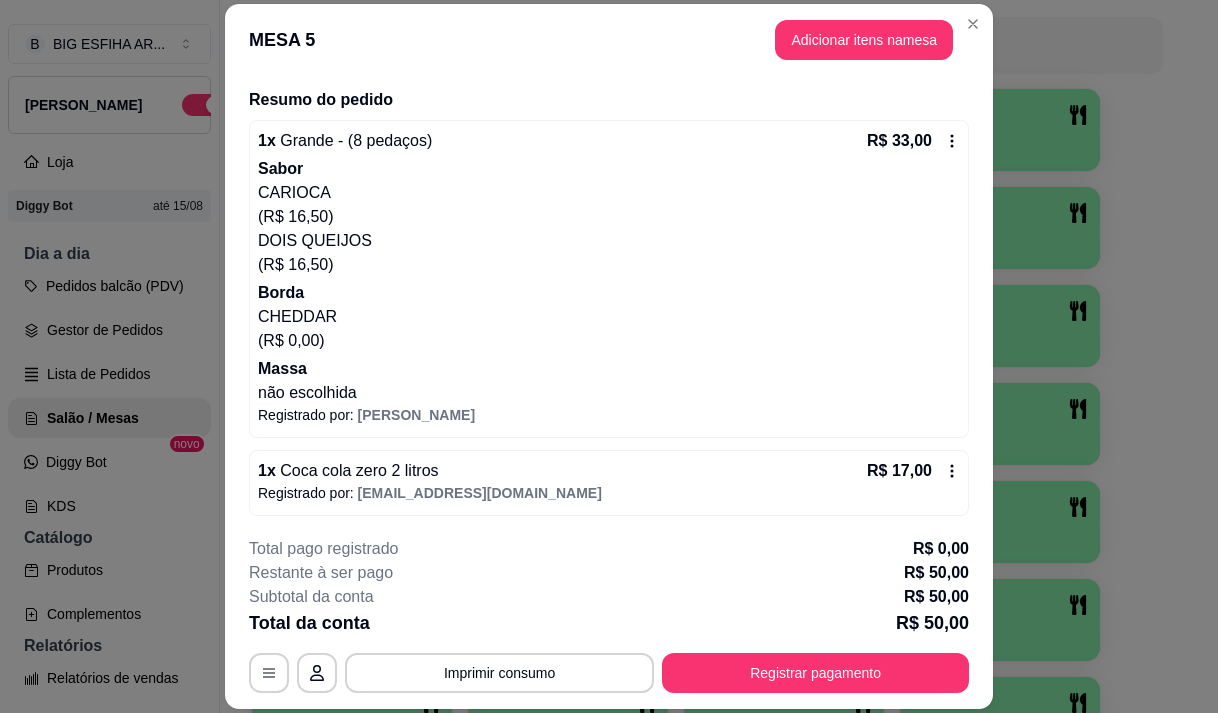 scroll, scrollTop: 147, scrollLeft: 0, axis: vertical 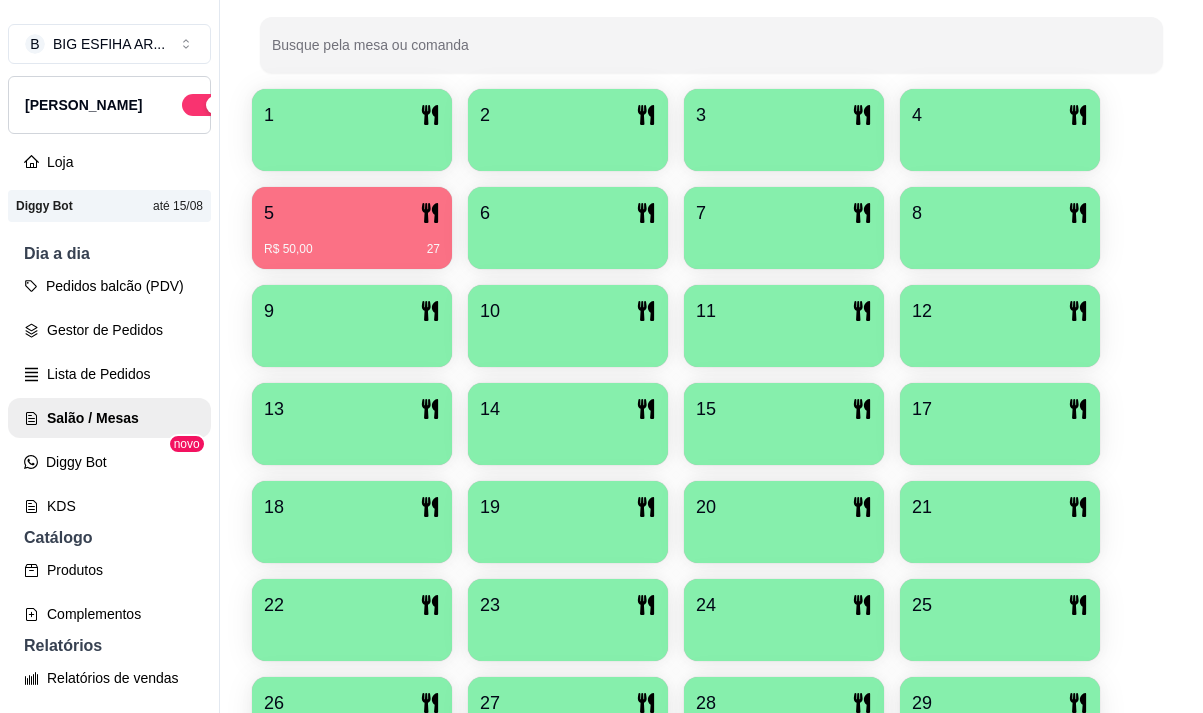 click on "B BIG ESFIHA AR ... Loja Aberta Loja Diggy Bot até 15/08   Dia a dia Pedidos balcão (PDV) Gestor de Pedidos Lista de Pedidos Salão / Mesas Diggy Bot novo KDS Catálogo Produtos Complementos Relatórios Relatórios de vendas Relatório de clientes Relatório de fidelidade novo Gerenciar Entregadores novo Nota Fiscal (NFC-e) Controle de caixa Controle de fiado Cupons Clientes Estoque Configurações Diggy Planos Precisa de ajuda? Sair" at bounding box center (109, 372) 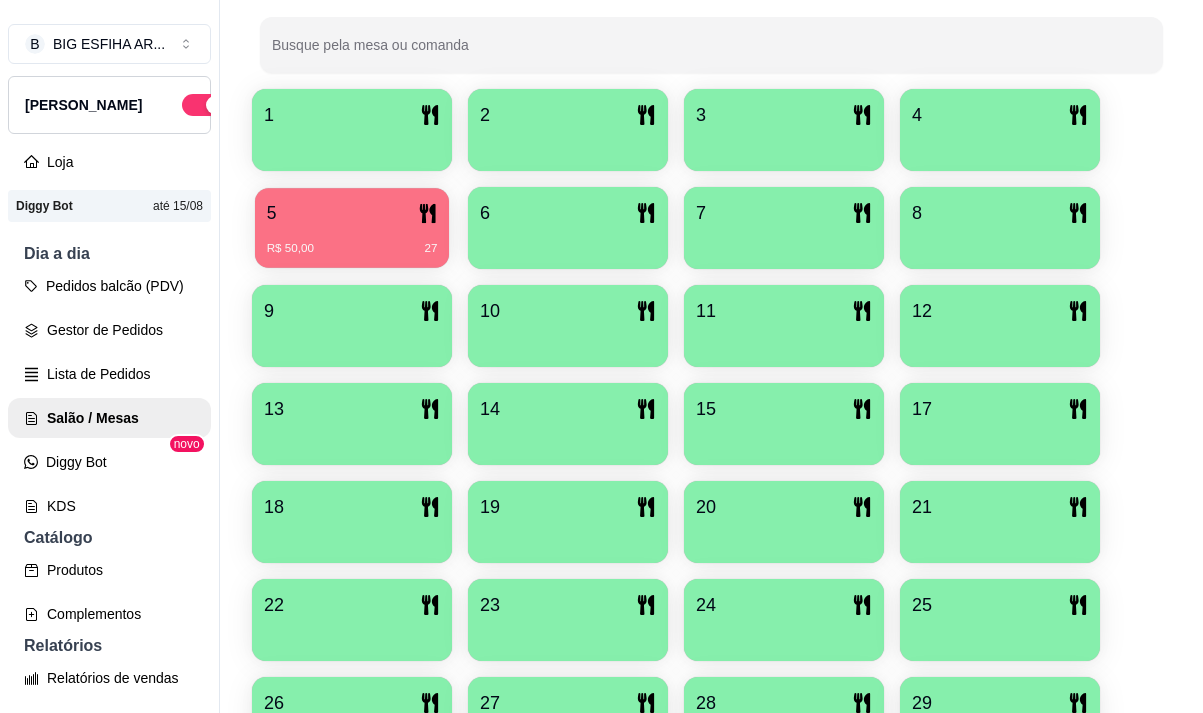 click on "R$ 50,00 27" at bounding box center (352, 241) 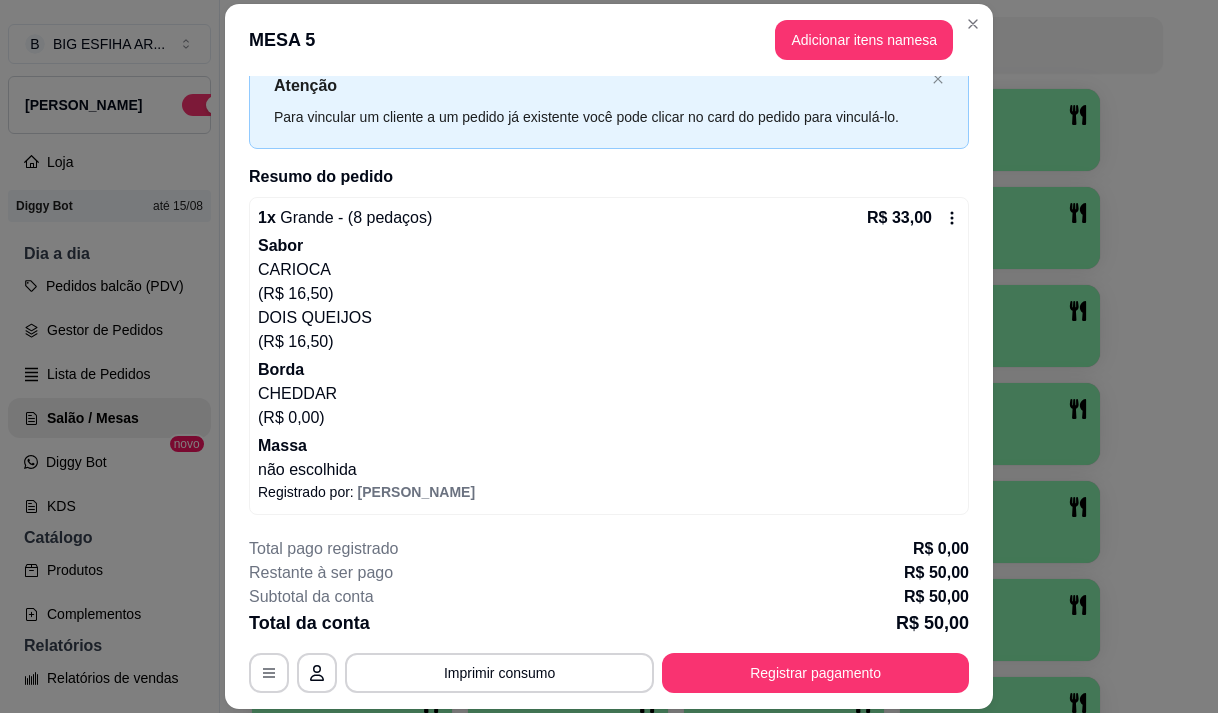 scroll, scrollTop: 147, scrollLeft: 0, axis: vertical 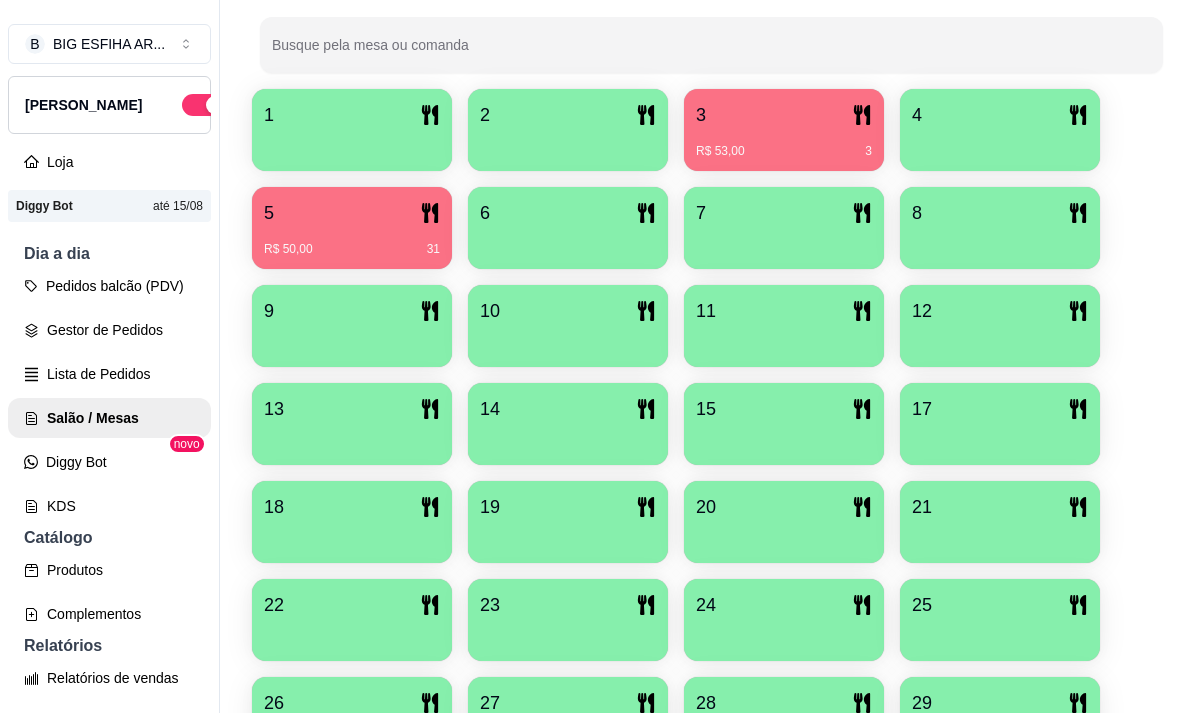 click on "3" at bounding box center (784, 115) 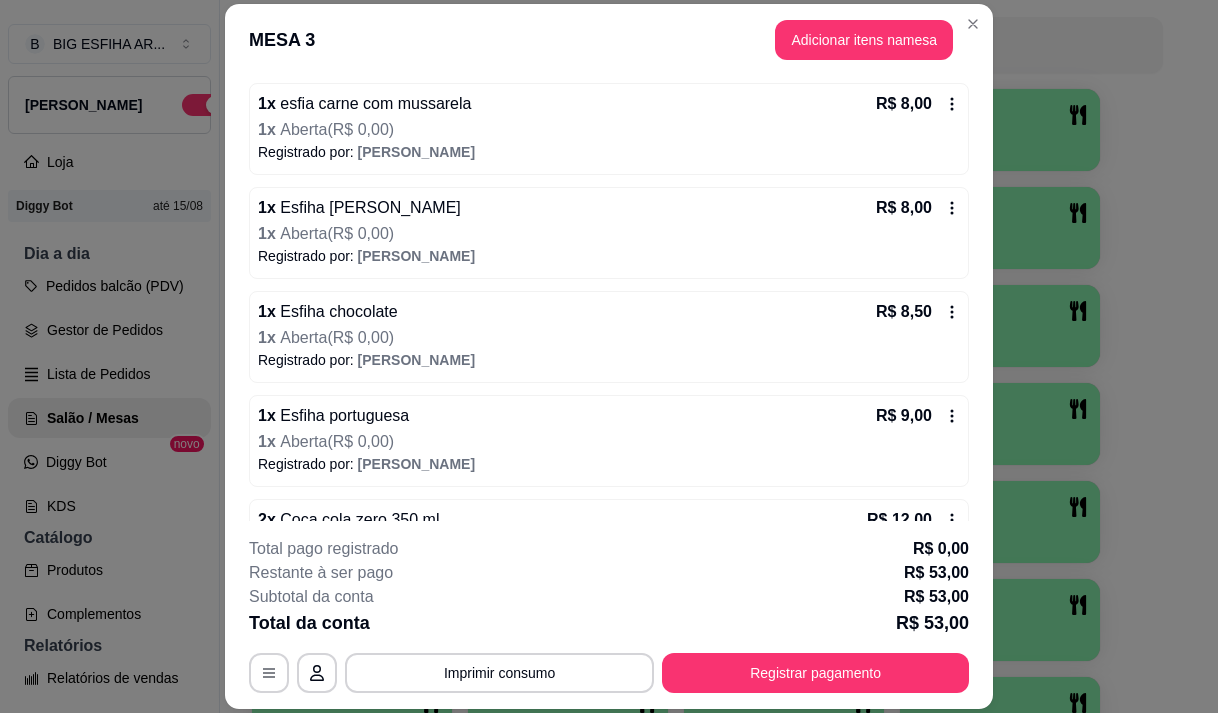 scroll, scrollTop: 337, scrollLeft: 0, axis: vertical 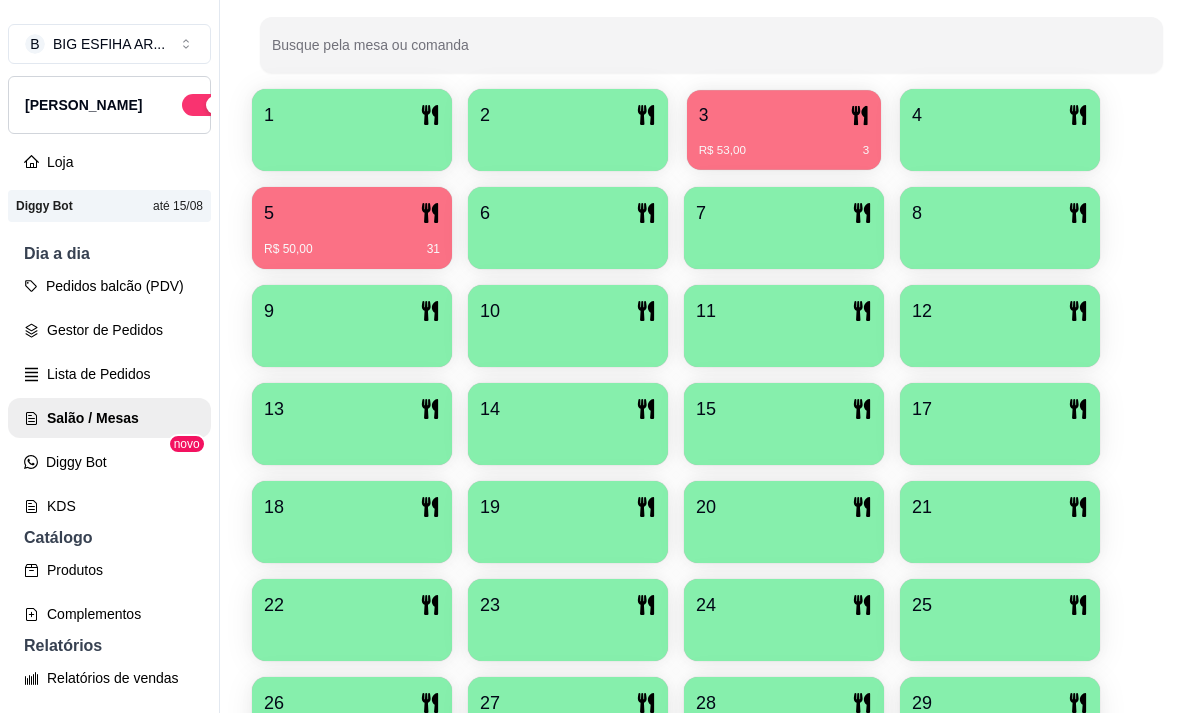 click on "R$ 53,00 3" at bounding box center [784, 151] 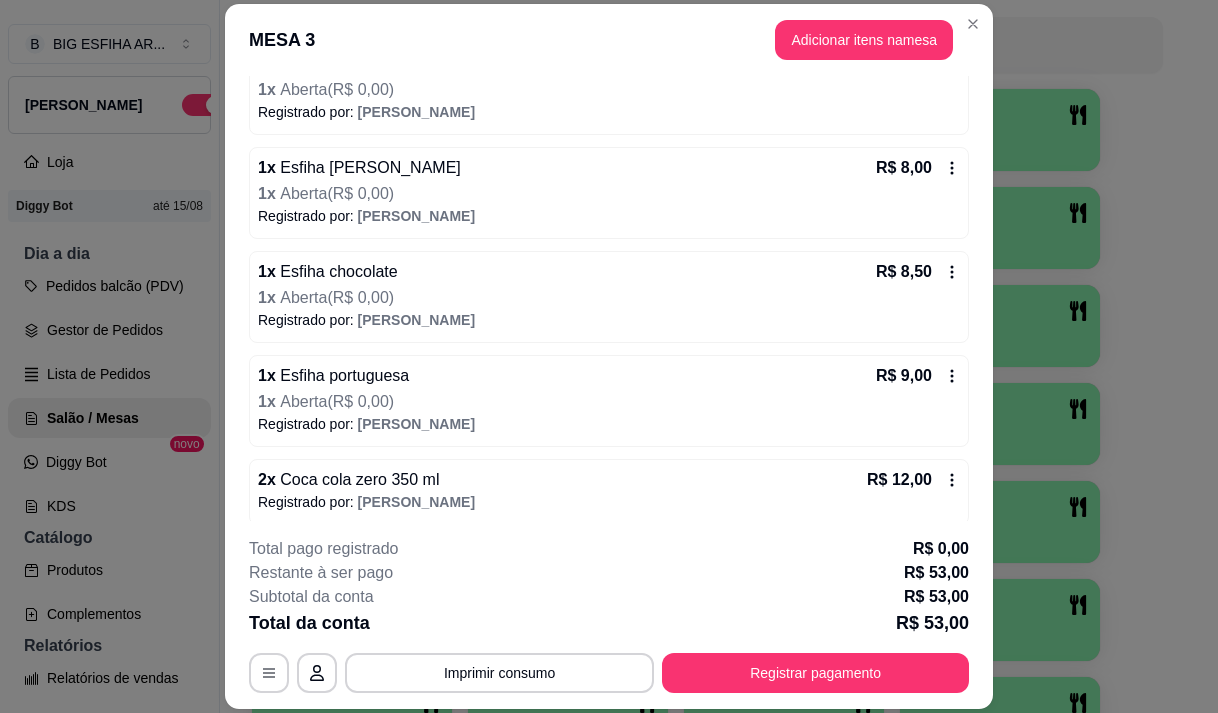 scroll, scrollTop: 337, scrollLeft: 0, axis: vertical 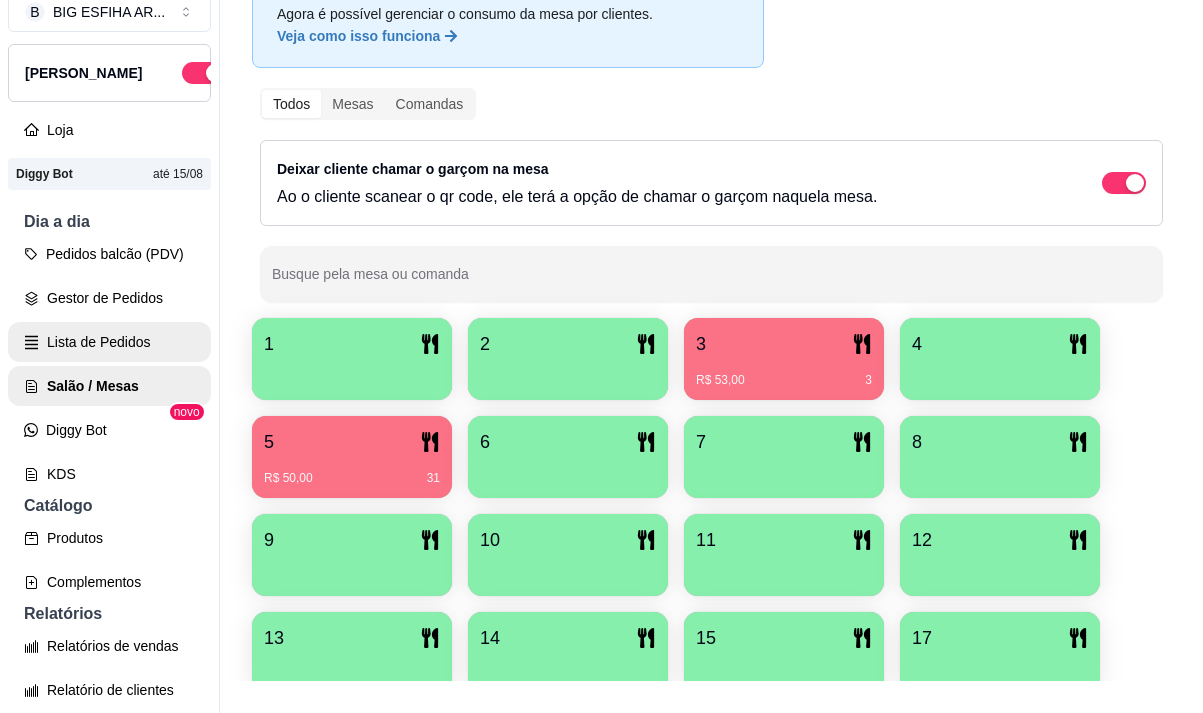 click on "Lista de Pedidos" at bounding box center [109, 342] 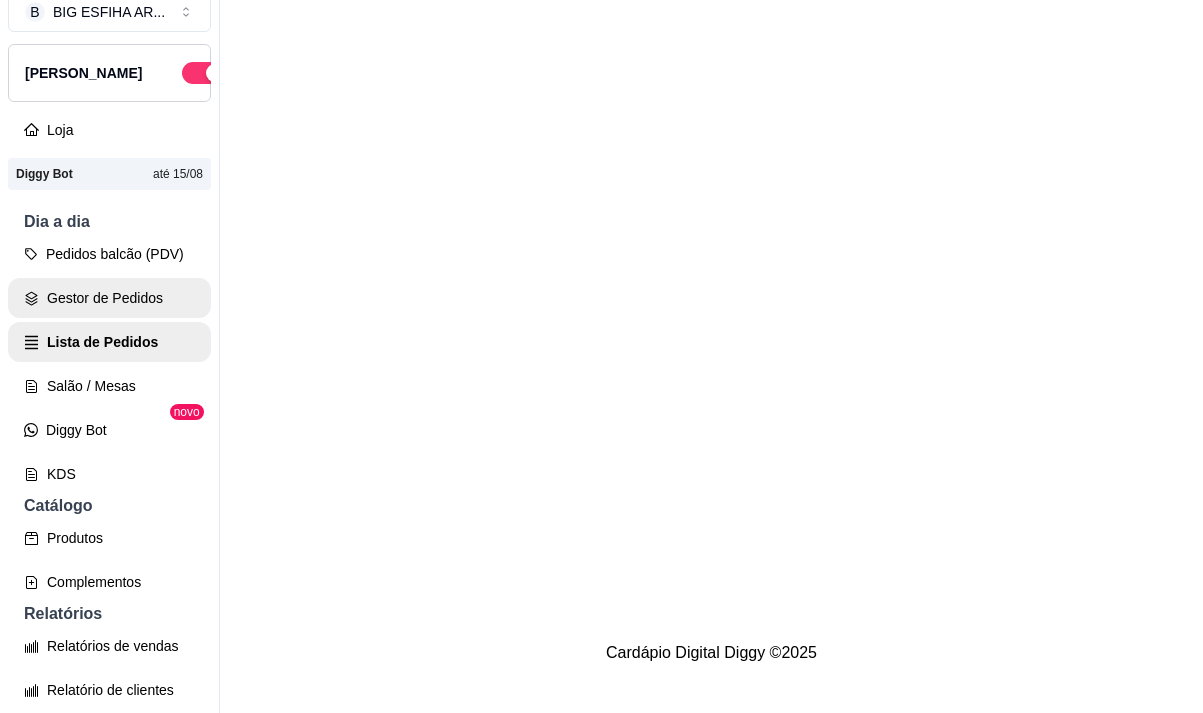 scroll, scrollTop: 0, scrollLeft: 0, axis: both 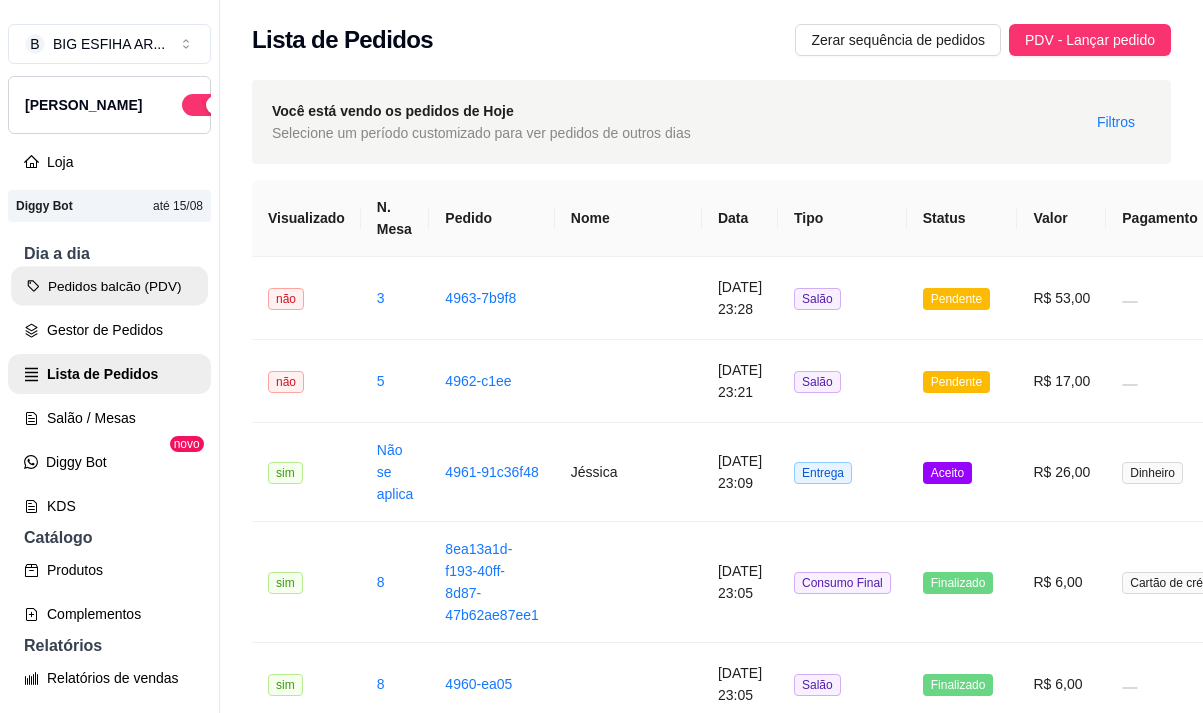 click on "Pedidos balcão (PDV)" at bounding box center (109, 286) 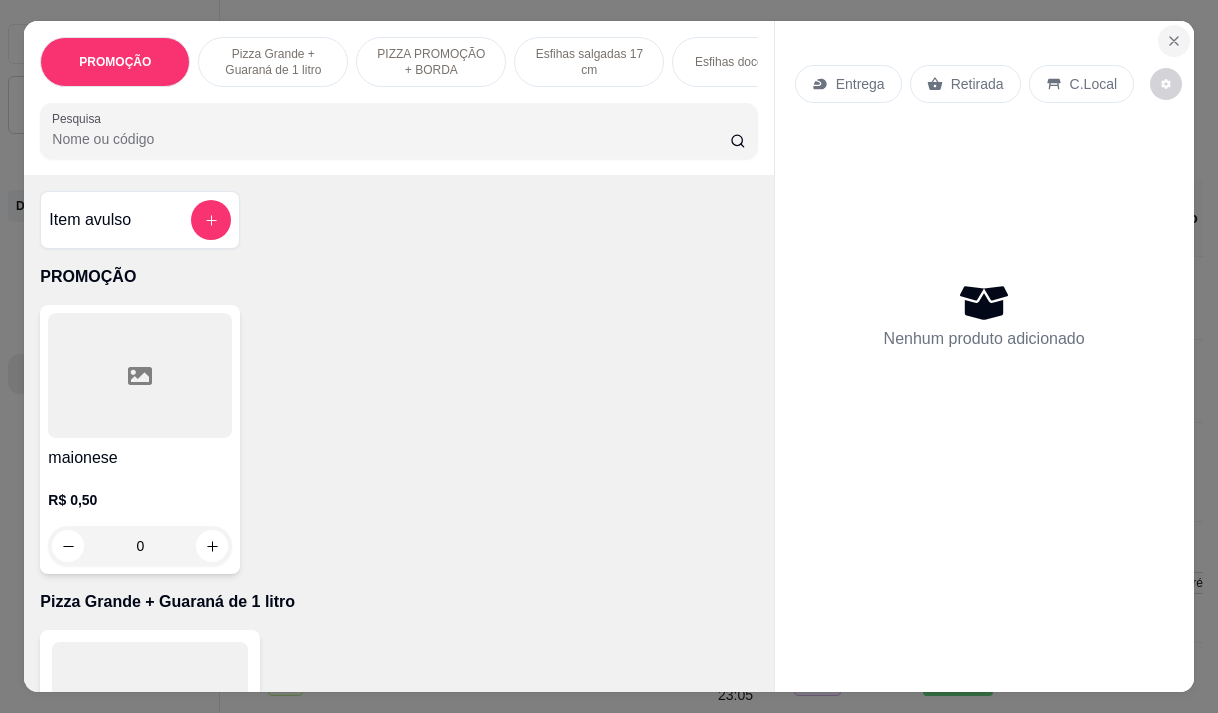 click 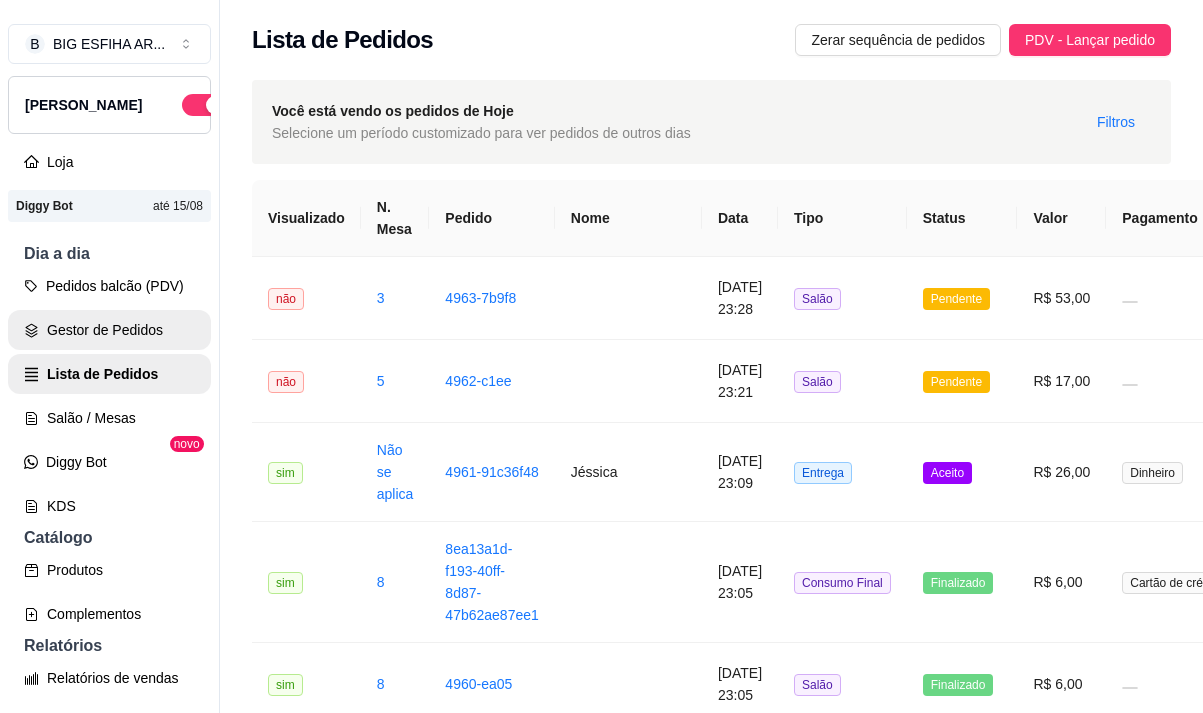 click on "Gestor de Pedidos" at bounding box center [109, 330] 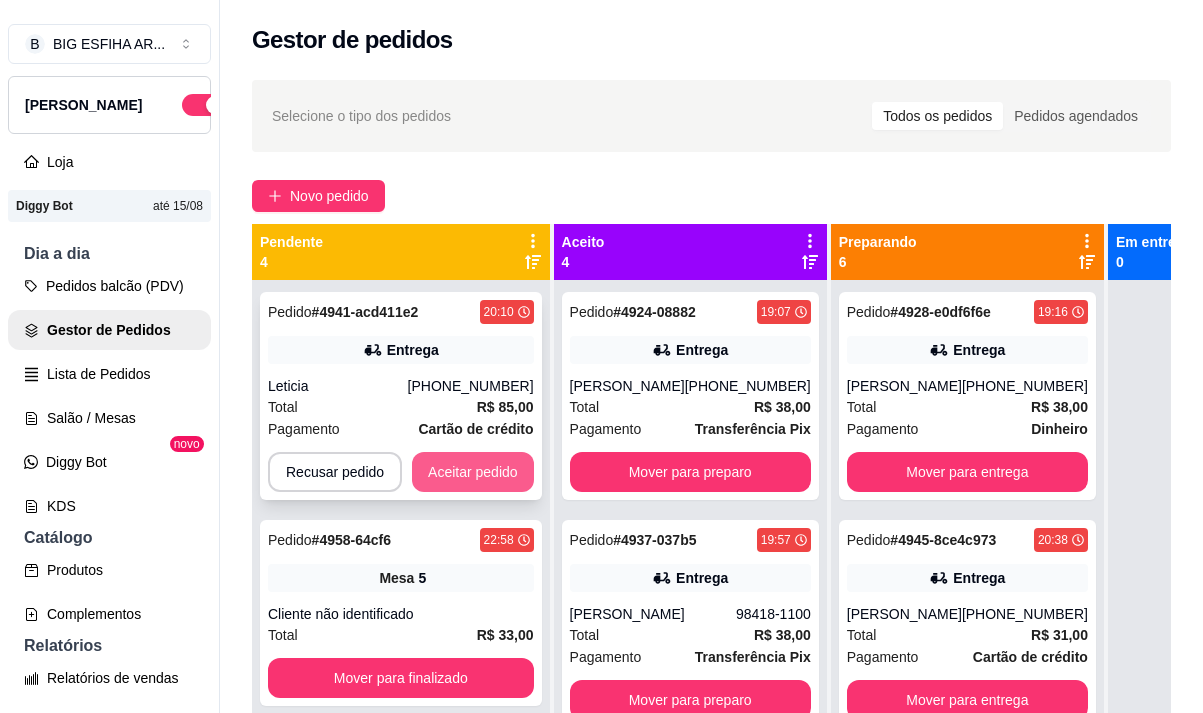 click on "Aceitar pedido" at bounding box center [473, 472] 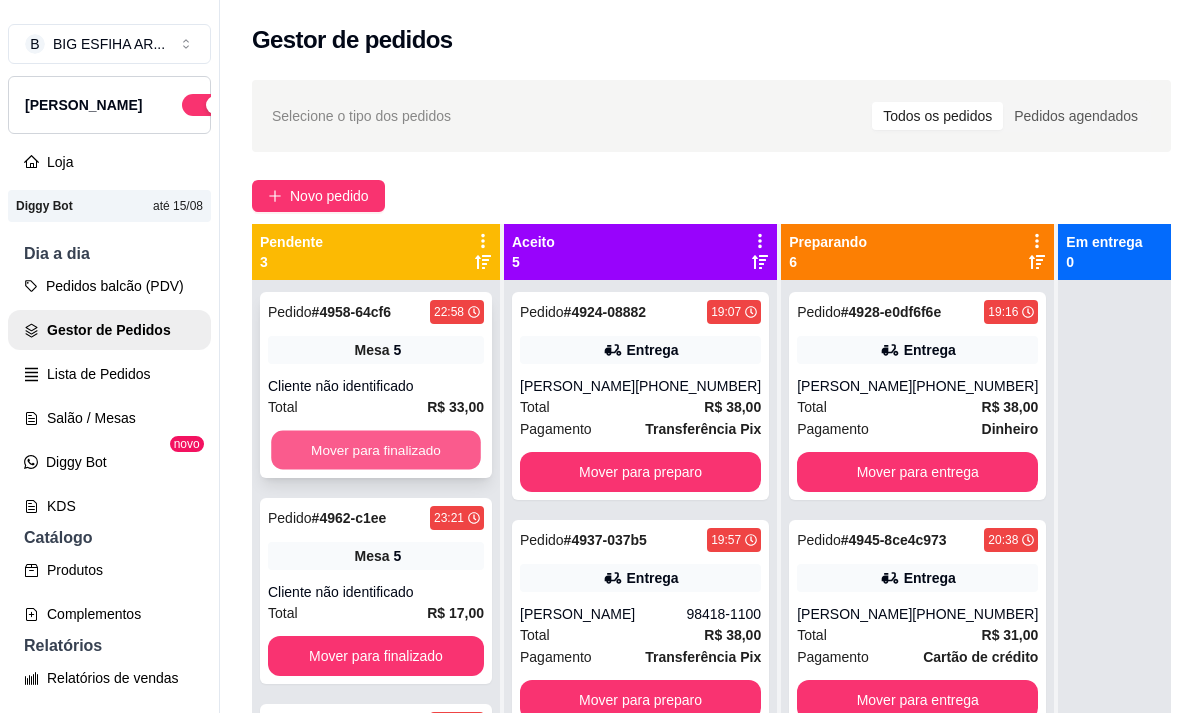 click on "Mover para finalizado" at bounding box center [376, 450] 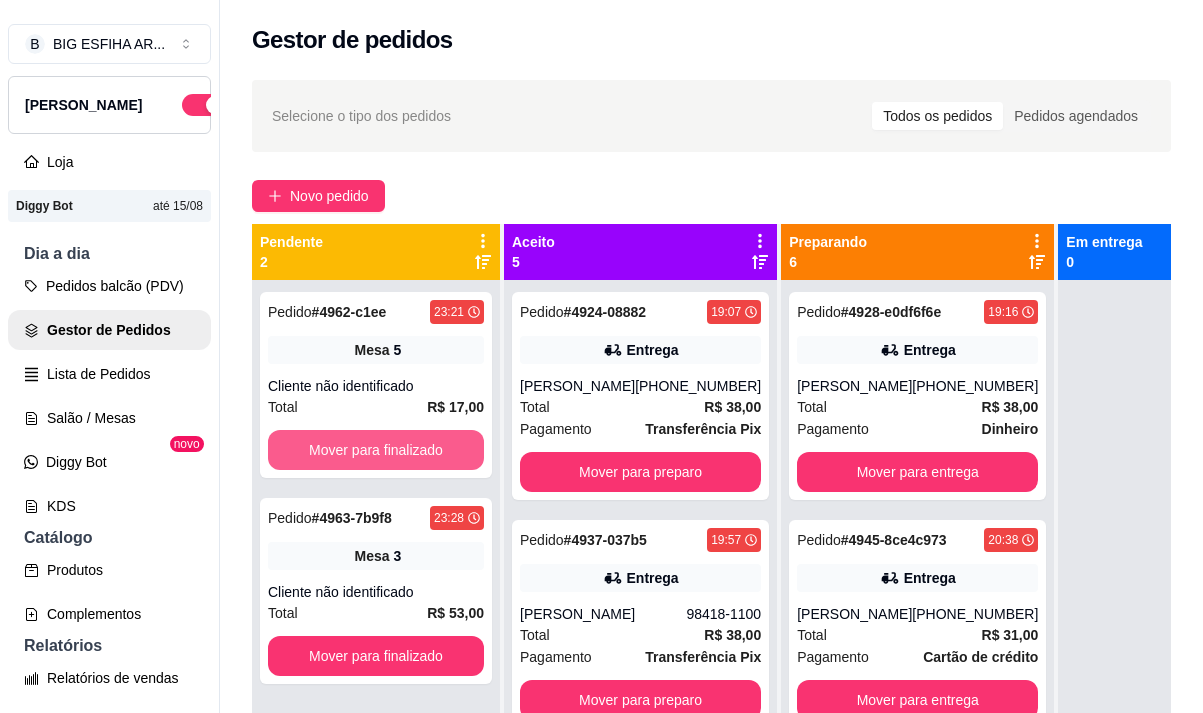click on "Mover para finalizado" at bounding box center [376, 450] 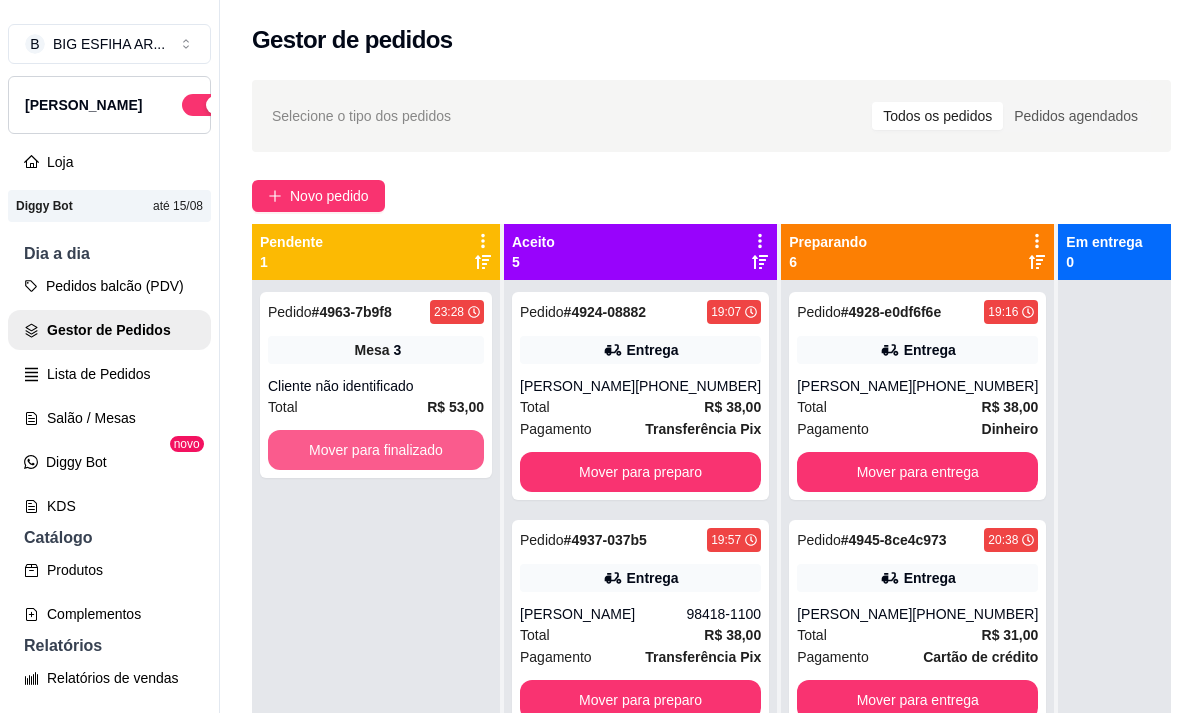 click on "Mover para finalizado" at bounding box center (376, 450) 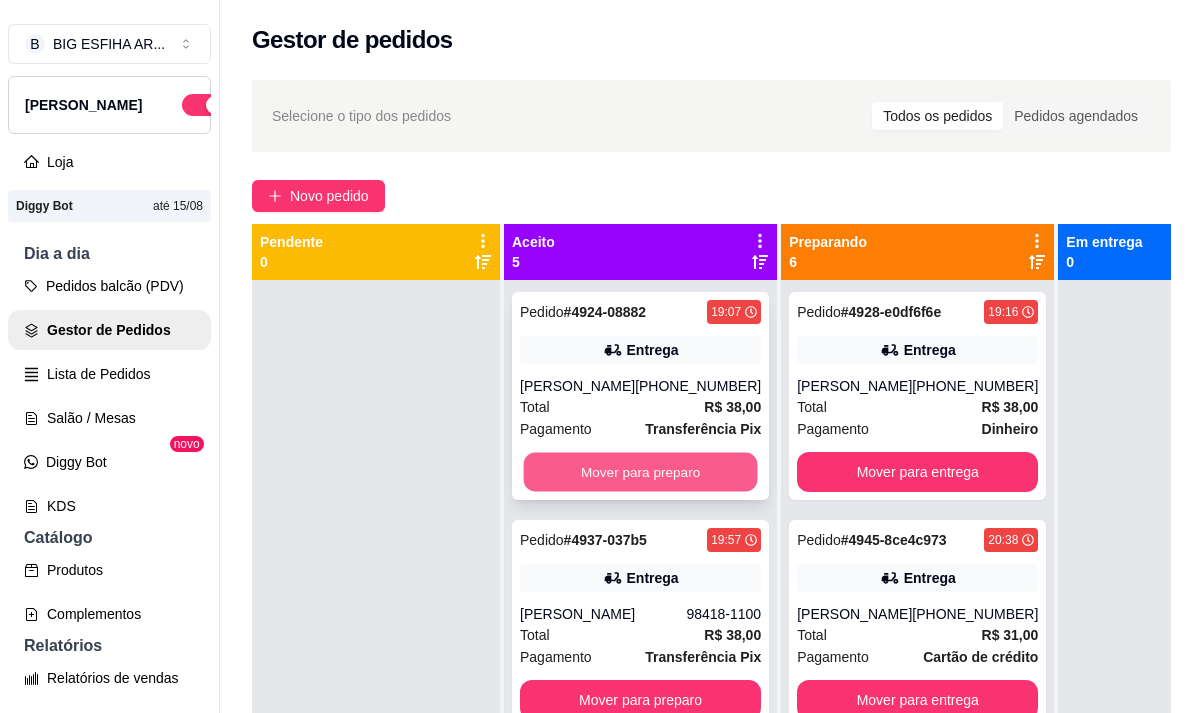 click on "Mover para preparo" at bounding box center [641, 472] 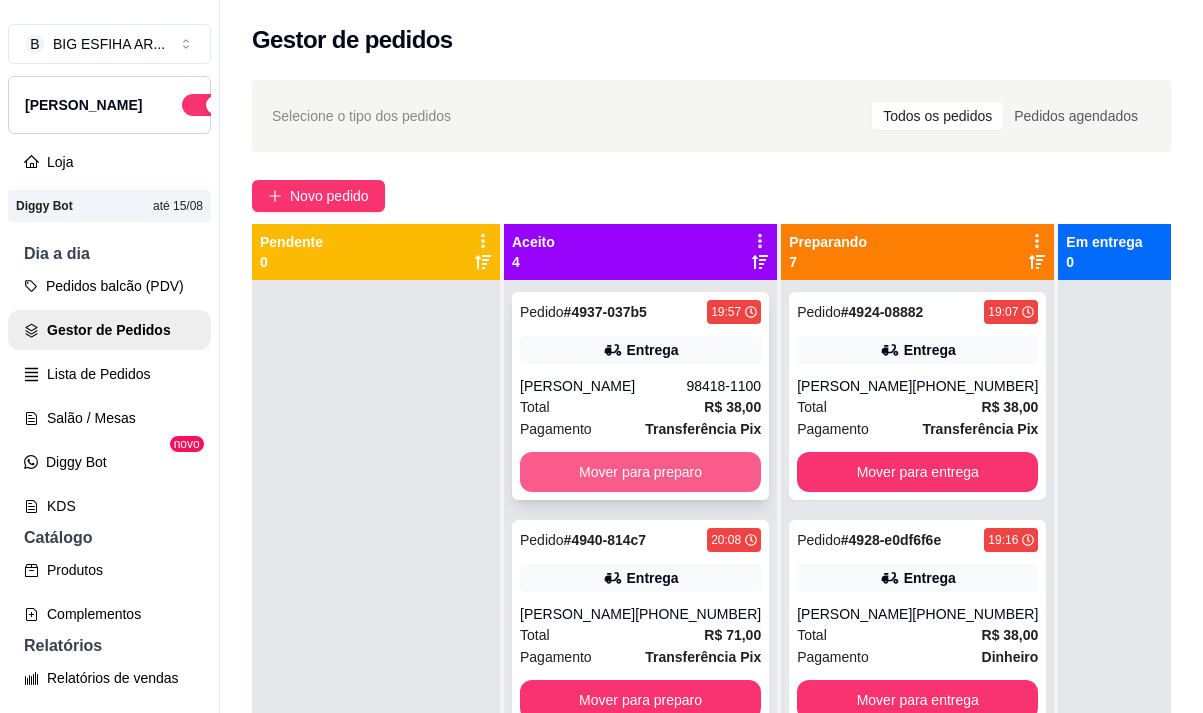 click on "Mover para preparo" at bounding box center (640, 472) 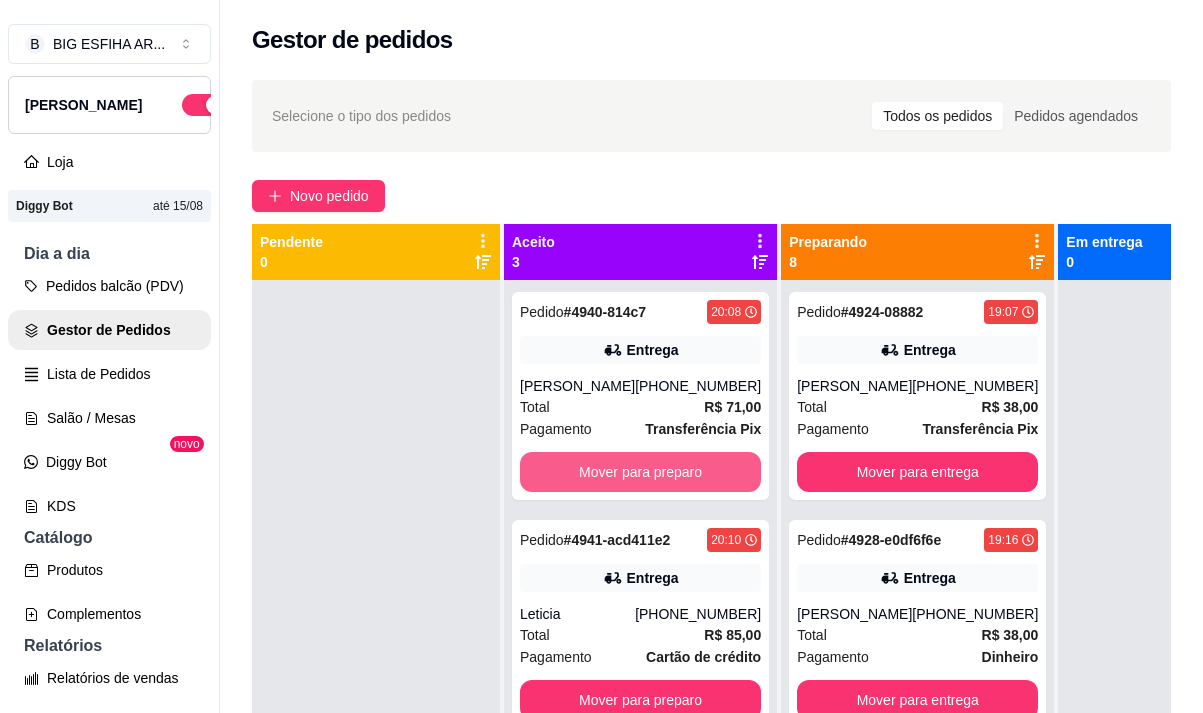 click on "Mover para preparo" at bounding box center [640, 472] 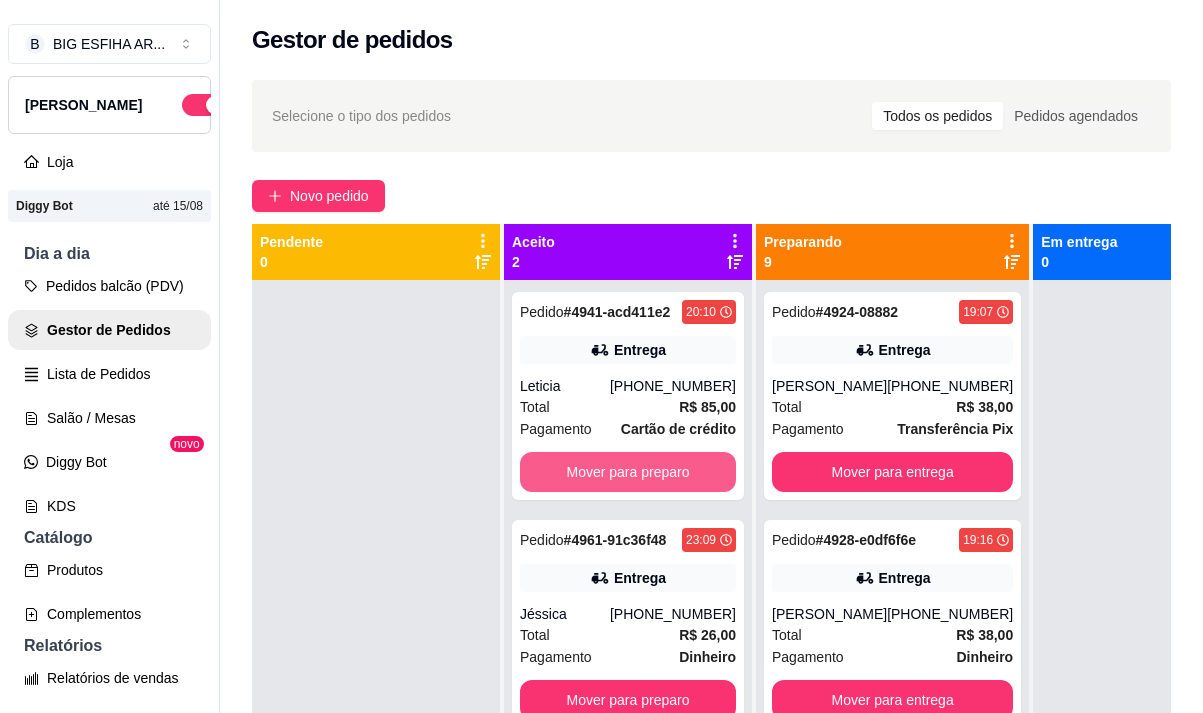click on "Mover para preparo" at bounding box center (628, 472) 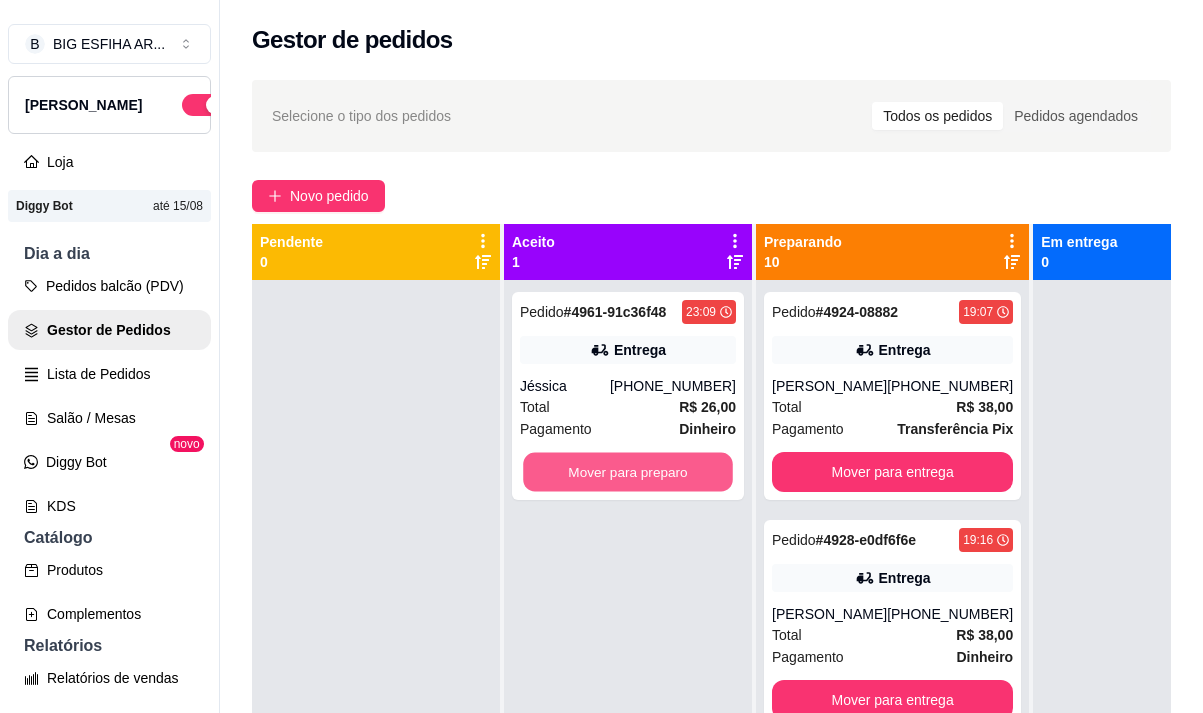 click on "Mover para preparo" at bounding box center [628, 472] 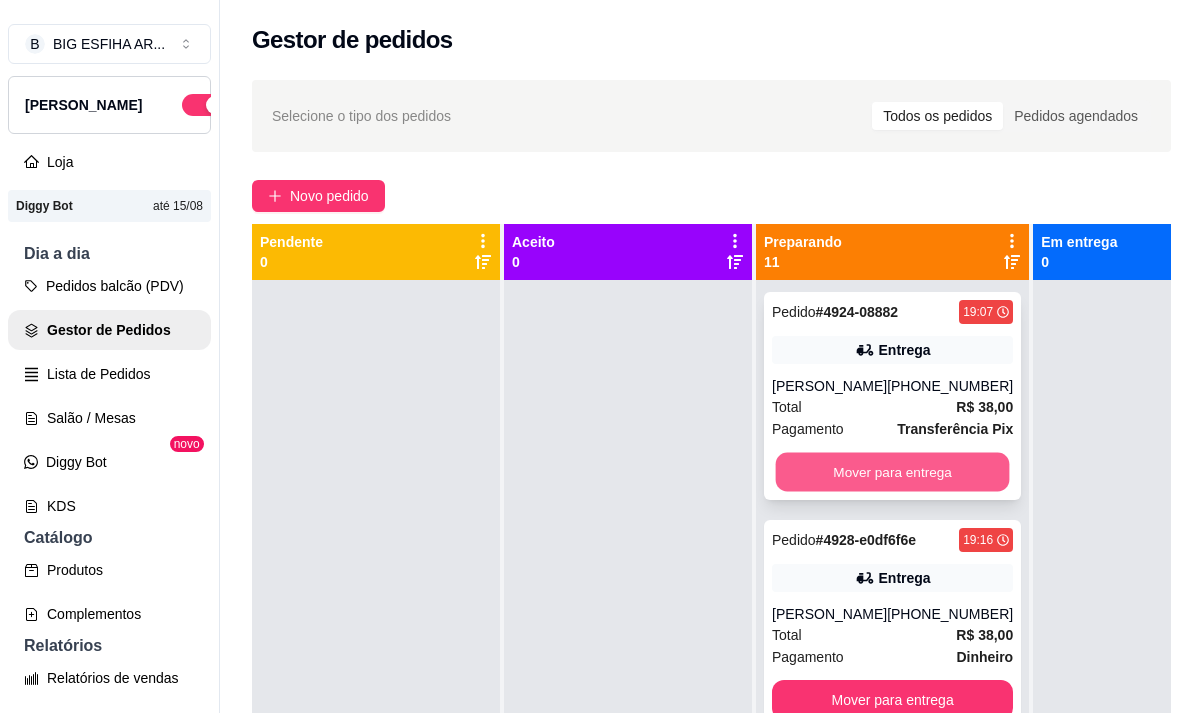 click on "Mover para entrega" at bounding box center (893, 472) 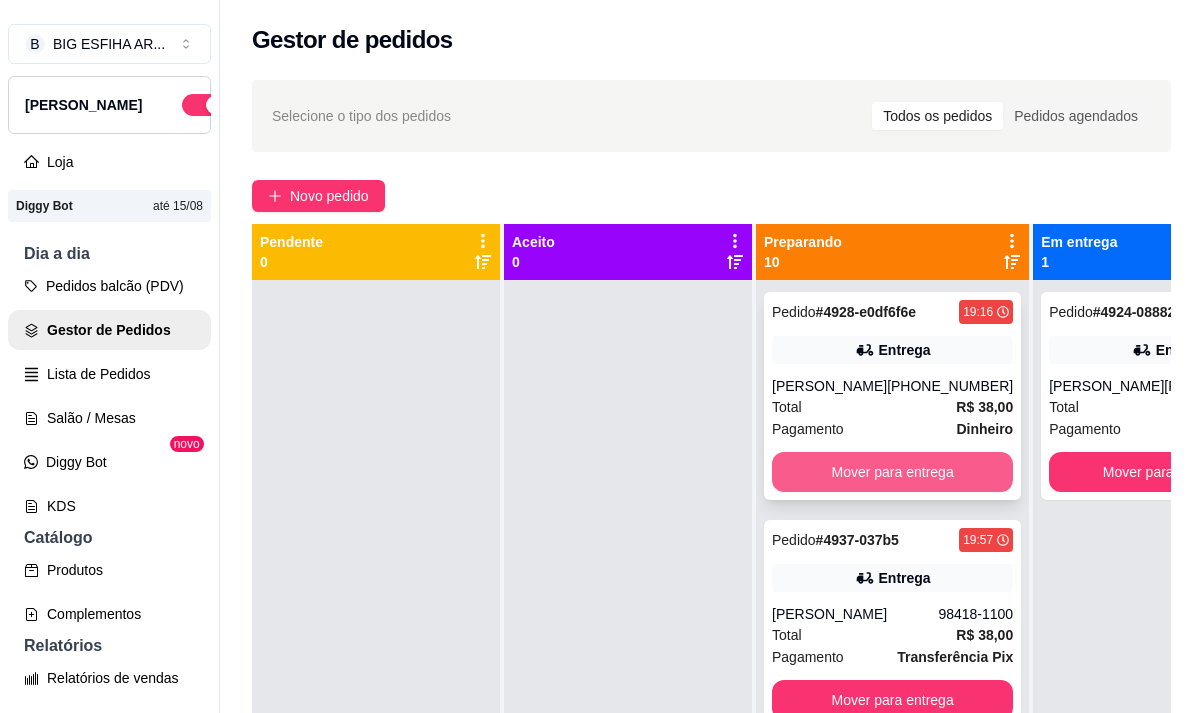 click on "Mover para entrega" at bounding box center [892, 472] 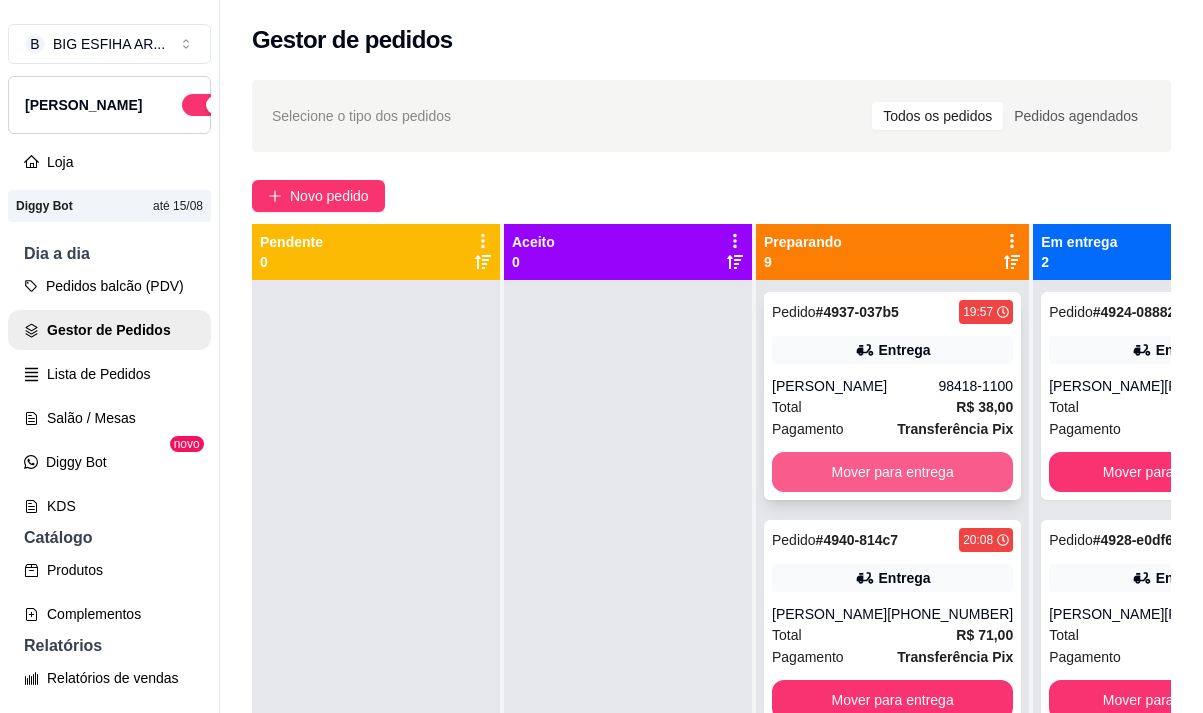 click on "Mover para entrega" at bounding box center [892, 472] 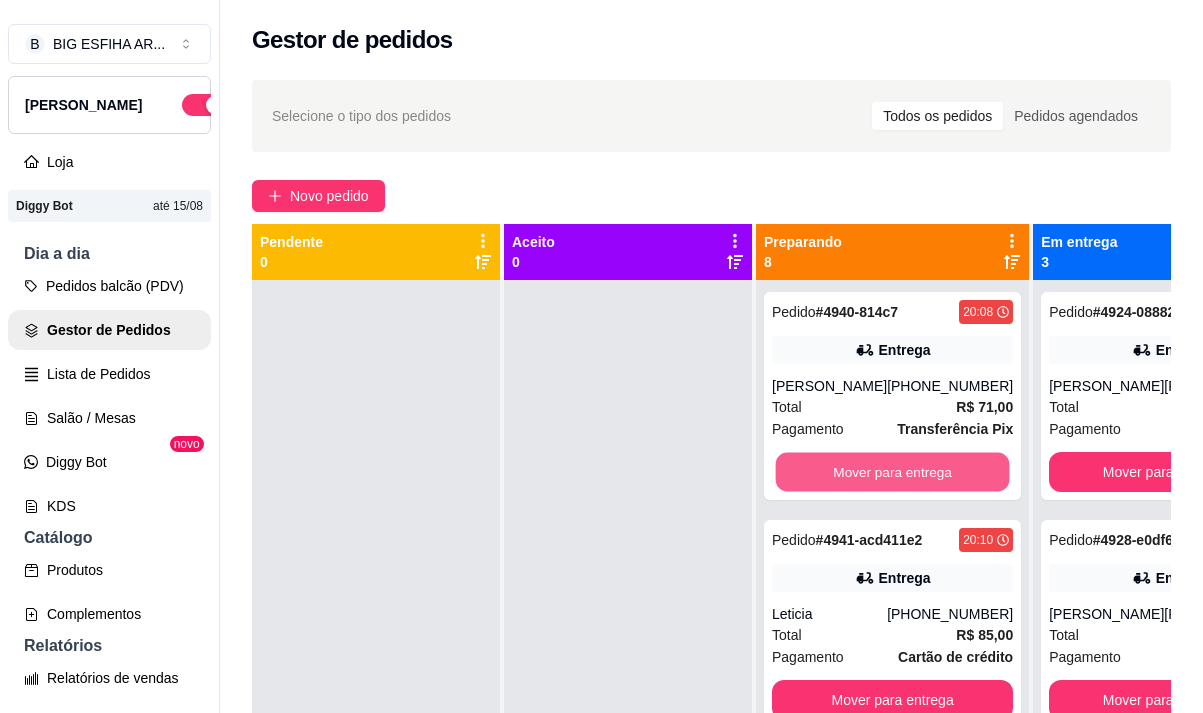 click on "Mover para entrega" at bounding box center (893, 472) 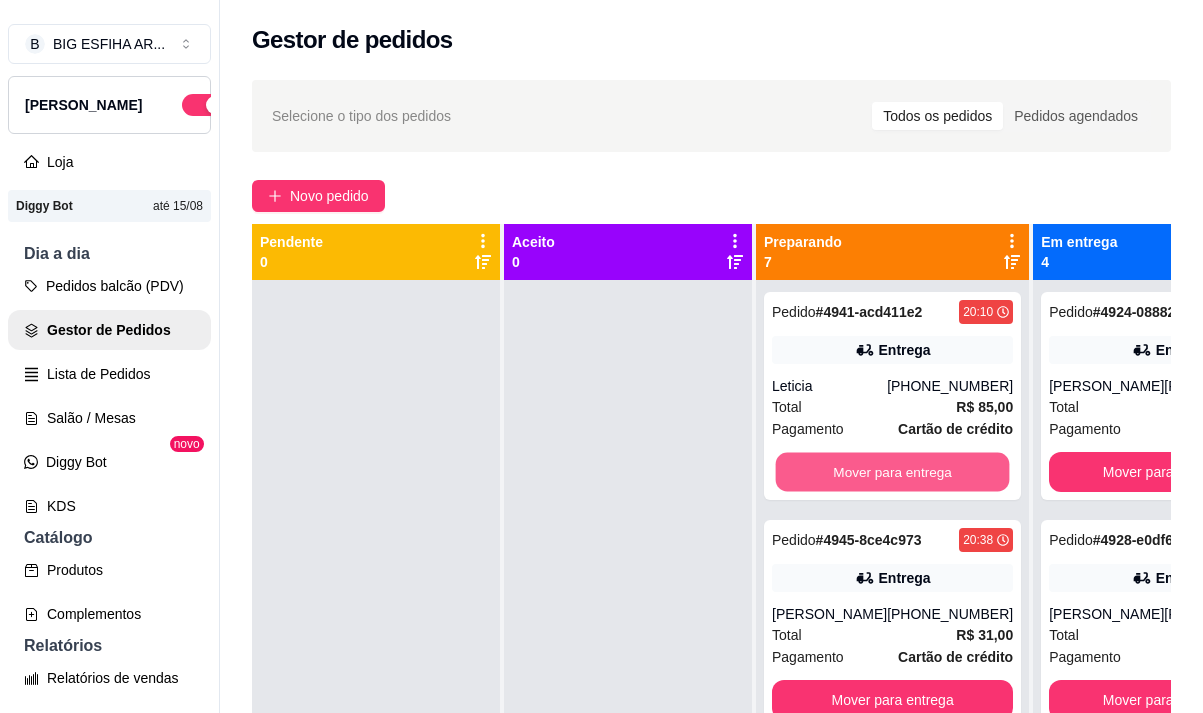 click on "Mover para entrega" at bounding box center (893, 472) 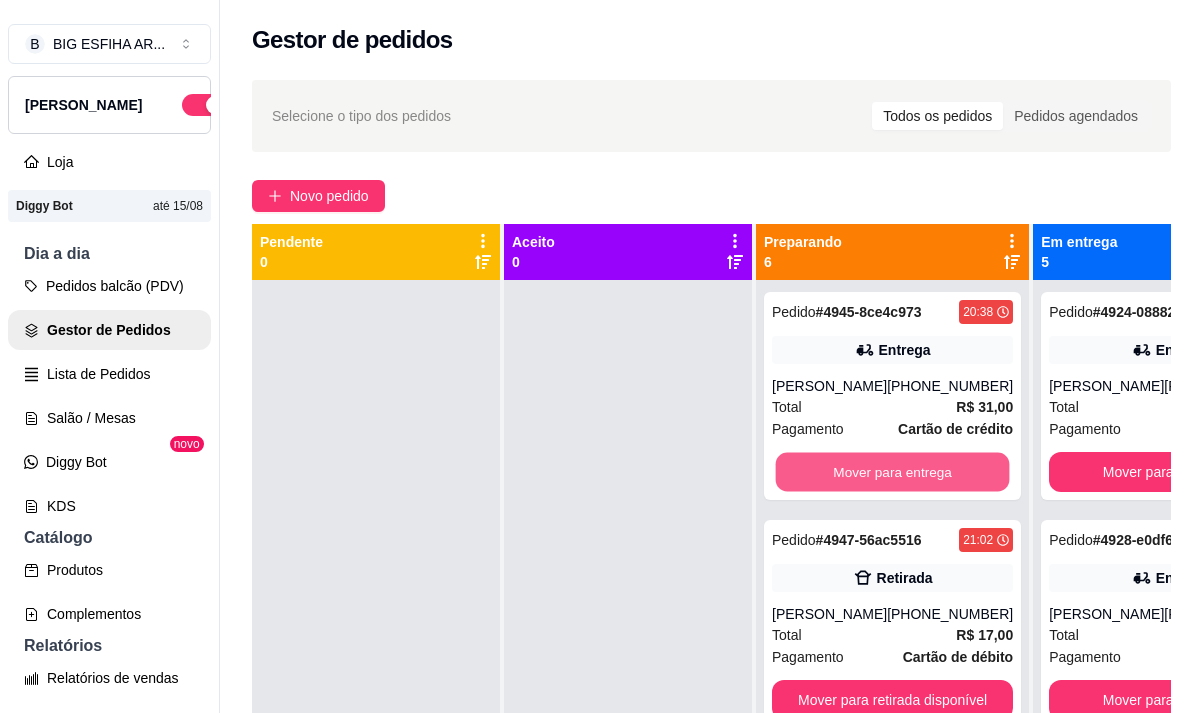 click on "Mover para entrega" at bounding box center (893, 472) 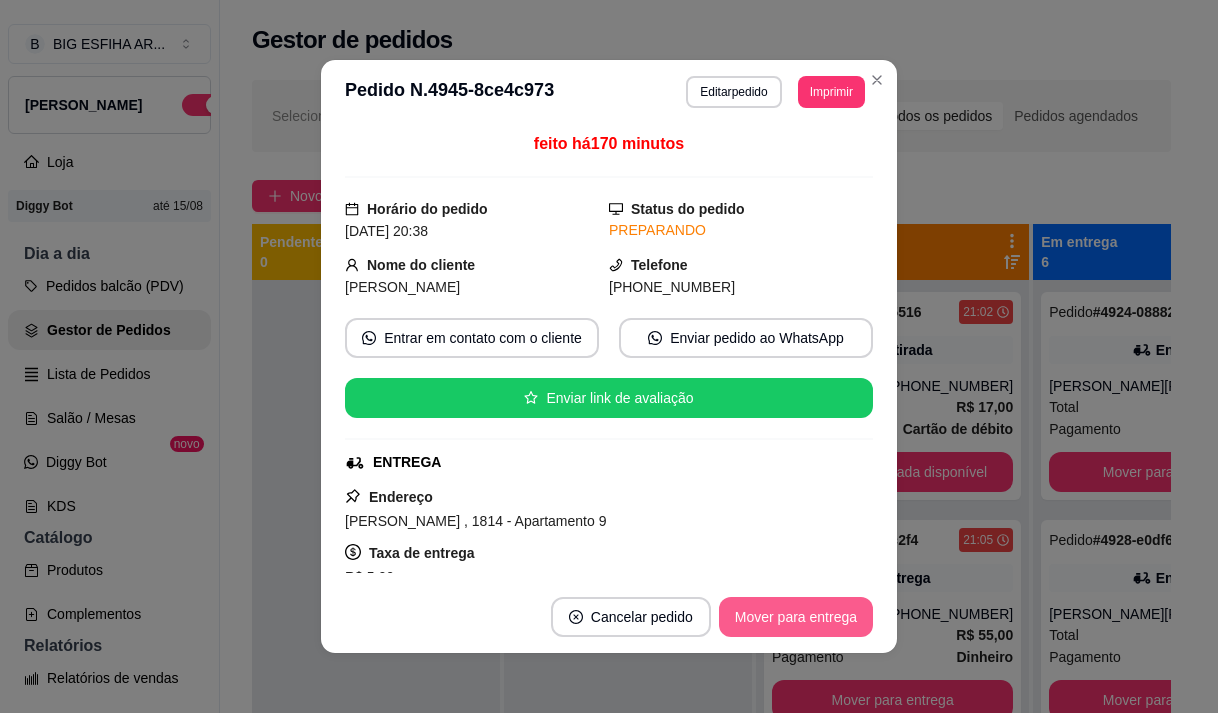 click on "Mover para entrega" at bounding box center (796, 617) 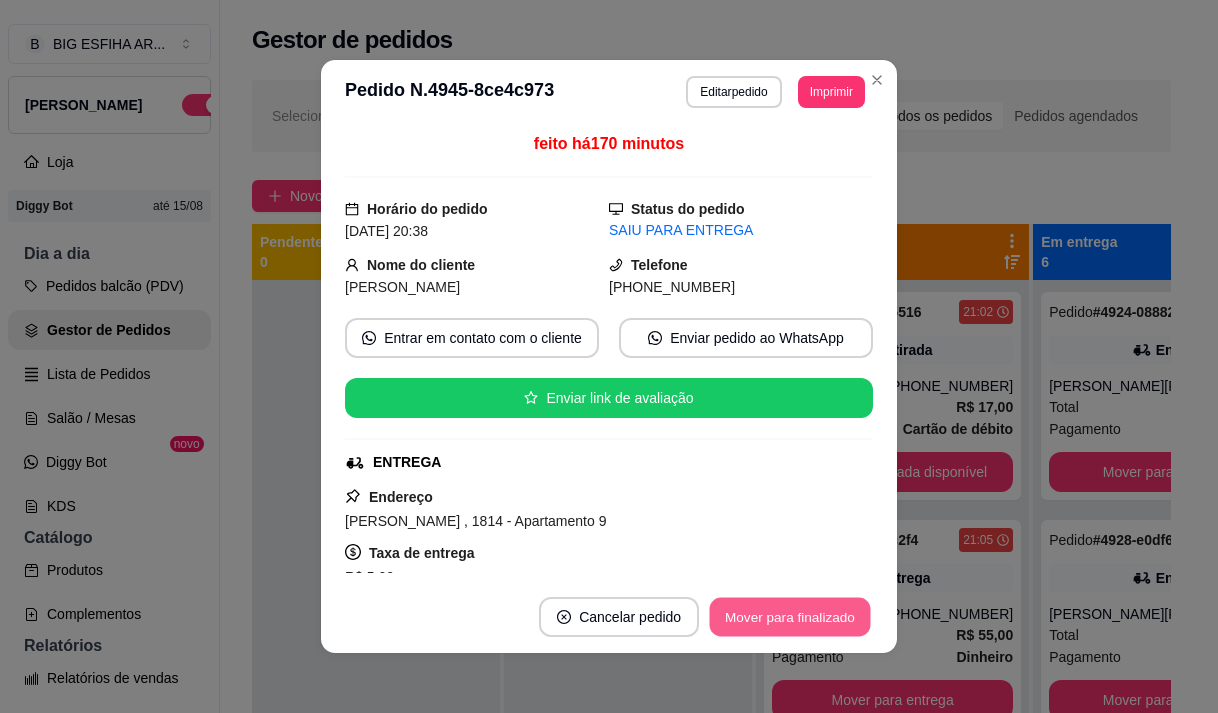 click on "Mover para finalizado" at bounding box center [790, 617] 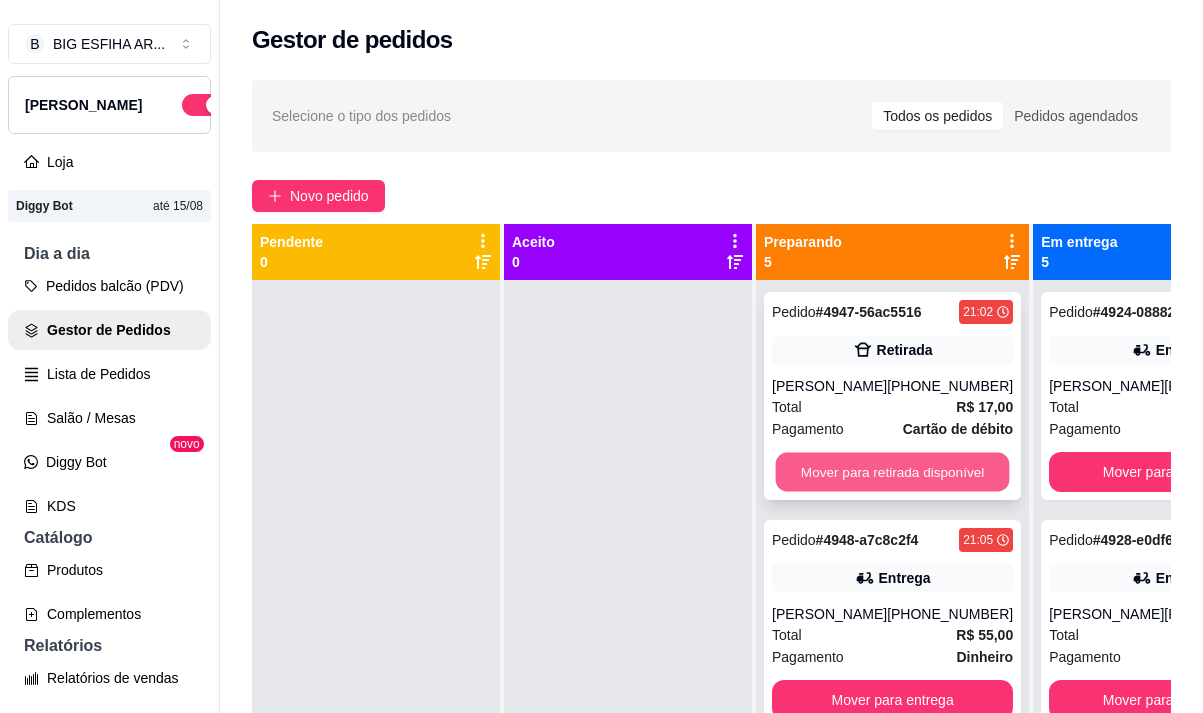 click on "Mover para retirada disponível" at bounding box center (893, 472) 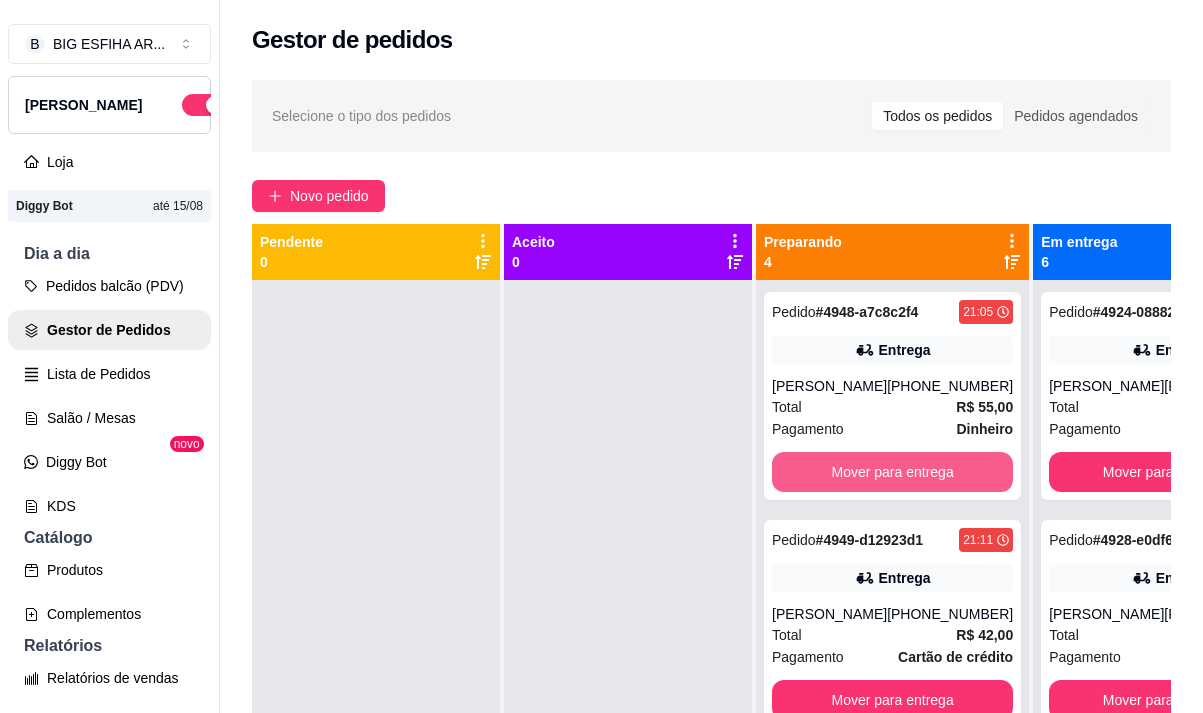 click on "Mover para entrega" at bounding box center [892, 472] 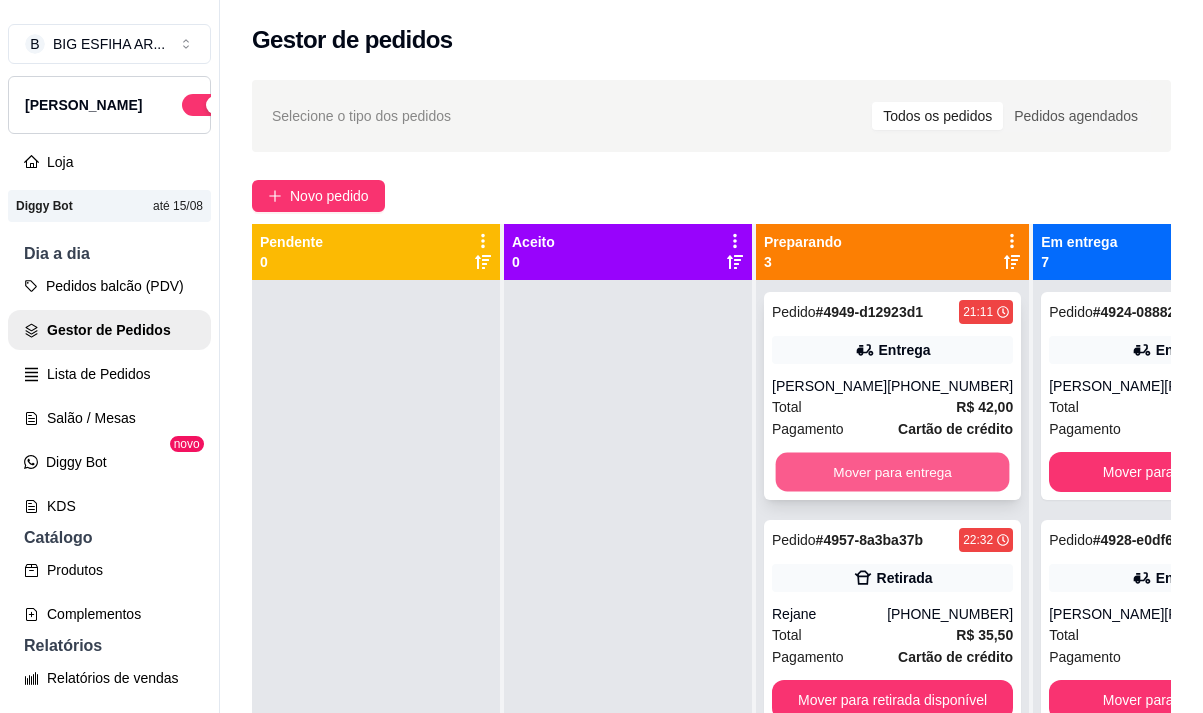 click on "Mover para entrega" at bounding box center (893, 472) 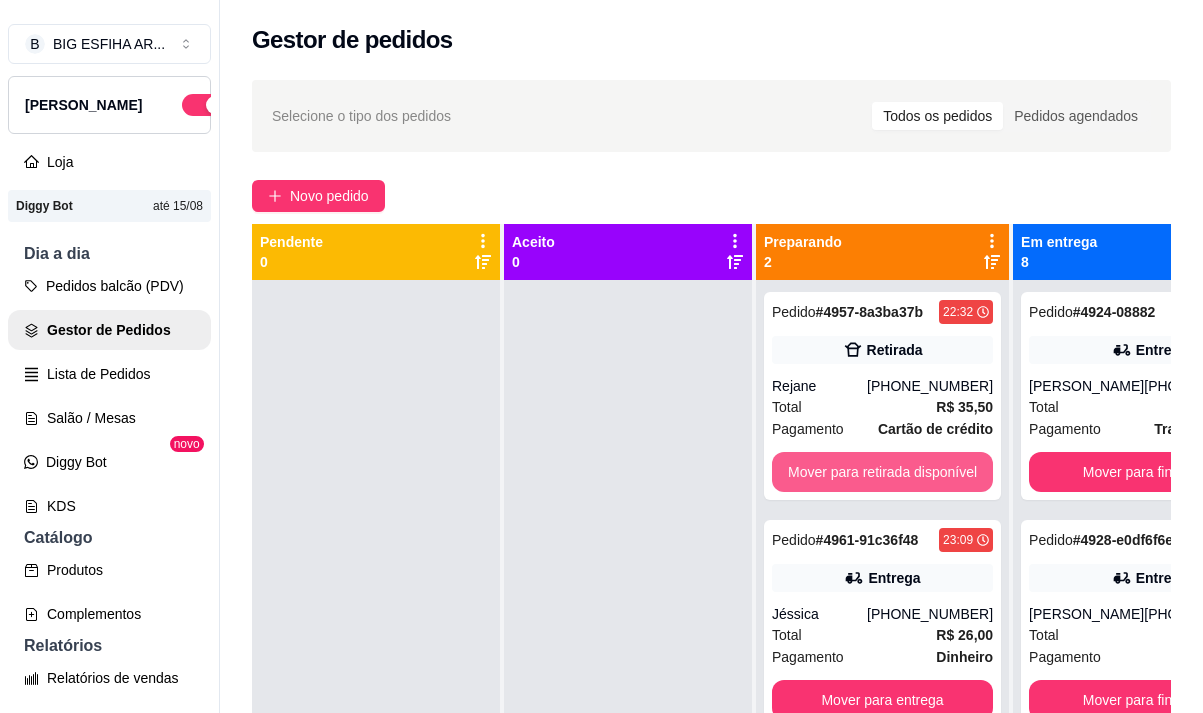 click on "Mover para retirada disponível" at bounding box center (882, 472) 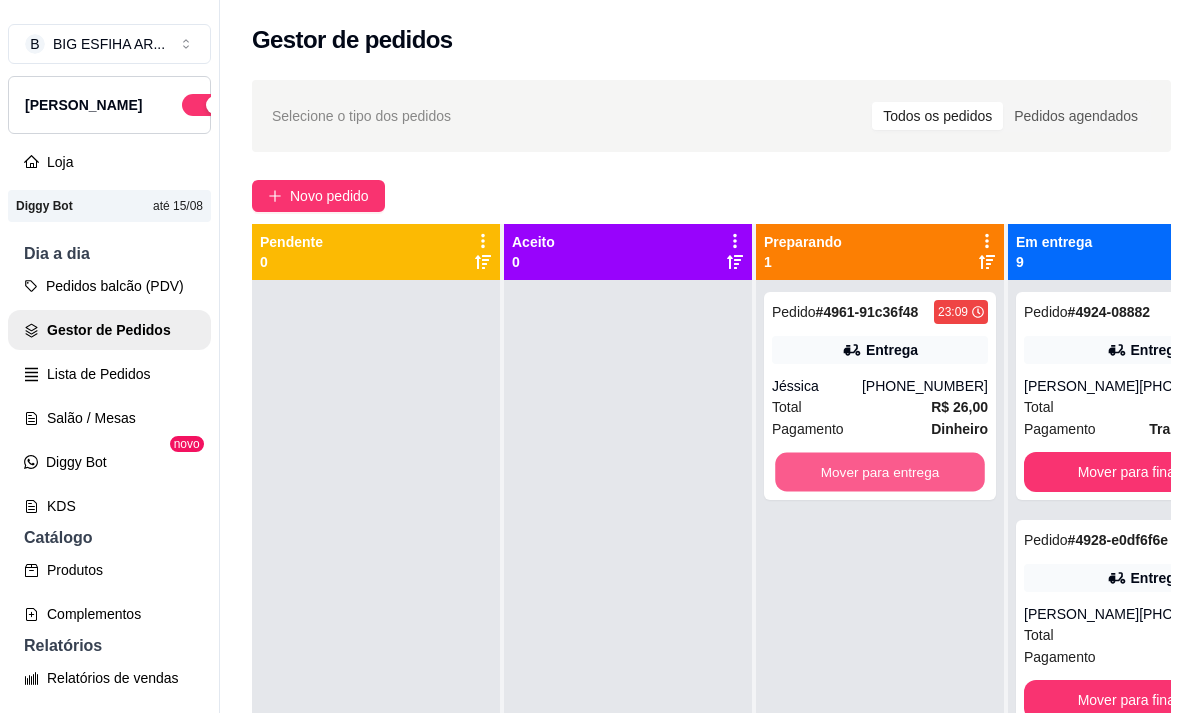 click on "Mover para entrega" at bounding box center [880, 472] 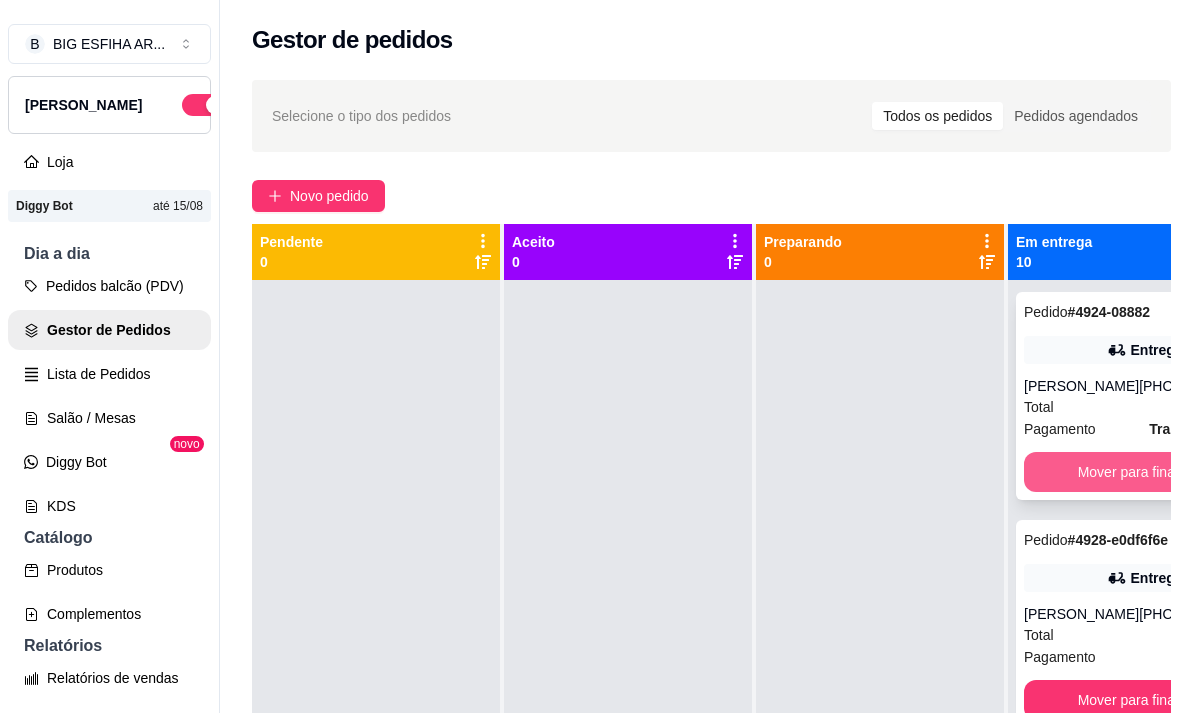 click on "Mover para finalizado" at bounding box center (1144, 472) 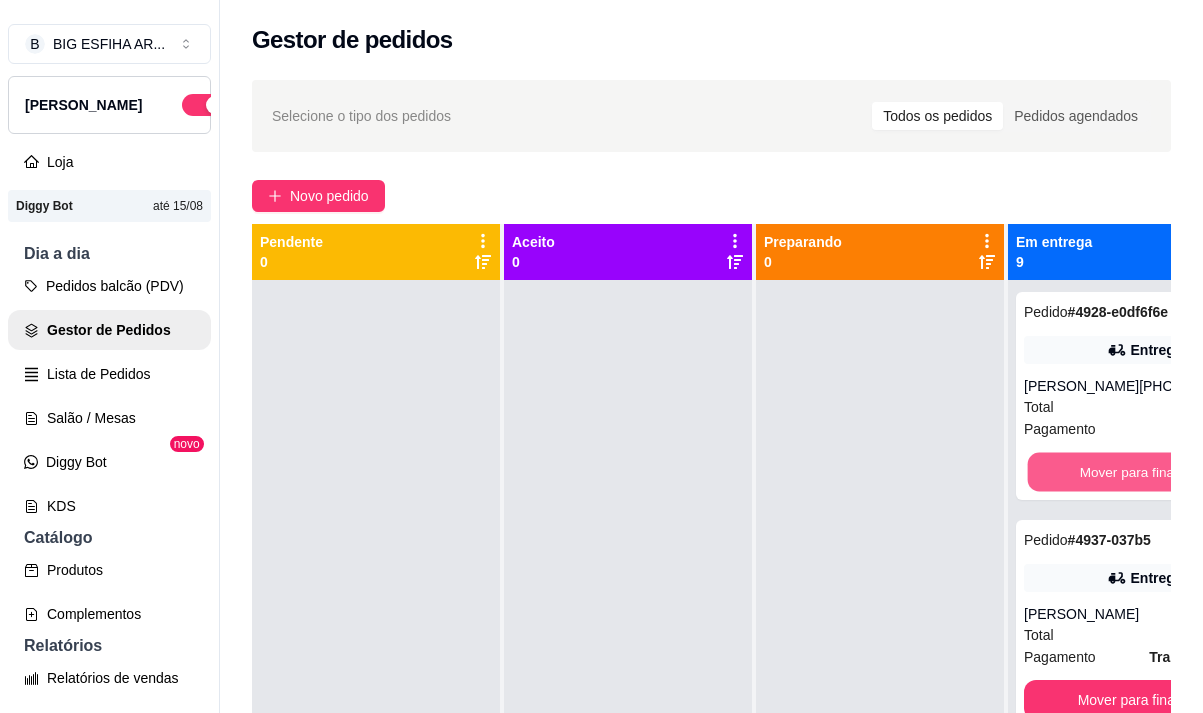 click on "Mover para finalizado" at bounding box center (1145, 472) 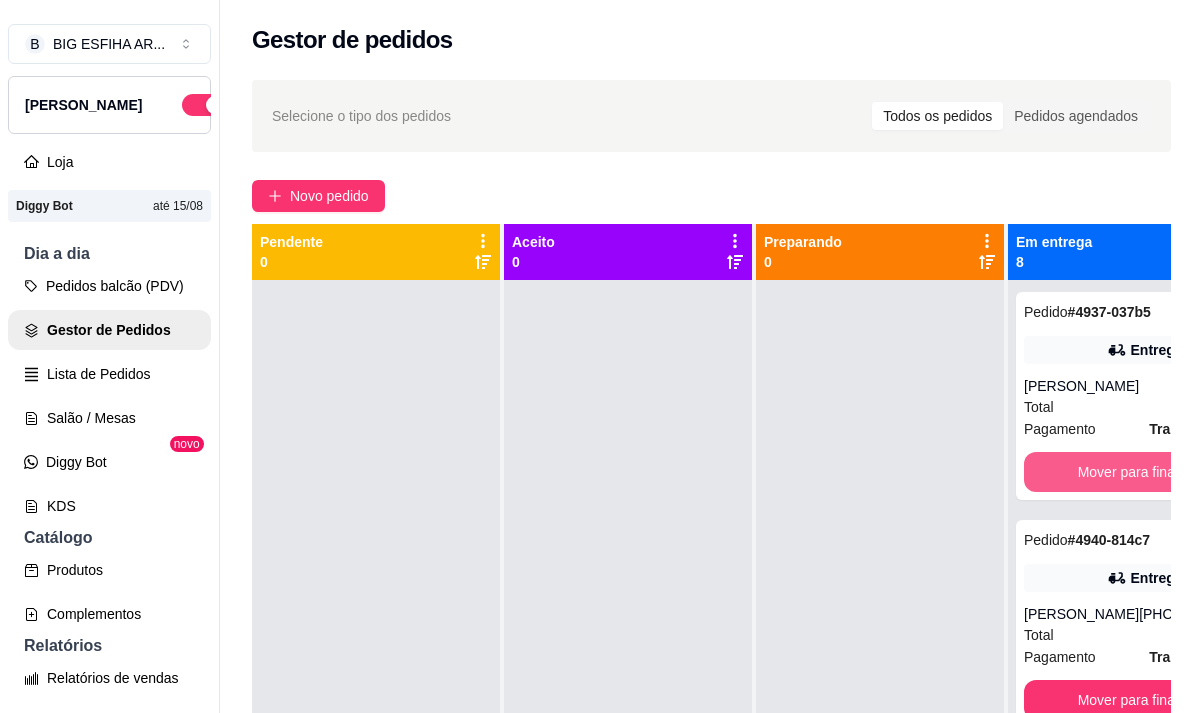 click on "Mover para finalizado" at bounding box center [1144, 472] 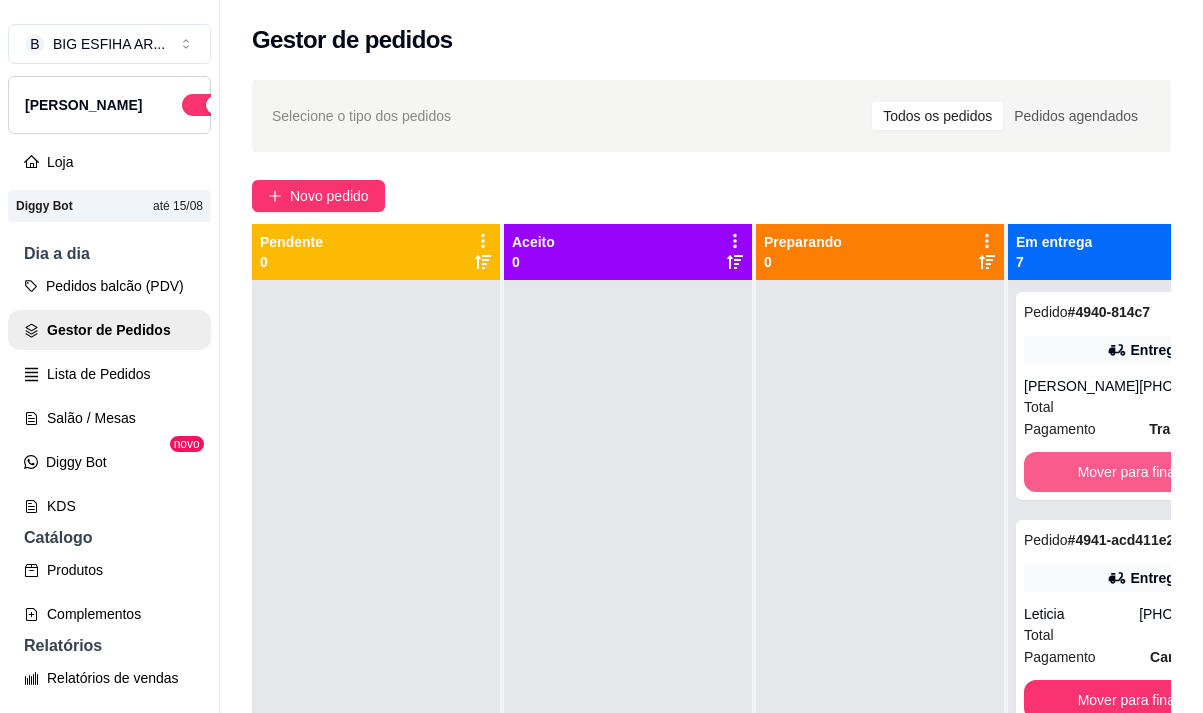 click on "Mover para finalizado" at bounding box center [1144, 472] 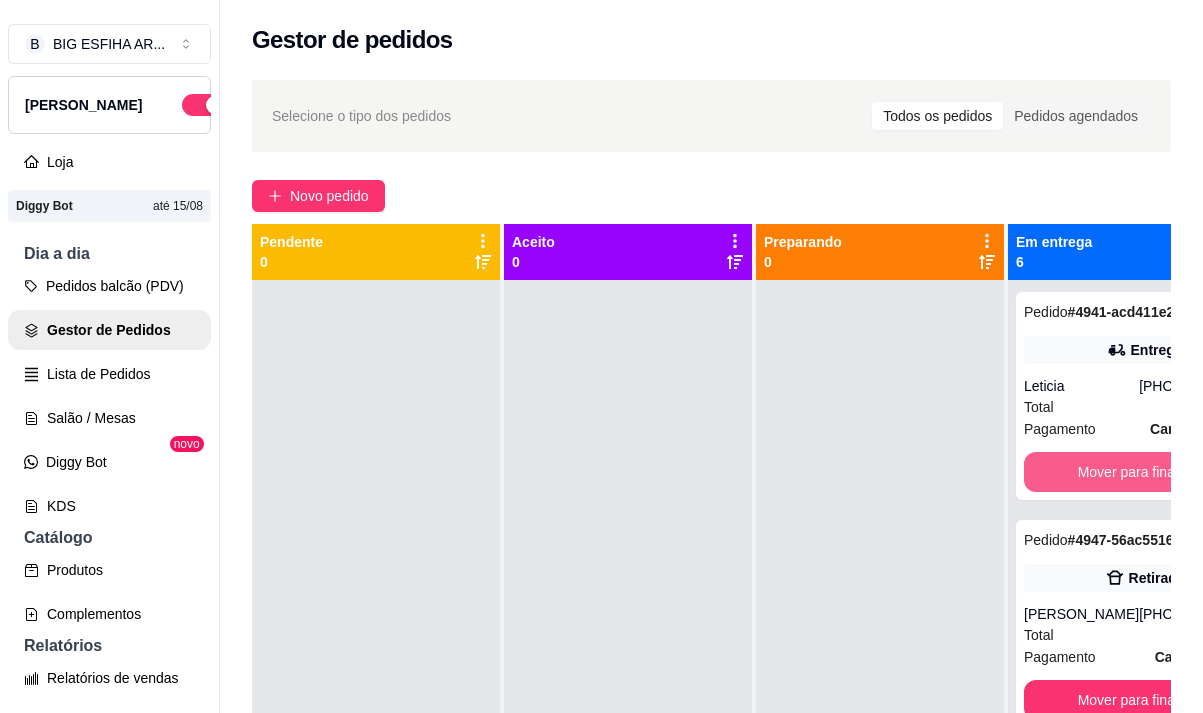 click on "Mover para finalizado" at bounding box center [1144, 472] 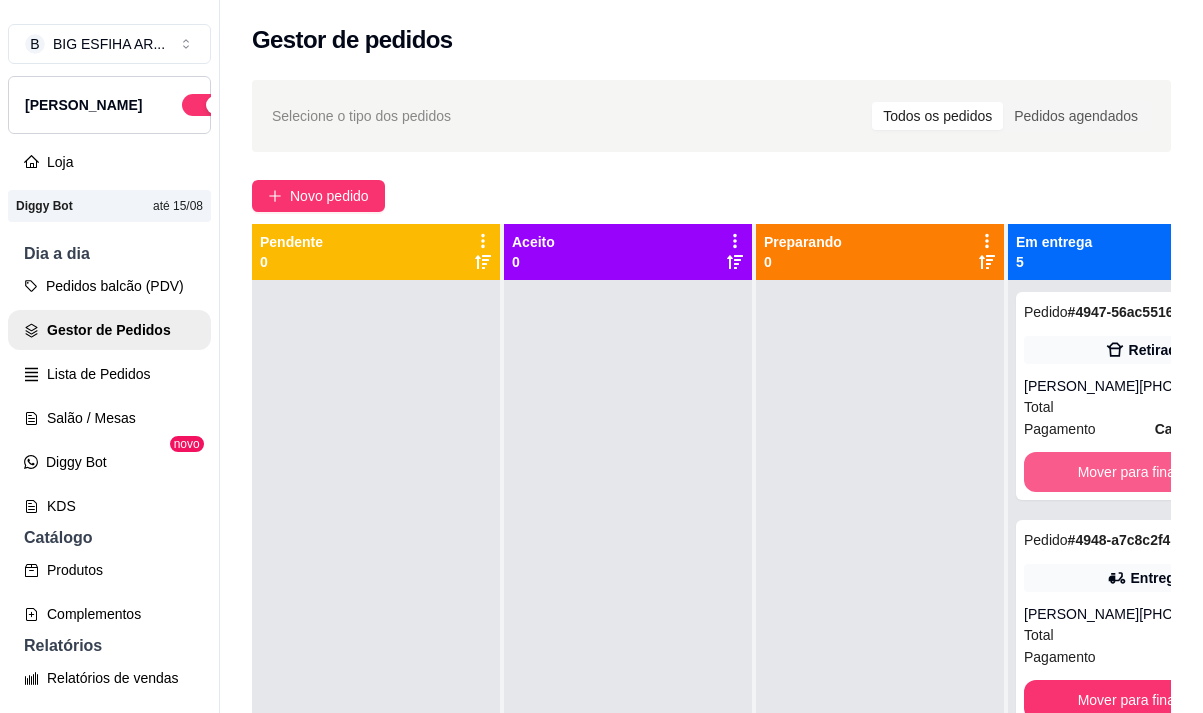 click on "Mover para finalizado" at bounding box center [1144, 472] 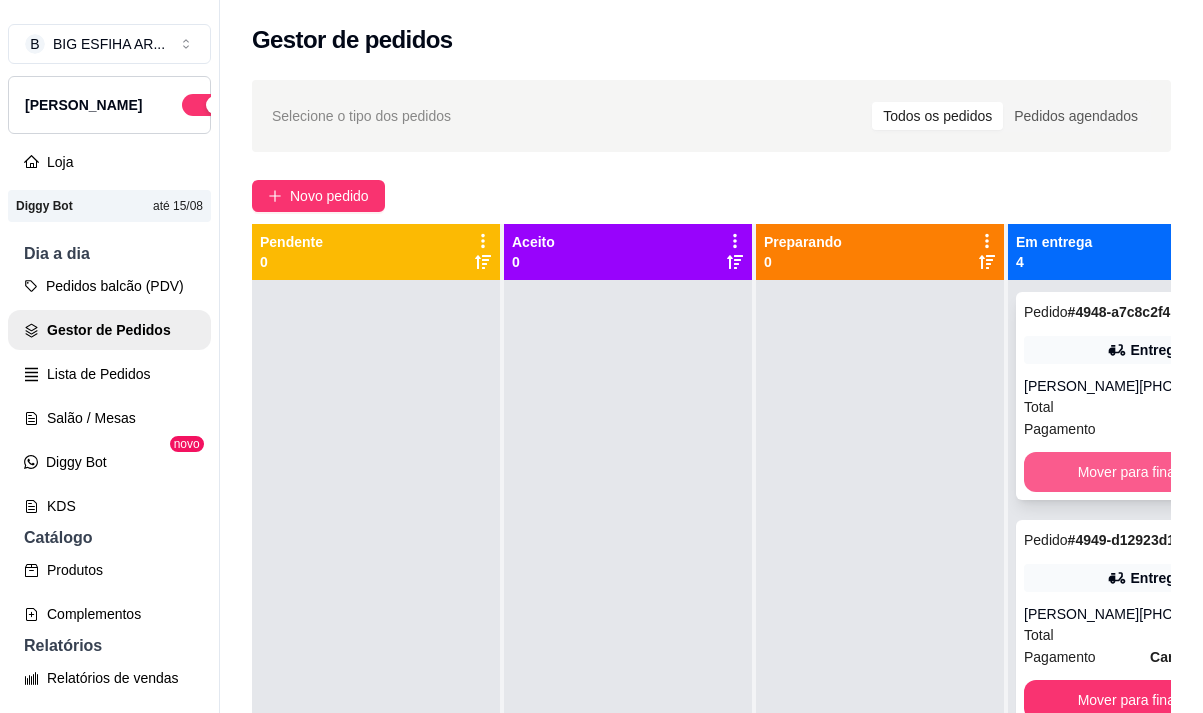 click on "Mover para finalizado" at bounding box center [1144, 472] 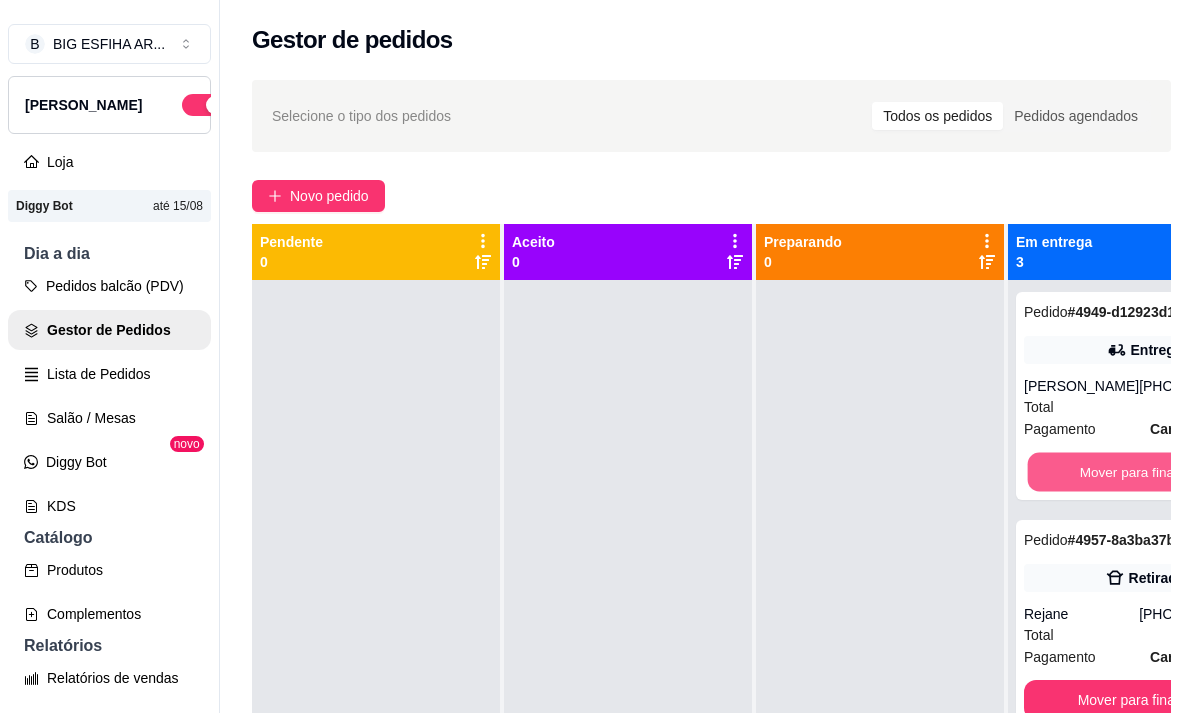 click on "Mover para finalizado" at bounding box center (1145, 472) 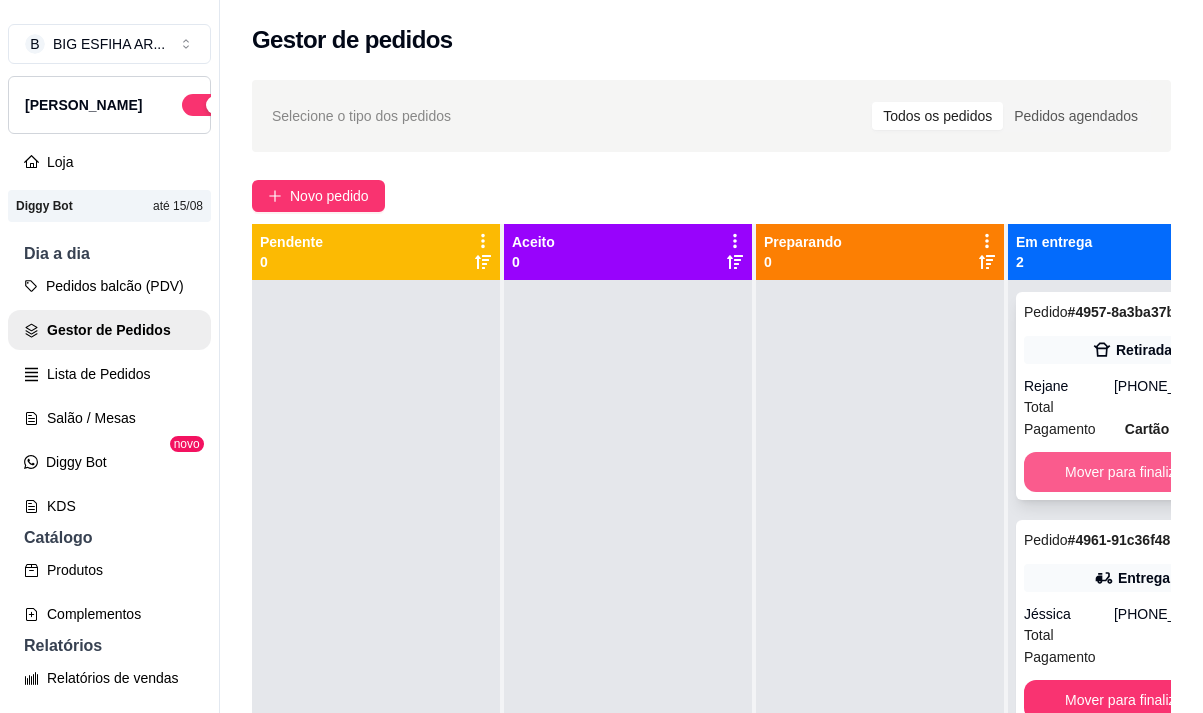 click on "Mover para finalizado" at bounding box center [1132, 472] 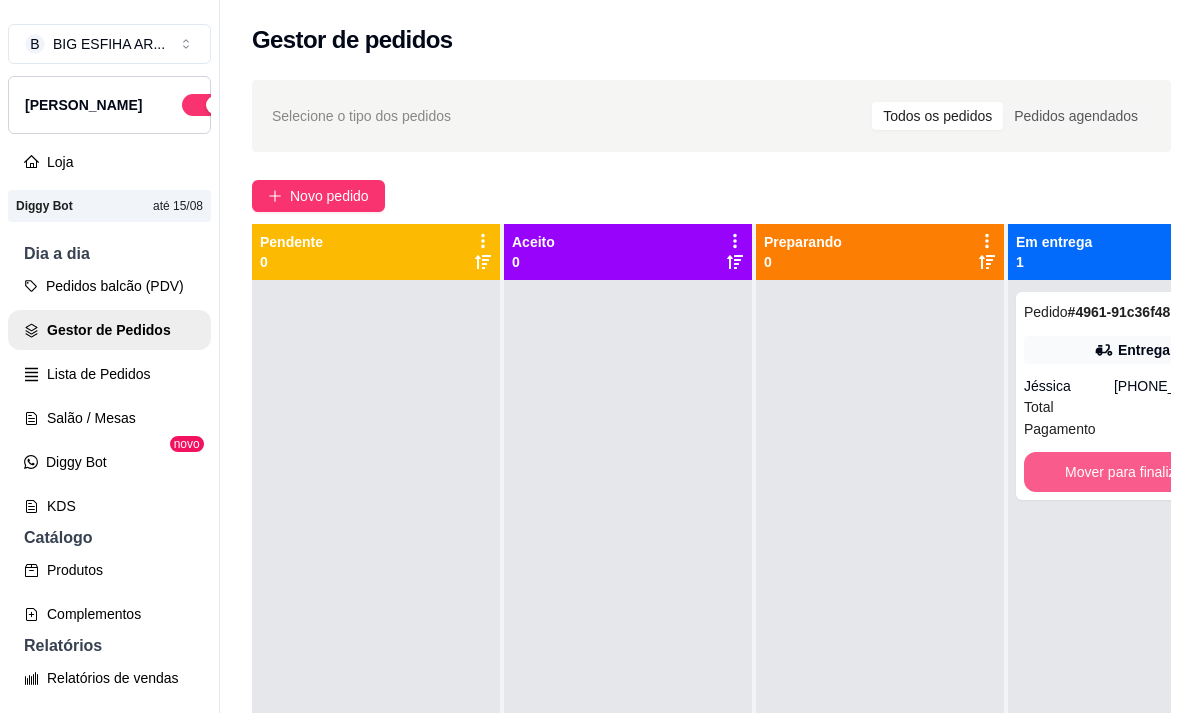 click on "Mover para finalizado" at bounding box center (1132, 472) 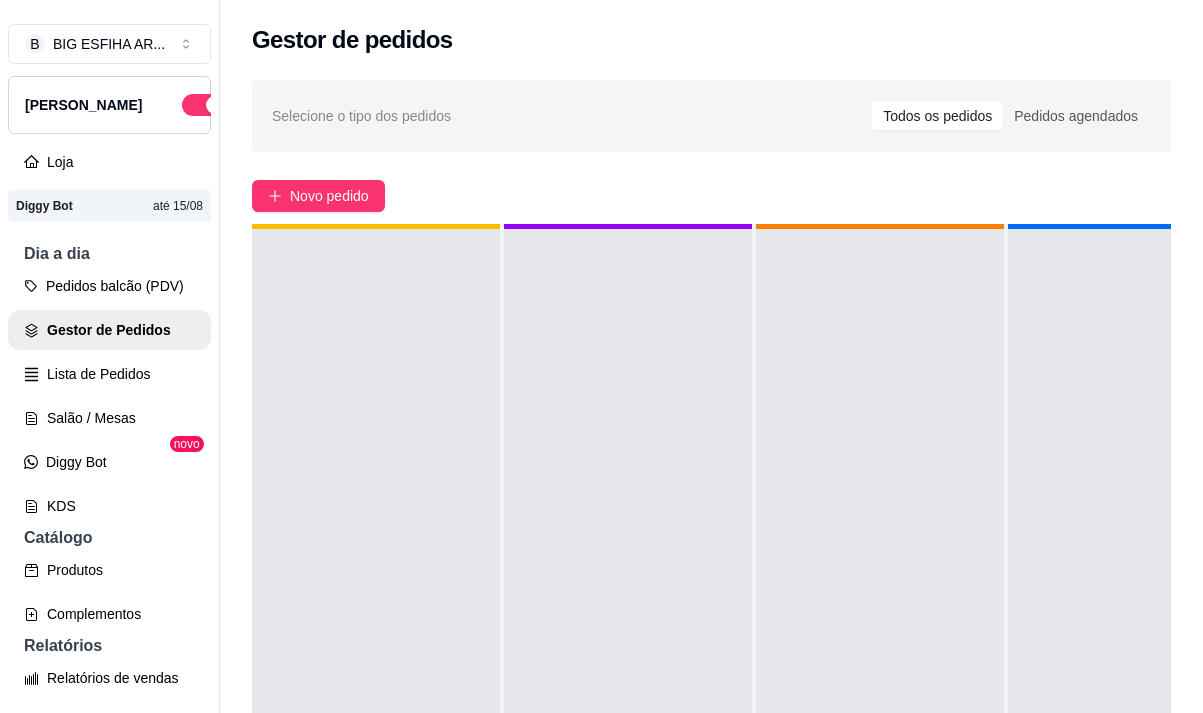 scroll, scrollTop: 71, scrollLeft: 0, axis: vertical 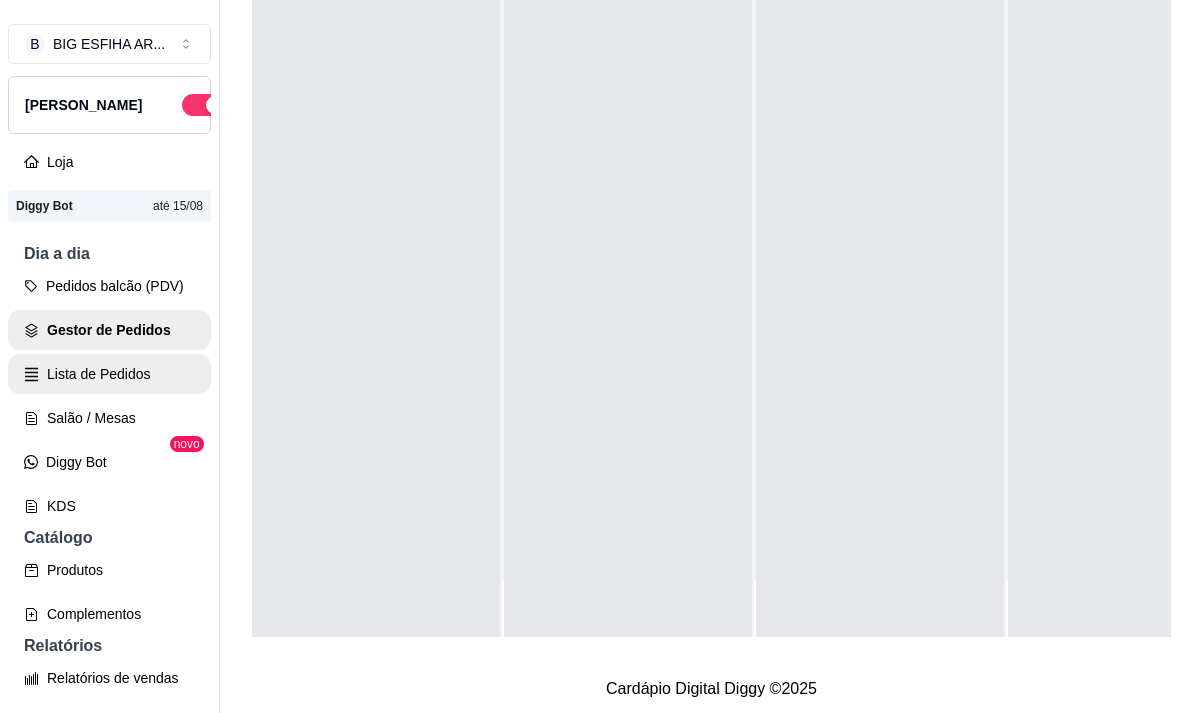 click on "Lista de Pedidos" at bounding box center (109, 374) 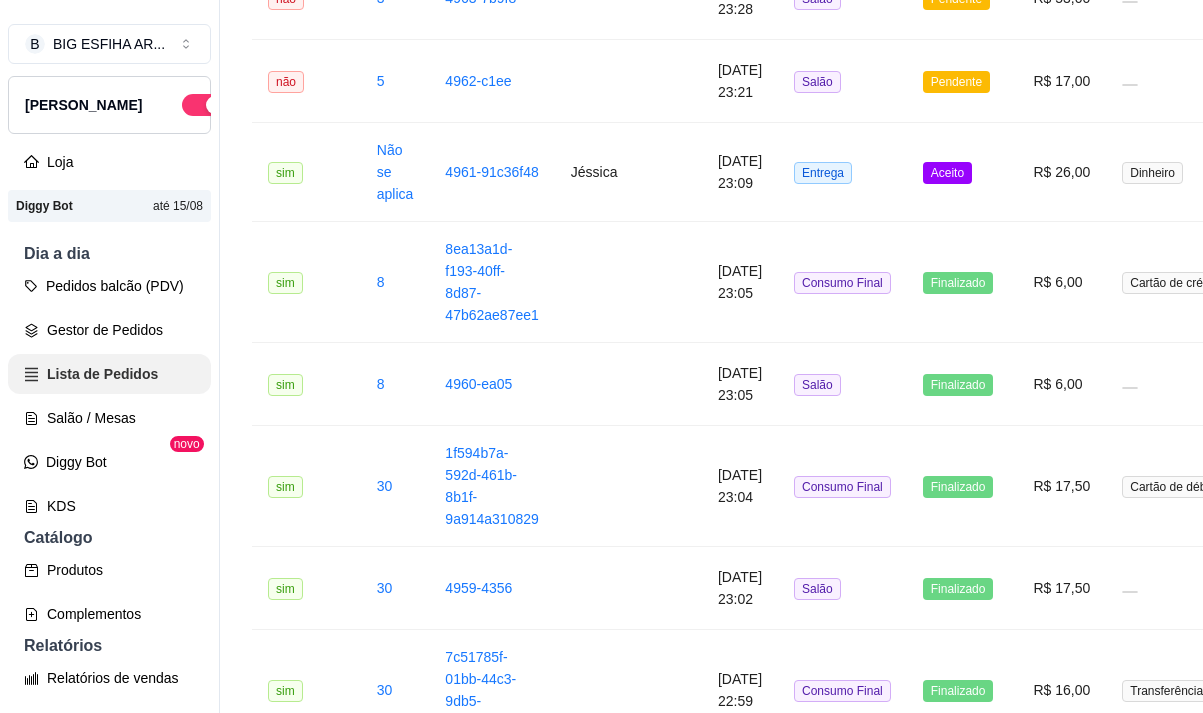 scroll, scrollTop: 0, scrollLeft: 0, axis: both 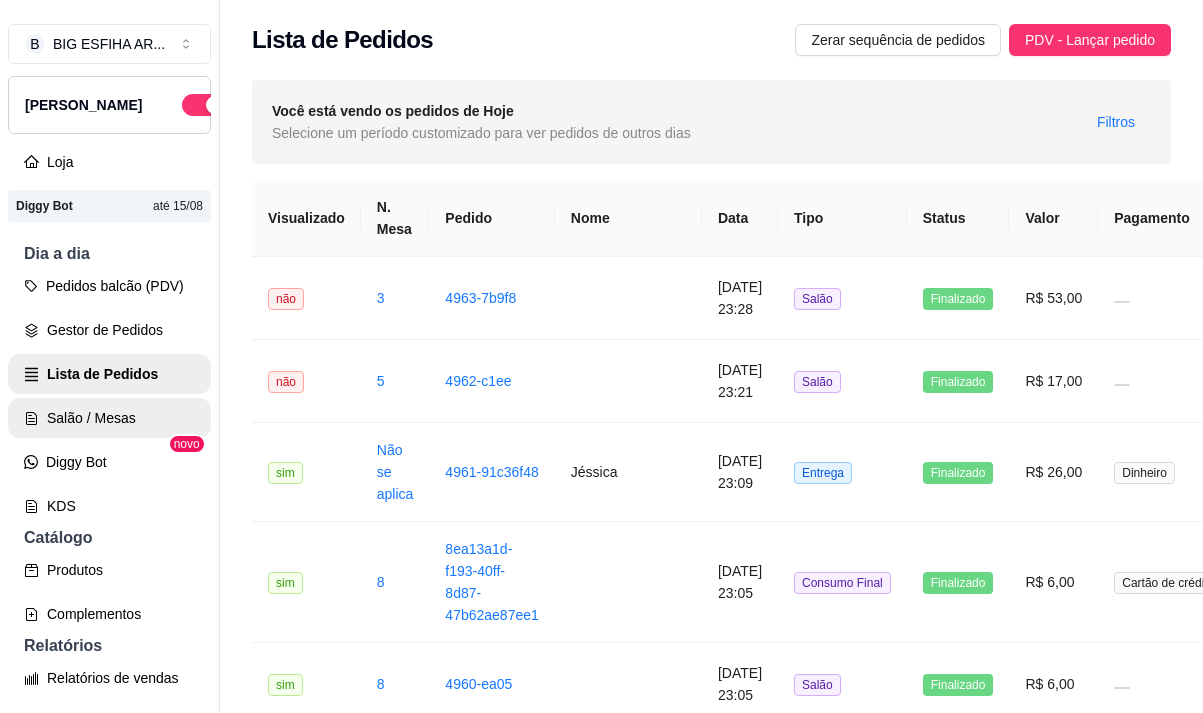 click on "Salão / Mesas" at bounding box center (109, 418) 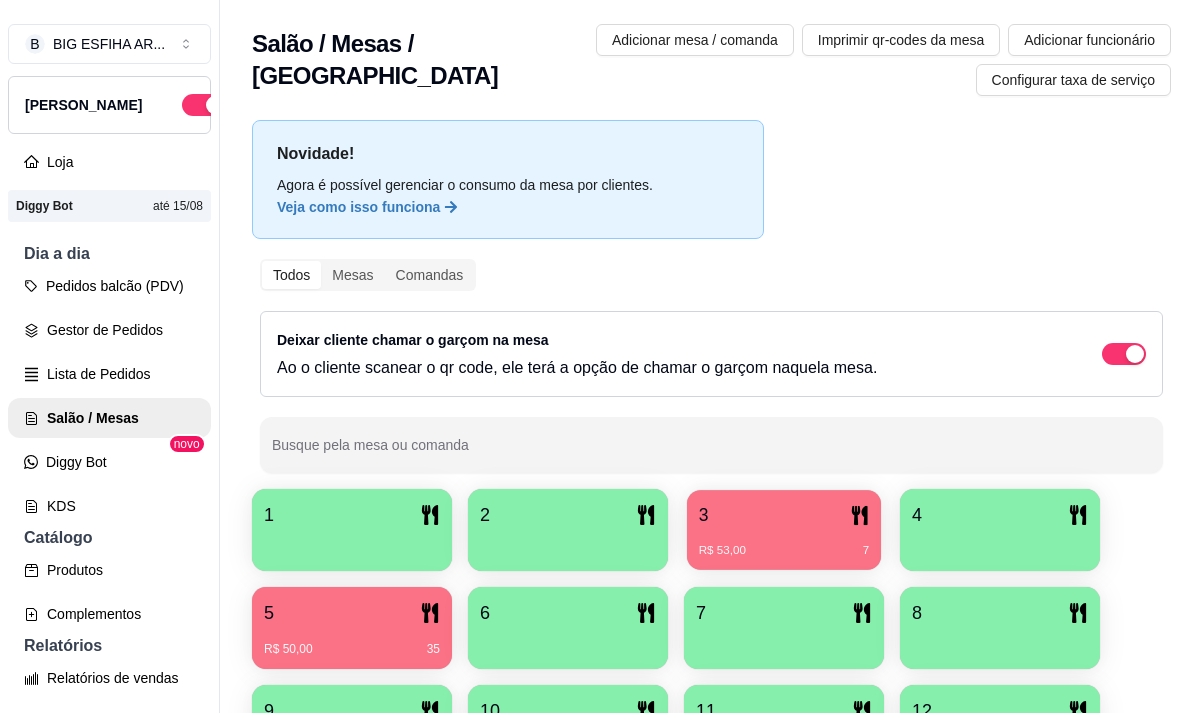 click on "3" at bounding box center (784, 515) 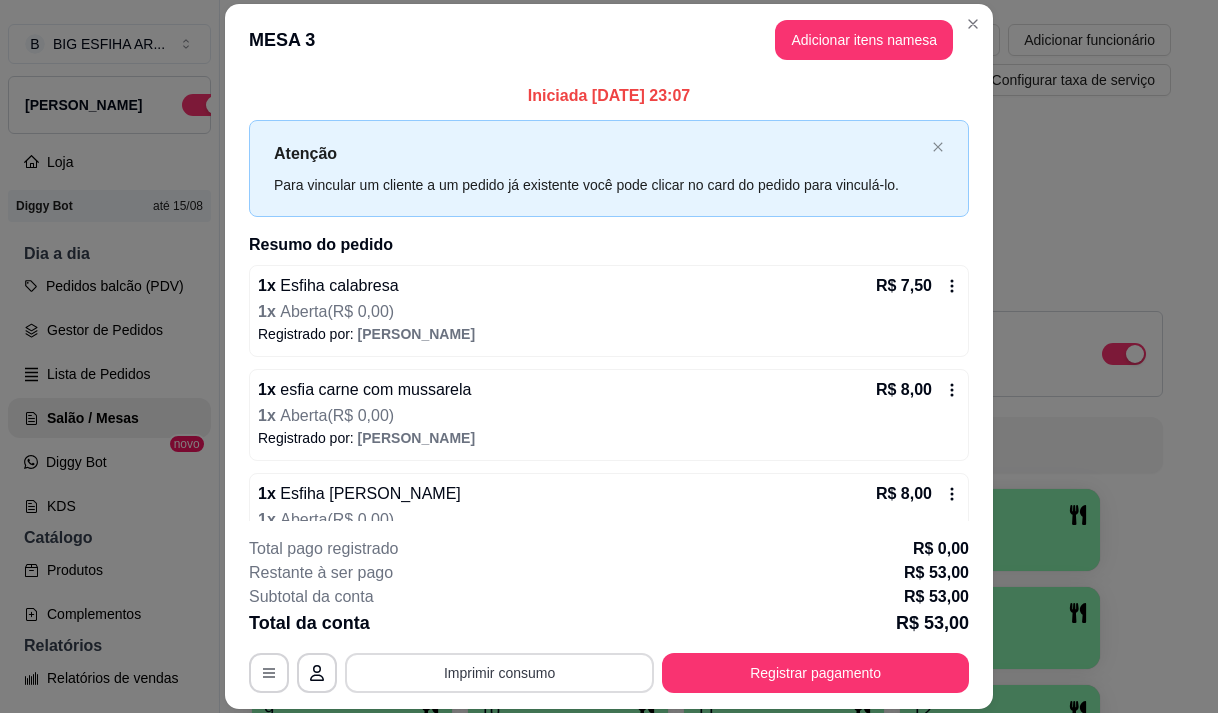click on "Imprimir consumo" at bounding box center (499, 673) 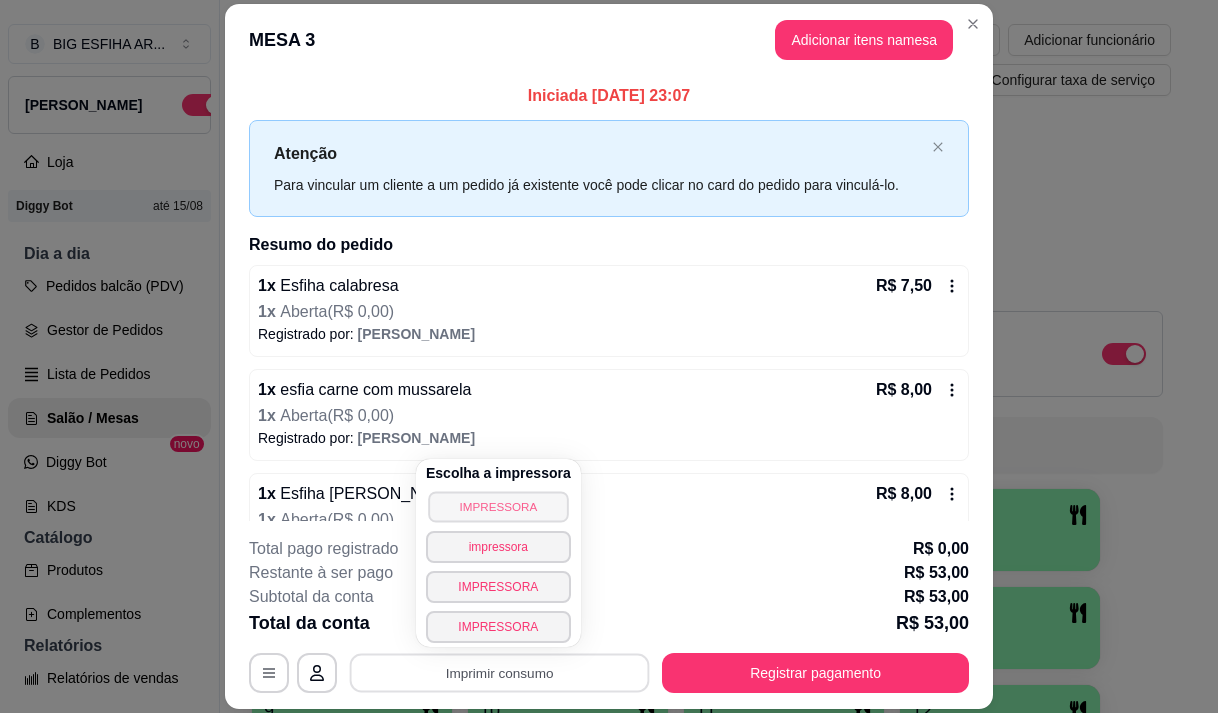 click on "IMPRESSORA" at bounding box center [498, 506] 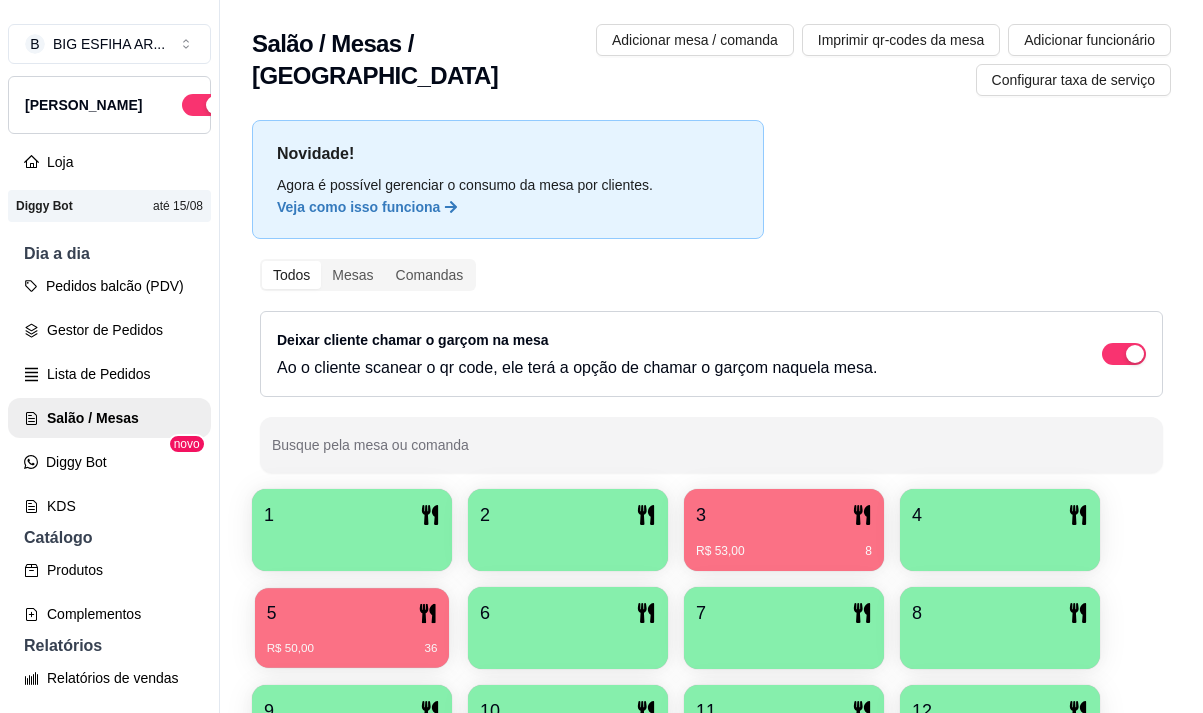 click on "5" at bounding box center (352, 613) 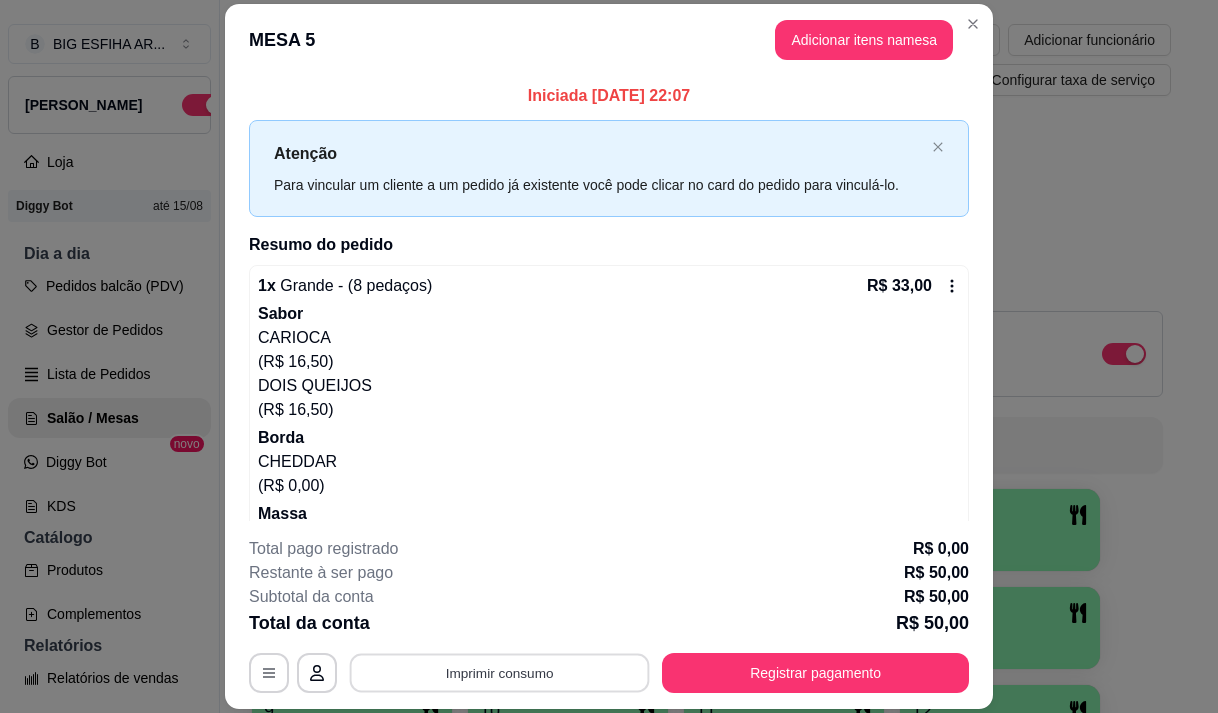 click on "Imprimir consumo" at bounding box center (500, 673) 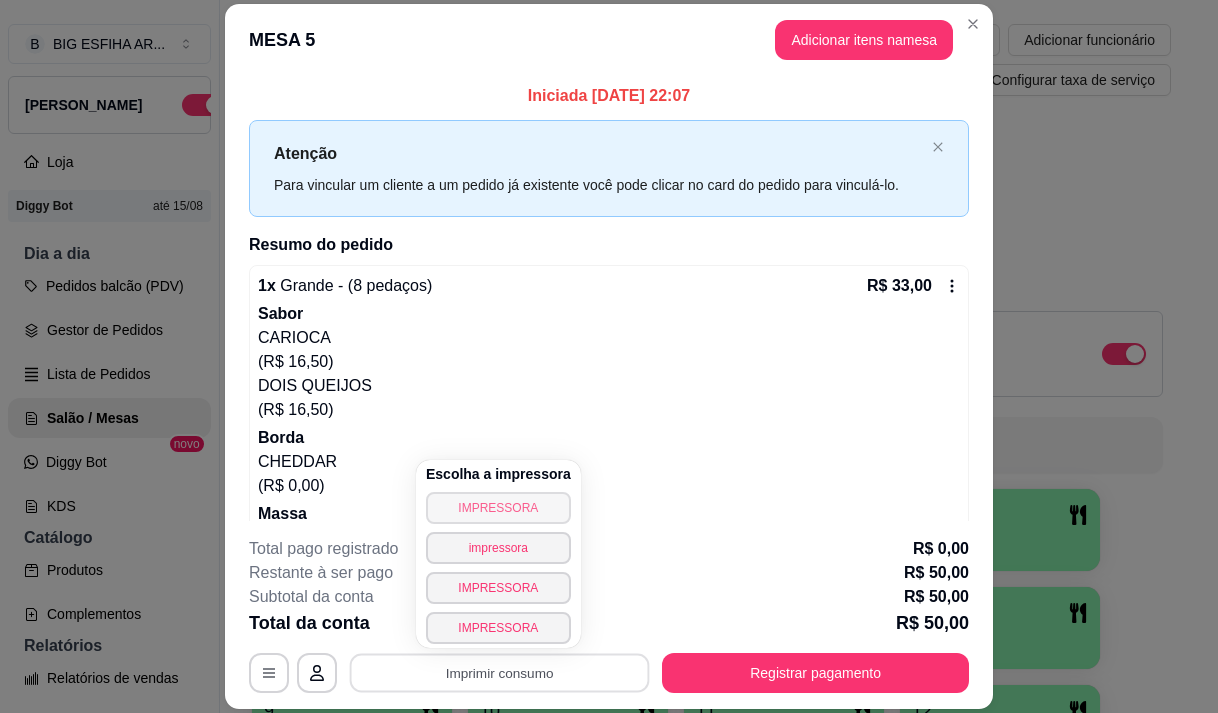 click on "IMPRESSORA" at bounding box center [498, 508] 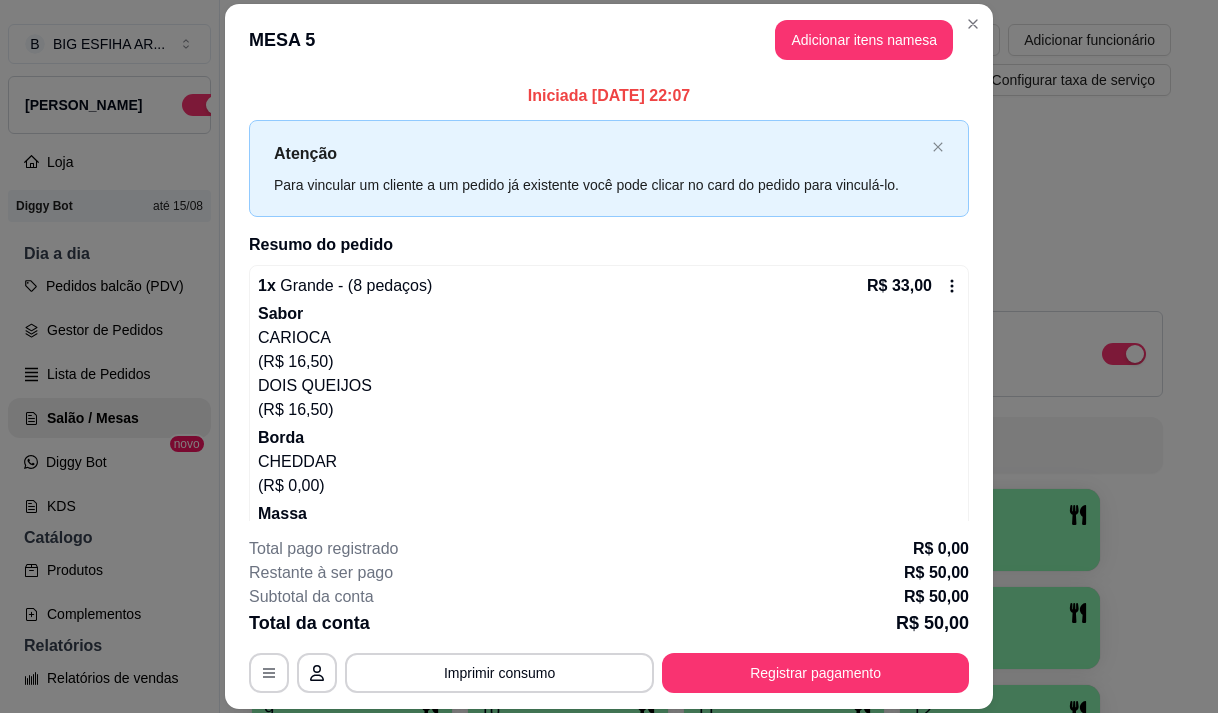 type 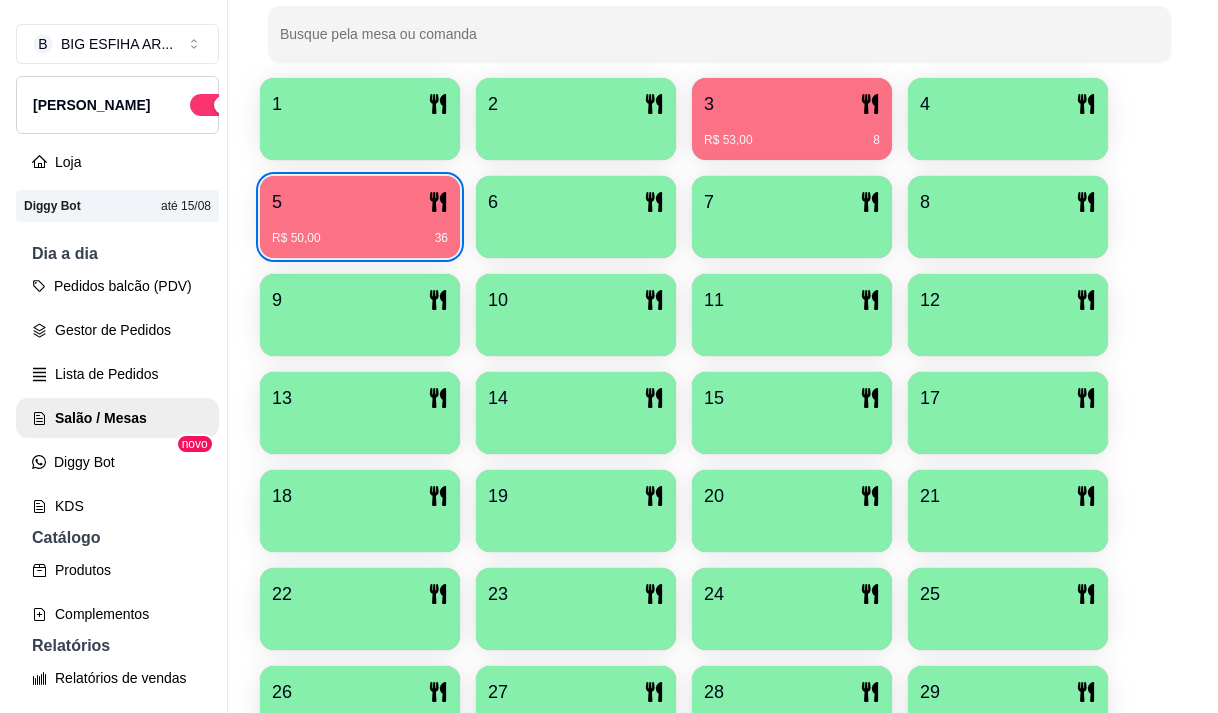 scroll, scrollTop: 300, scrollLeft: 0, axis: vertical 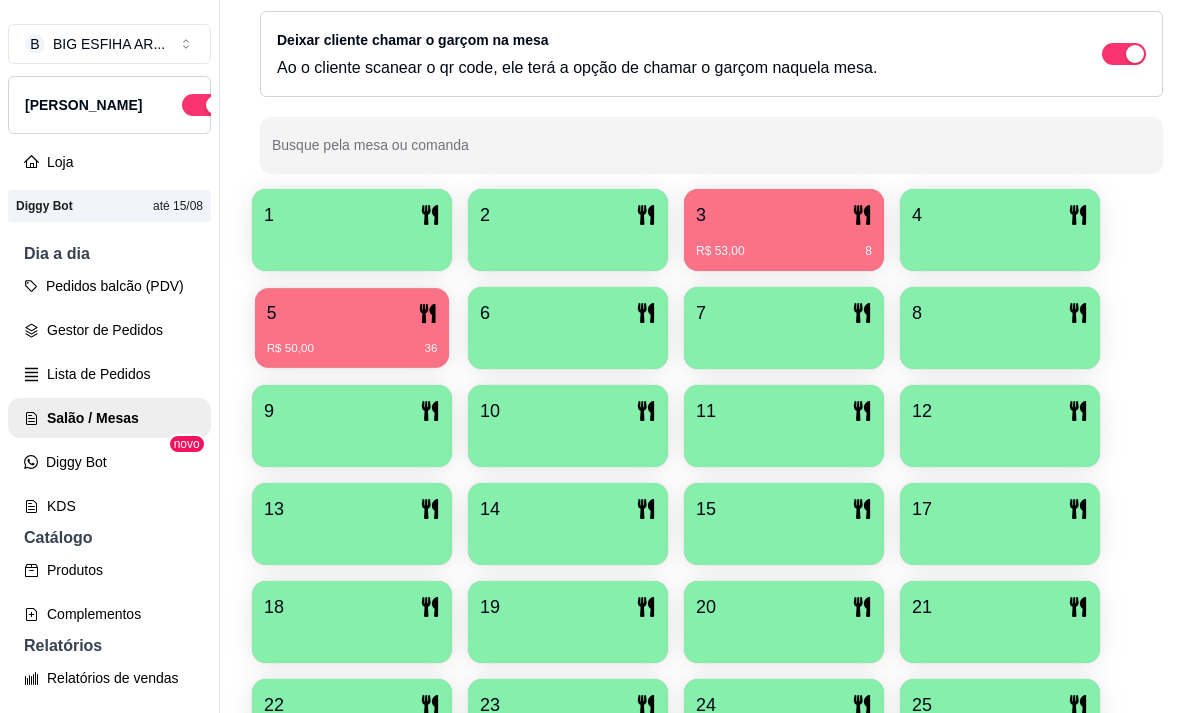 click on "R$ 50,00 36" at bounding box center [352, 341] 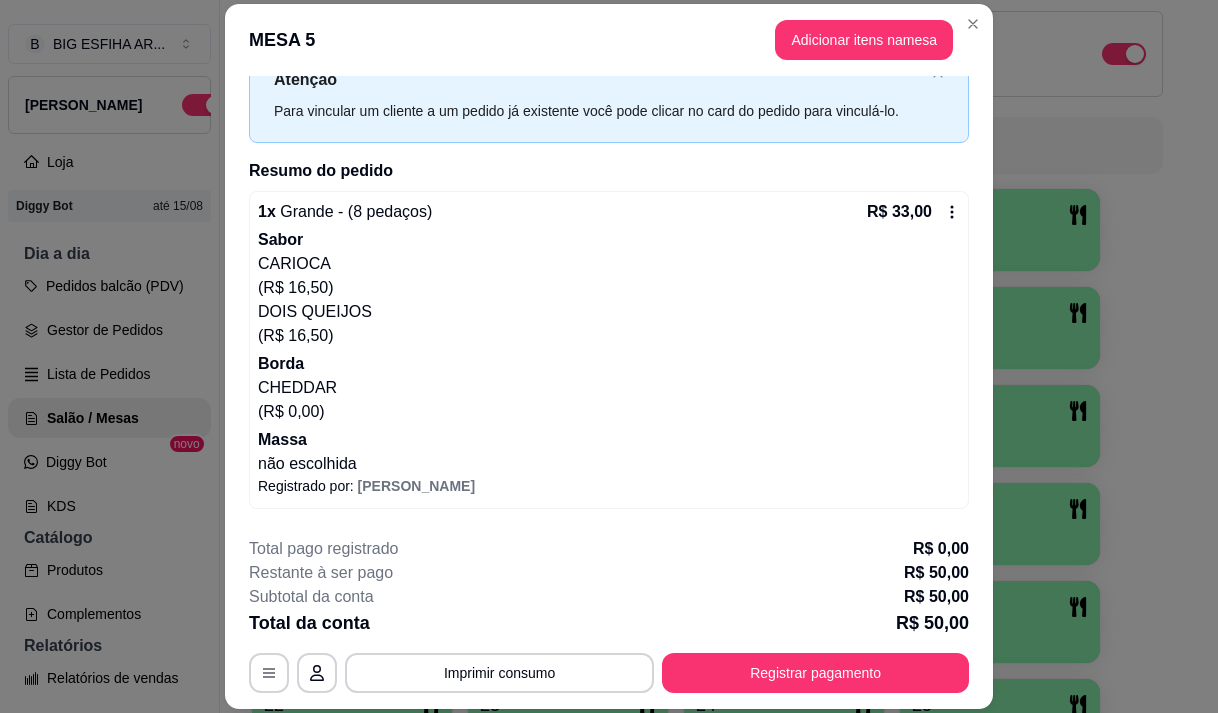 scroll, scrollTop: 147, scrollLeft: 0, axis: vertical 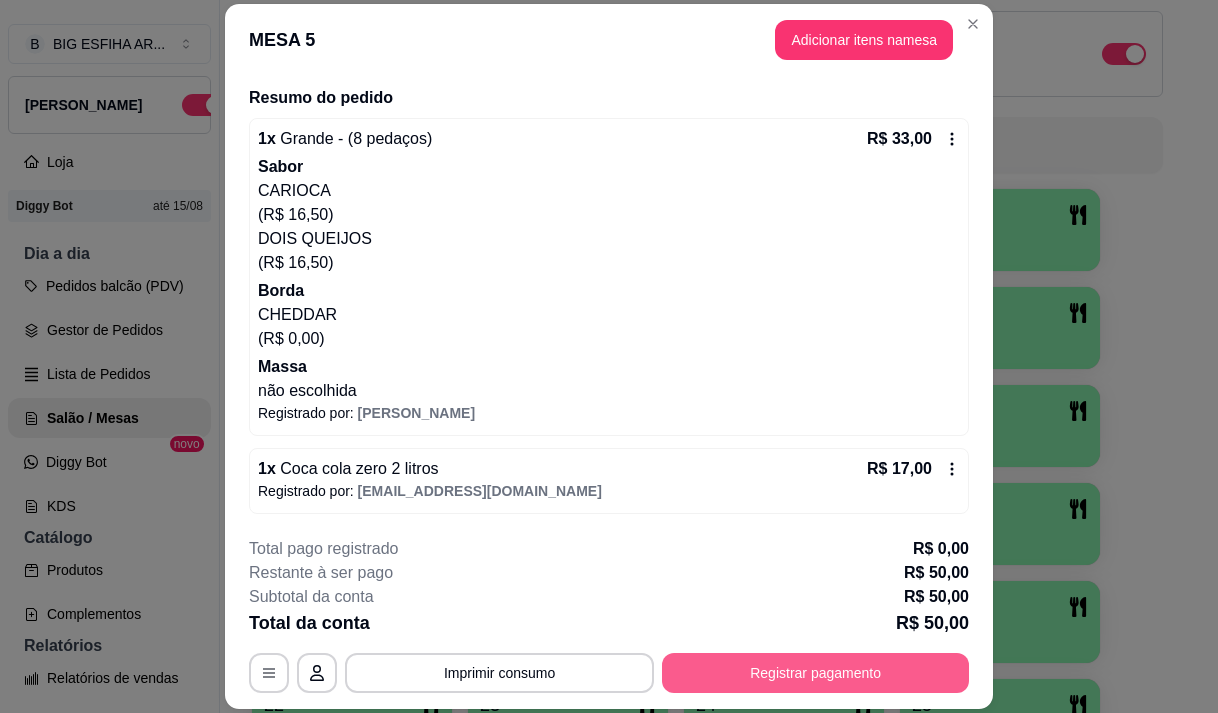 click on "Registrar pagamento" at bounding box center [815, 673] 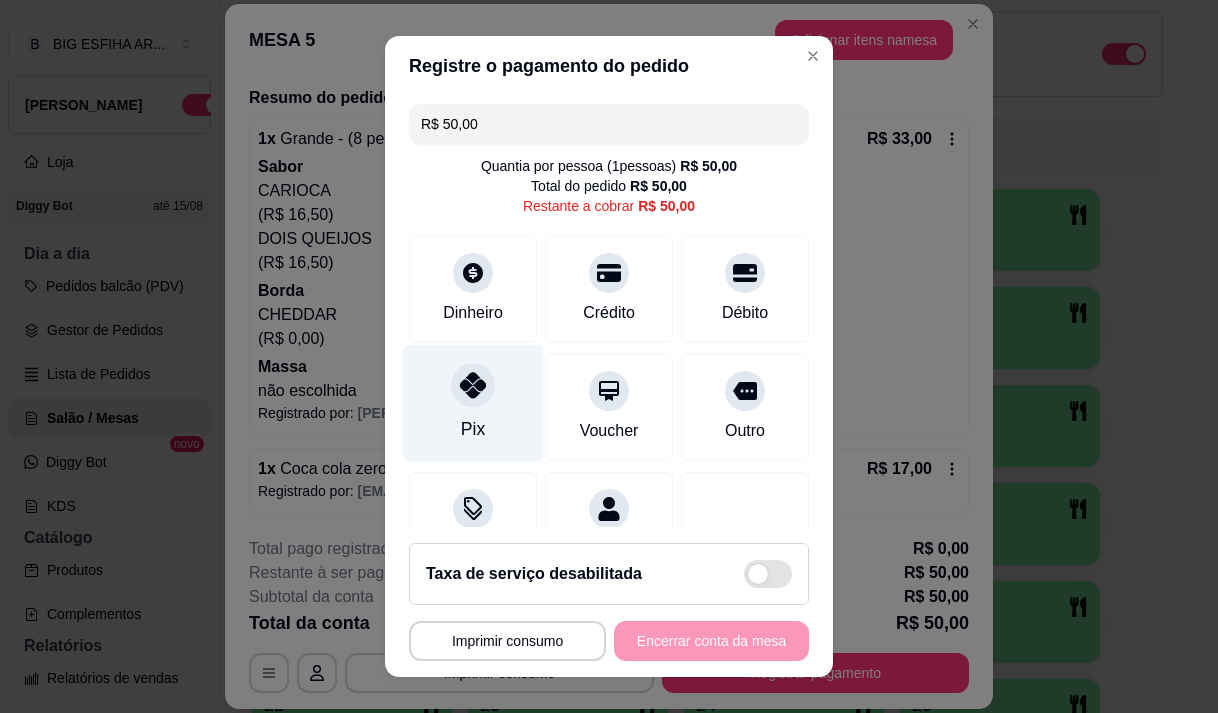 click 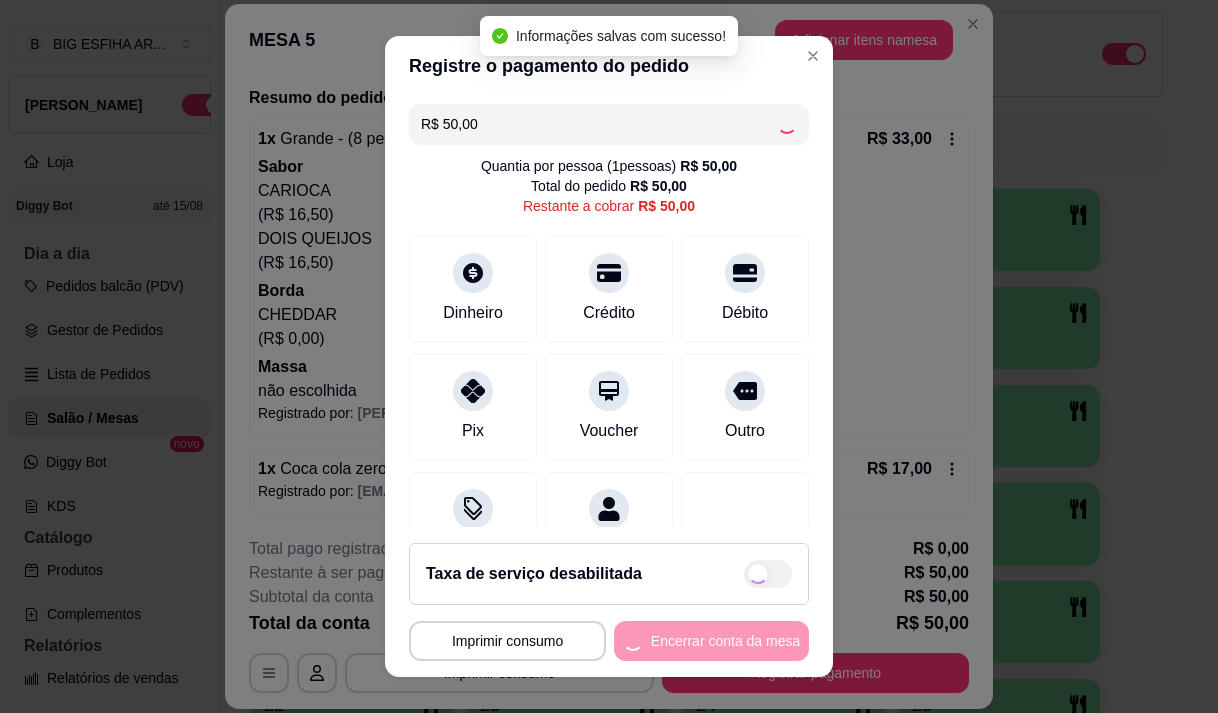 type on "R$ 0,00" 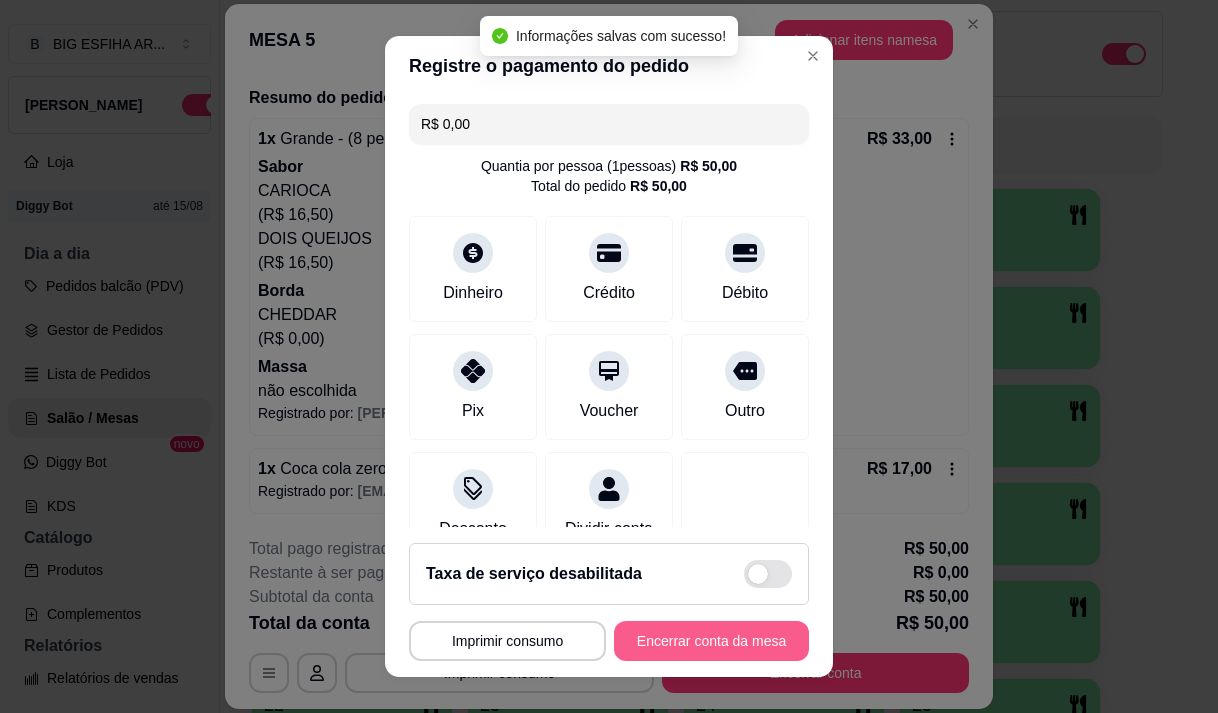 click on "Encerrar conta da mesa" at bounding box center (711, 641) 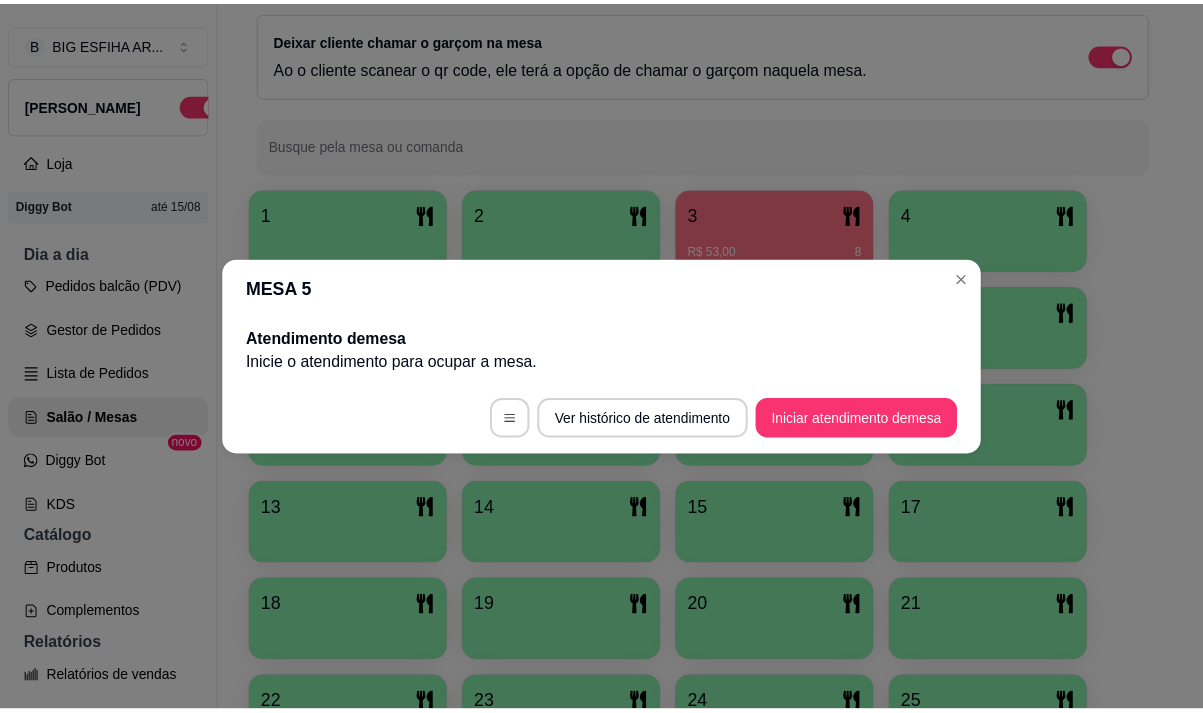 scroll, scrollTop: 0, scrollLeft: 0, axis: both 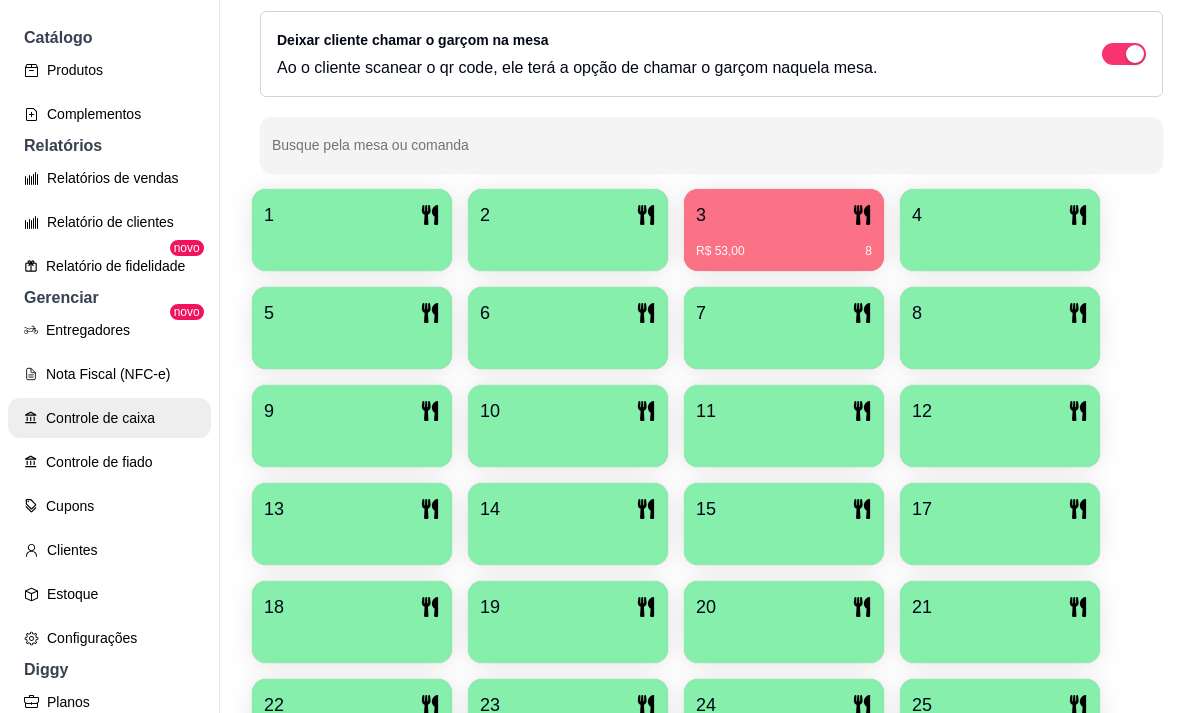 click on "Controle de caixa" at bounding box center (109, 418) 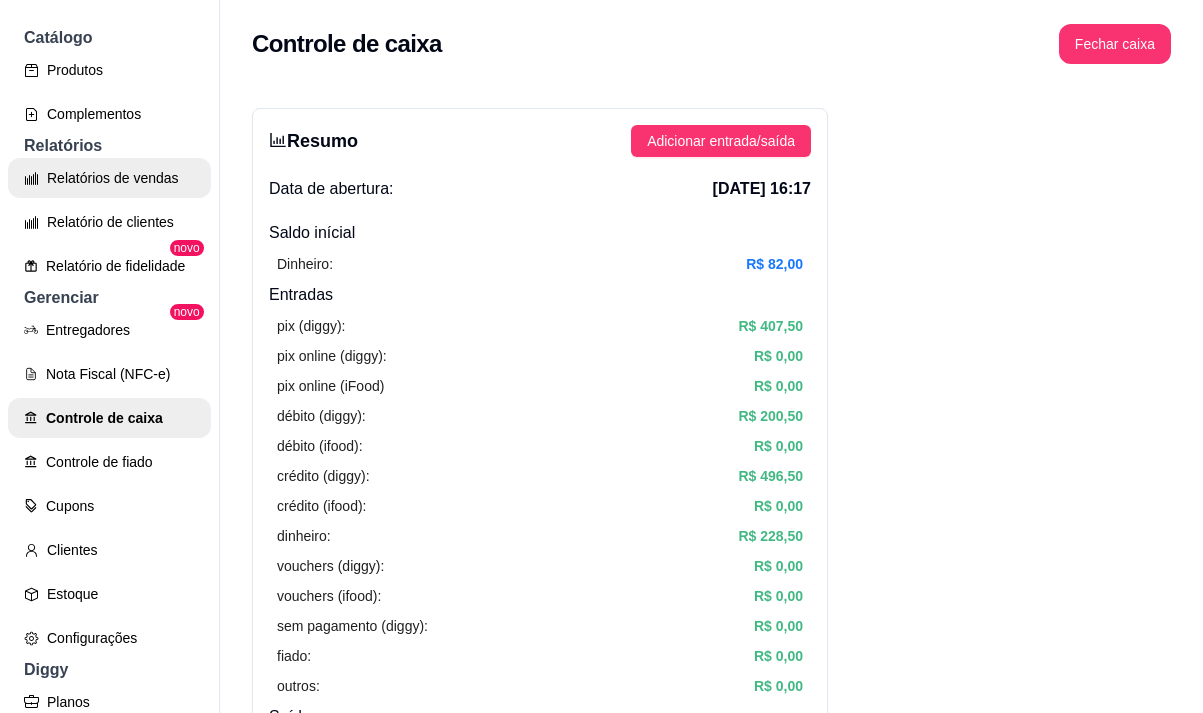 click on "Relatórios de vendas" at bounding box center [109, 178] 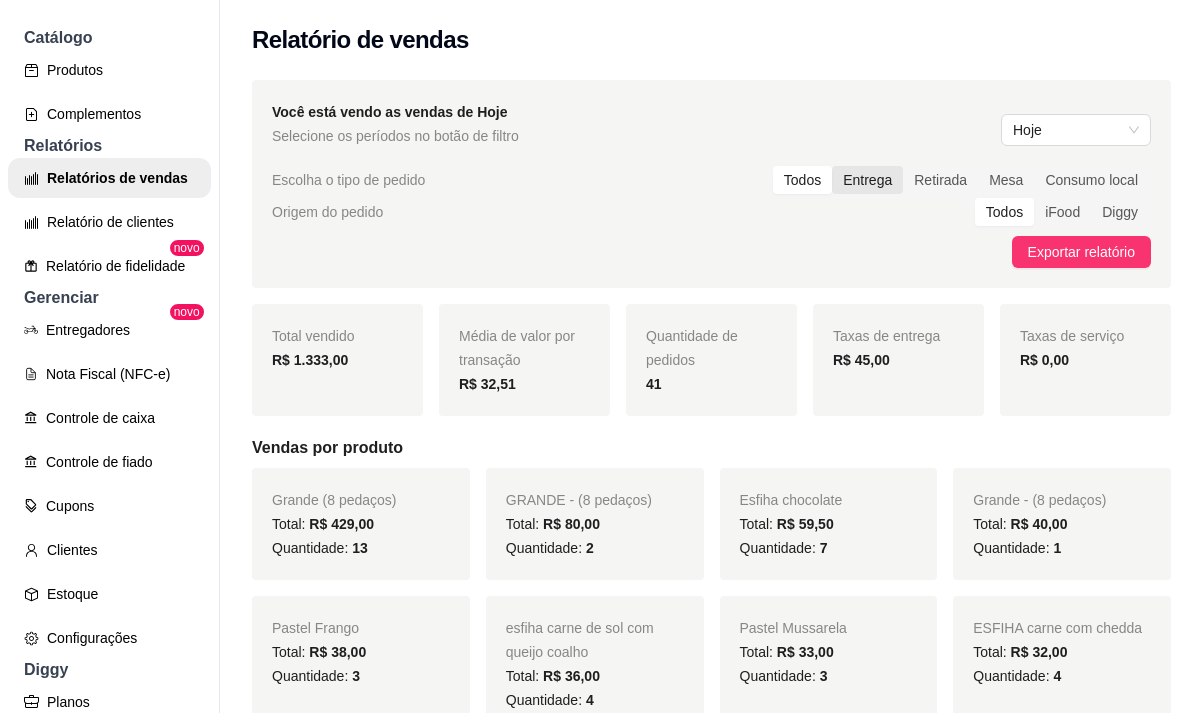click on "Entrega" at bounding box center (867, 180) 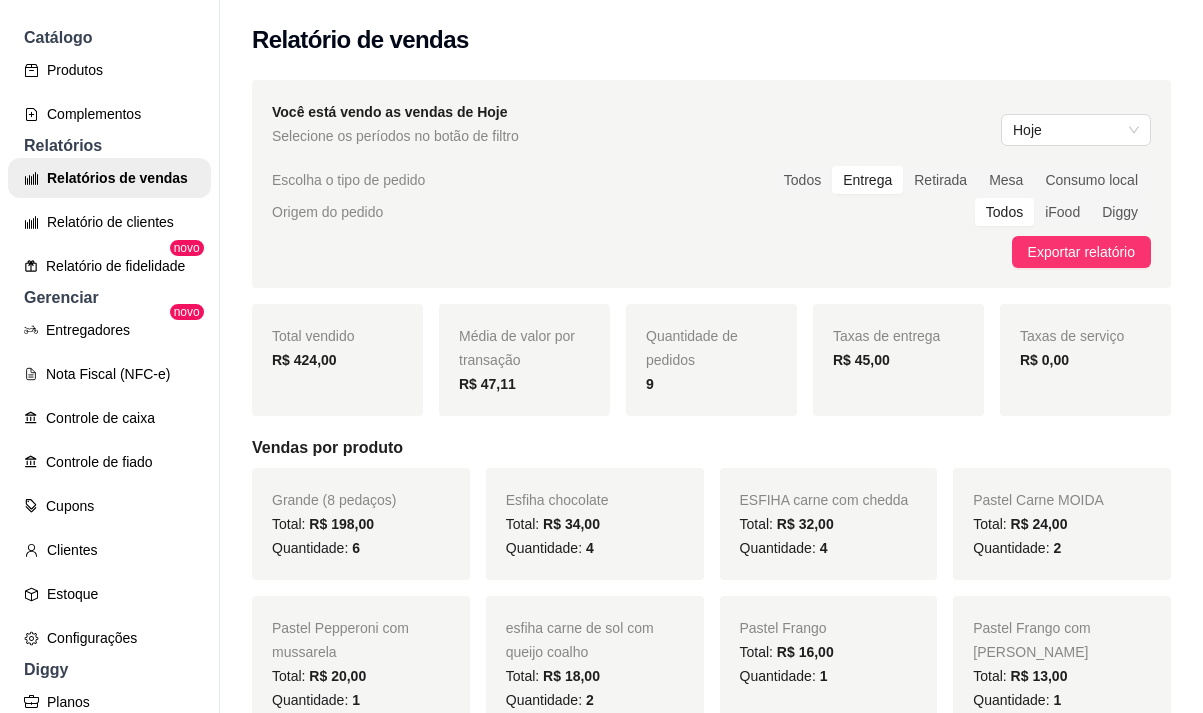 click on "Você está vendo as vendas de   Hoje Selecione os períodos no botão de filtro Hoje Escolha o tipo de pedido Todos Entrega Retirada Mesa Consumo local Origem do pedido Todos iFood Diggy Exportar relatório" at bounding box center (711, 184) 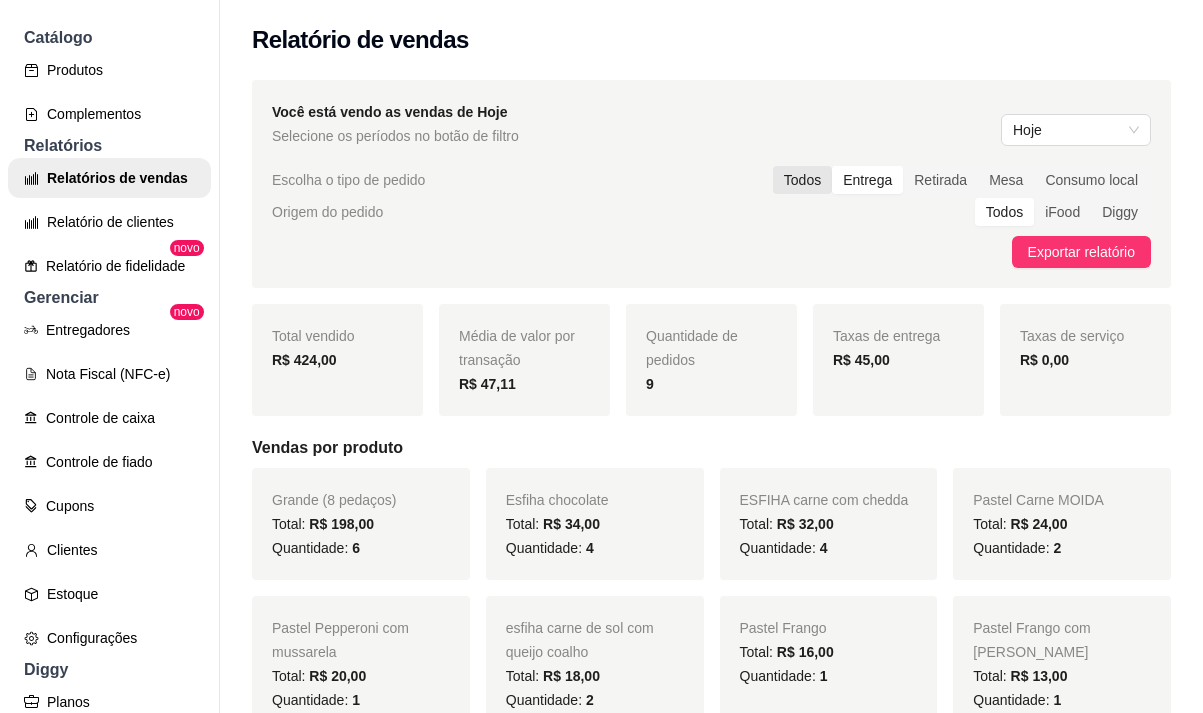 click on "Todos" at bounding box center (802, 180) 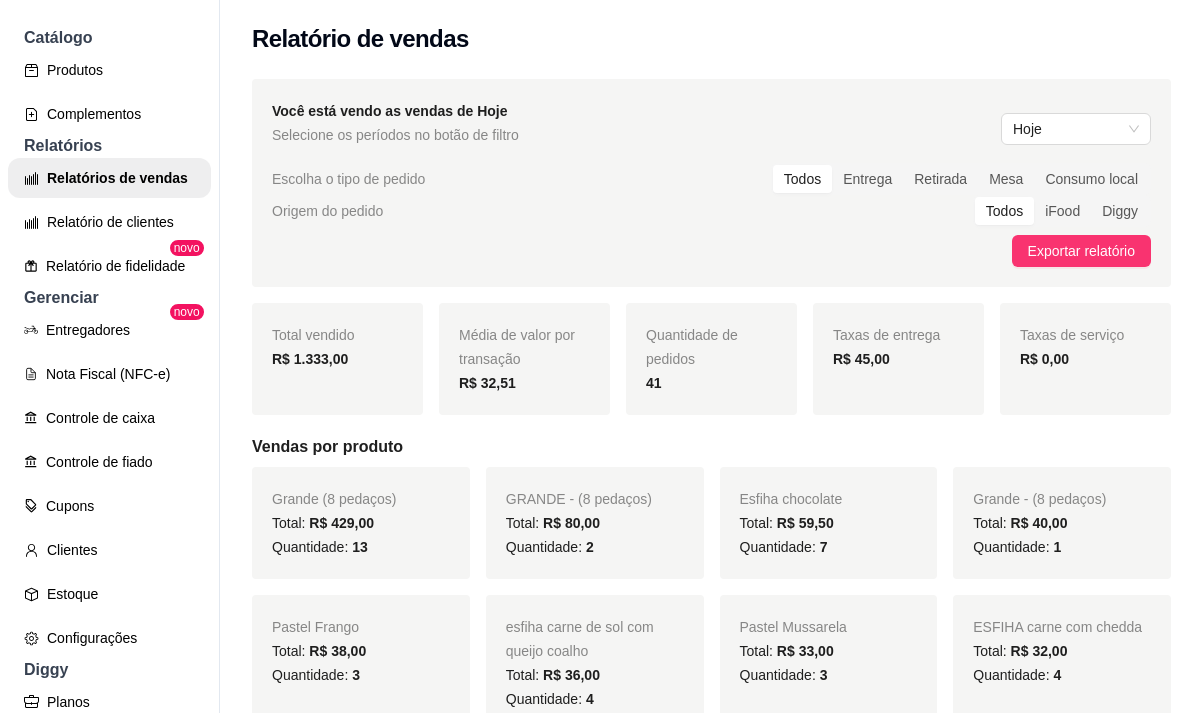 scroll, scrollTop: 0, scrollLeft: 0, axis: both 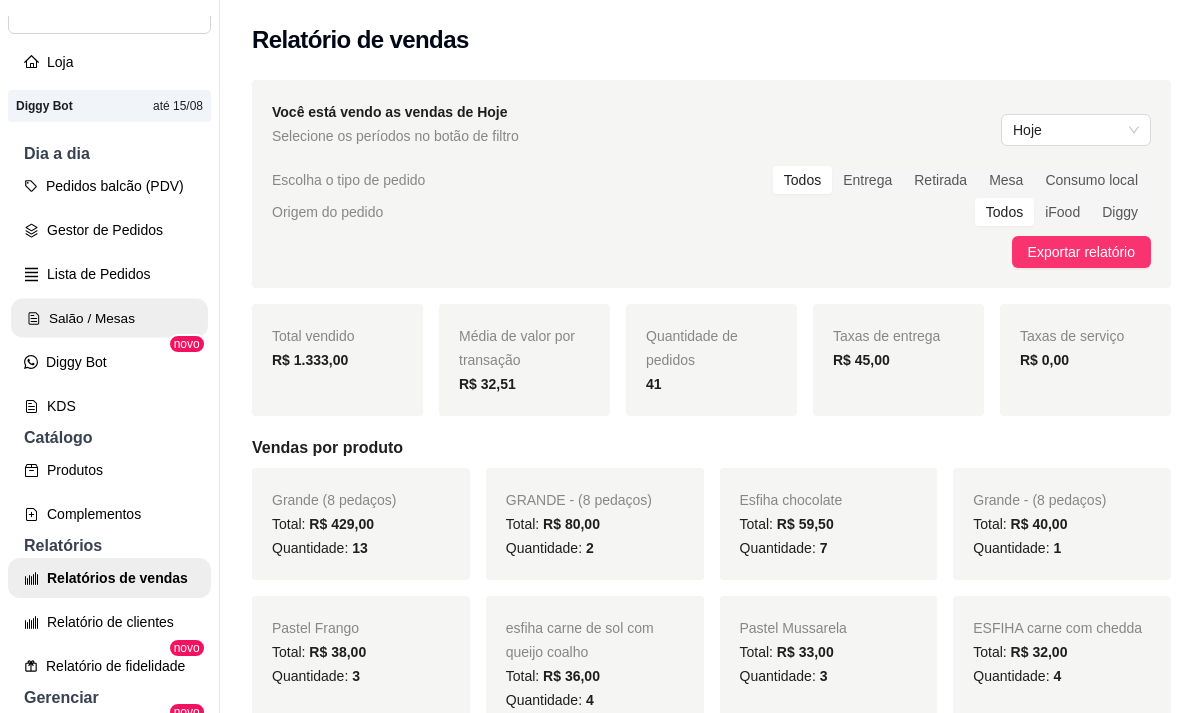 click on "Salão / Mesas" at bounding box center (109, 318) 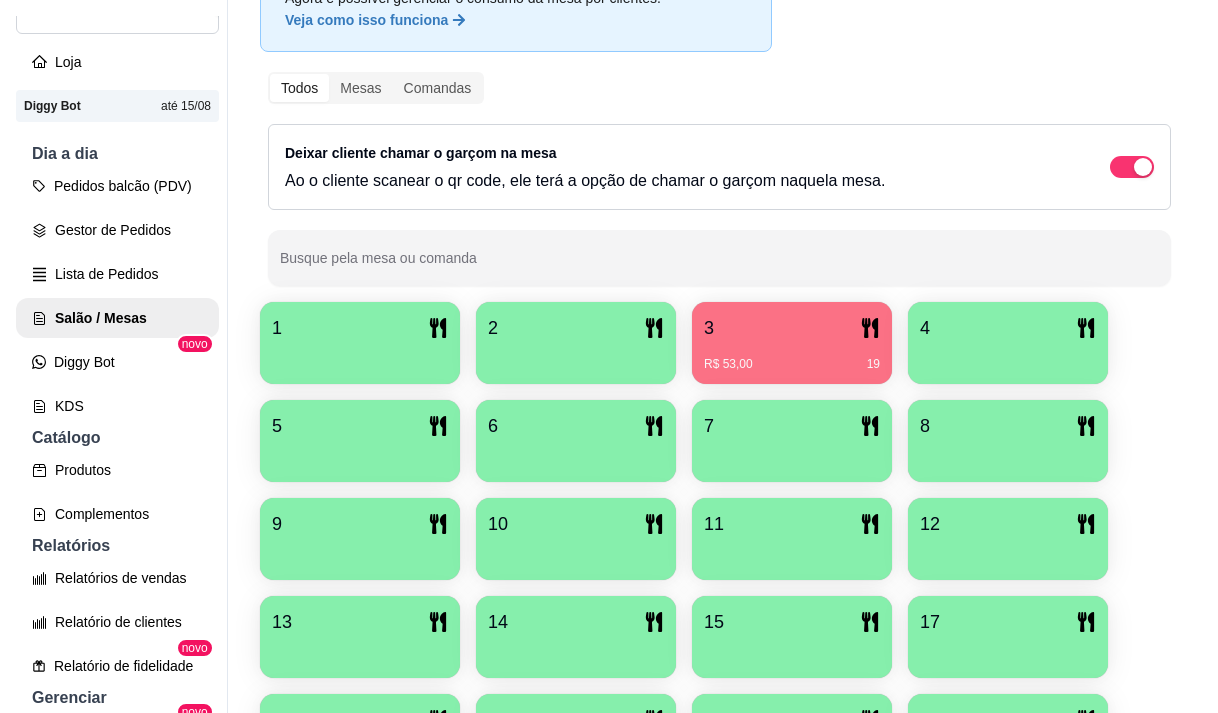scroll, scrollTop: 200, scrollLeft: 0, axis: vertical 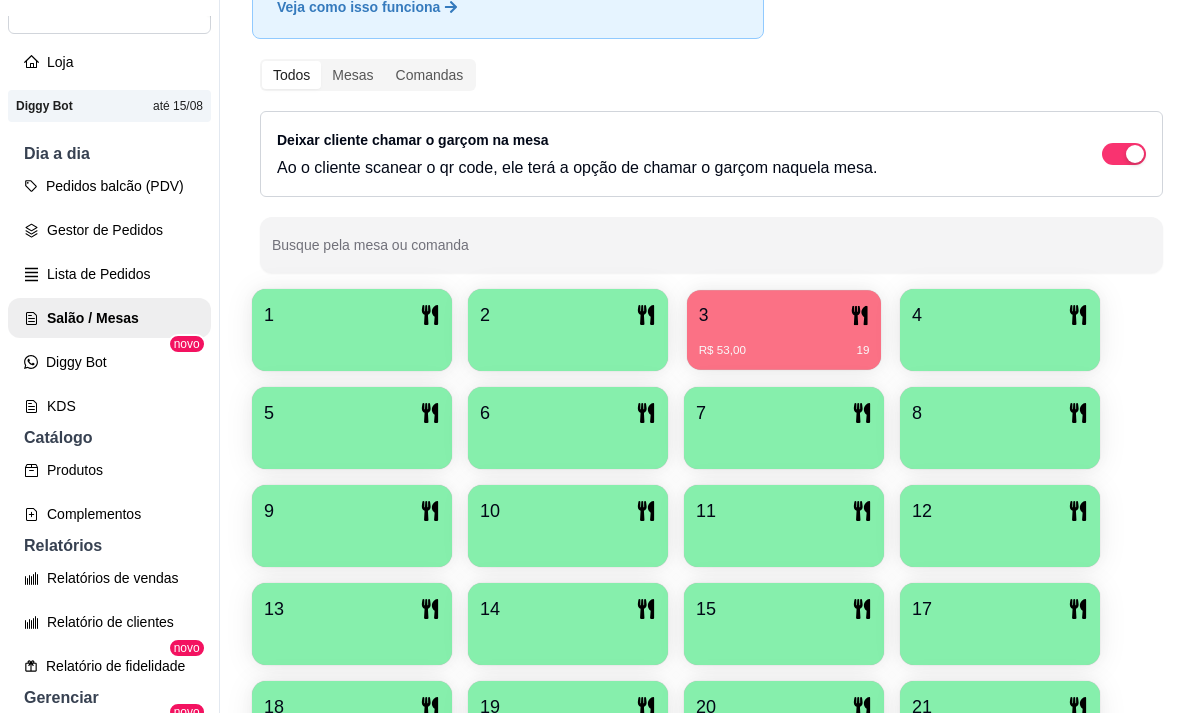 click on "3" at bounding box center (784, 315) 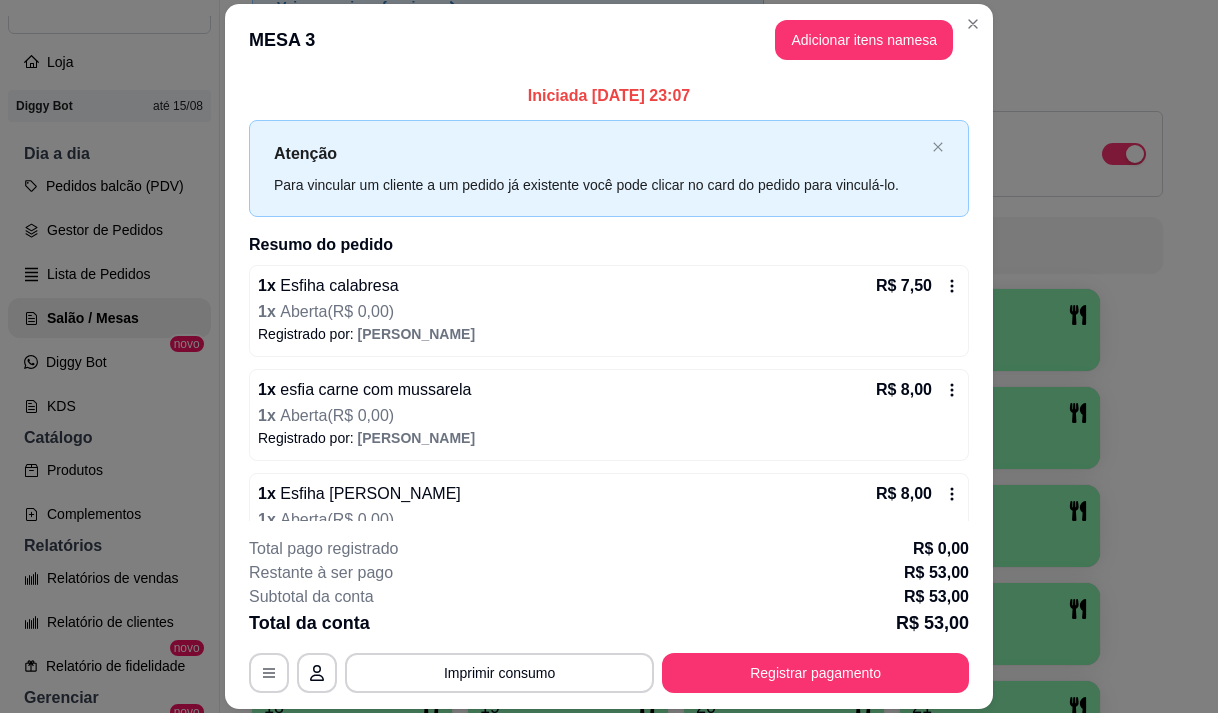 scroll, scrollTop: 337, scrollLeft: 0, axis: vertical 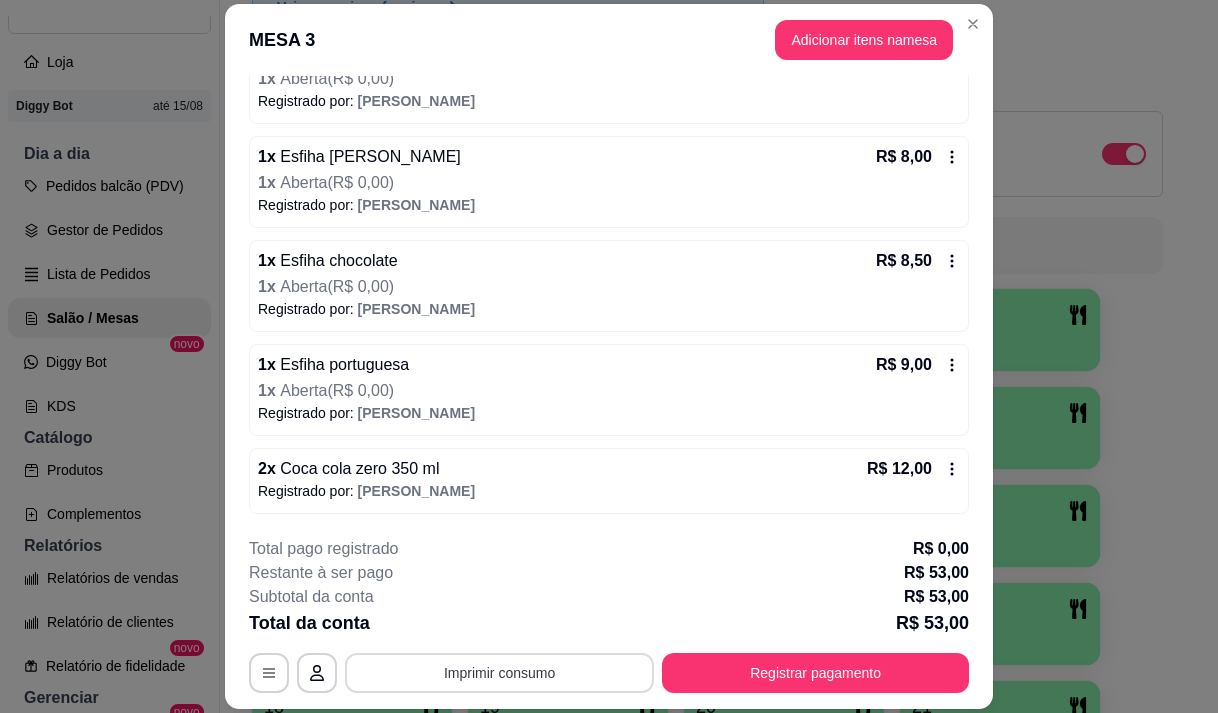 click on "Imprimir consumo" at bounding box center (499, 673) 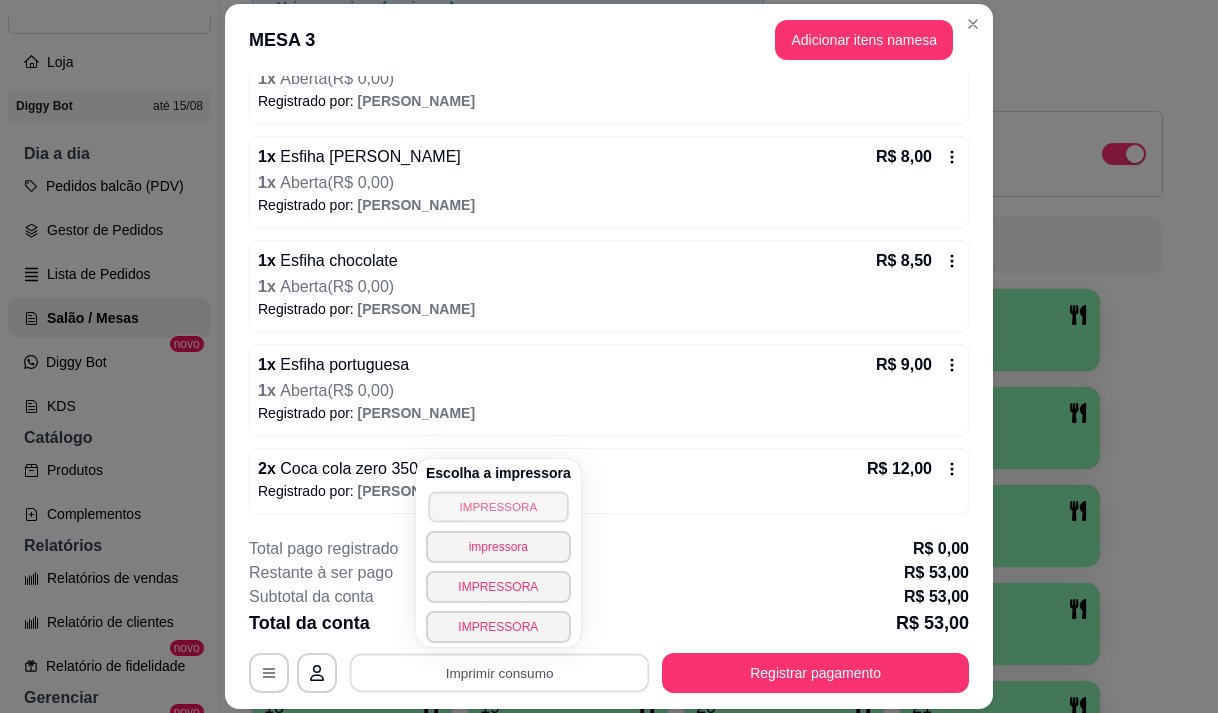 click on "IMPRESSORA" at bounding box center (498, 506) 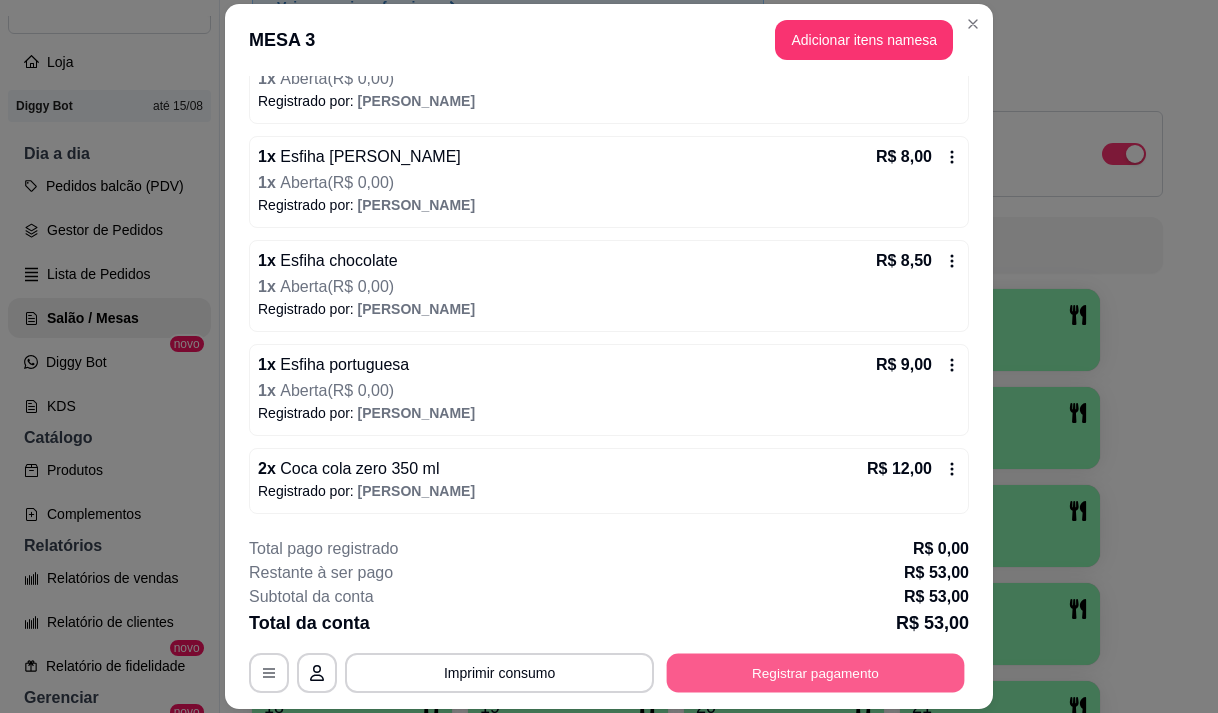 click on "Registrar pagamento" at bounding box center [816, 673] 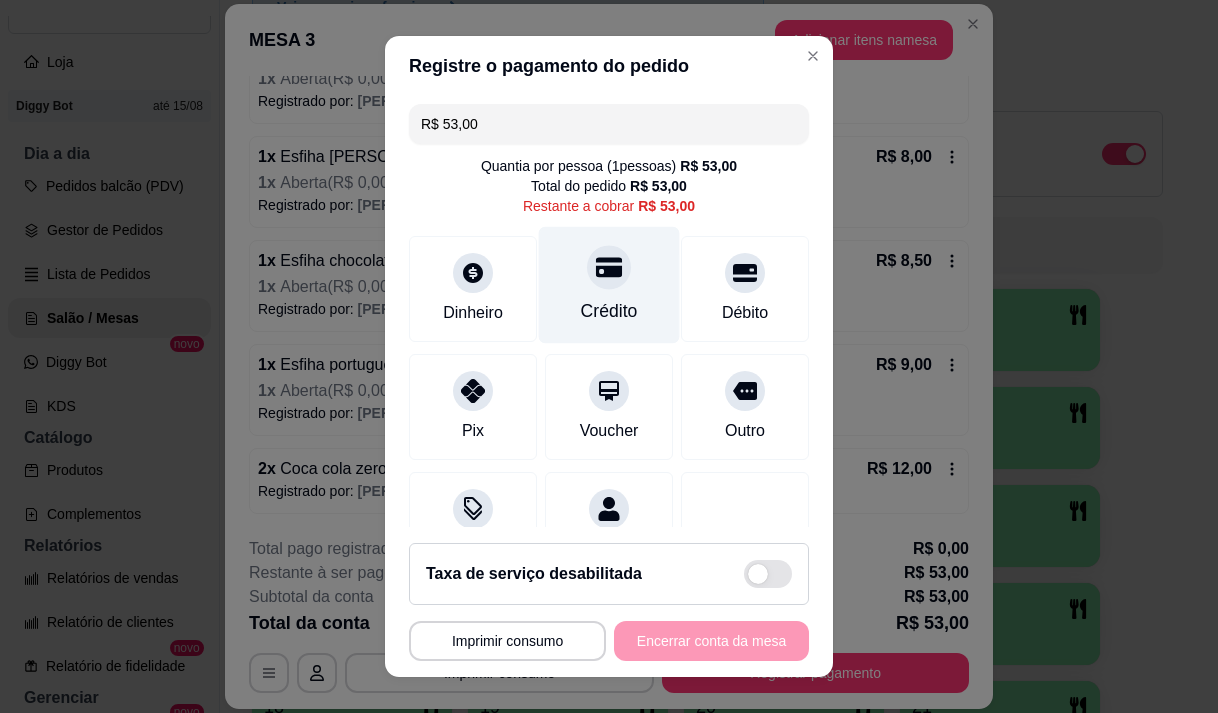 click on "Crédito" at bounding box center (609, 284) 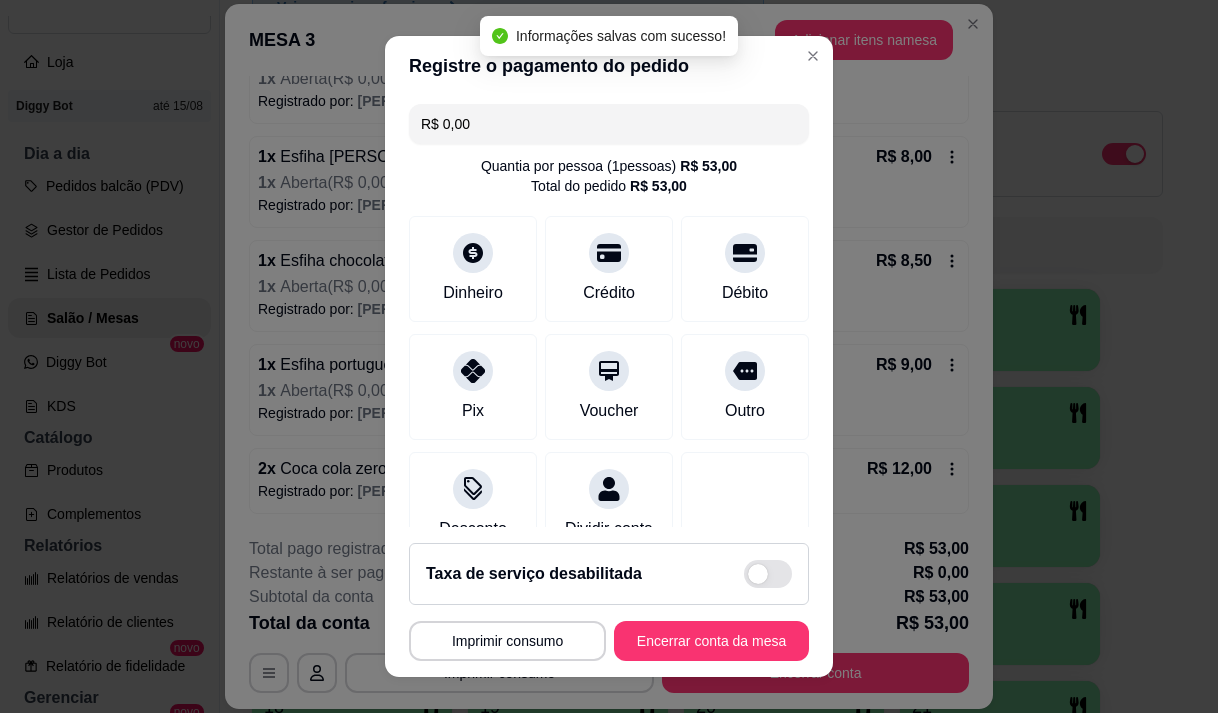 type on "R$ 0,00" 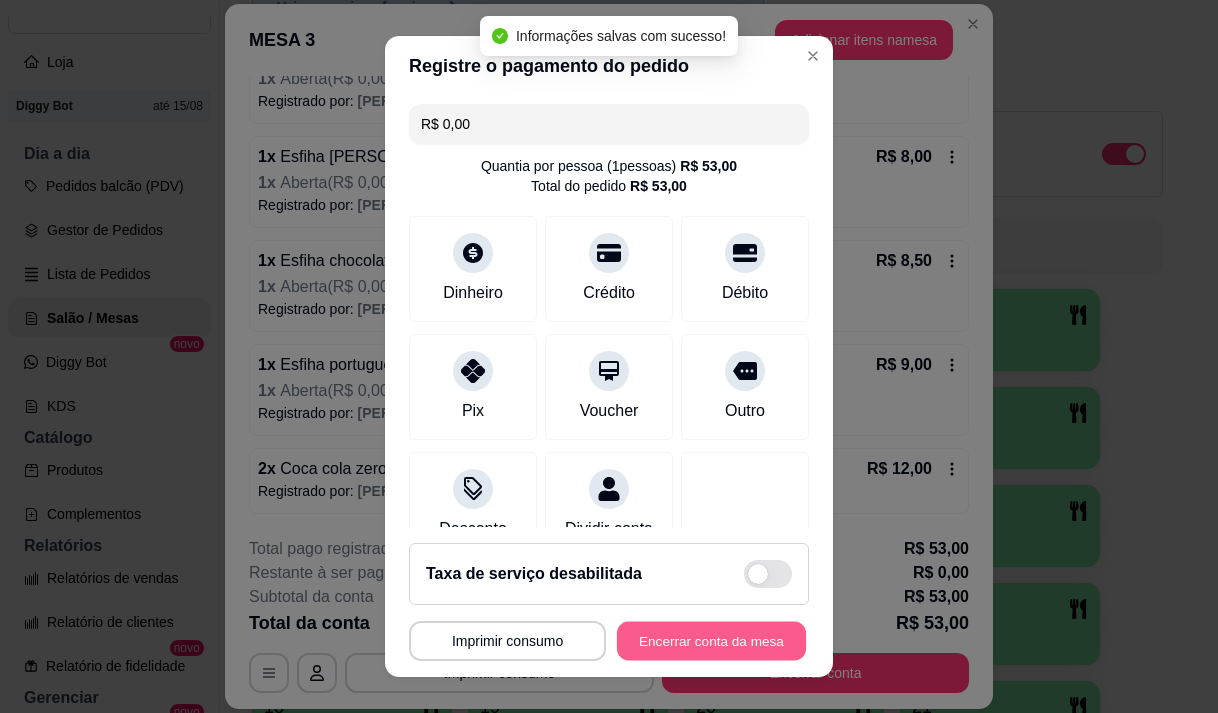 click on "Encerrar conta da mesa" at bounding box center [711, 641] 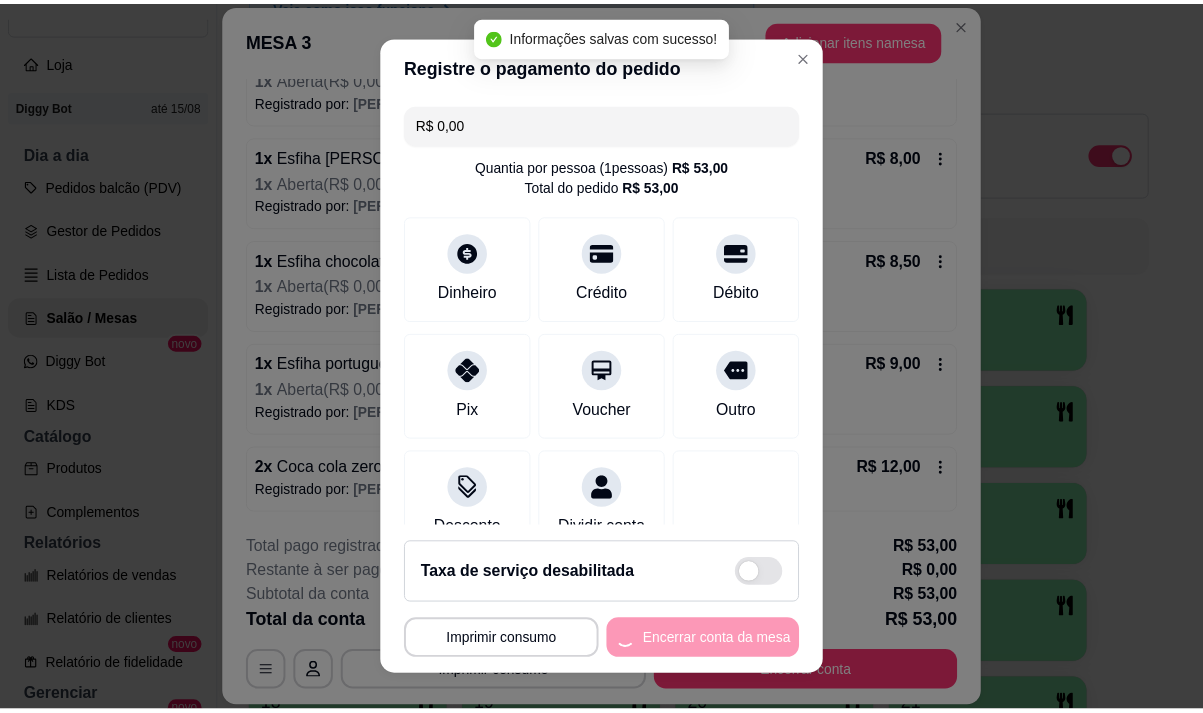 scroll, scrollTop: 0, scrollLeft: 0, axis: both 